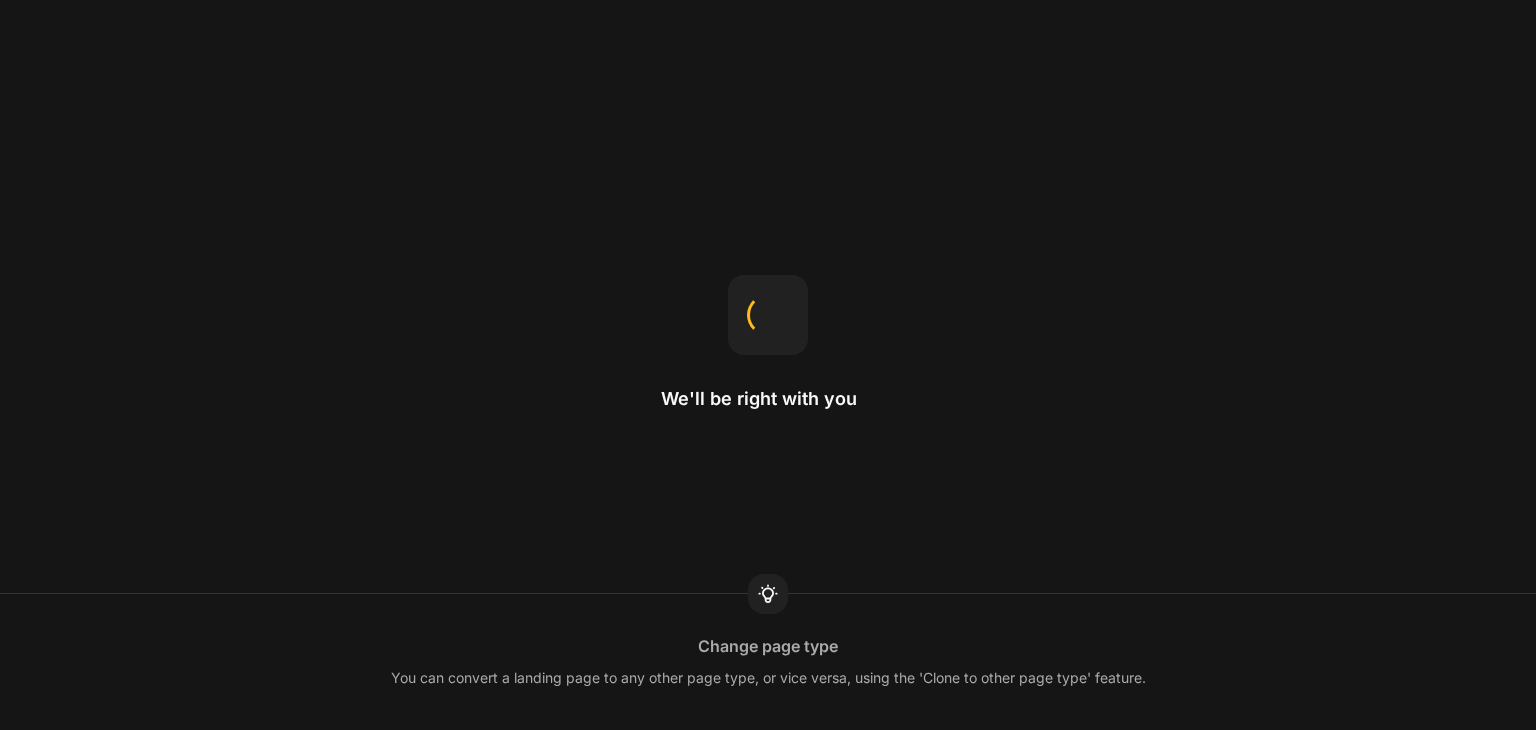 scroll, scrollTop: 0, scrollLeft: 0, axis: both 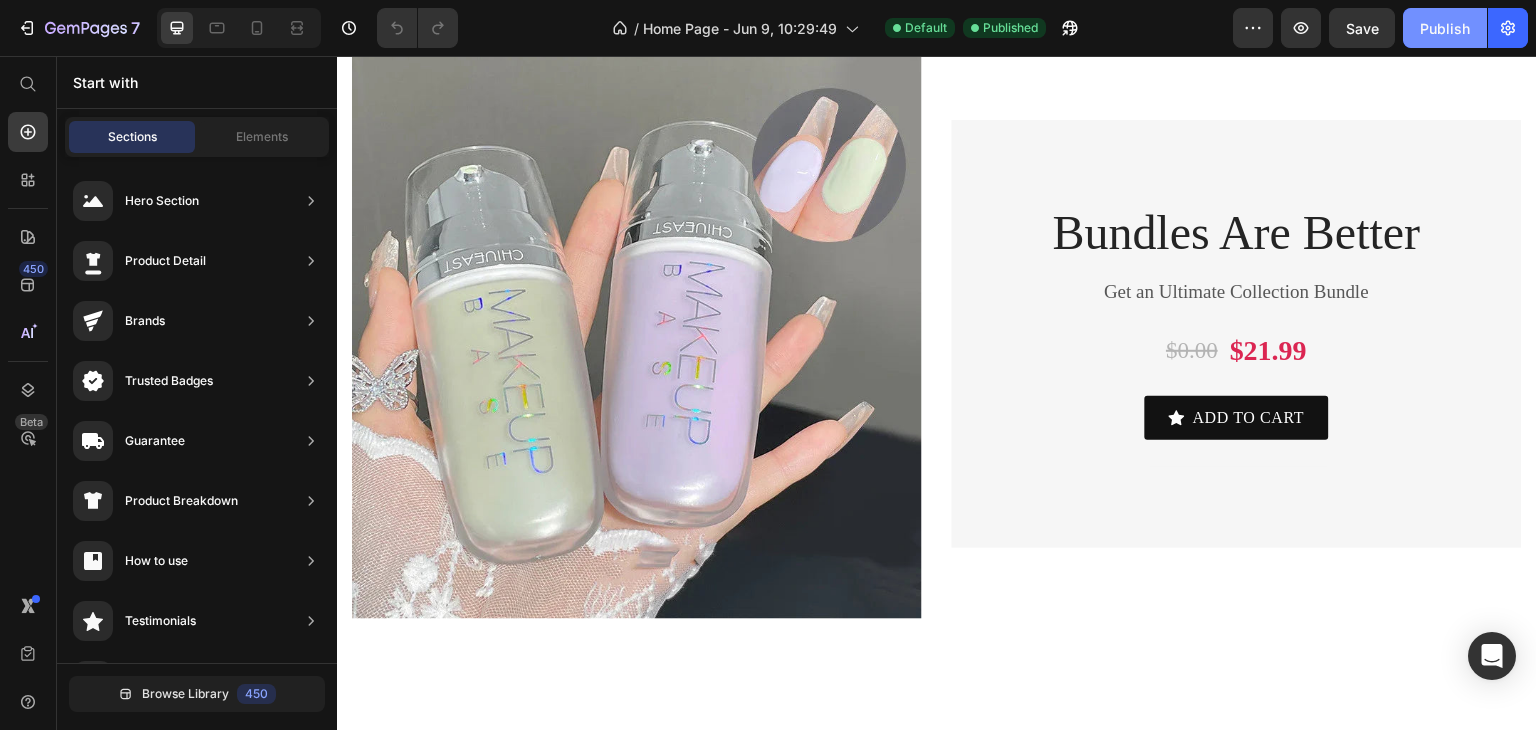 click on "Publish" at bounding box center (1445, 28) 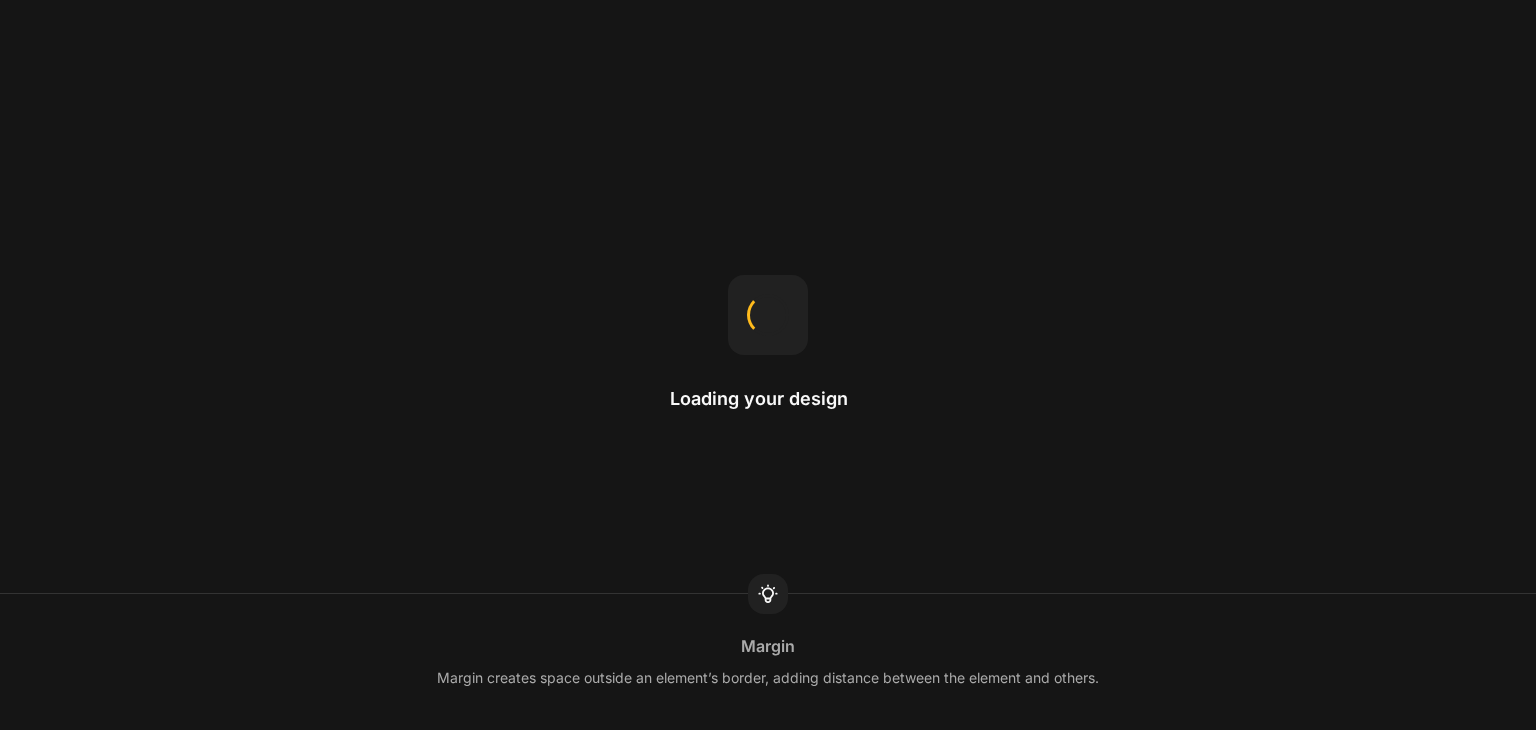 scroll, scrollTop: 0, scrollLeft: 0, axis: both 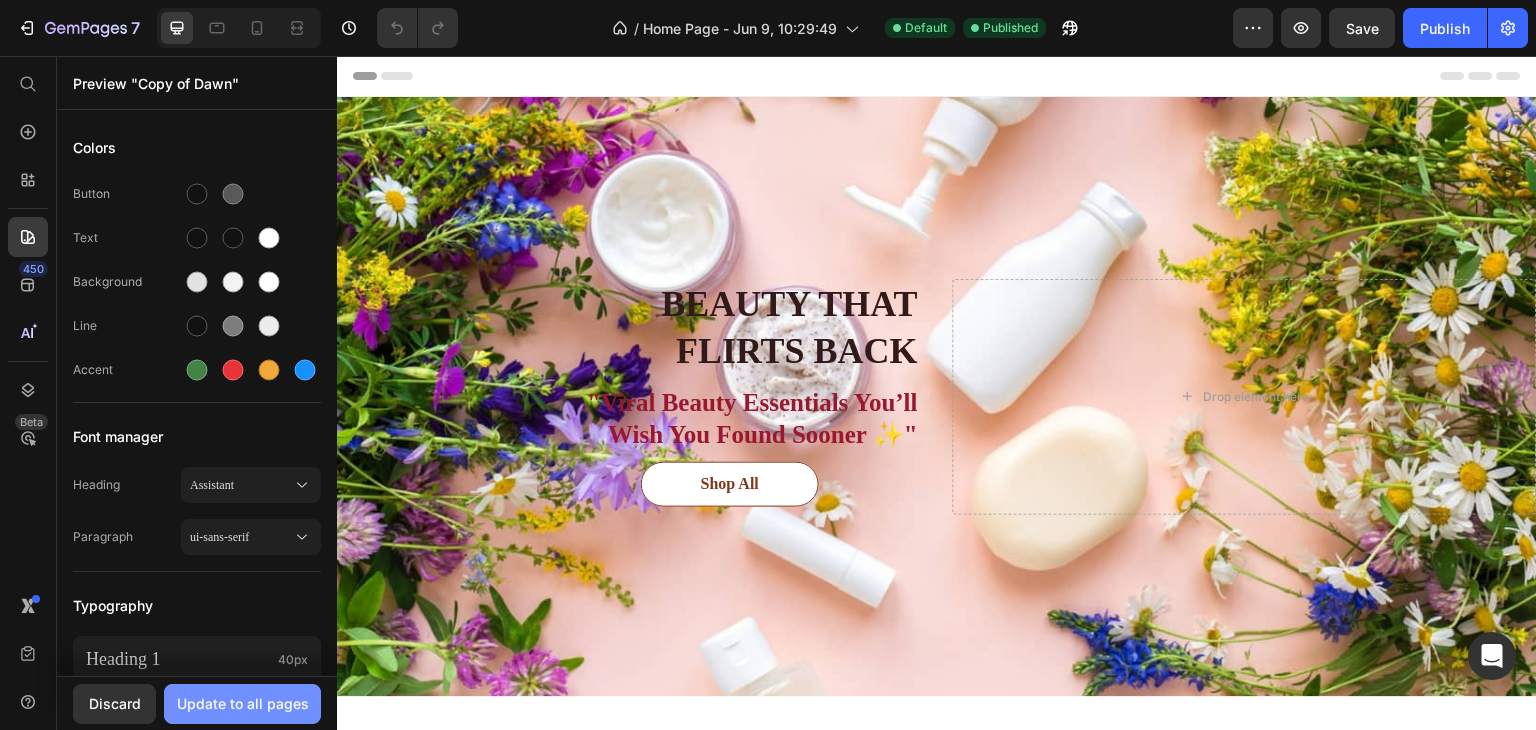 click on "Update to all pages" at bounding box center [243, 703] 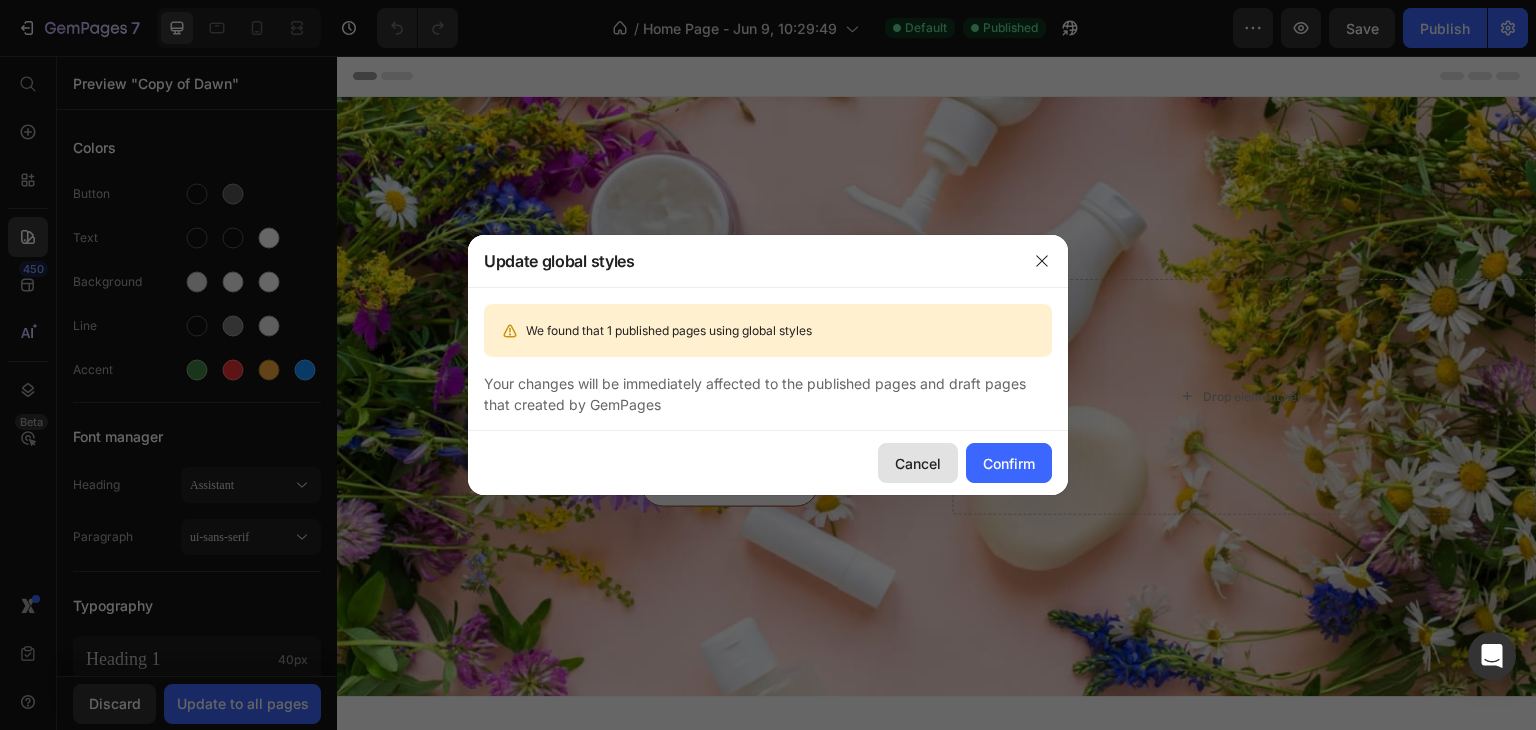 click on "Cancel" at bounding box center [918, 463] 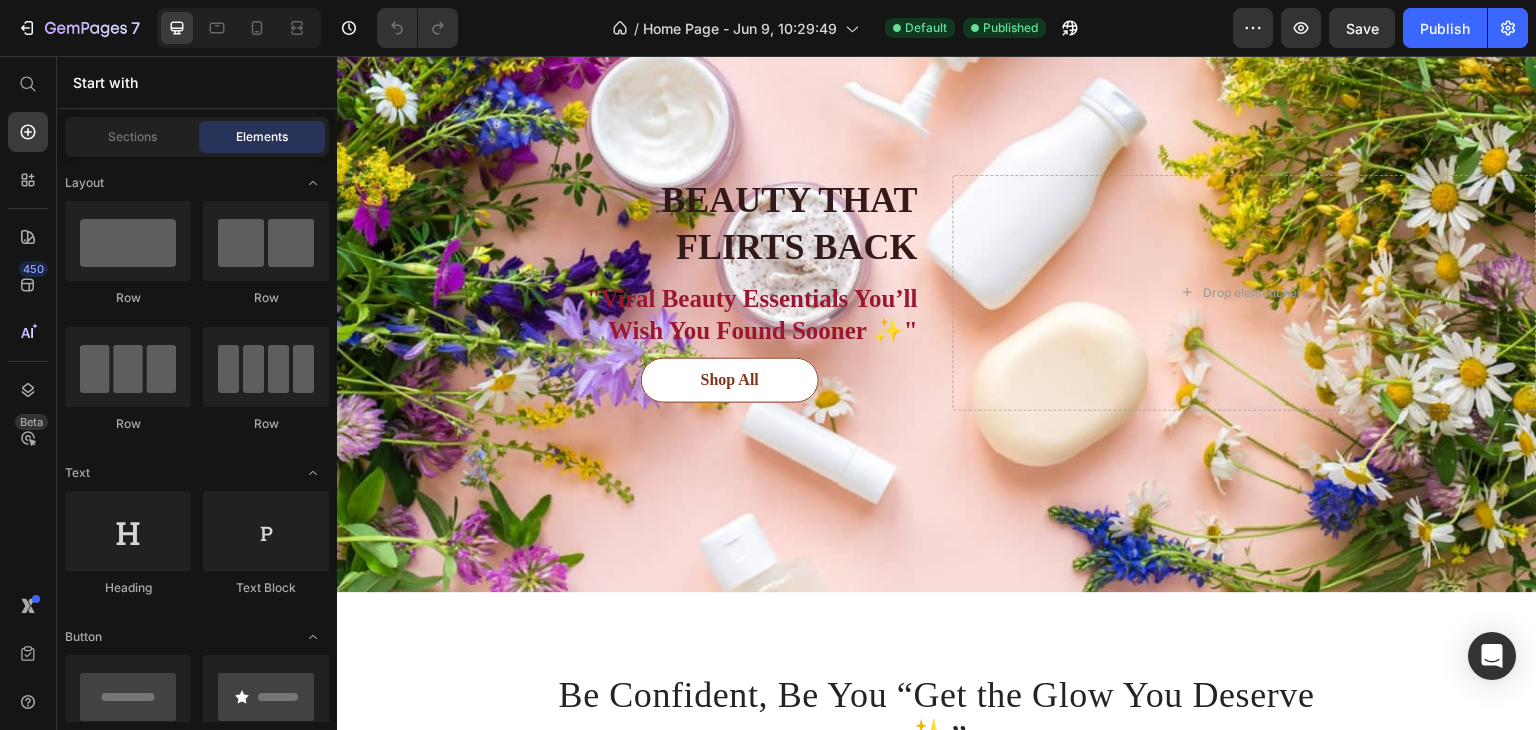 scroll, scrollTop: 0, scrollLeft: 0, axis: both 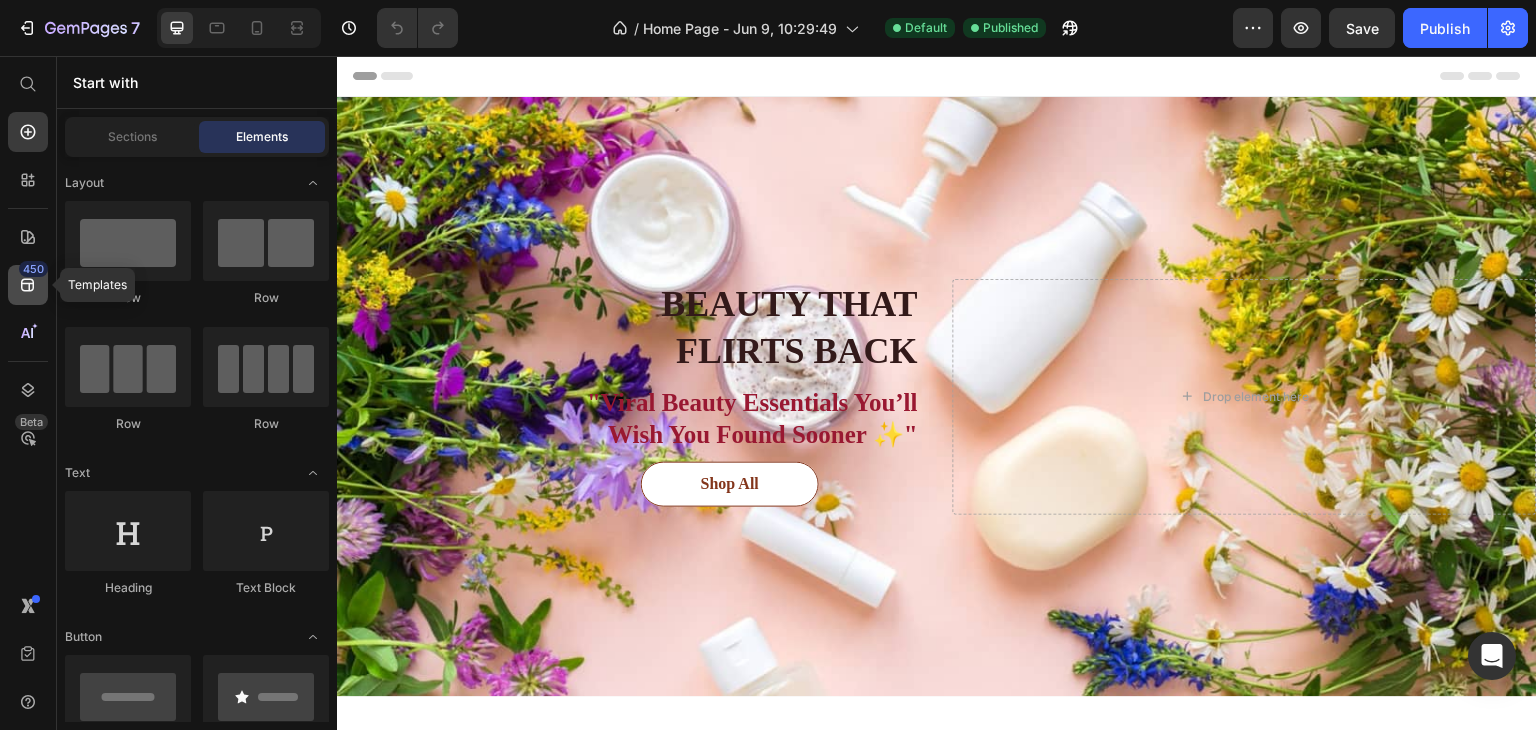 click 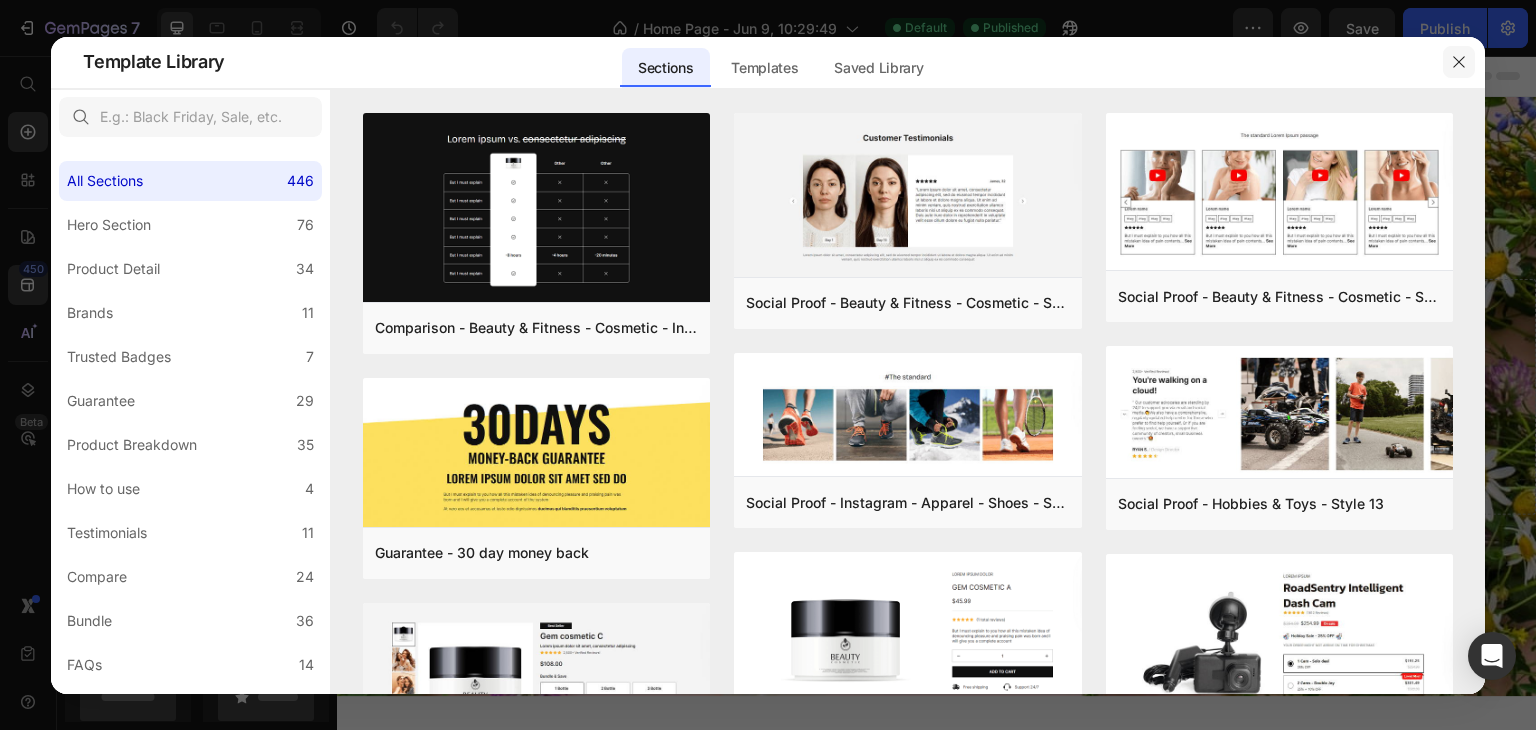 click at bounding box center [1459, 62] 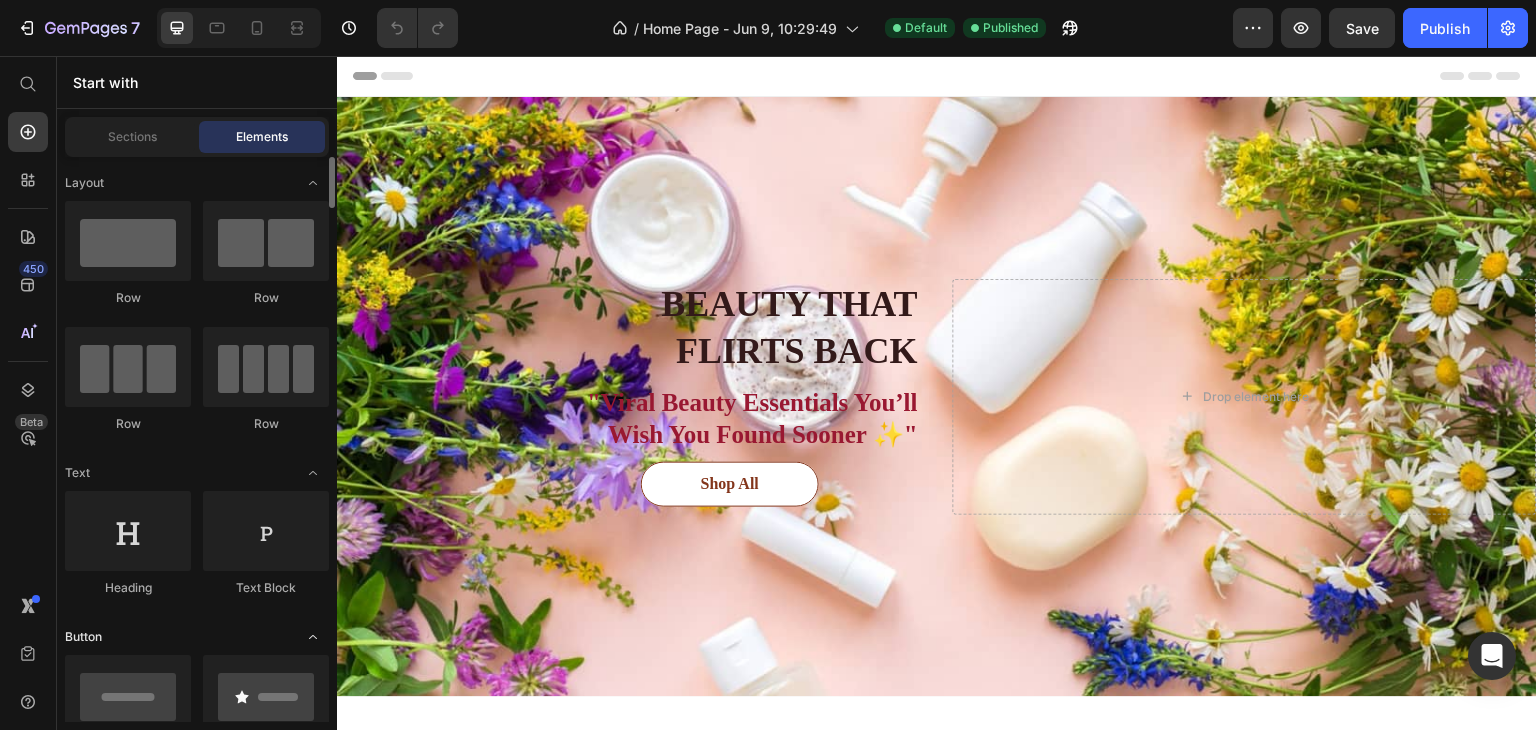 click at bounding box center [313, 637] 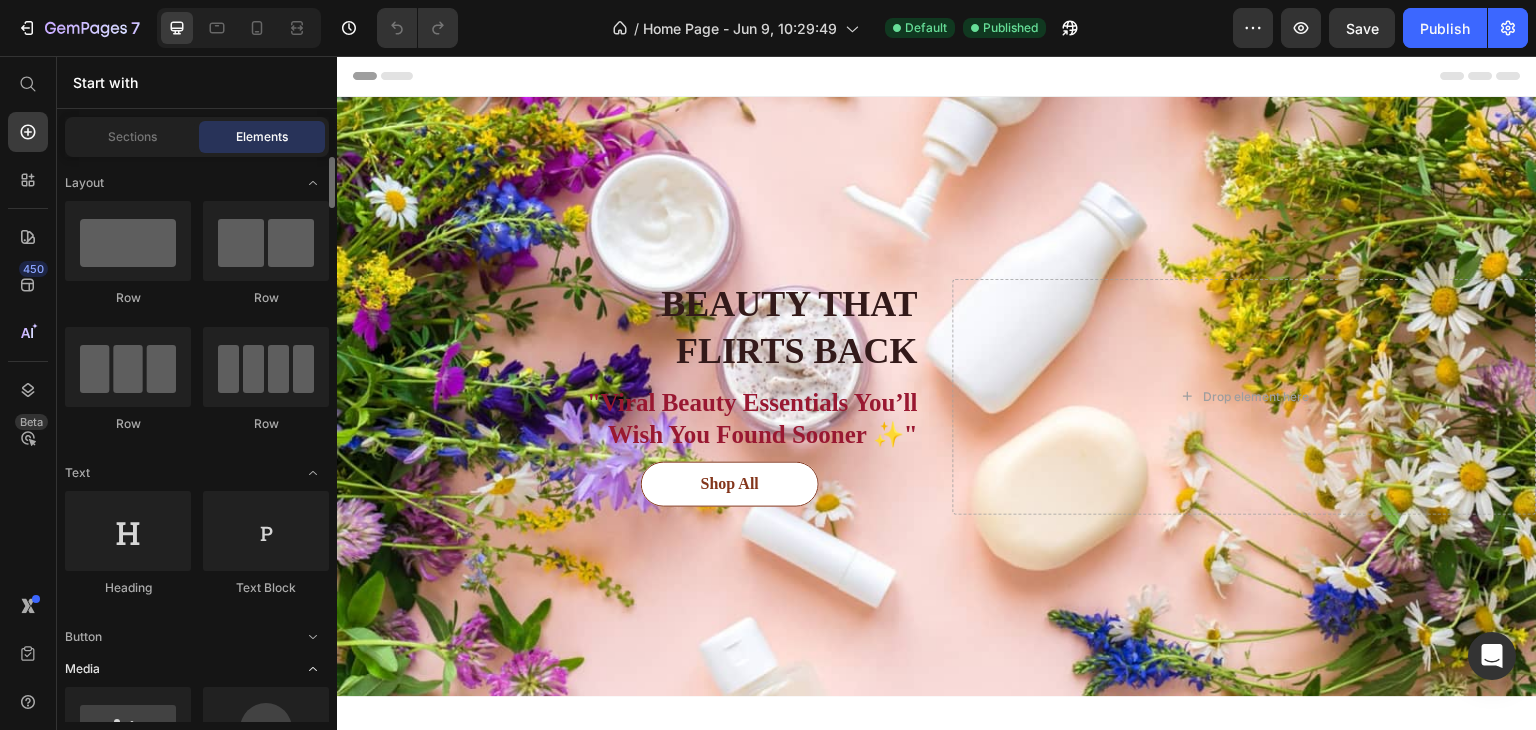 click 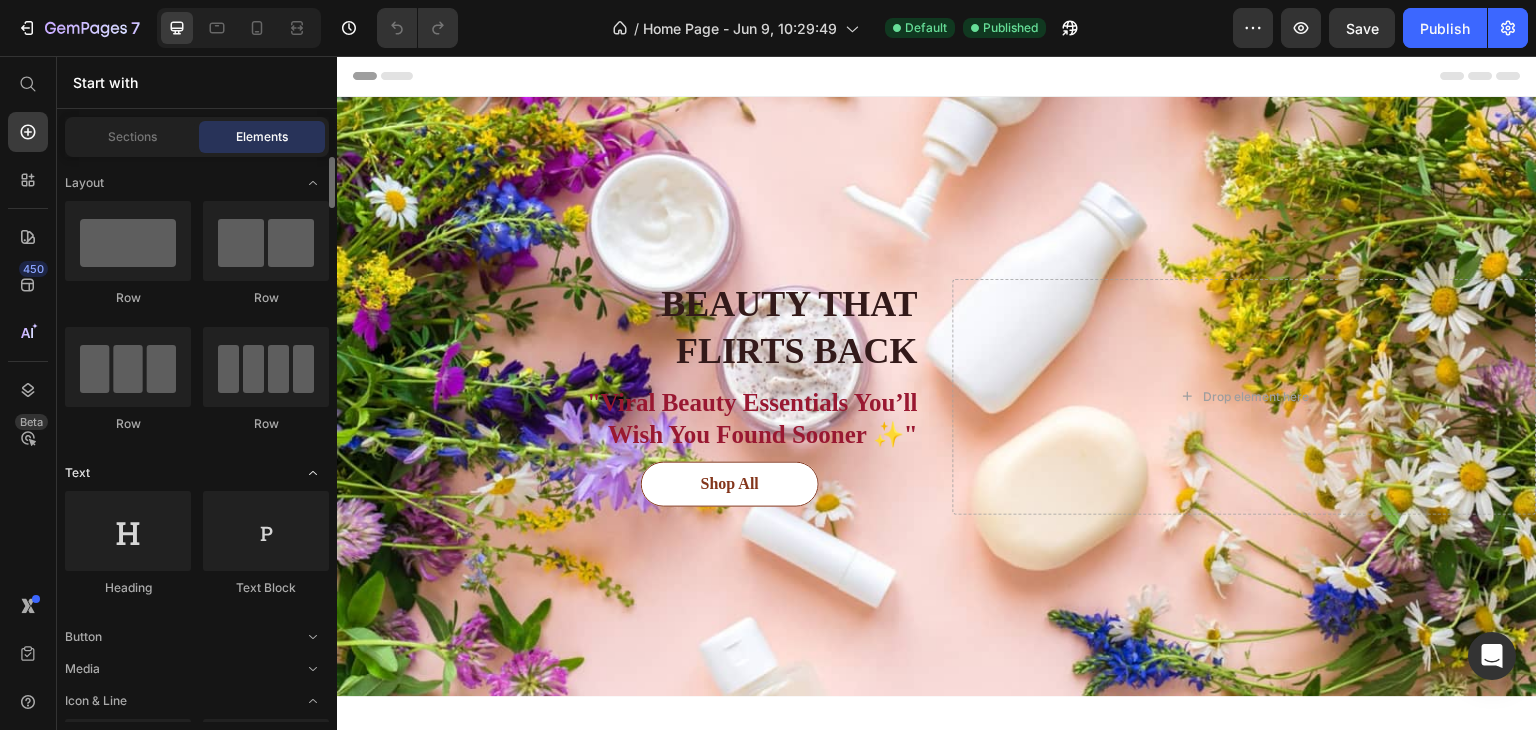 click 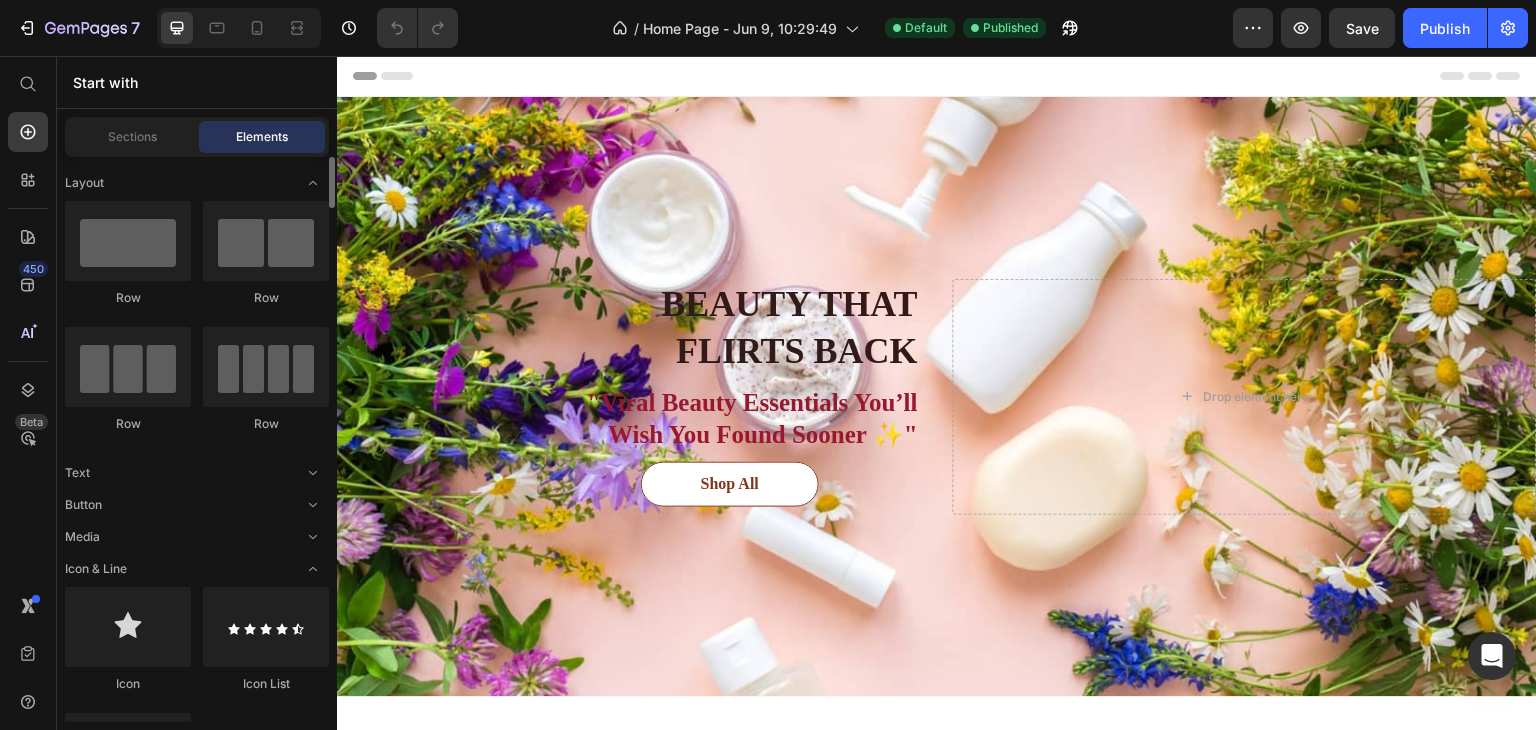click on "Layout
Row
Row
Row
Row Text Button Media Icon & Line
Icon
Icon List
Line Content list
Item List
Advanced List
Accordion
Accordion
Accordion Interactive Tab" at bounding box center (197, 2733) 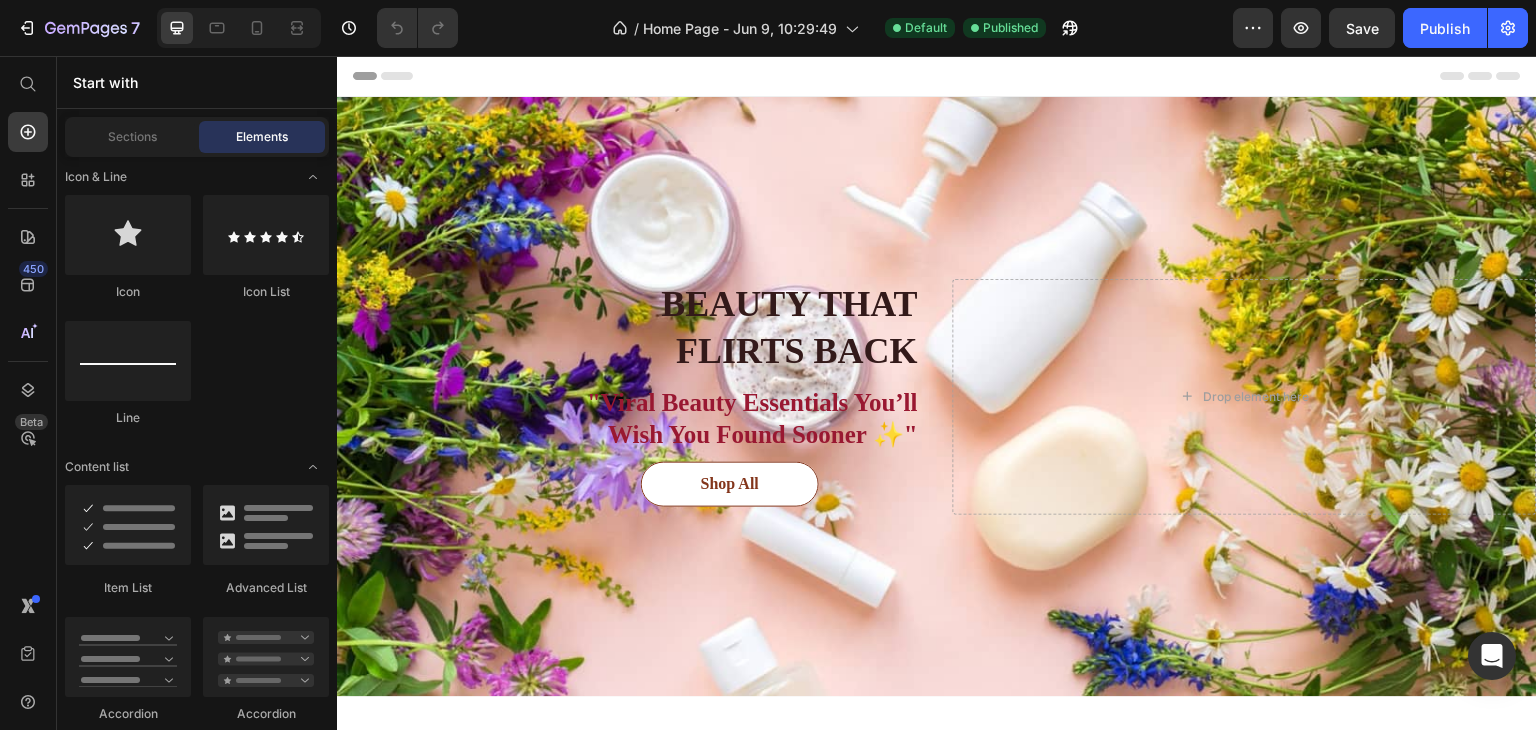 scroll, scrollTop: 0, scrollLeft: 0, axis: both 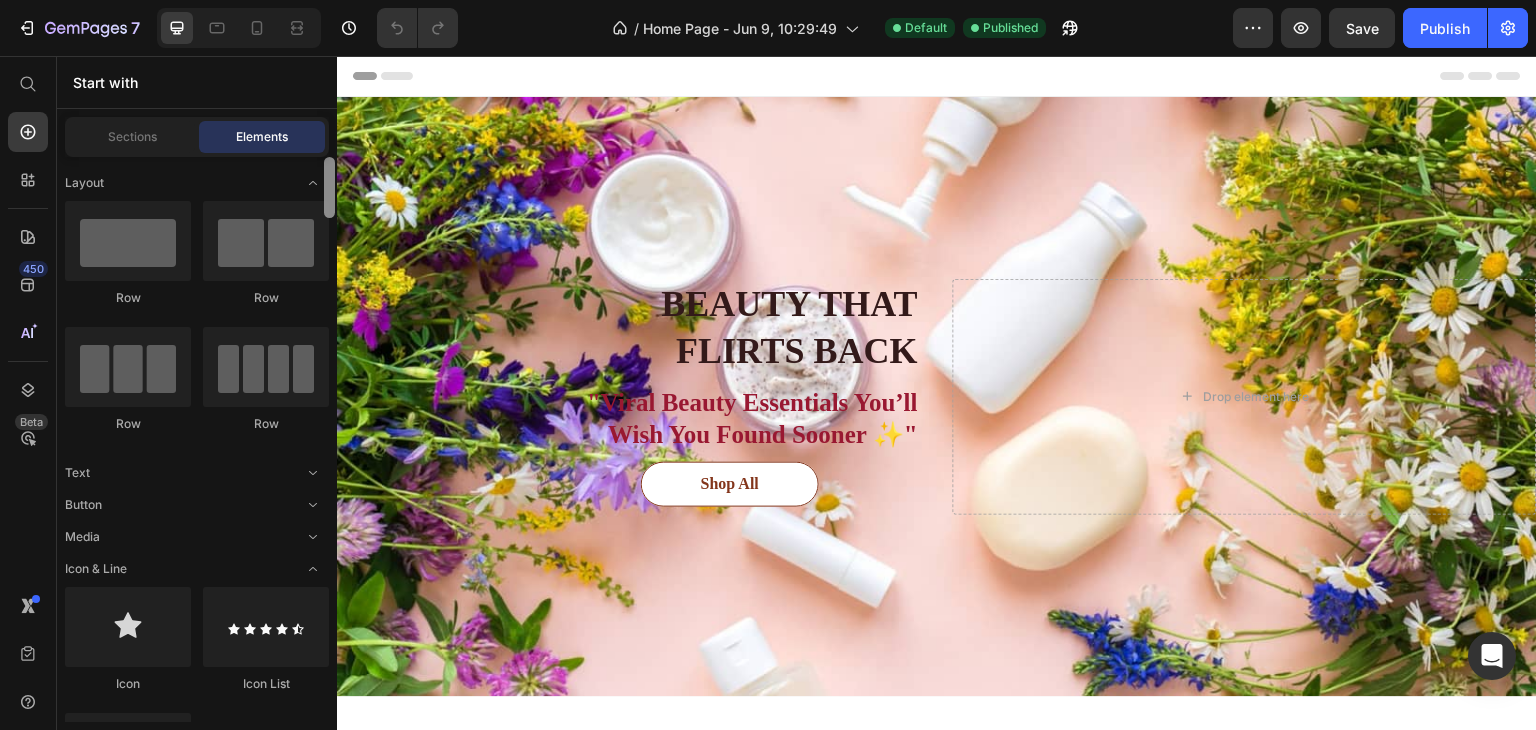 drag, startPoint x: 663, startPoint y: 253, endPoint x: 342, endPoint y: 73, distance: 368.0231 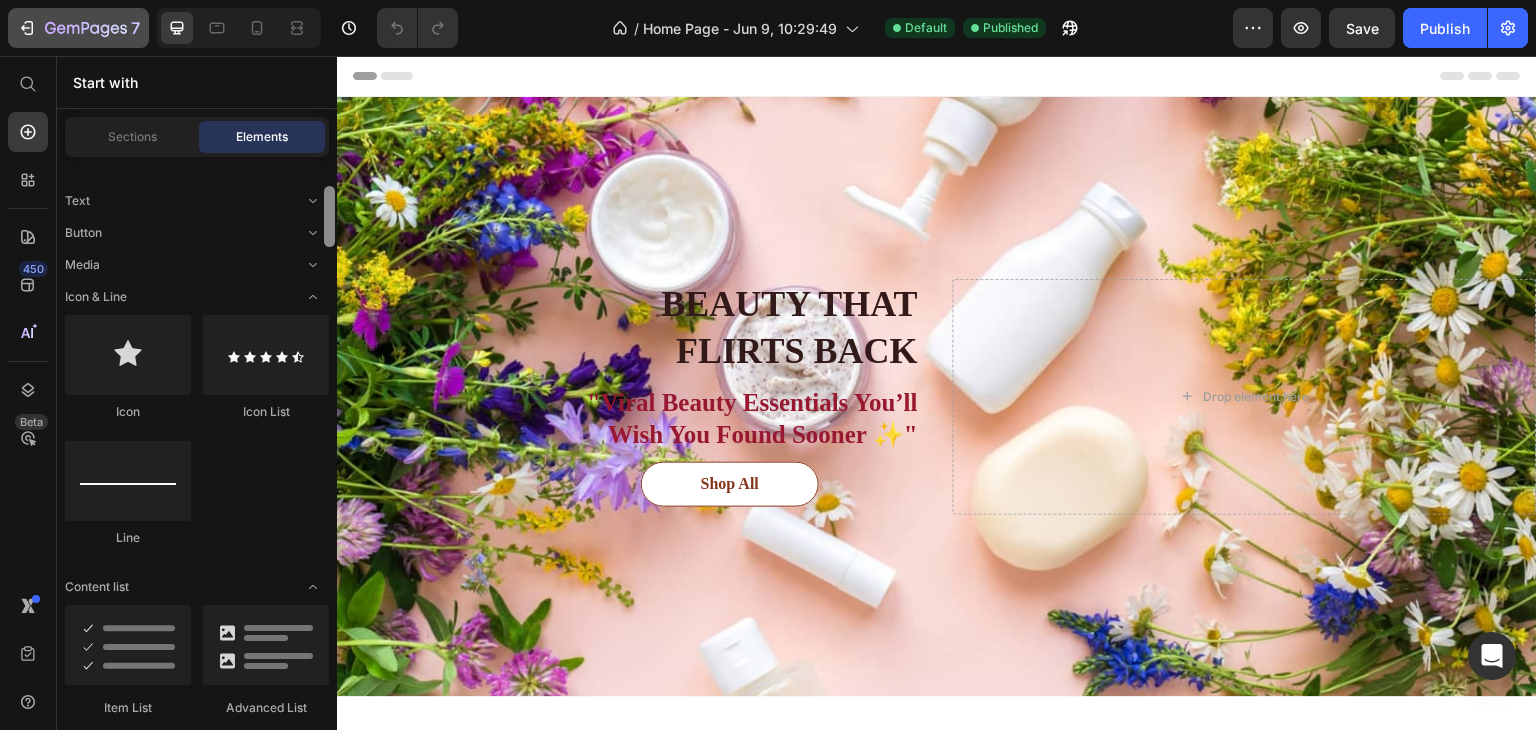 scroll, scrollTop: 0, scrollLeft: 0, axis: both 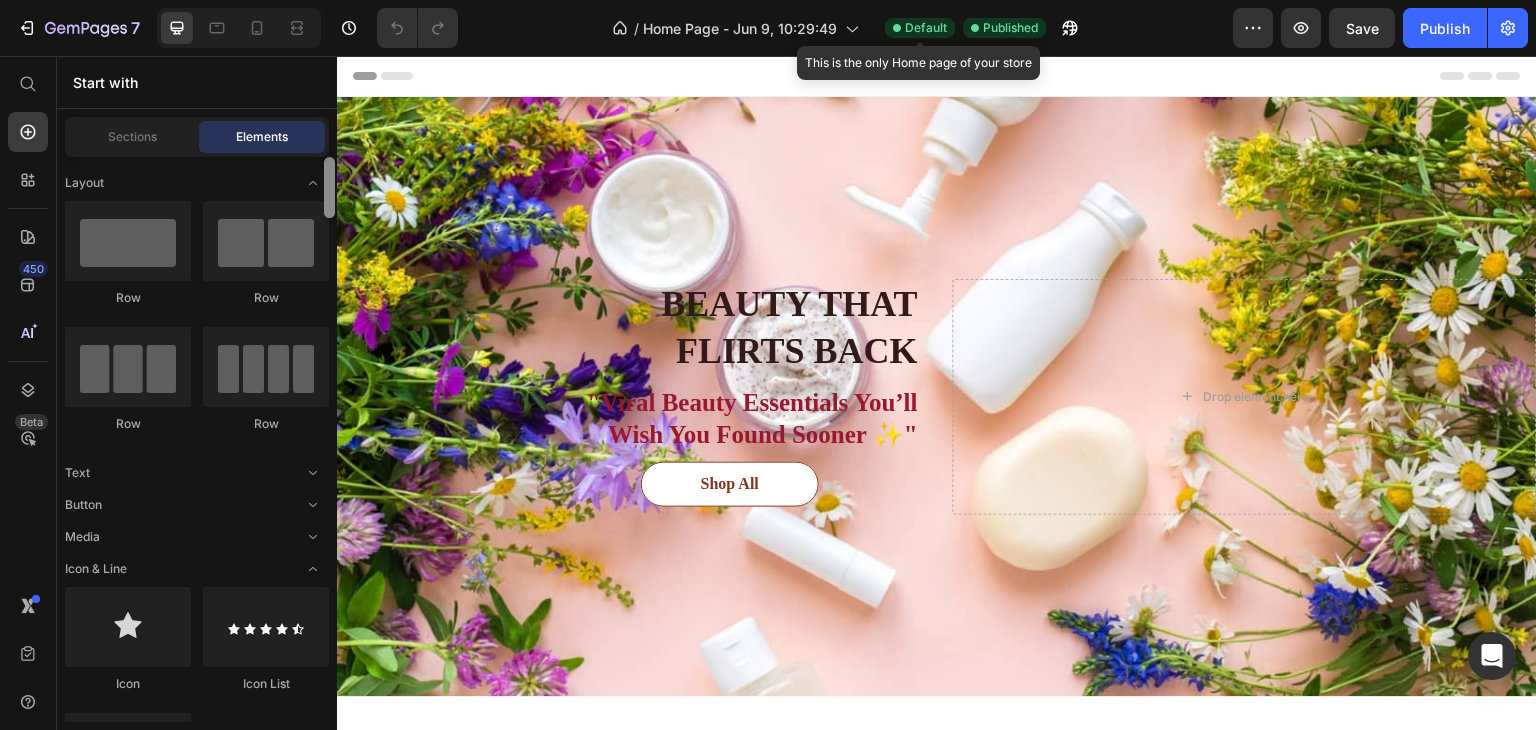 click on "Default" at bounding box center (926, 28) 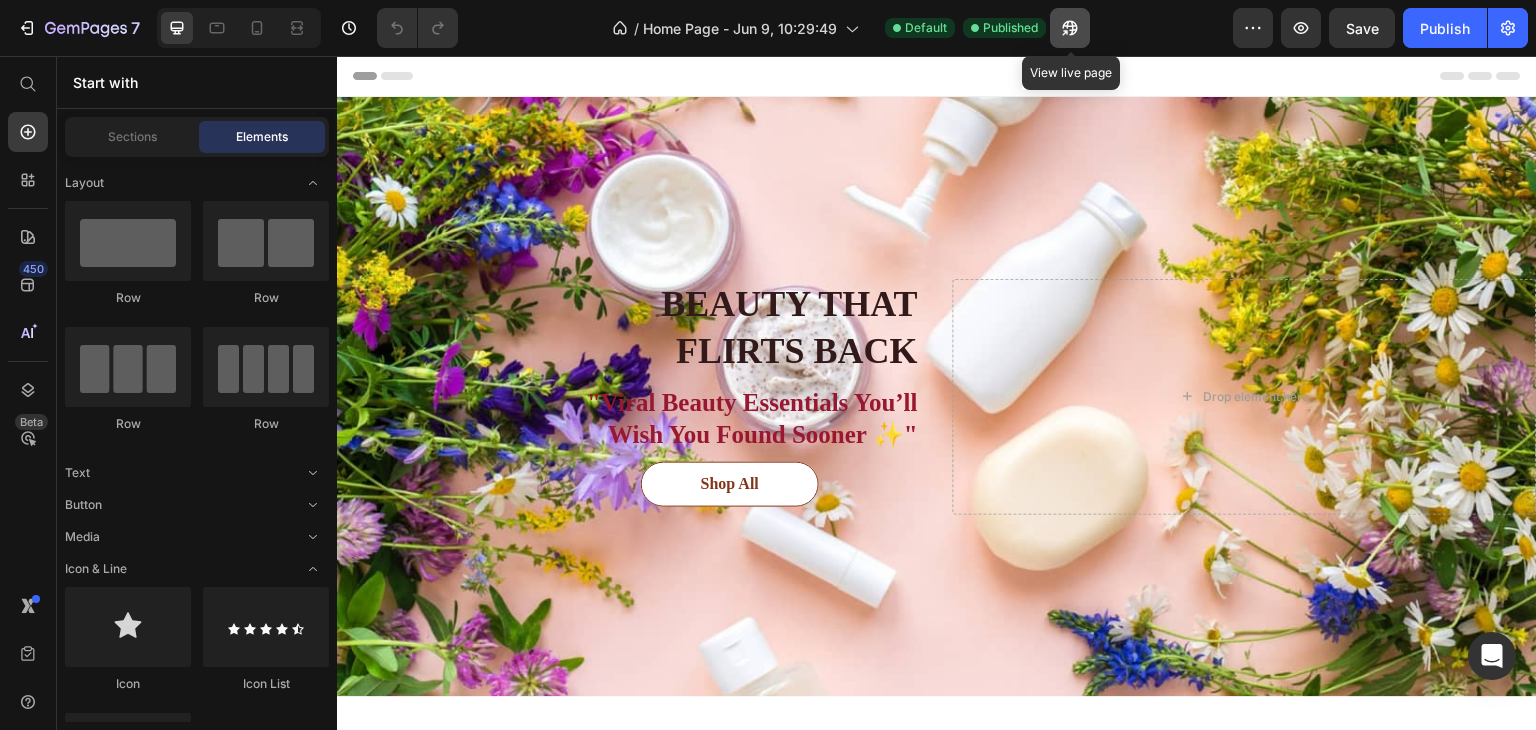 click 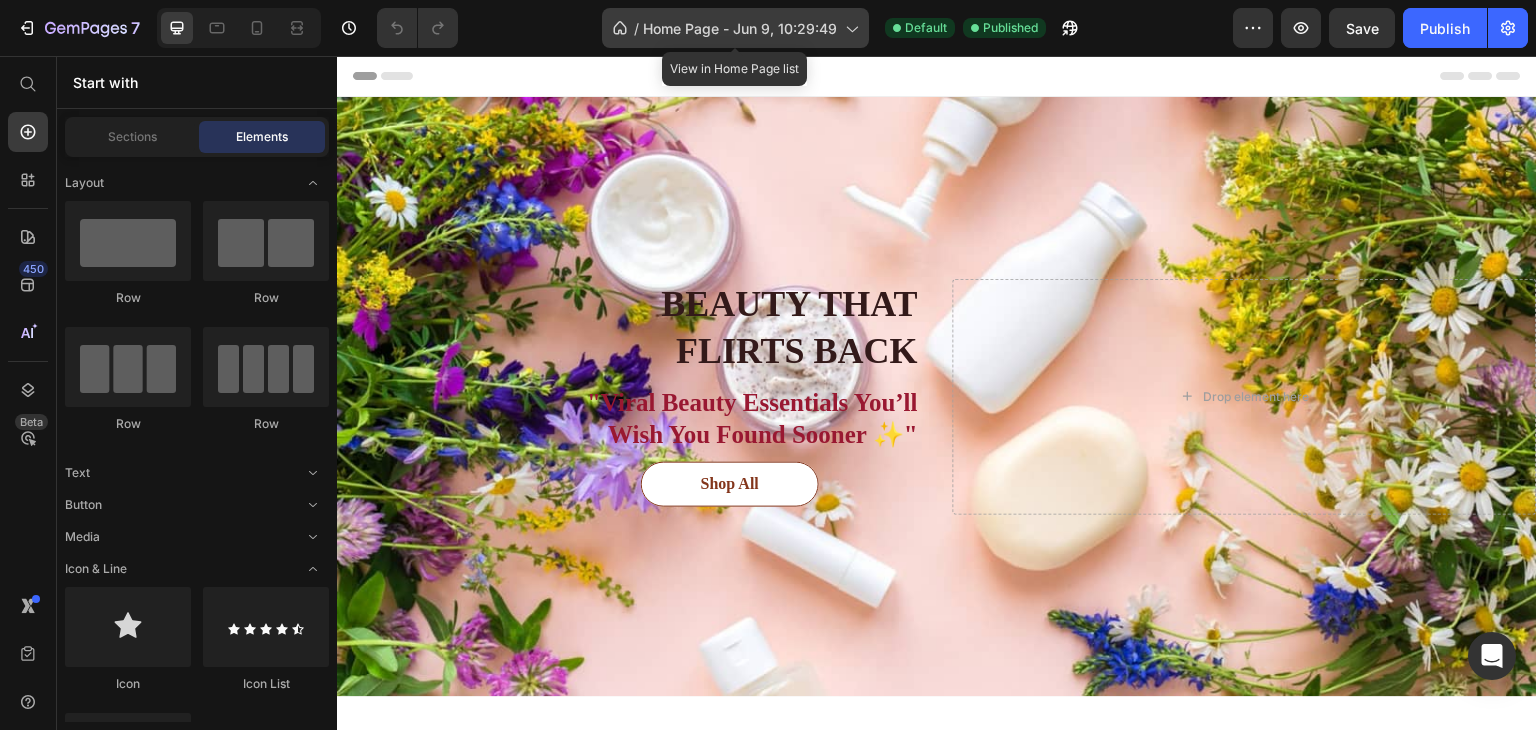 click 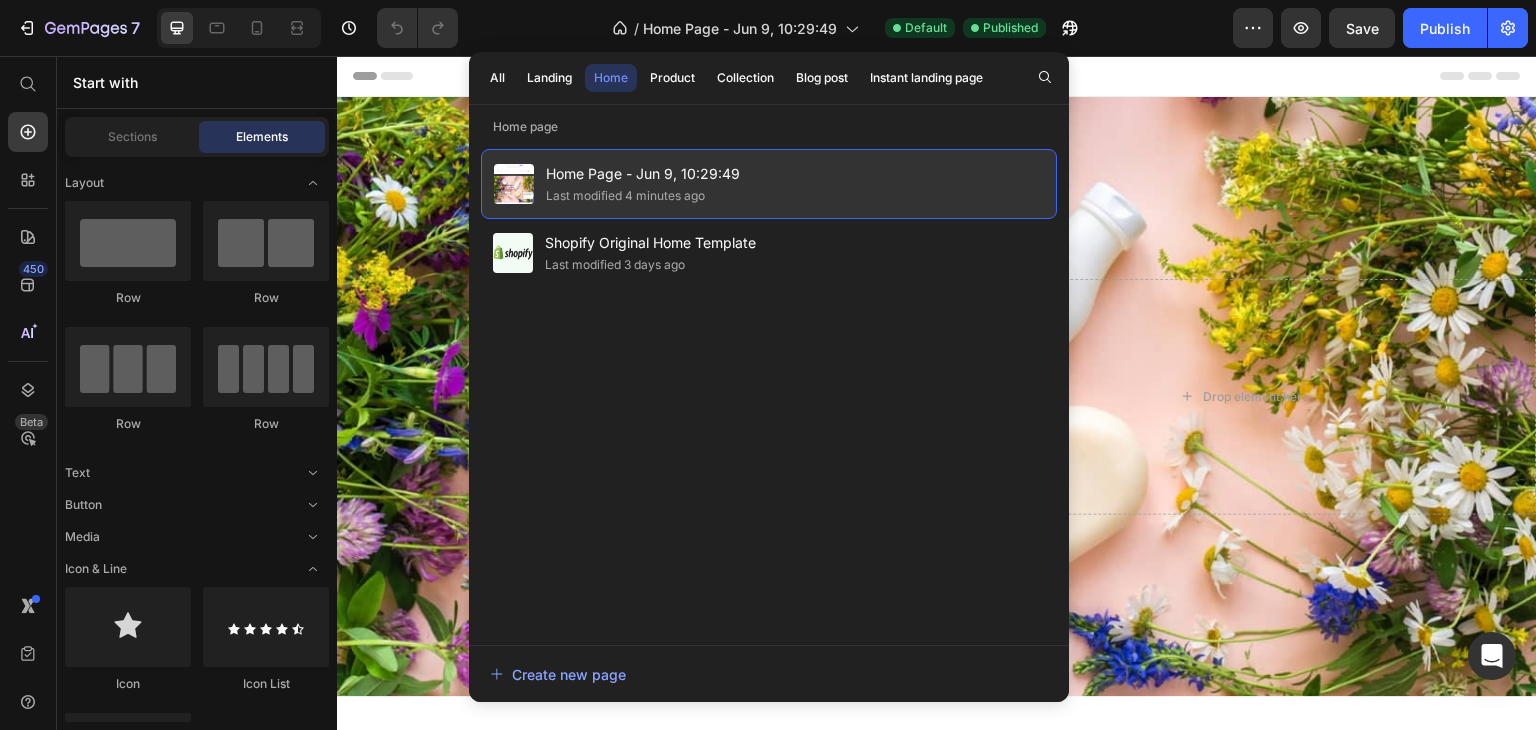 click on "Home Page - Jun 9, 10:29:49 Last modified 4 minutes ago" 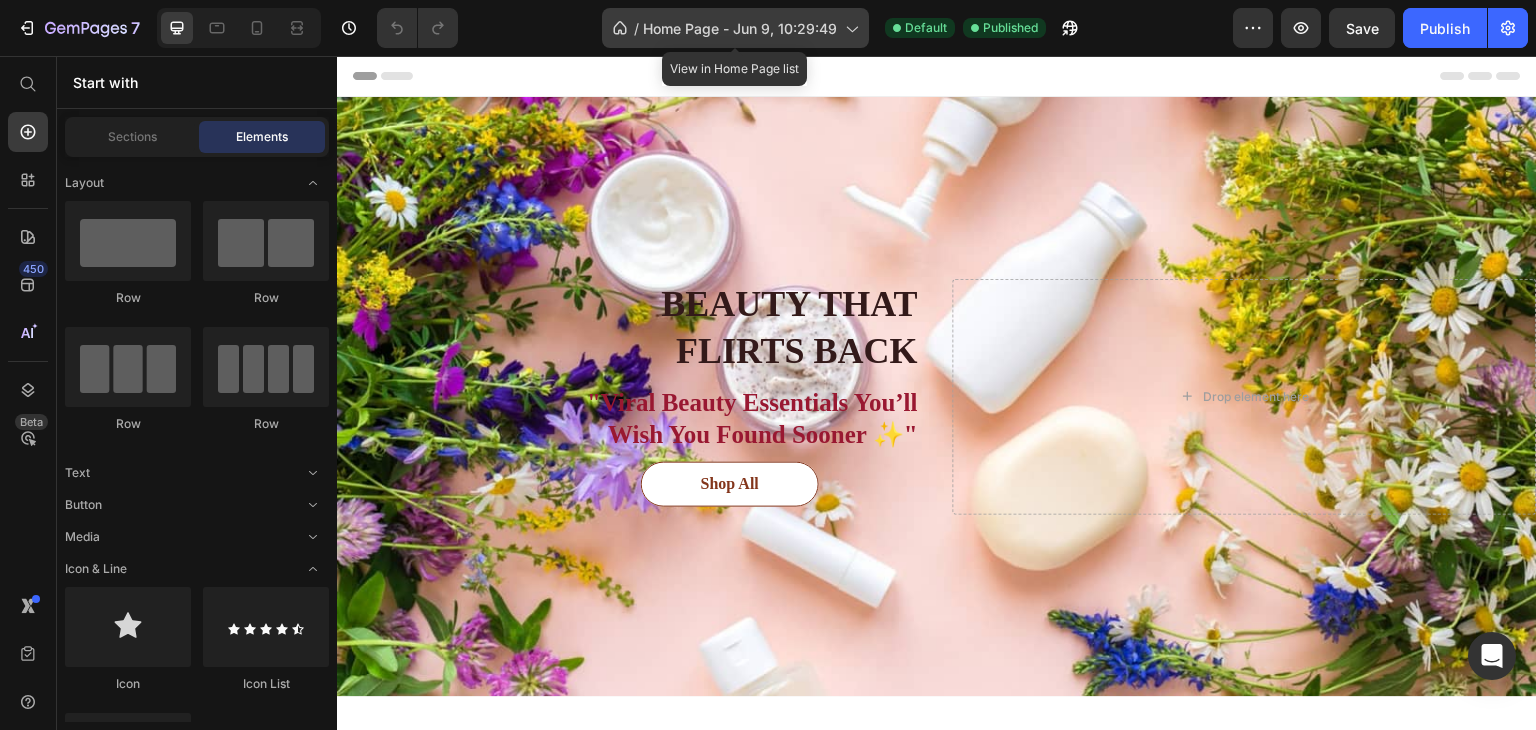 click 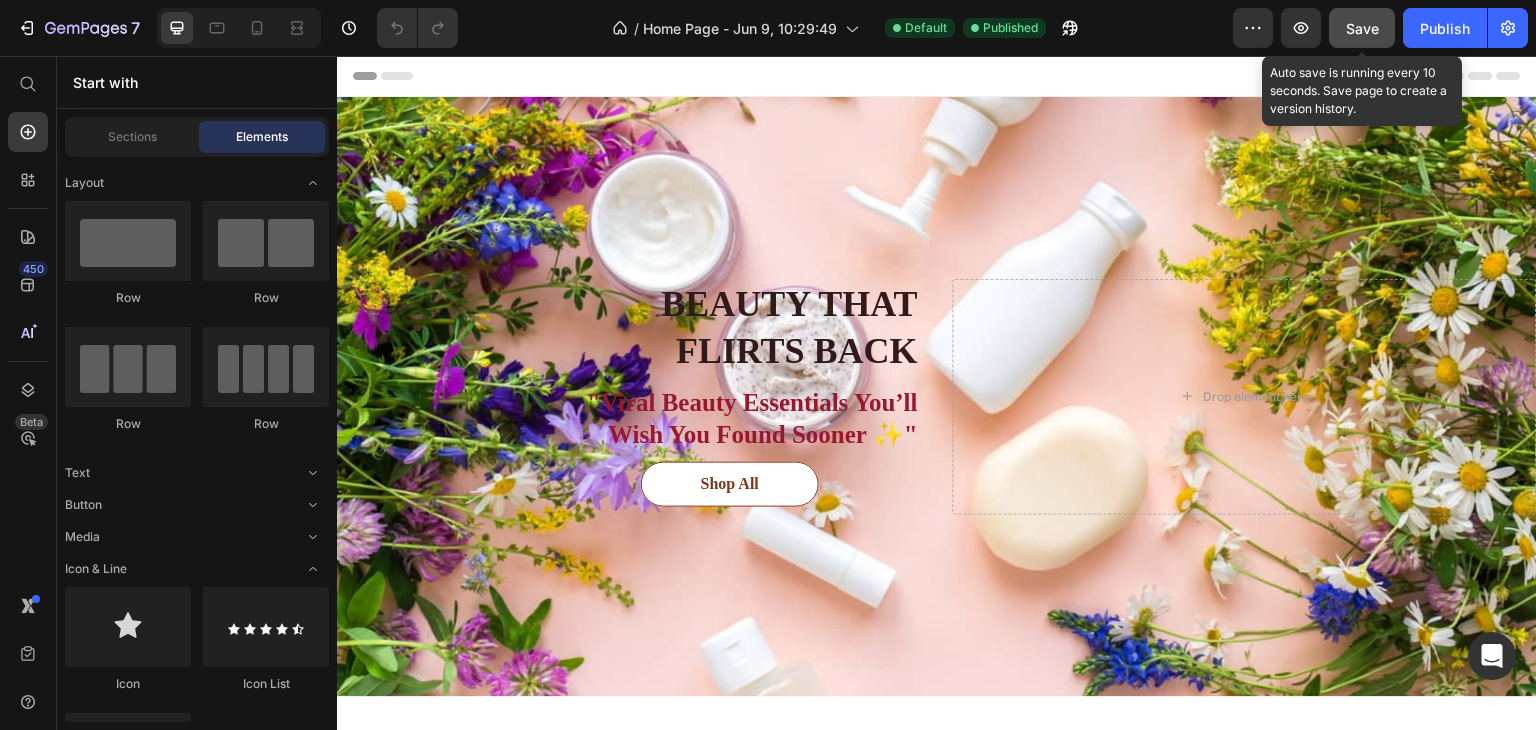 click on "Save" at bounding box center [1362, 28] 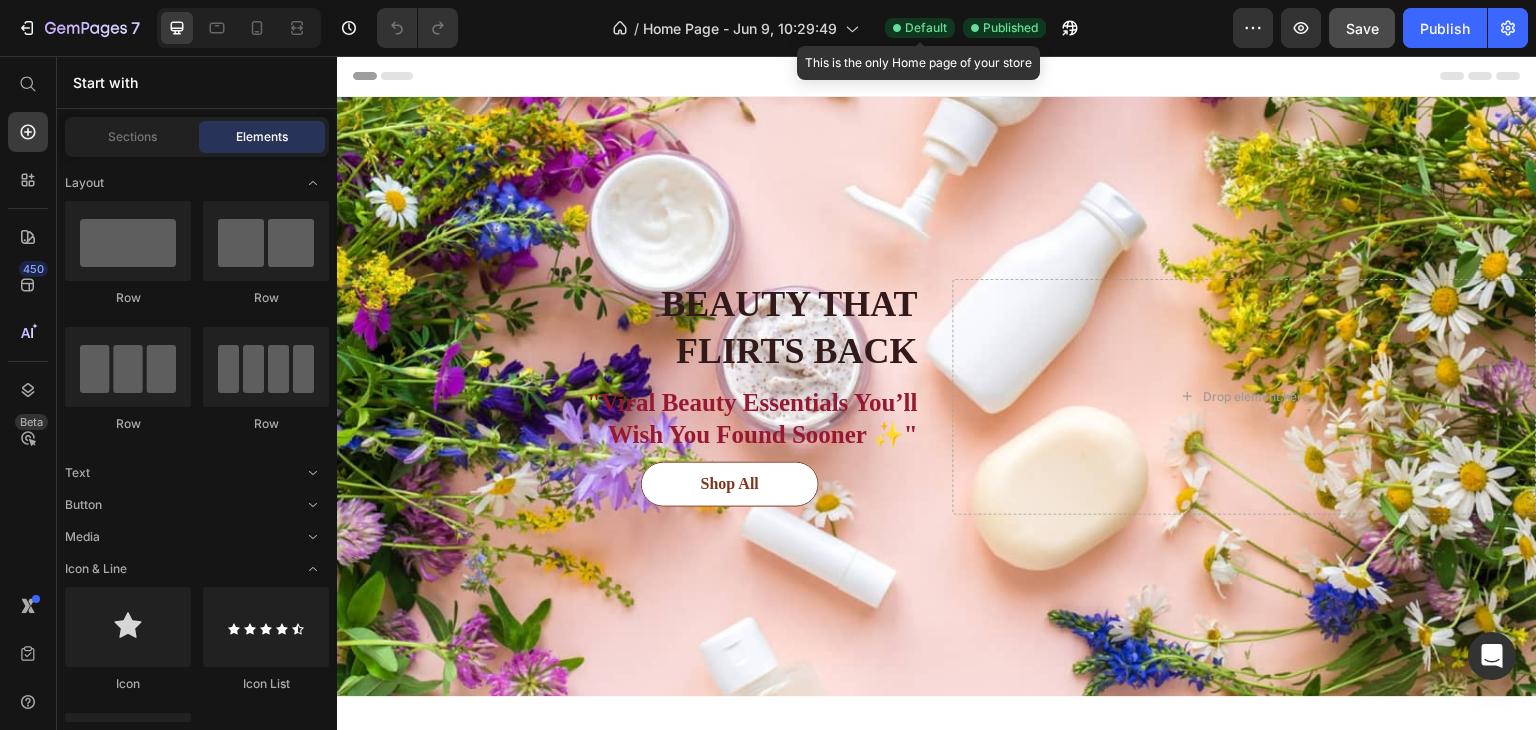 type 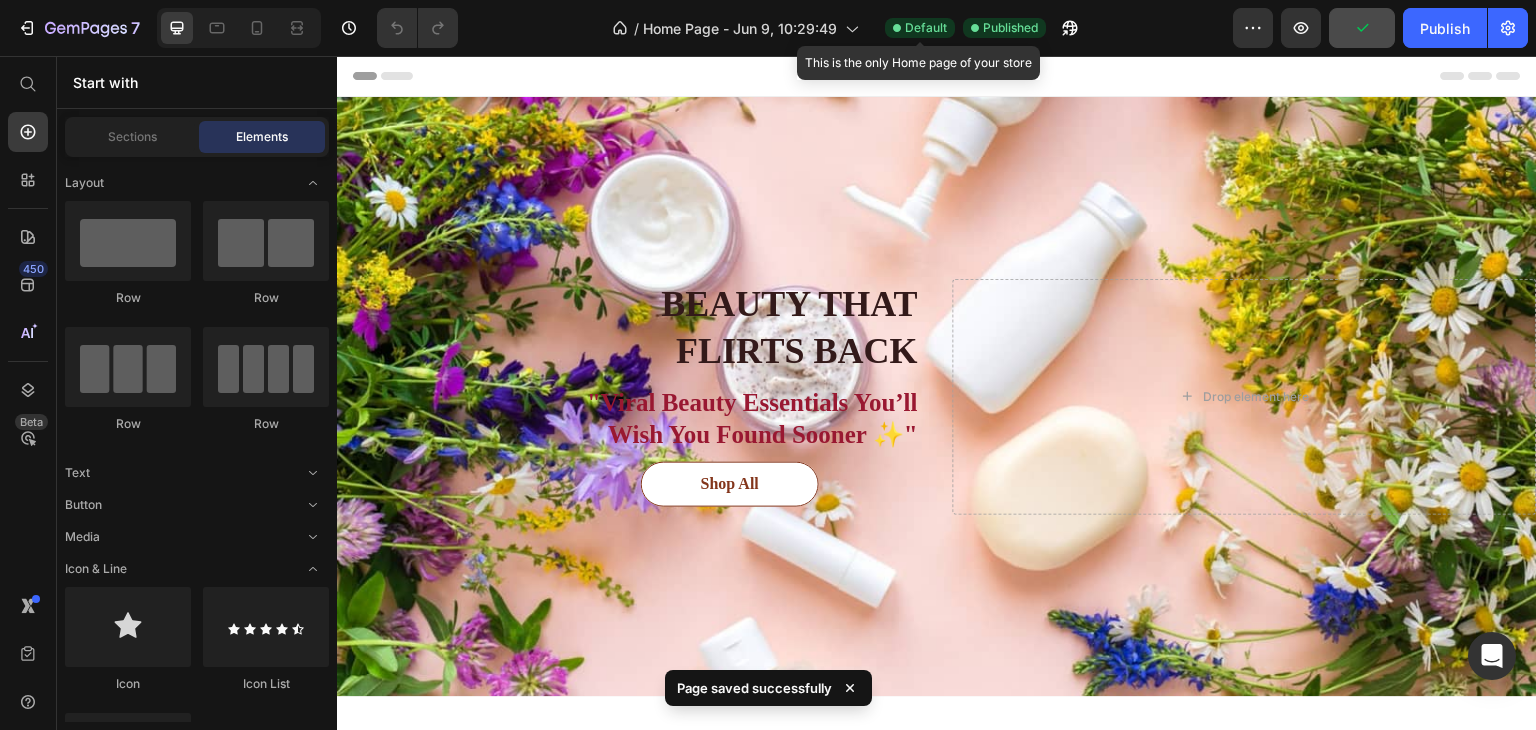 click 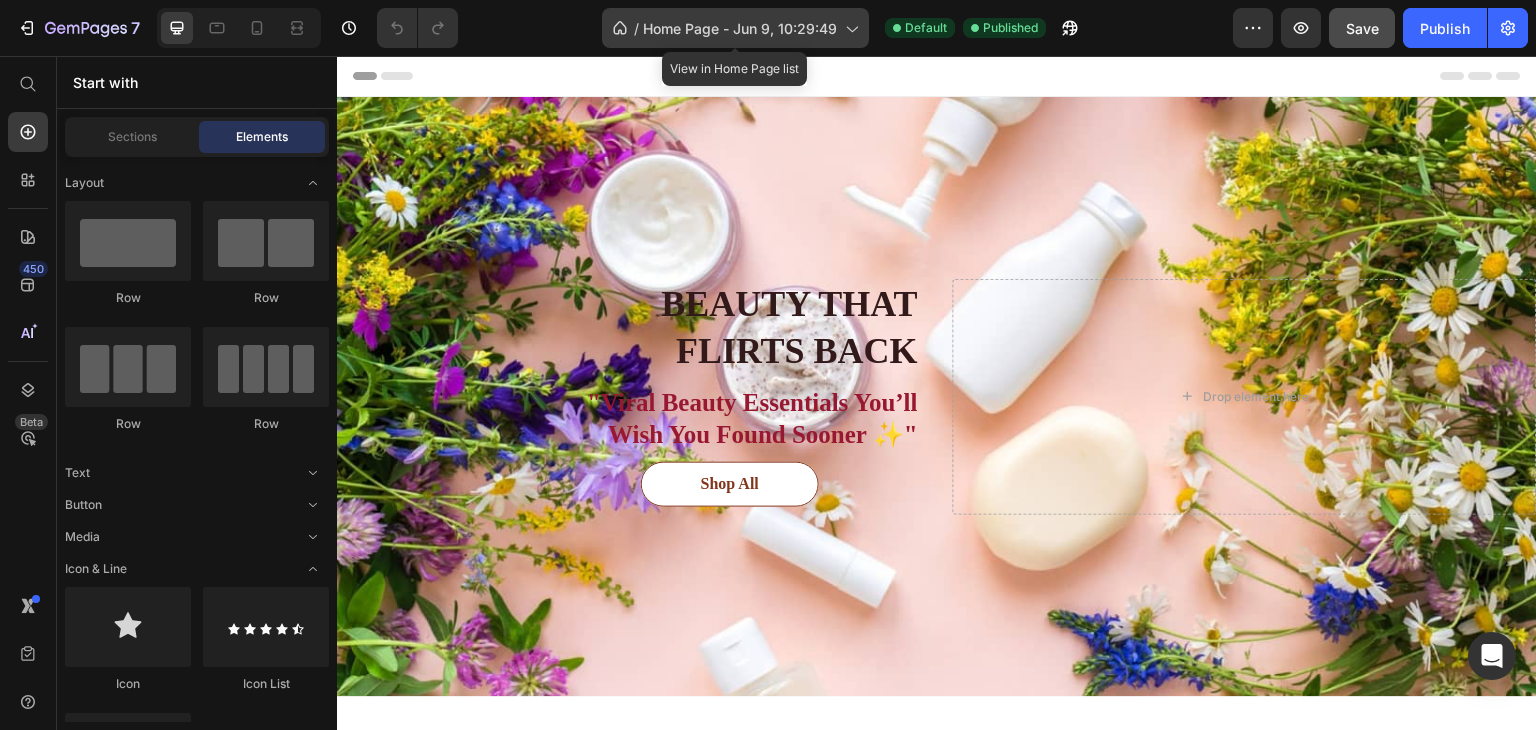 click on "Home Page - Jun 9, 10:29:49" at bounding box center [740, 28] 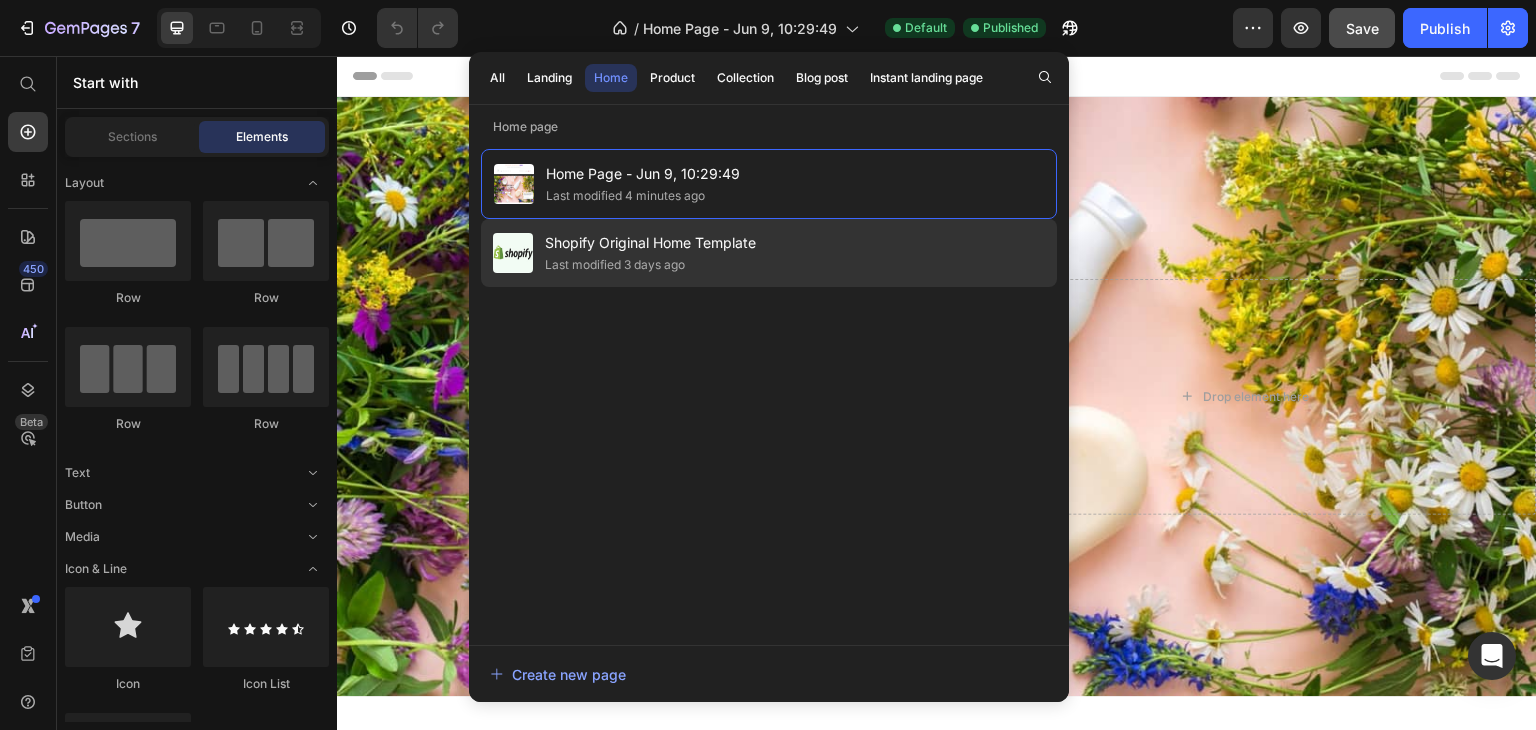 click on "Last modified 3 days ago" at bounding box center [650, 265] 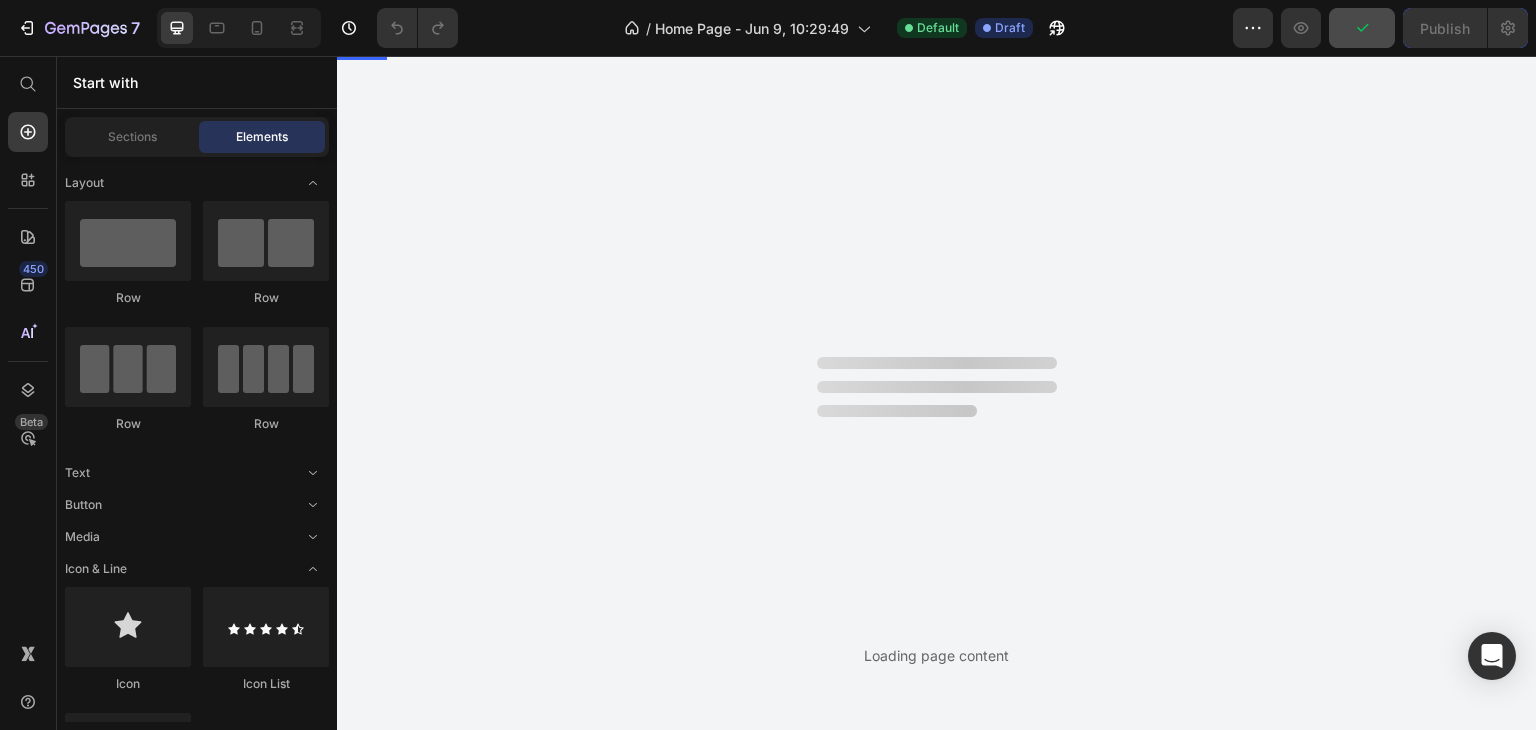 scroll, scrollTop: 0, scrollLeft: 0, axis: both 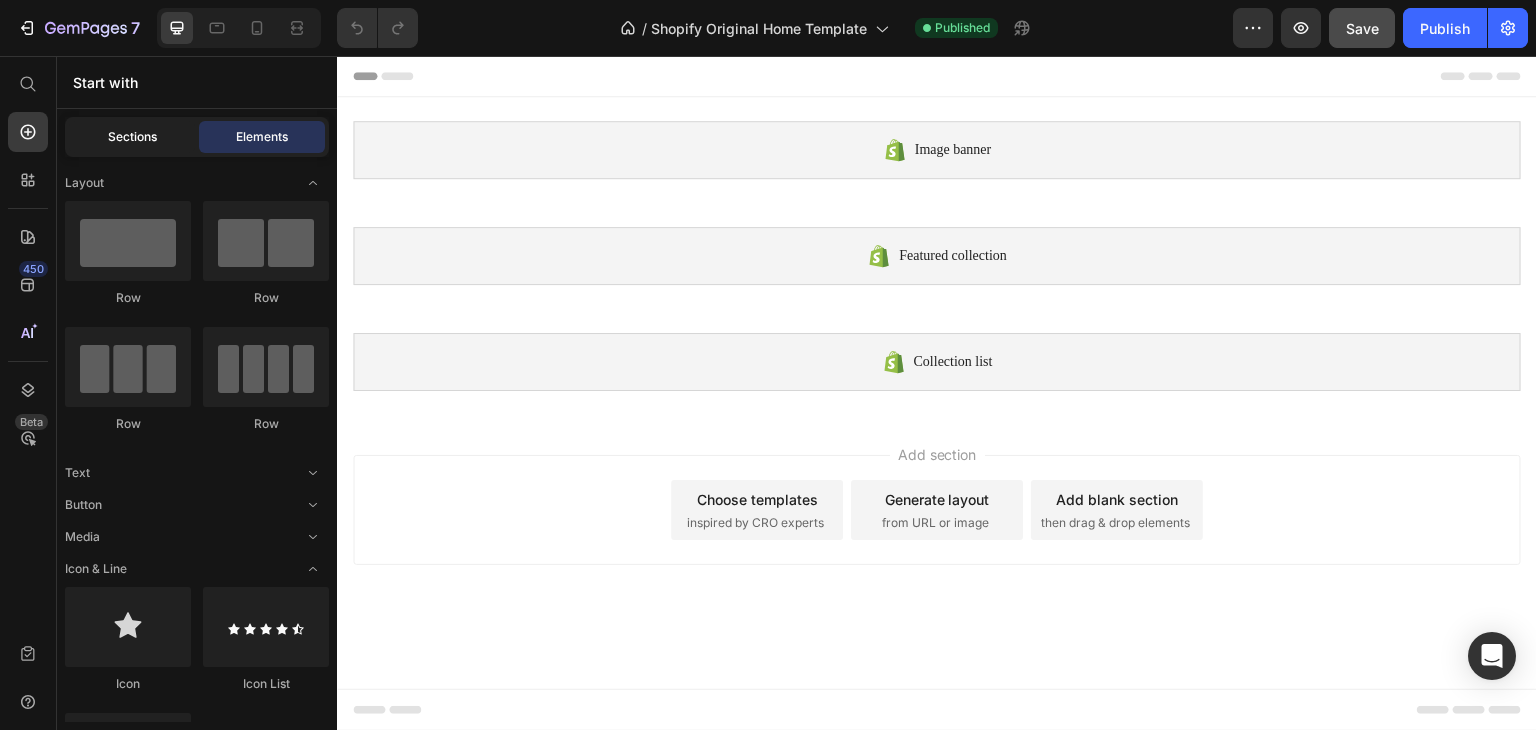 click on "Sections" 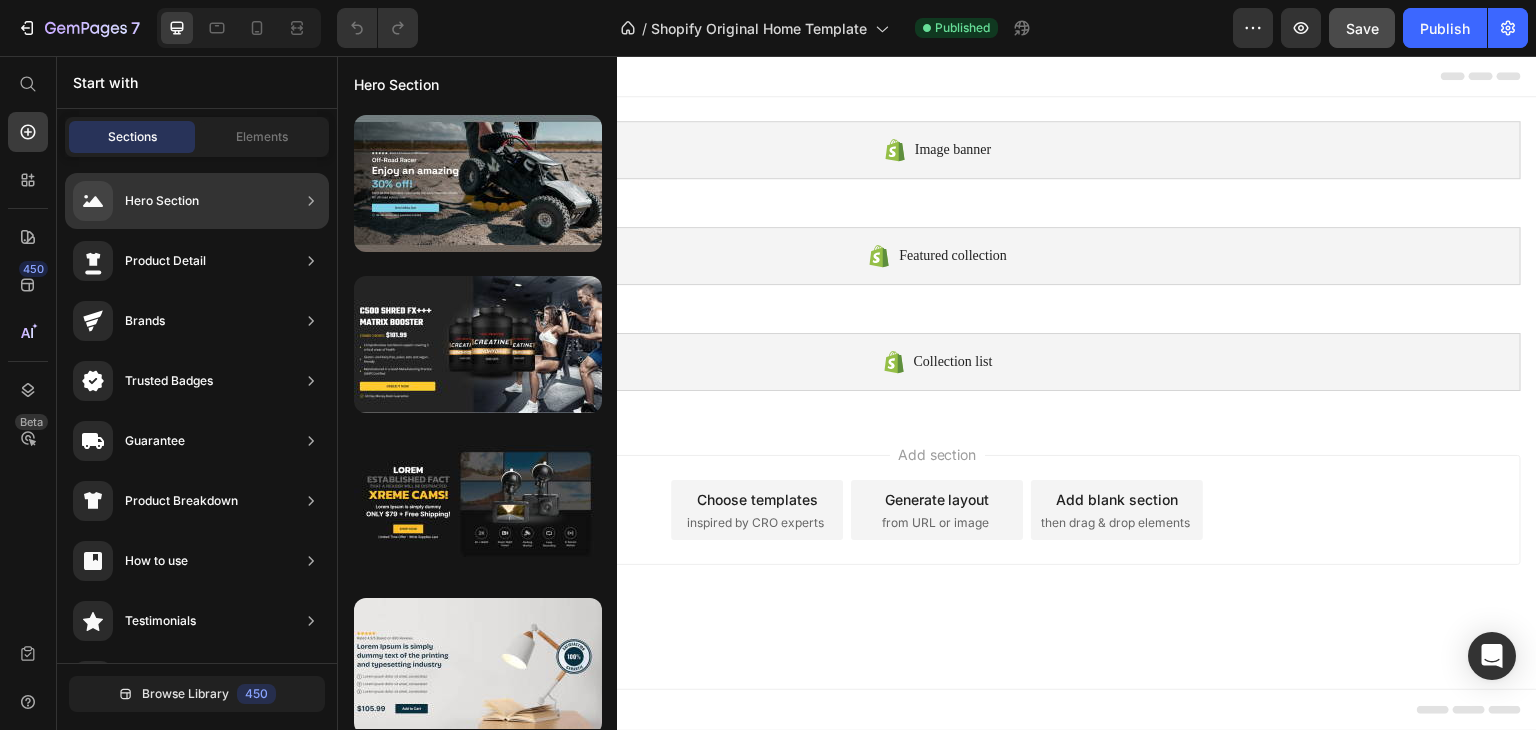 click on "Hero Section" at bounding box center [136, 201] 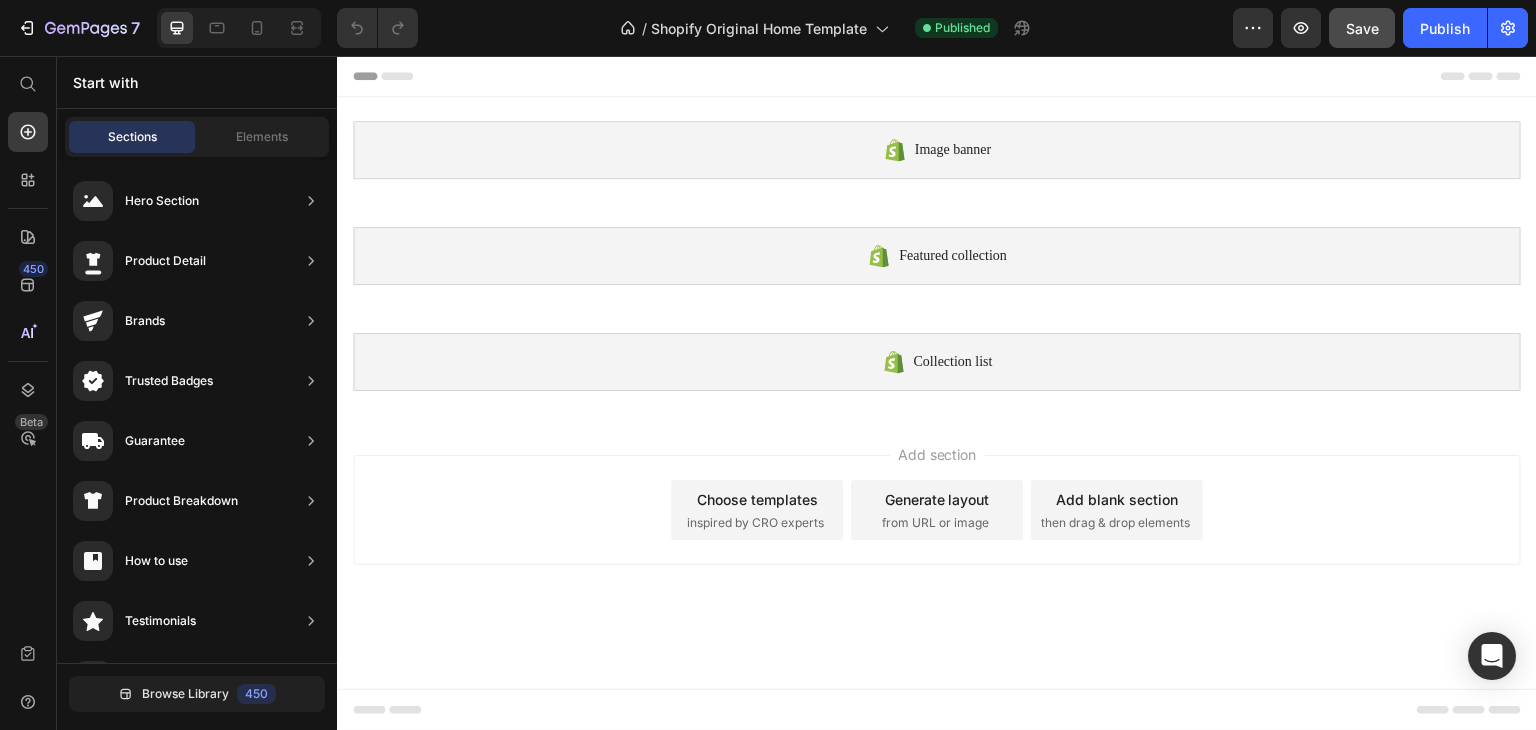 click 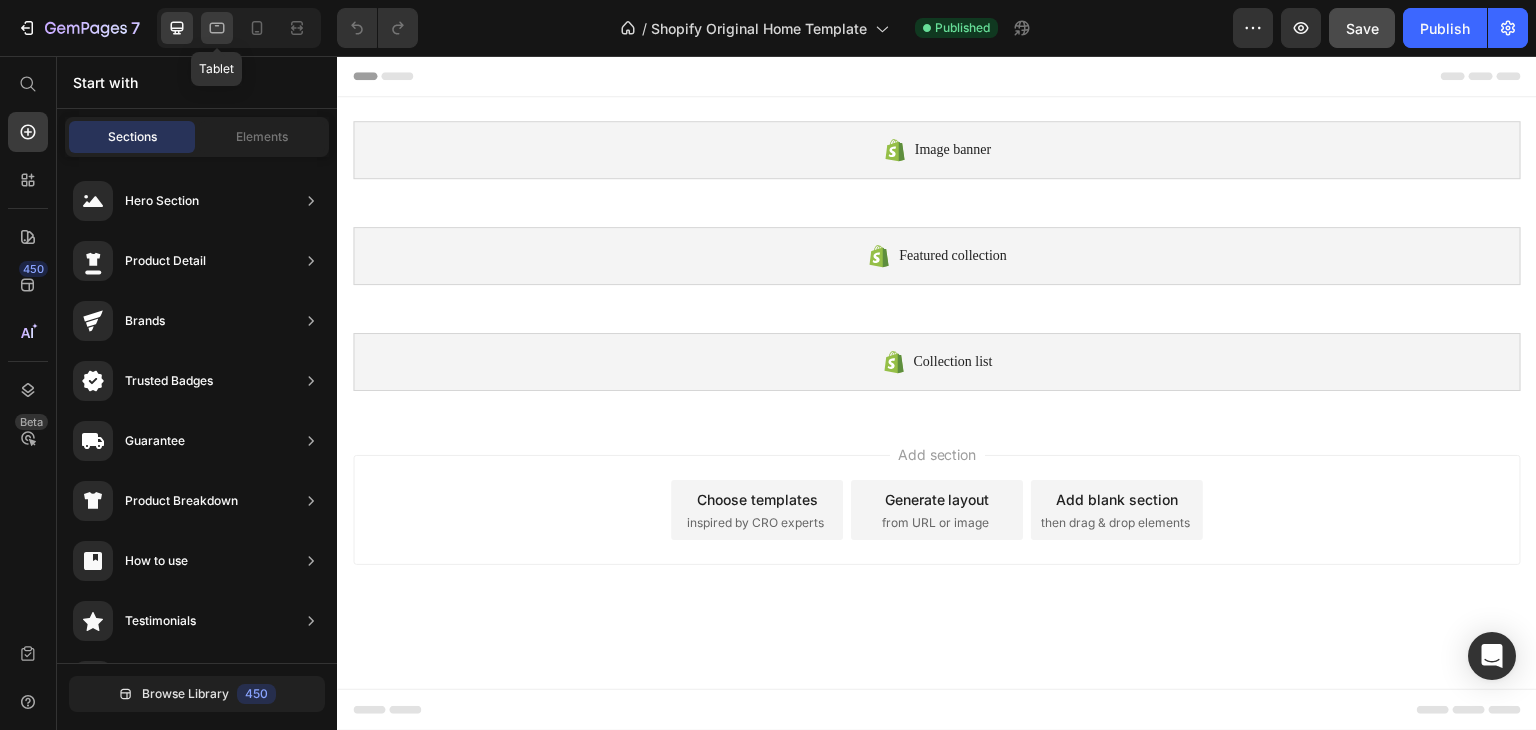 click 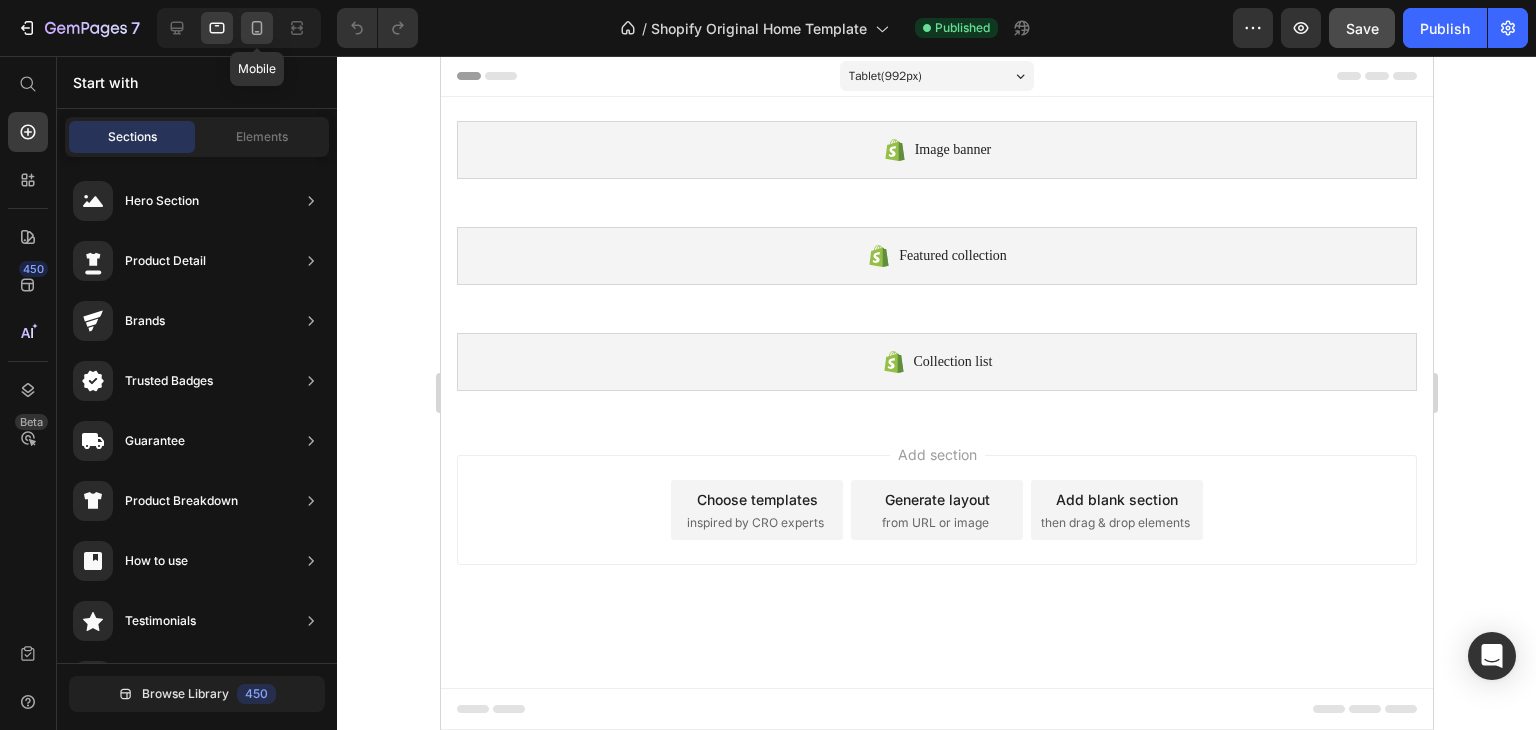 click 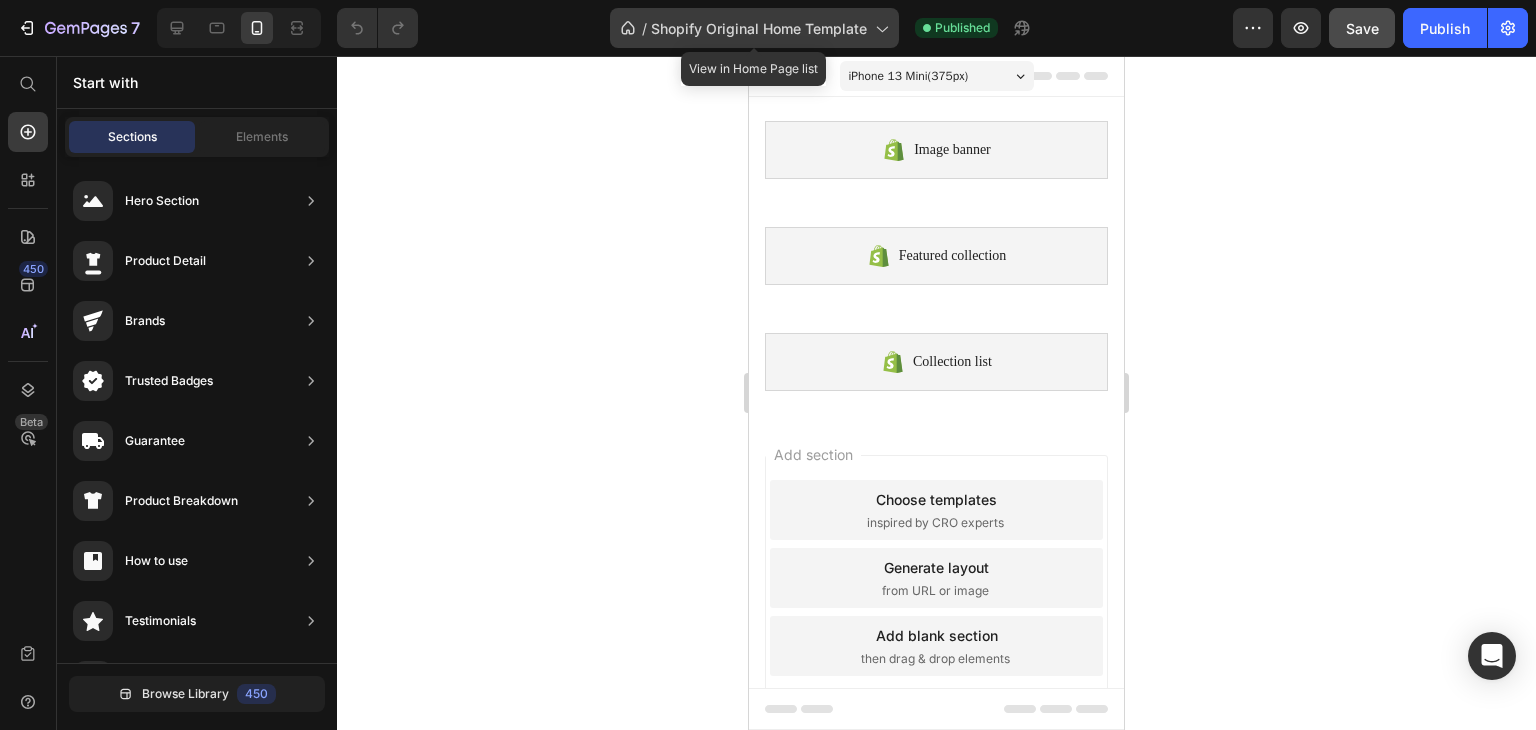 click on "Shopify Original Home Template" at bounding box center (759, 28) 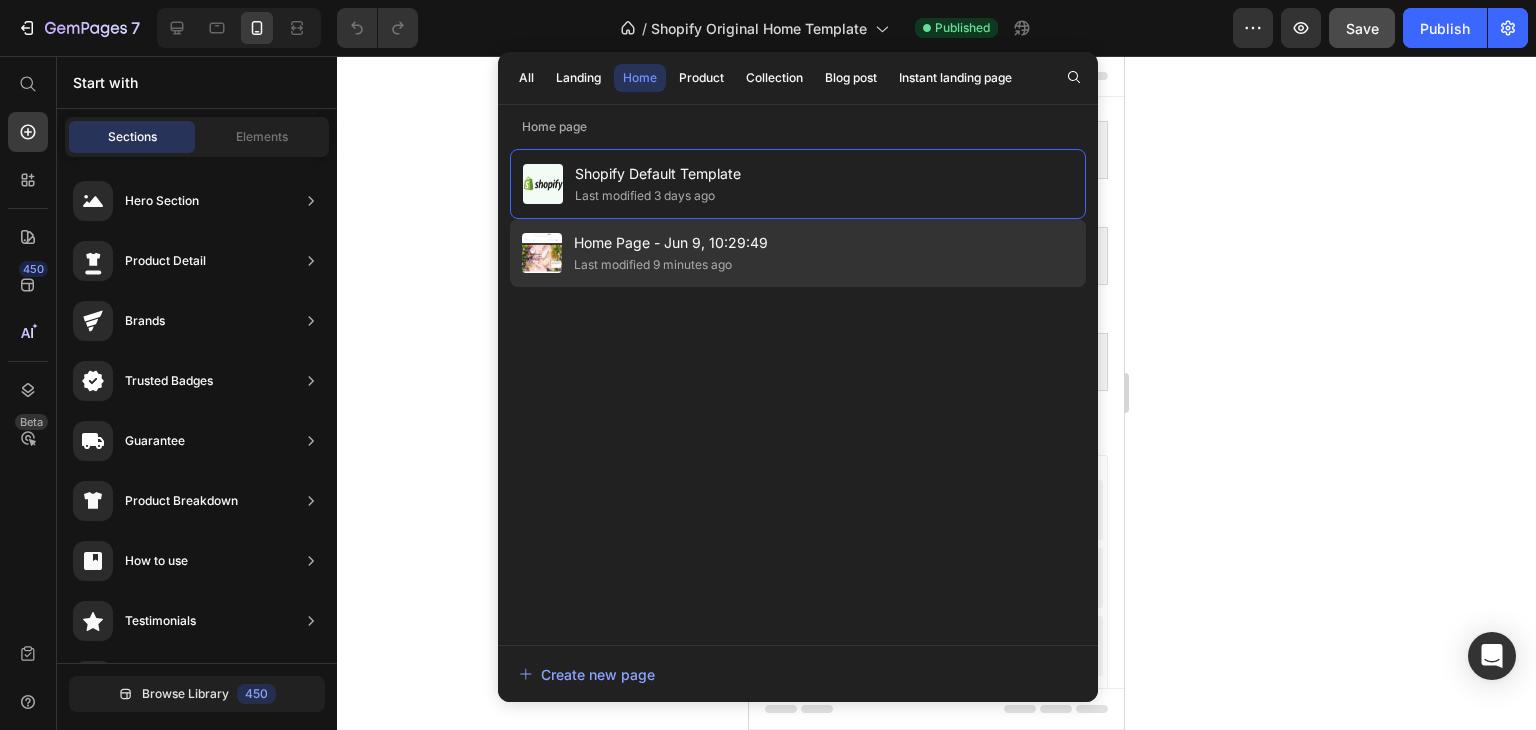 click on "Home Page - Jun 9, 10:29:49 Last modified 9 minutes ago" 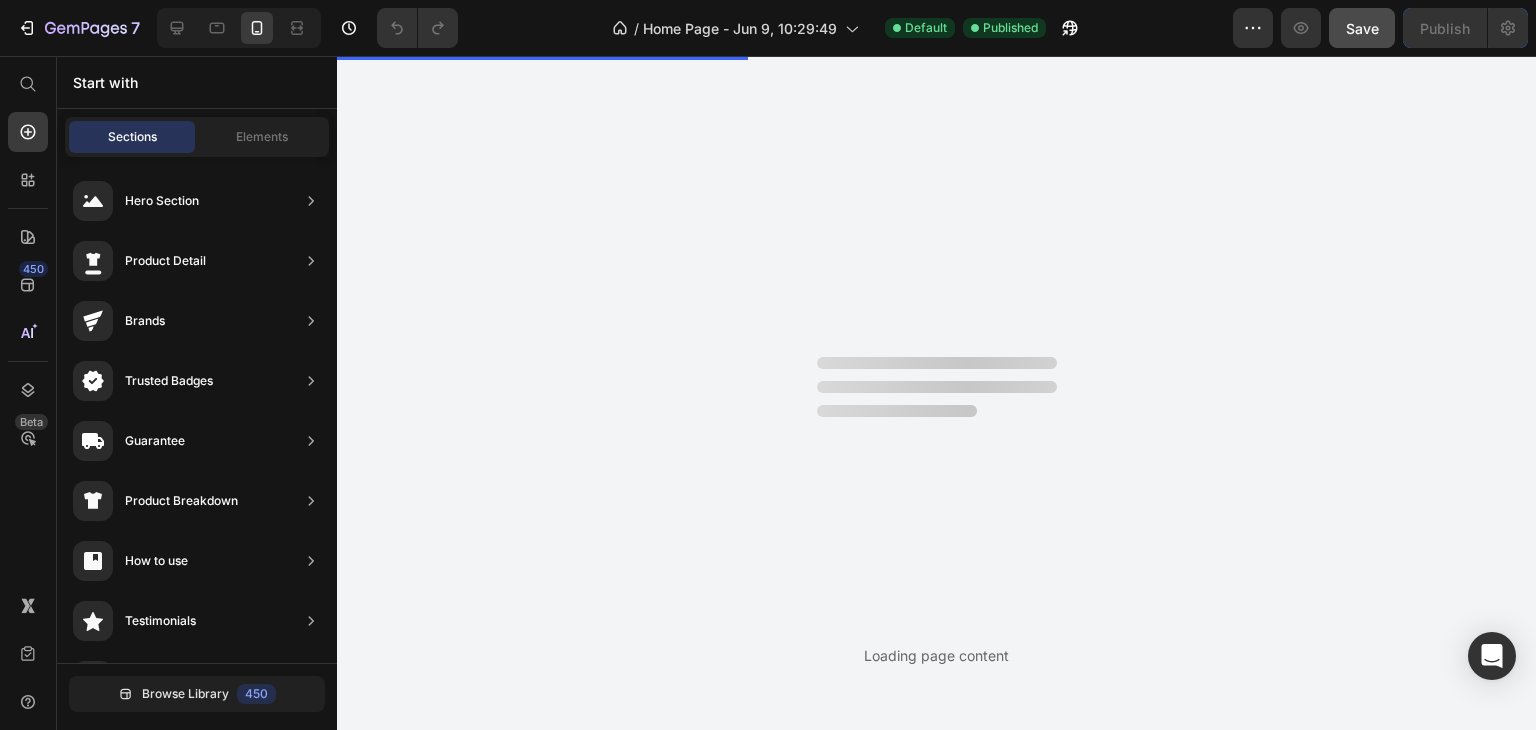 scroll, scrollTop: 0, scrollLeft: 0, axis: both 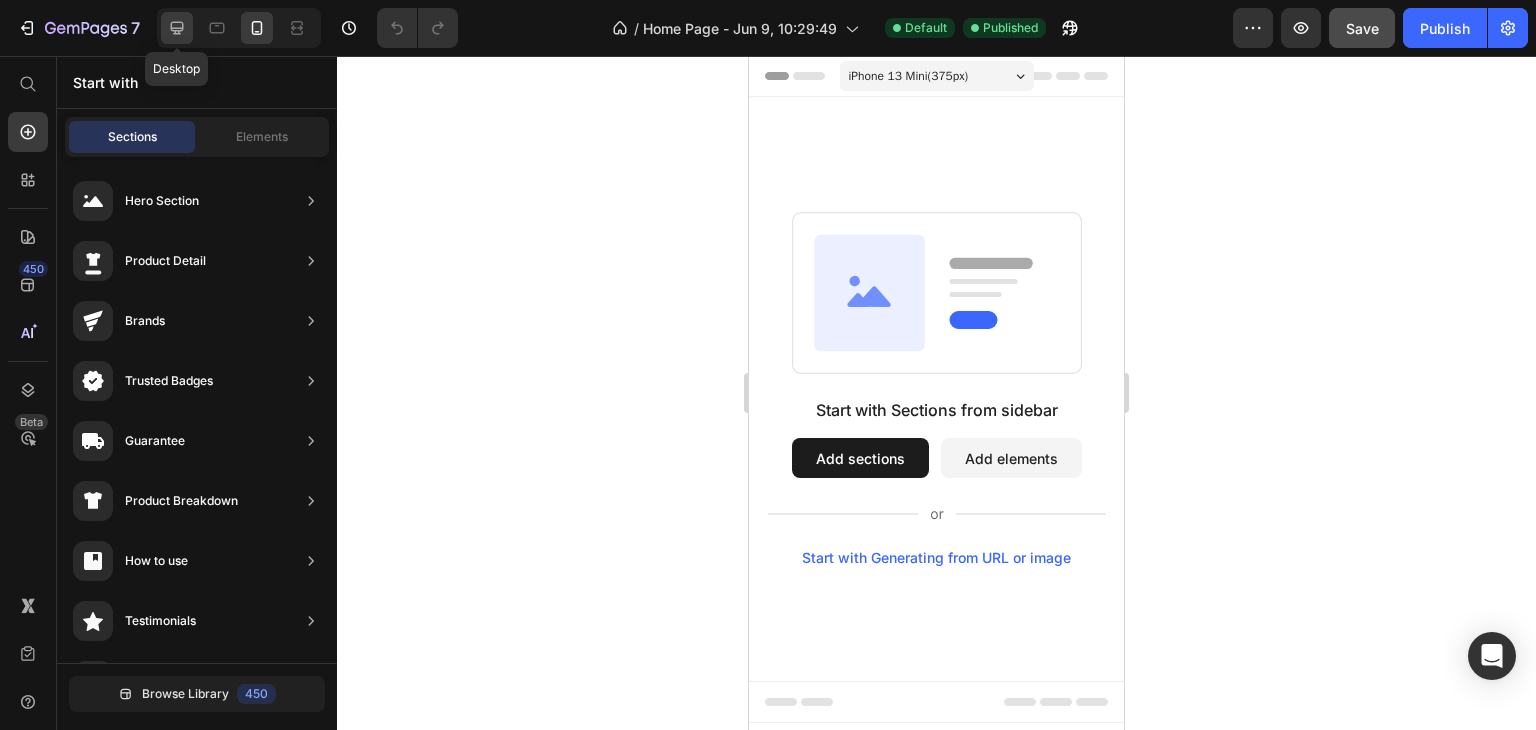 click 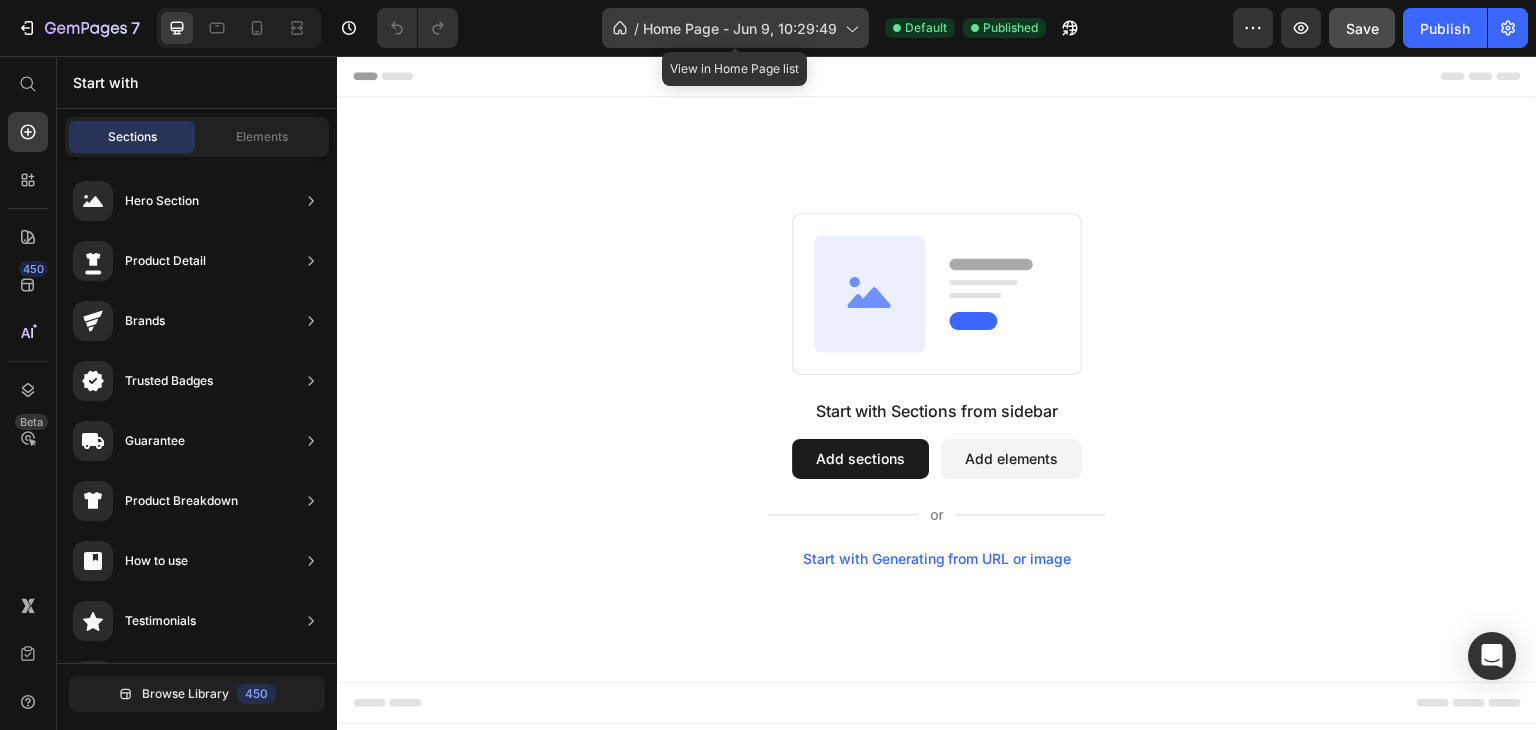 click on "Home Page - Jun 9, 10:29:49" at bounding box center [740, 28] 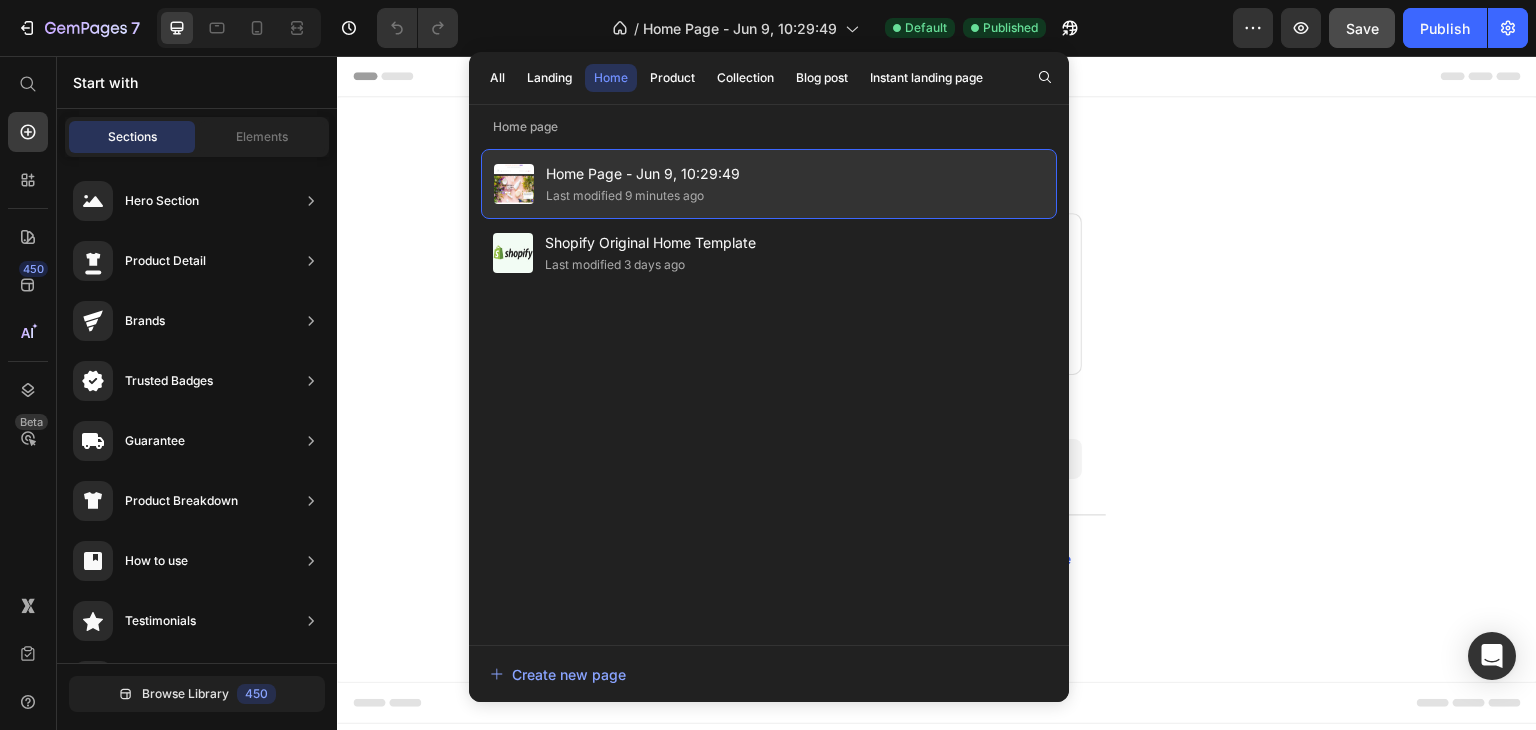 click on "Last modified 9 minutes ago" 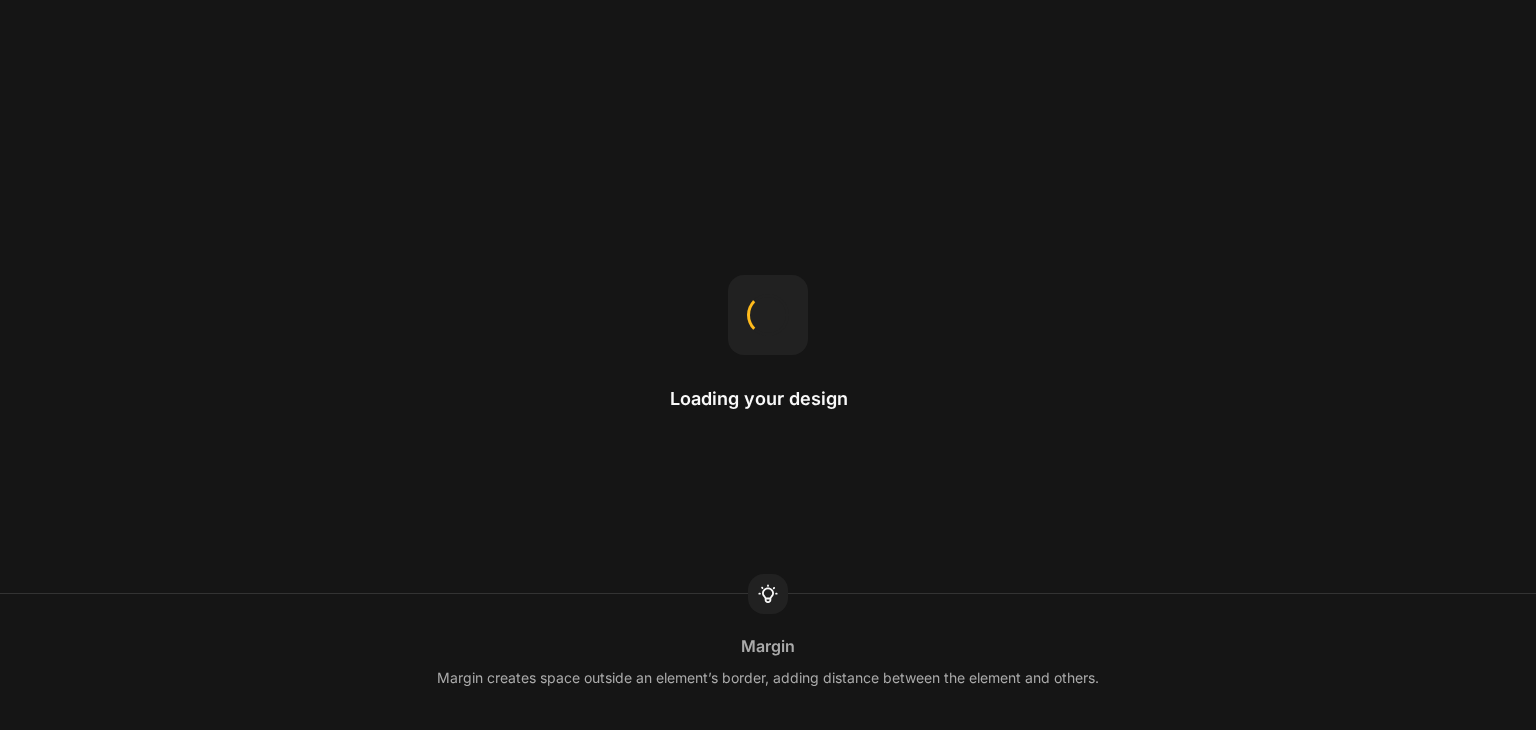 scroll, scrollTop: 0, scrollLeft: 0, axis: both 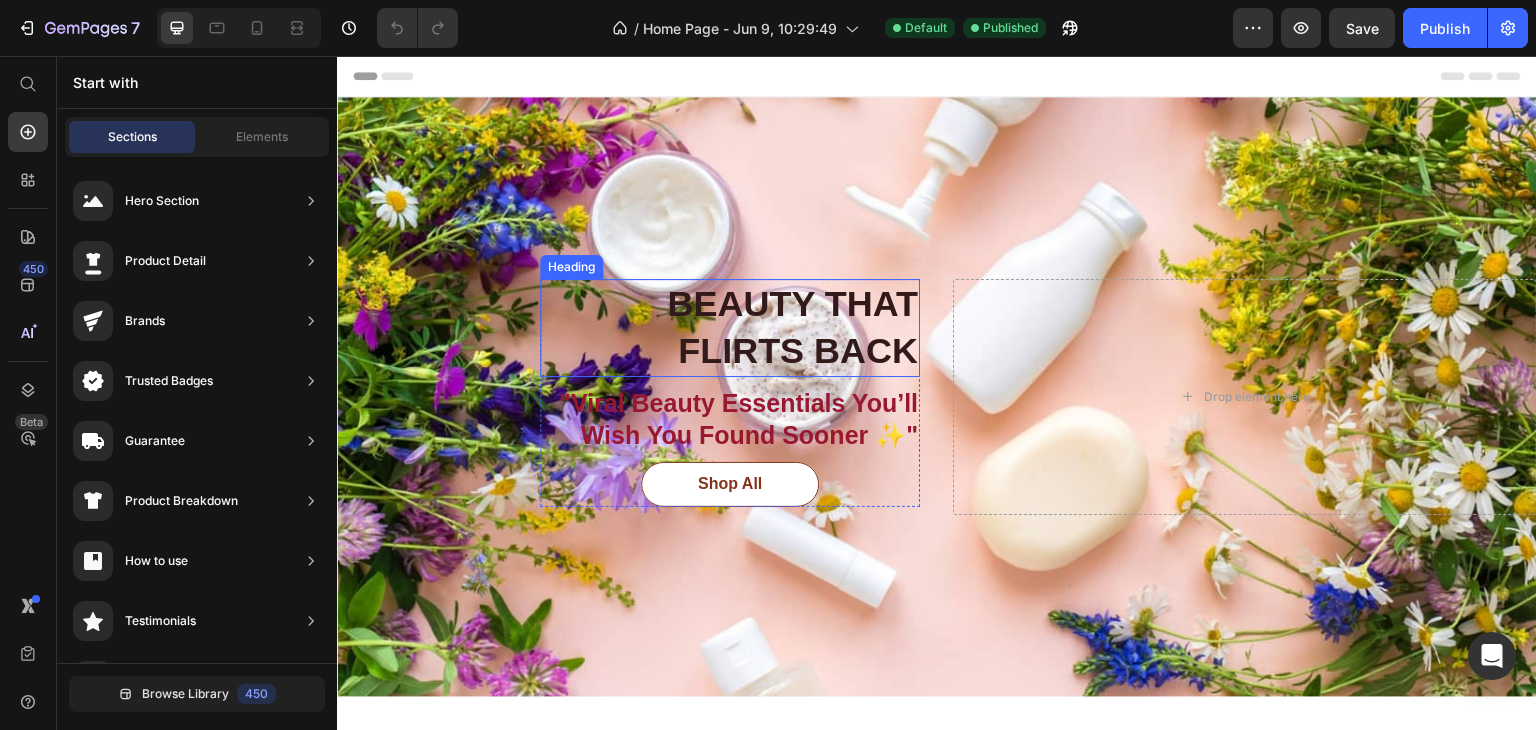 click on "BEAUTY THAT FLIRTS BACK" at bounding box center [730, 328] 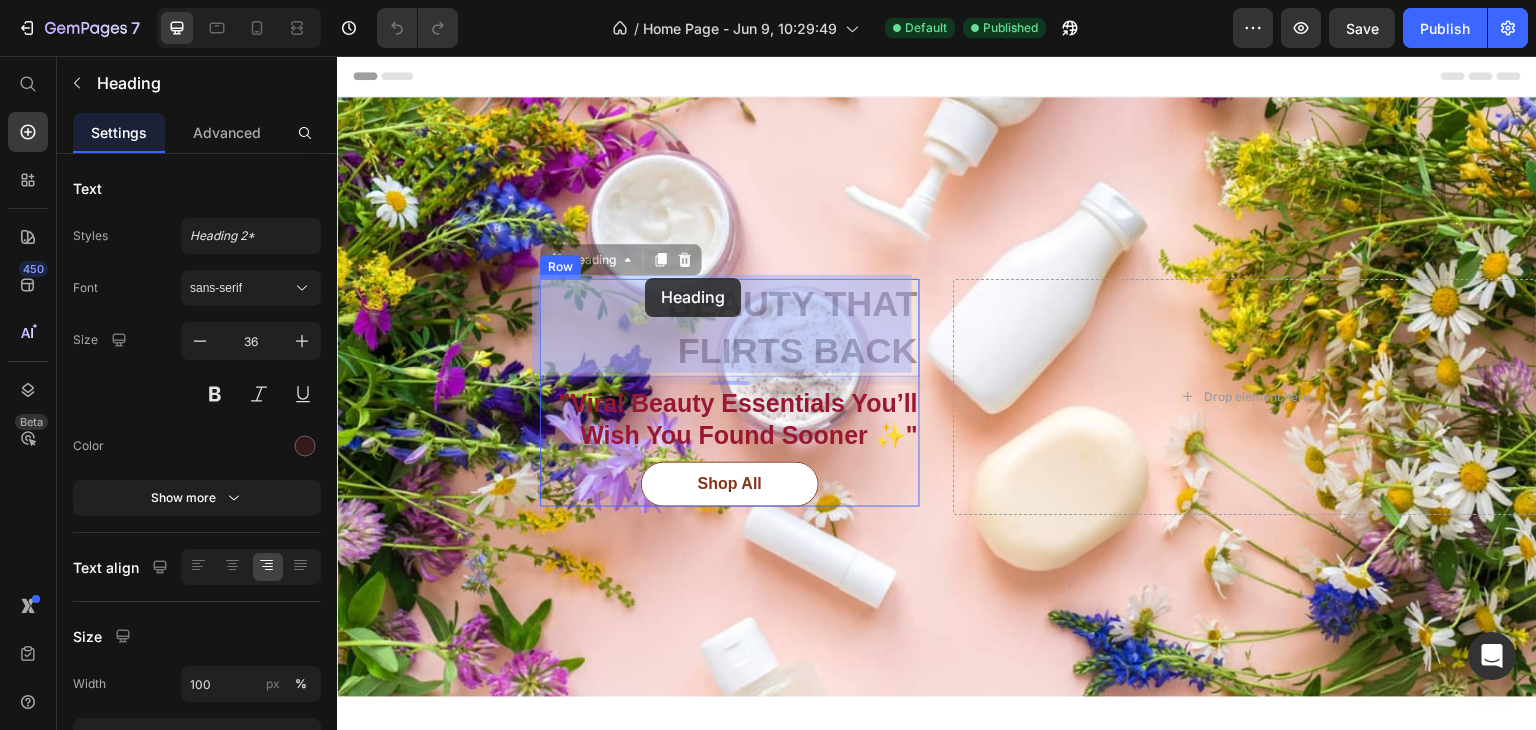 drag, startPoint x: 556, startPoint y: 319, endPoint x: 645, endPoint y: 282, distance: 96.38464 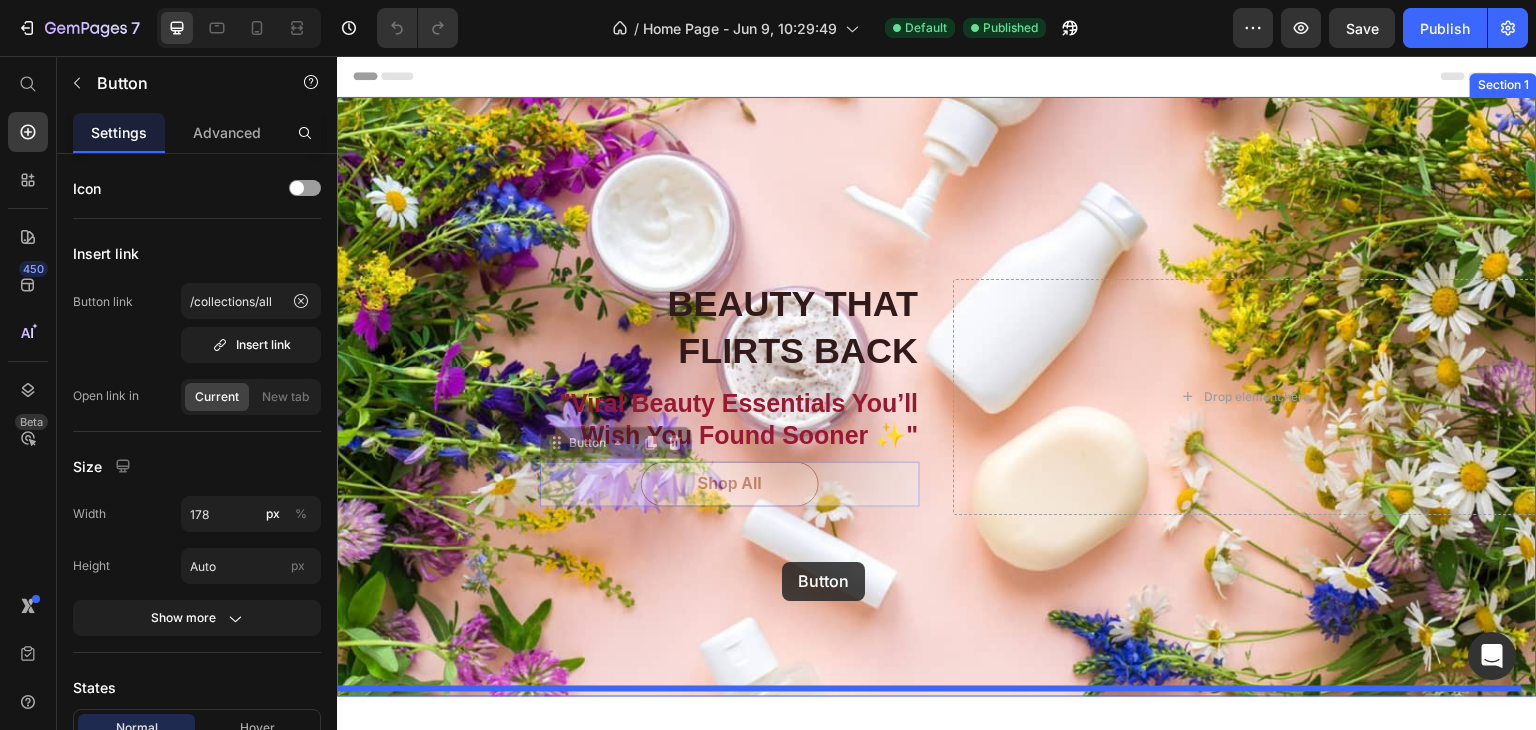 drag, startPoint x: 823, startPoint y: 483, endPoint x: 781, endPoint y: 562, distance: 89.470665 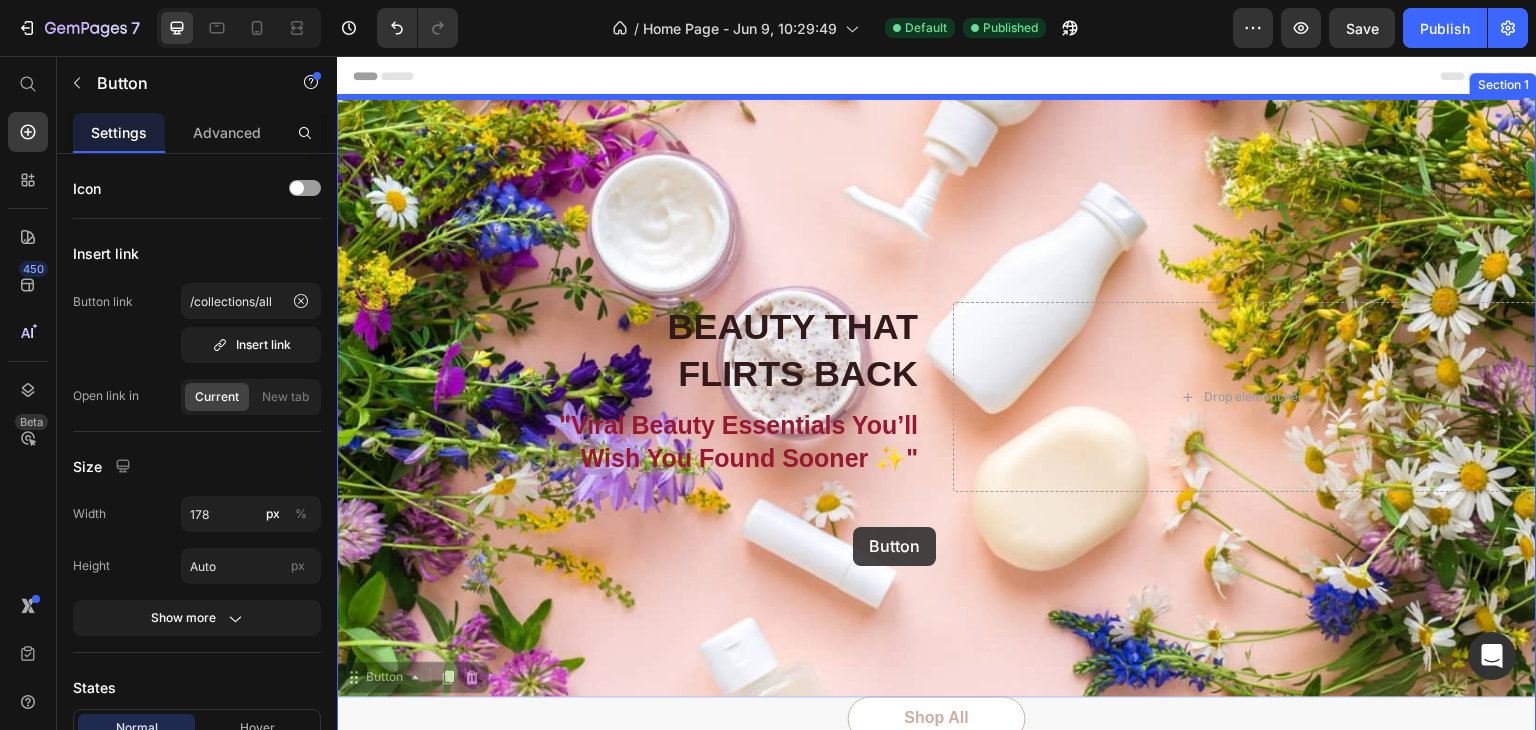 drag, startPoint x: 965, startPoint y: 710, endPoint x: 846, endPoint y: 522, distance: 222.4972 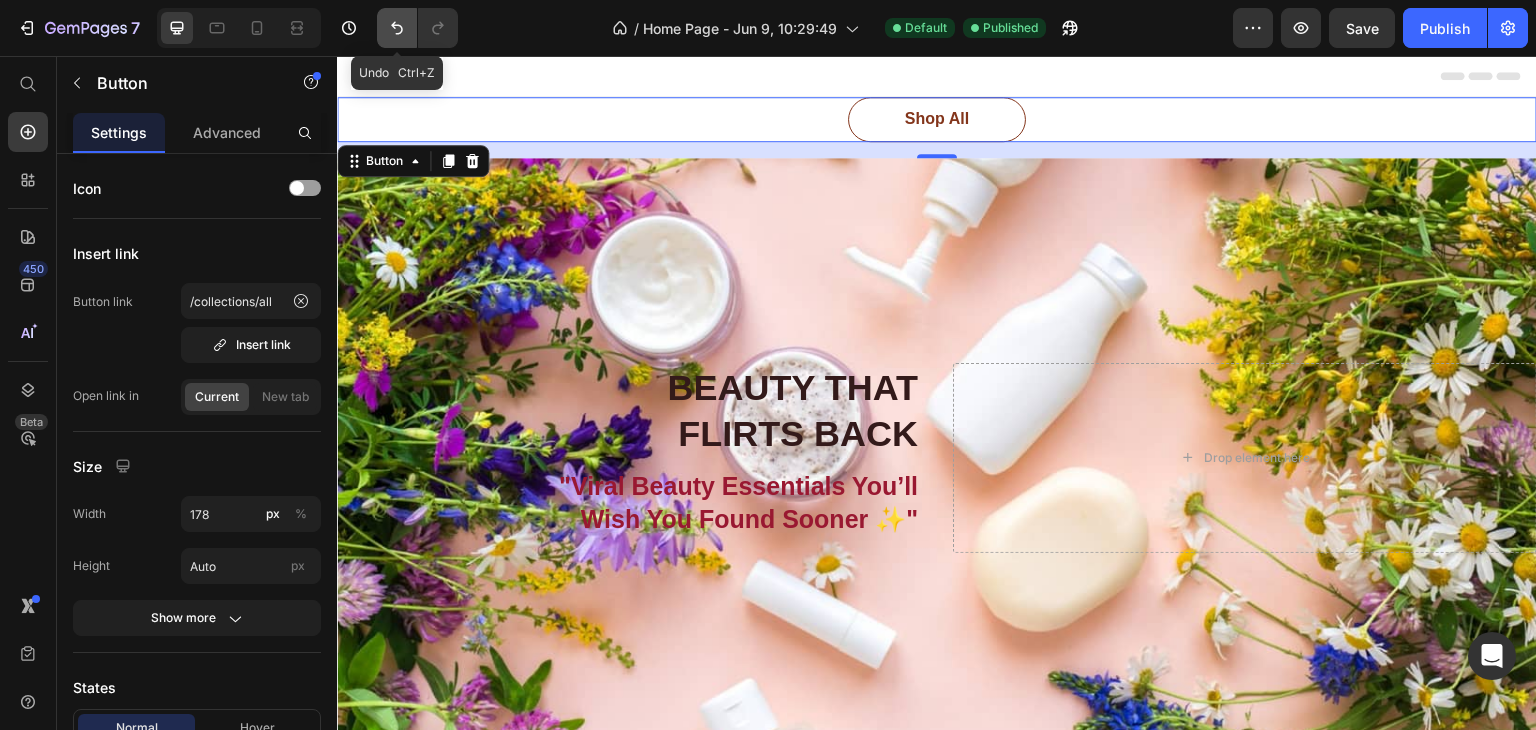 click 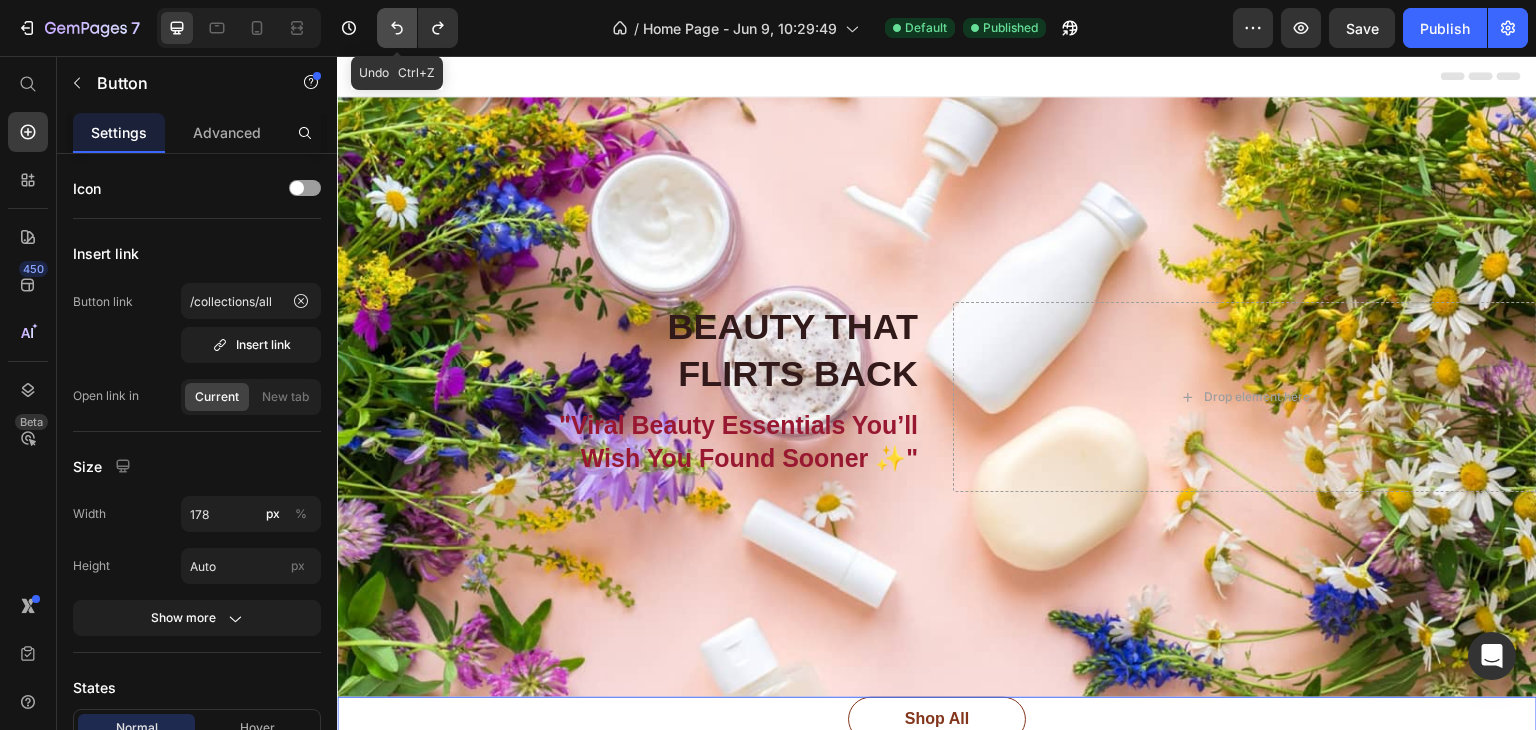 click 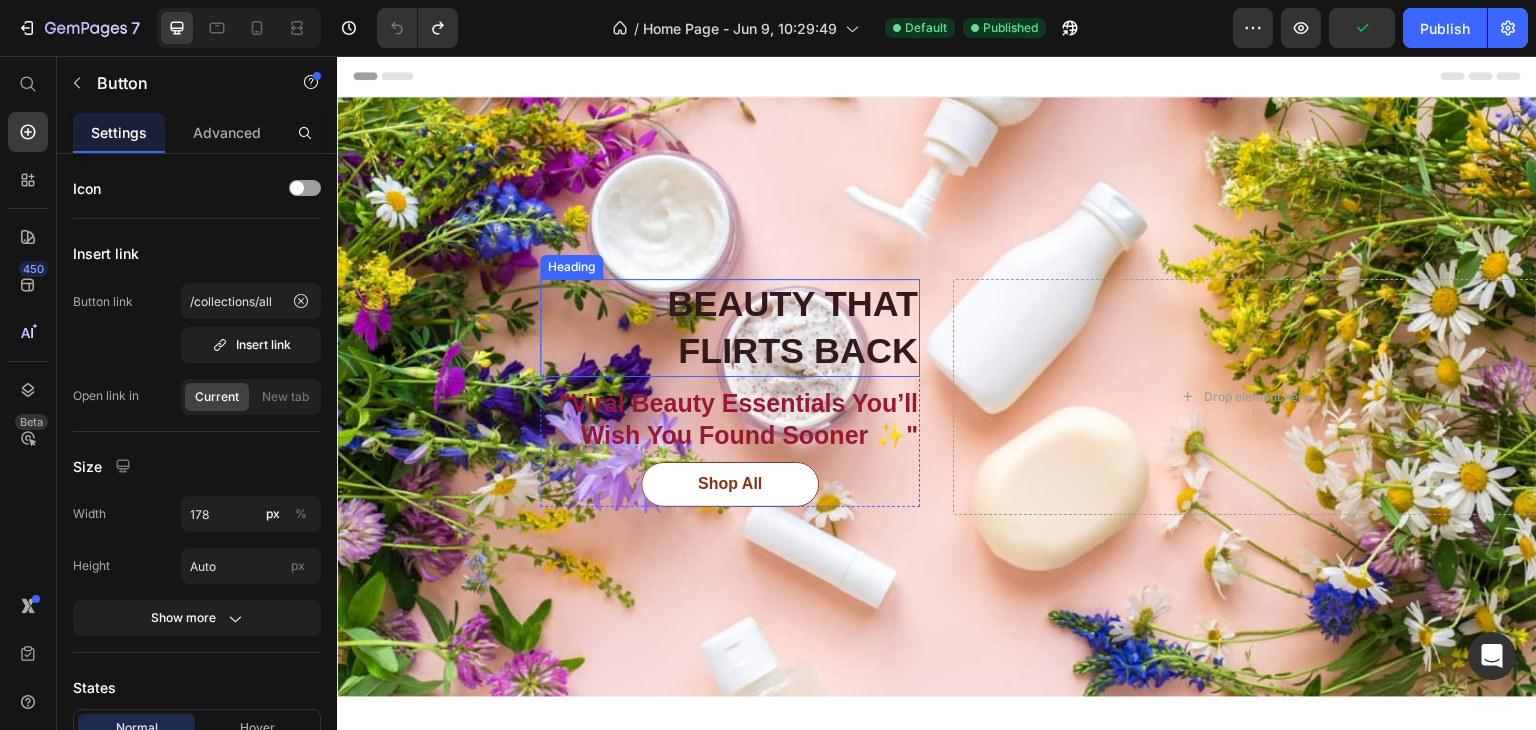 click on "BEAUTY THAT FLIRTS BACK" at bounding box center [730, 328] 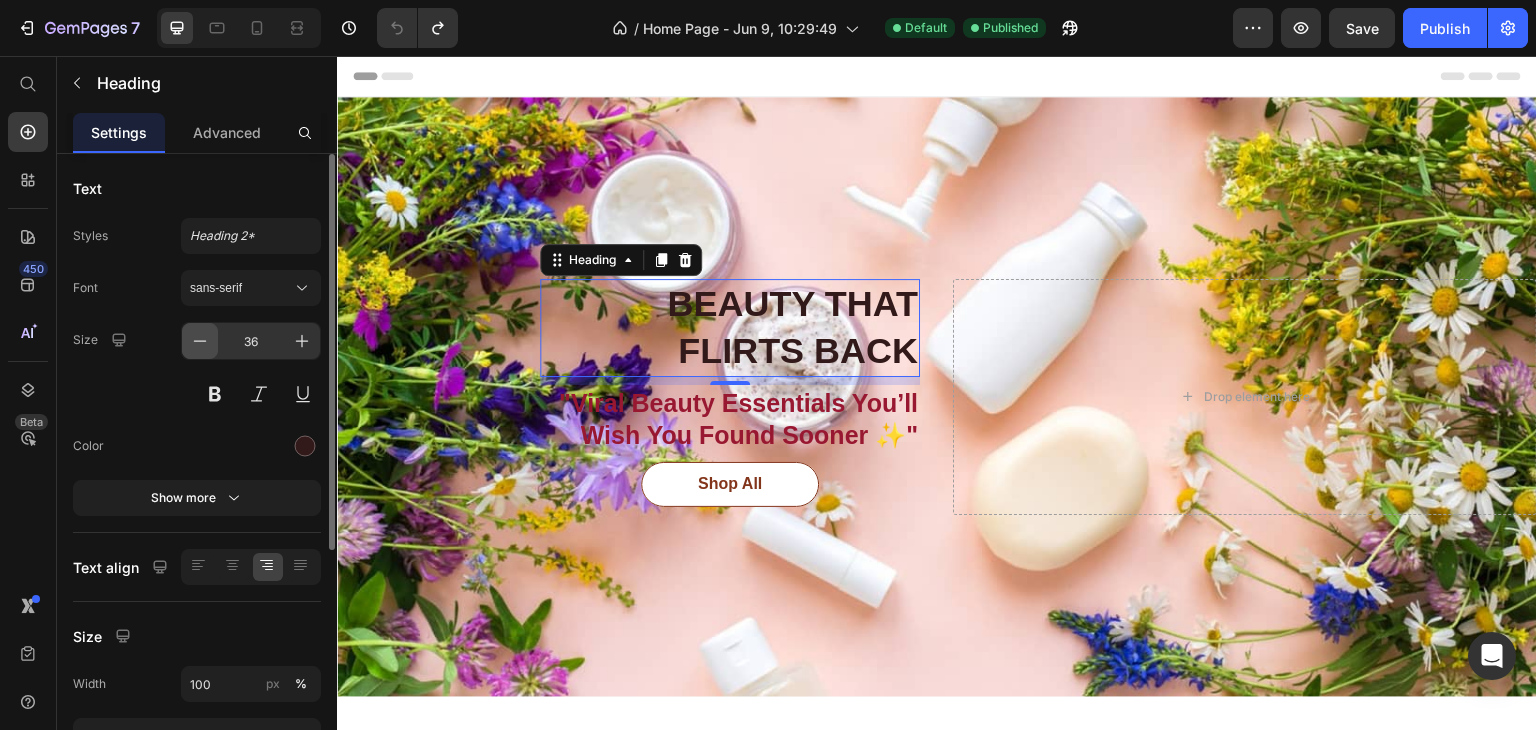 scroll, scrollTop: 0, scrollLeft: 0, axis: both 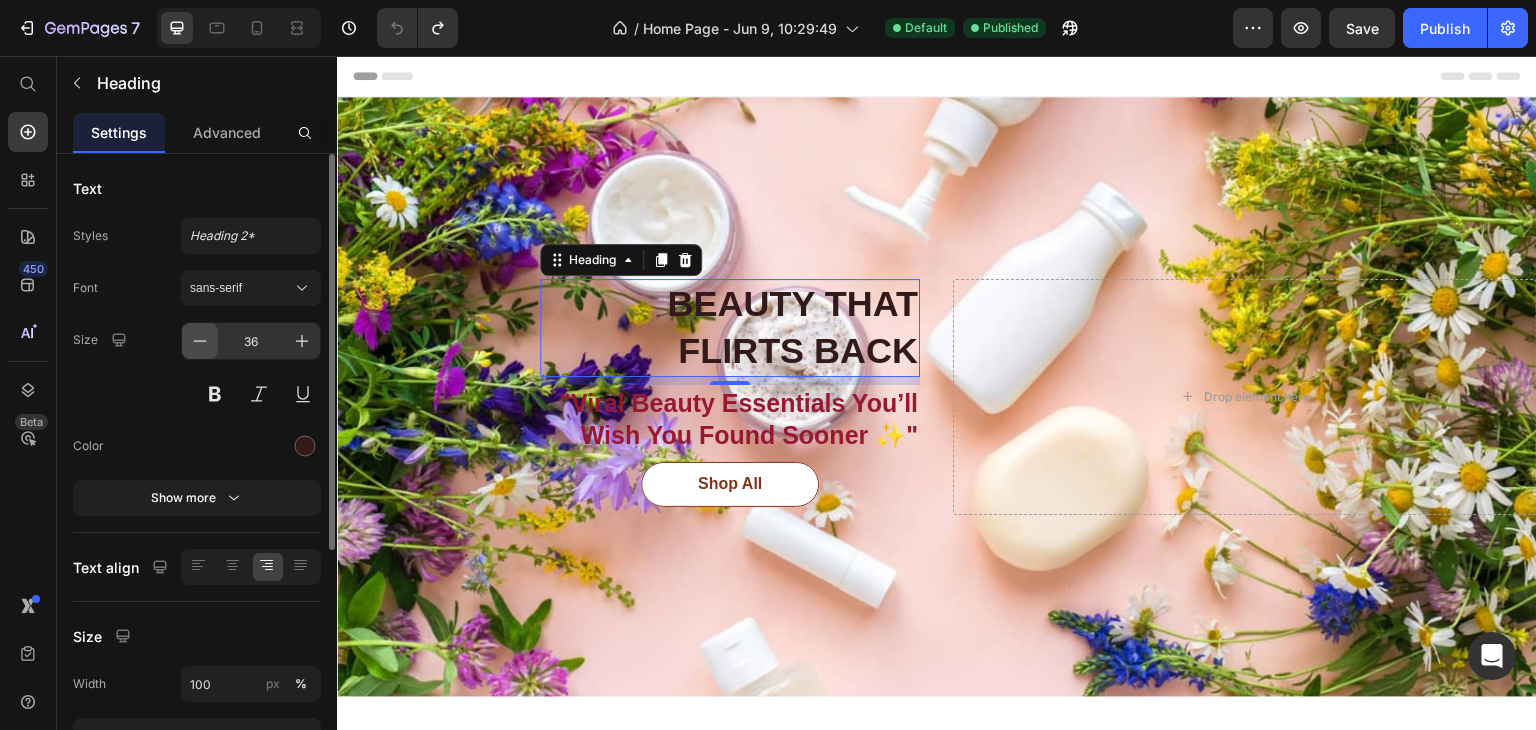 click 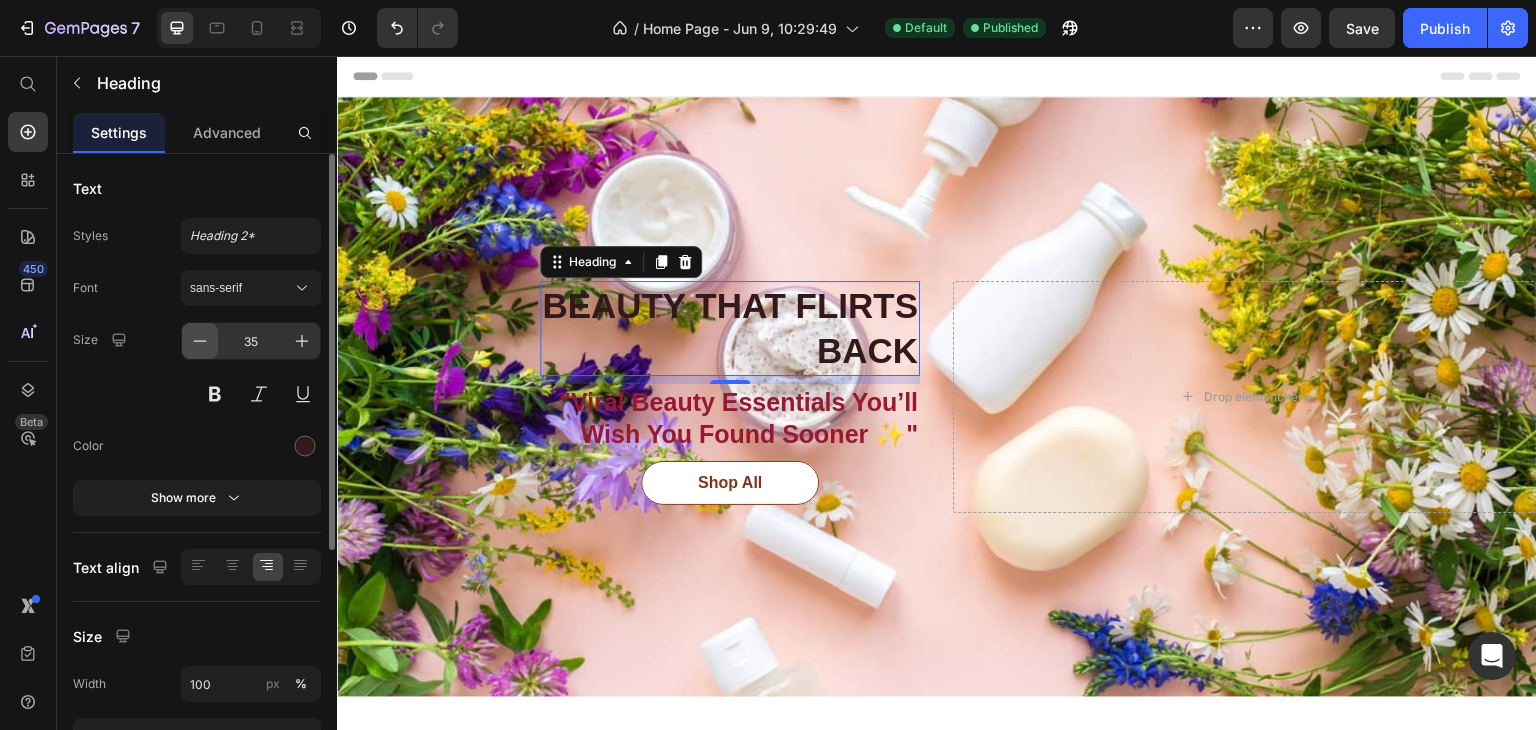 click 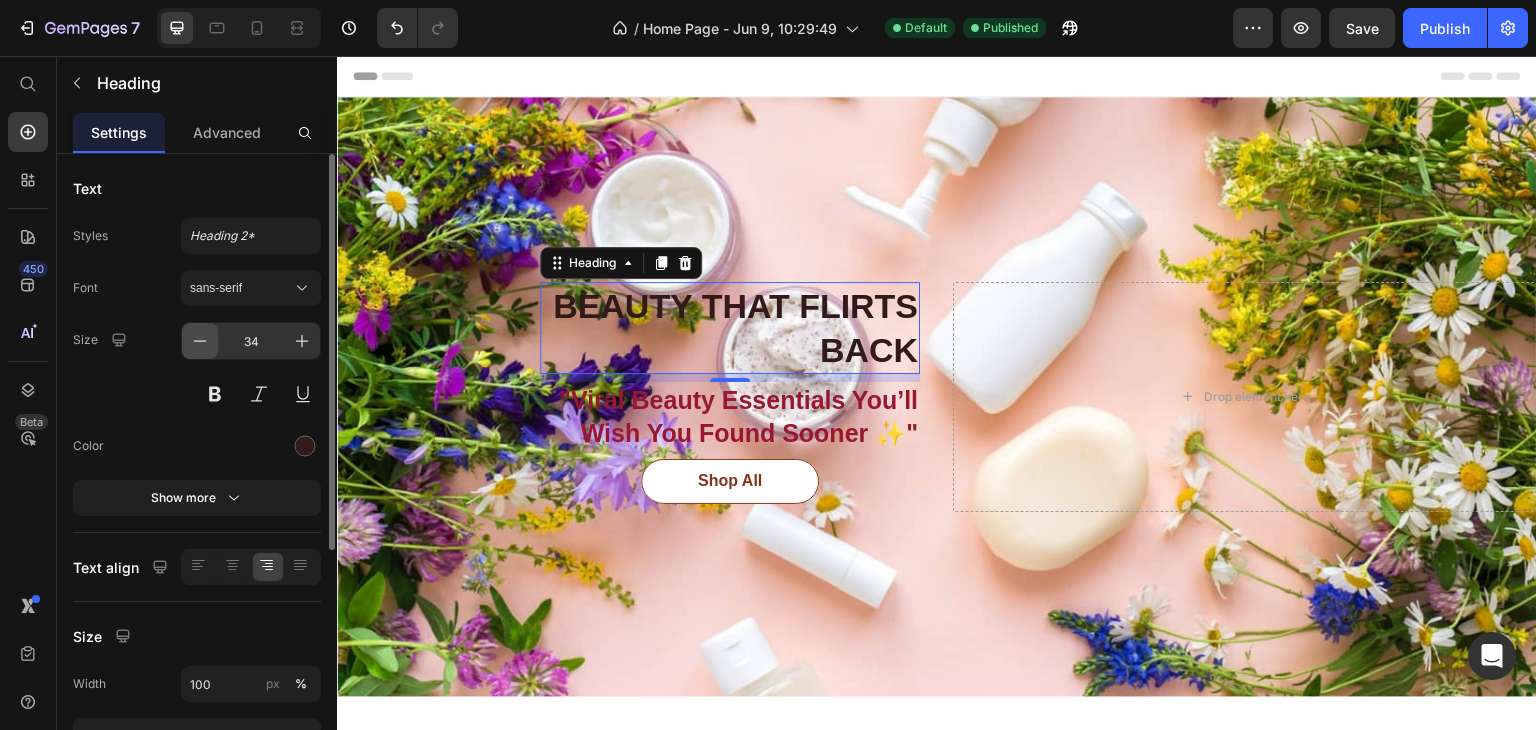 click 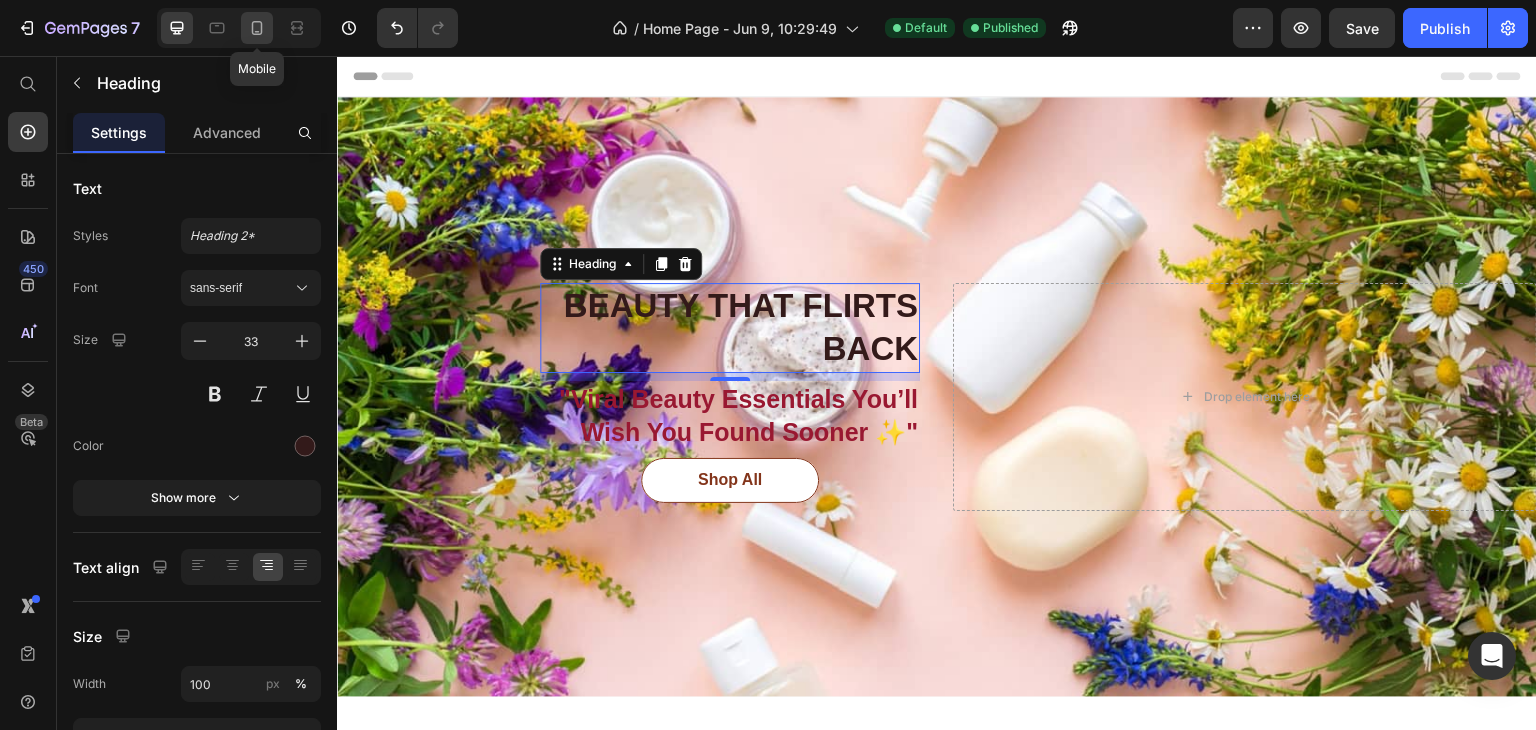 click 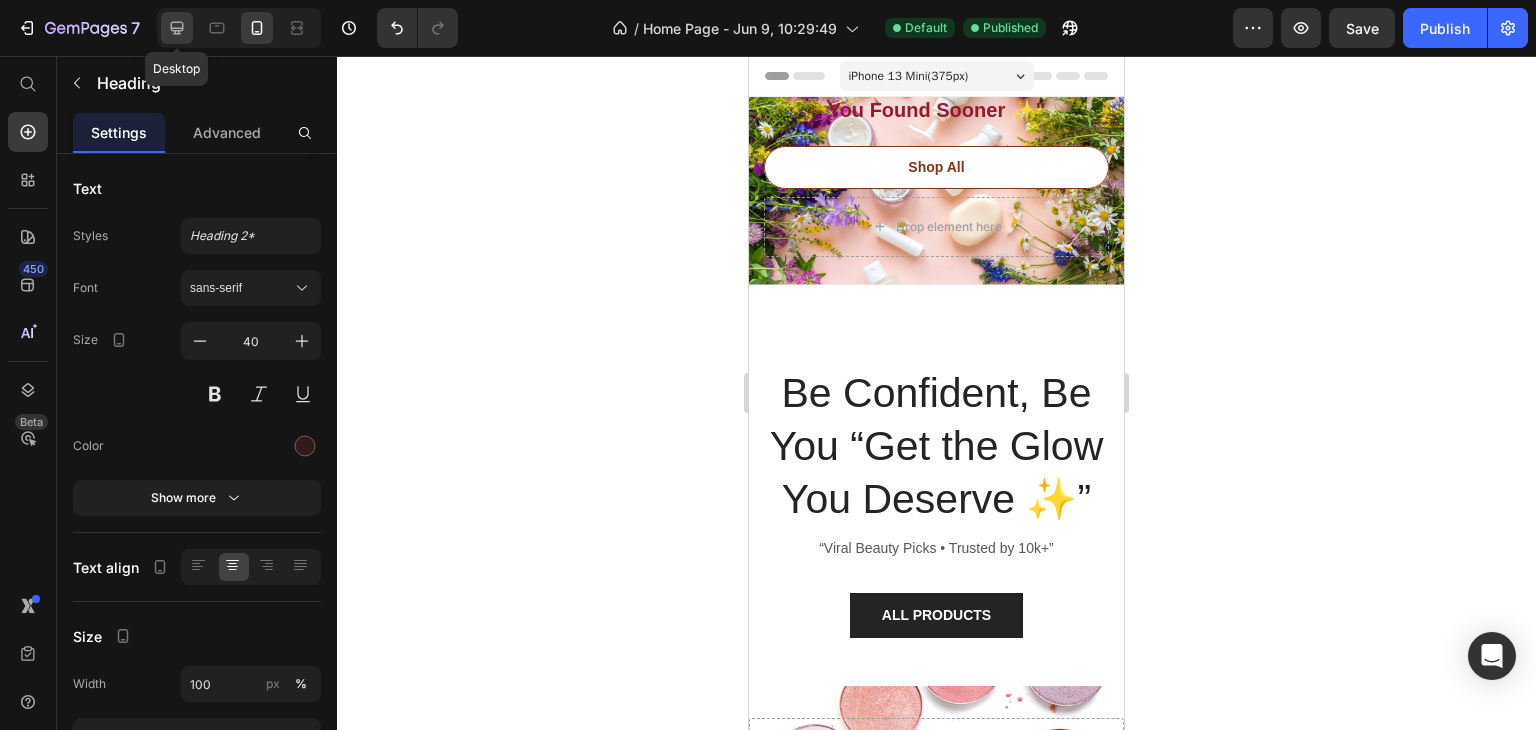 click 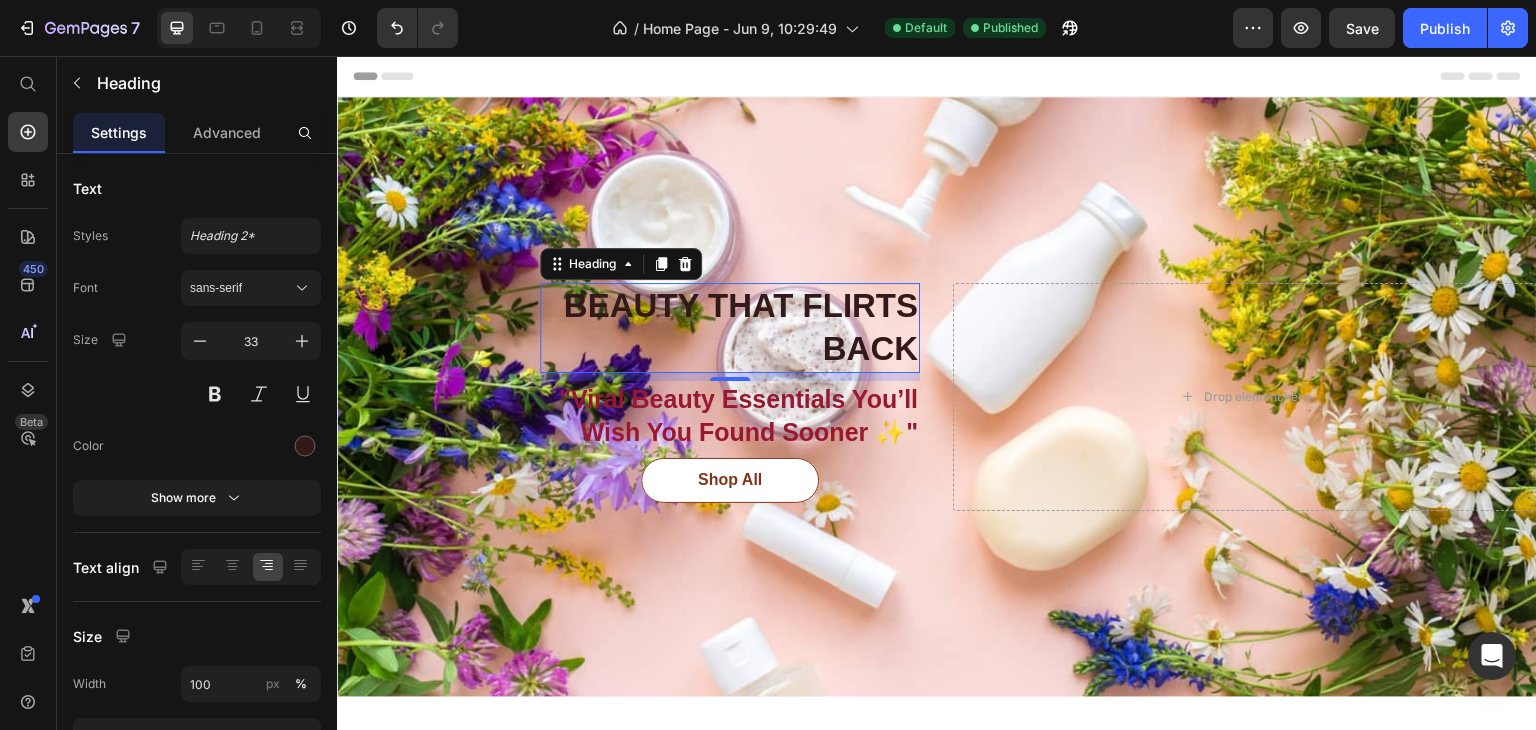 scroll, scrollTop: 153, scrollLeft: 0, axis: vertical 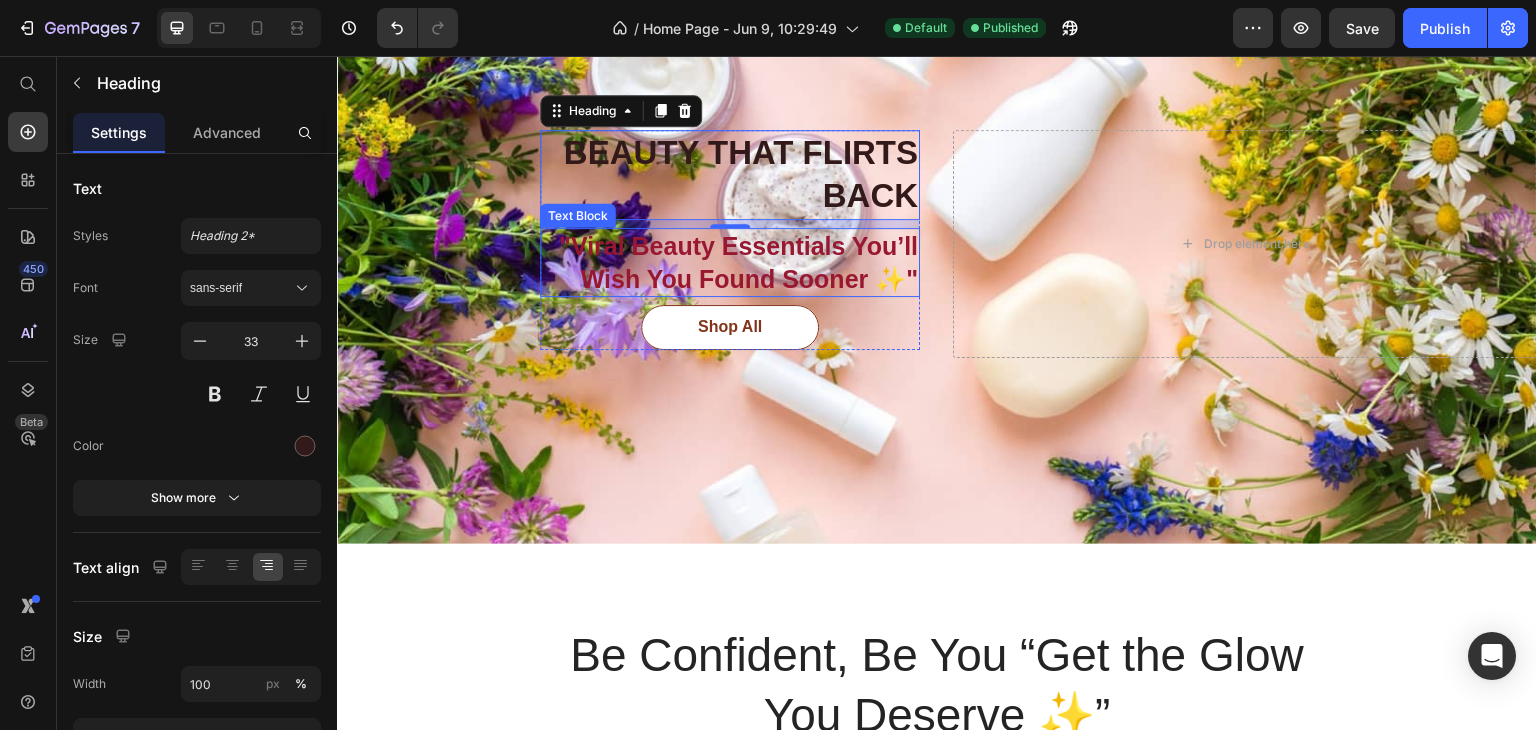 click on ""Viral Beauty Essentials You’ll Wish You Found Sooner ✨"" at bounding box center (730, 262) 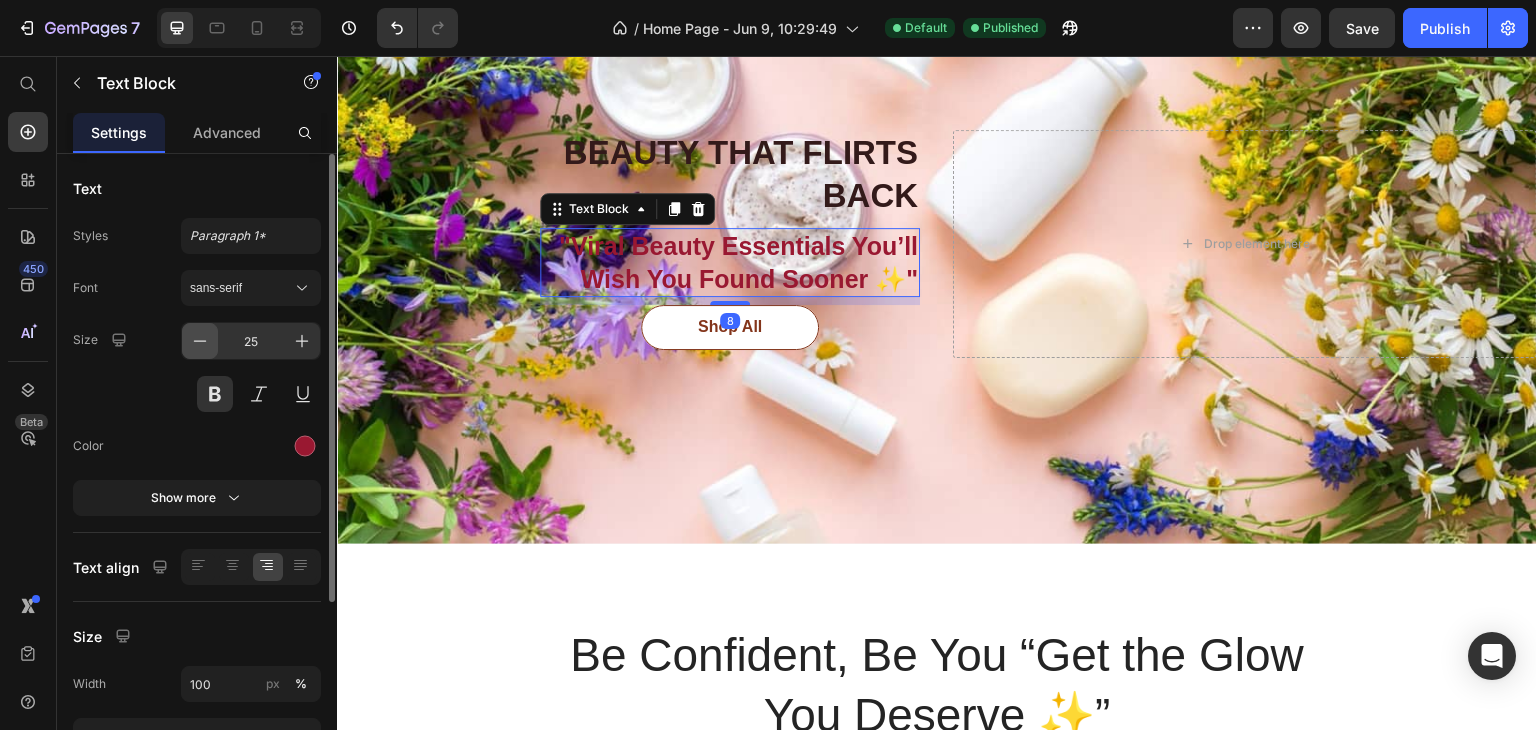 click 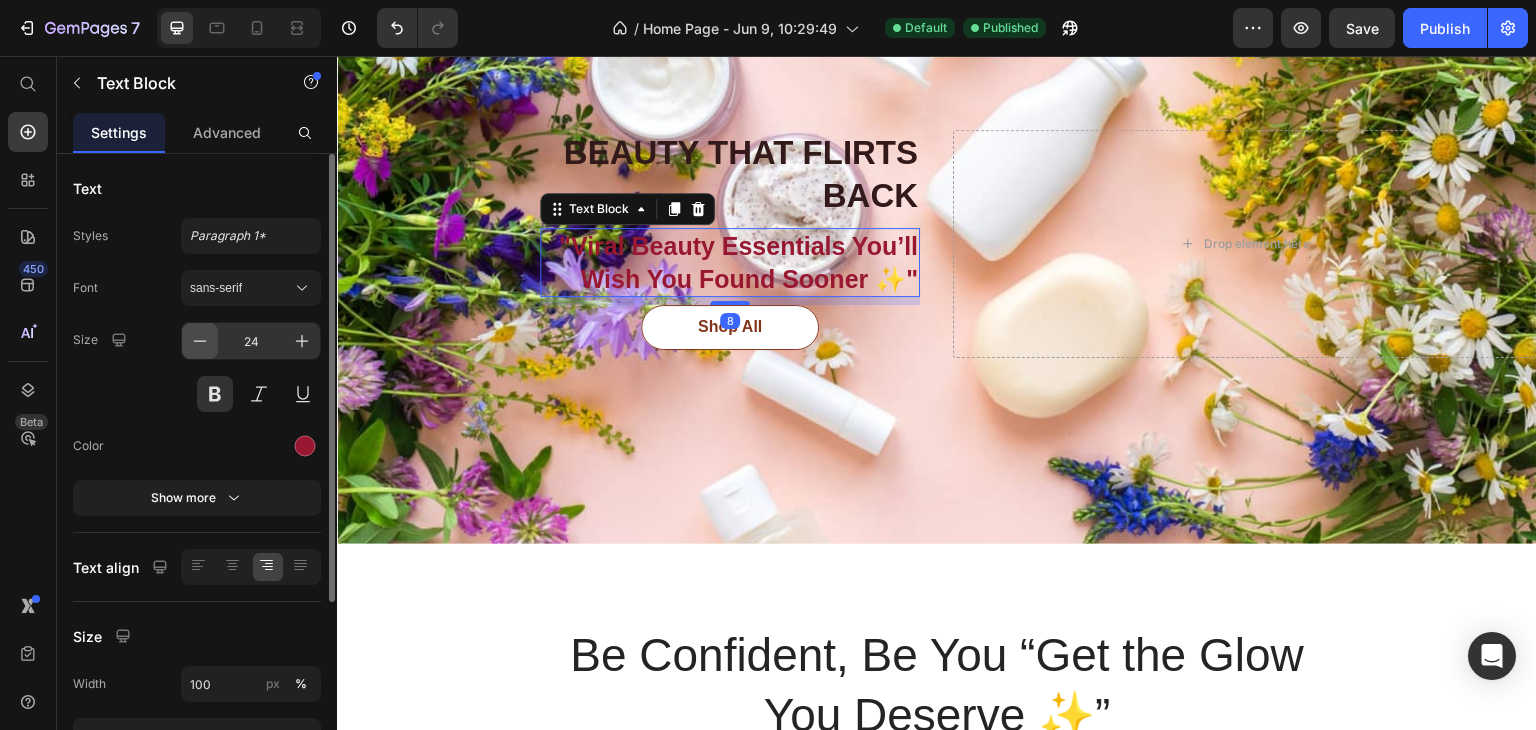click 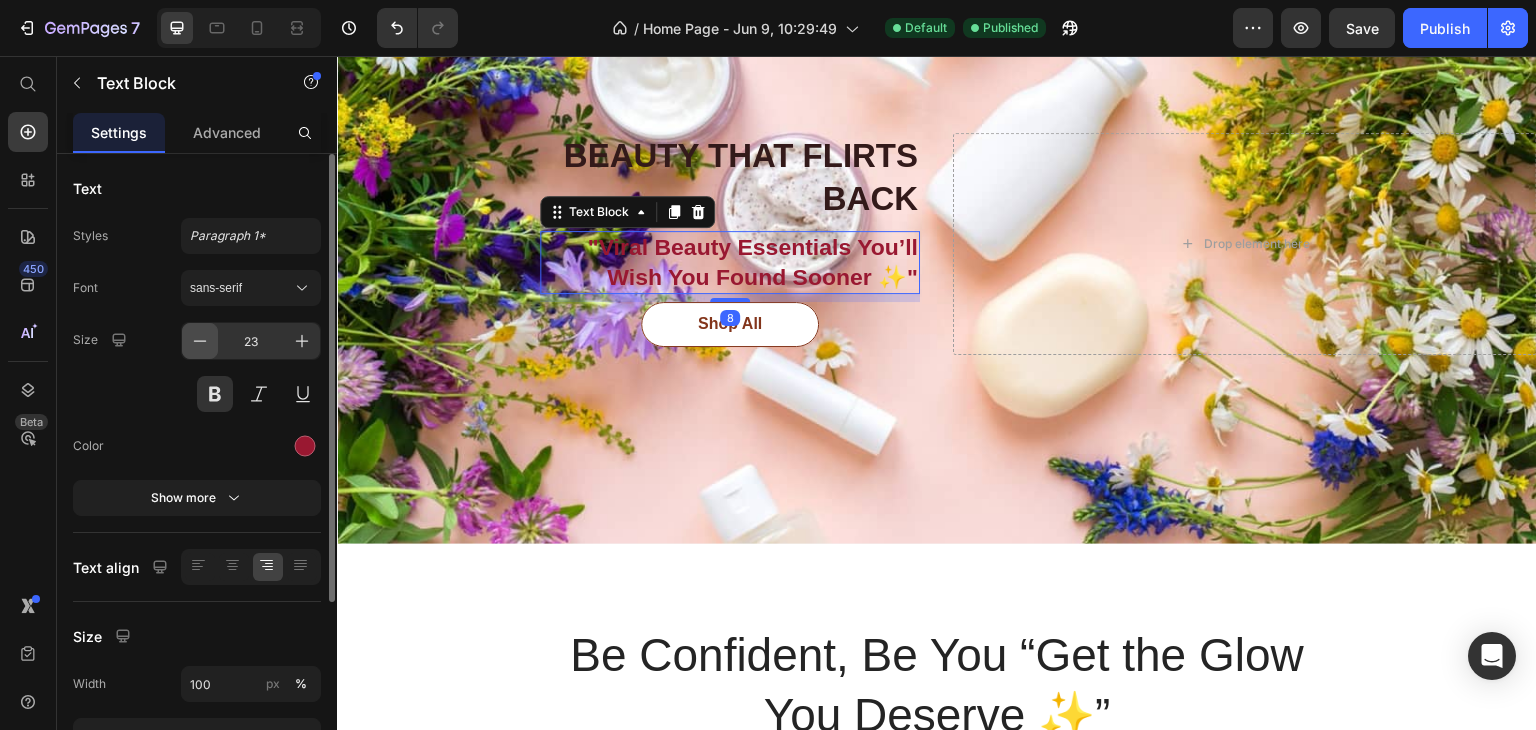 click 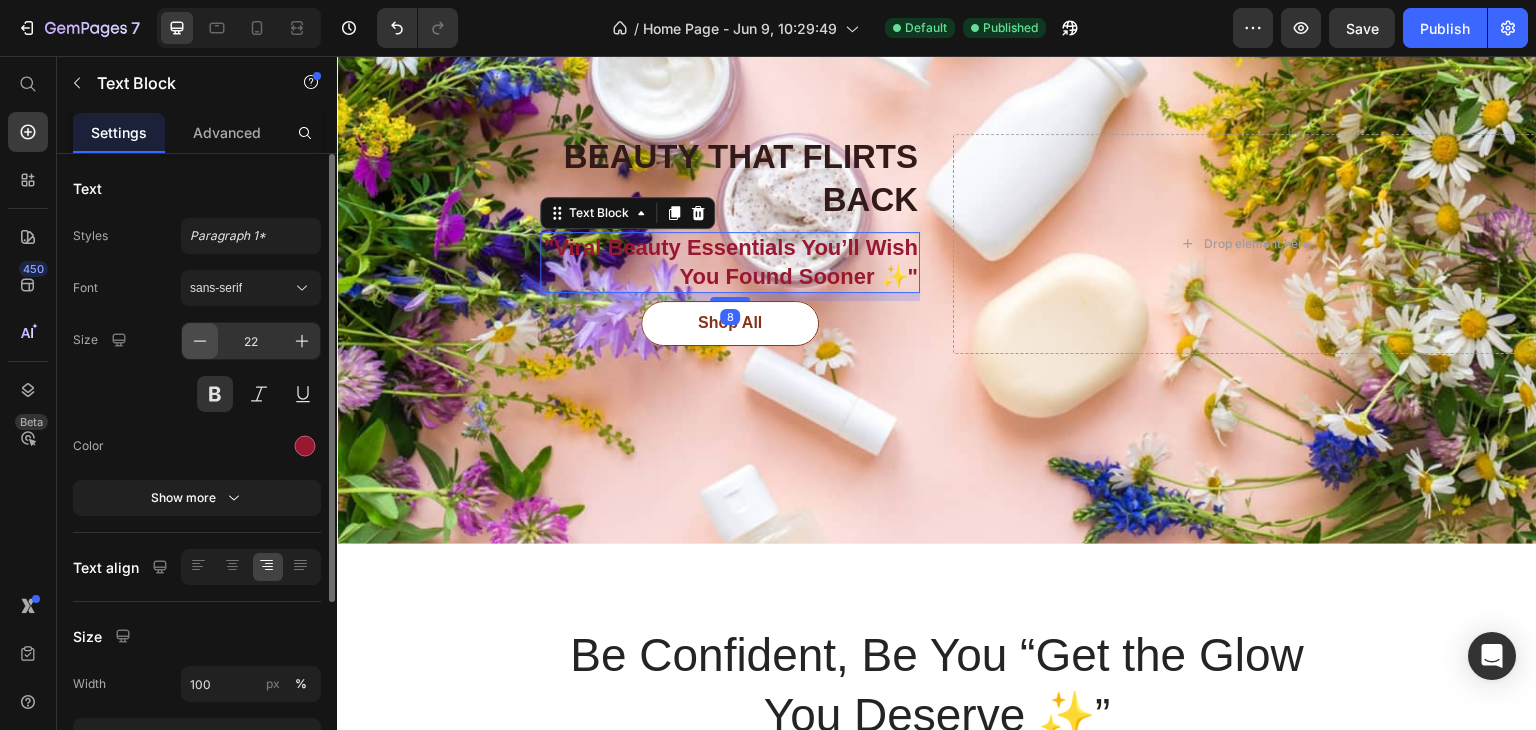 click 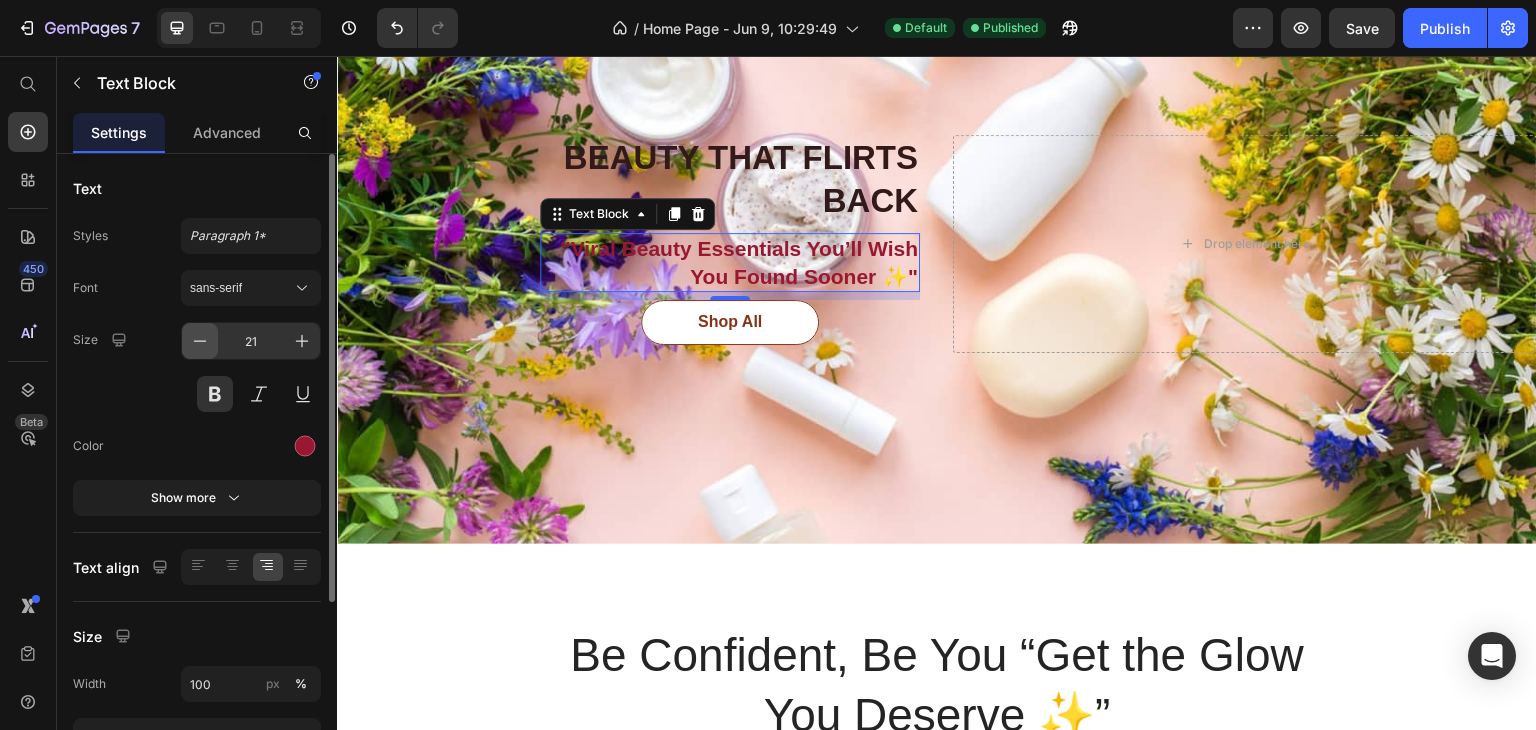 click 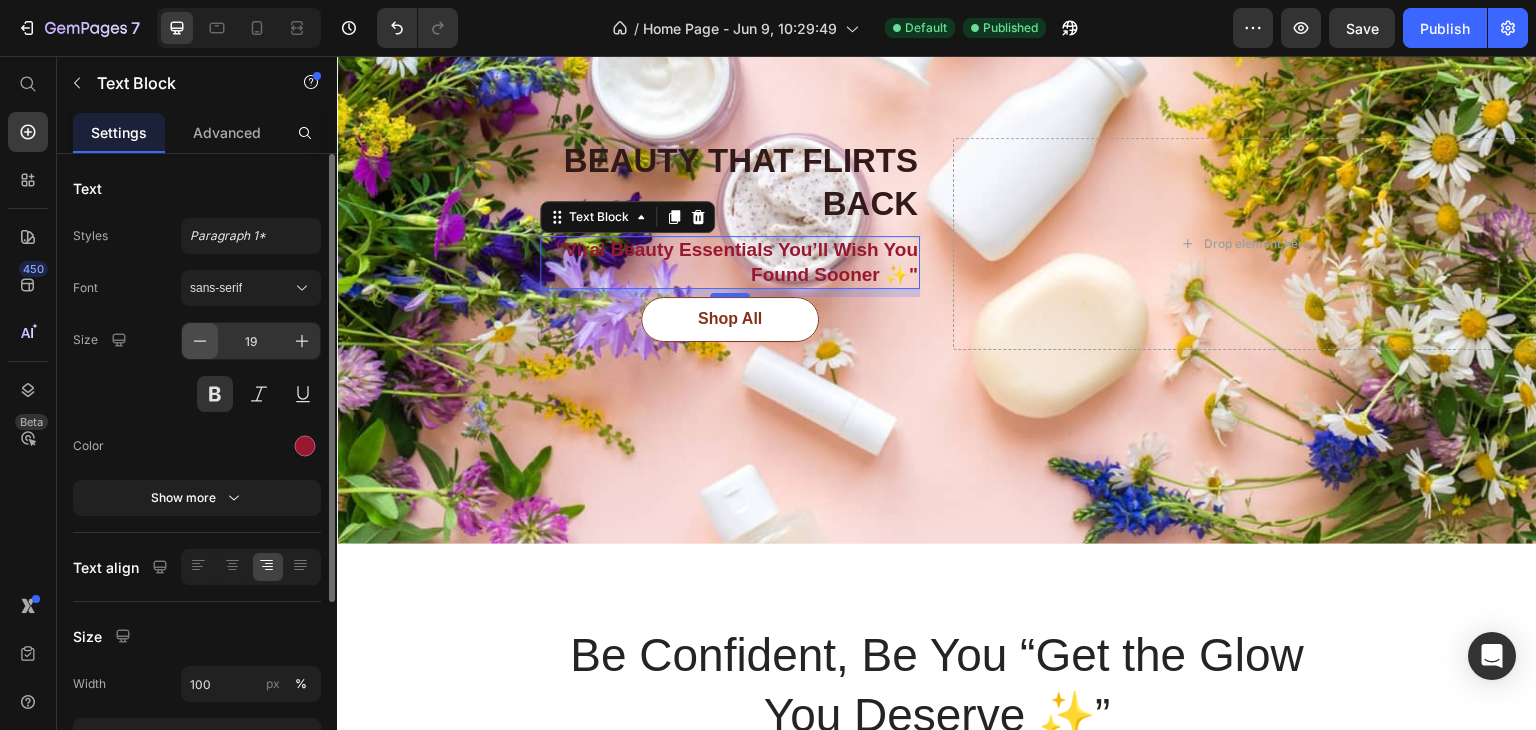 click 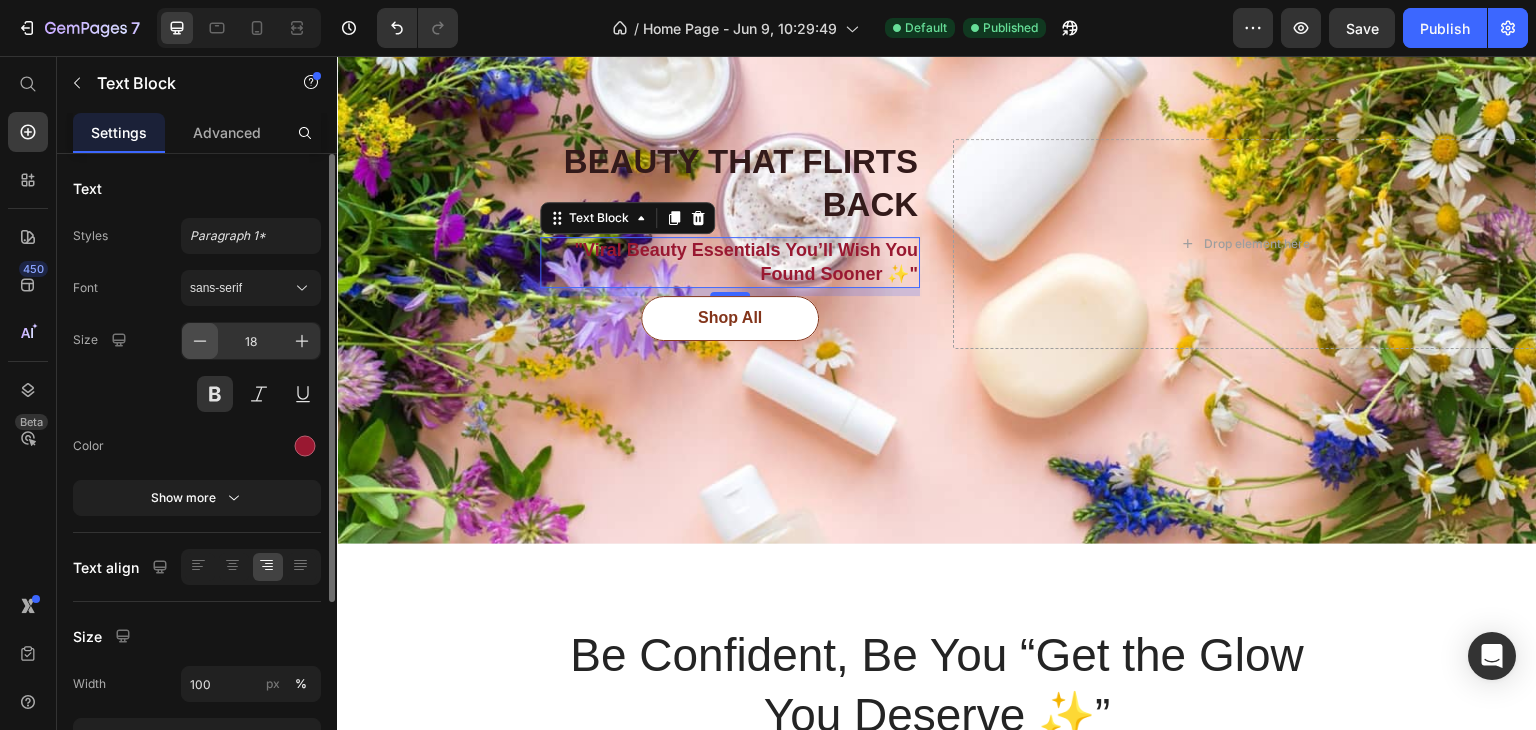 click 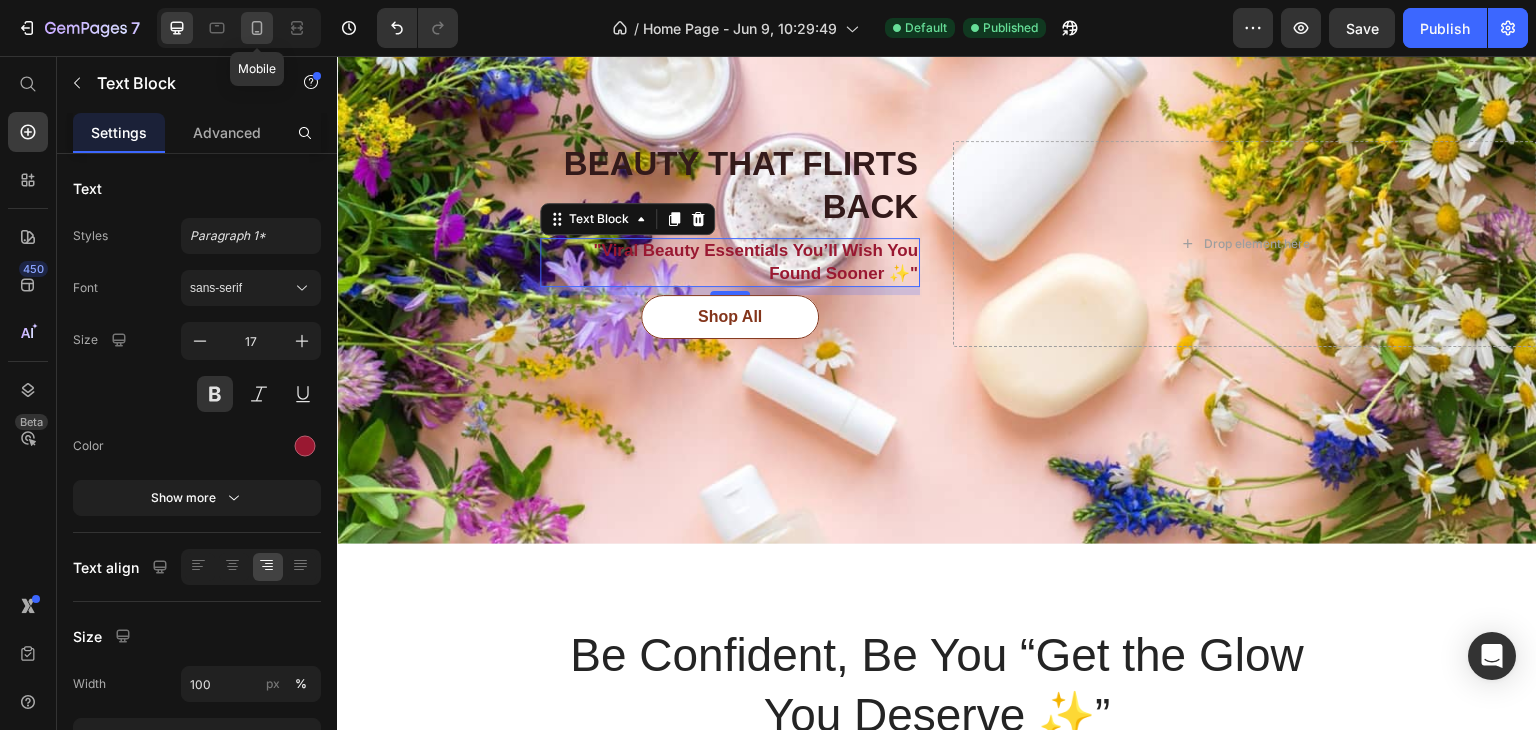 click 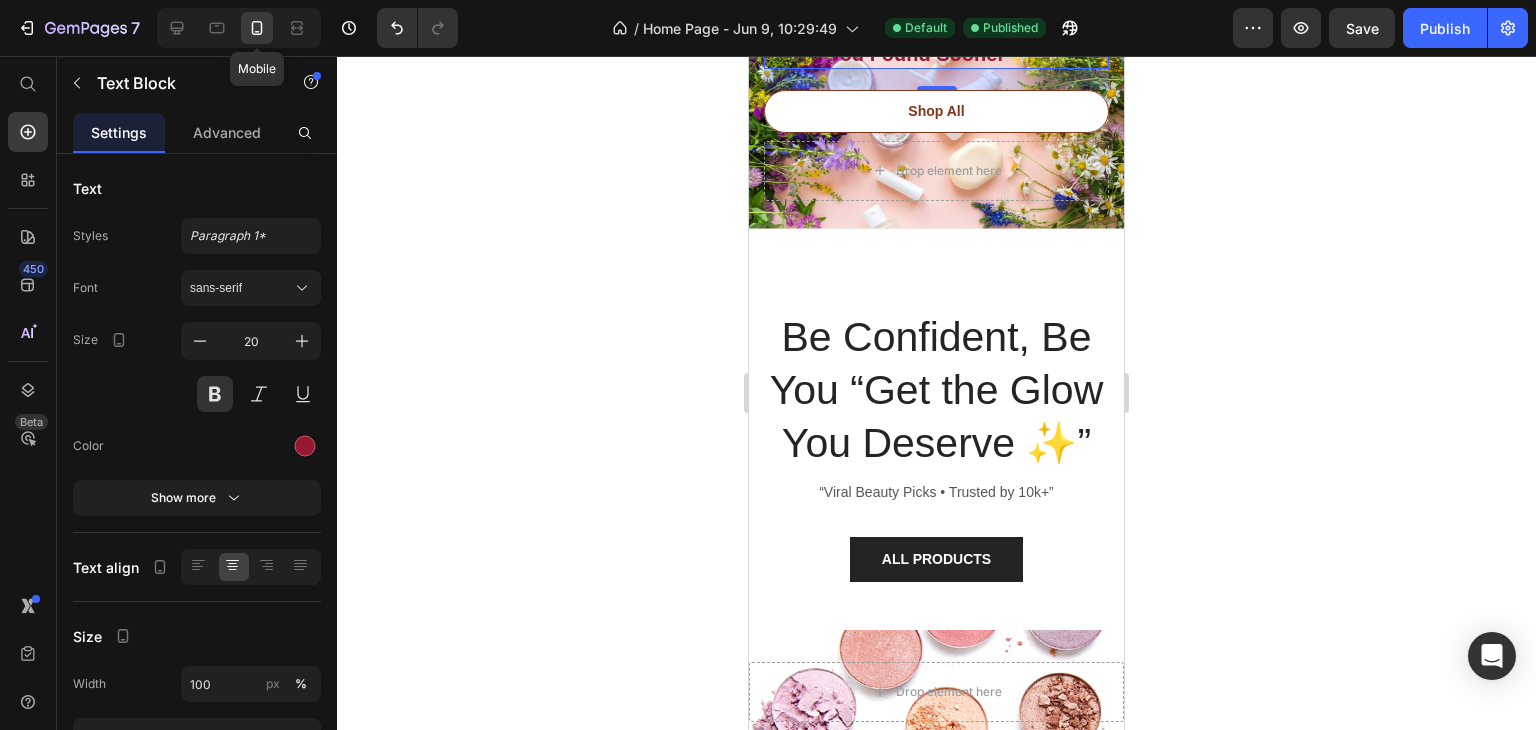 scroll, scrollTop: 0, scrollLeft: 0, axis: both 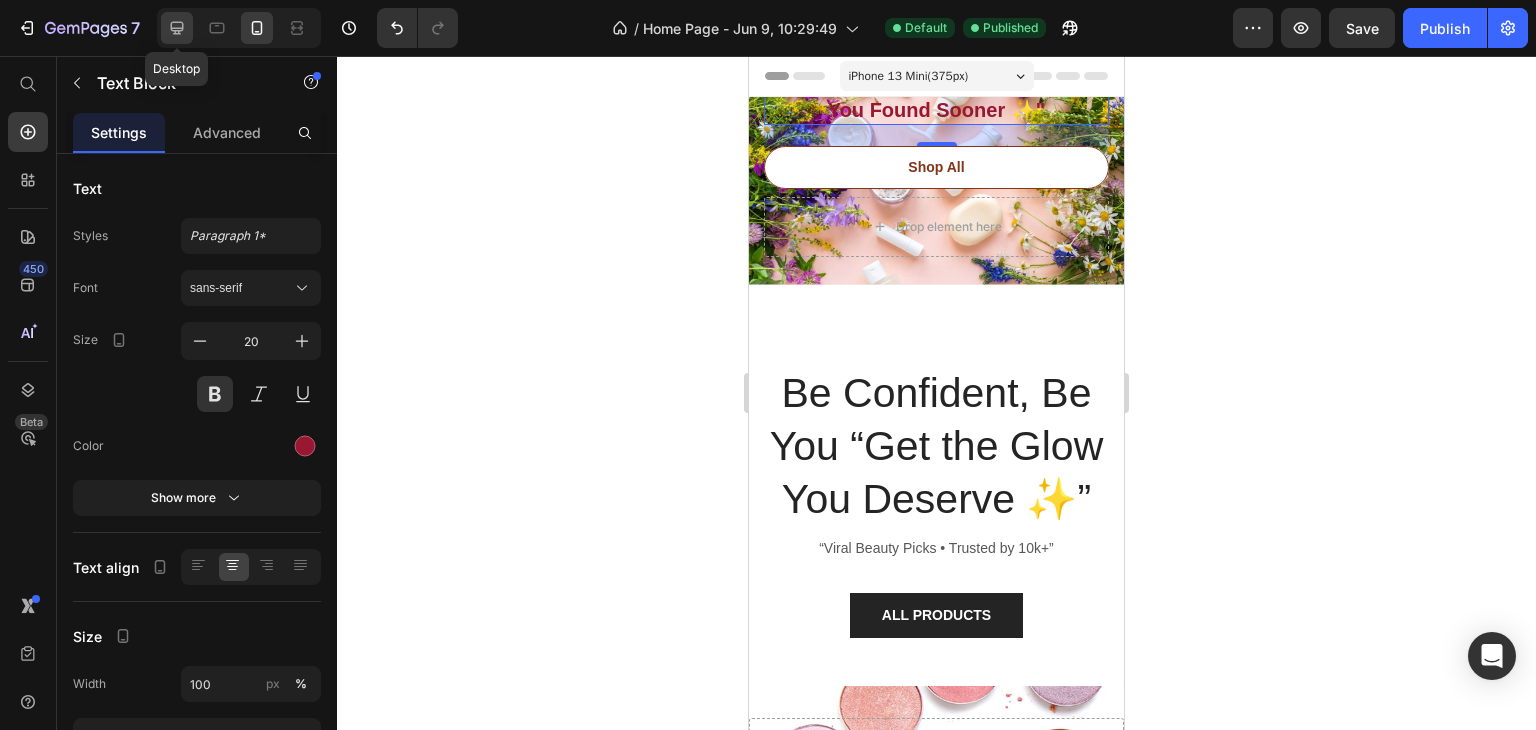 click 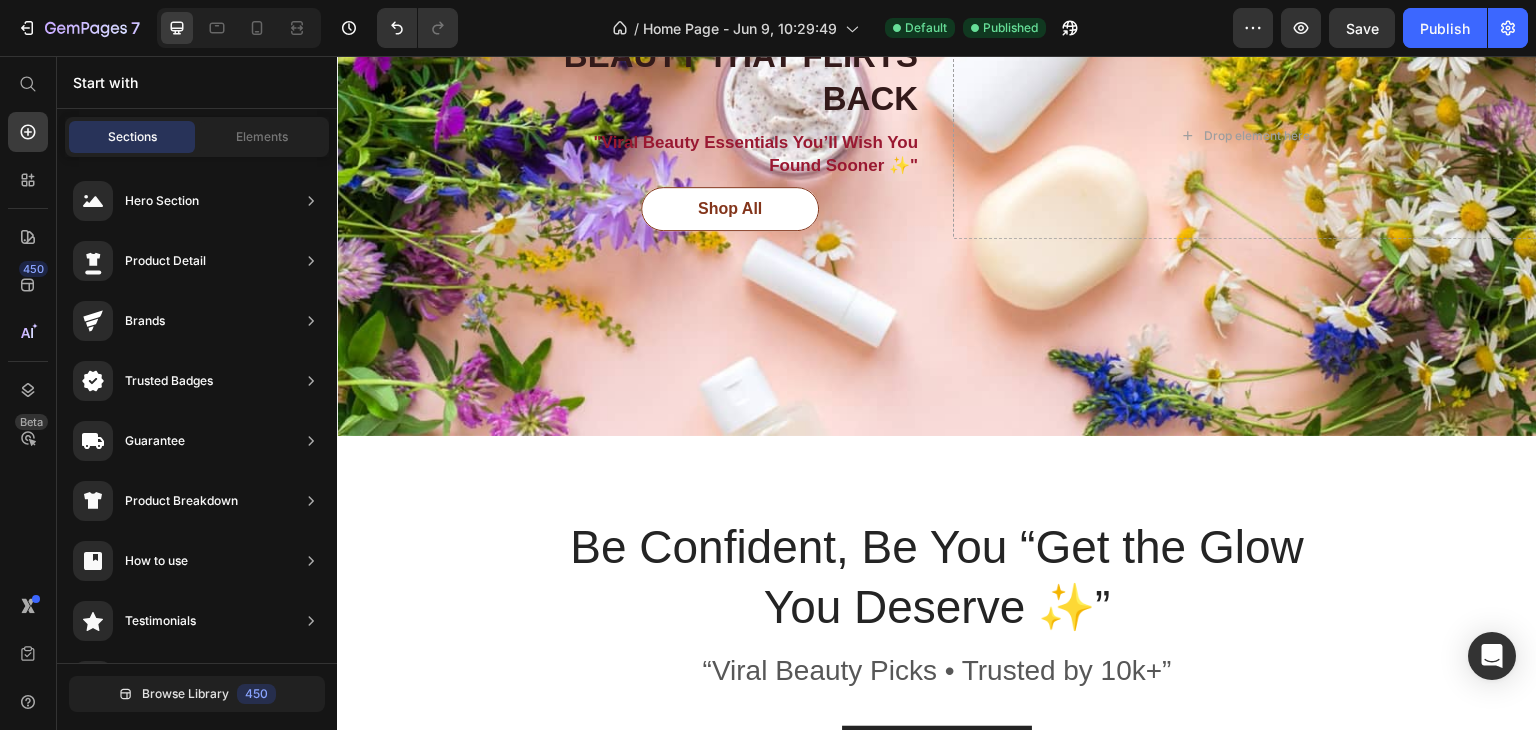 scroll, scrollTop: 0, scrollLeft: 0, axis: both 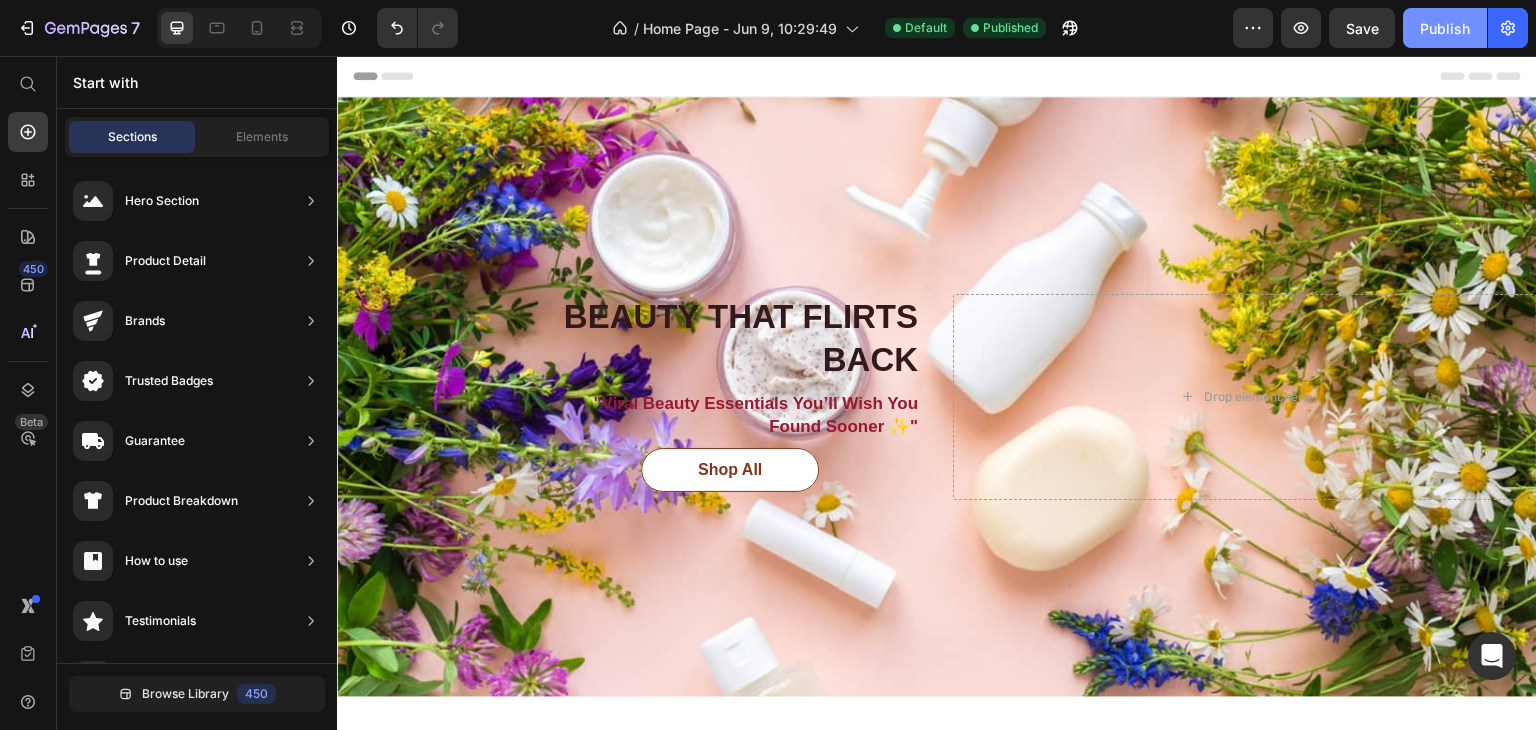 click on "Publish" at bounding box center [1445, 28] 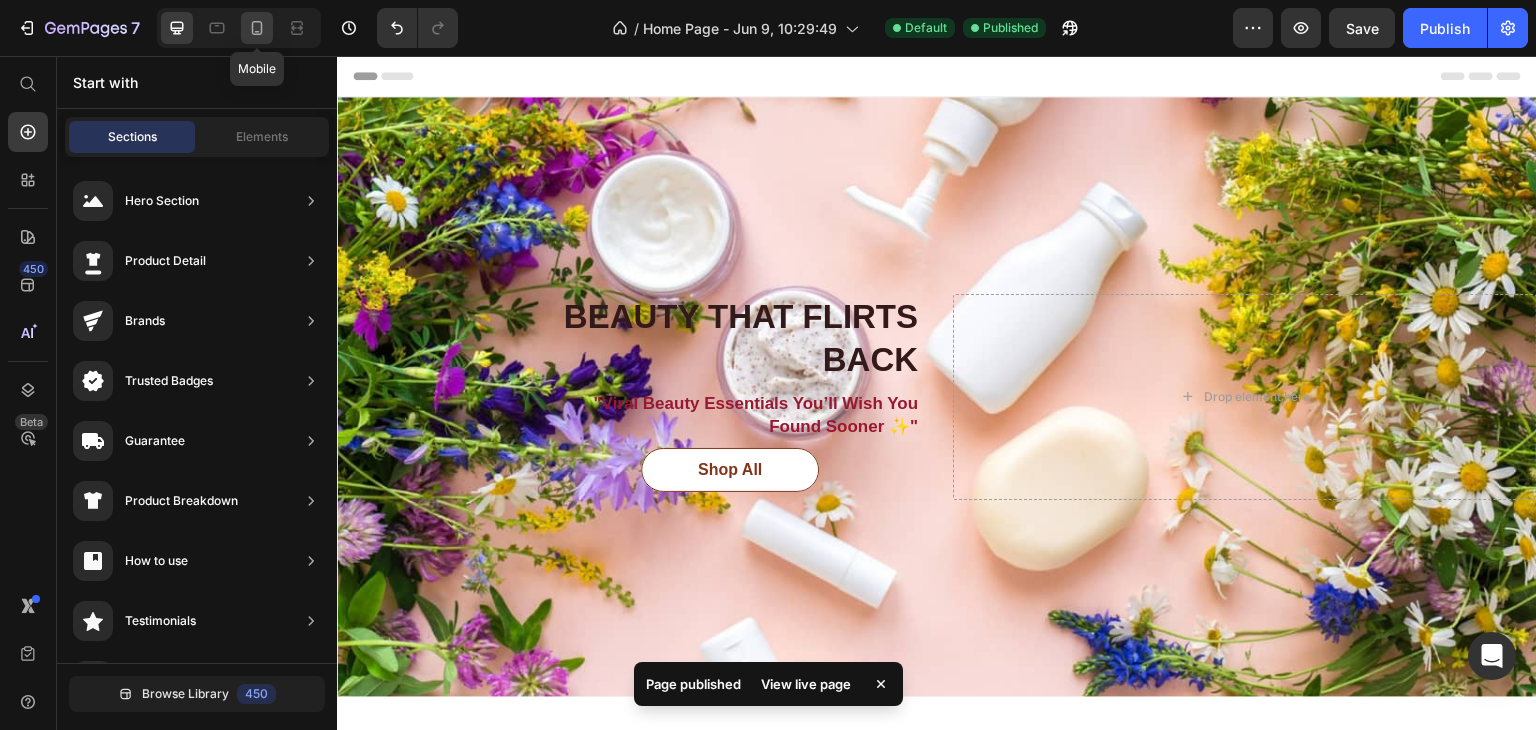 click 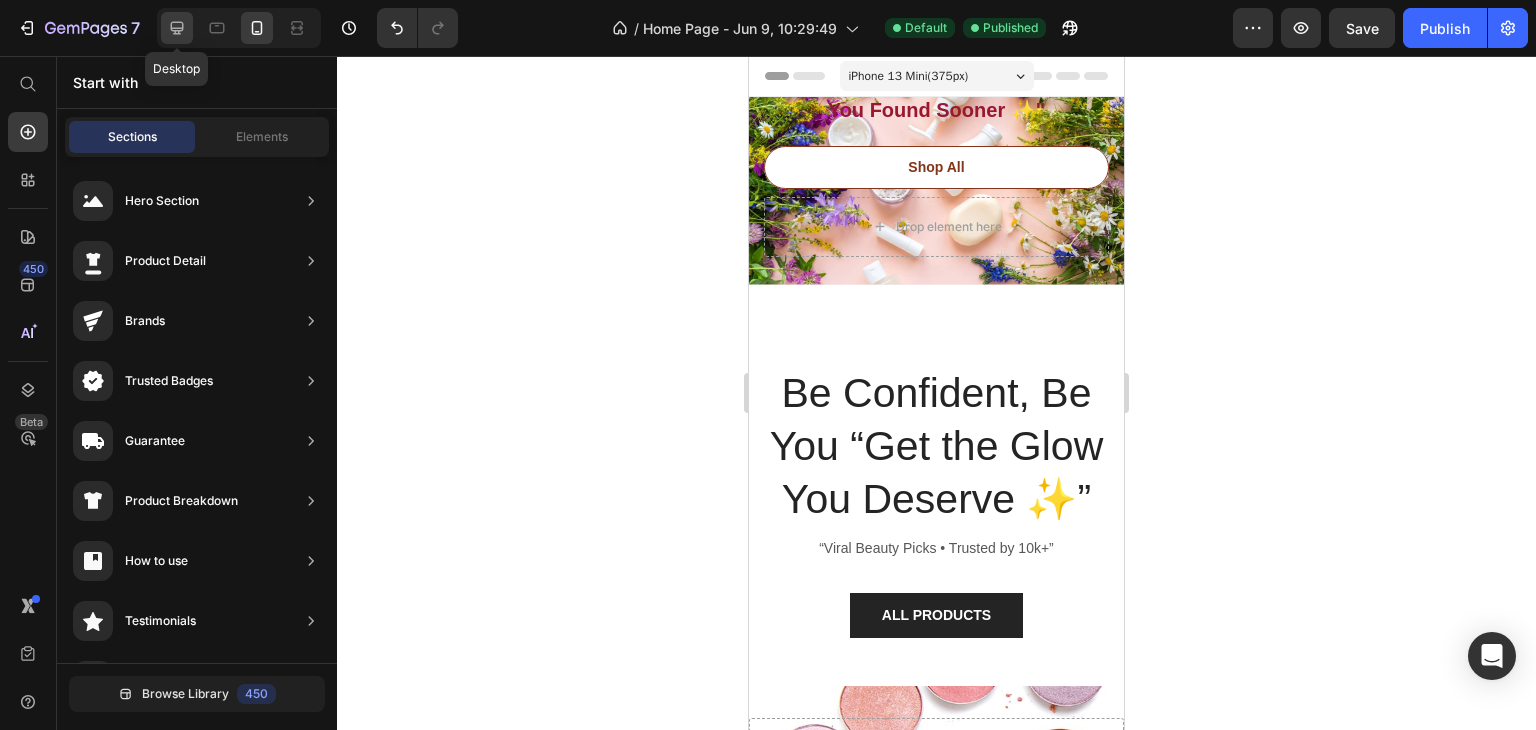 click 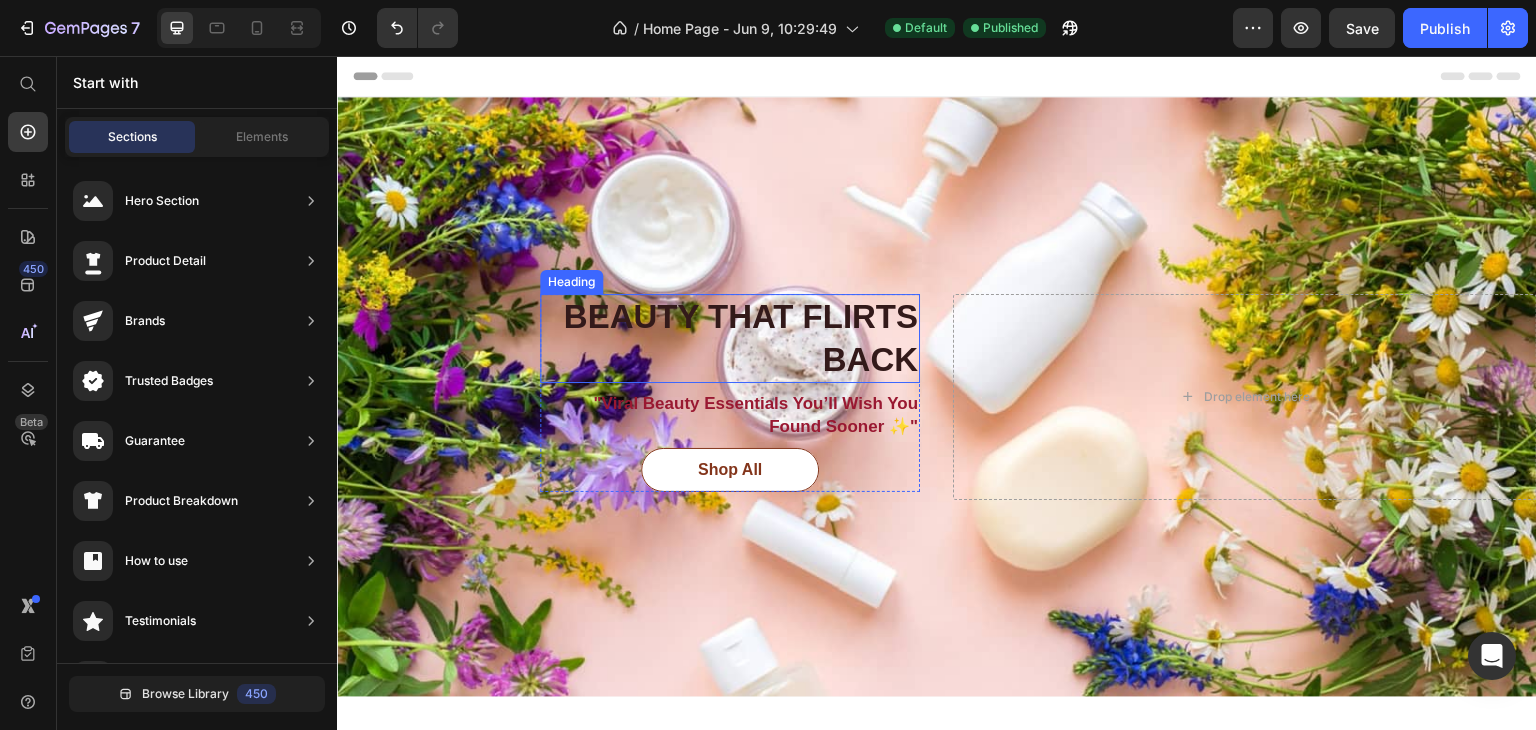 click on "BEAUTY THAT FLIRTS BACK" at bounding box center (730, 339) 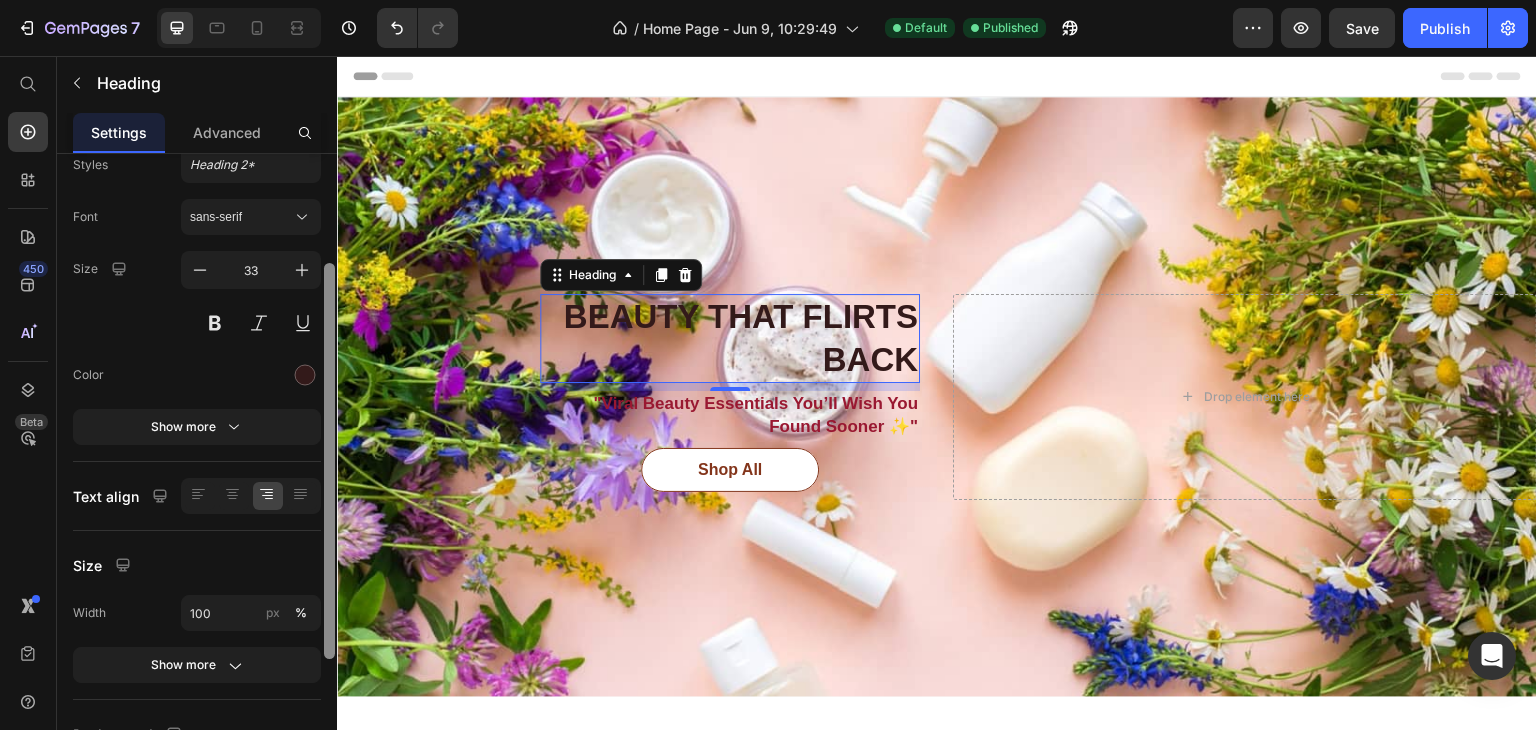 scroll, scrollTop: 117, scrollLeft: 0, axis: vertical 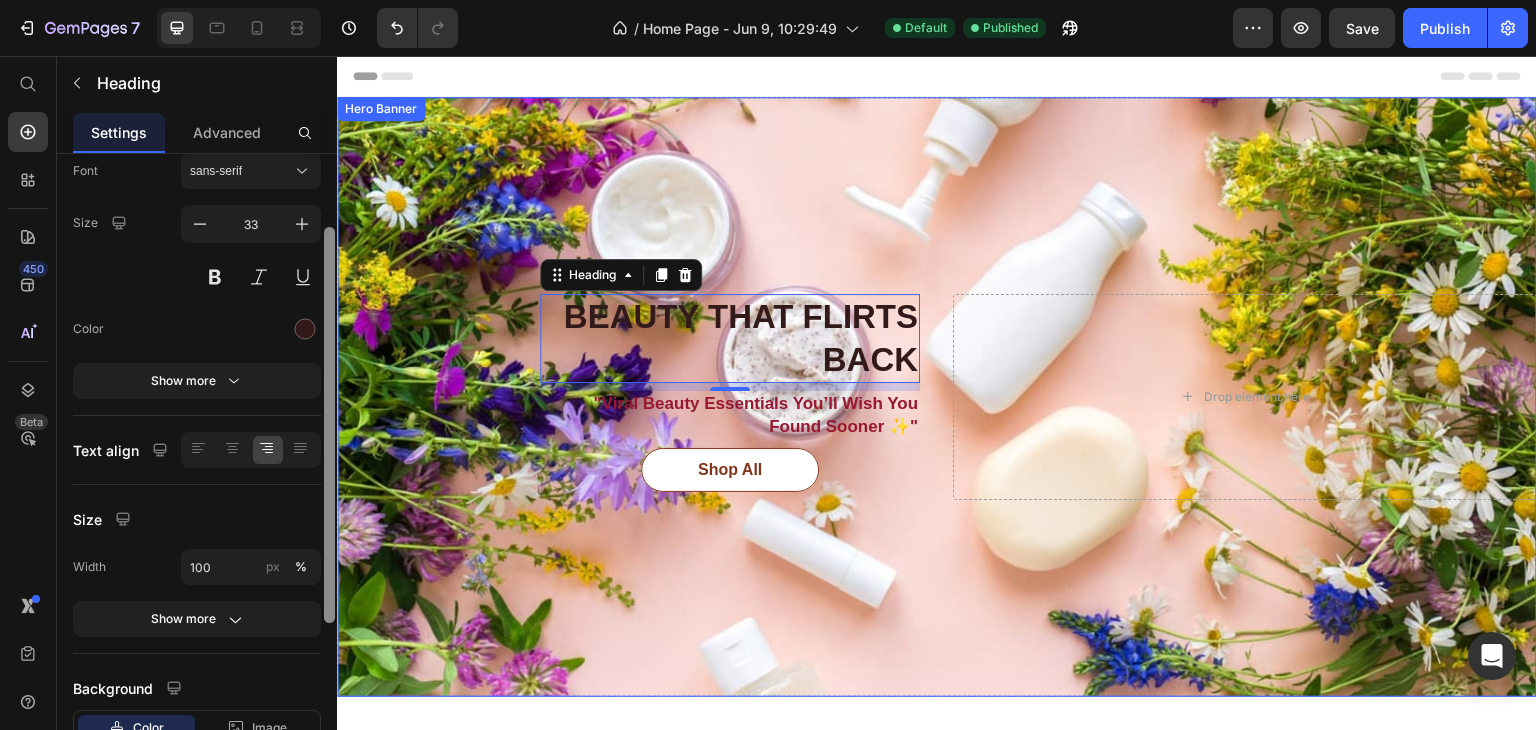 drag, startPoint x: 671, startPoint y: 531, endPoint x: 344, endPoint y: 651, distance: 348.32312 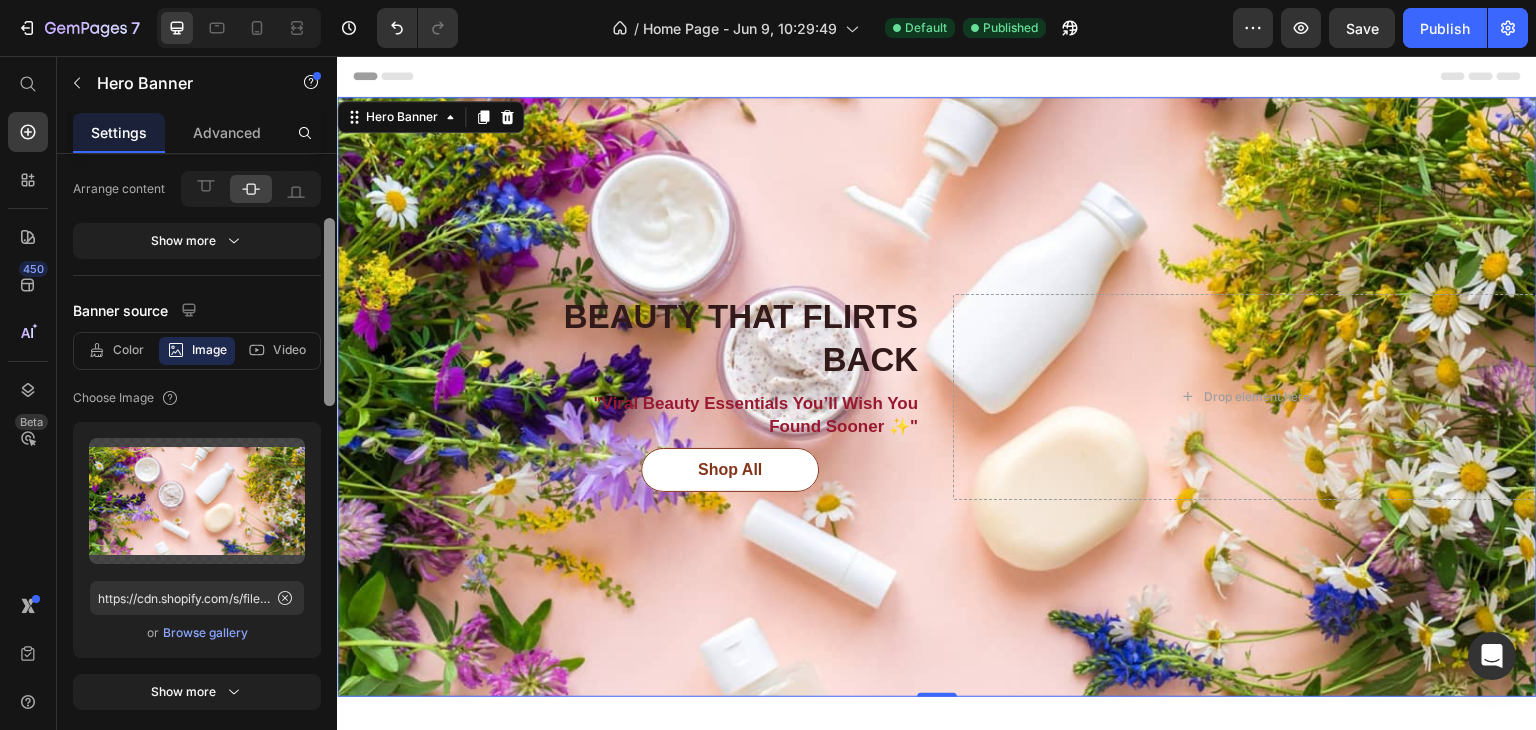 scroll, scrollTop: 175, scrollLeft: 0, axis: vertical 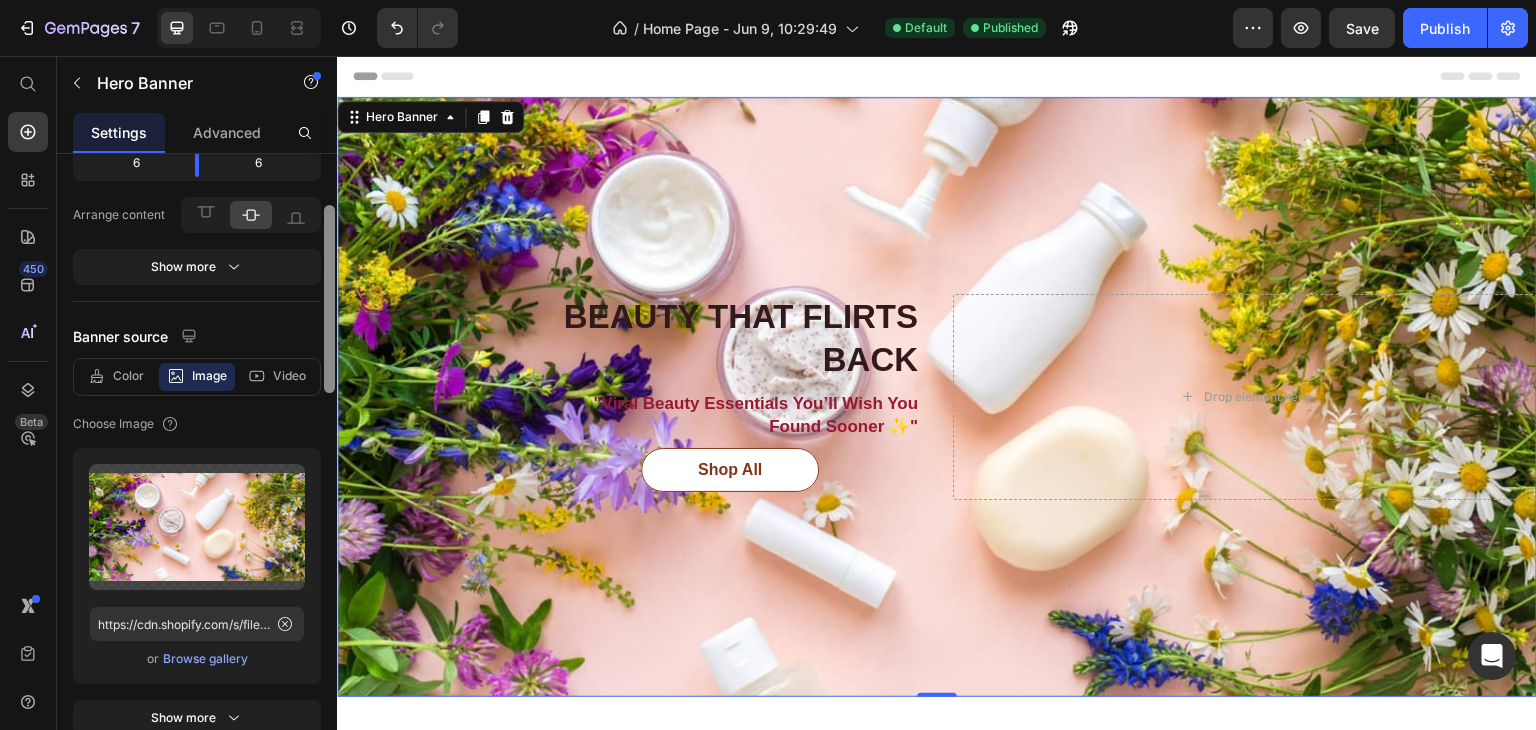 drag, startPoint x: 662, startPoint y: 261, endPoint x: 342, endPoint y: 192, distance: 327.35455 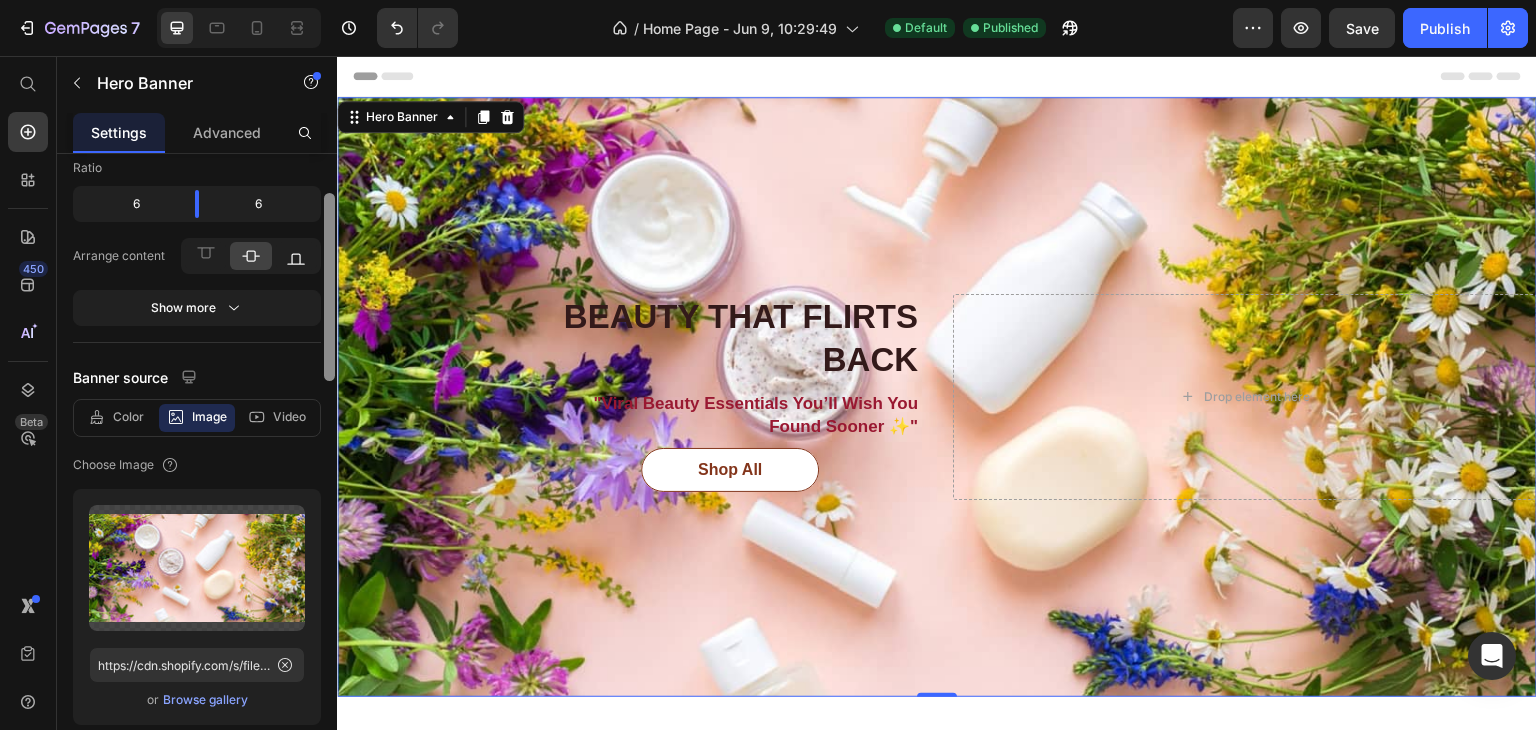scroll, scrollTop: 131, scrollLeft: 0, axis: vertical 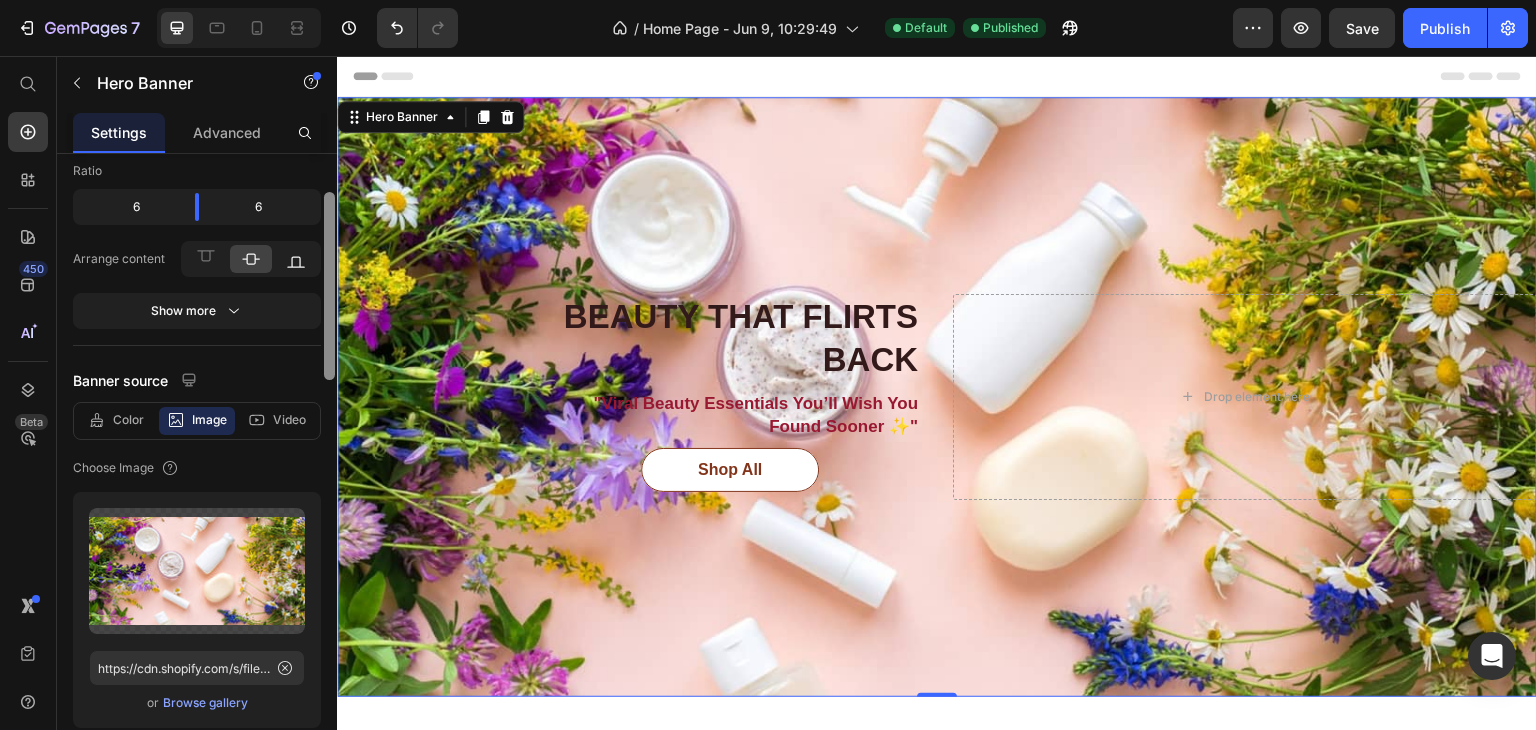 click 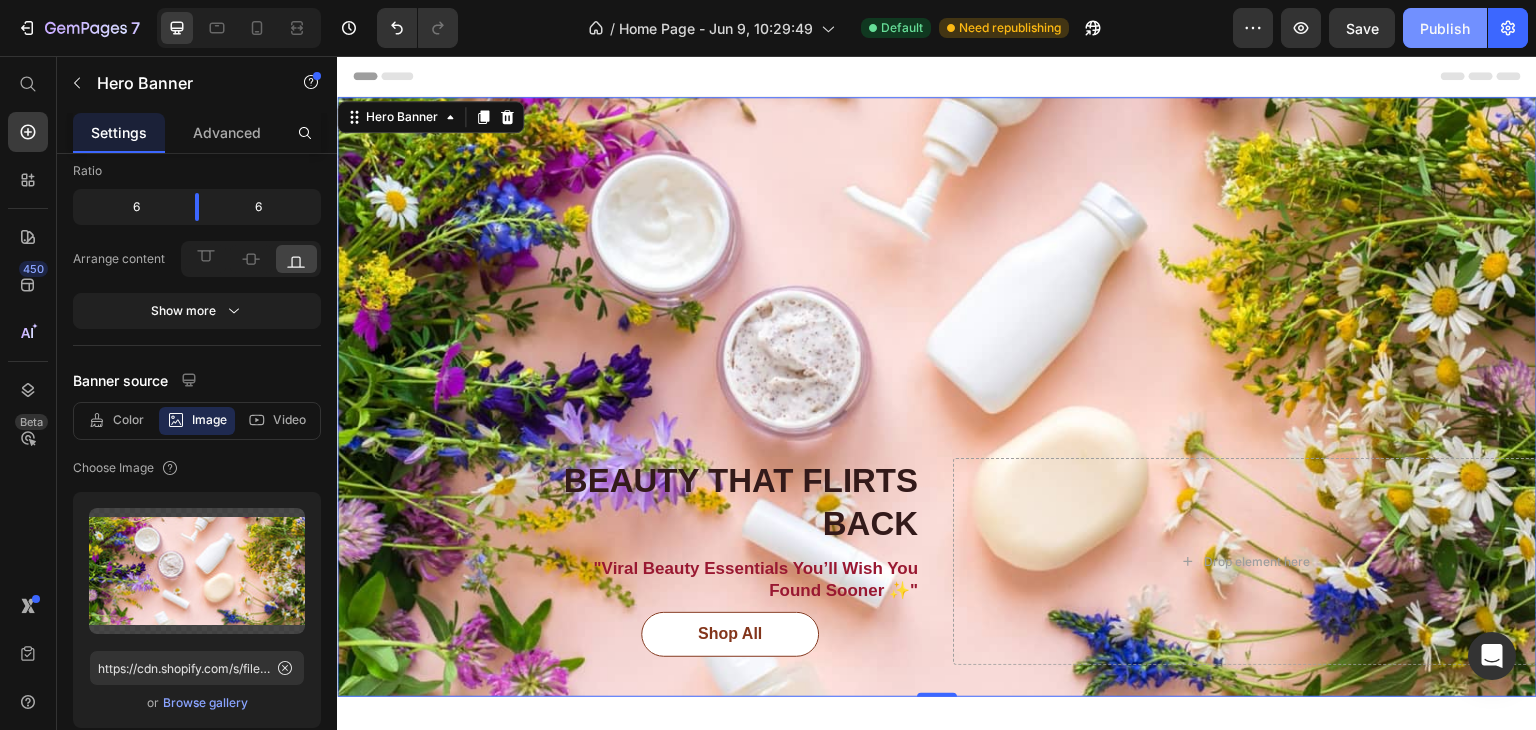 click on "Publish" at bounding box center (1445, 28) 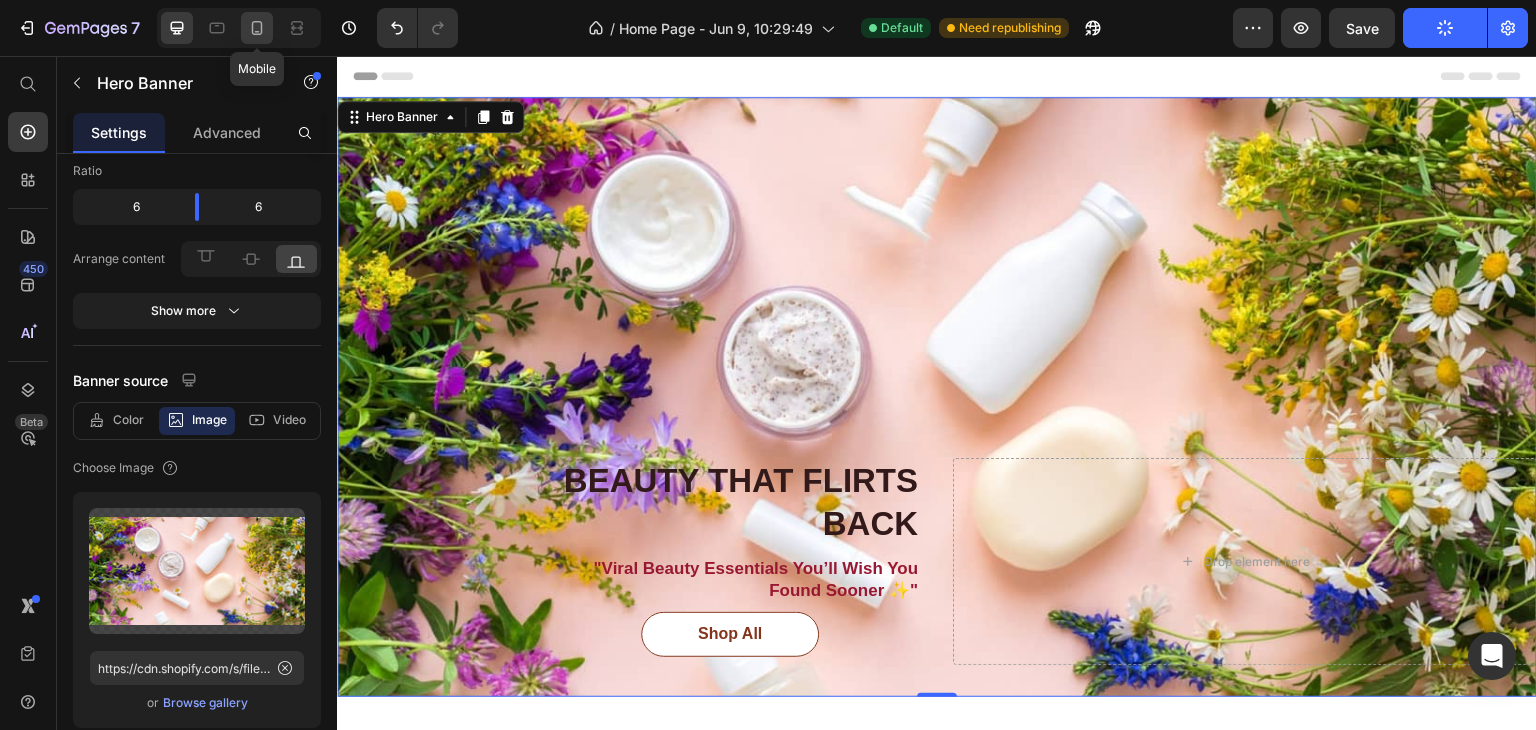 click 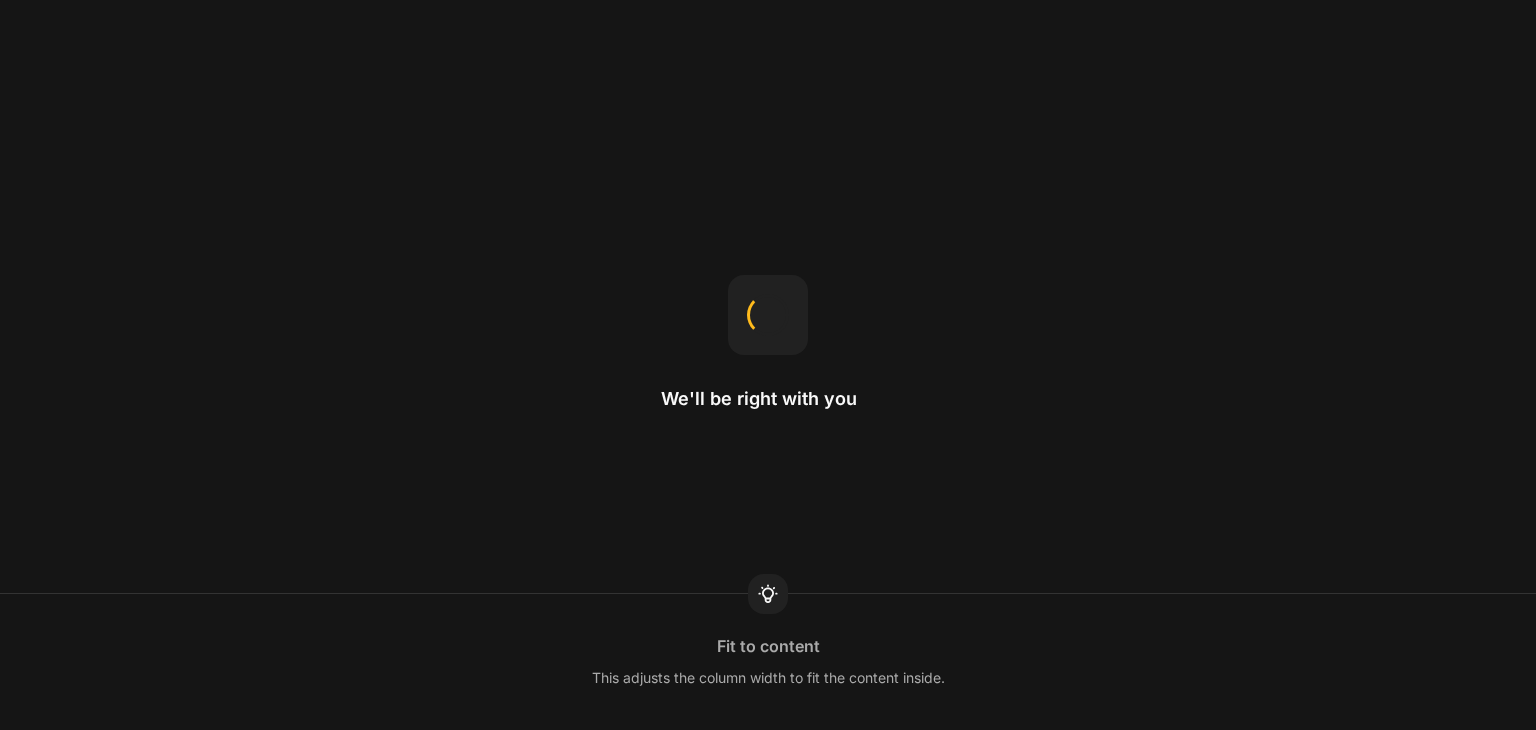 scroll, scrollTop: 0, scrollLeft: 0, axis: both 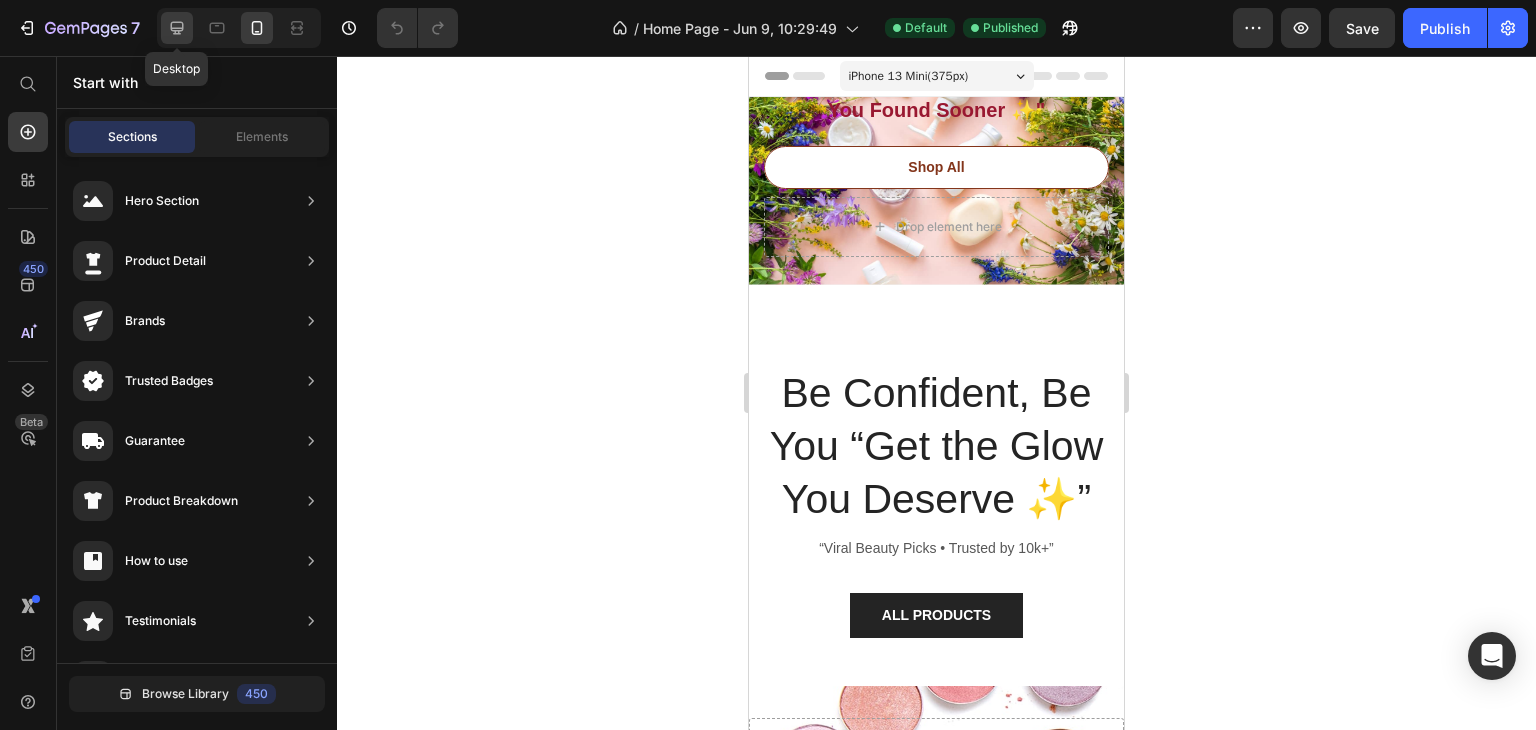 click 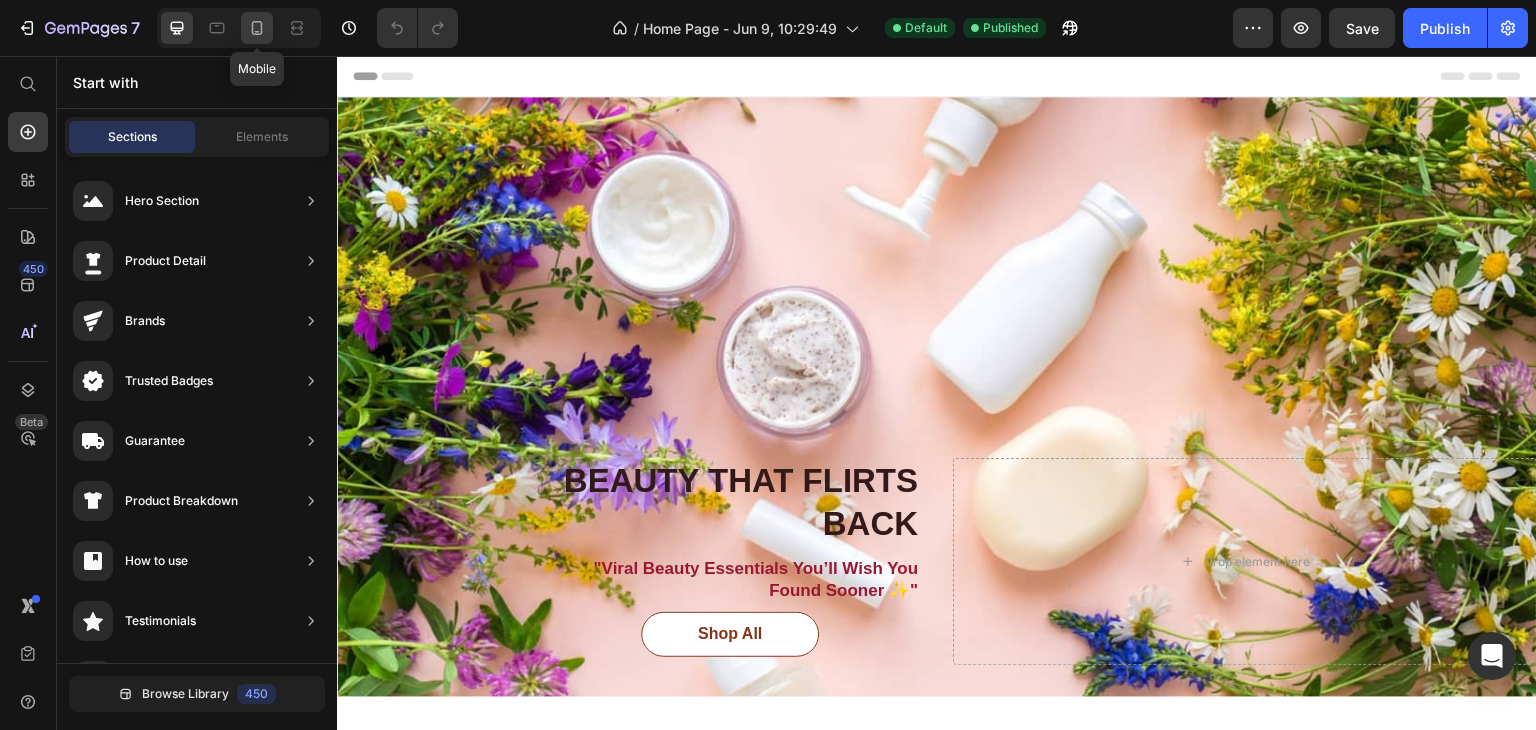 click 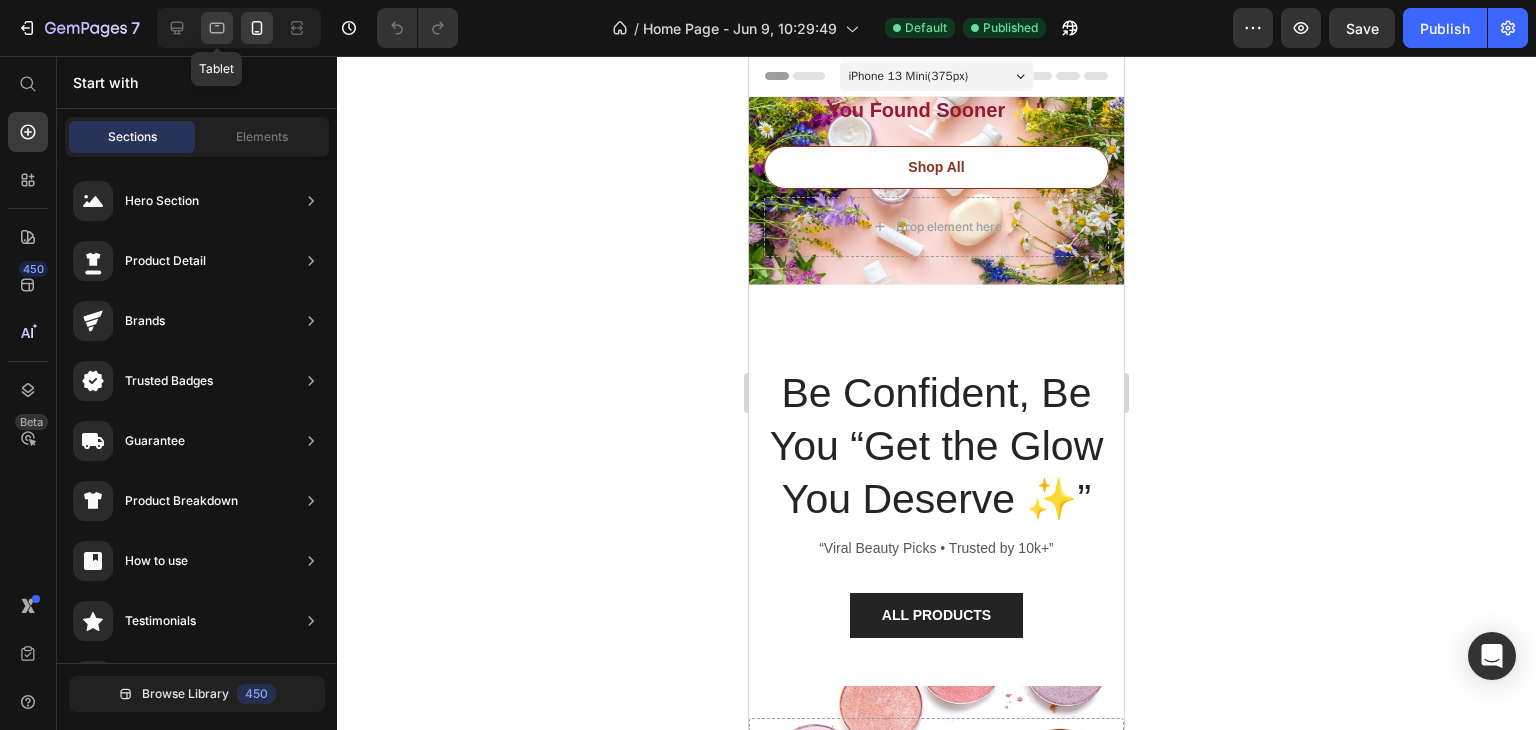 click 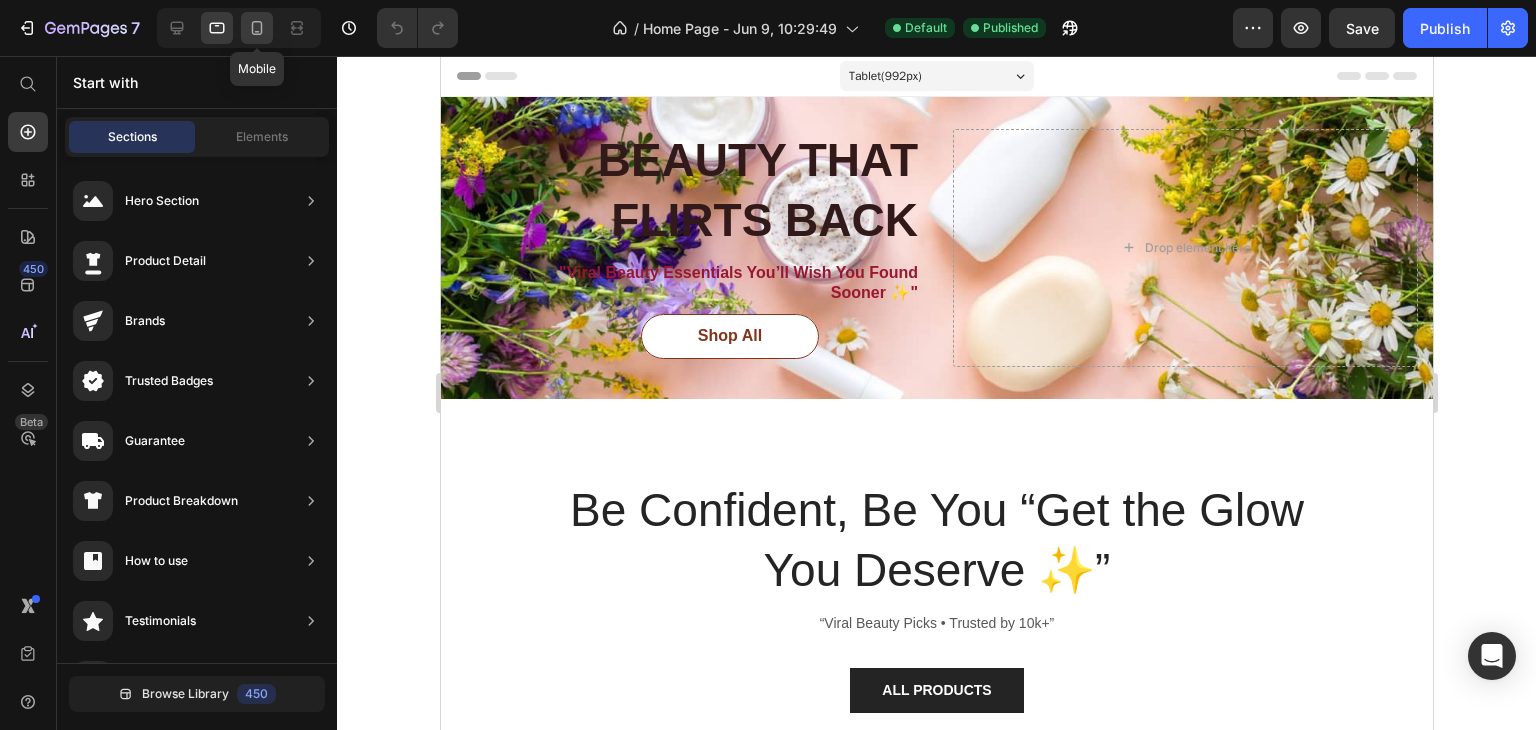 click 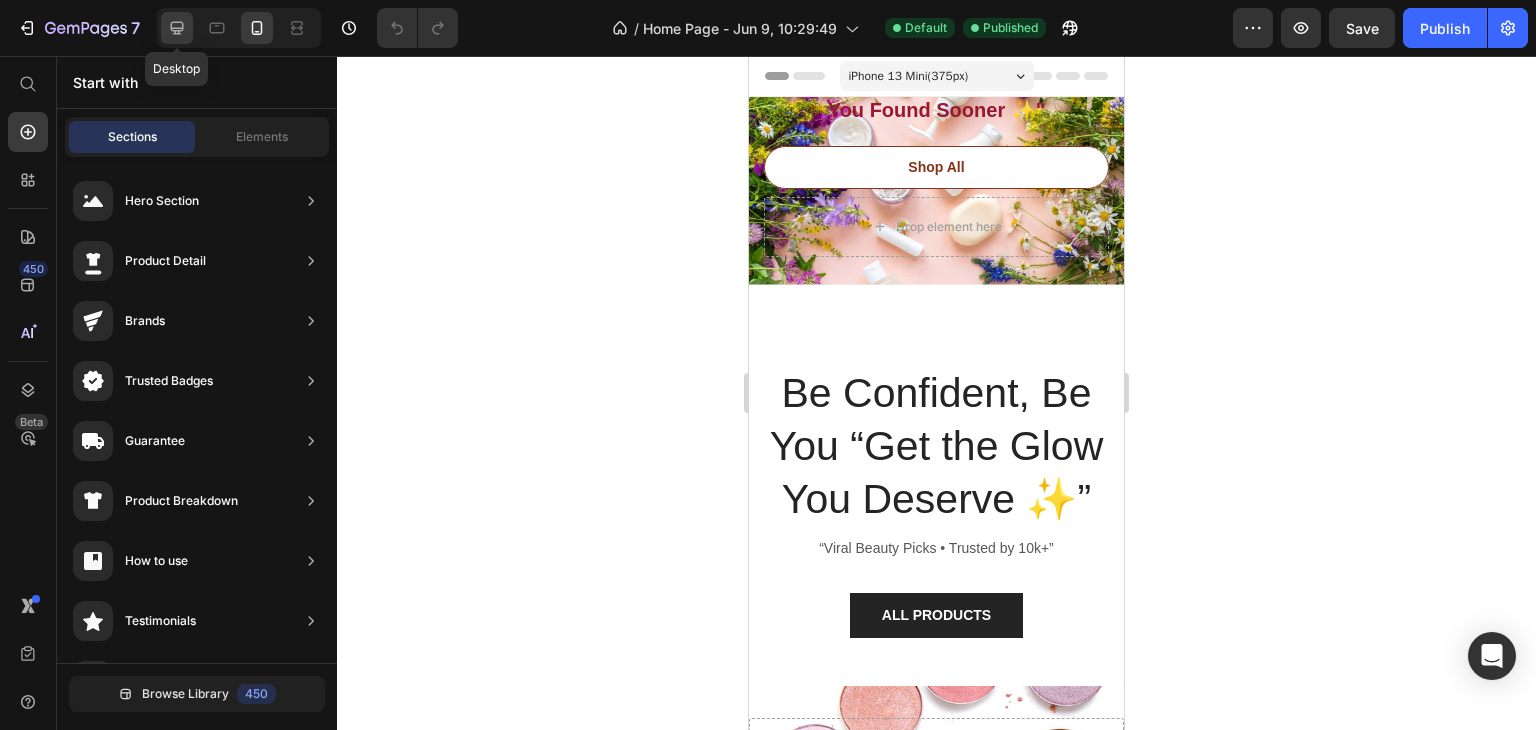 click 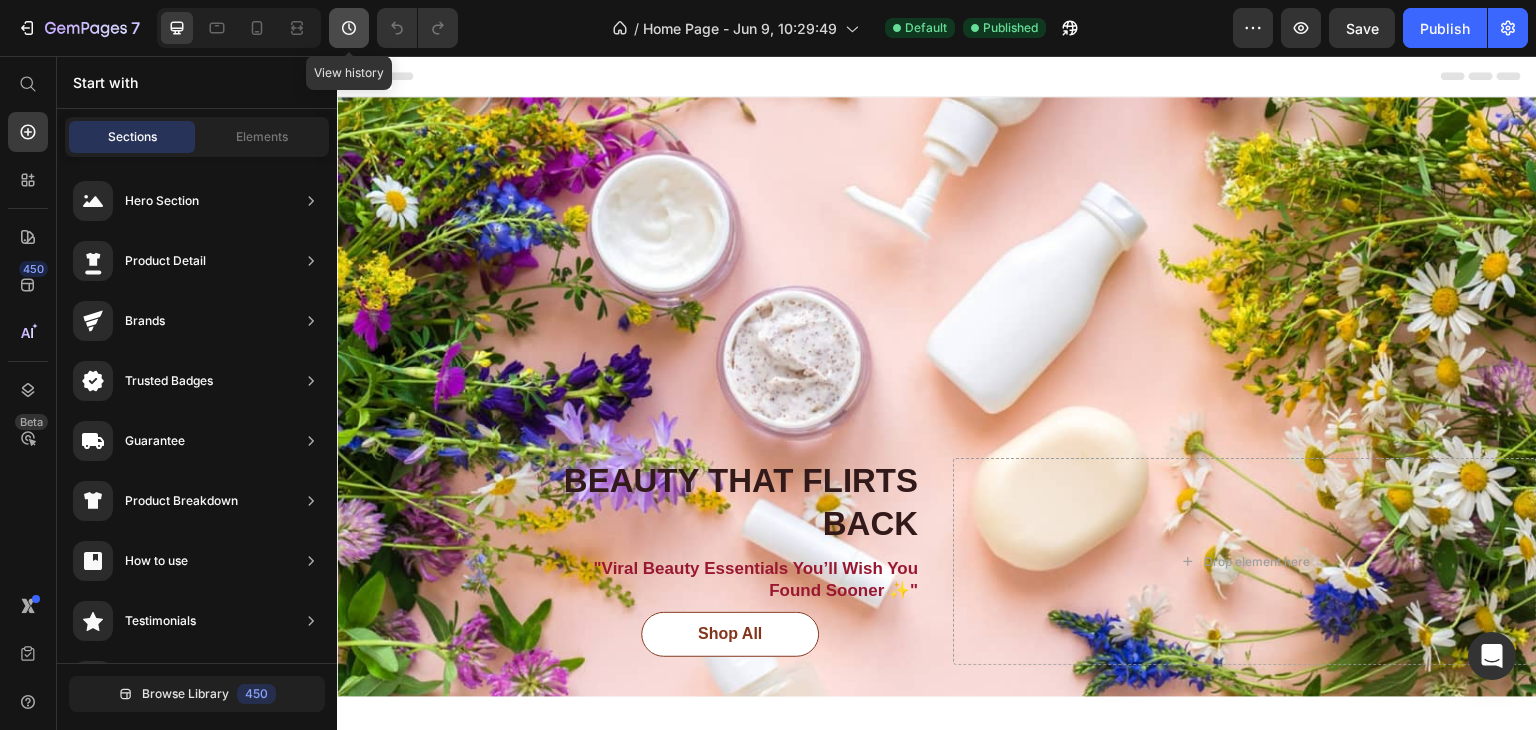 click 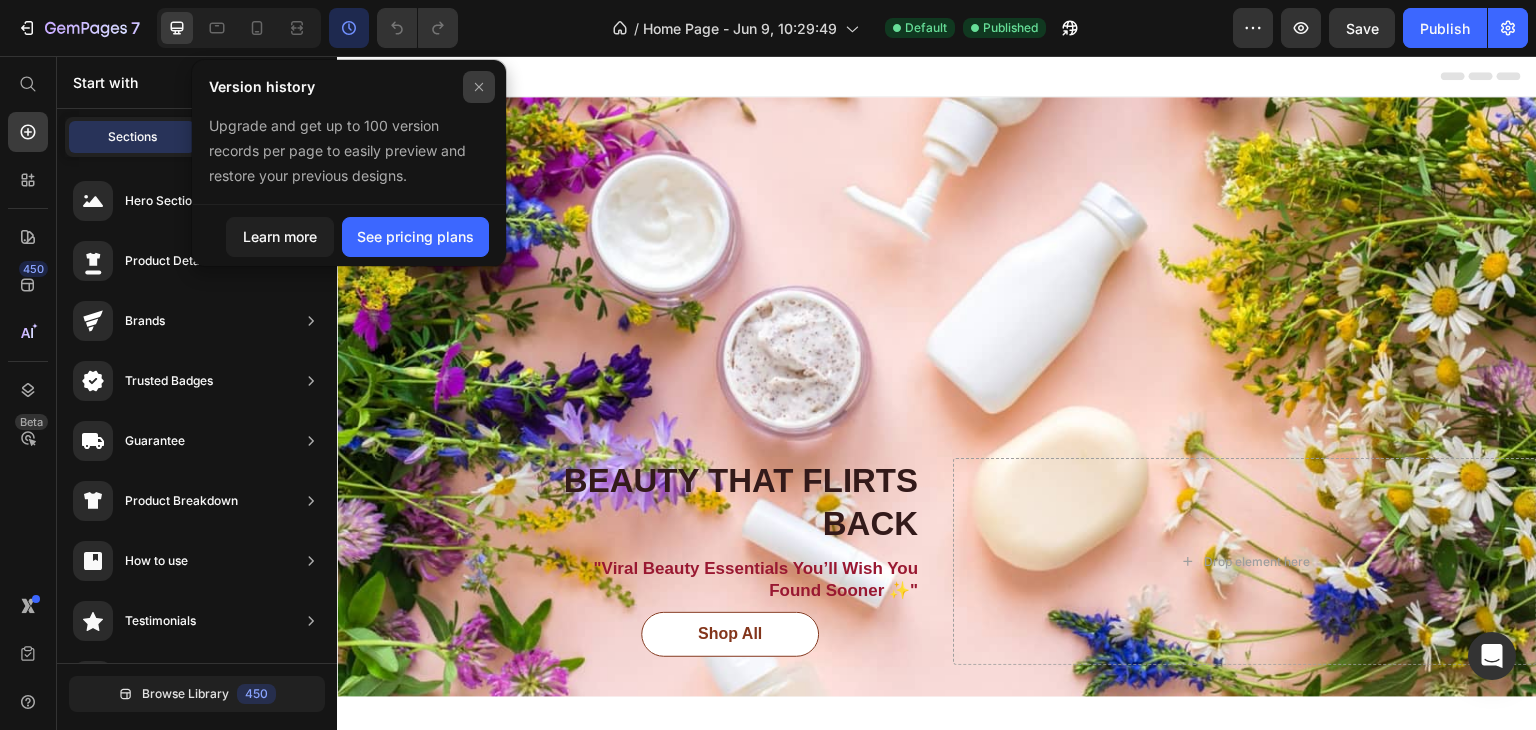 click 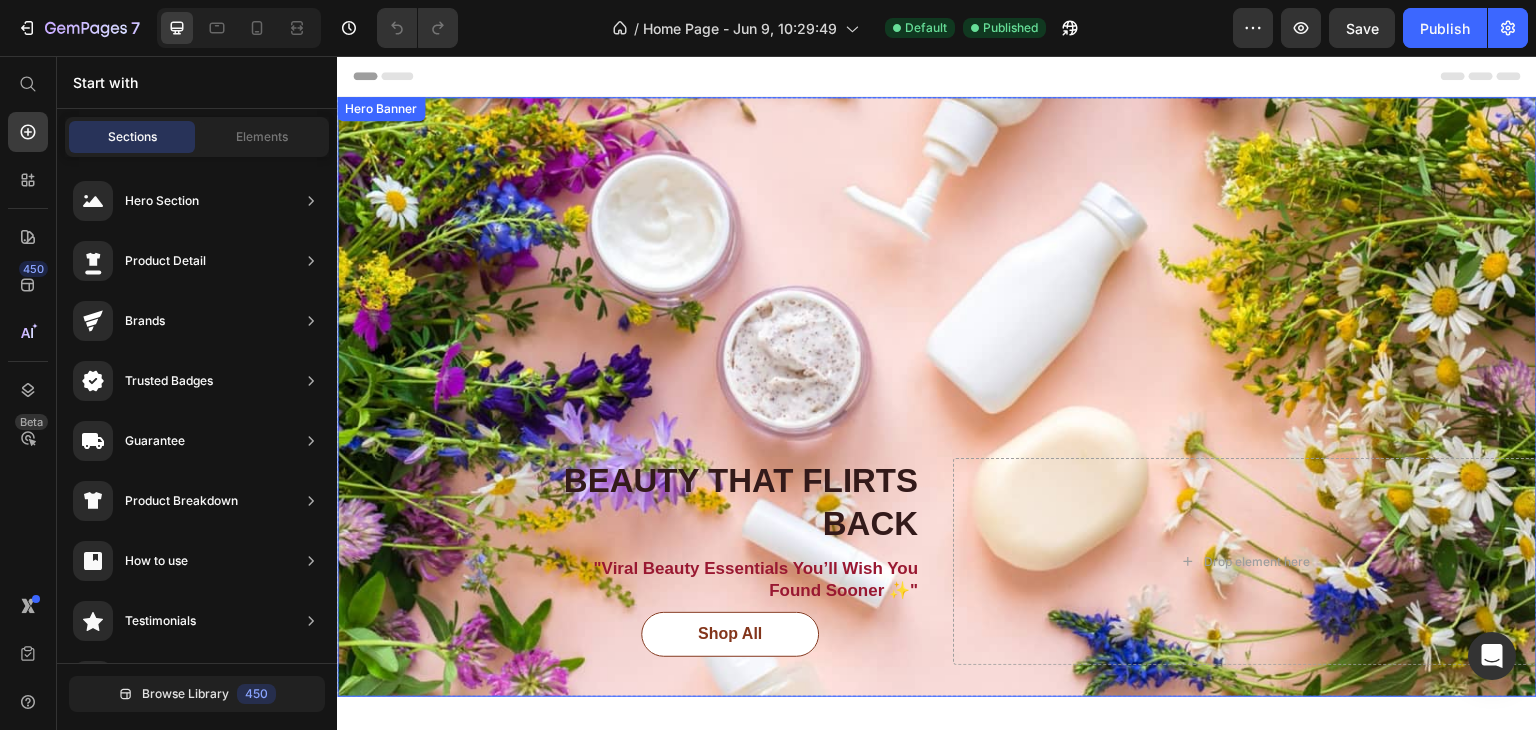 click at bounding box center (937, 397) 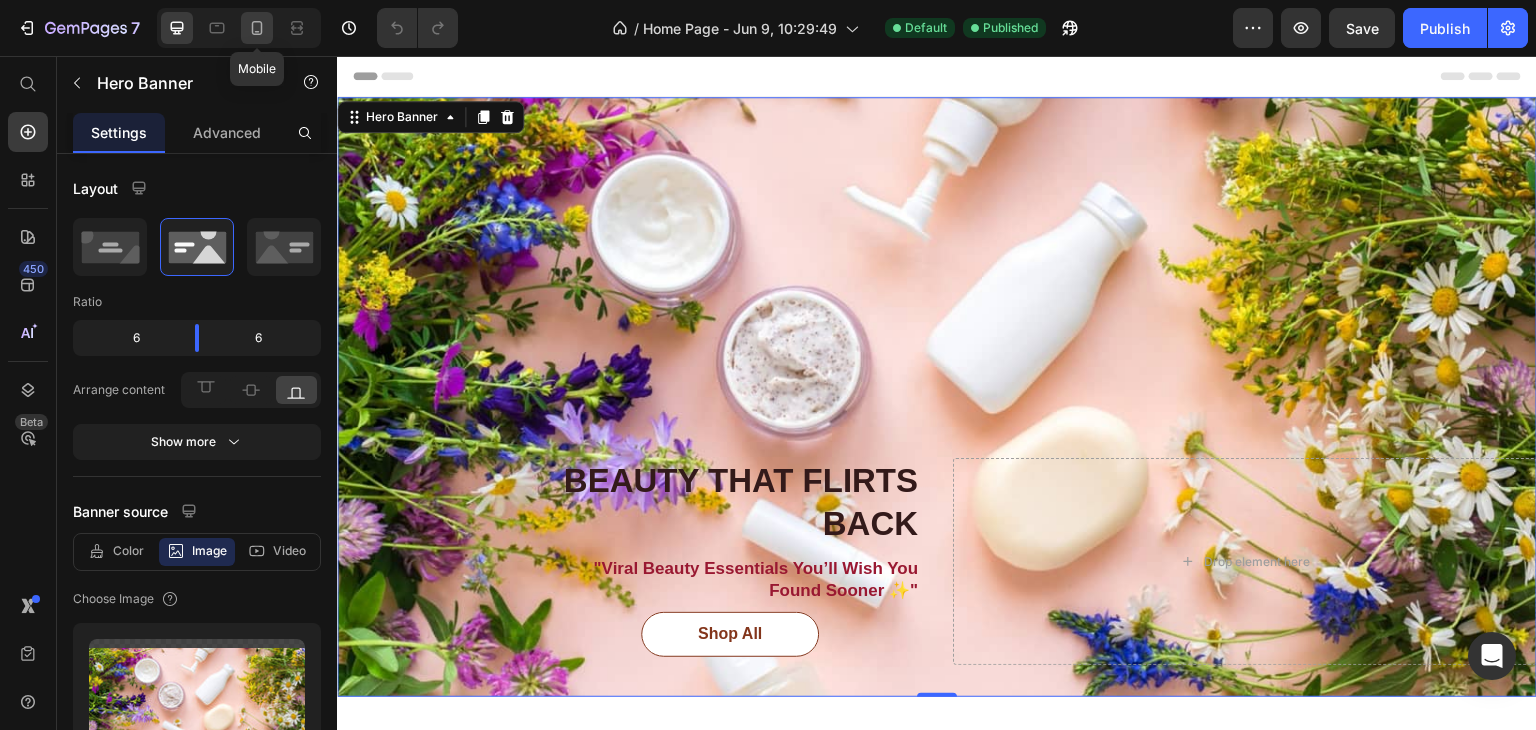 click 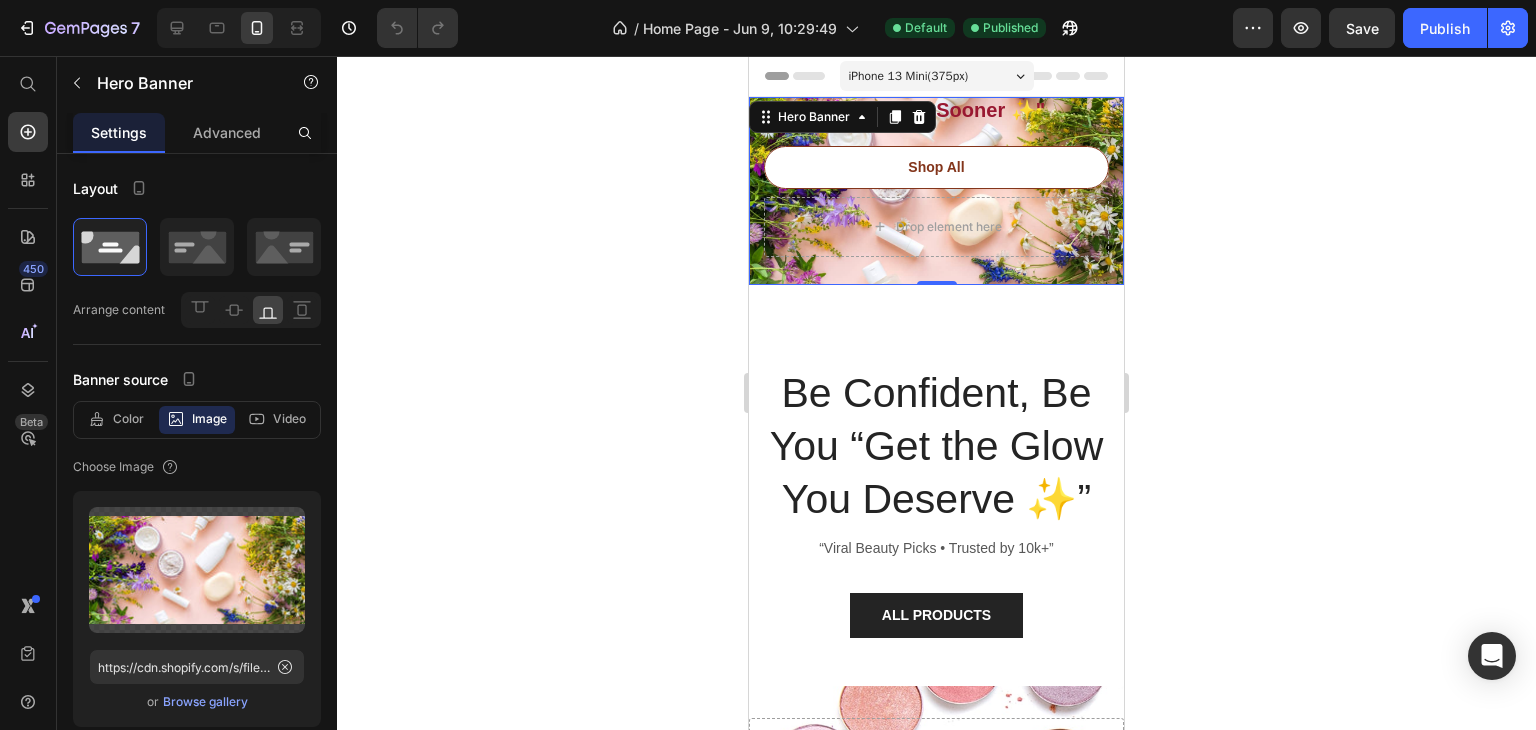 click 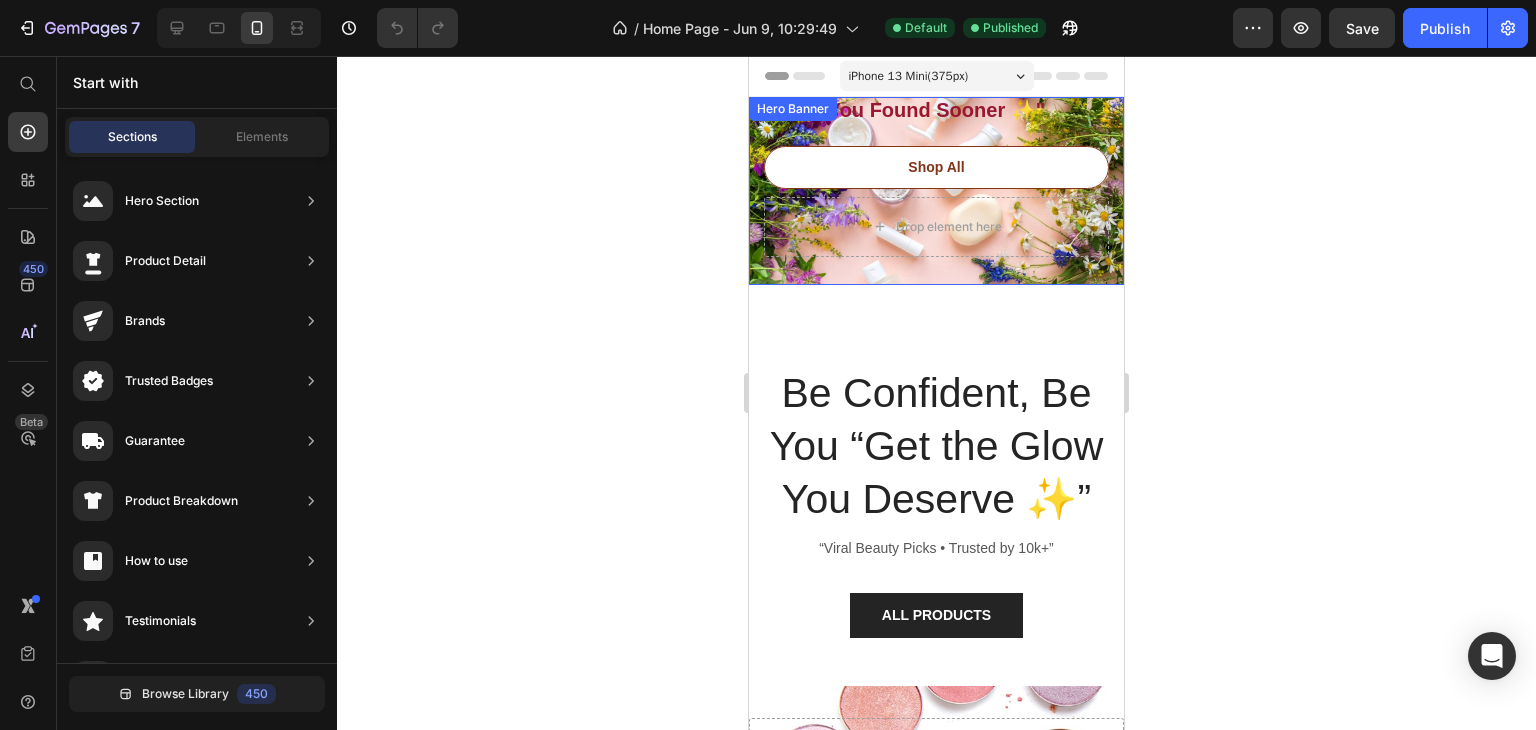 click on "BEAUTY THAT FLIRTS BACK Heading "Viral Beauty Essentials You’ll Wish You Found Sooner ✨" Text Block Shop All Button Row
Drop element here" at bounding box center [936, 105] 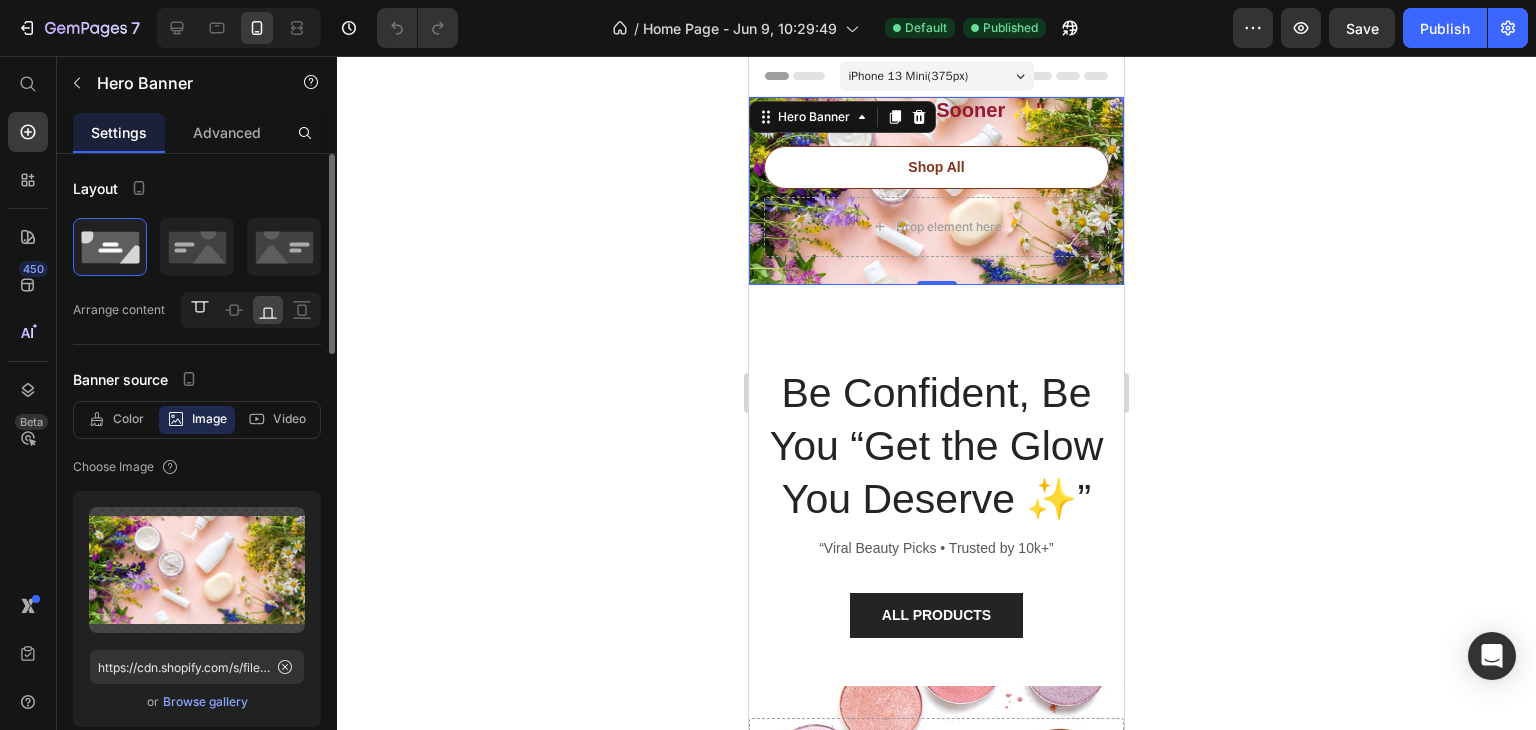 click 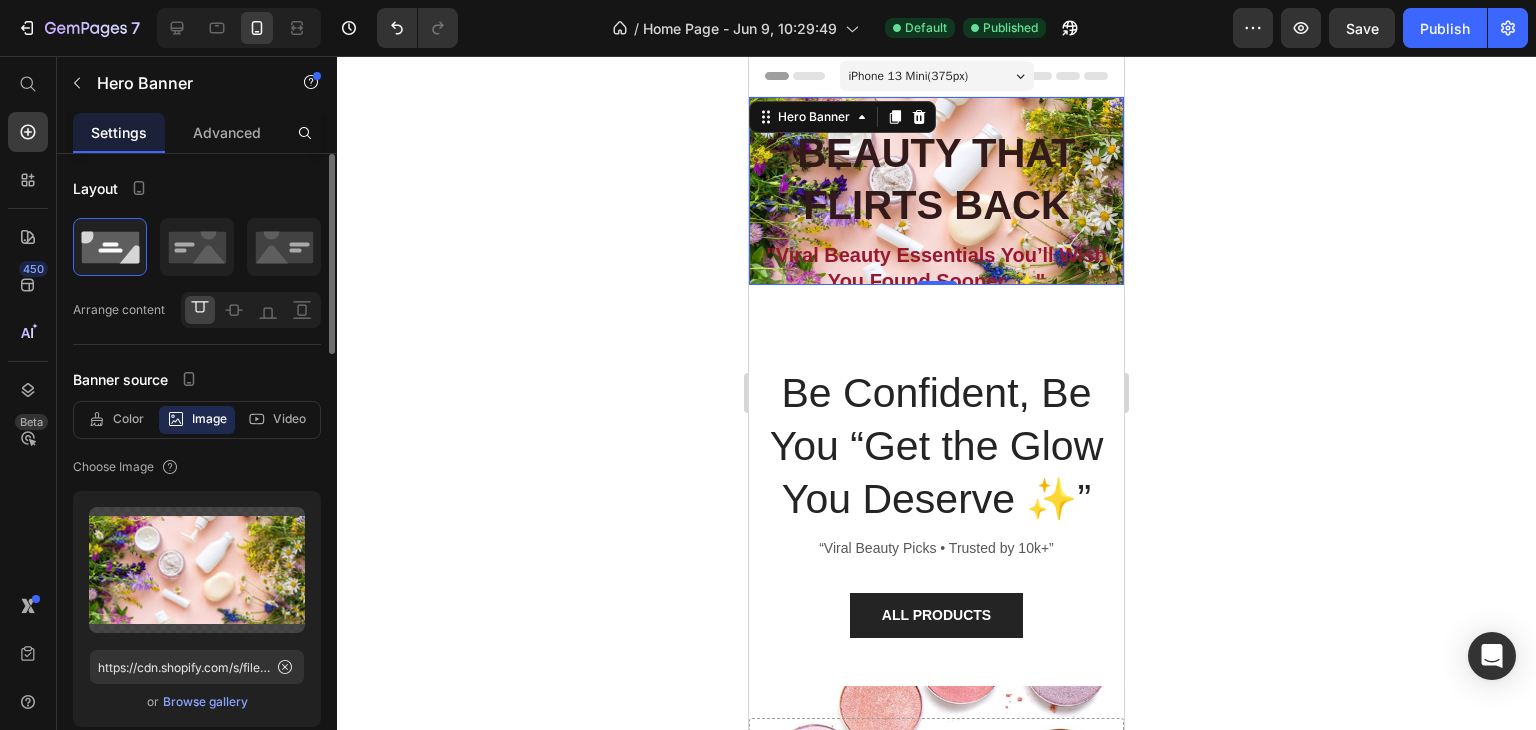scroll, scrollTop: 0, scrollLeft: 0, axis: both 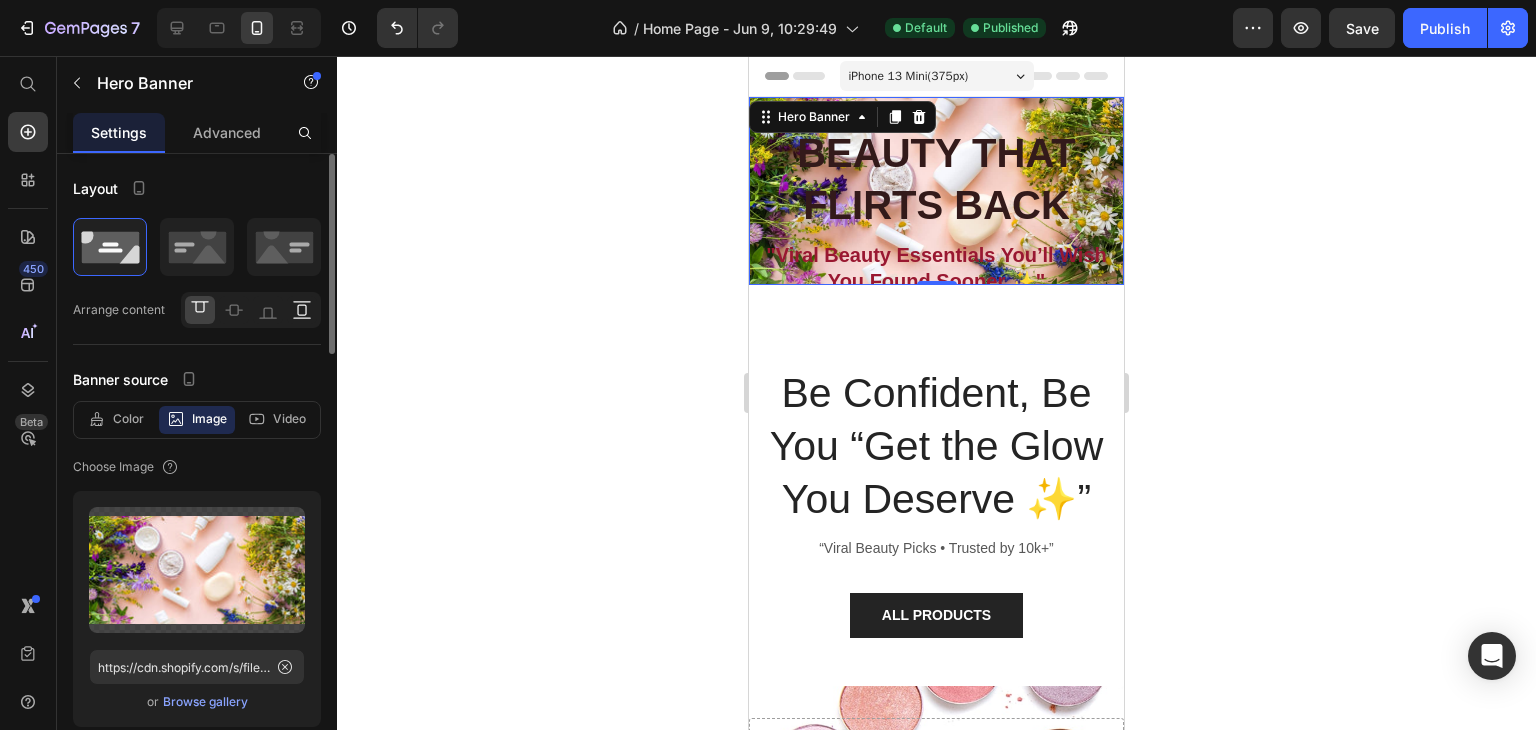 click 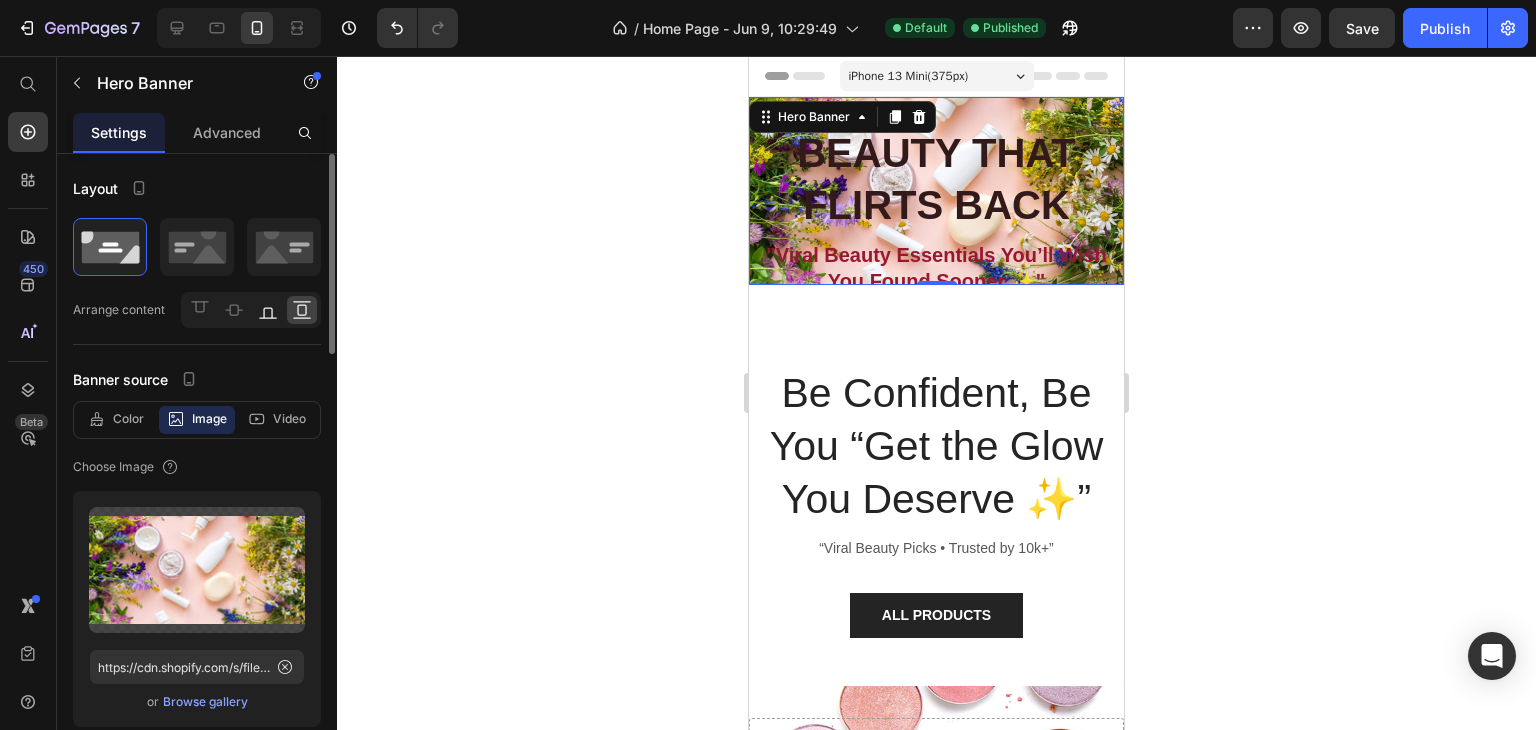 click 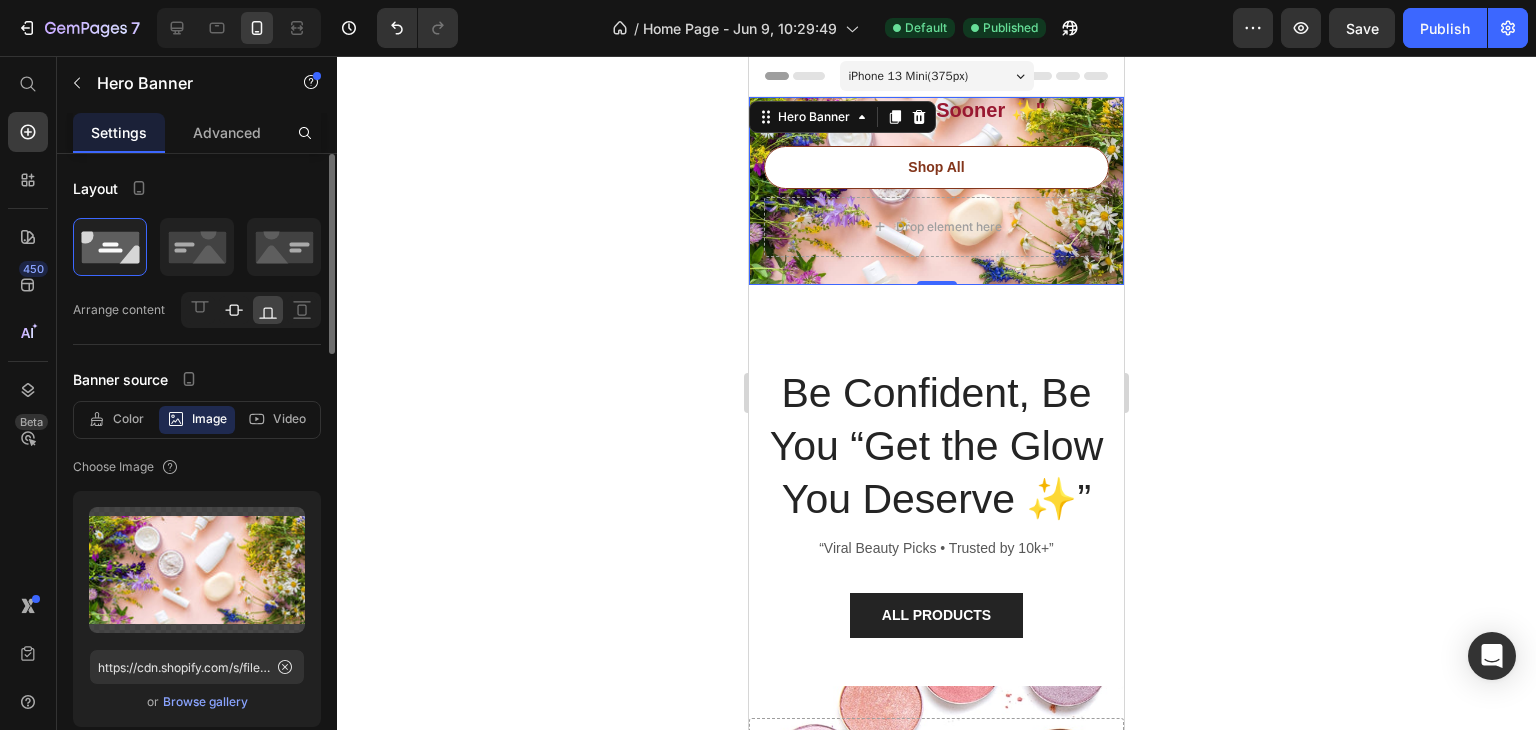 click 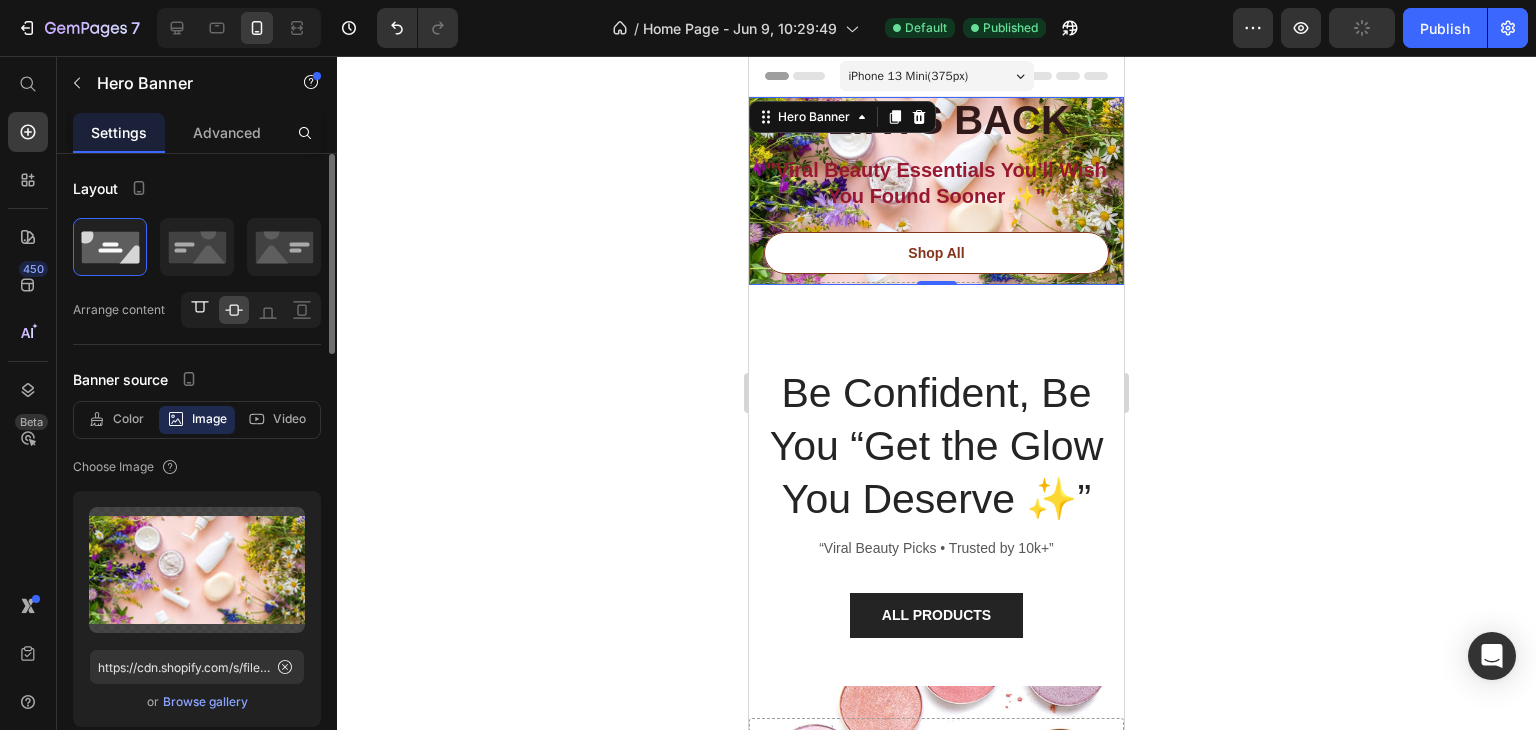 click 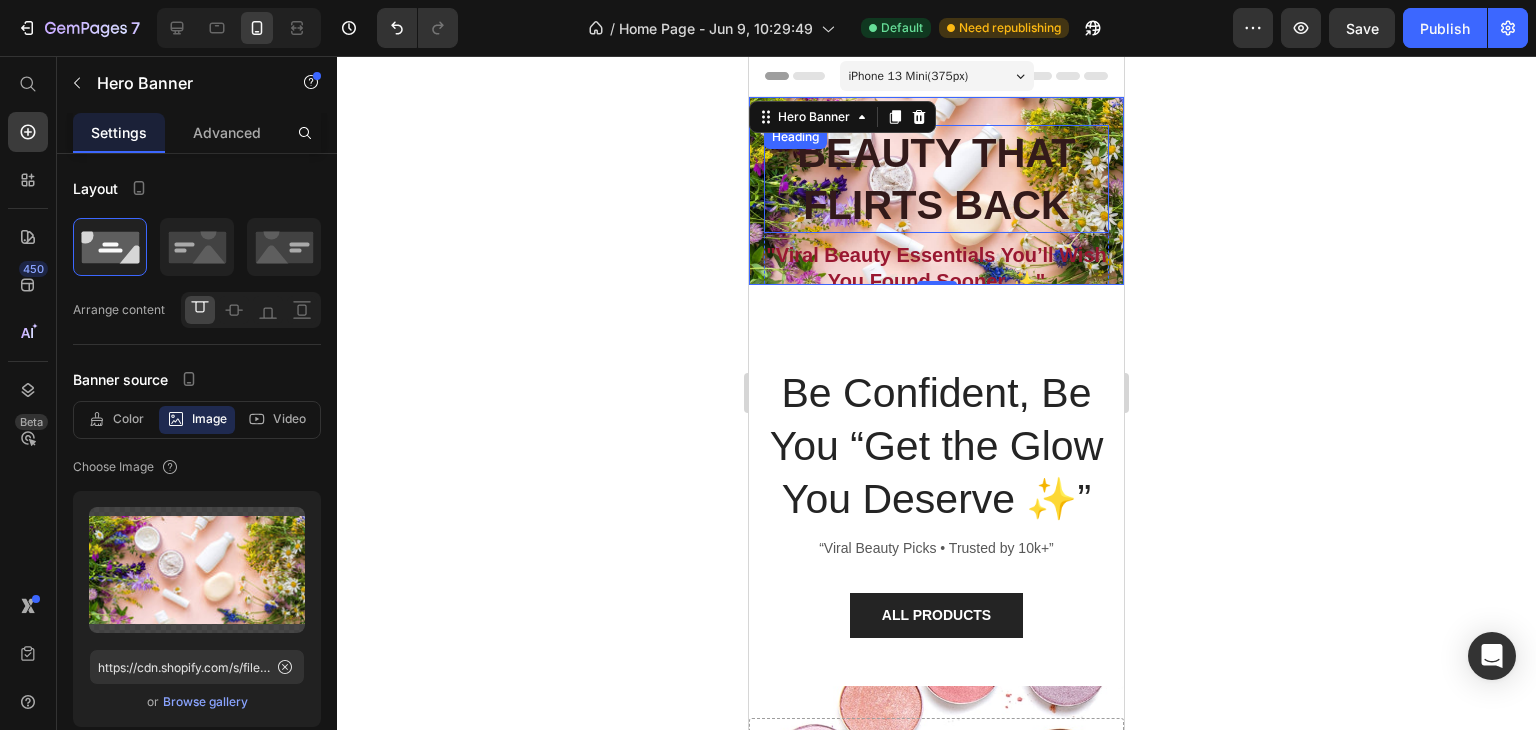 click on "BEAUTY THAT FLIRTS BACK" at bounding box center (936, 179) 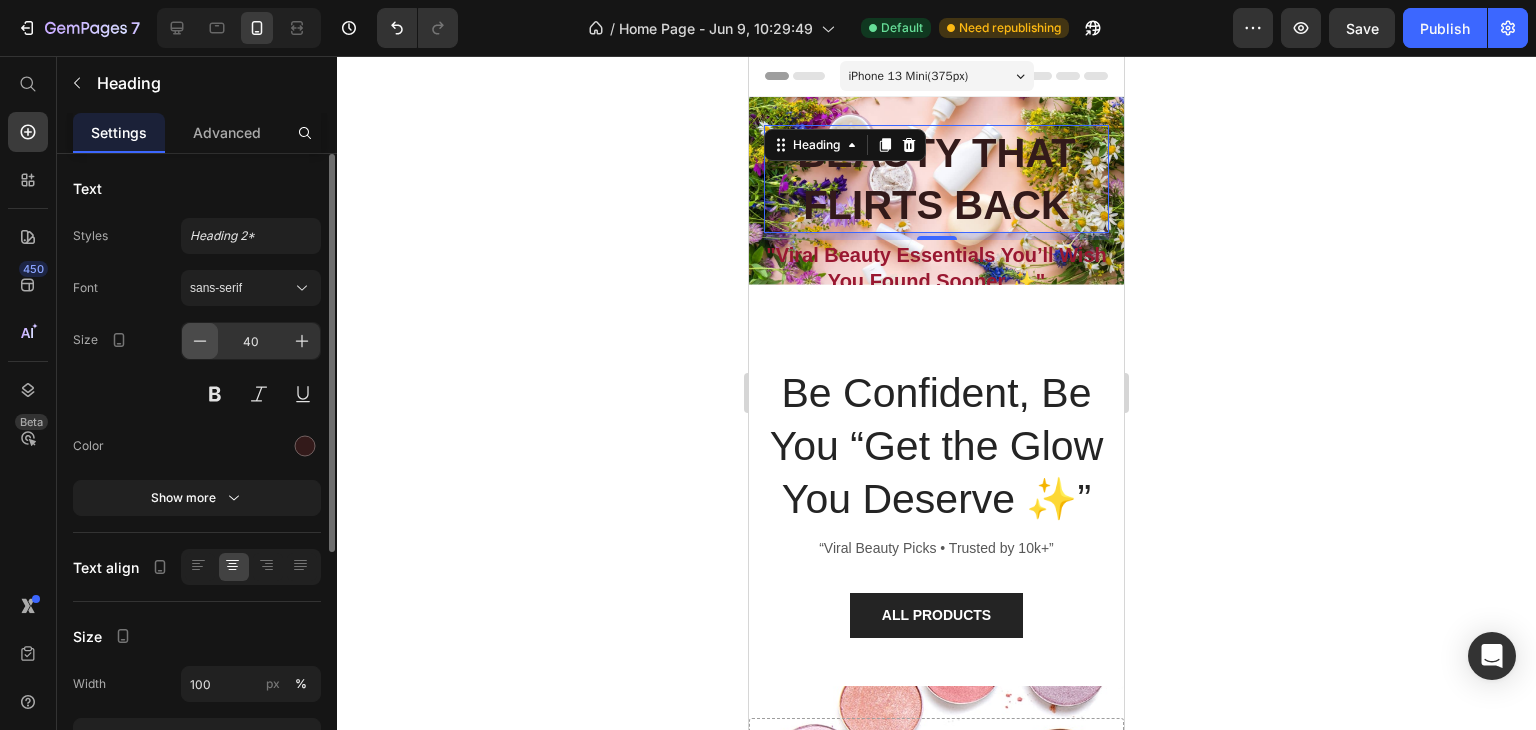 click 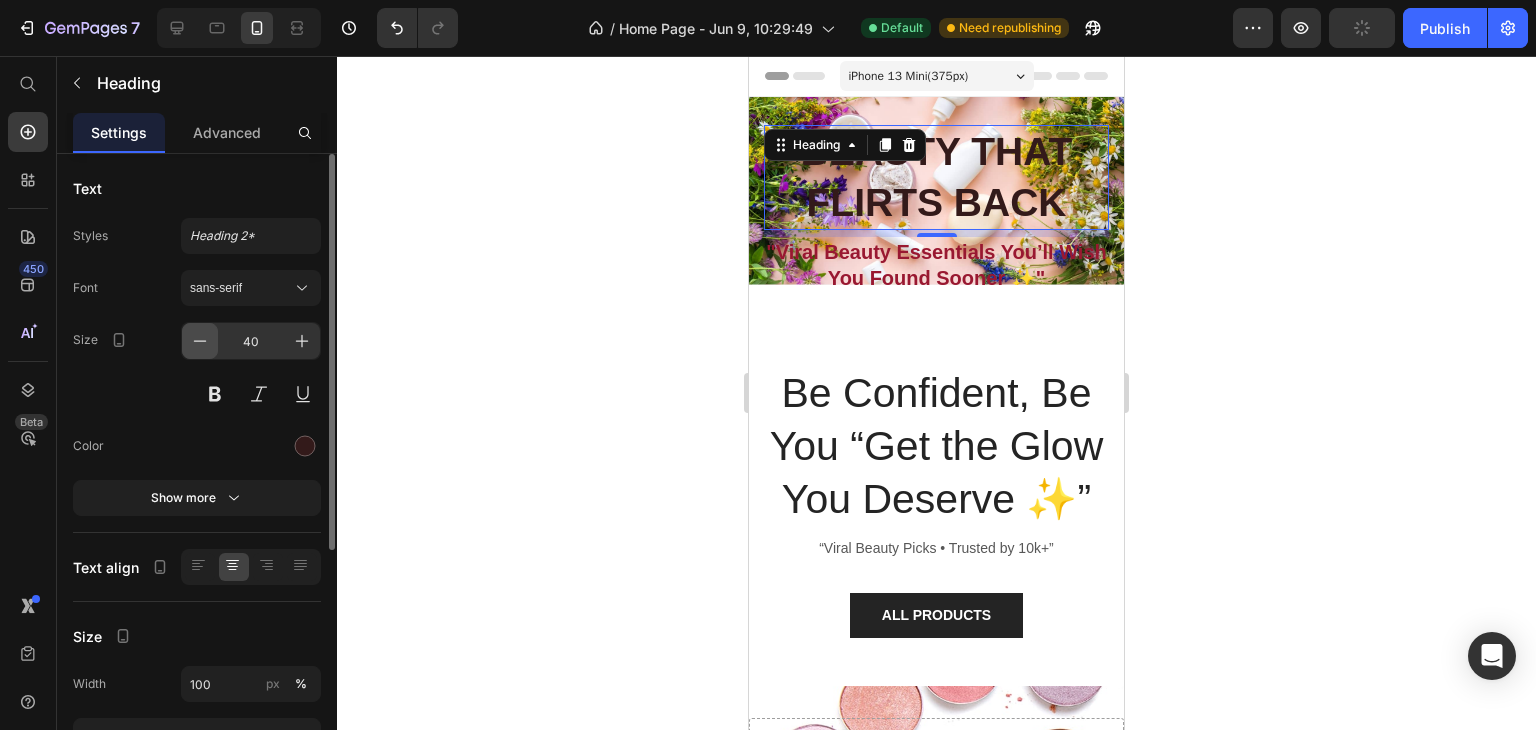 click 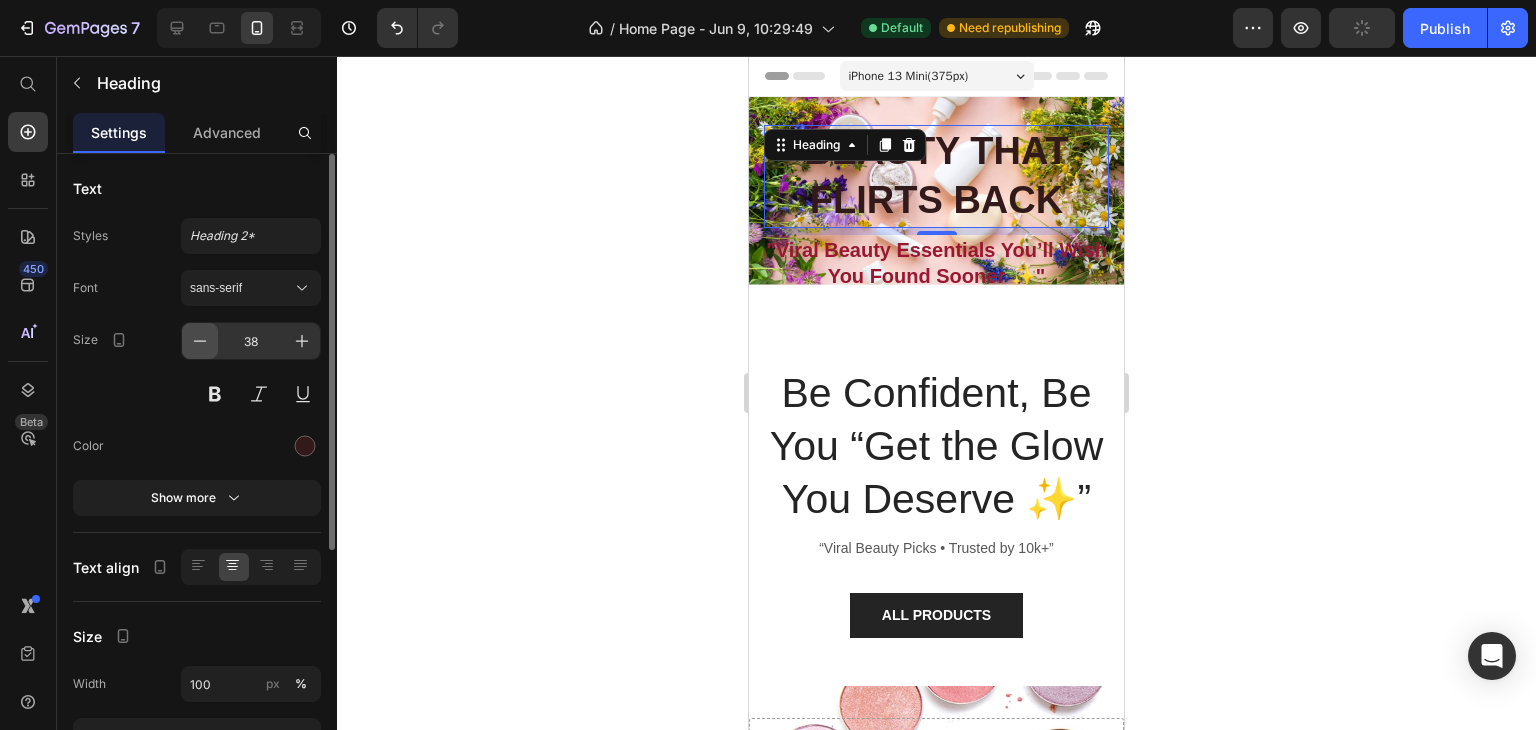 click 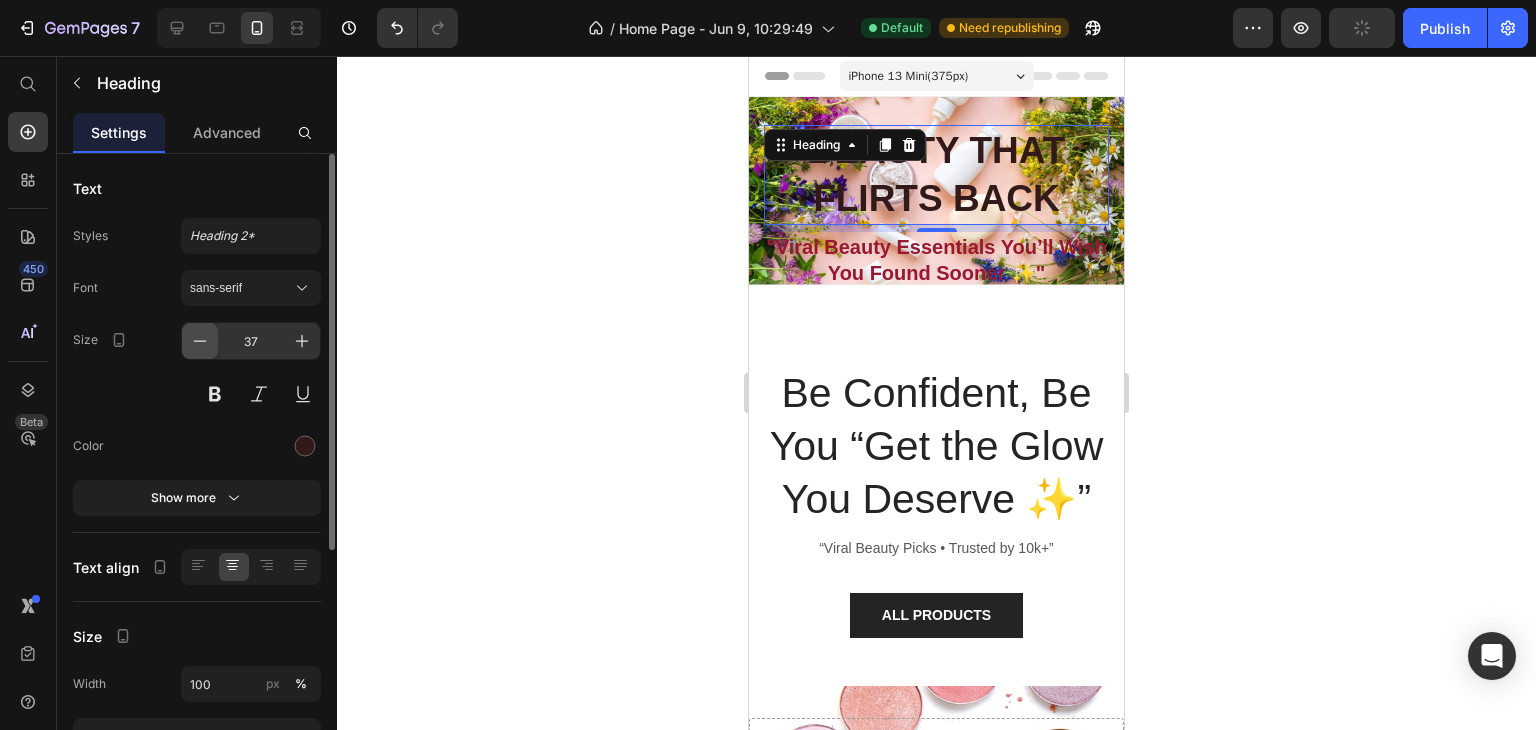 click 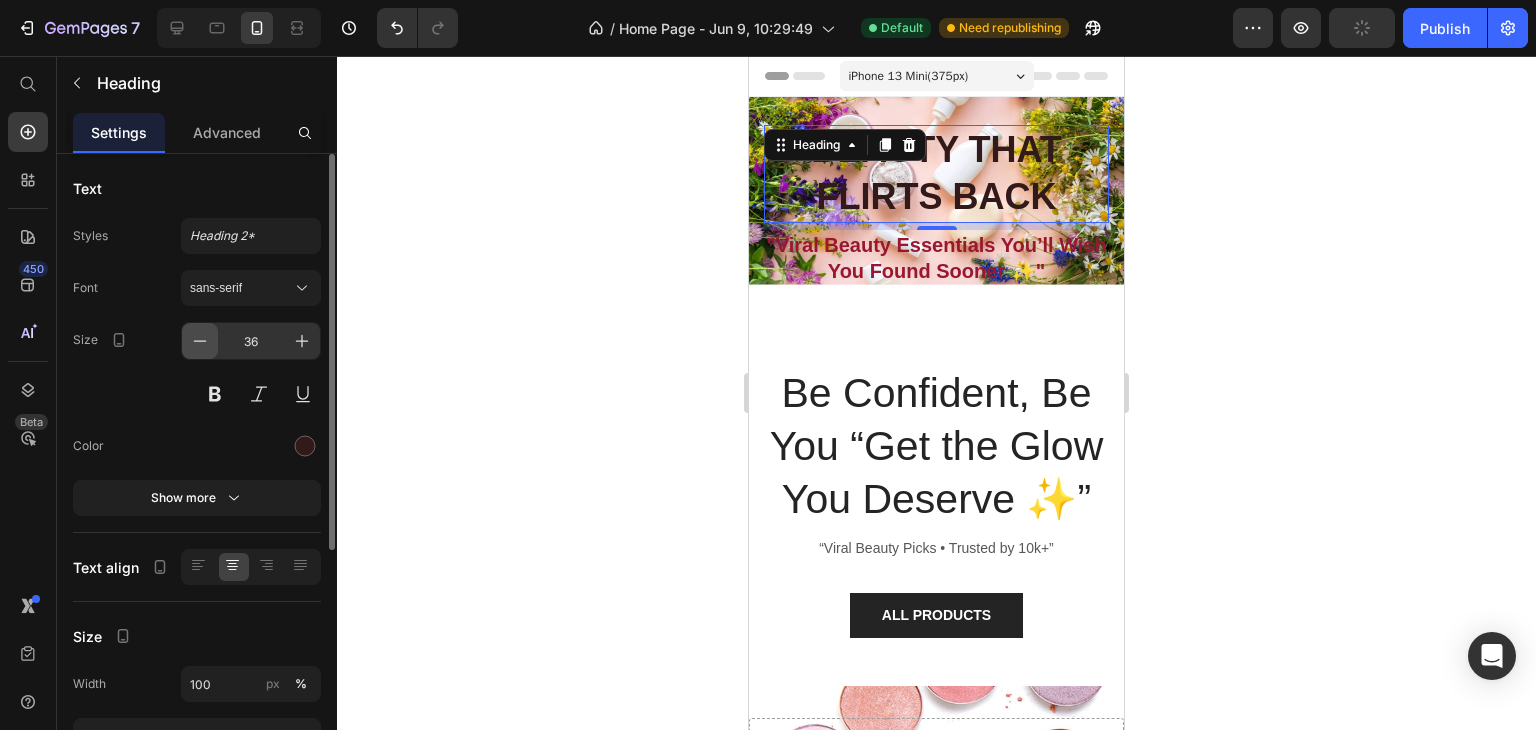 click 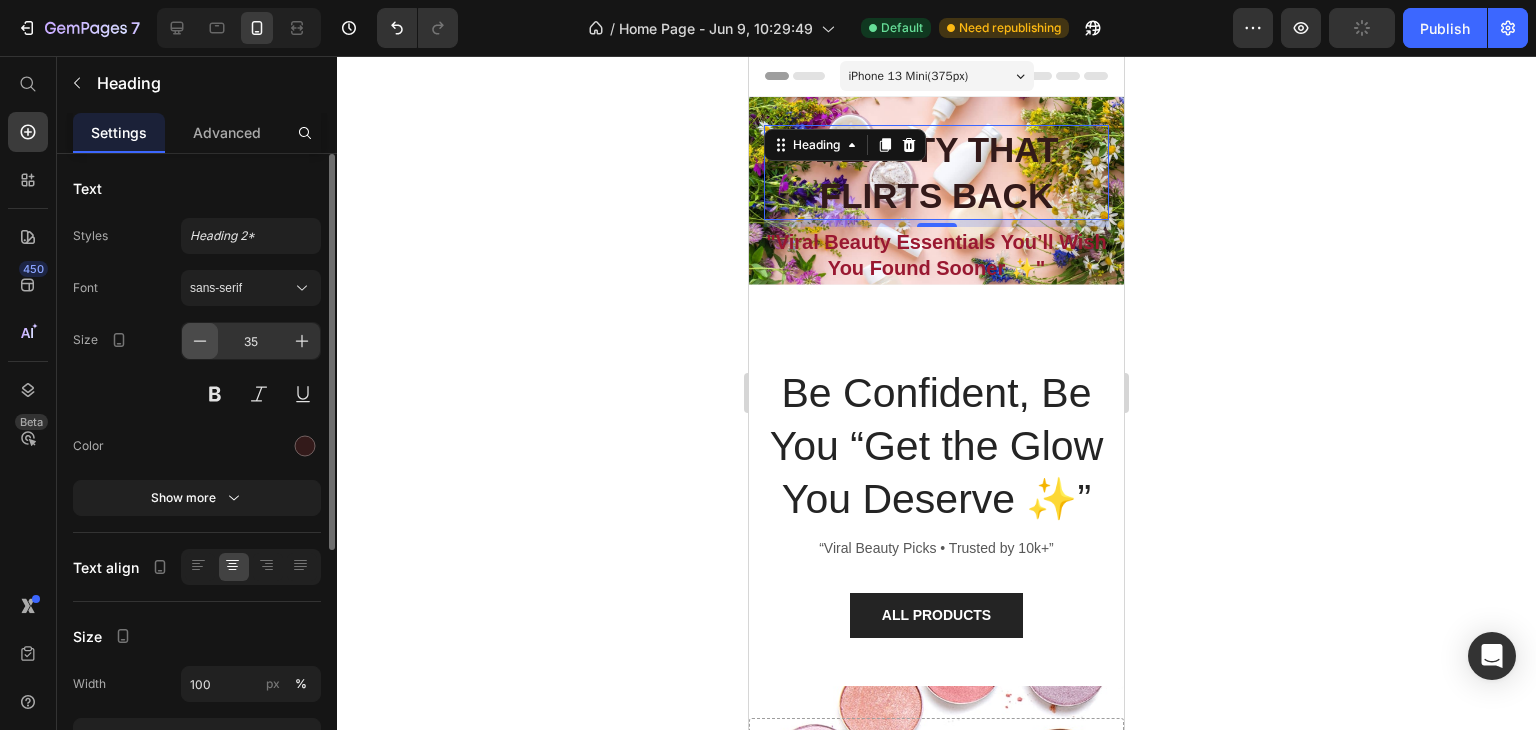 click 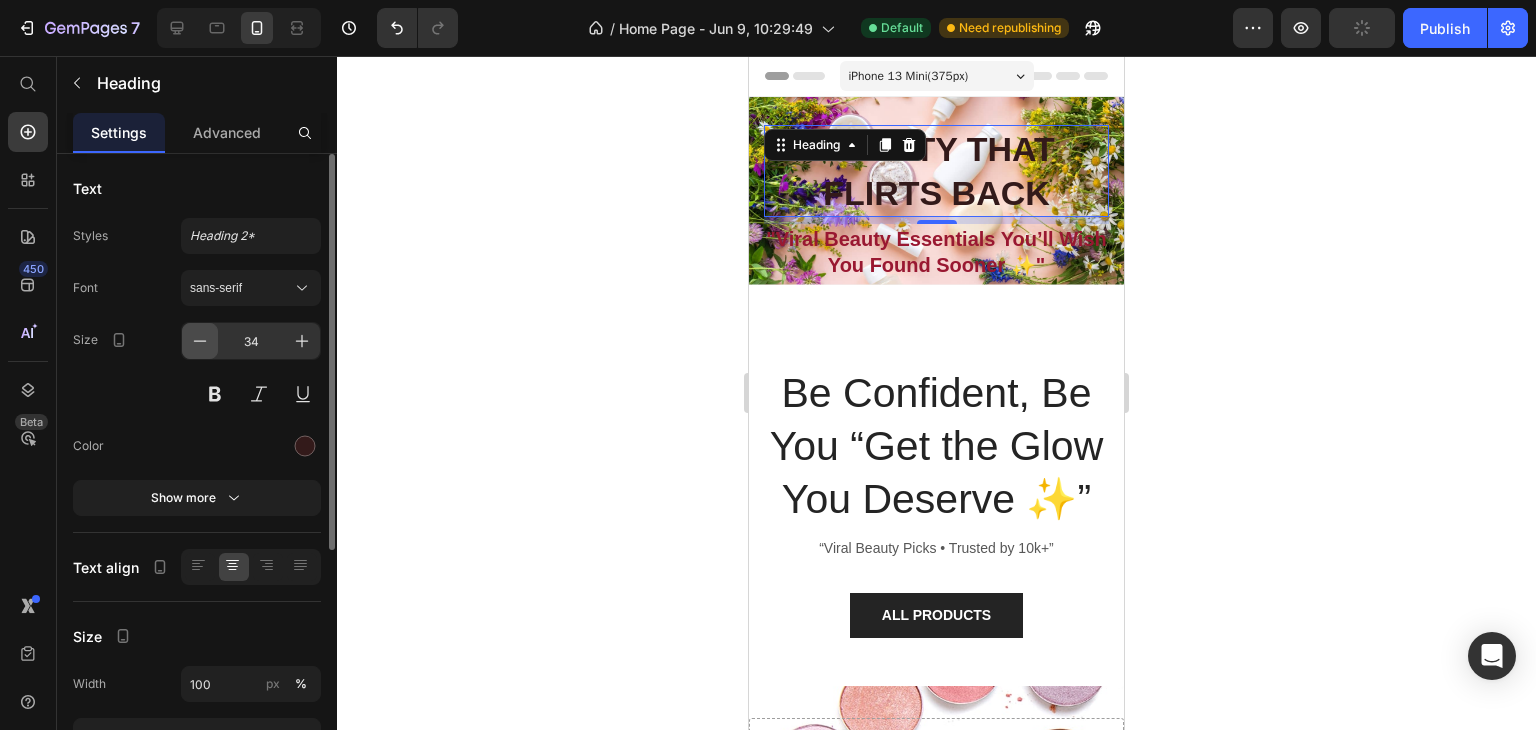 click 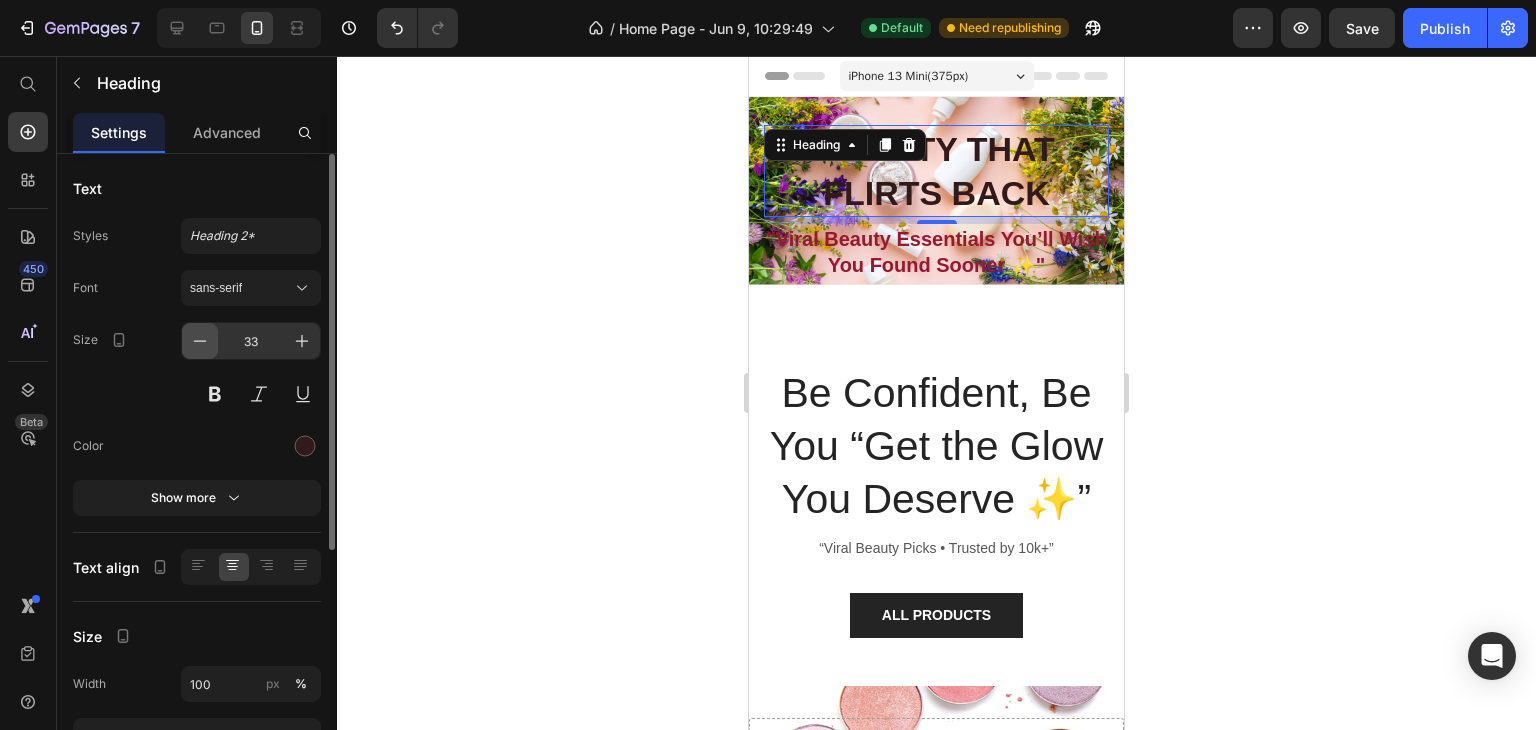click 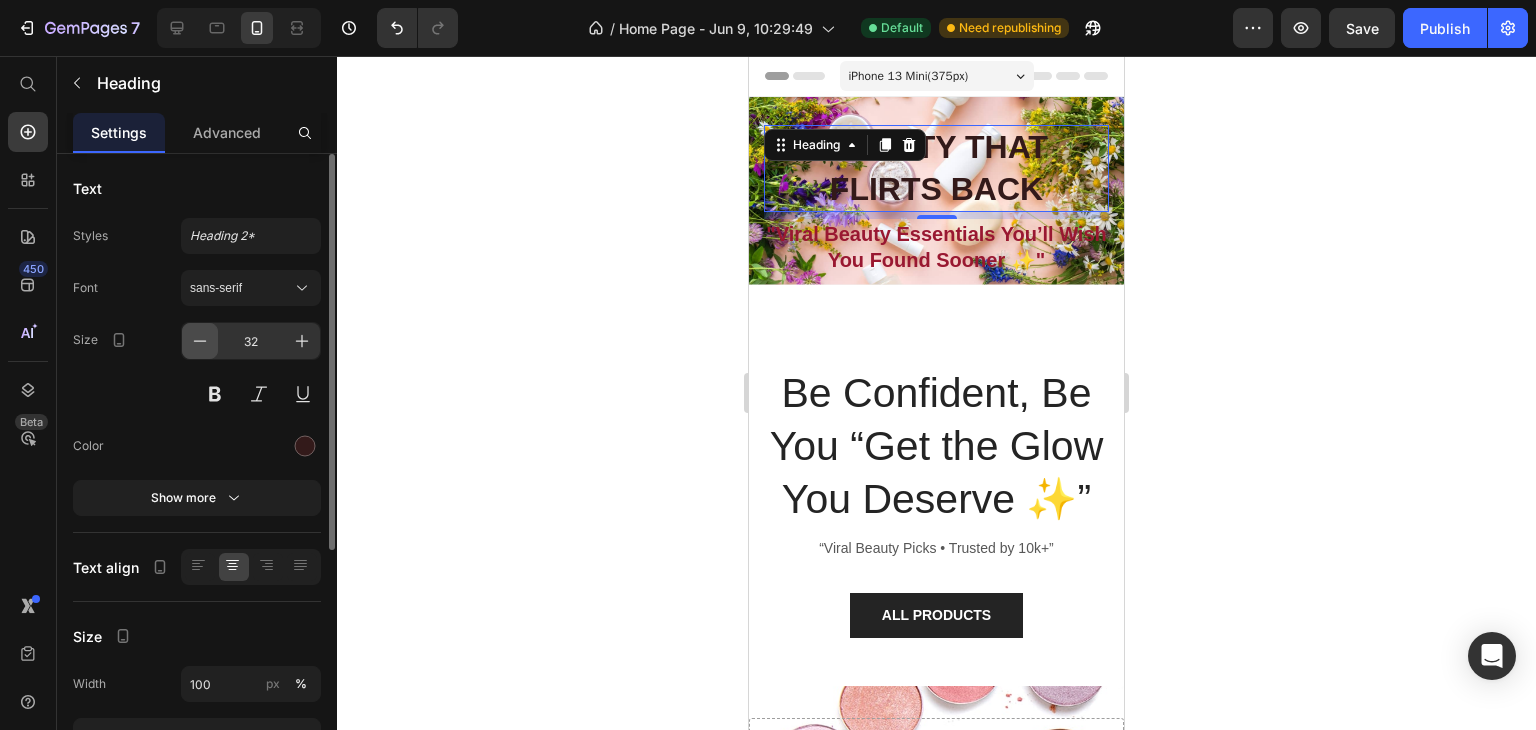 click 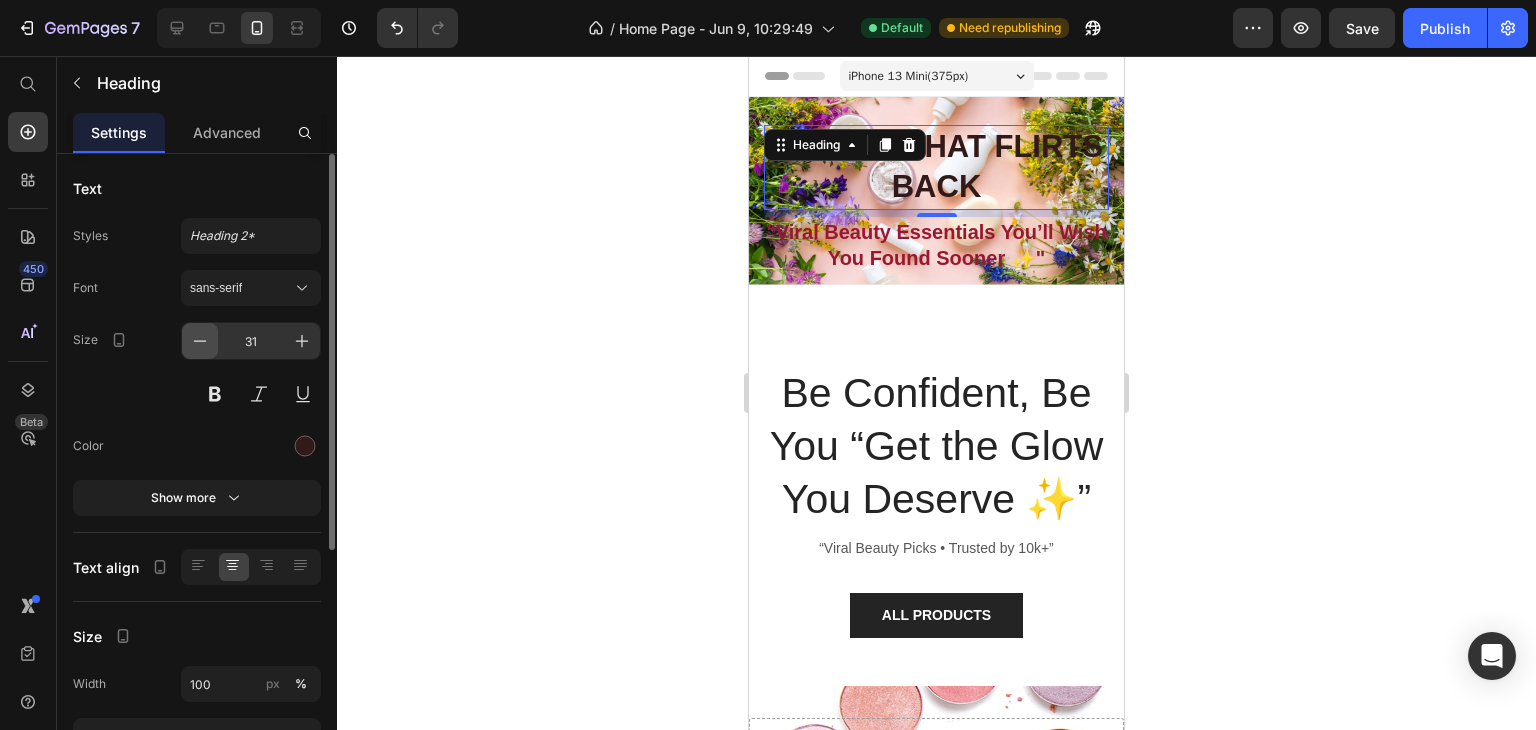 click 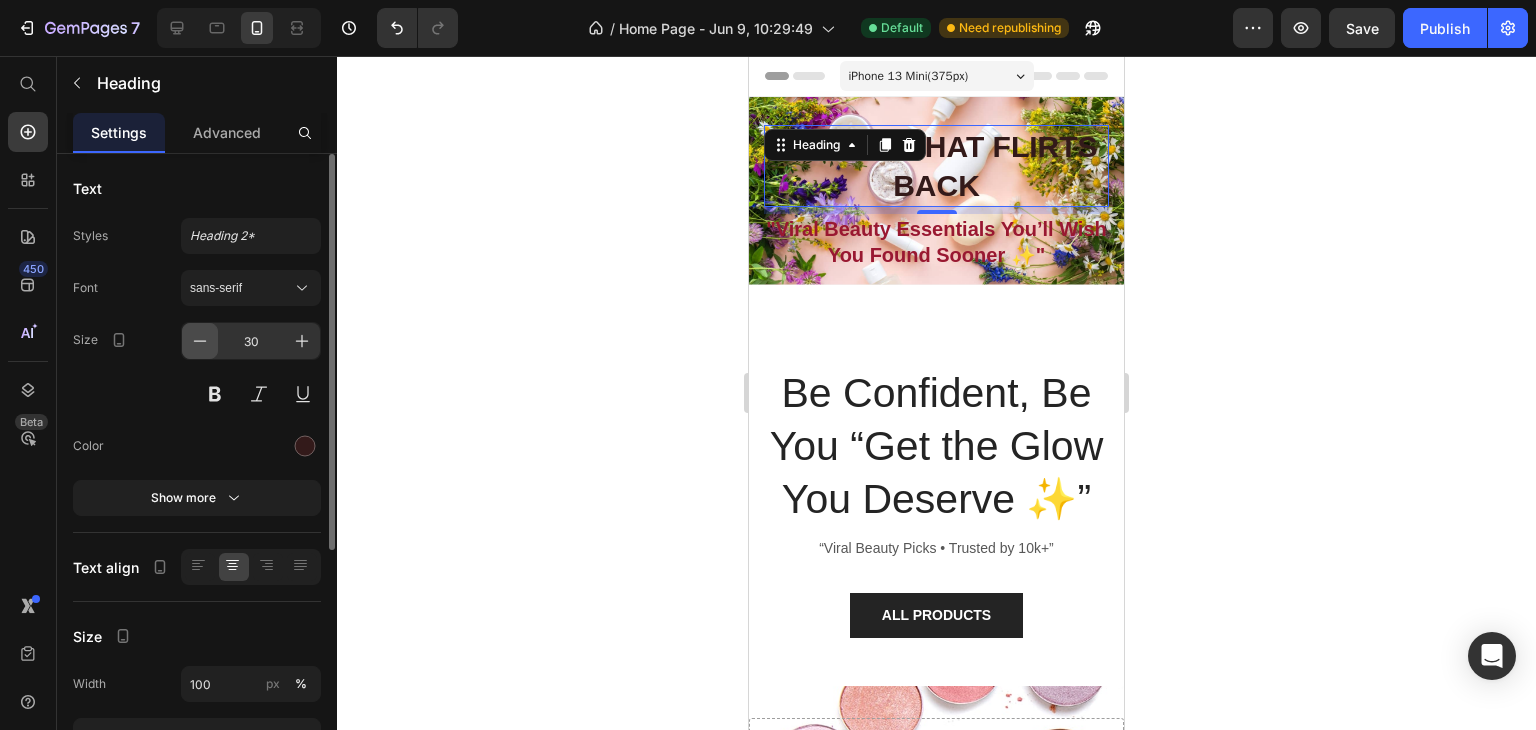 click 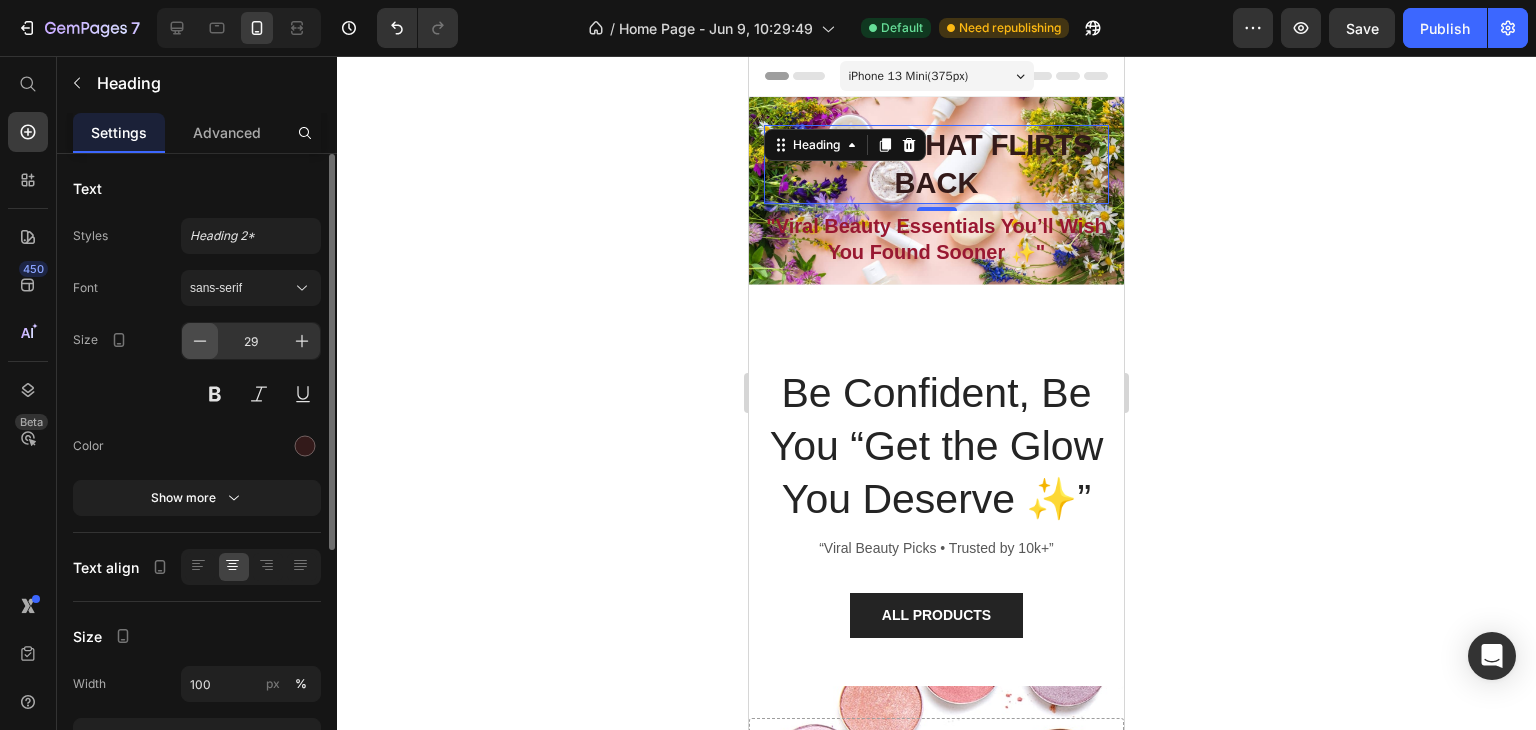 click 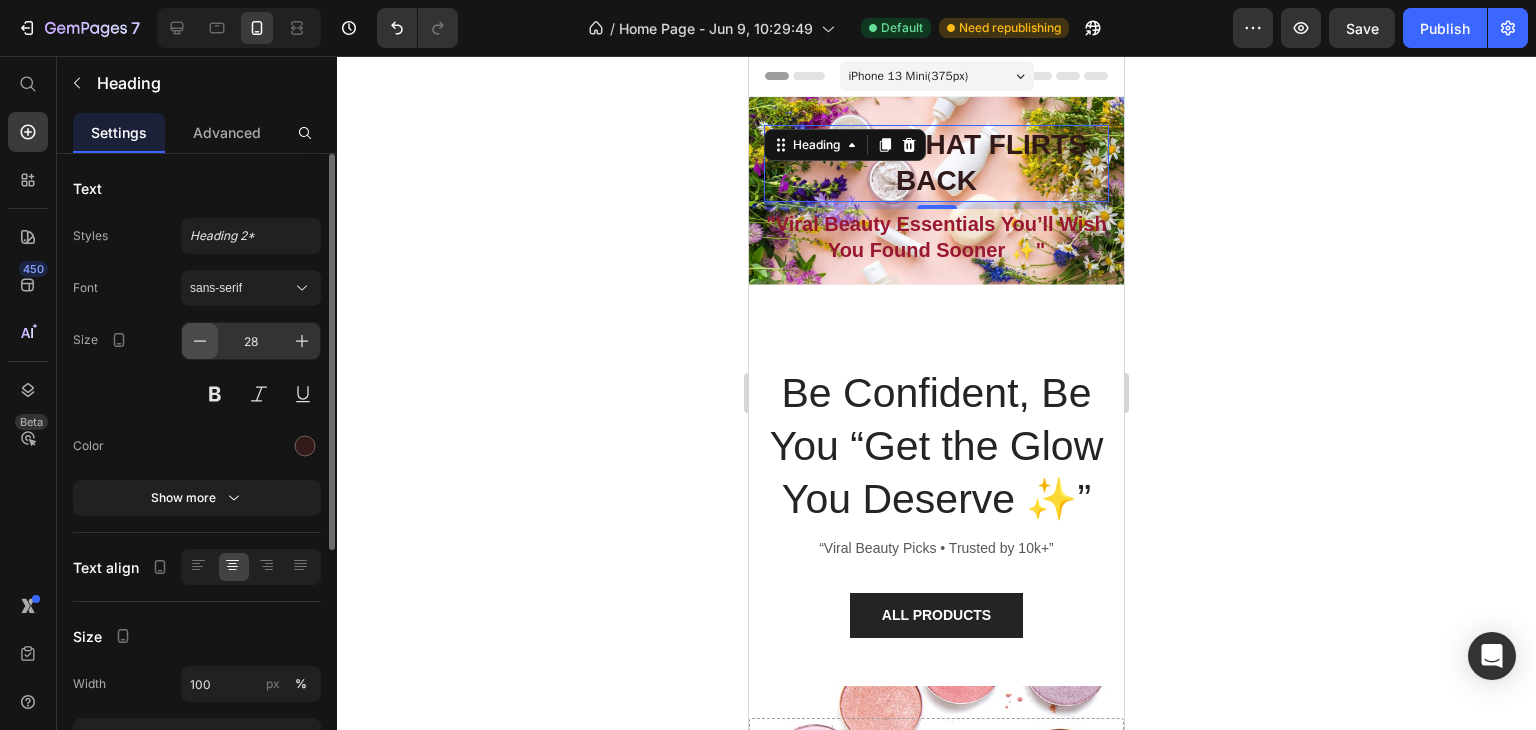 click 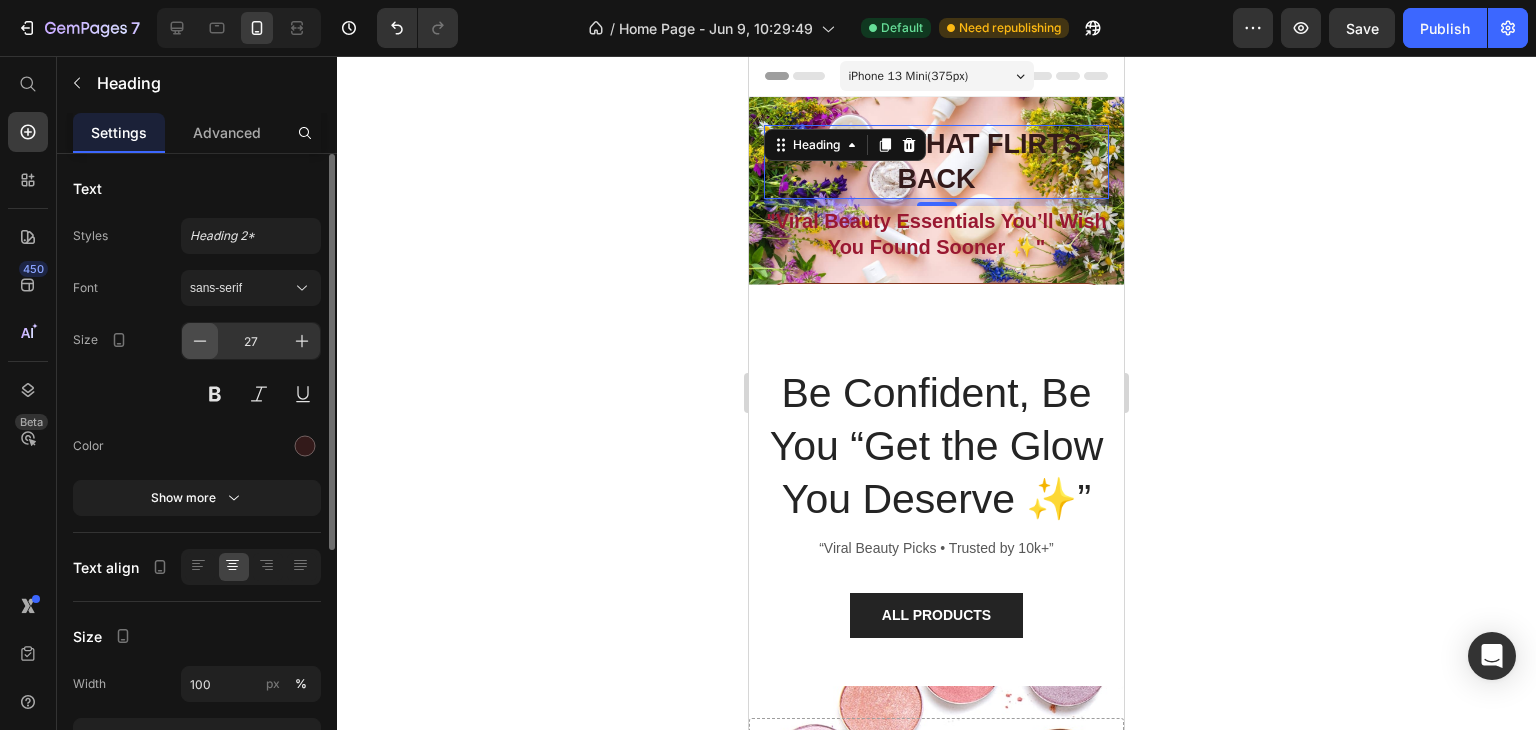 click 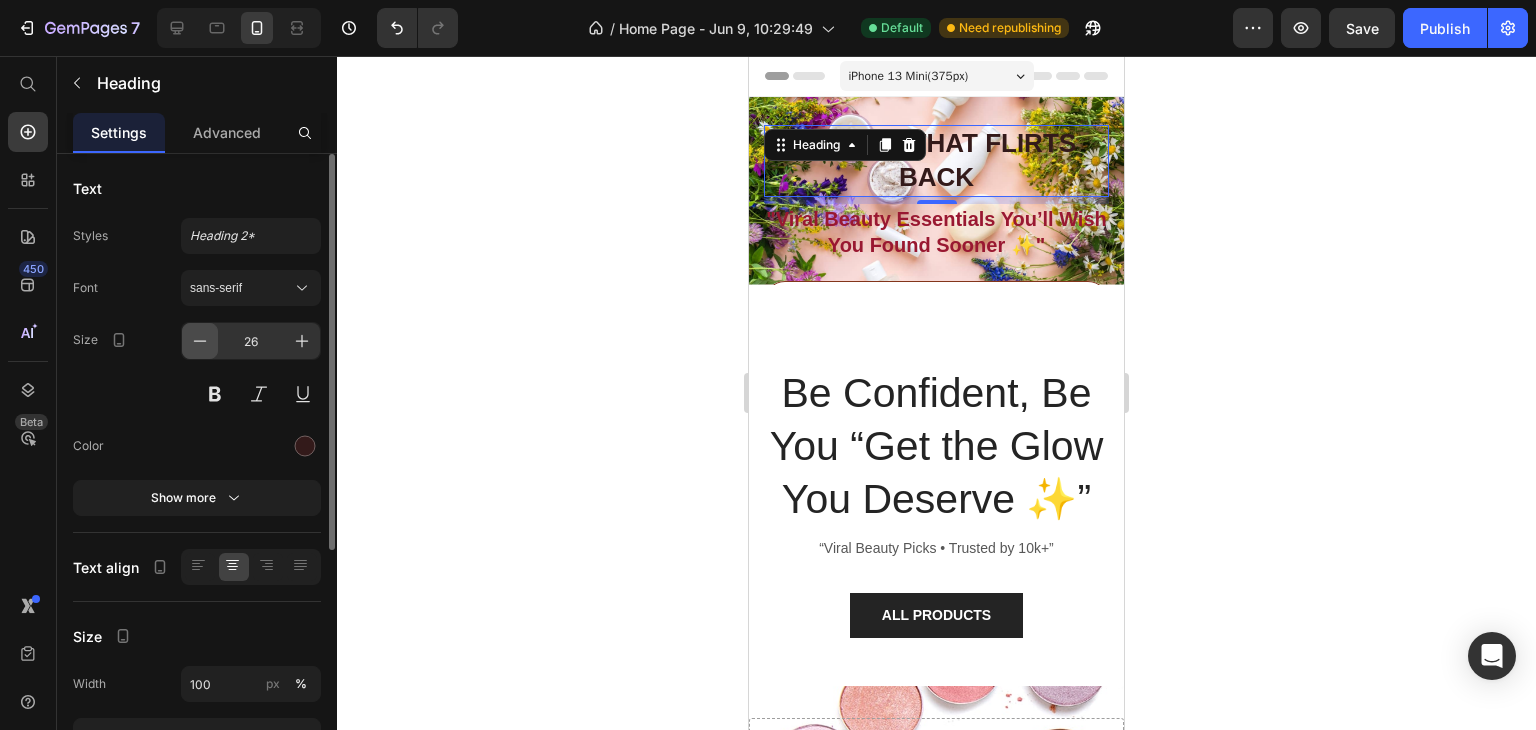 click 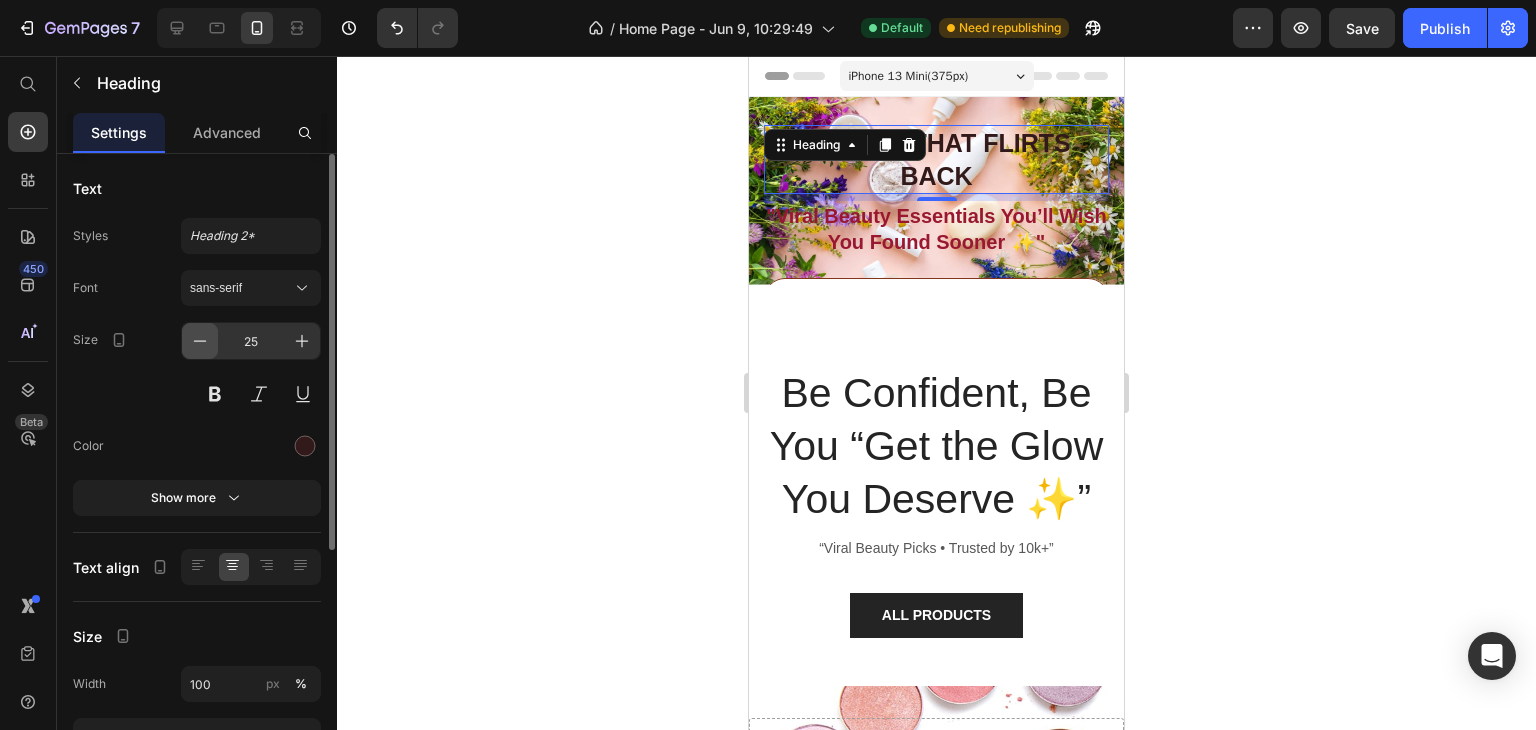 click 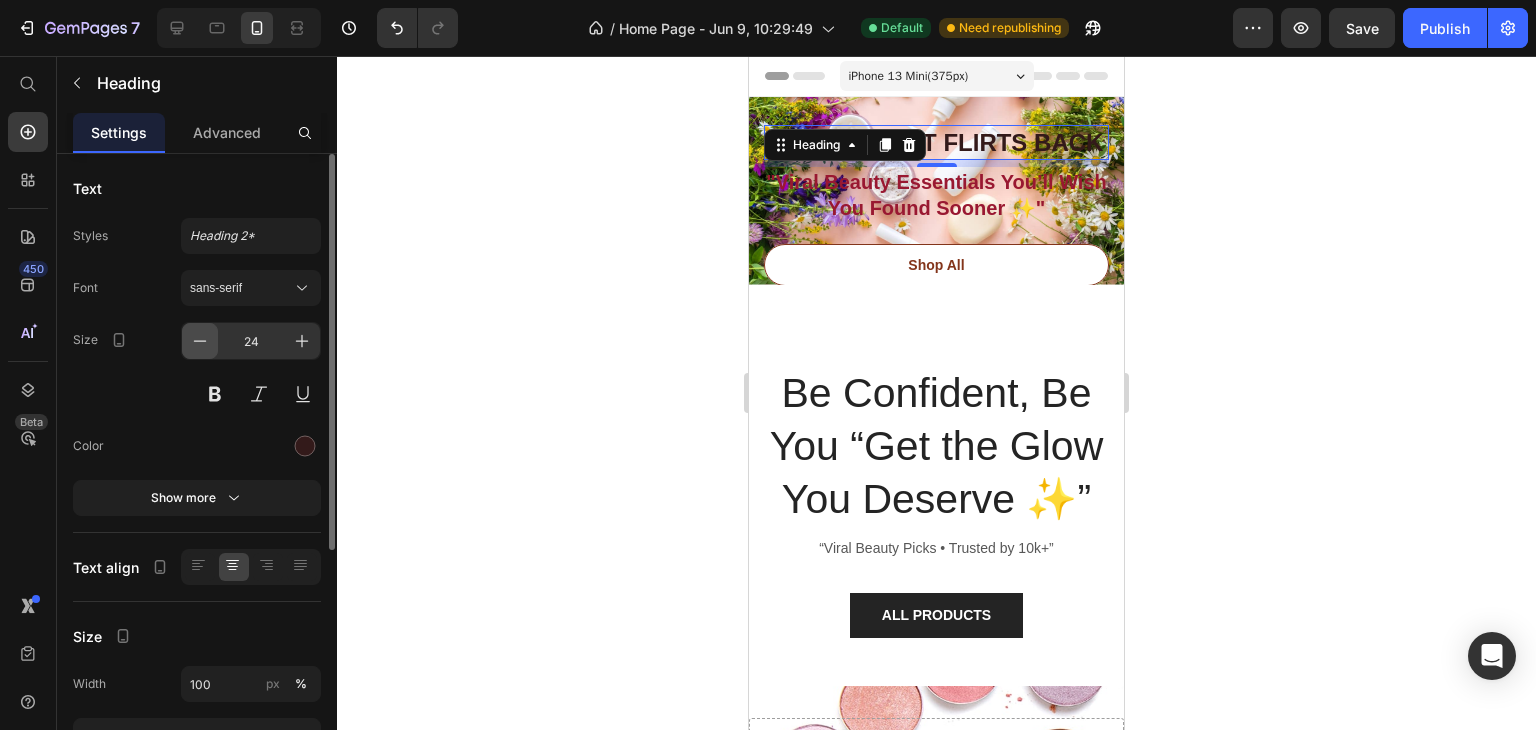 click 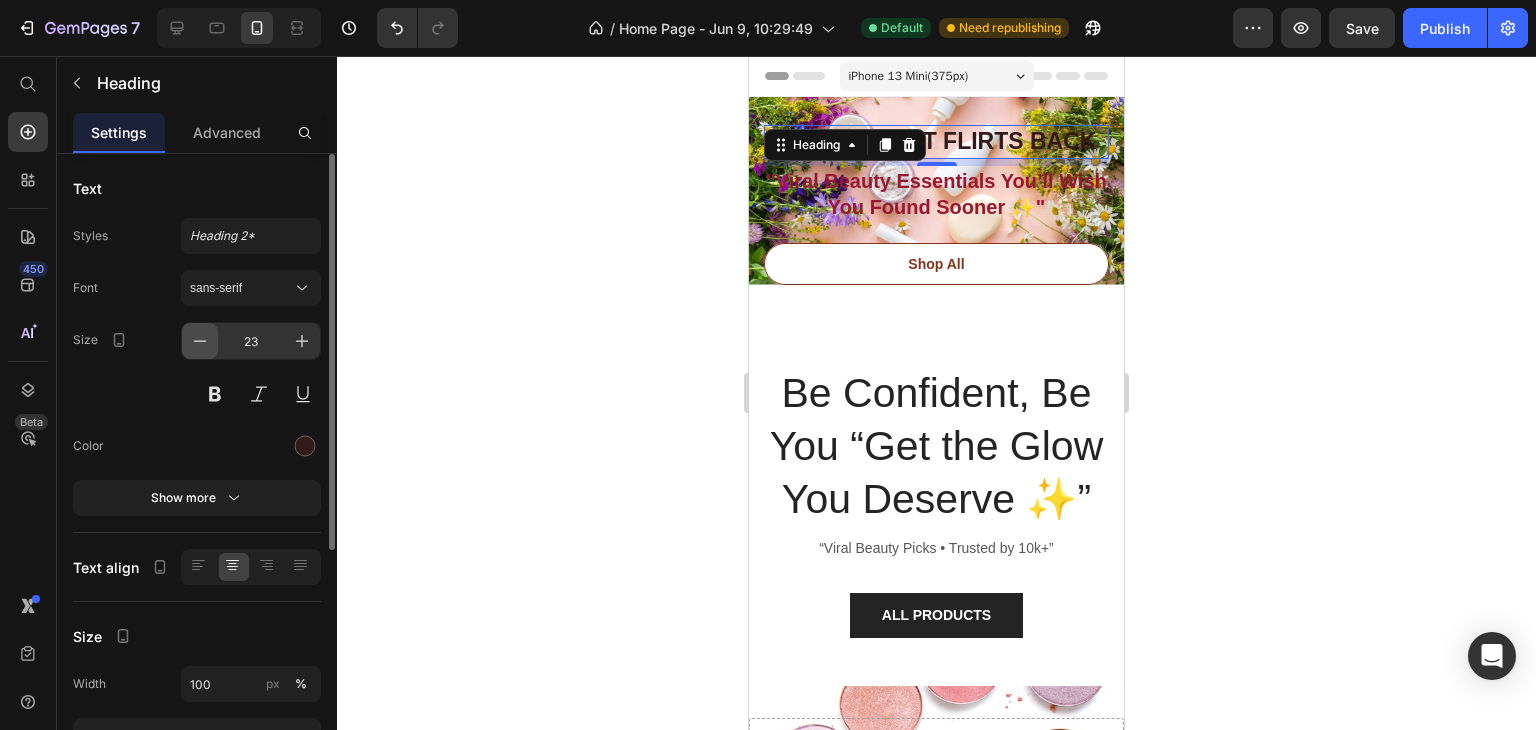 click 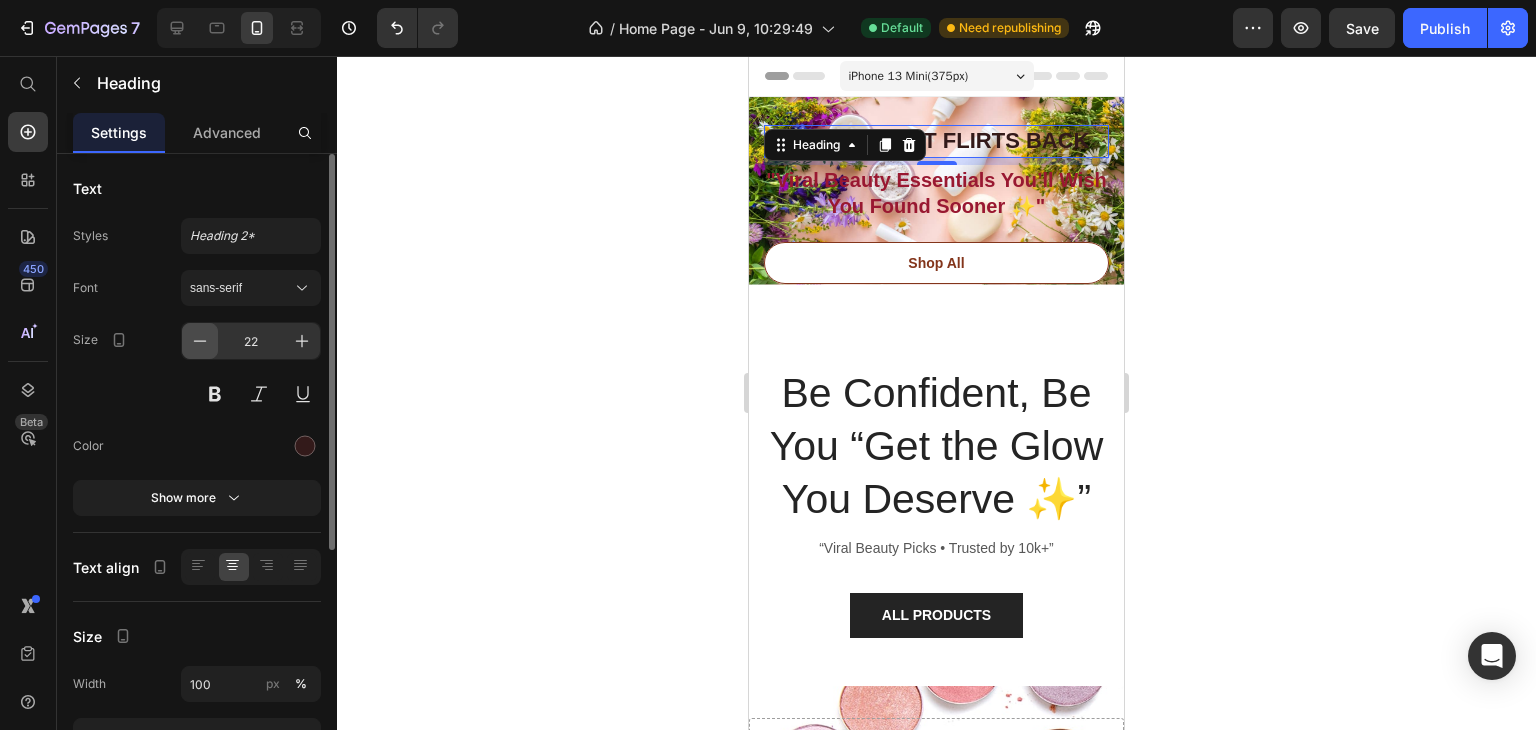 click 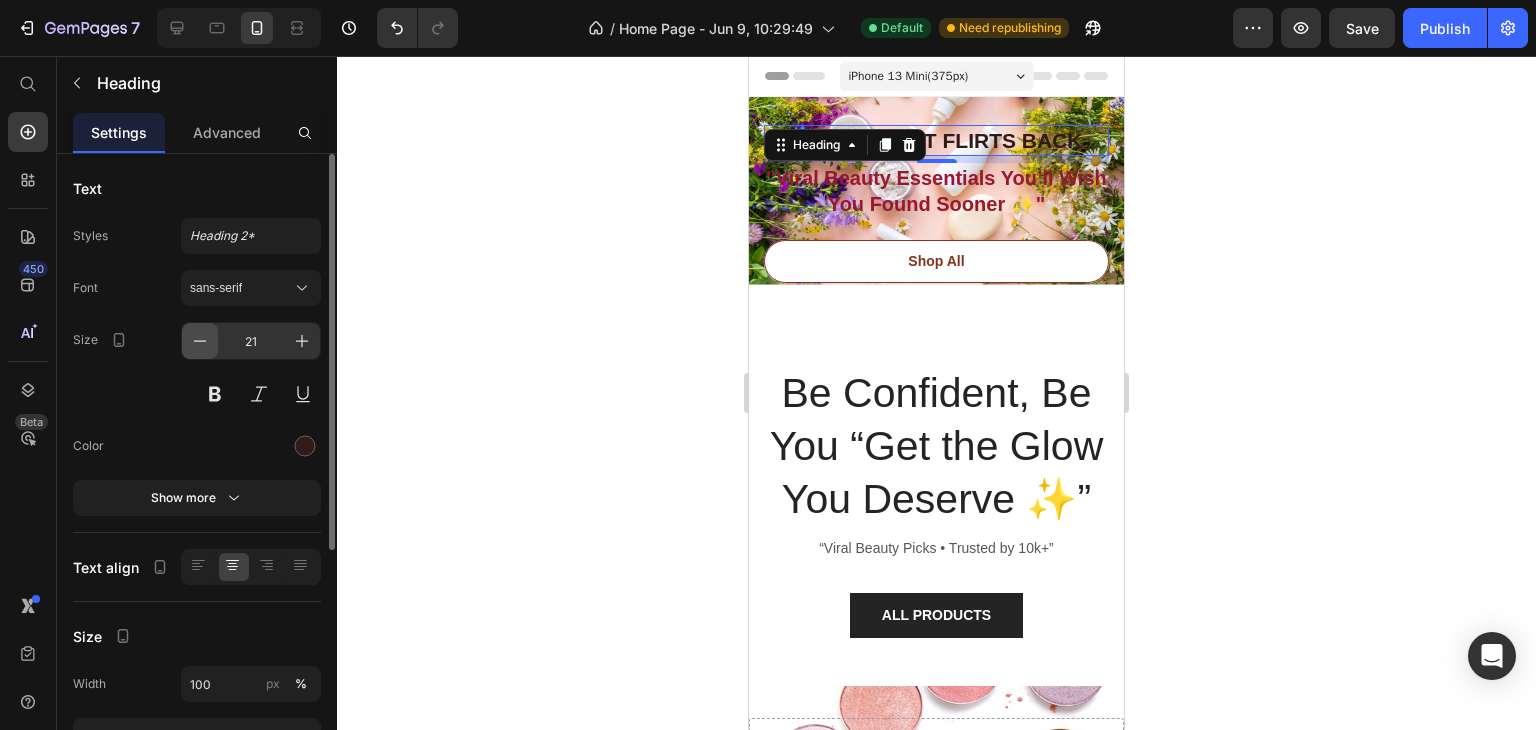 click 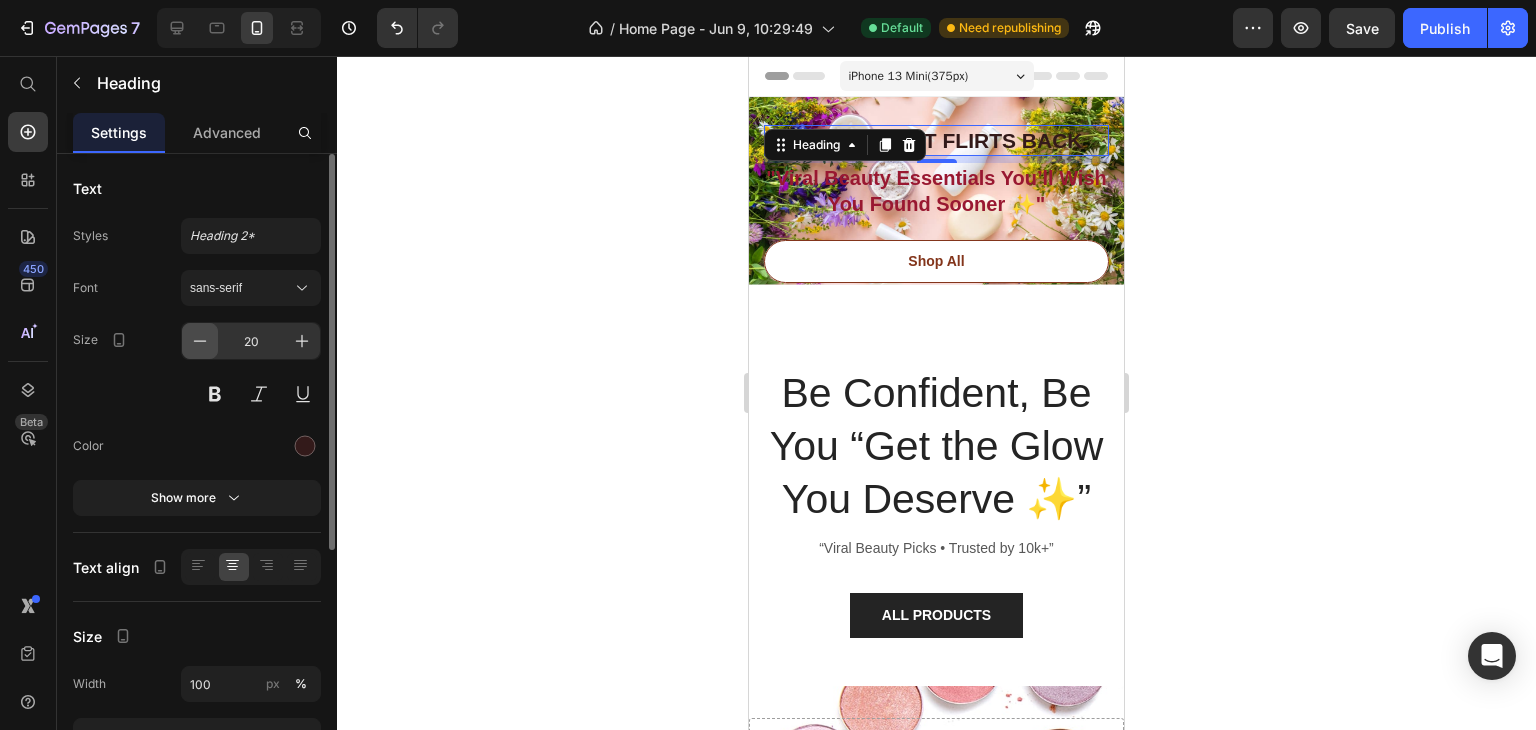 click 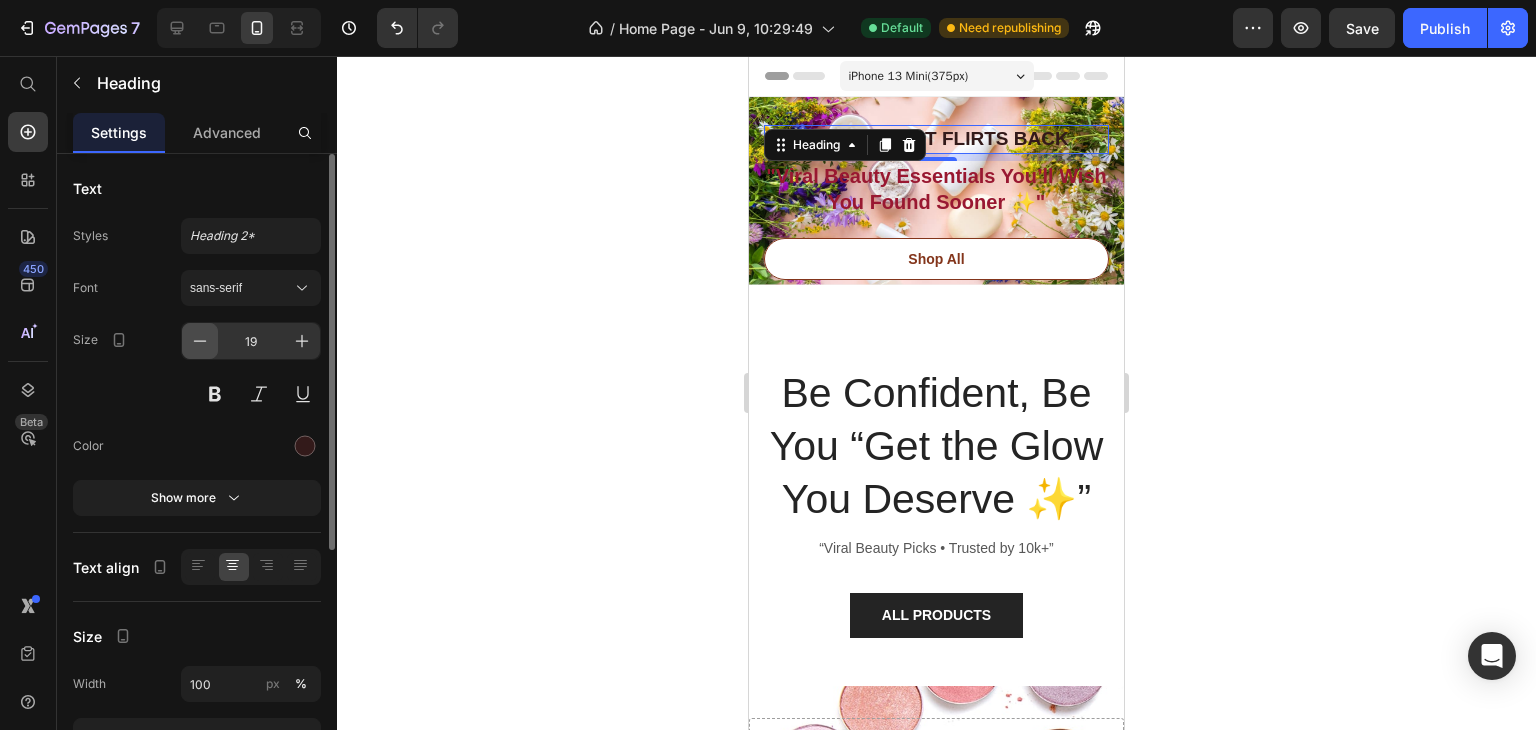 click 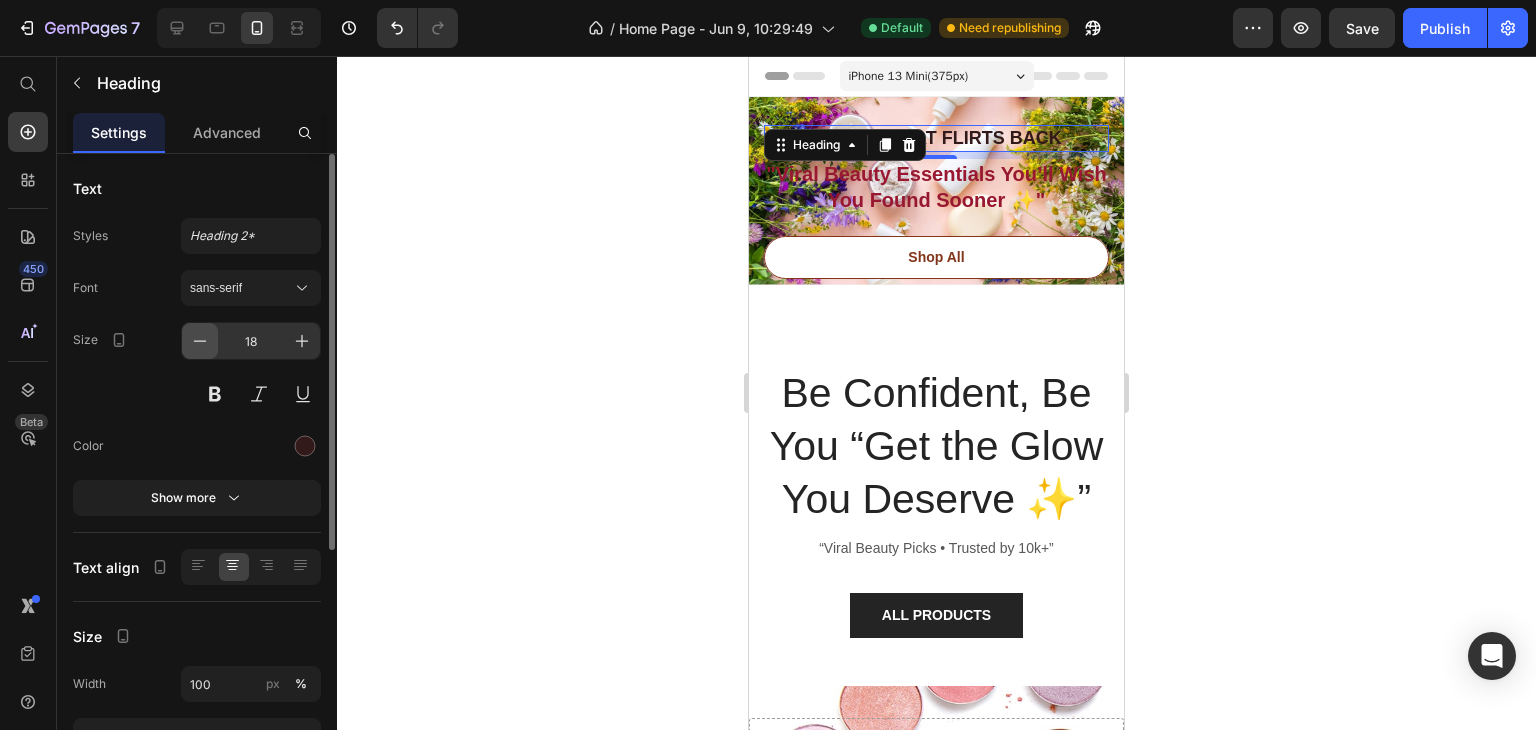 click 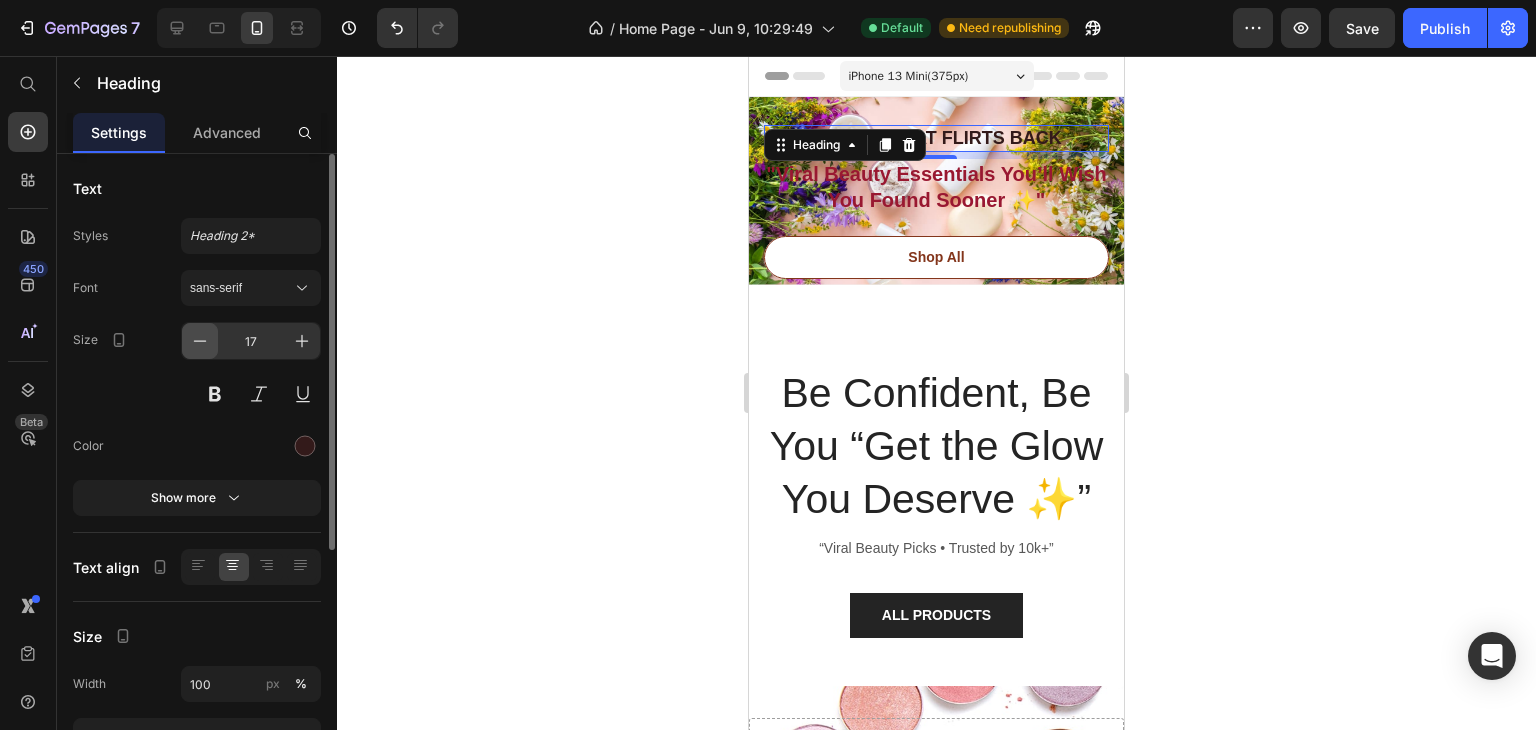 click 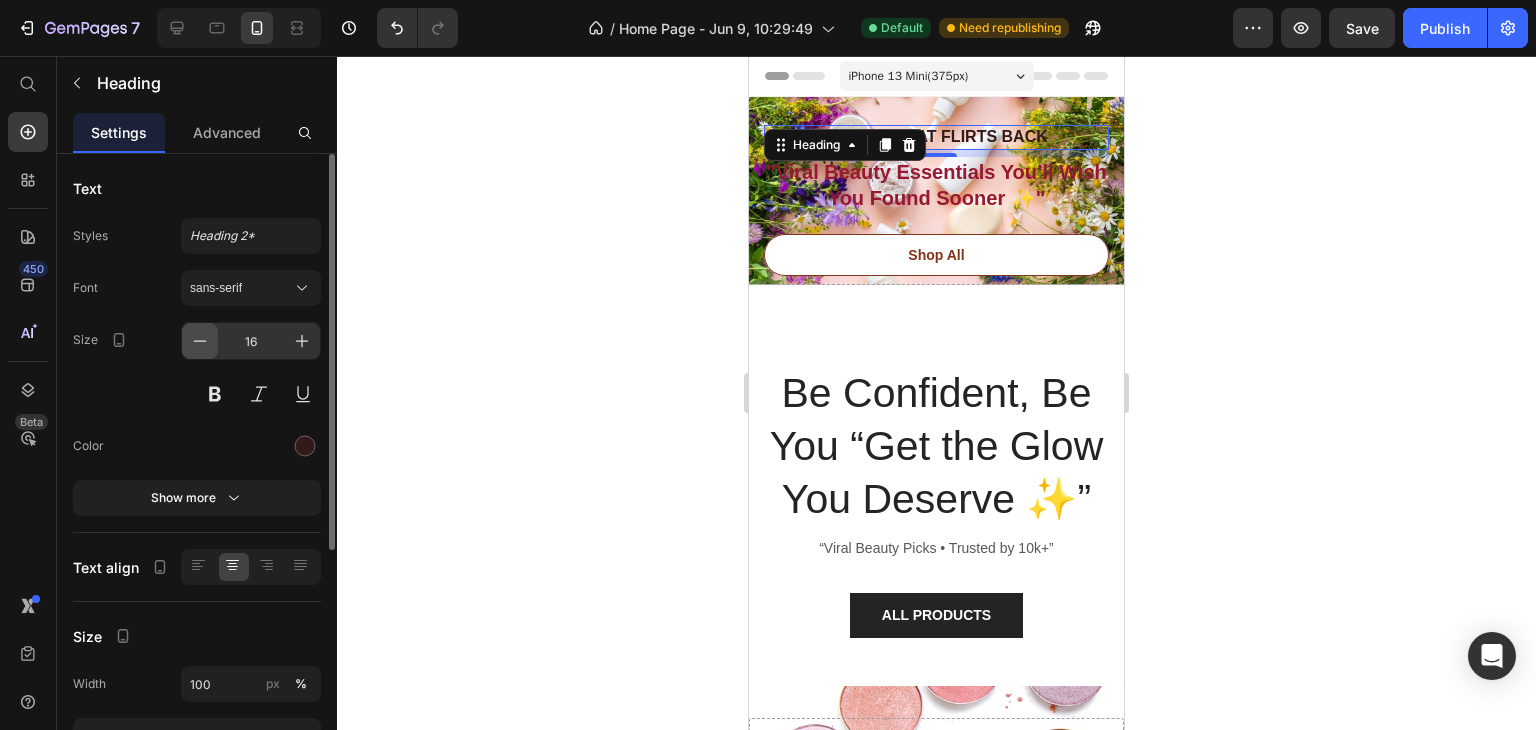 click 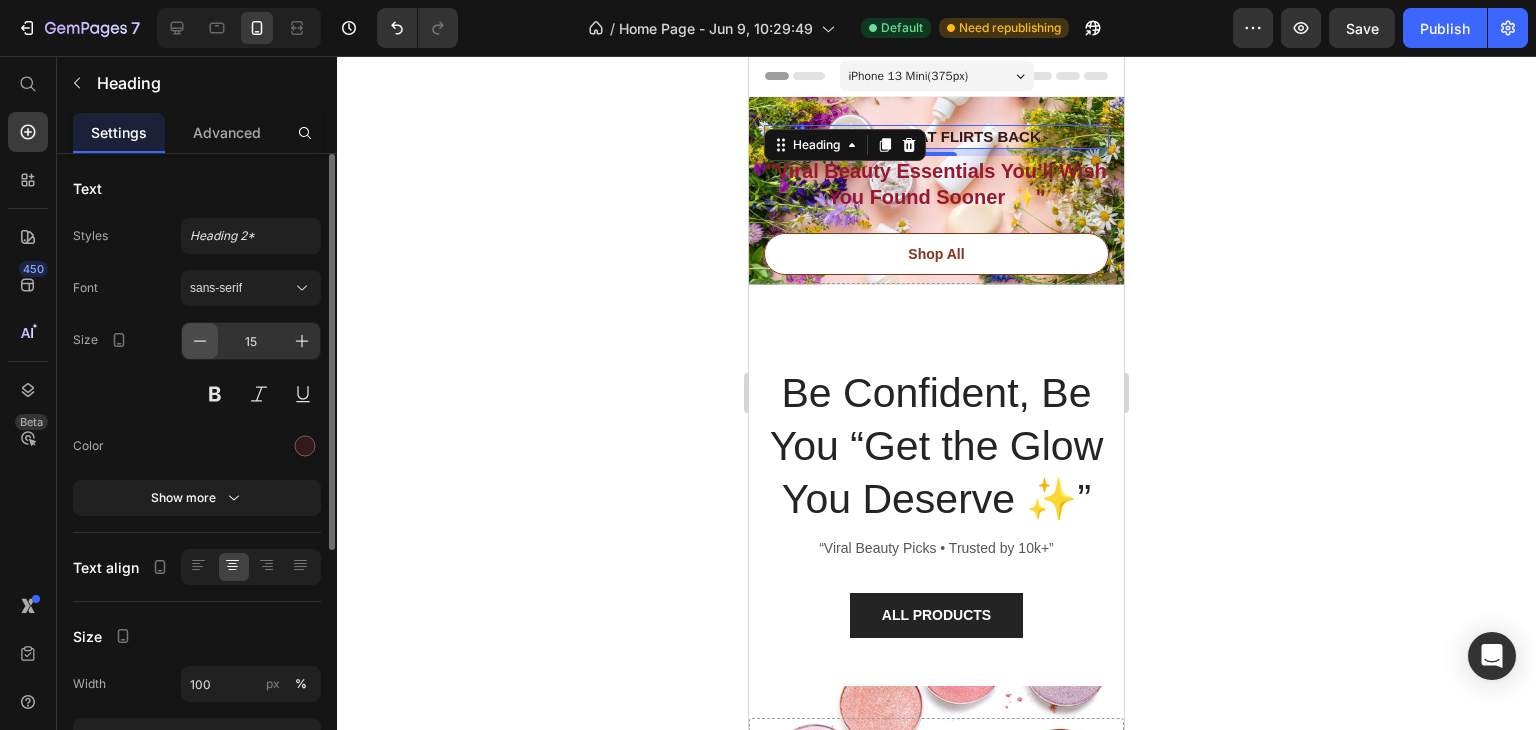 click 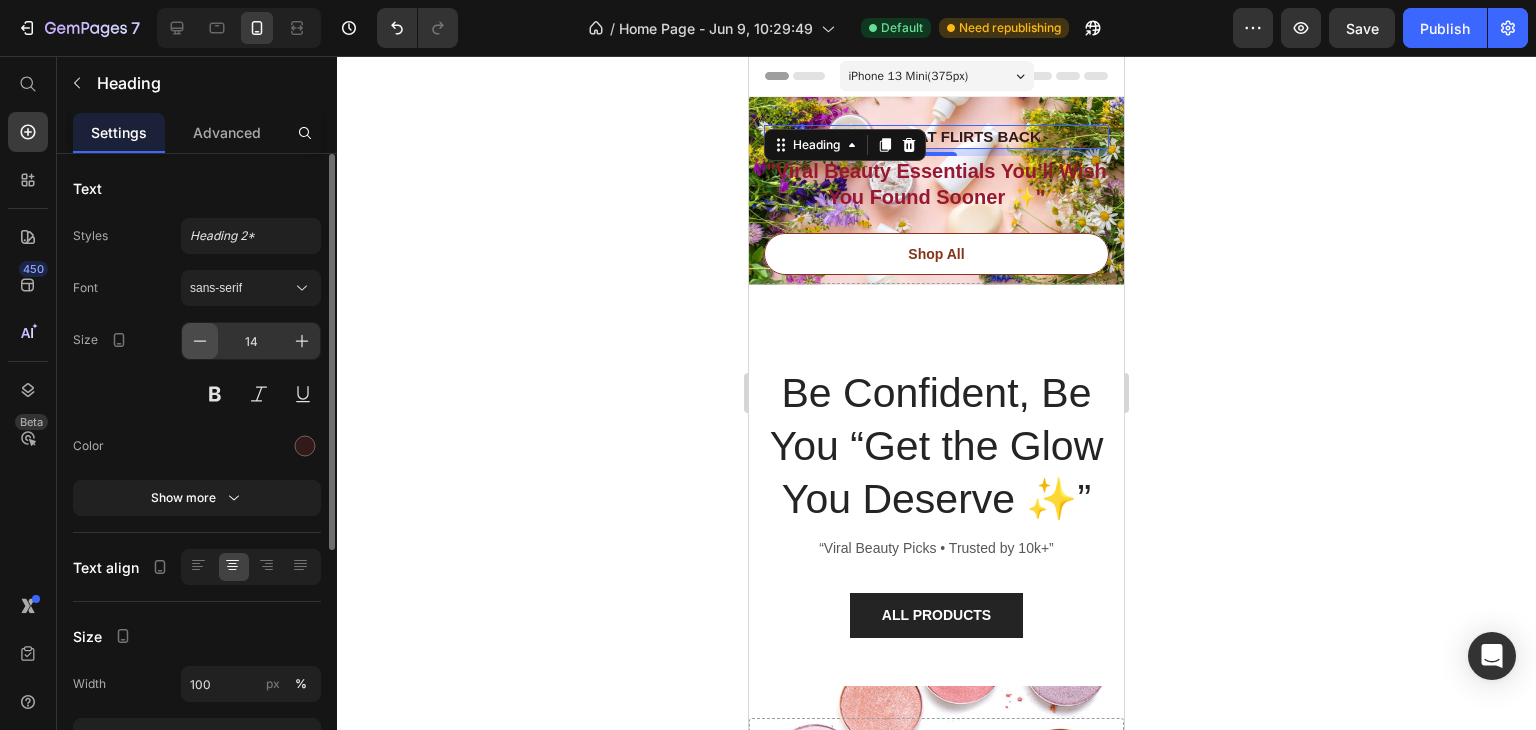 click 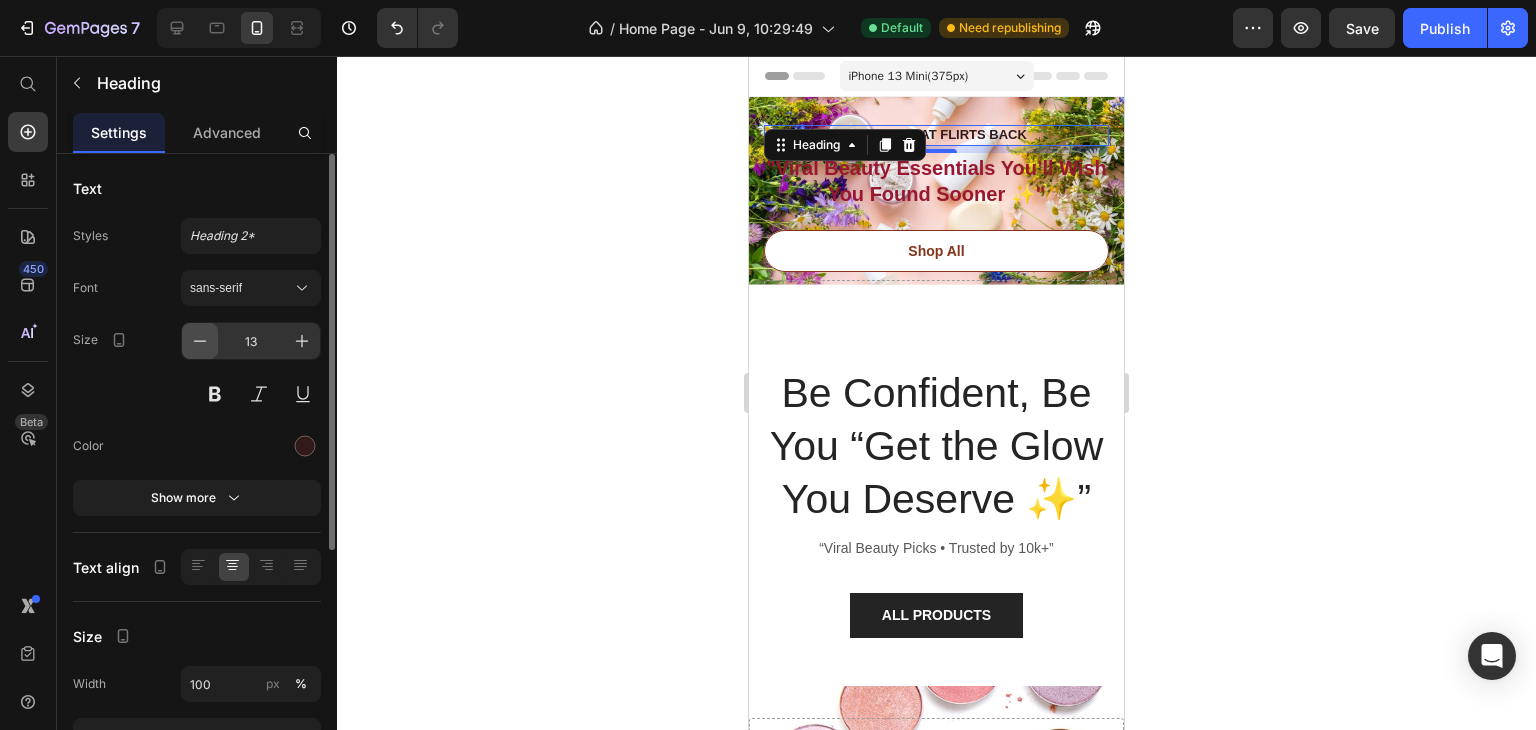 click 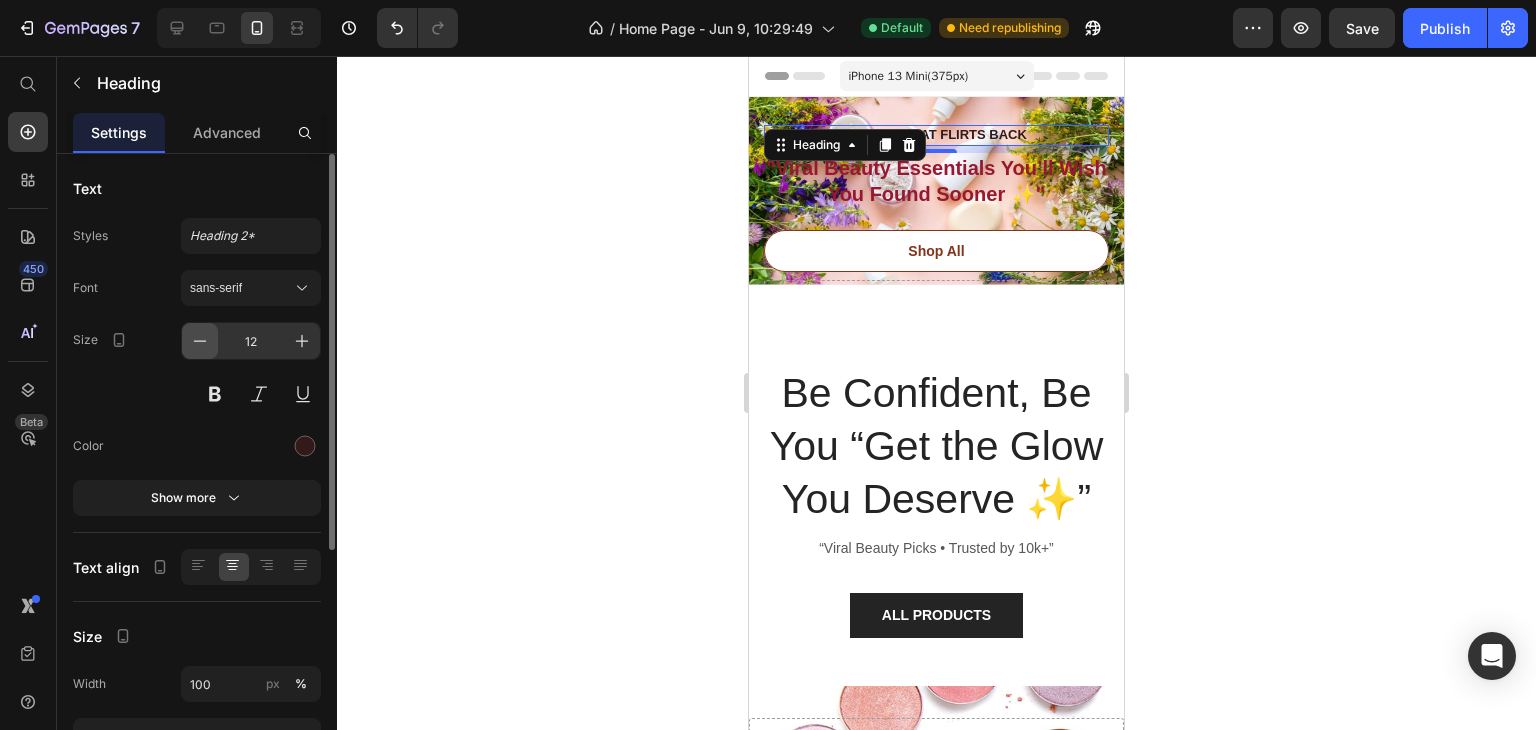 click 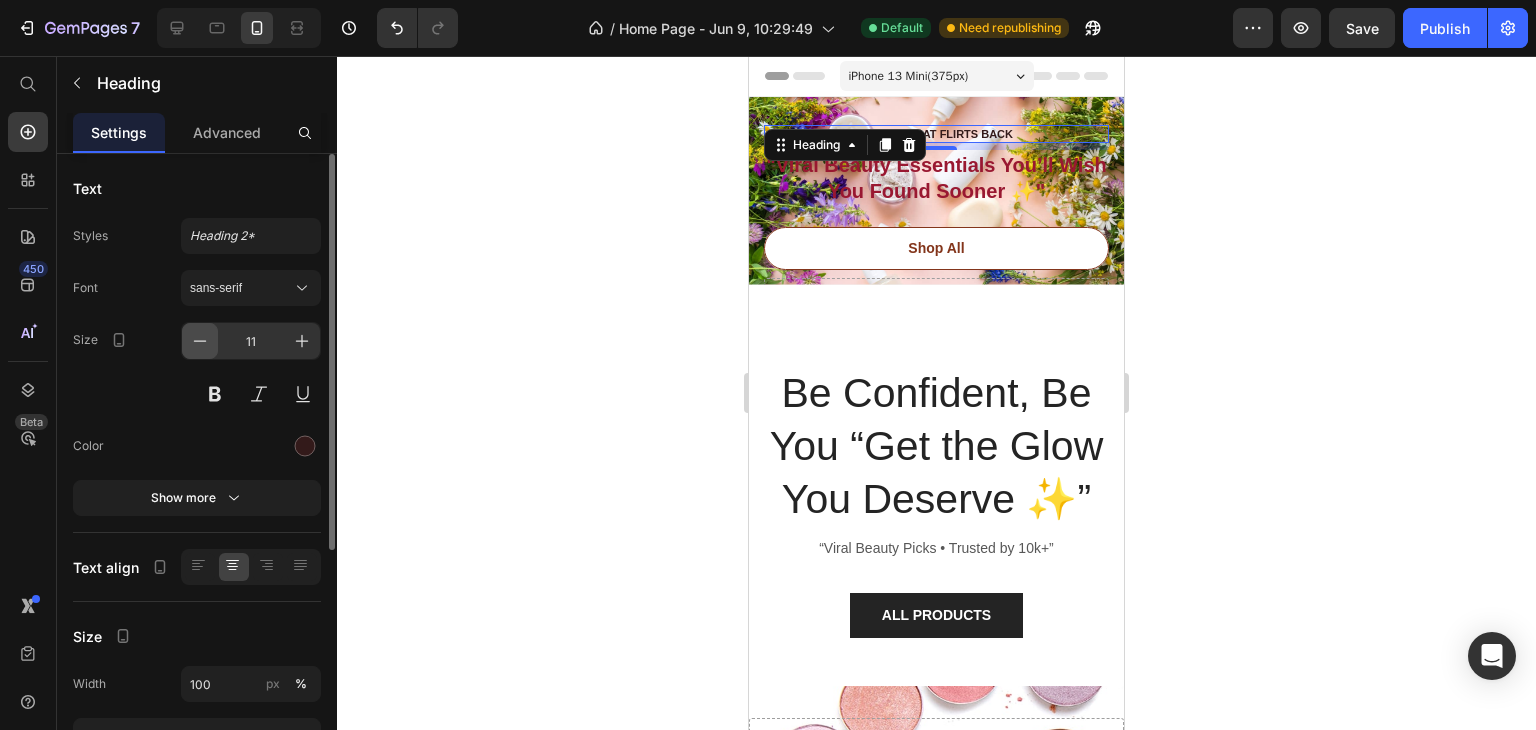 click 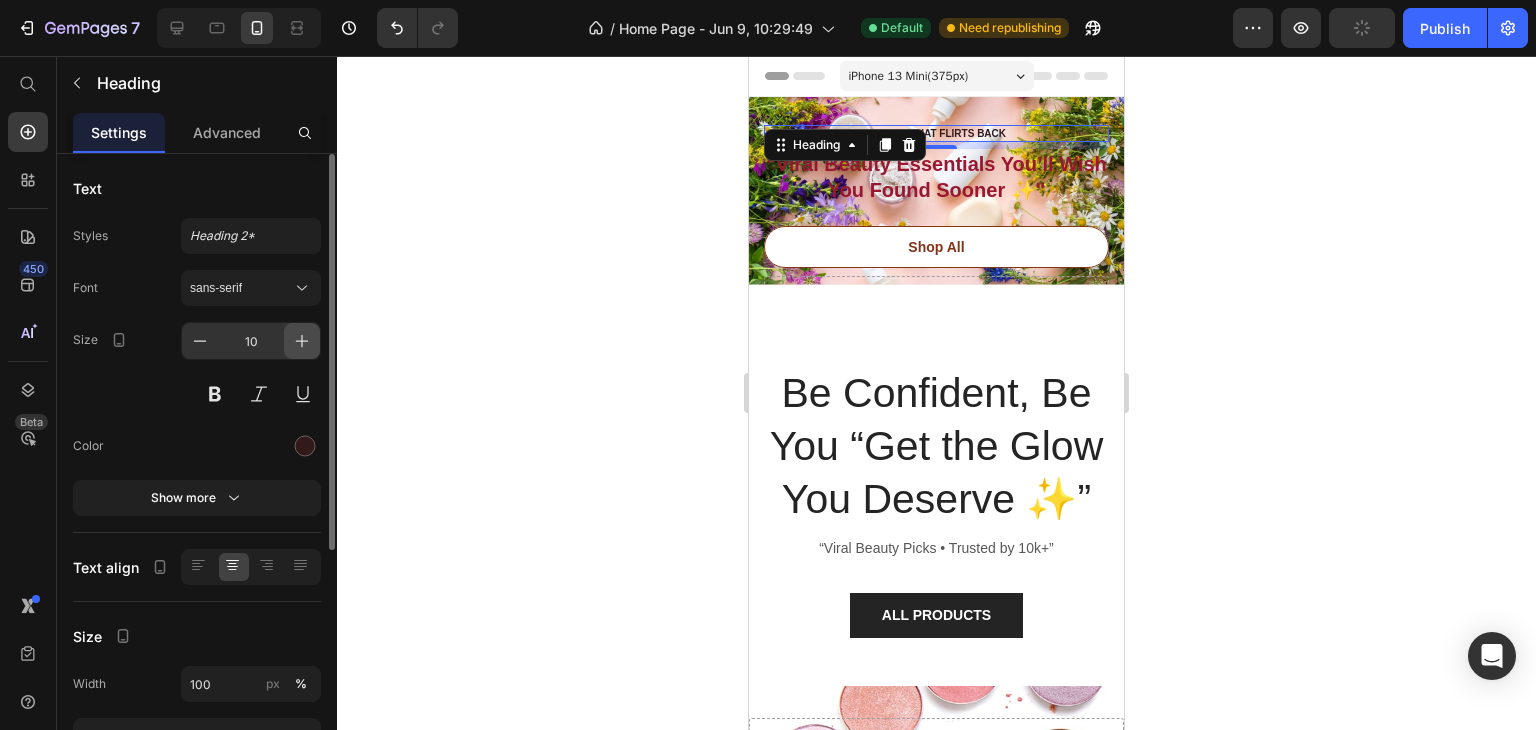 click 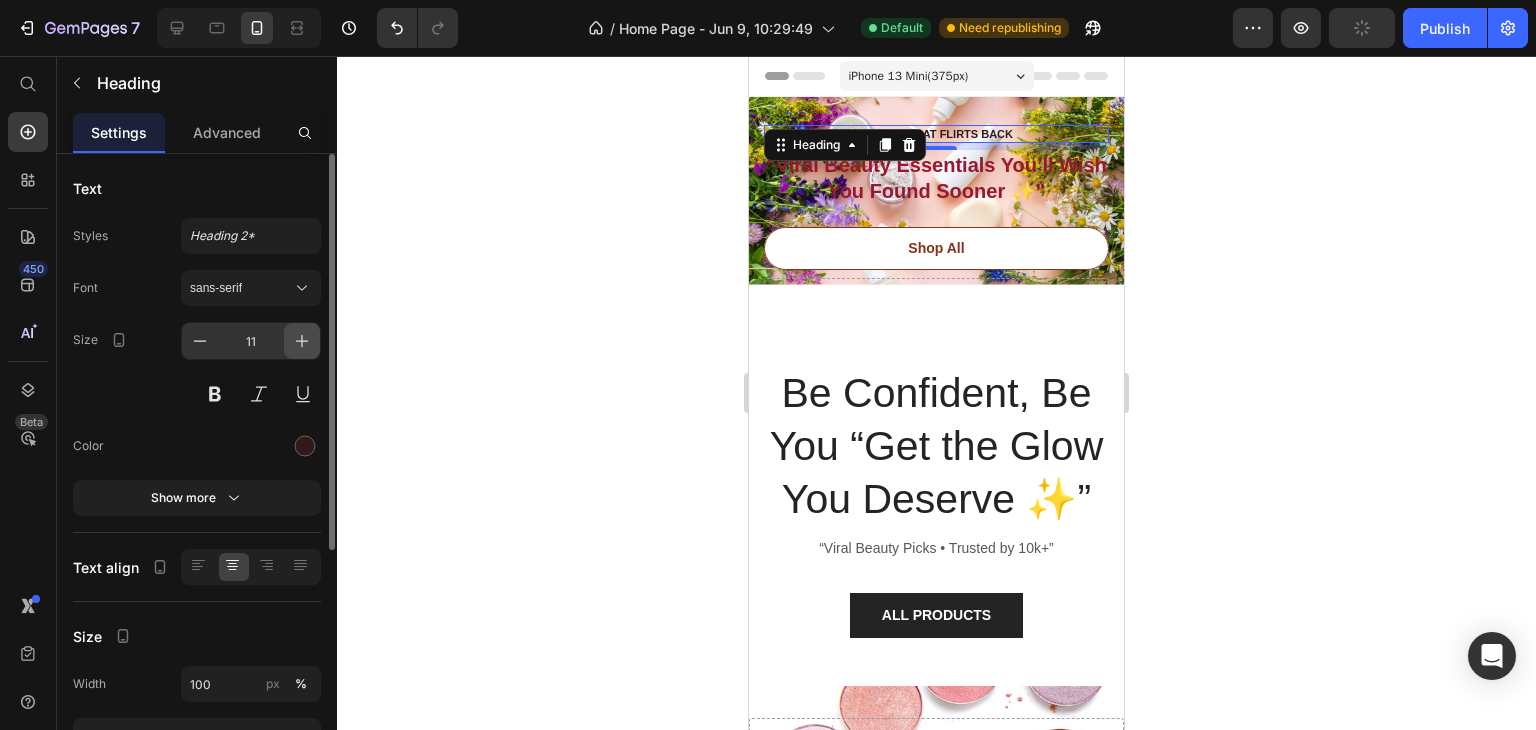 click 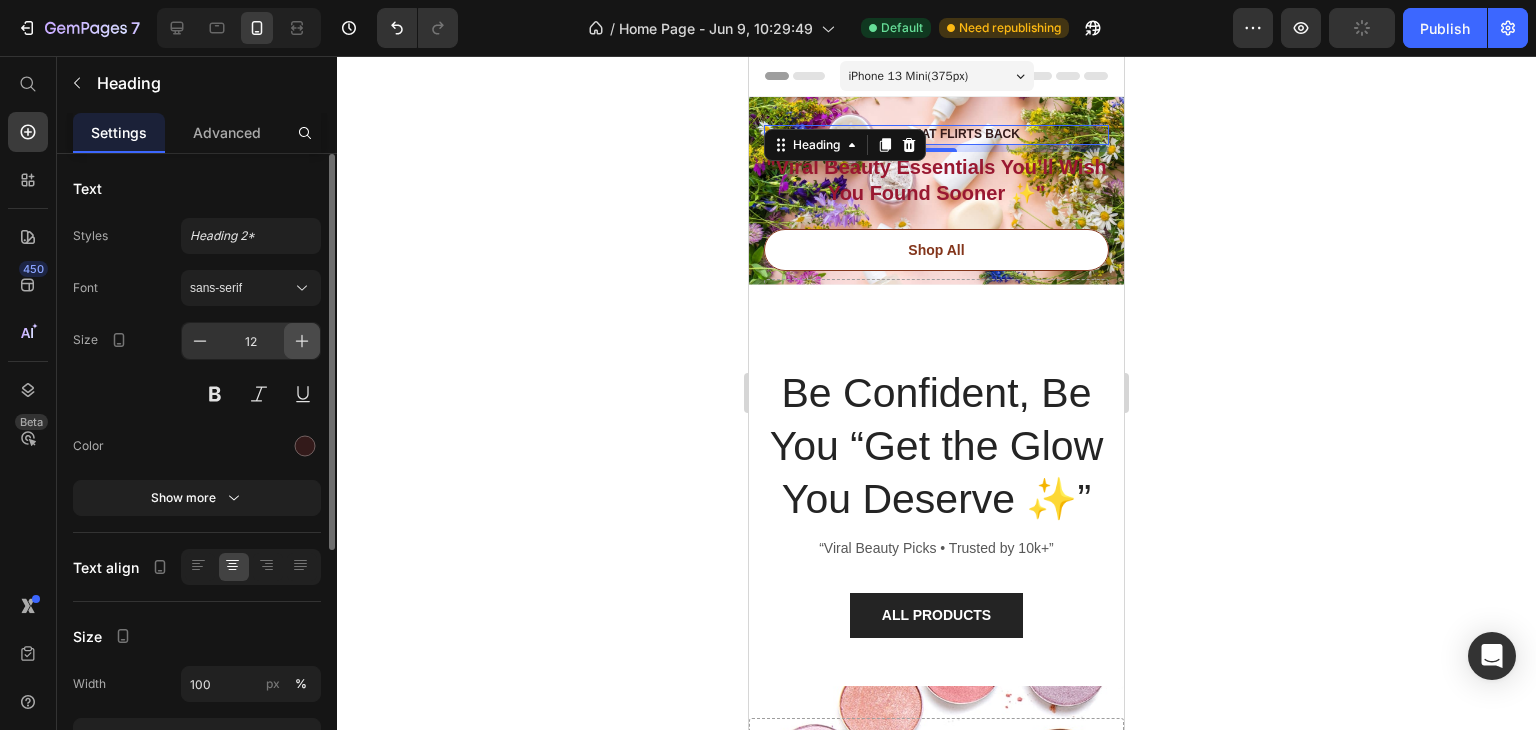 click 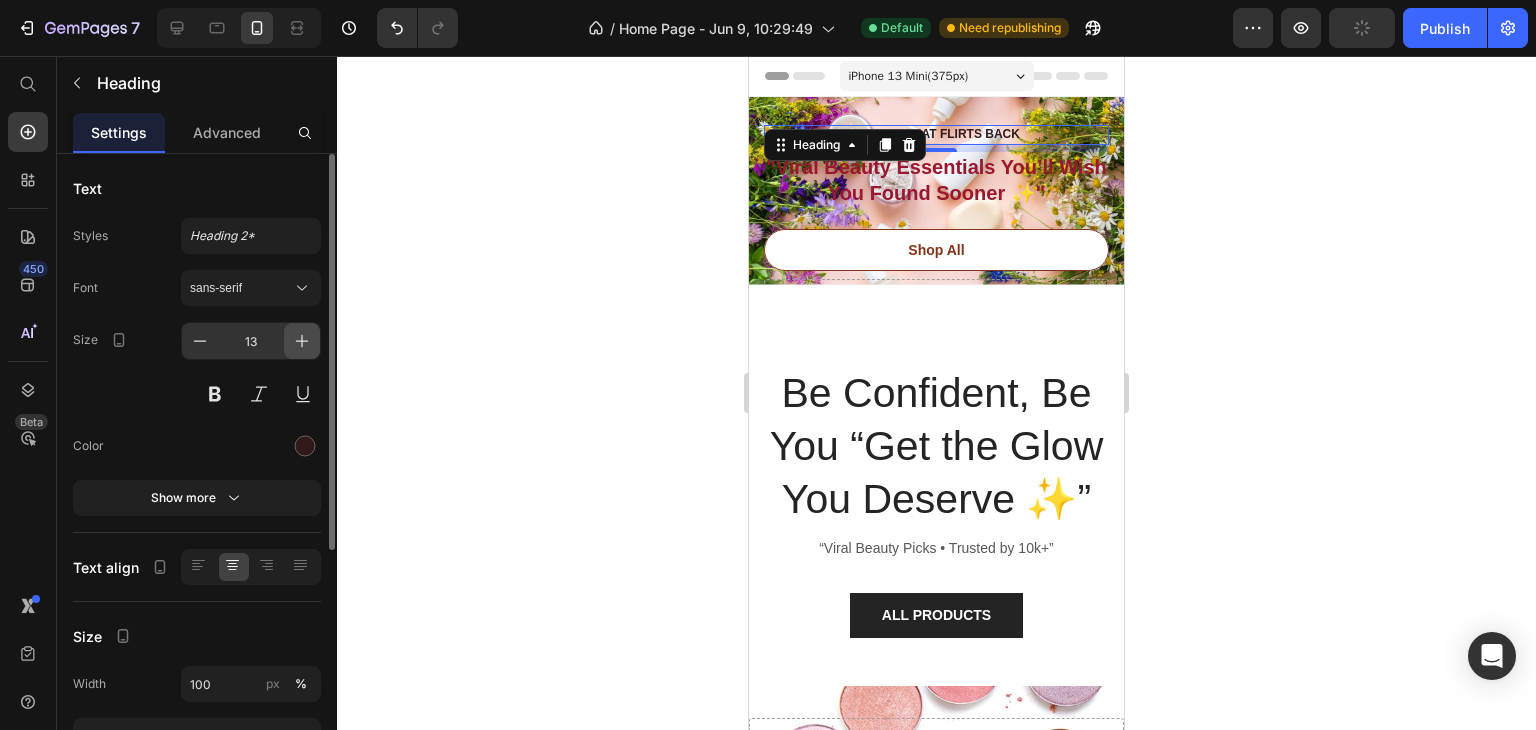 click 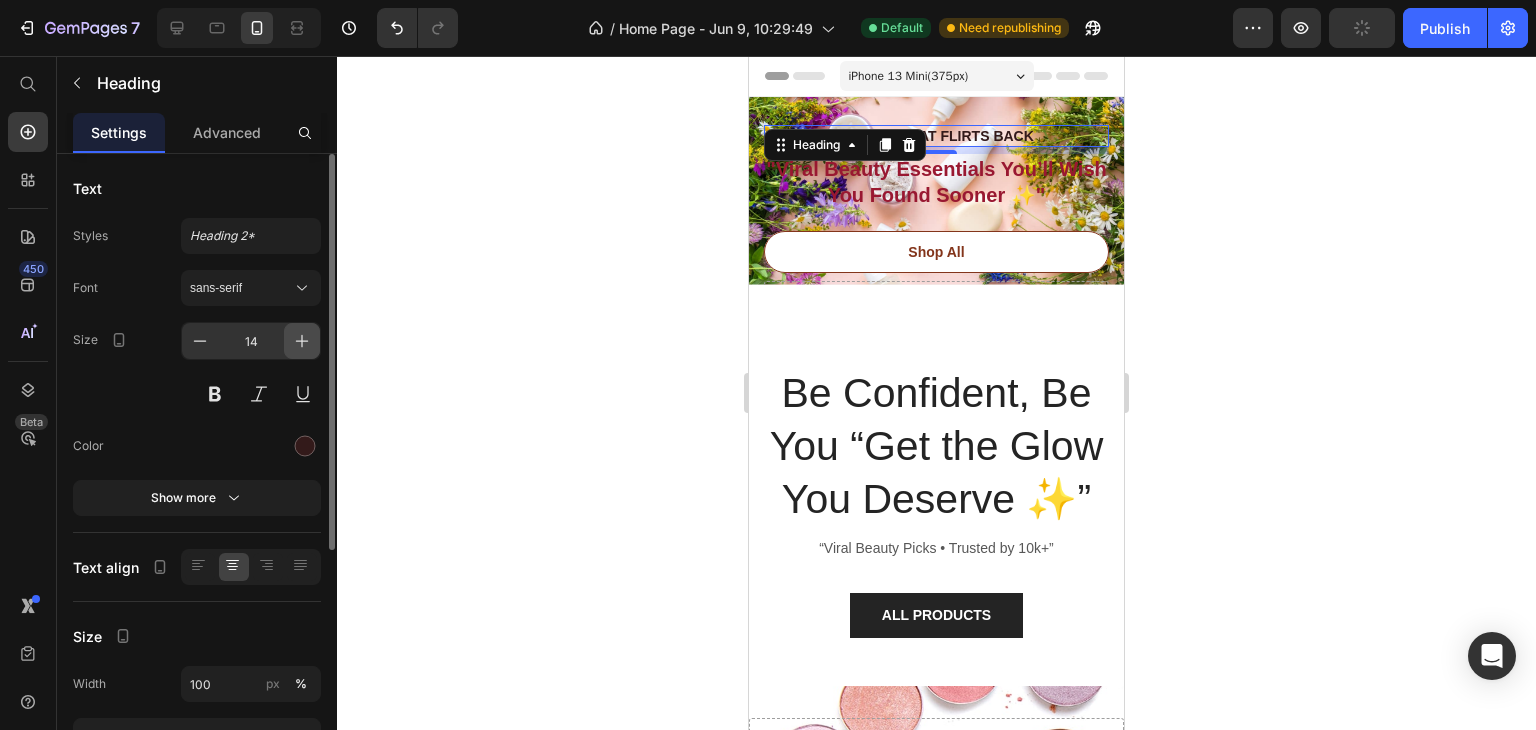 click 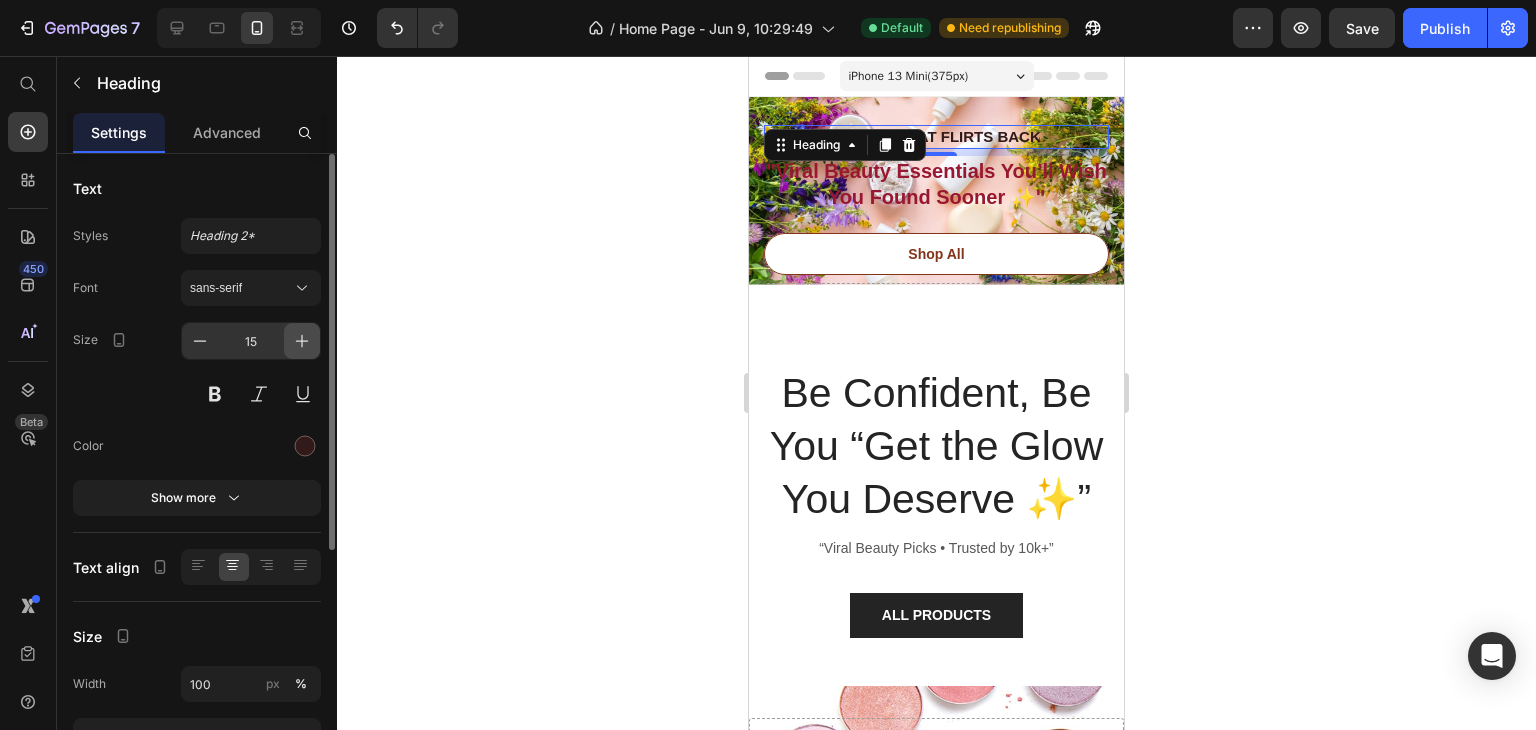 click 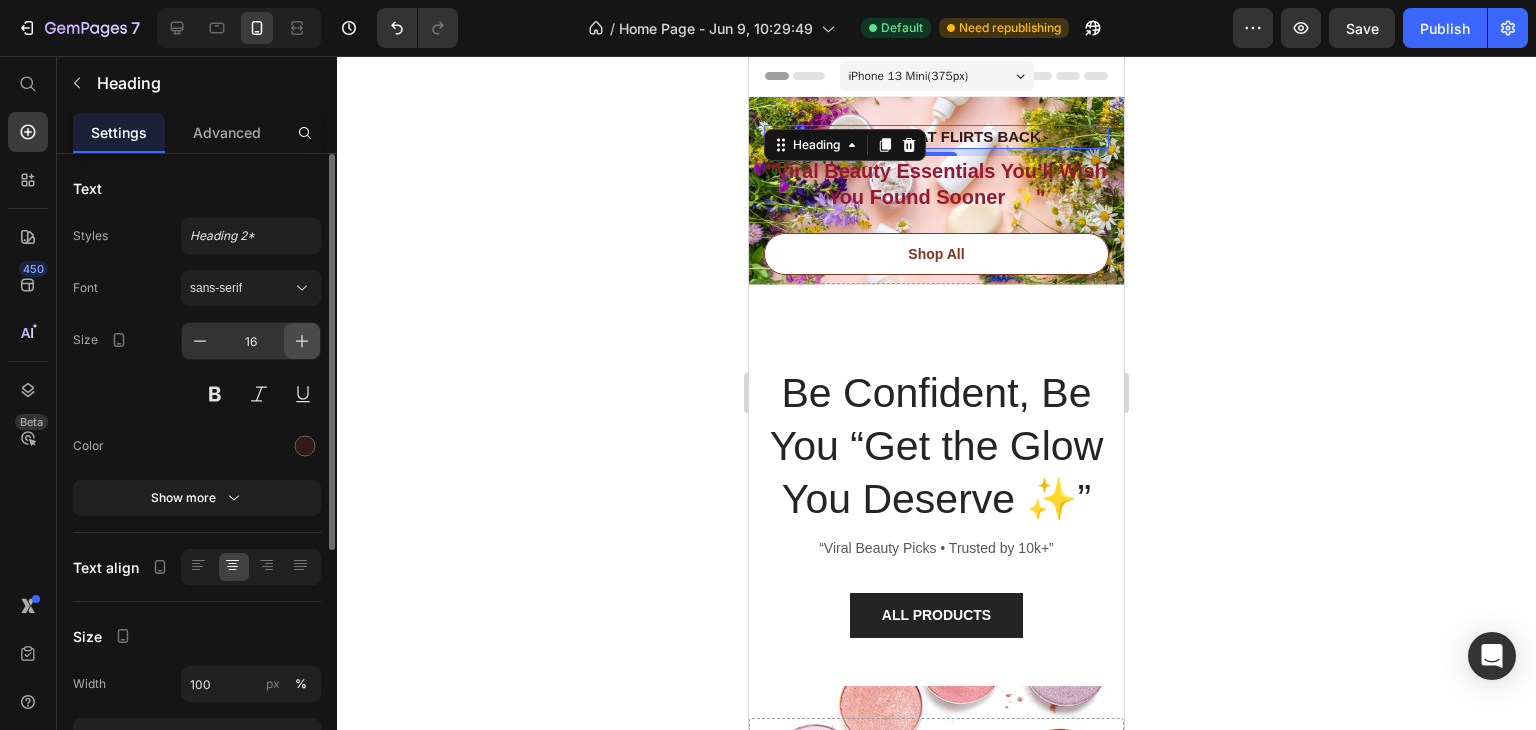 click 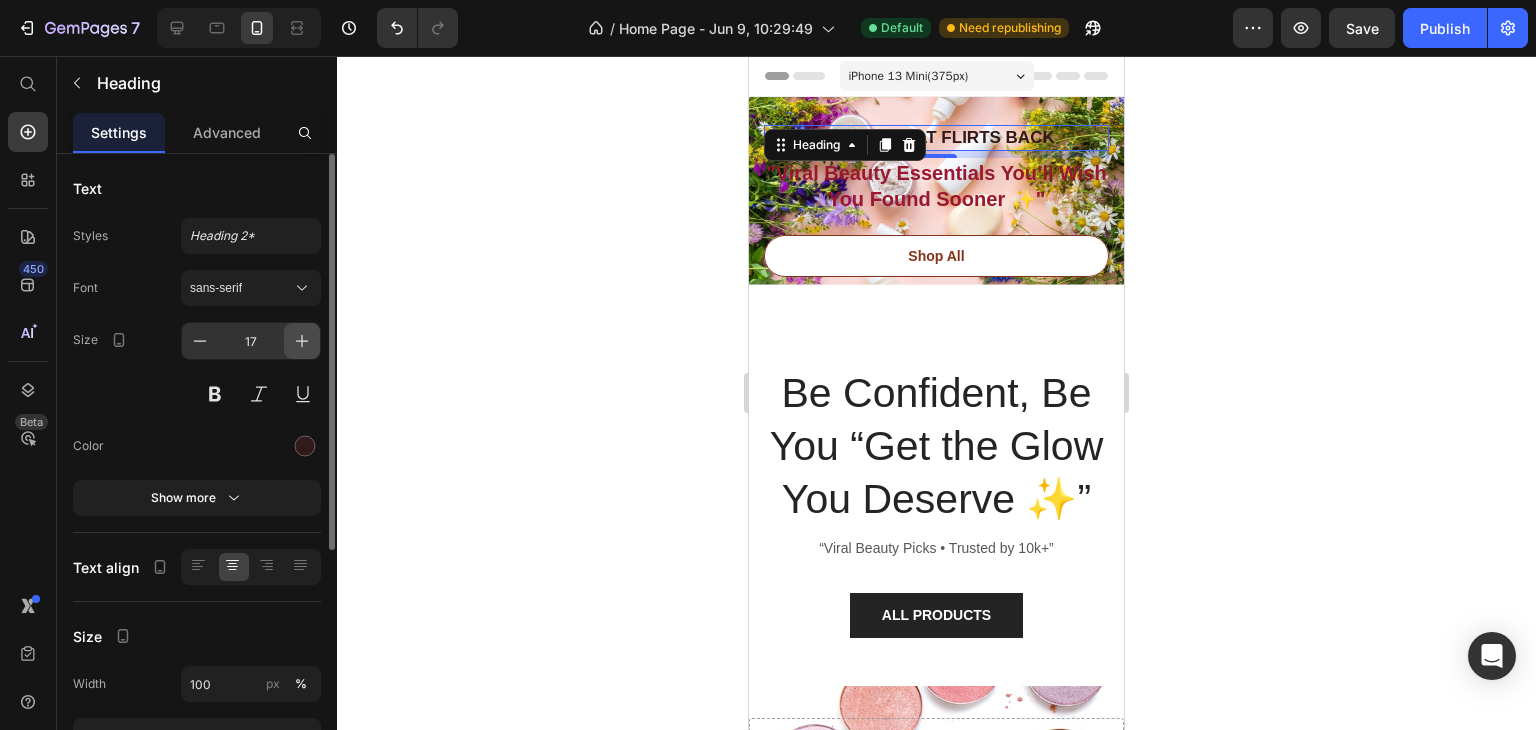 click 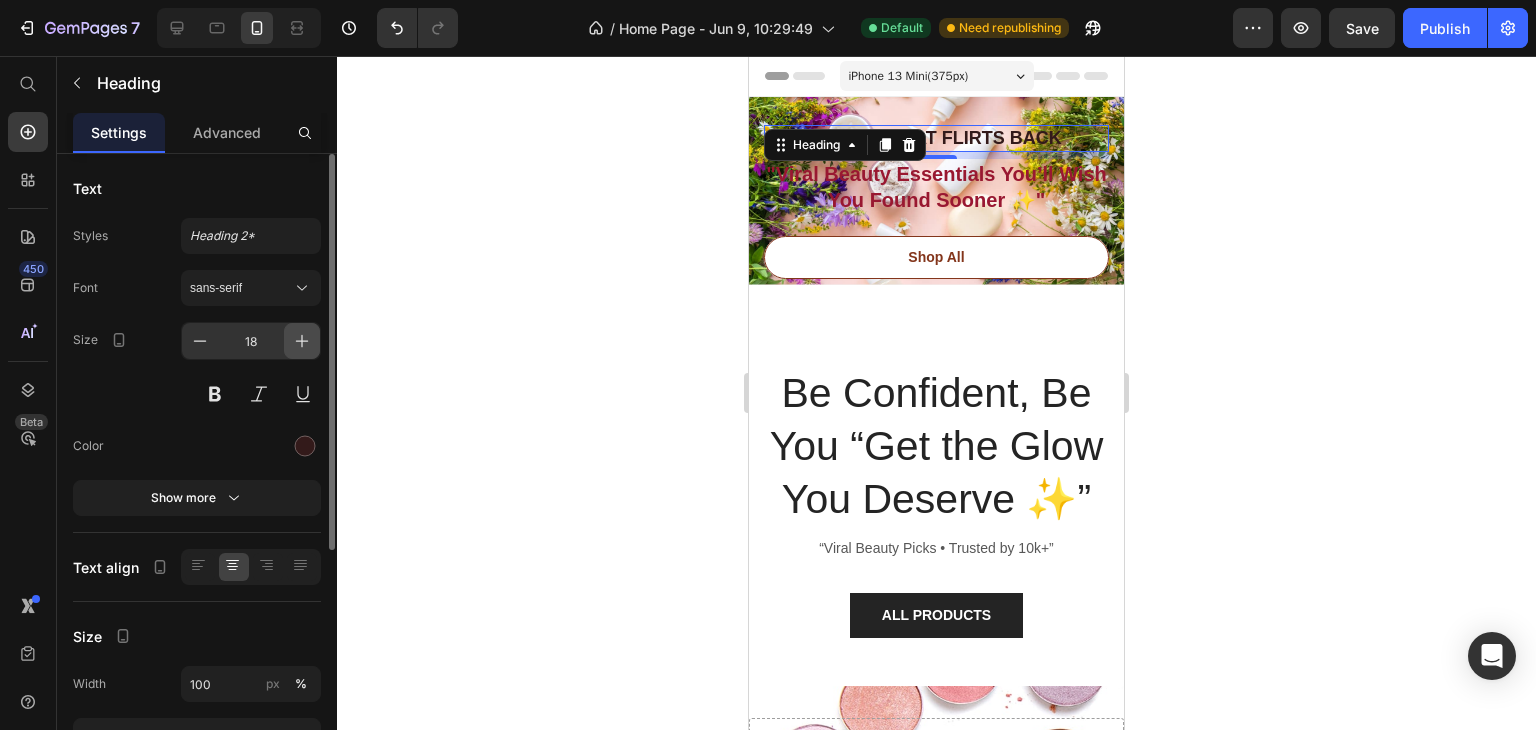 click 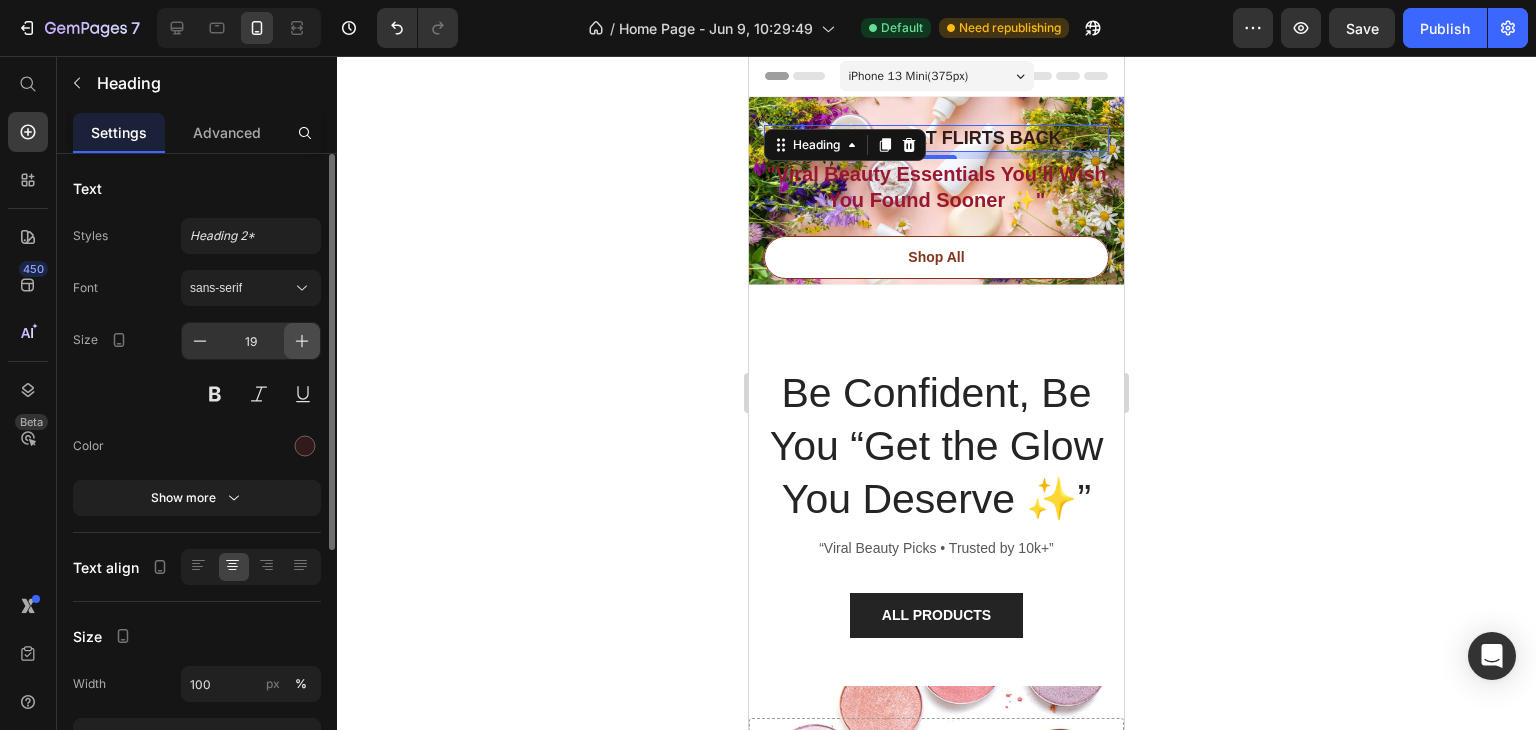 click 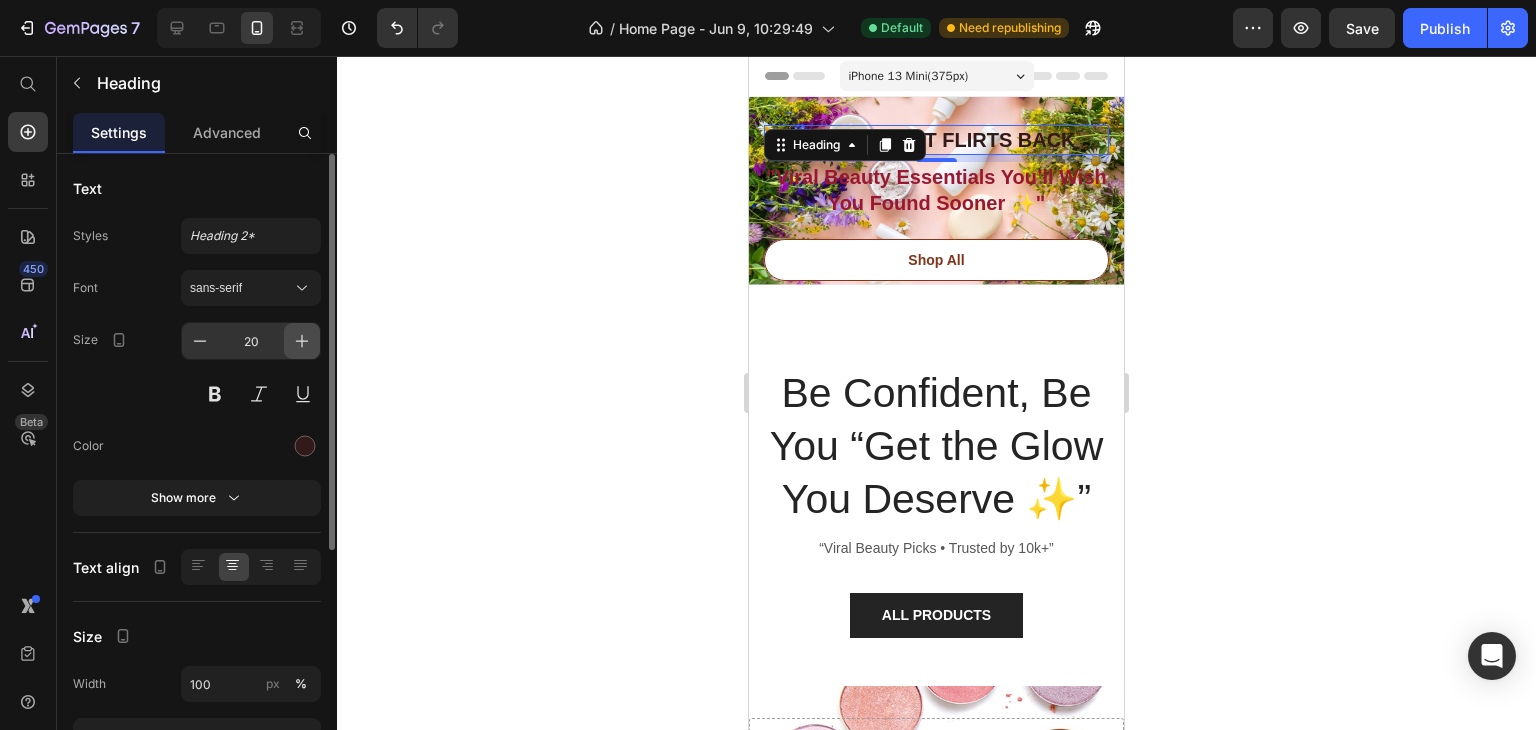 click 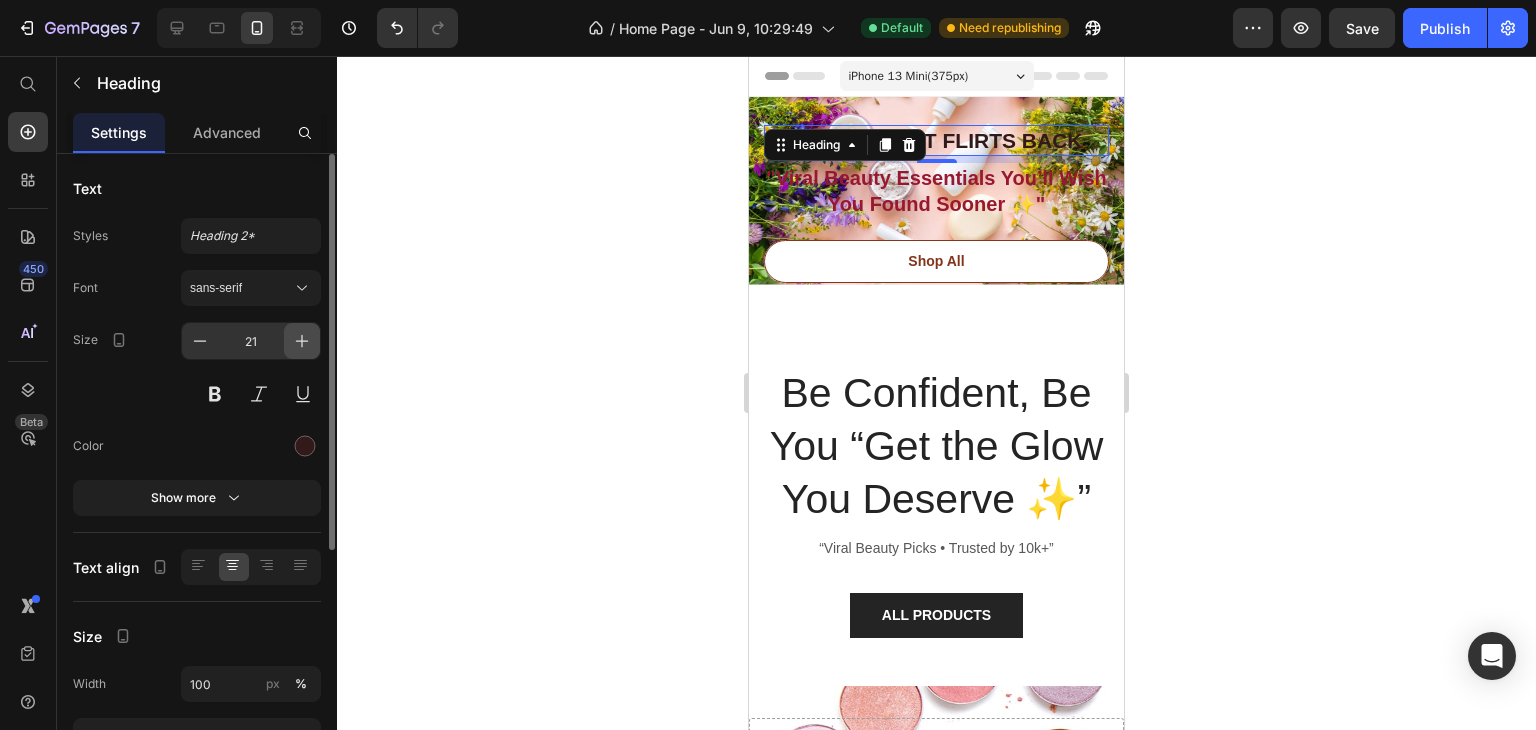 click 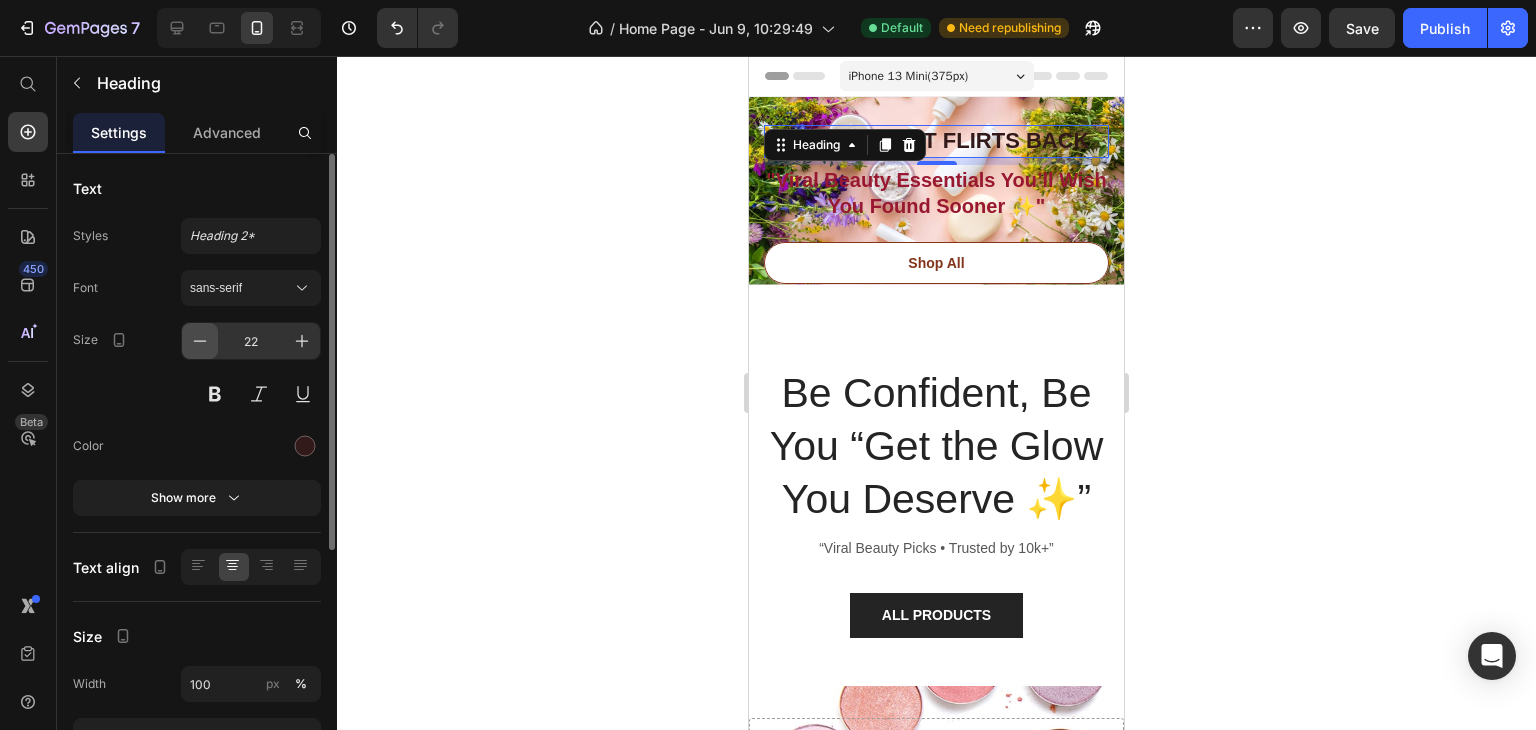 click at bounding box center [200, 341] 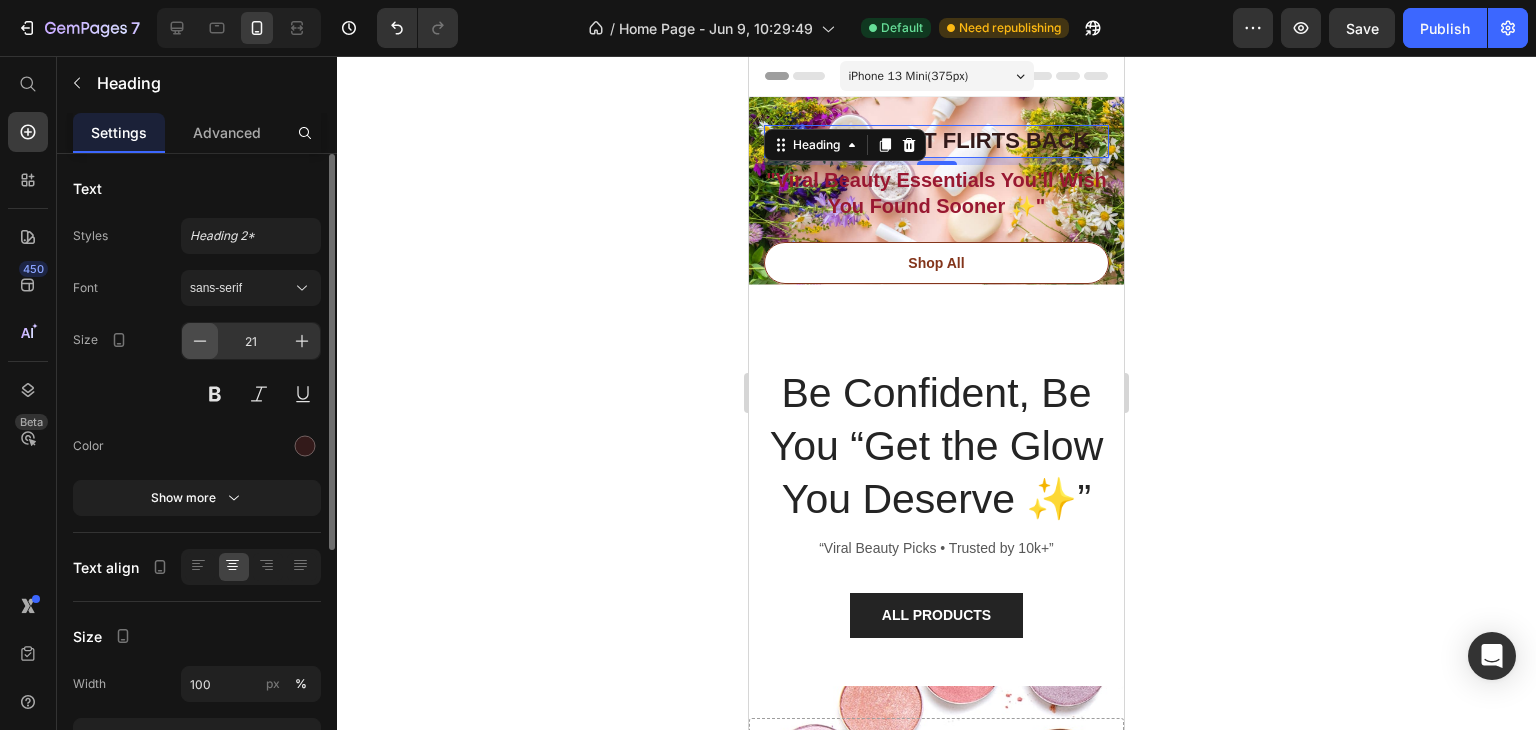 click at bounding box center [200, 341] 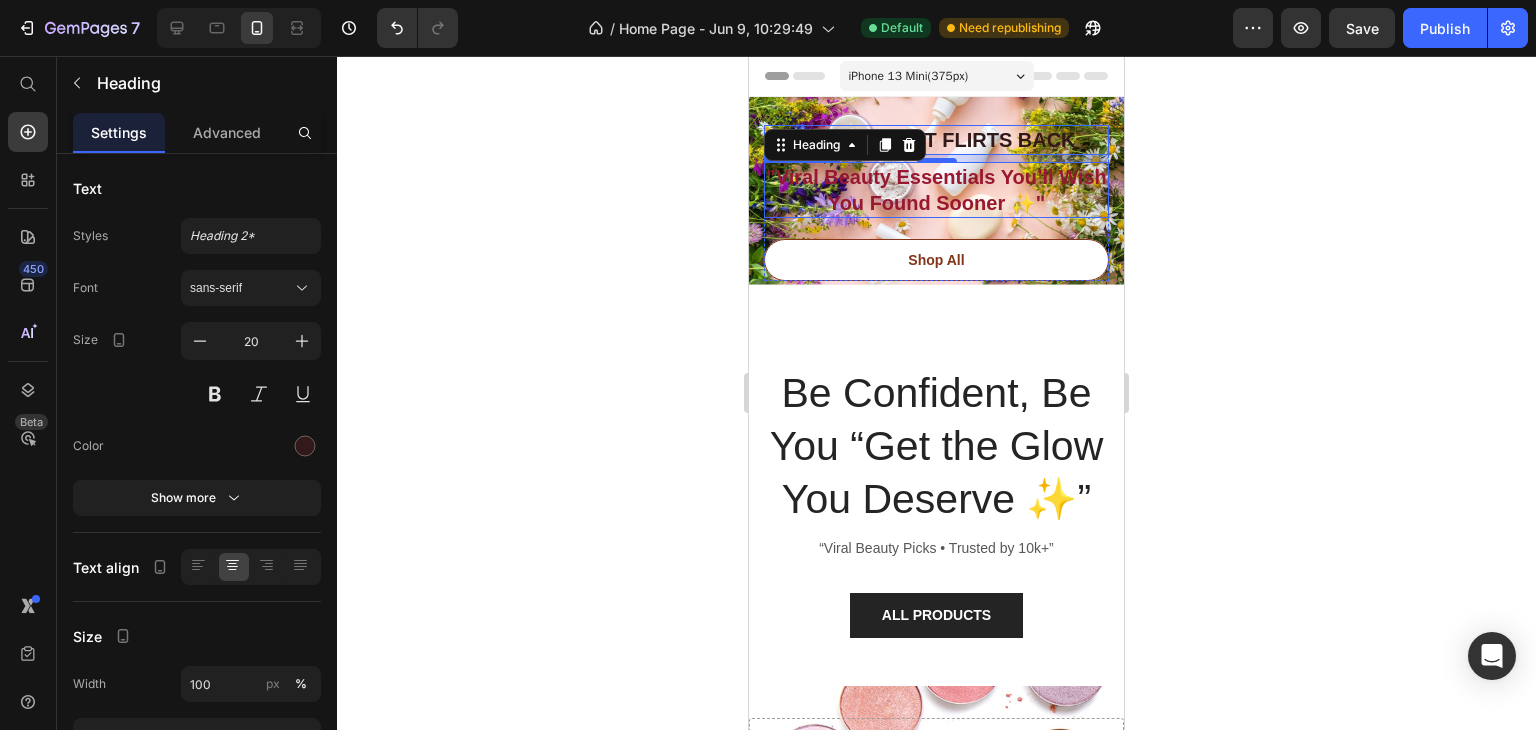 click on ""Viral Beauty Essentials You’ll Wish You Found Sooner ✨"" at bounding box center [936, 190] 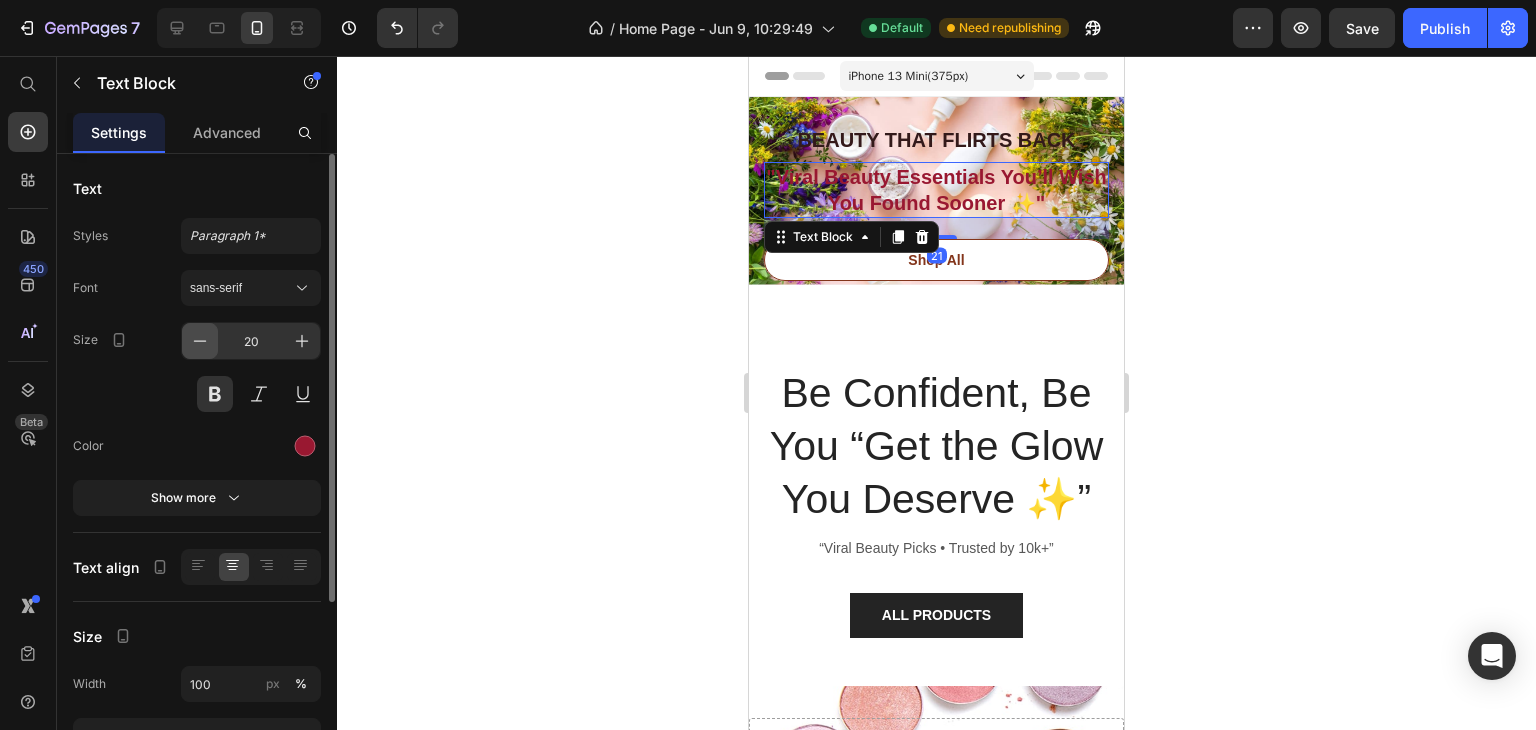 click 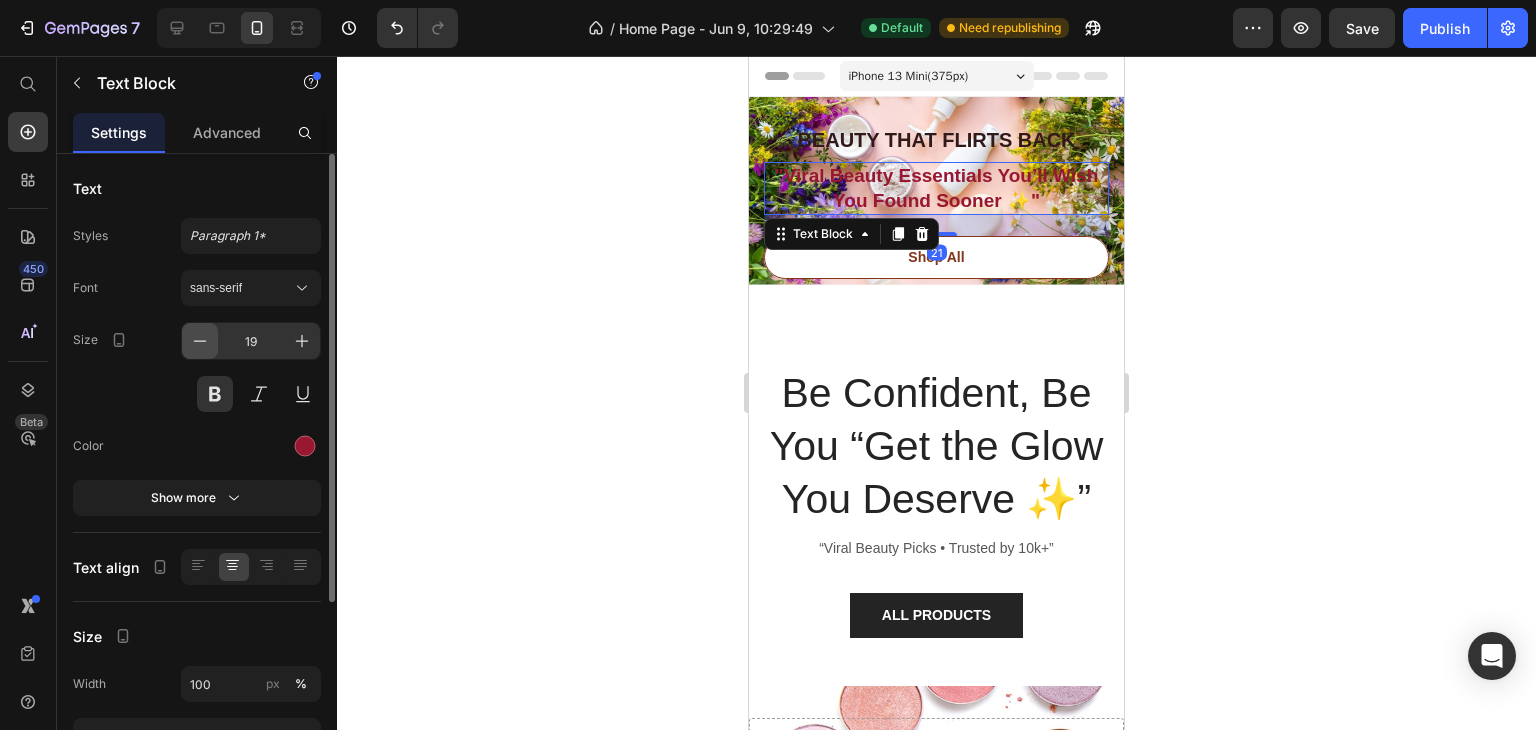 click 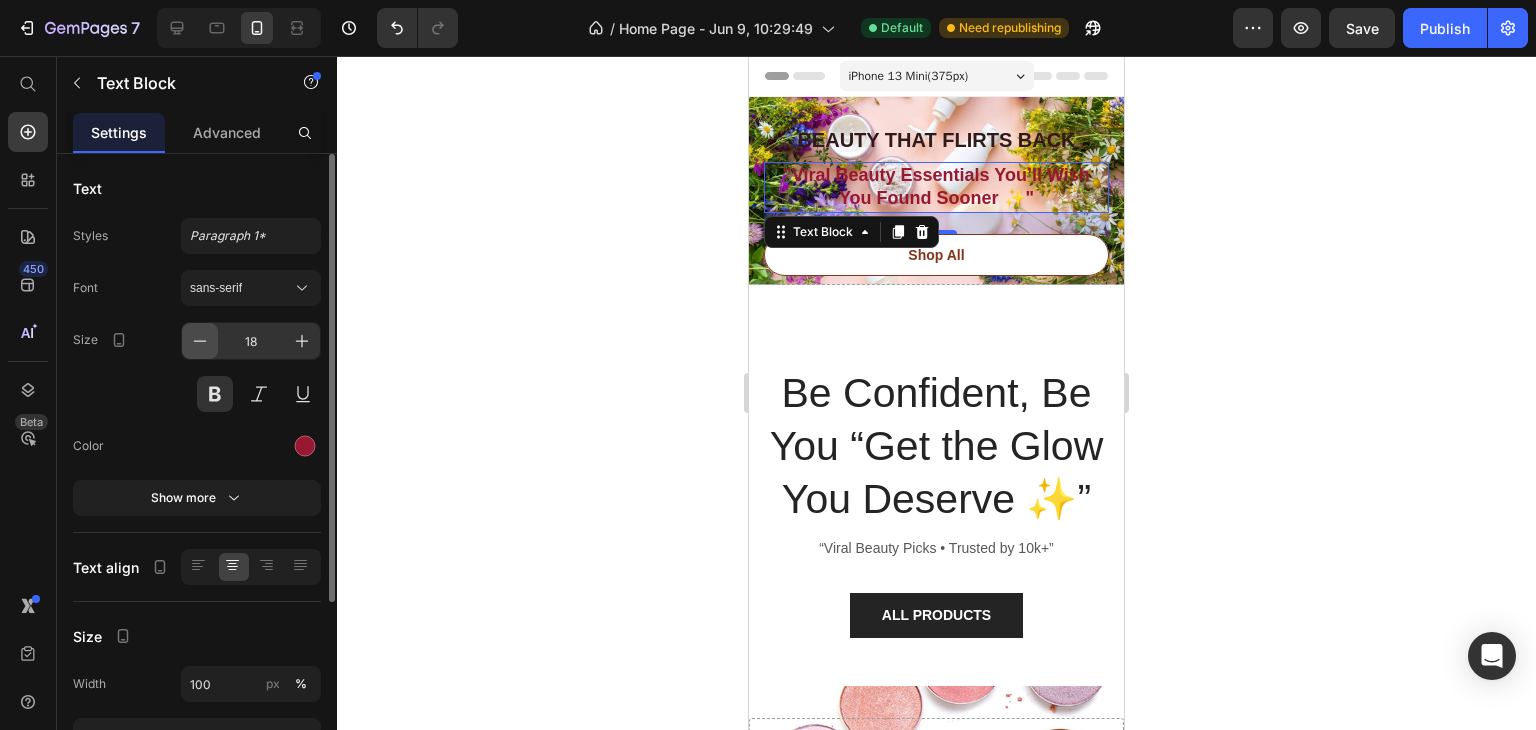 click 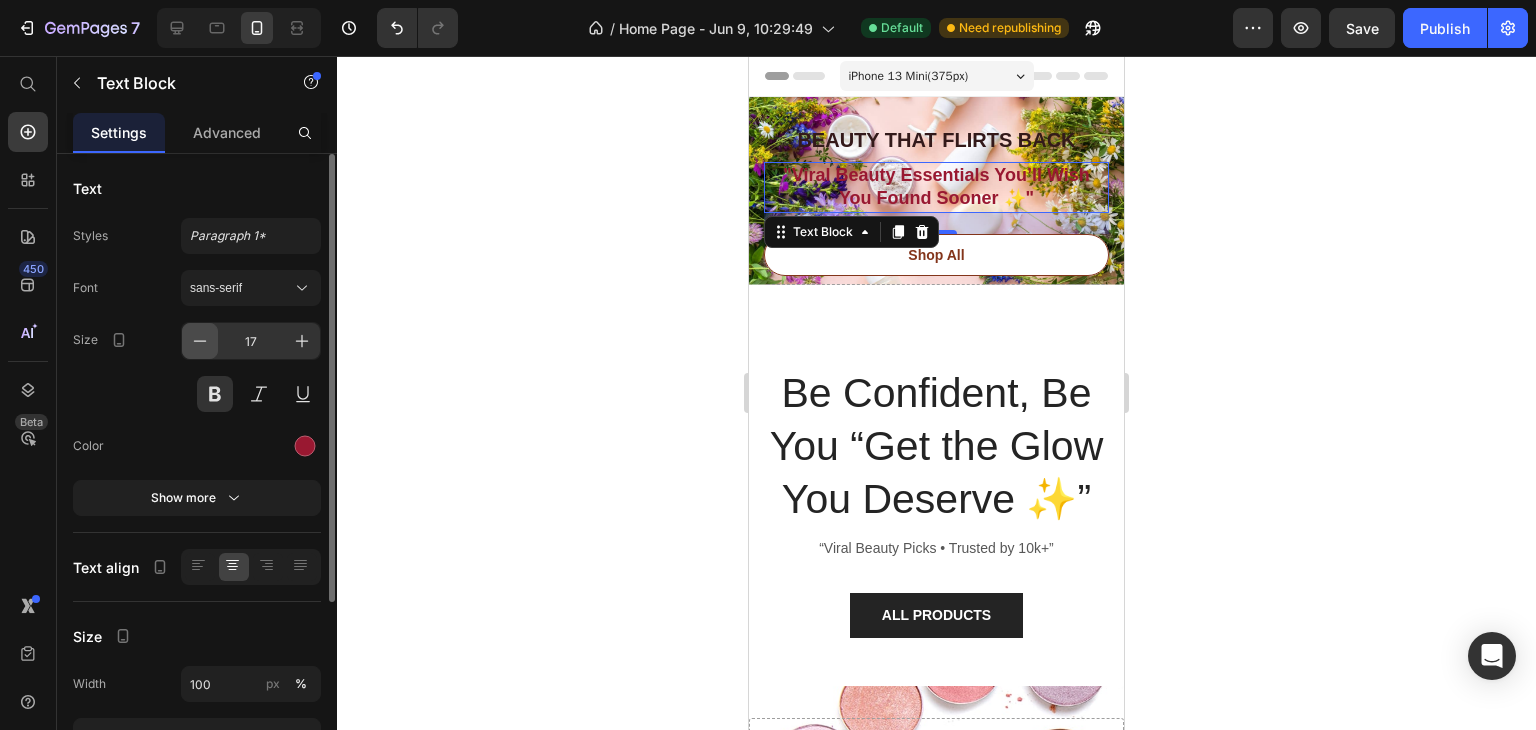 click 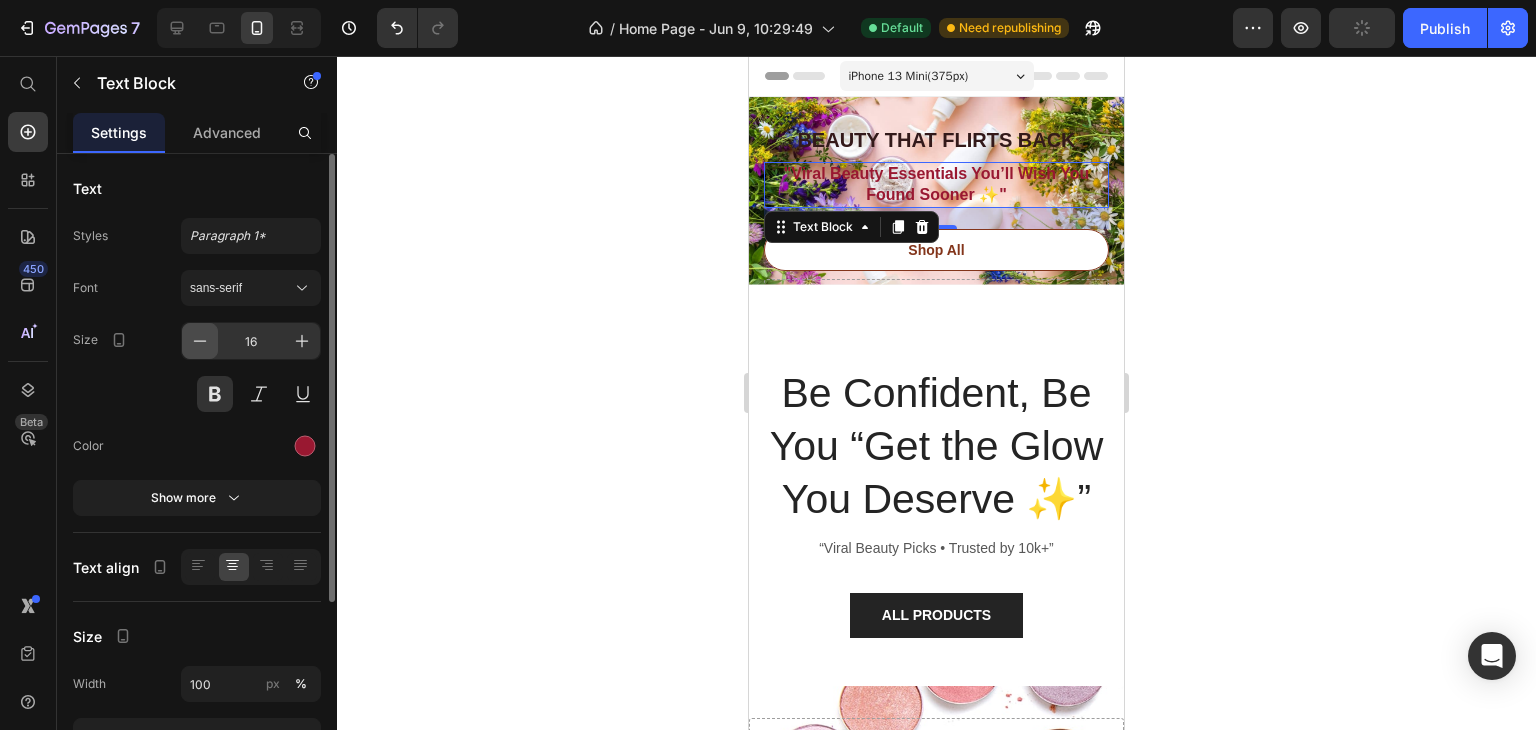 click 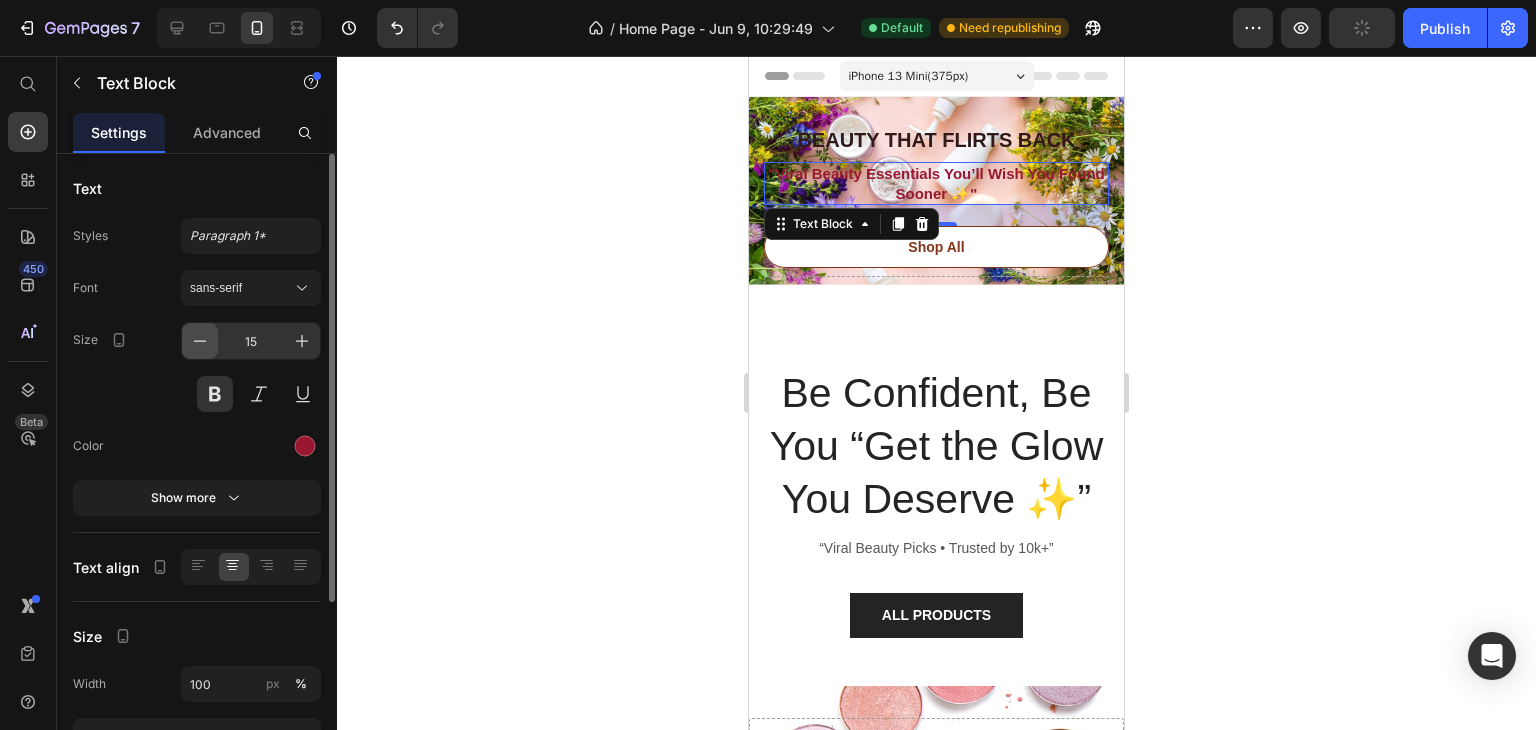 click 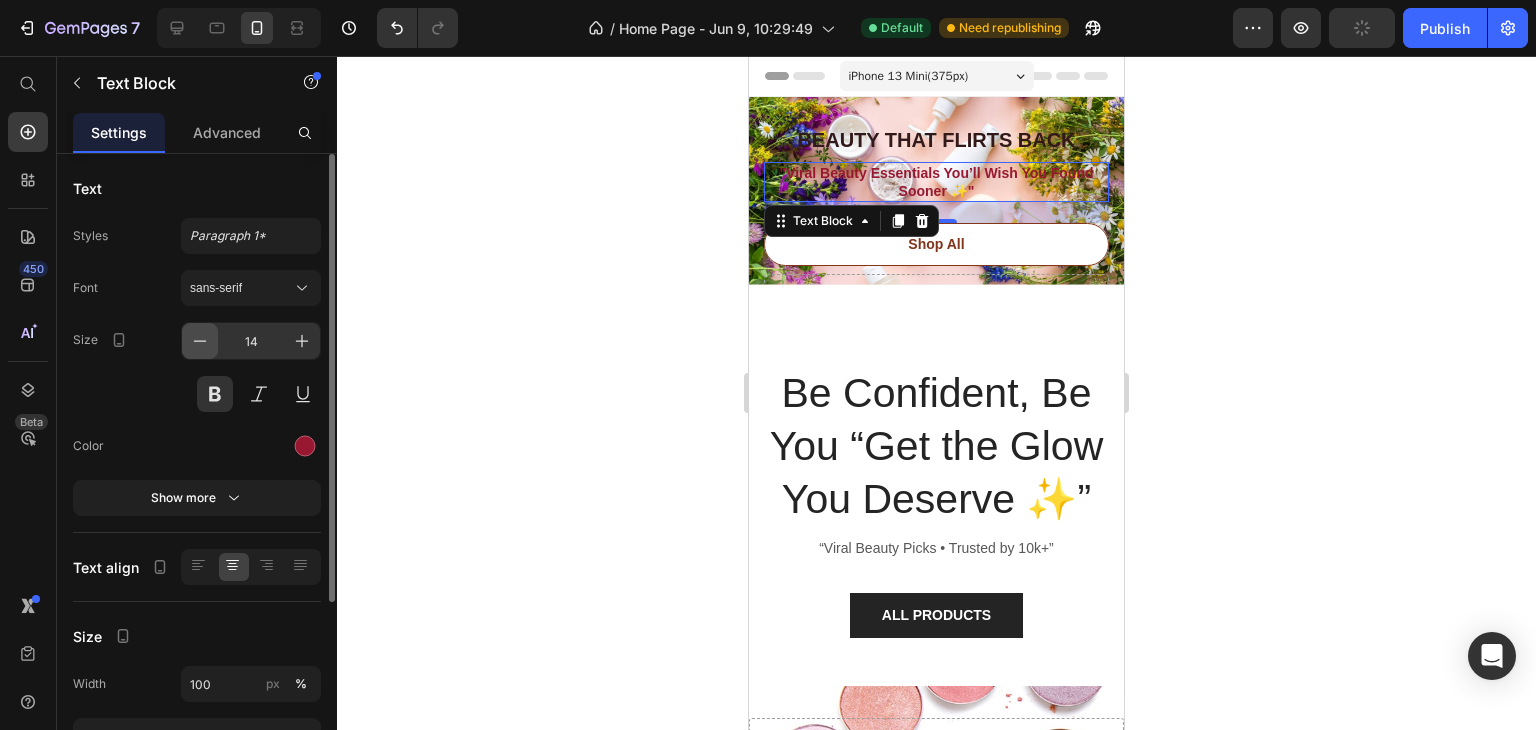 click 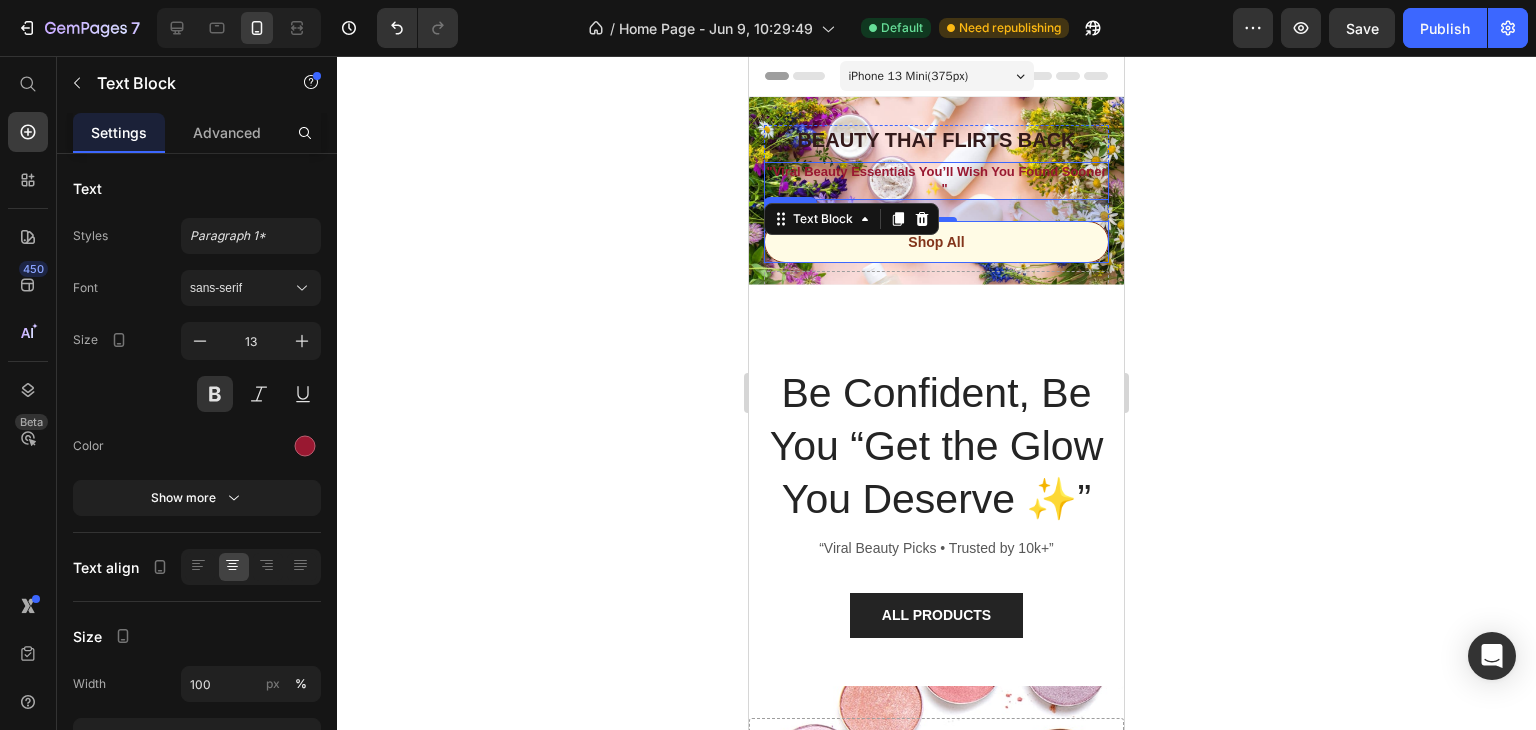 click on "Shop All" at bounding box center (936, 242) 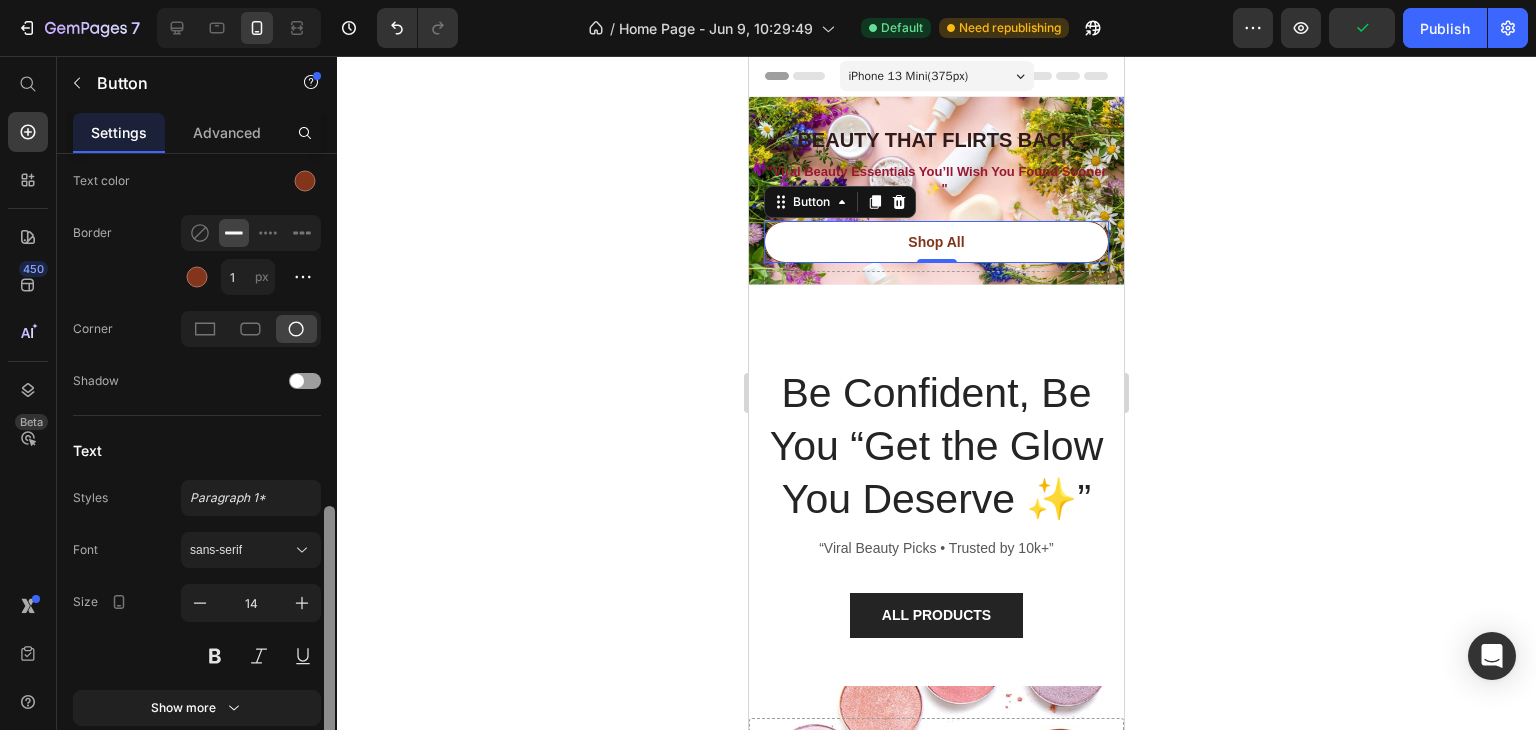 scroll, scrollTop: 687, scrollLeft: 0, axis: vertical 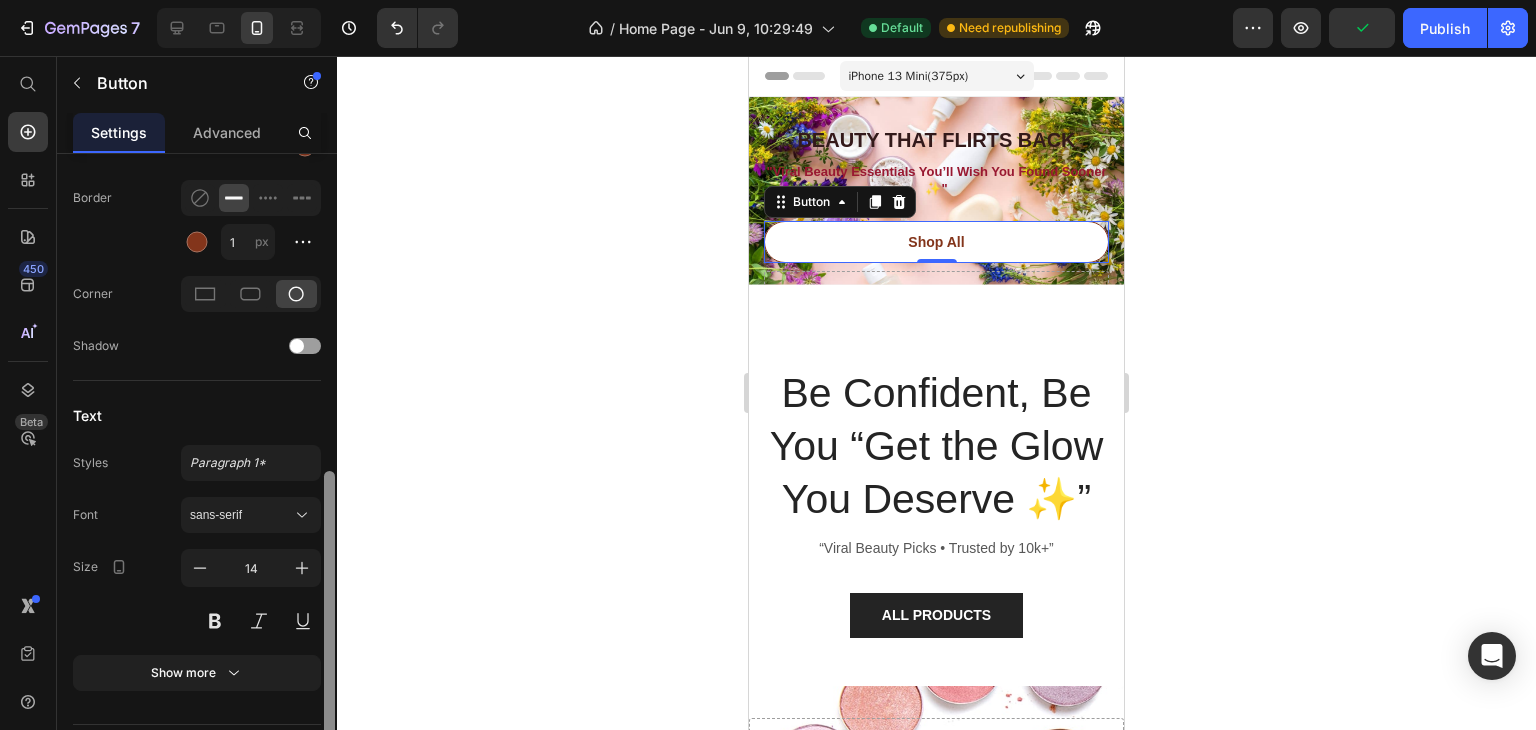 drag, startPoint x: 328, startPoint y: 413, endPoint x: 351, endPoint y: 731, distance: 318.8307 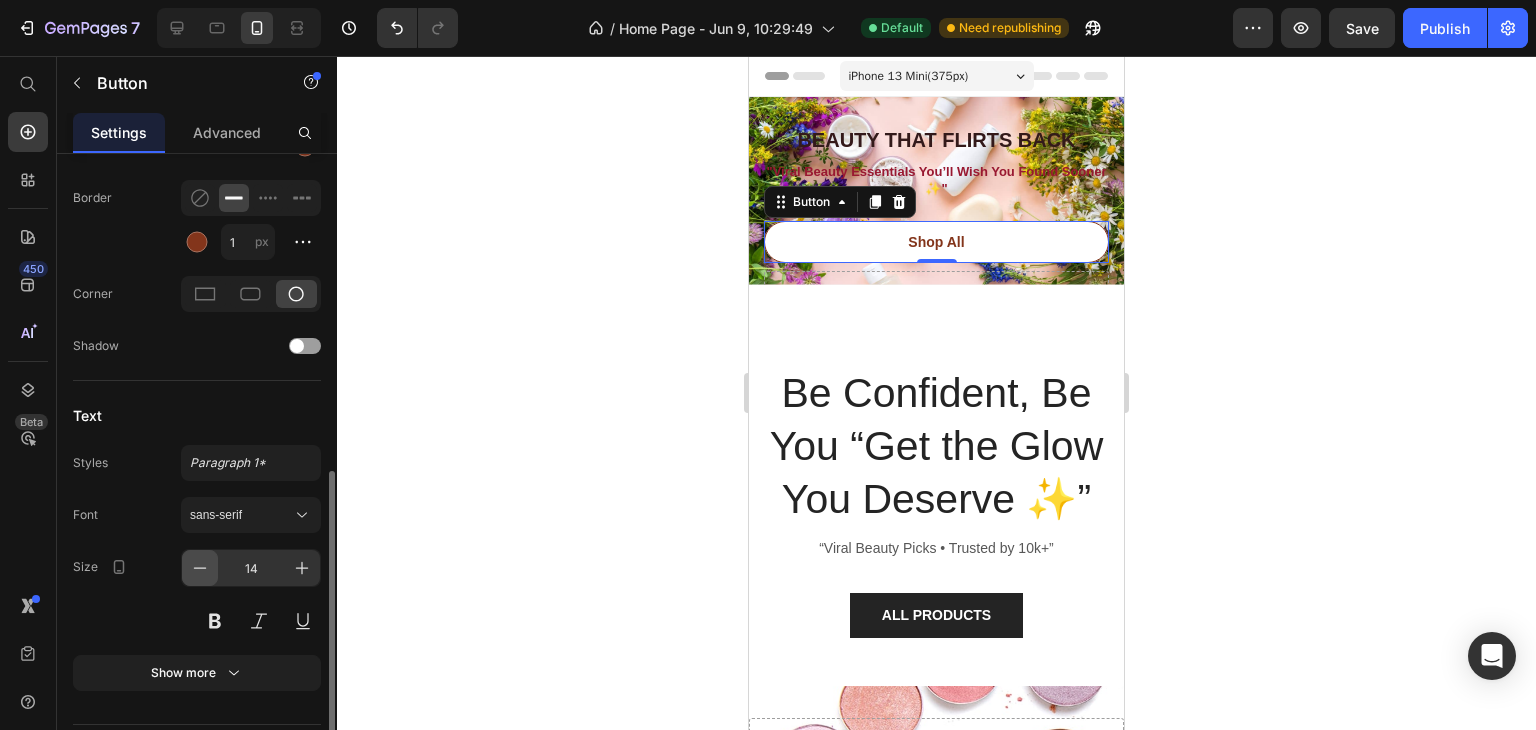 click 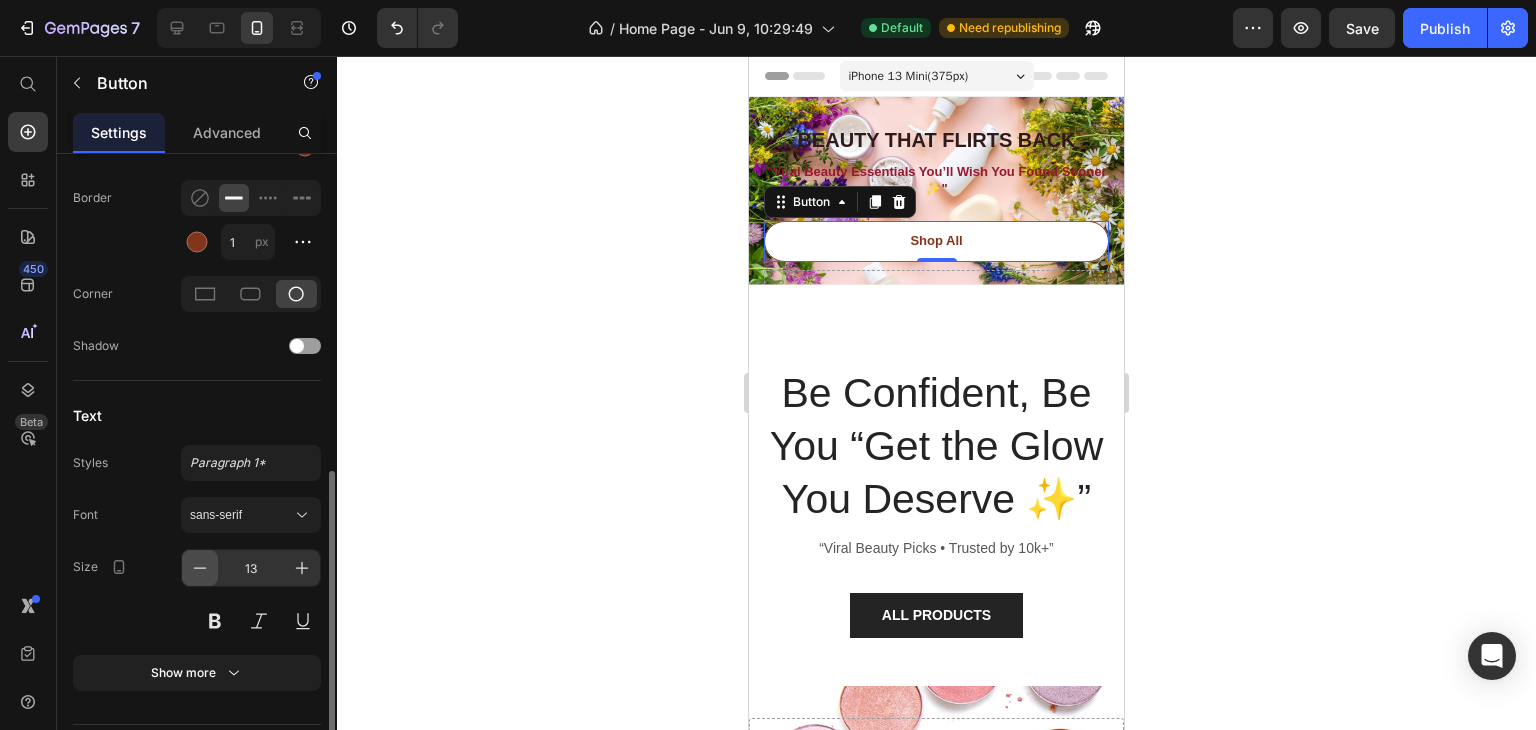 click 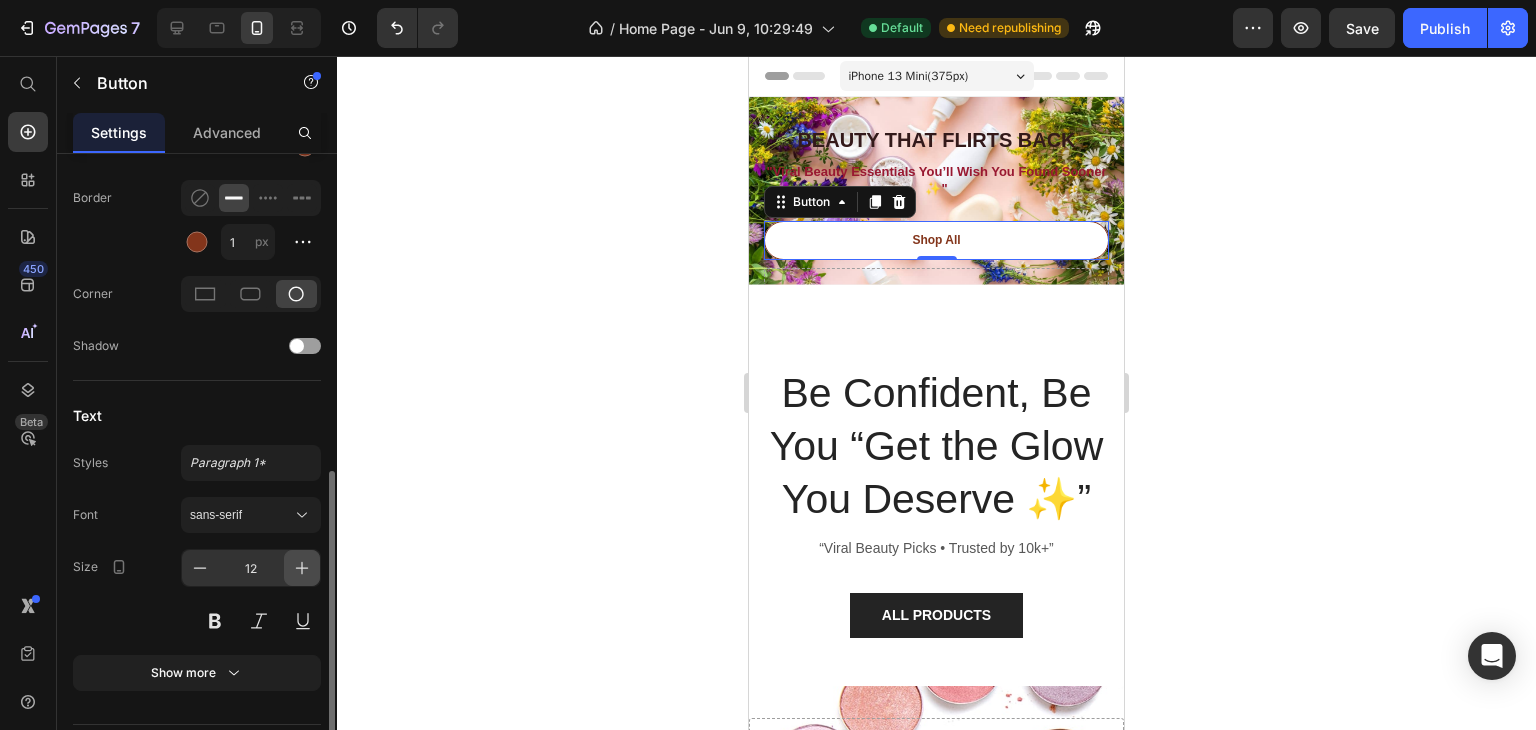 click 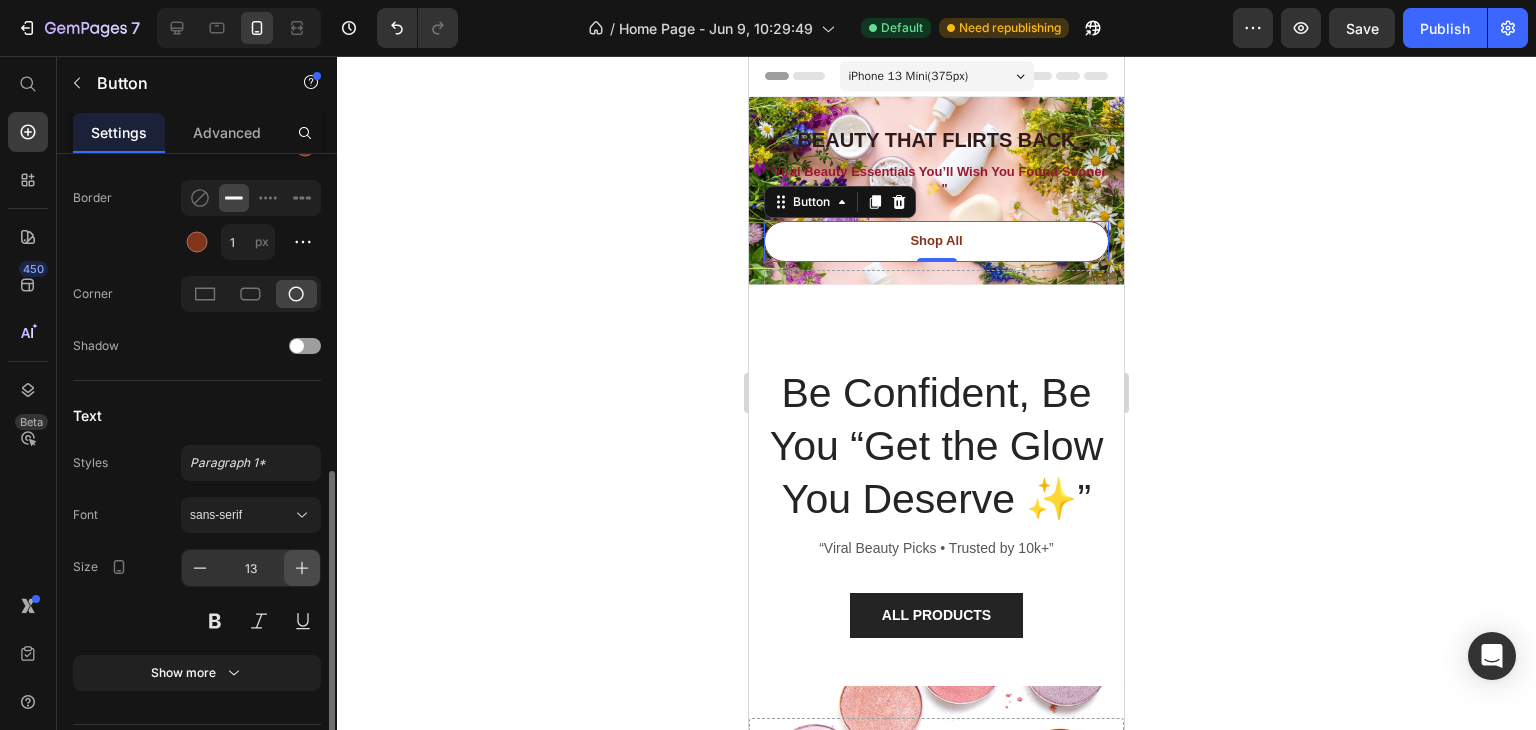click 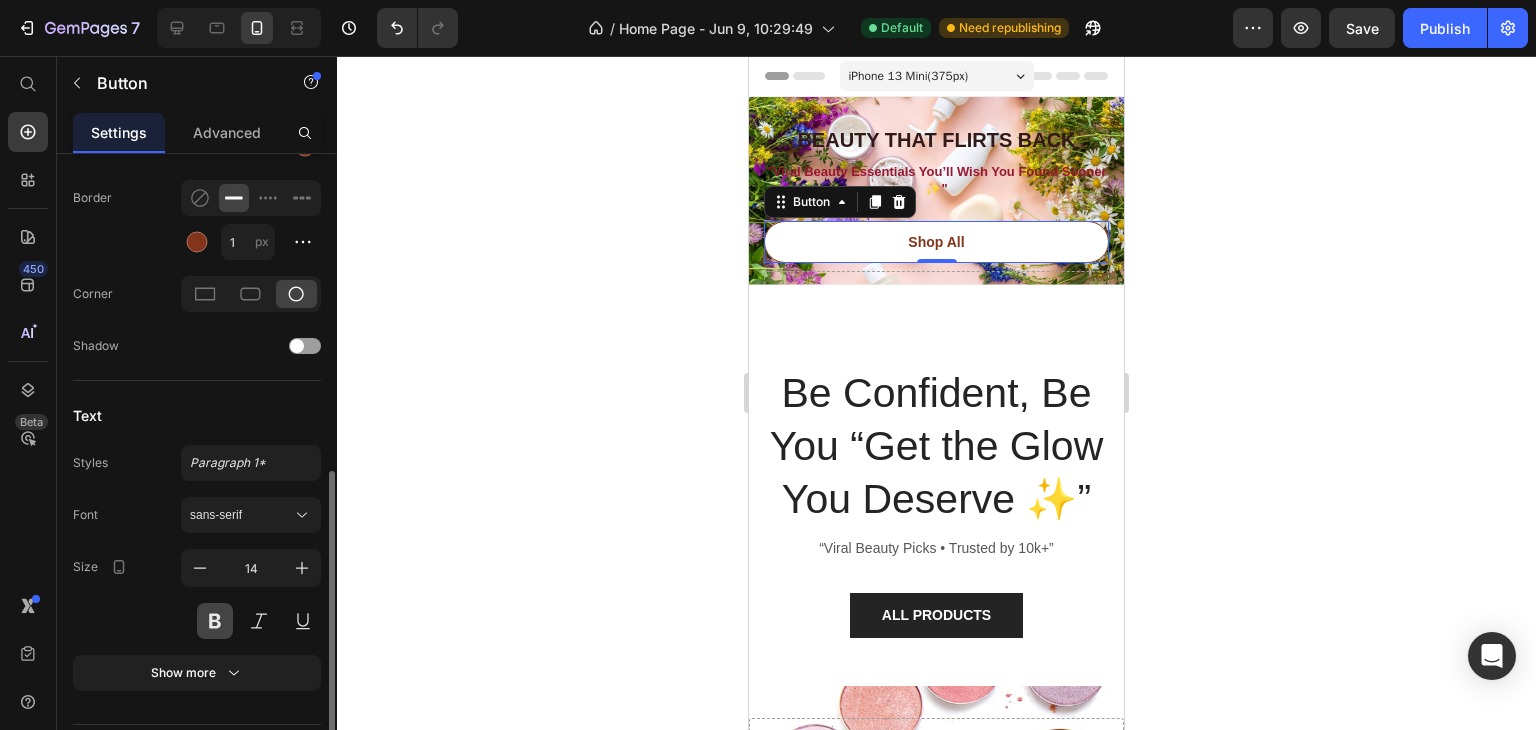 click at bounding box center (215, 621) 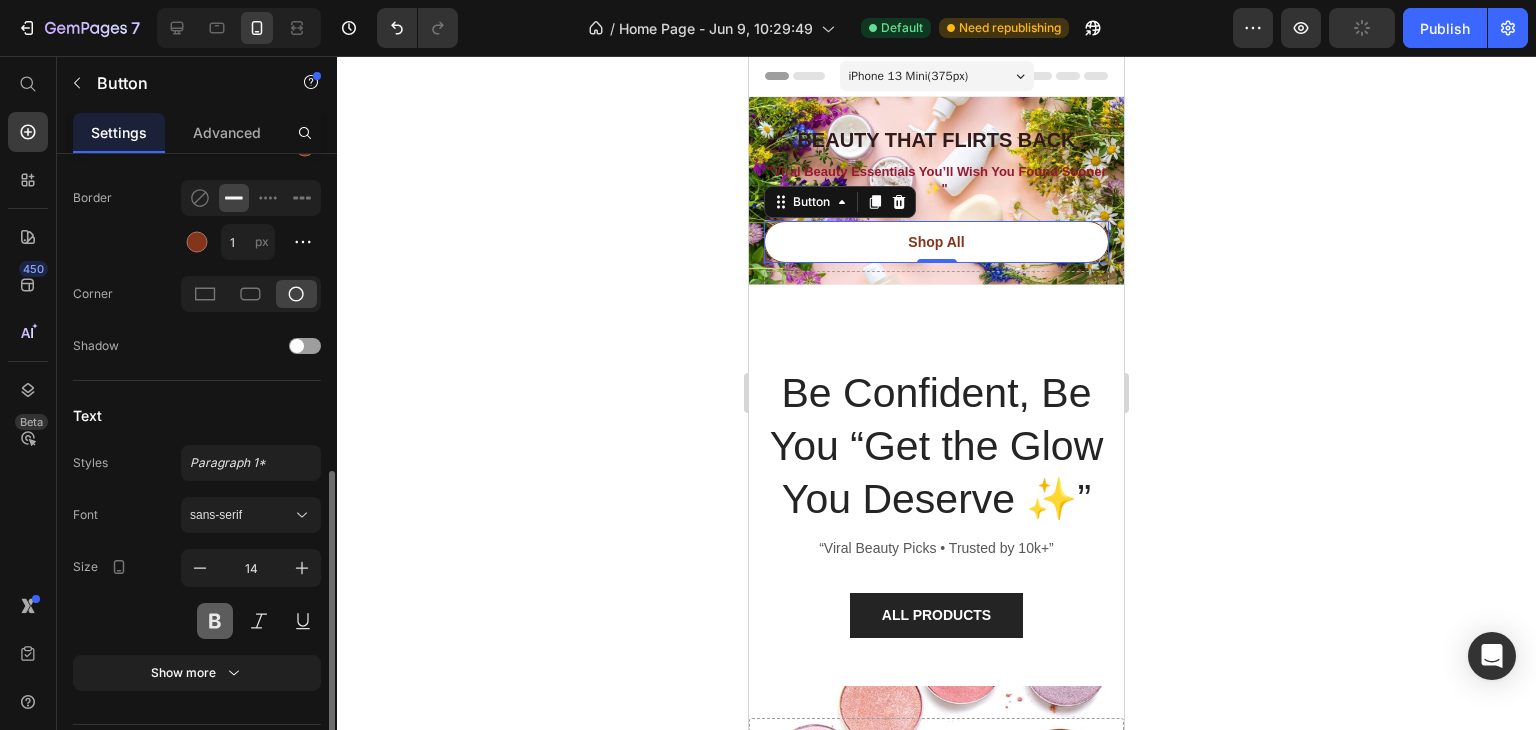 click at bounding box center (215, 621) 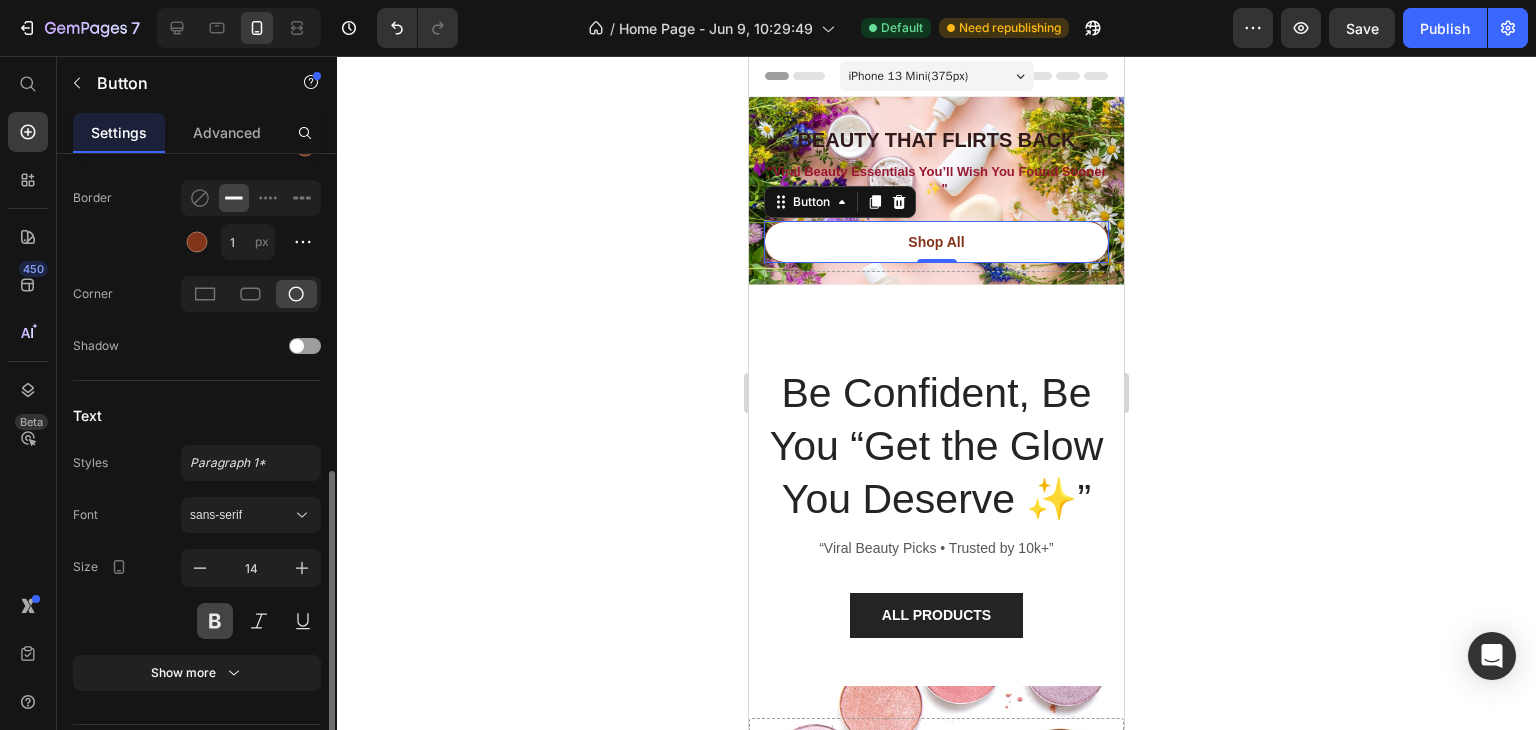 click at bounding box center [215, 621] 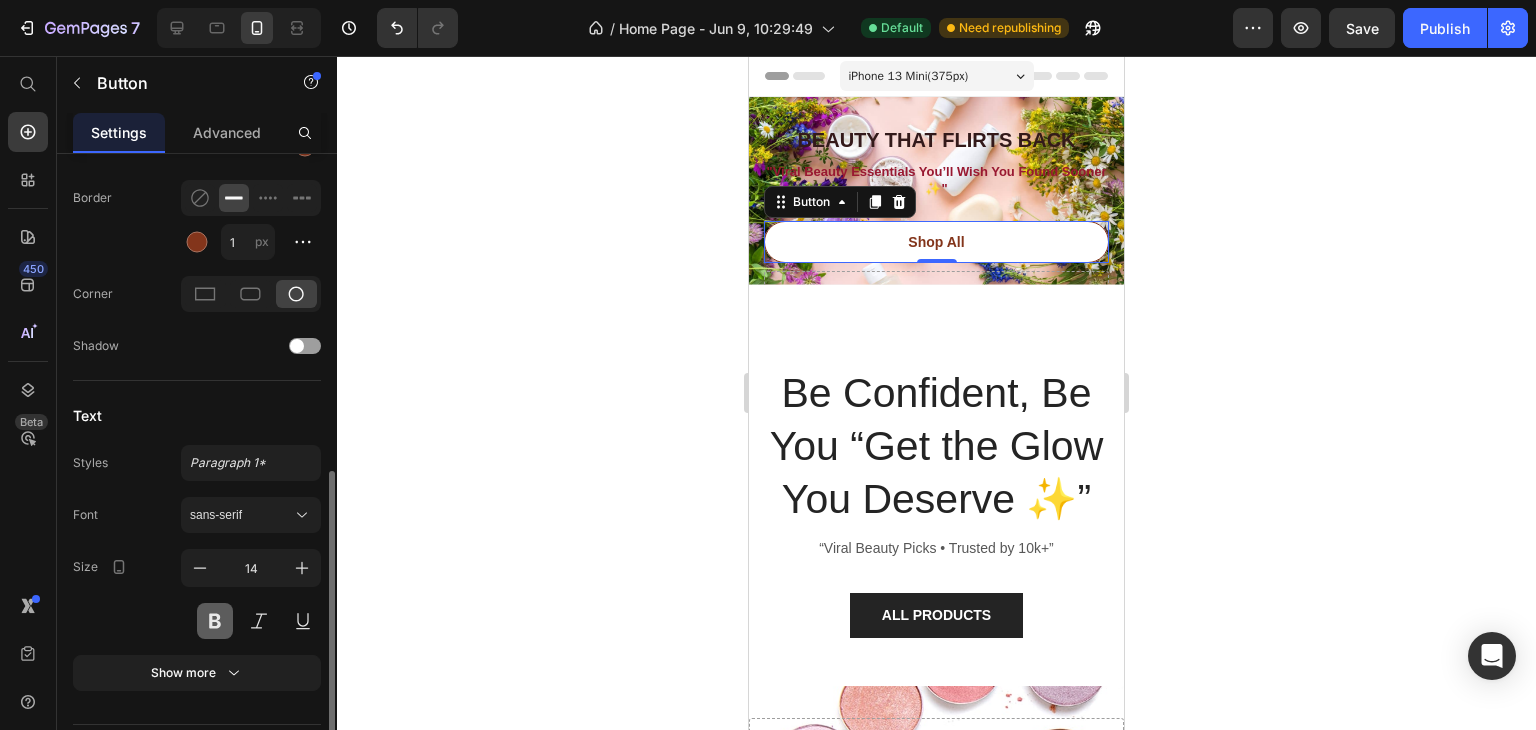 click at bounding box center (215, 621) 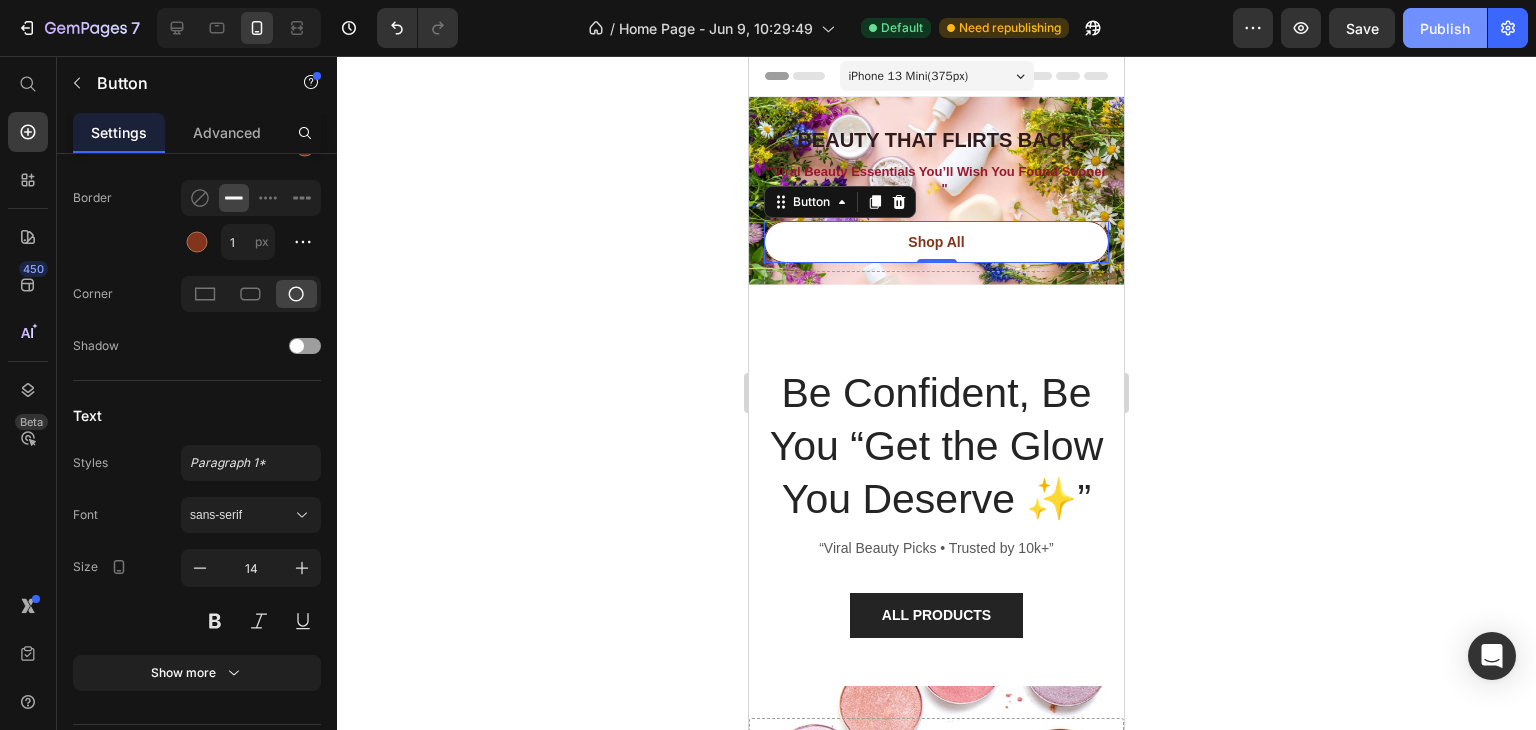 click on "Publish" 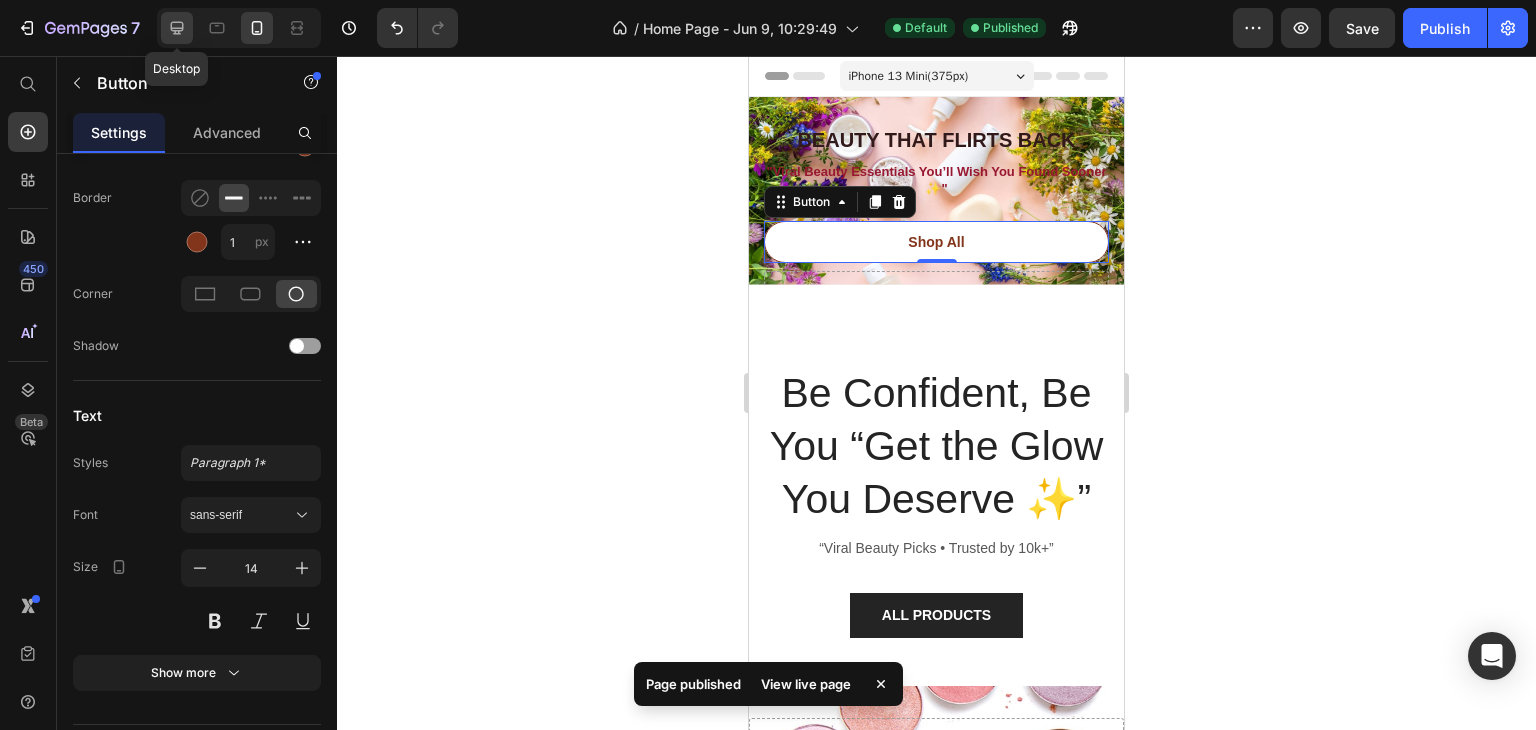 click 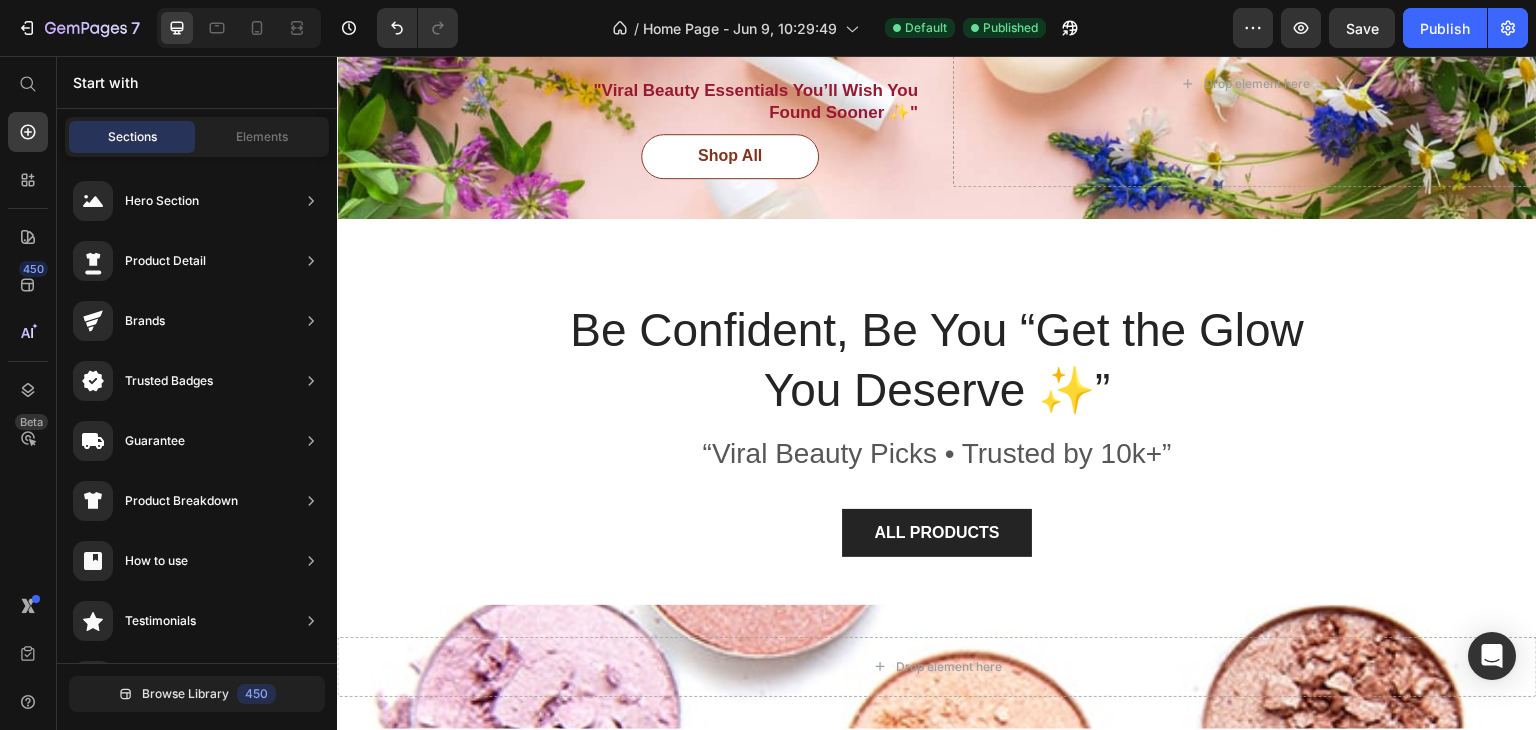scroll, scrollTop: 0, scrollLeft: 0, axis: both 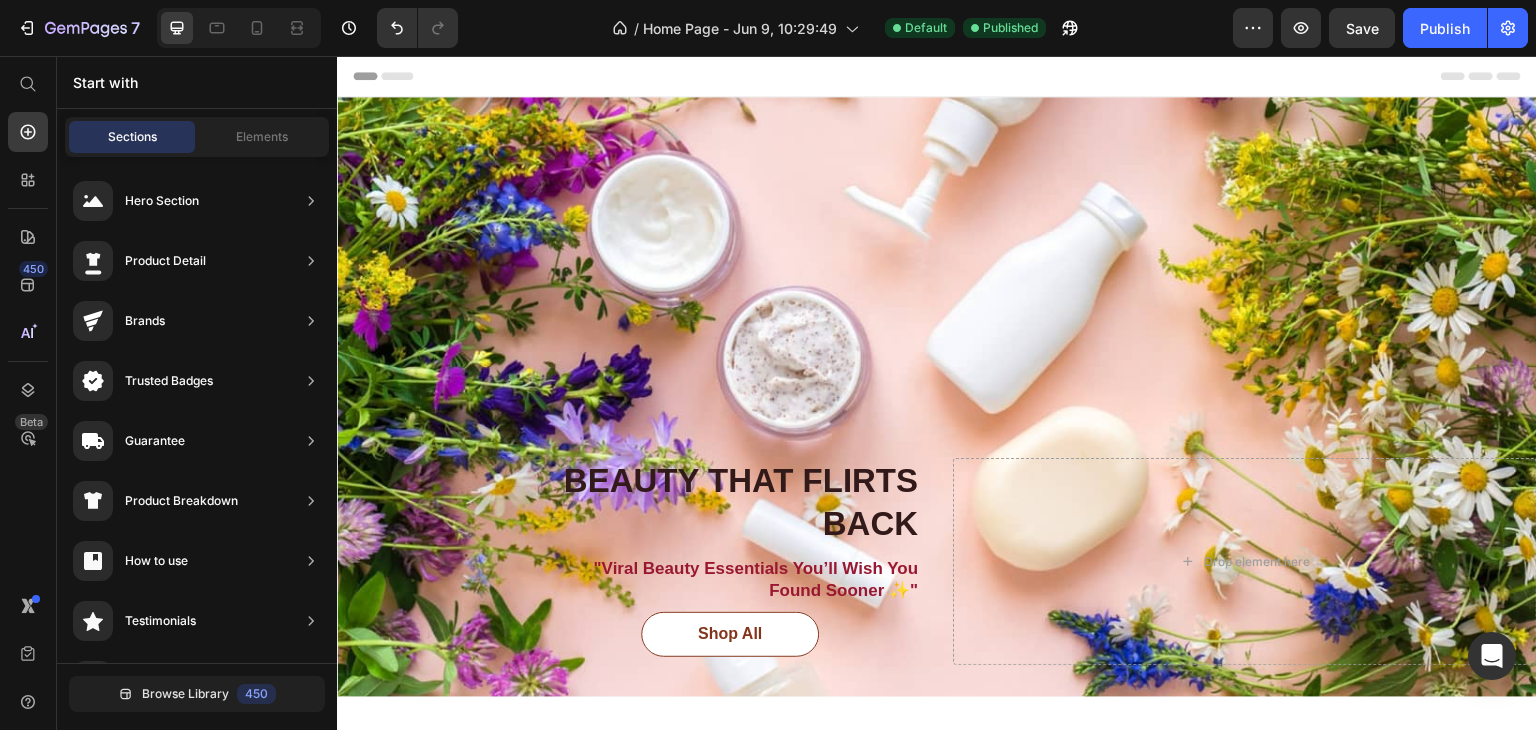 drag, startPoint x: 1527, startPoint y: 148, endPoint x: 1858, endPoint y: 78, distance: 338.32086 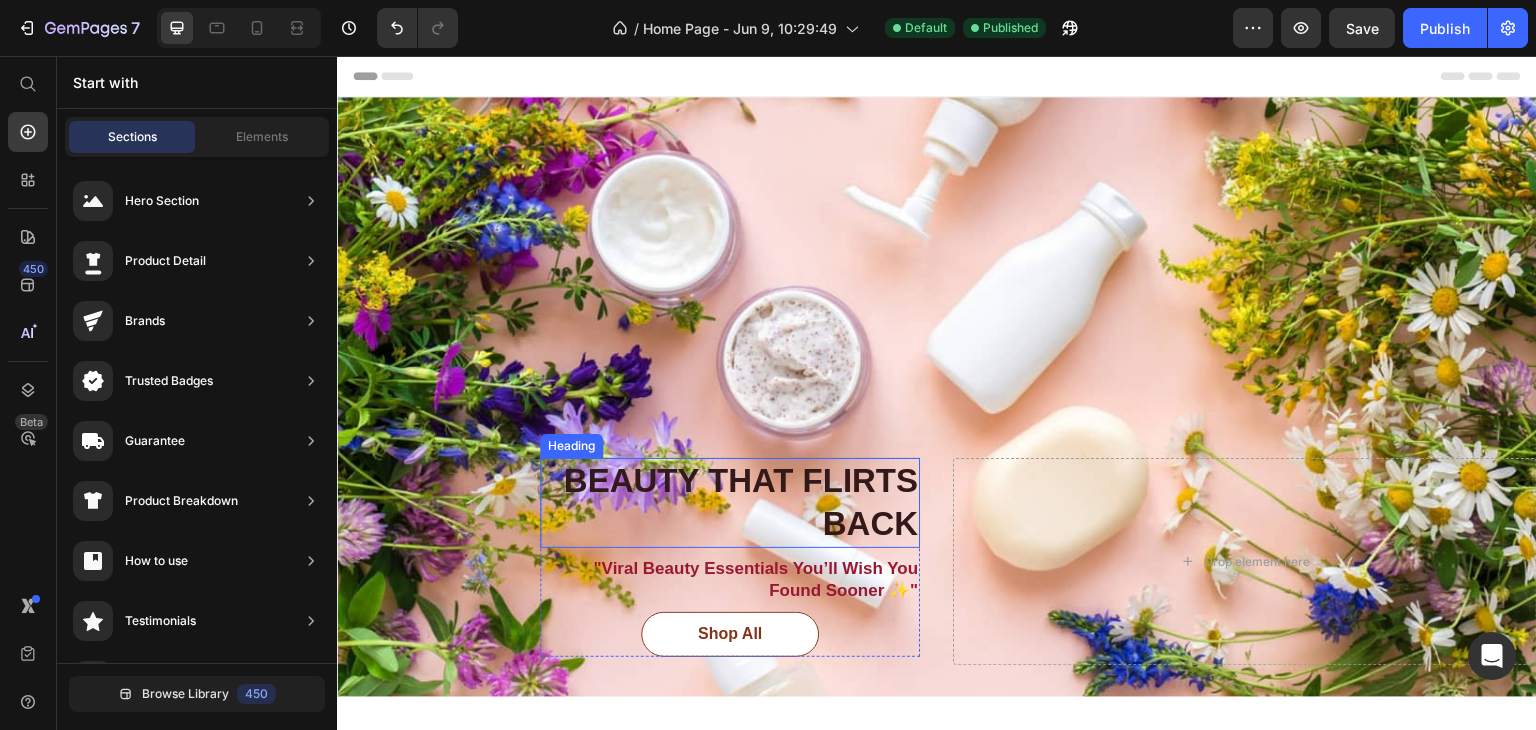 click on "BEAUTY THAT FLIRTS BACK" at bounding box center (730, 503) 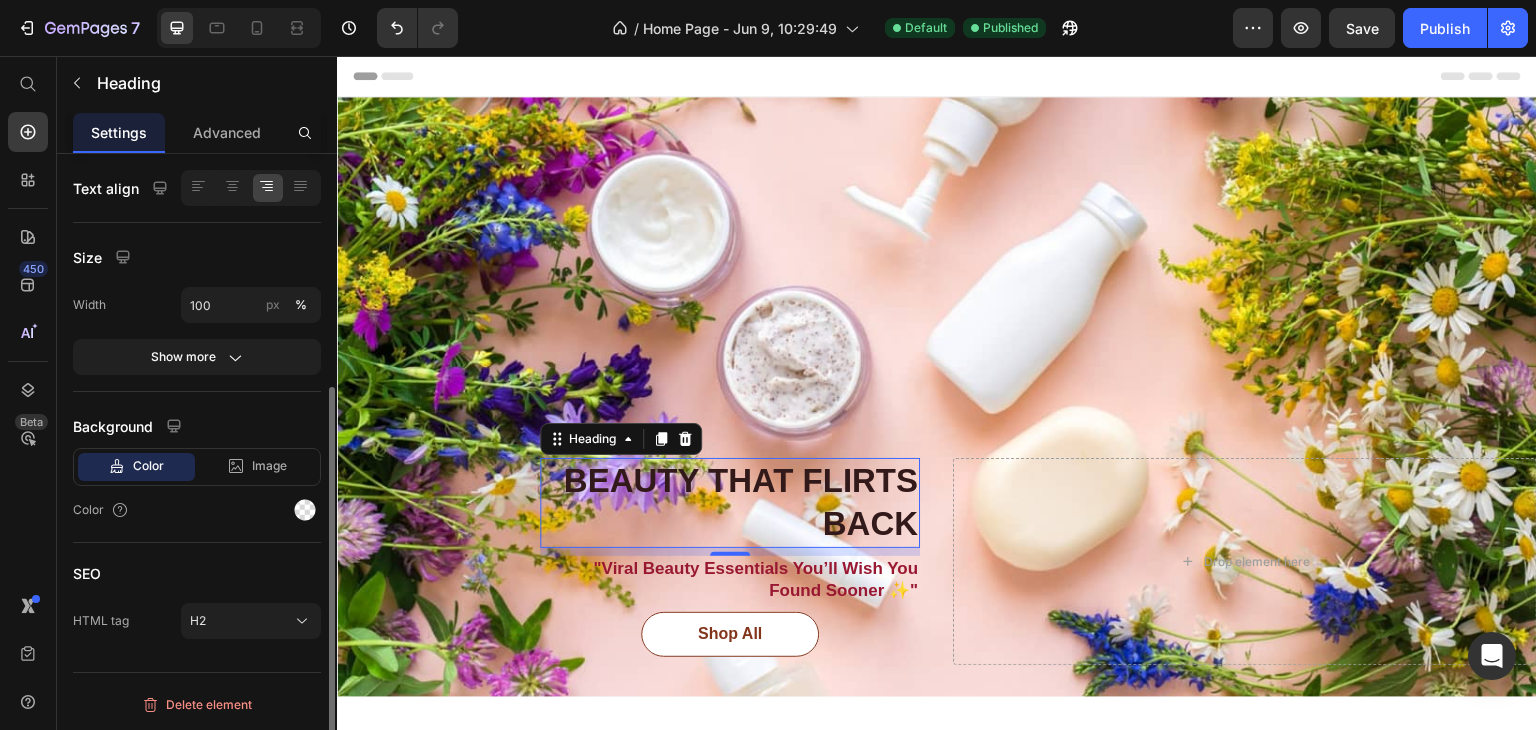 scroll, scrollTop: 0, scrollLeft: 0, axis: both 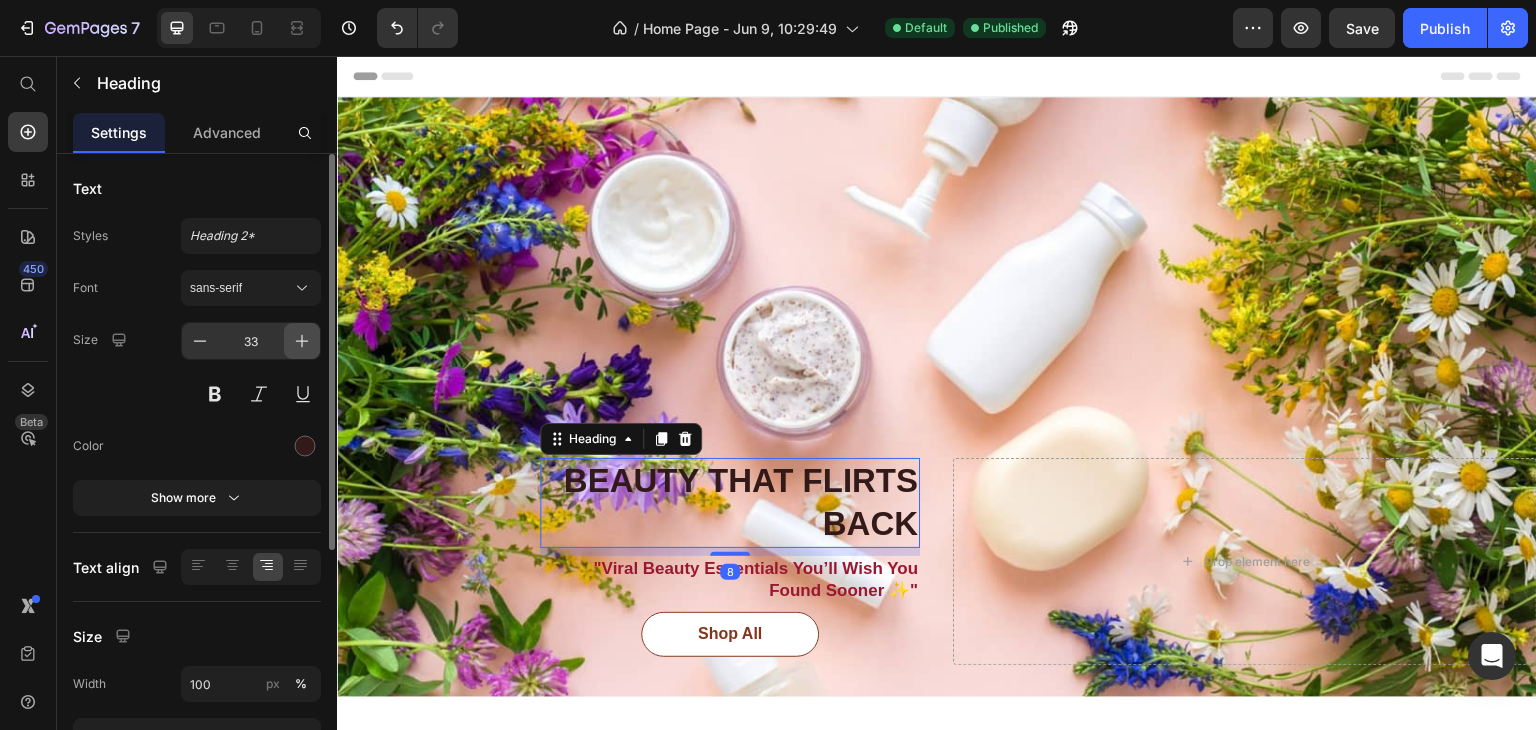 click 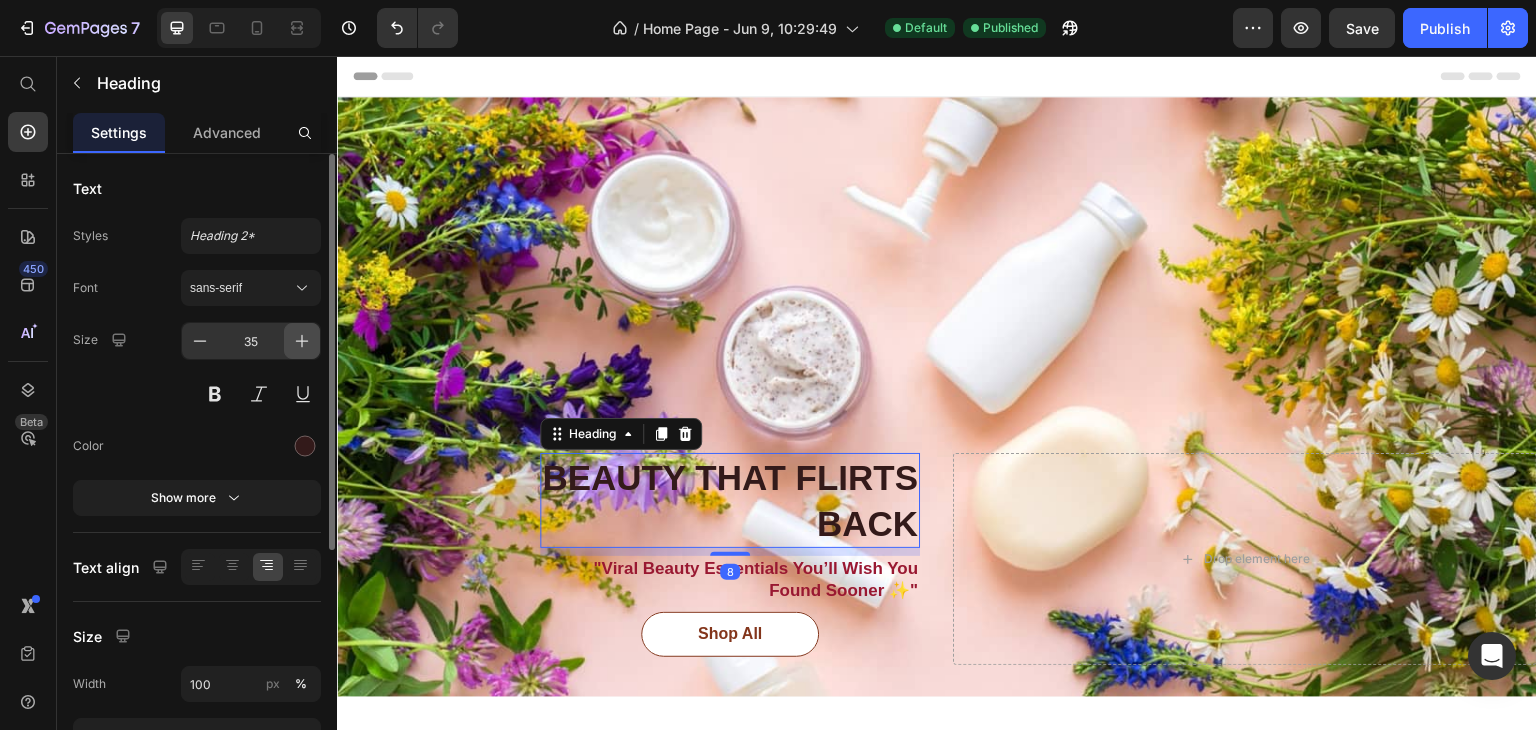 click 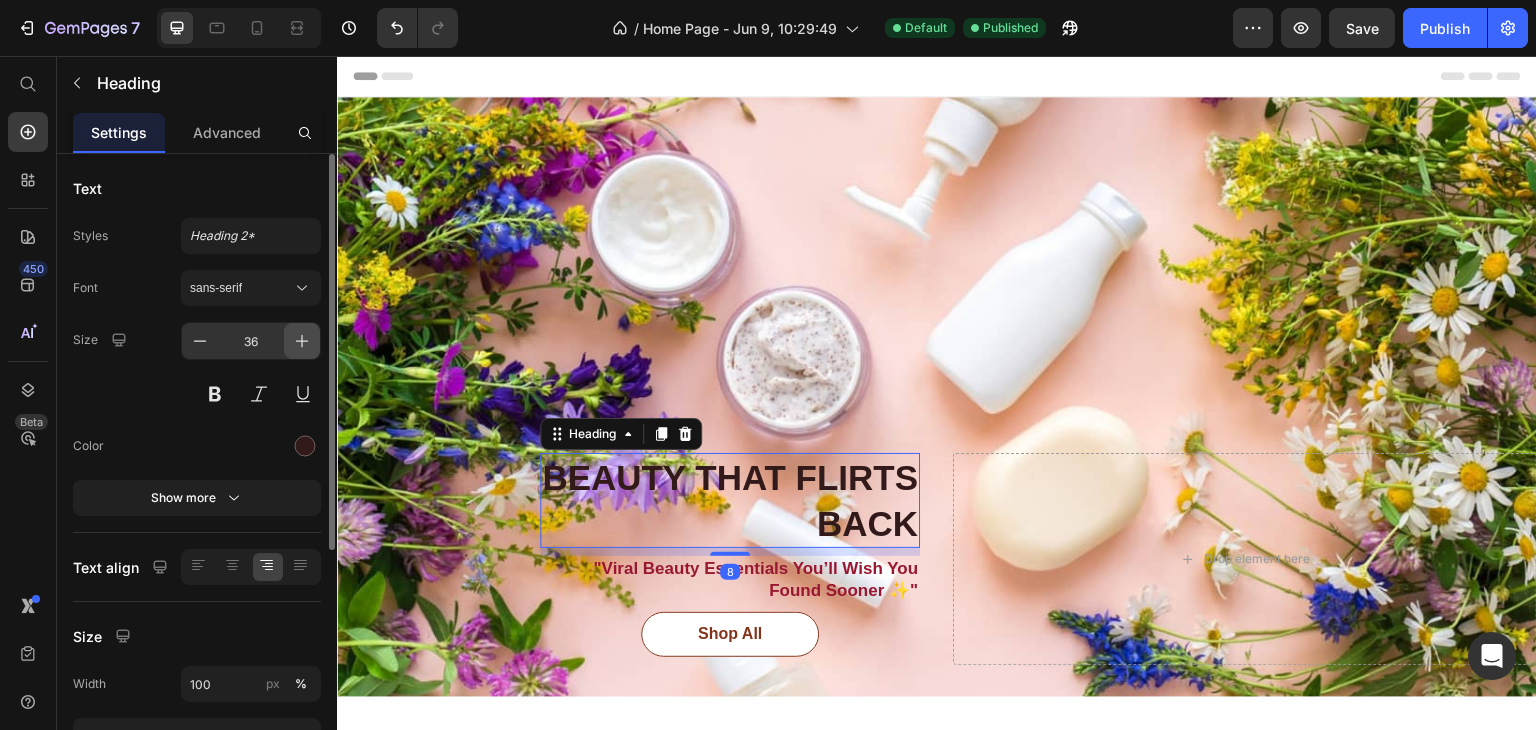 click 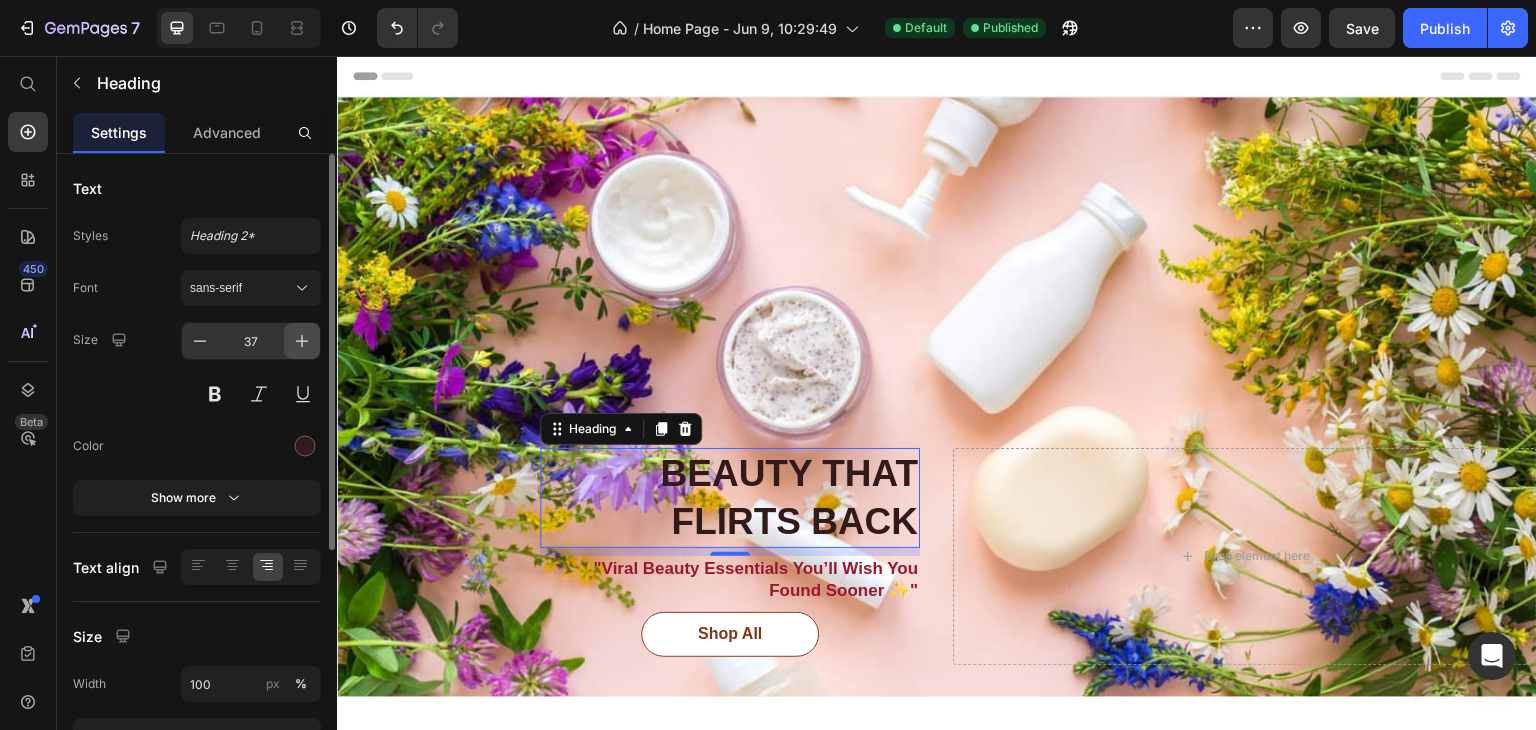 click 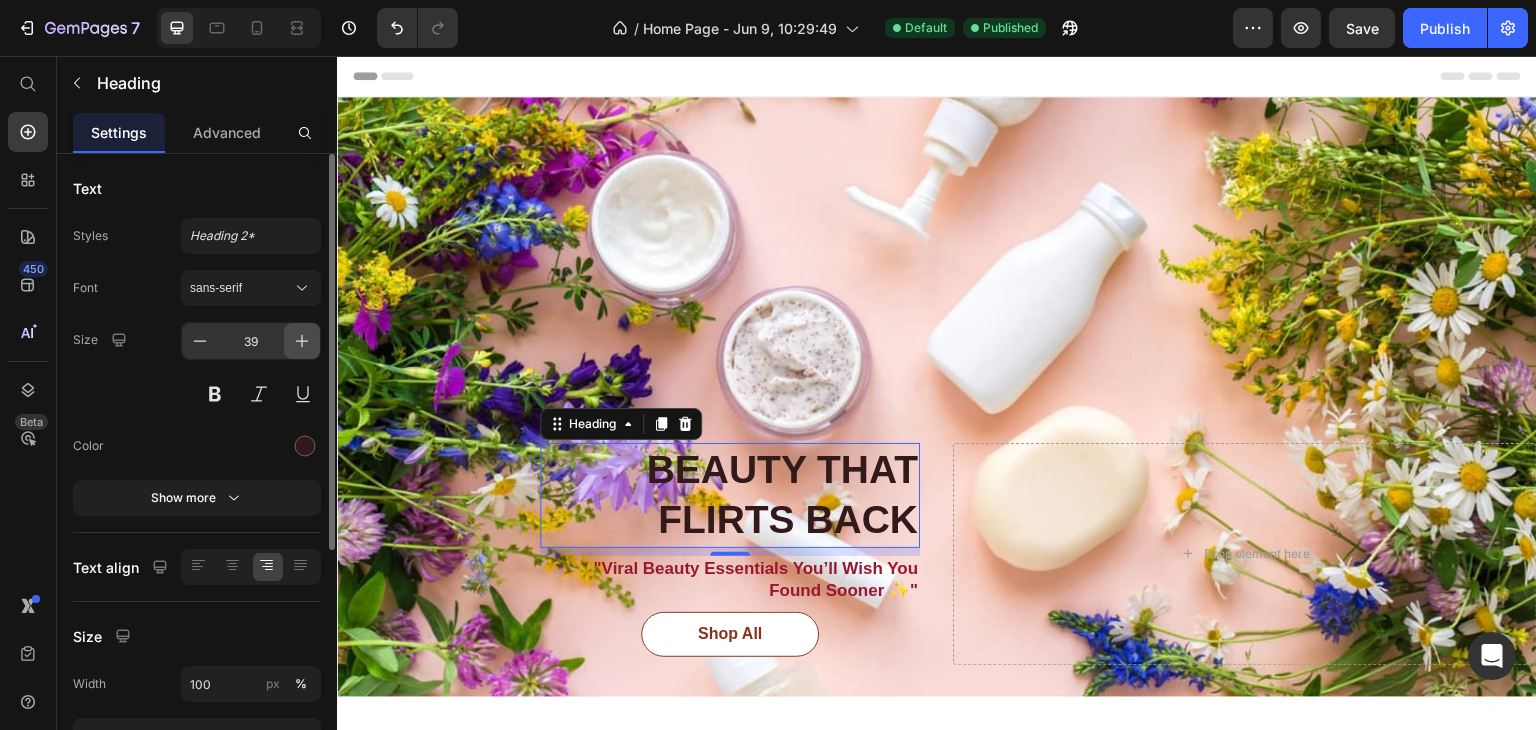 click 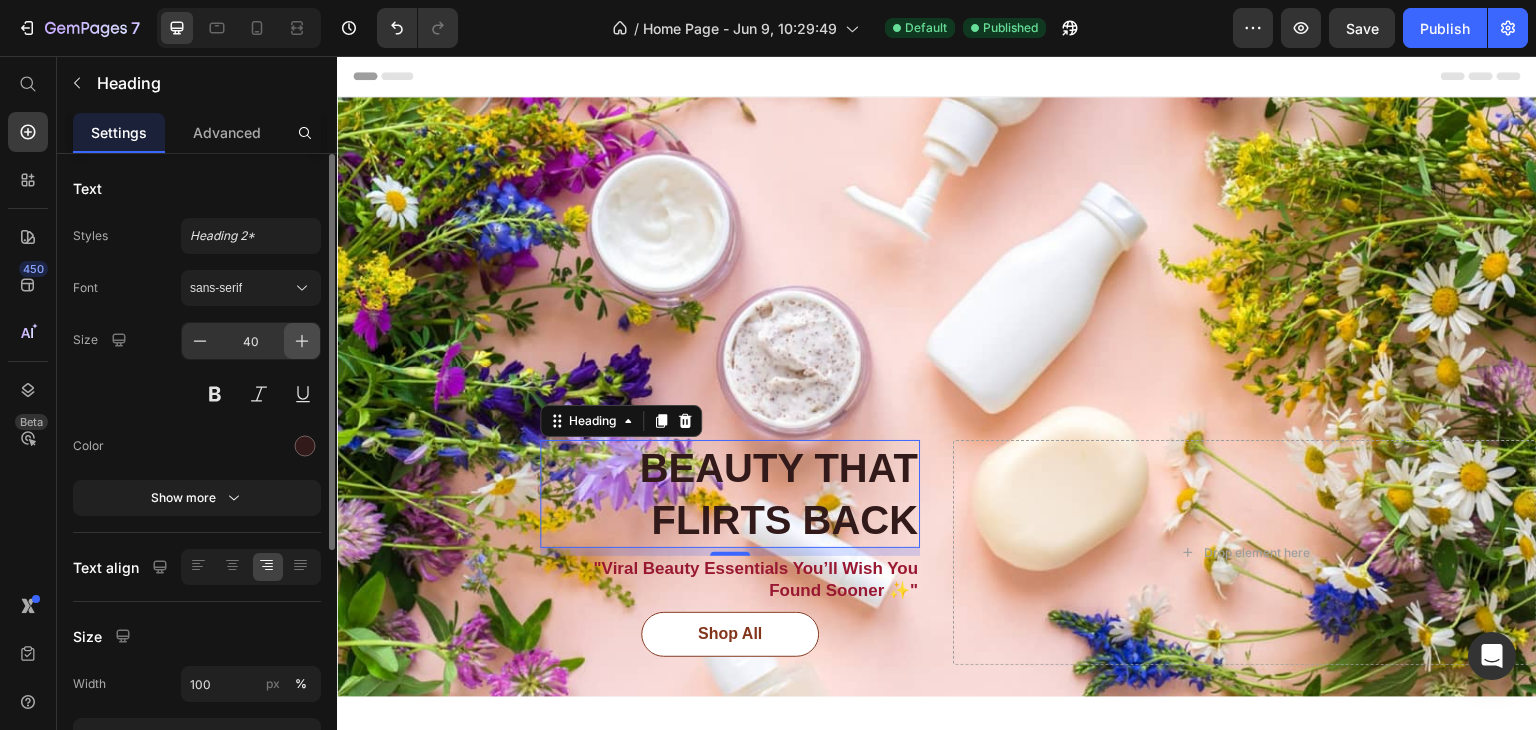 click 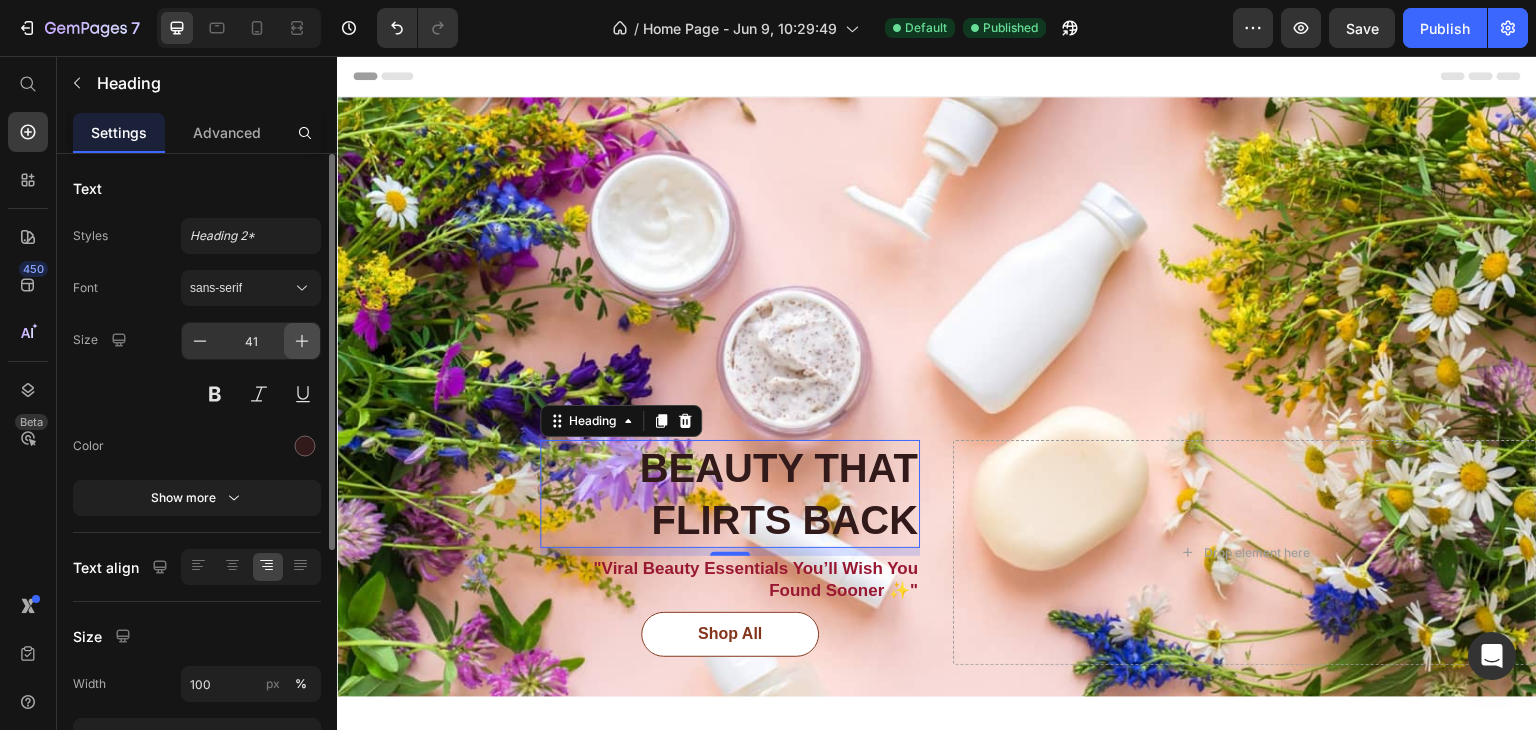 click 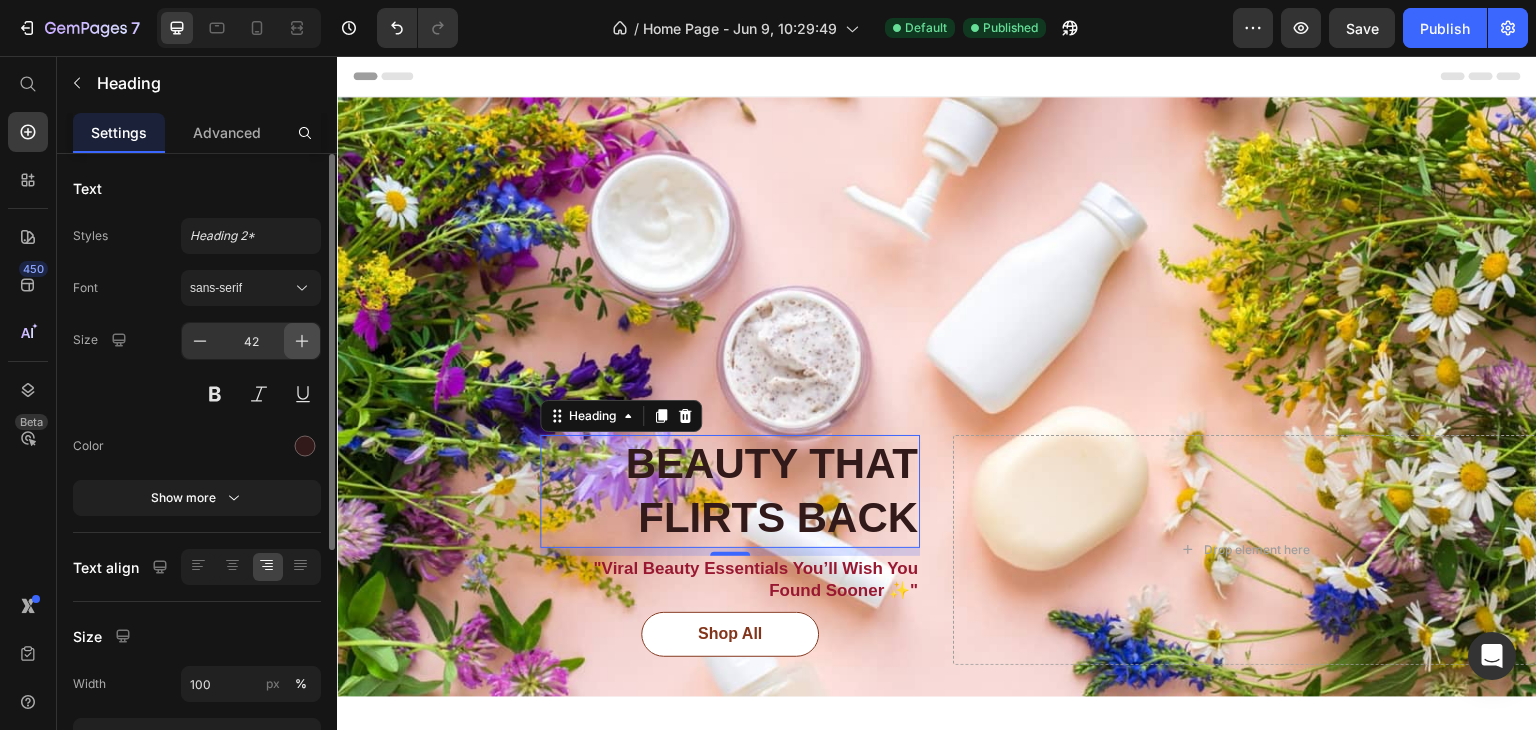 click 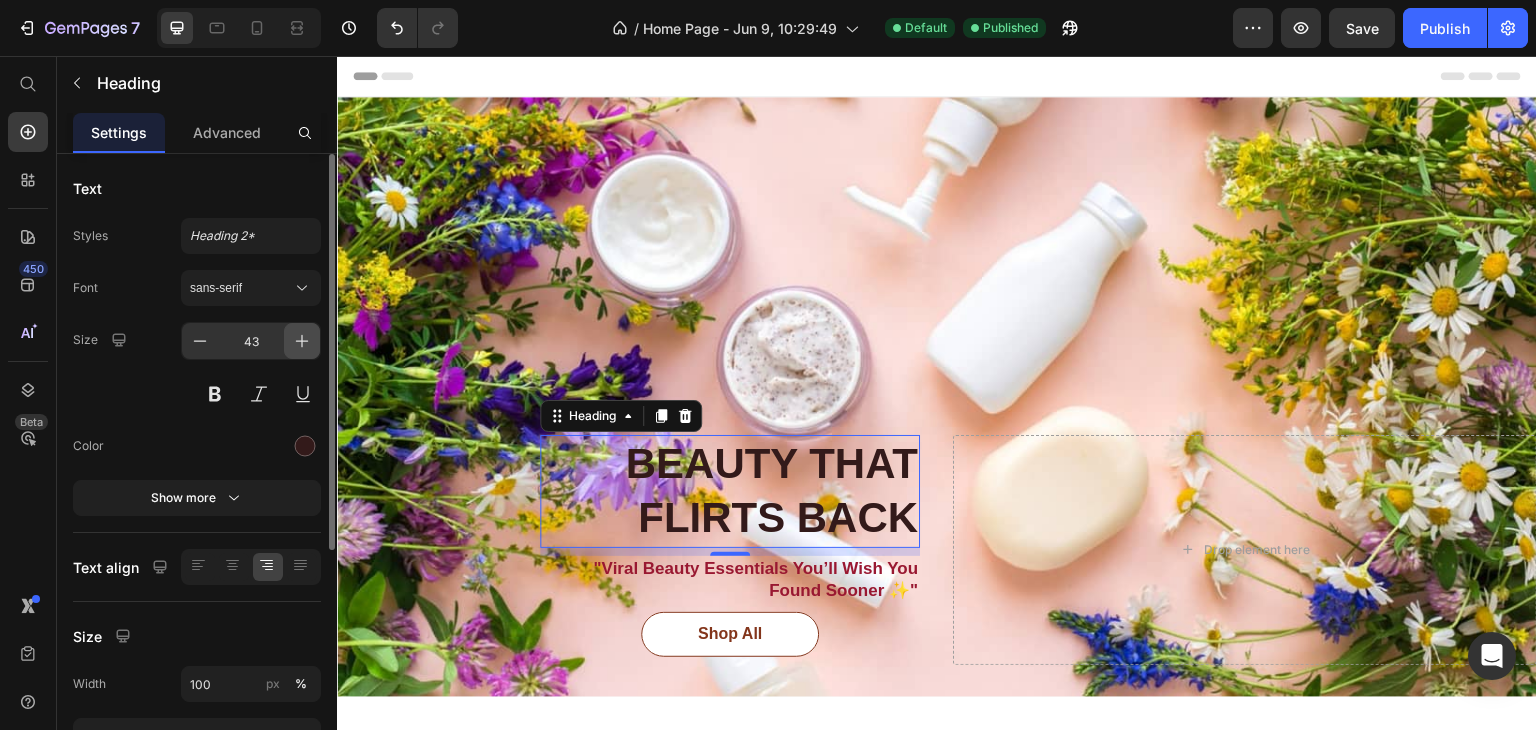 click 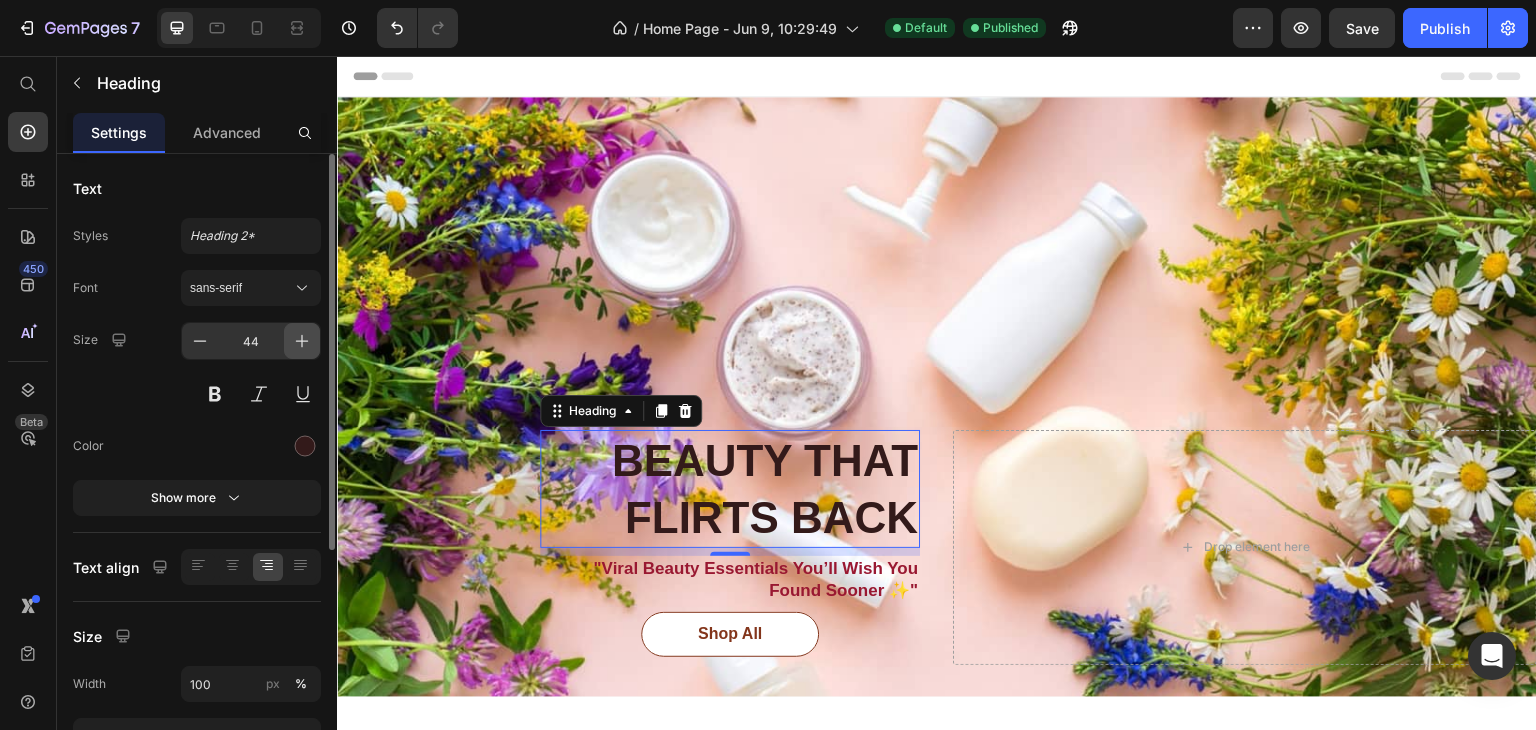 click 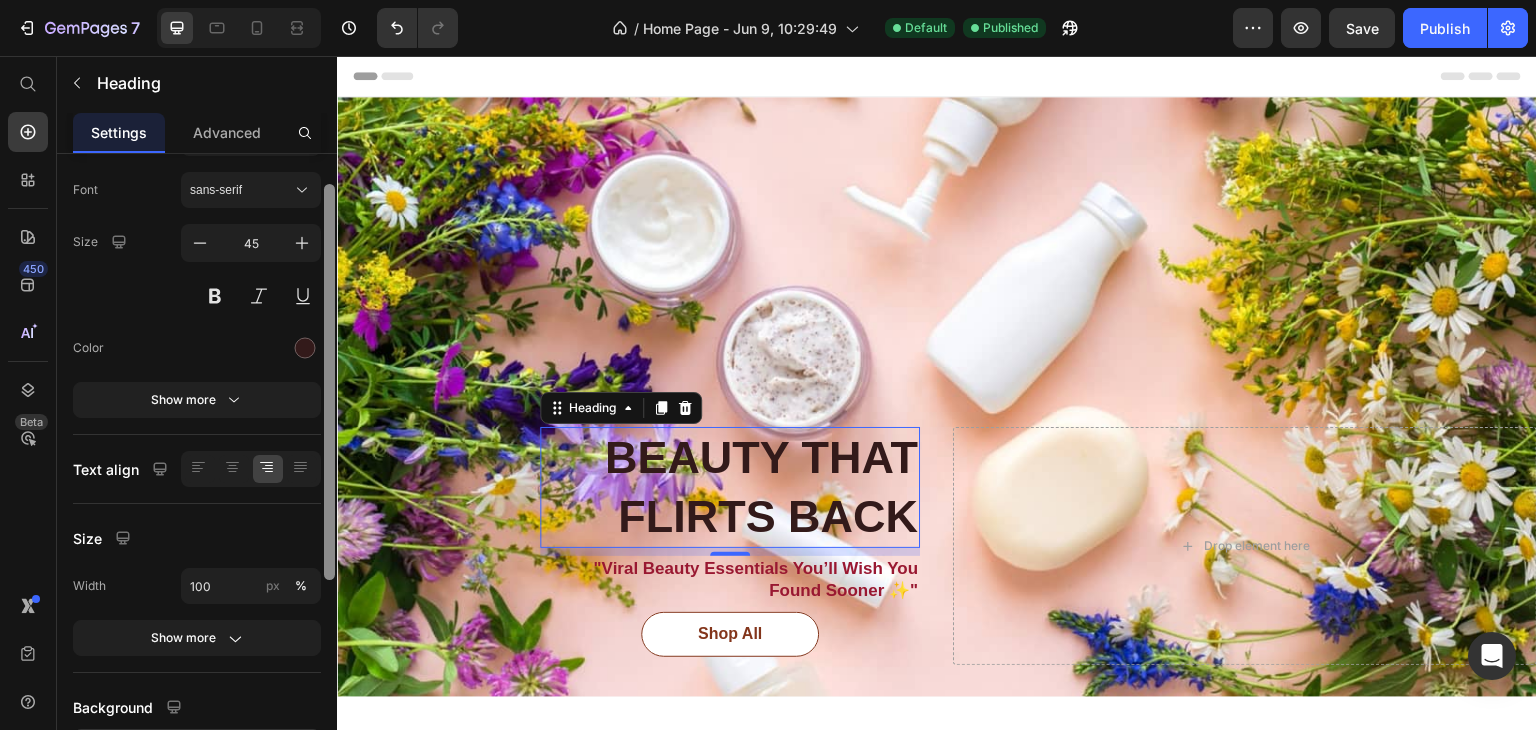 scroll, scrollTop: 116, scrollLeft: 0, axis: vertical 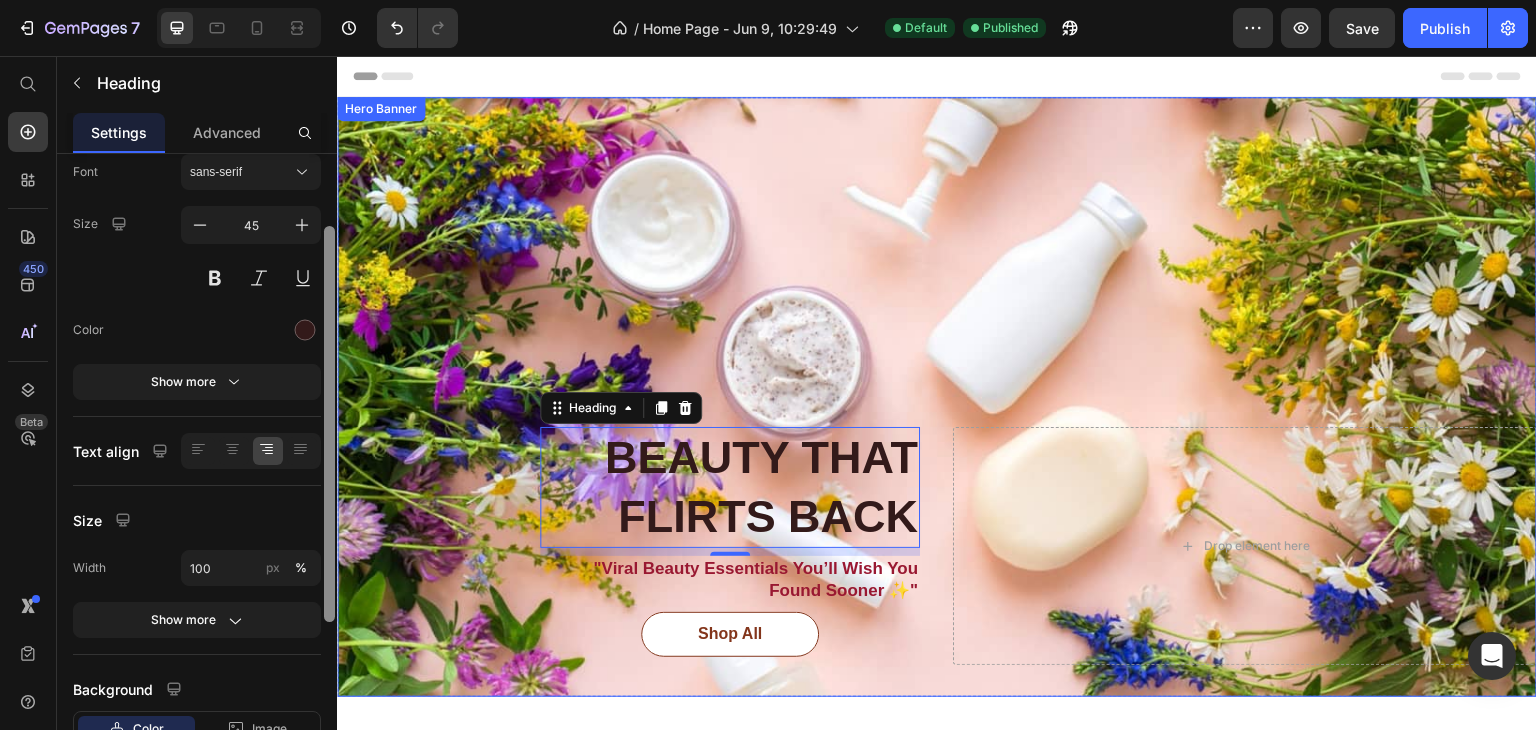 drag, startPoint x: 665, startPoint y: 448, endPoint x: 340, endPoint y: 556, distance: 342.47482 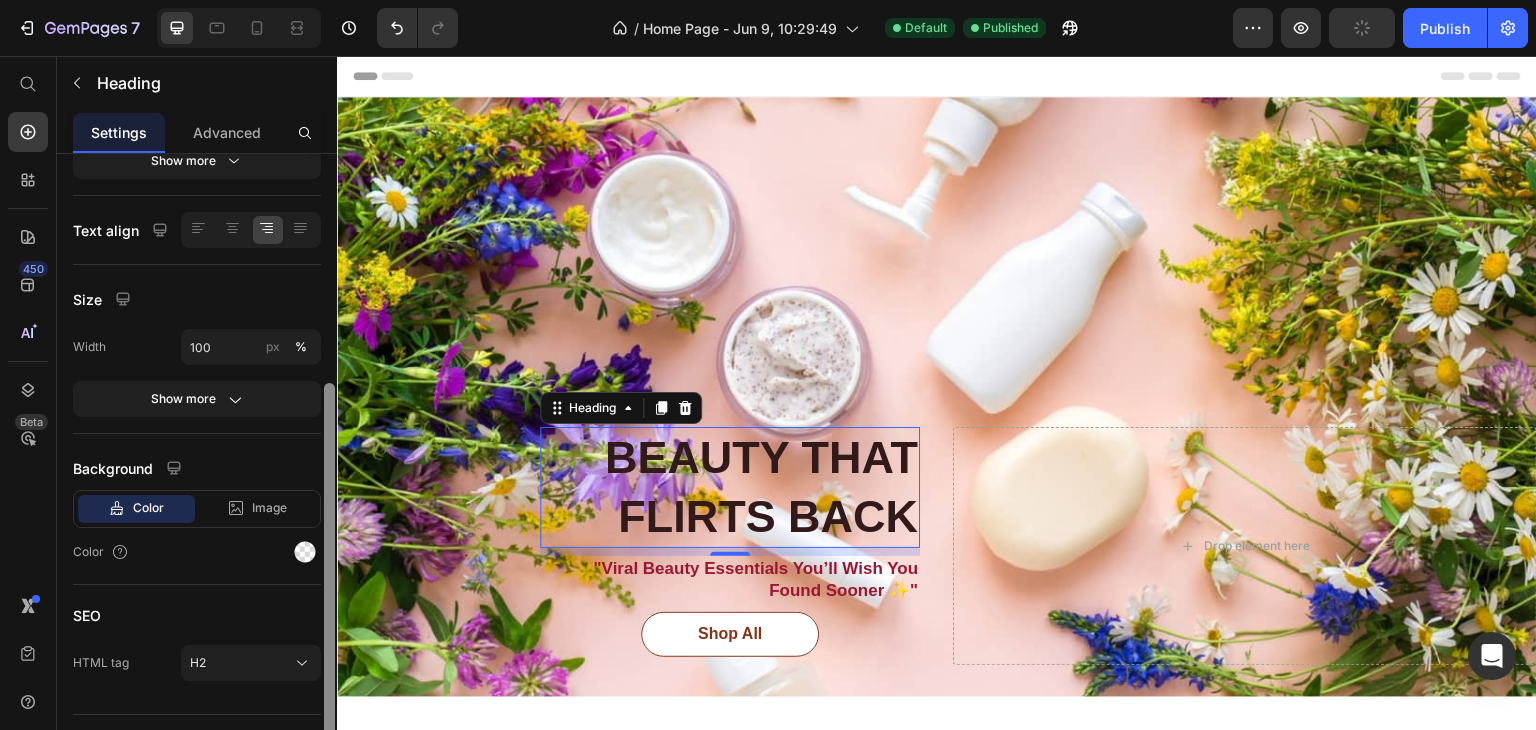 scroll, scrollTop: 376, scrollLeft: 0, axis: vertical 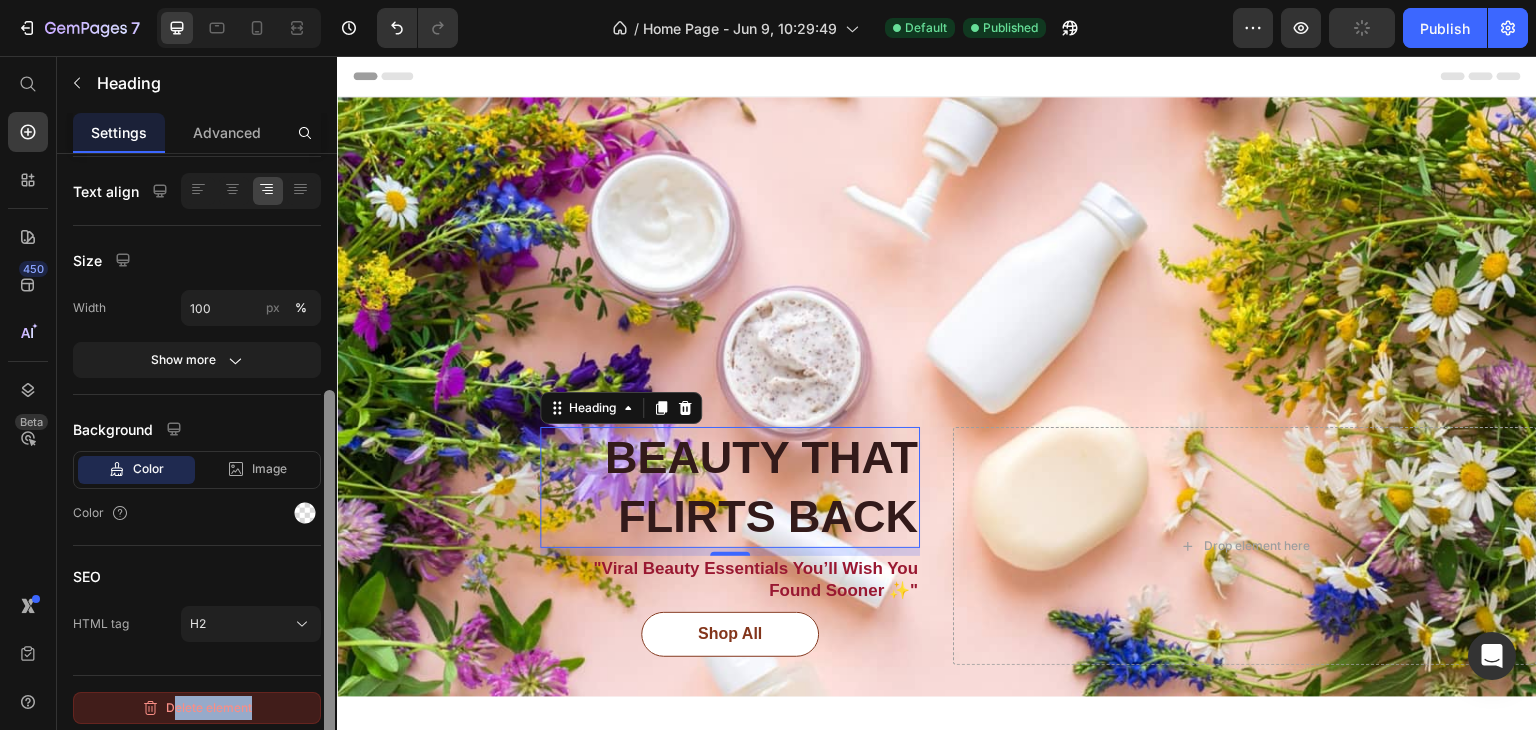 drag, startPoint x: 323, startPoint y: 553, endPoint x: 303, endPoint y: 689, distance: 137.46272 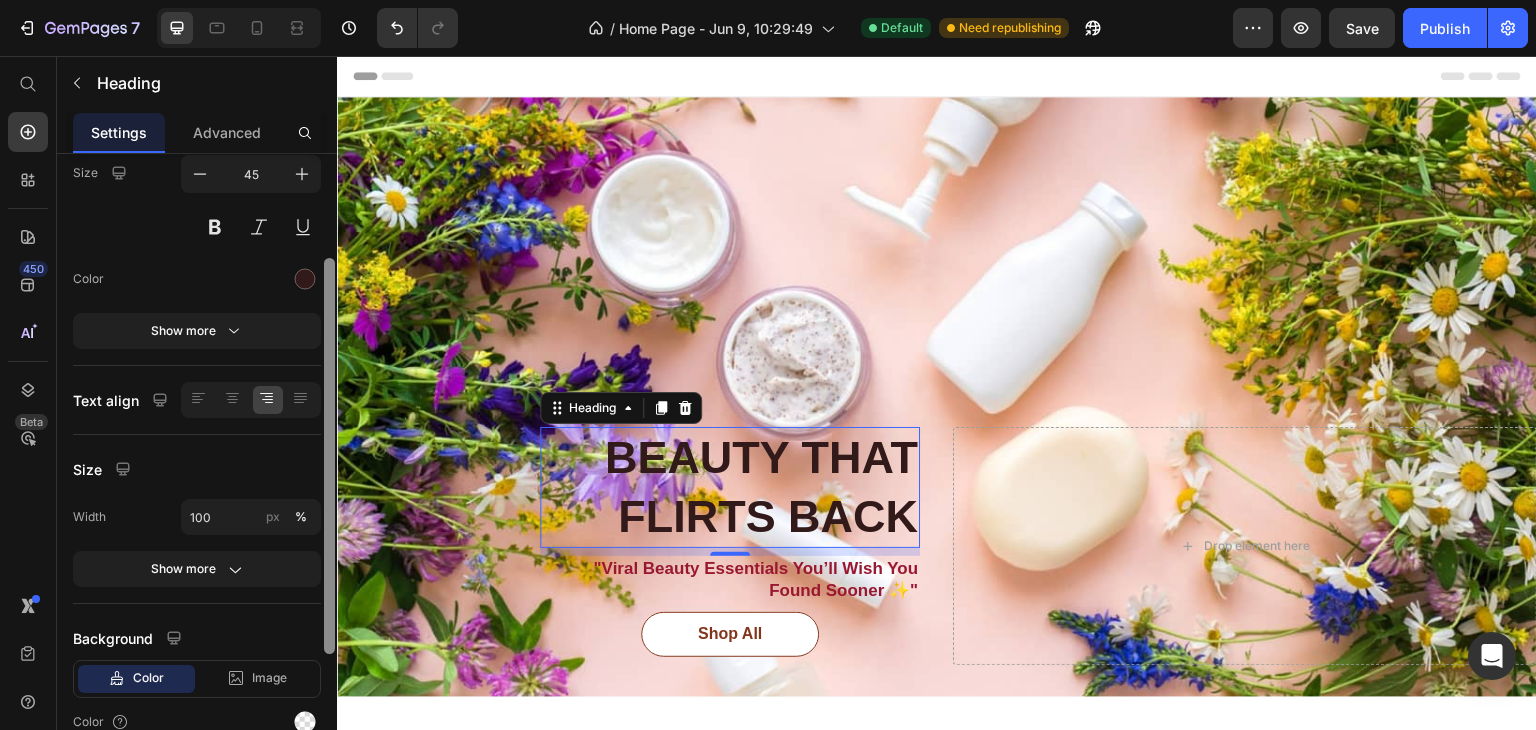 scroll, scrollTop: 0, scrollLeft: 0, axis: both 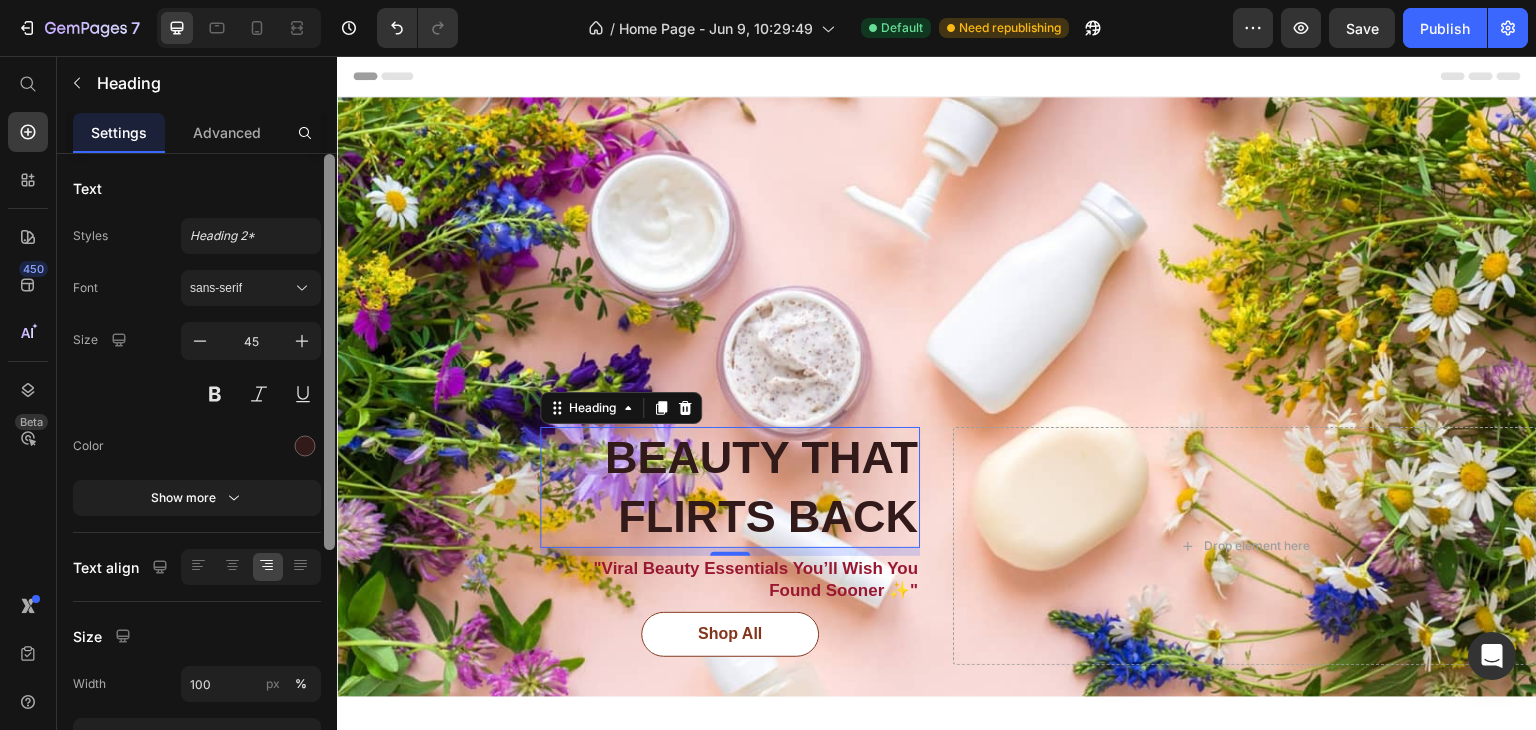 drag, startPoint x: 330, startPoint y: 464, endPoint x: 305, endPoint y: 6, distance: 458.6818 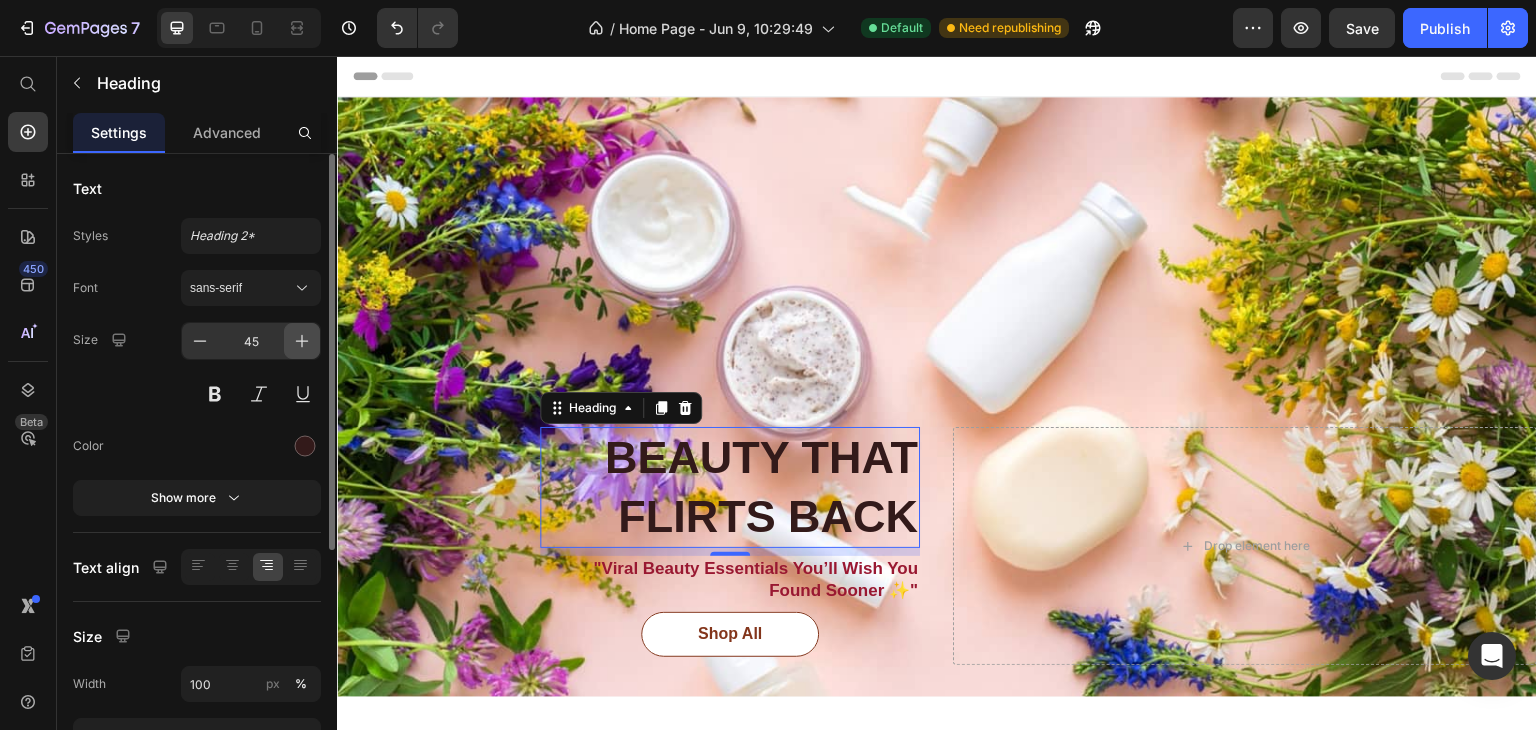 click 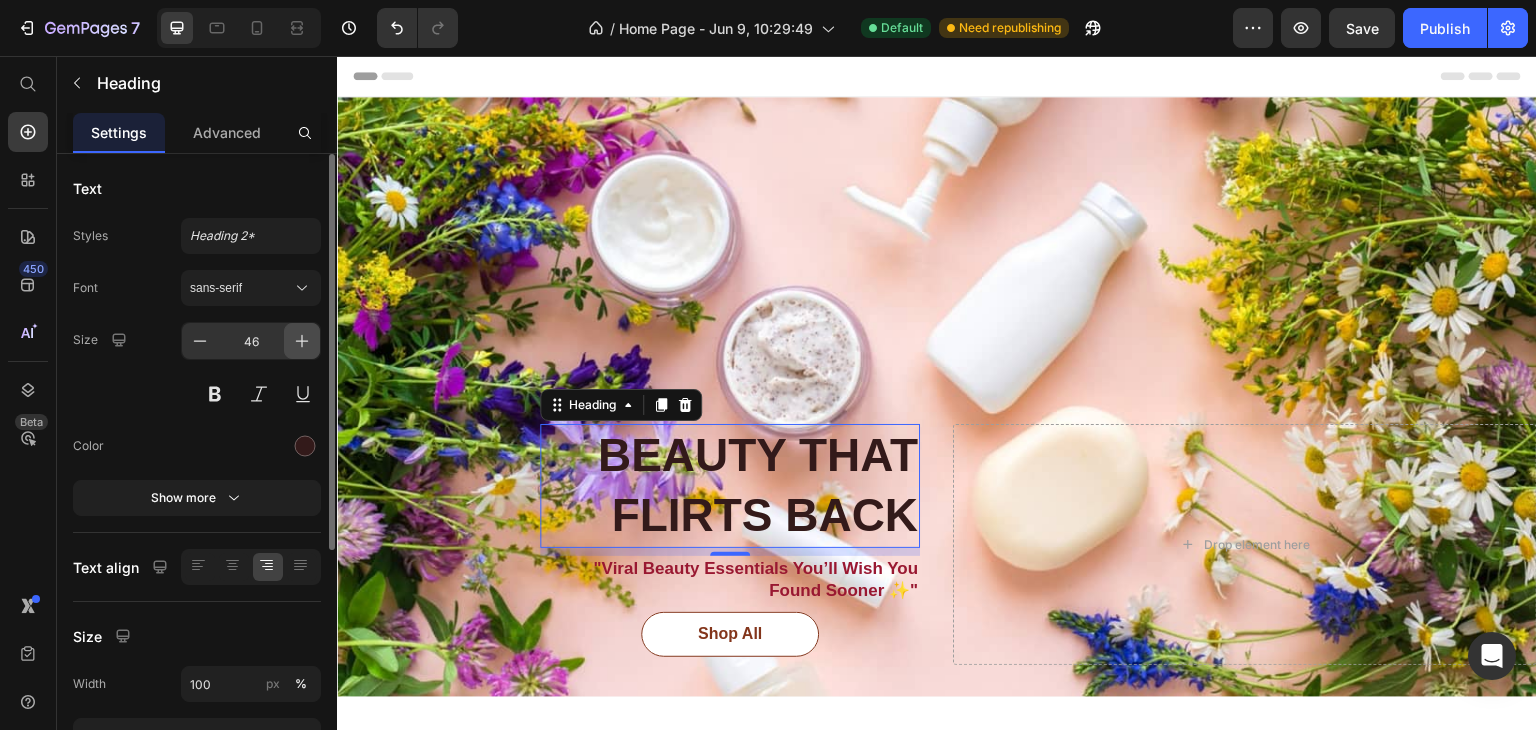 click 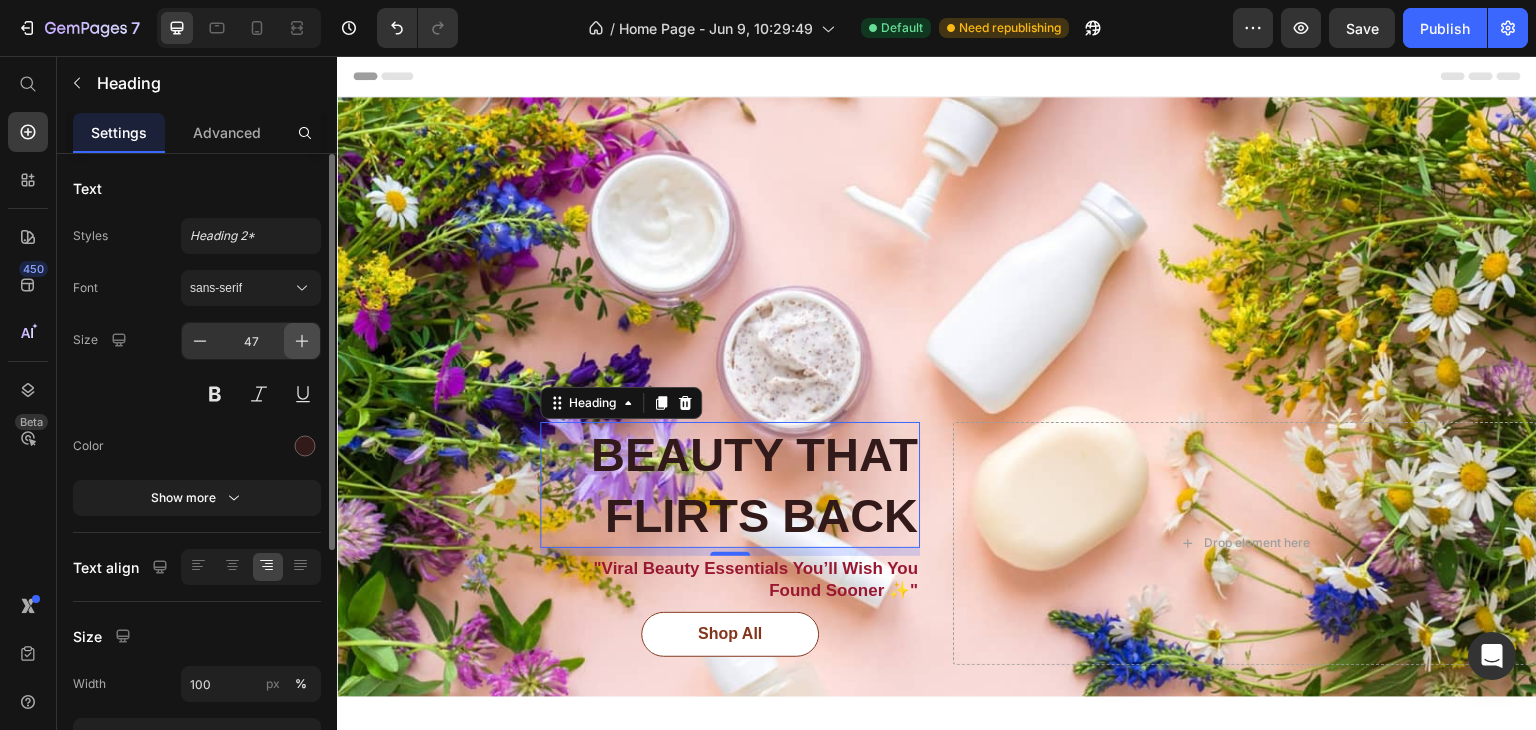 click 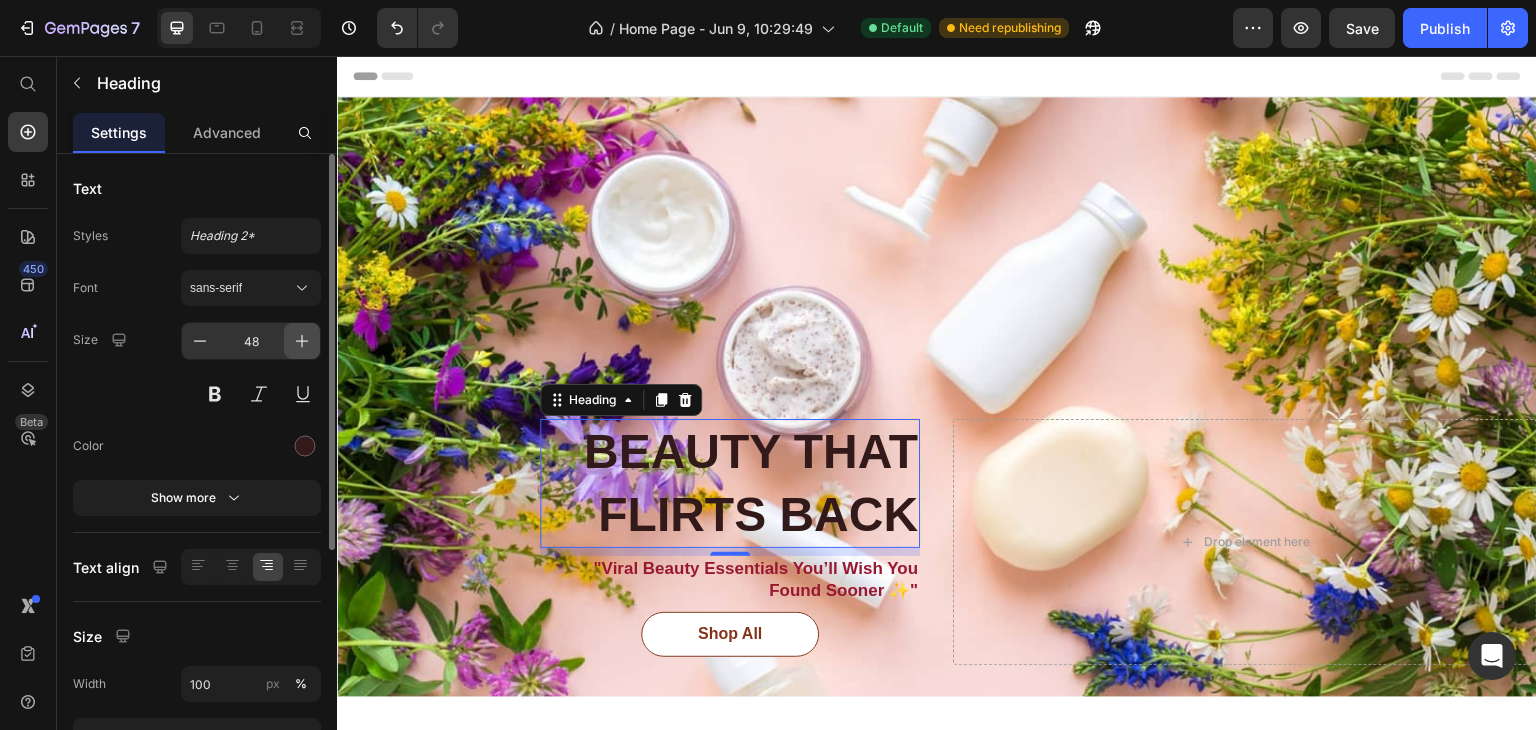 click 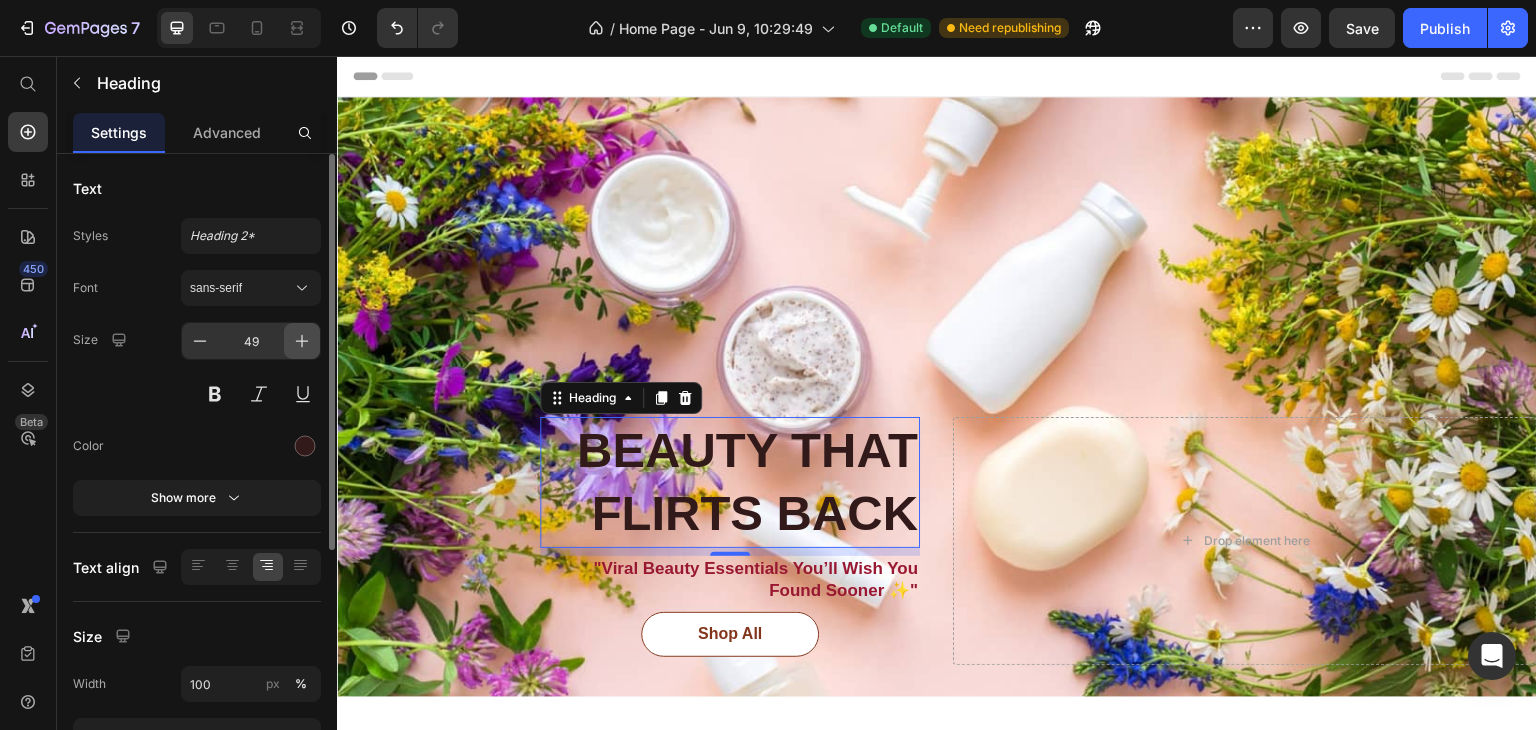 click 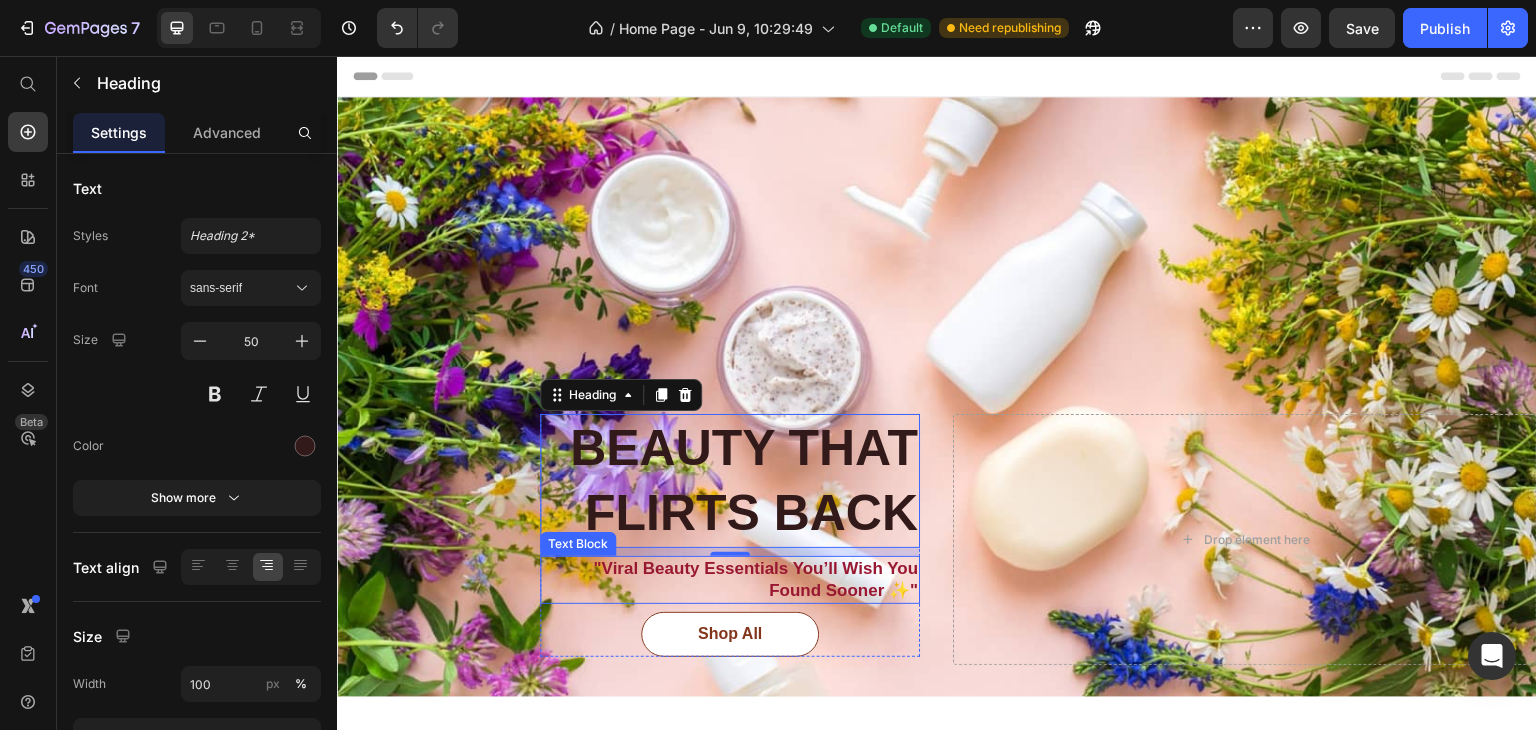 click on ""Viral Beauty Essentials You’ll Wish You Found Sooner ✨"" at bounding box center (730, 580) 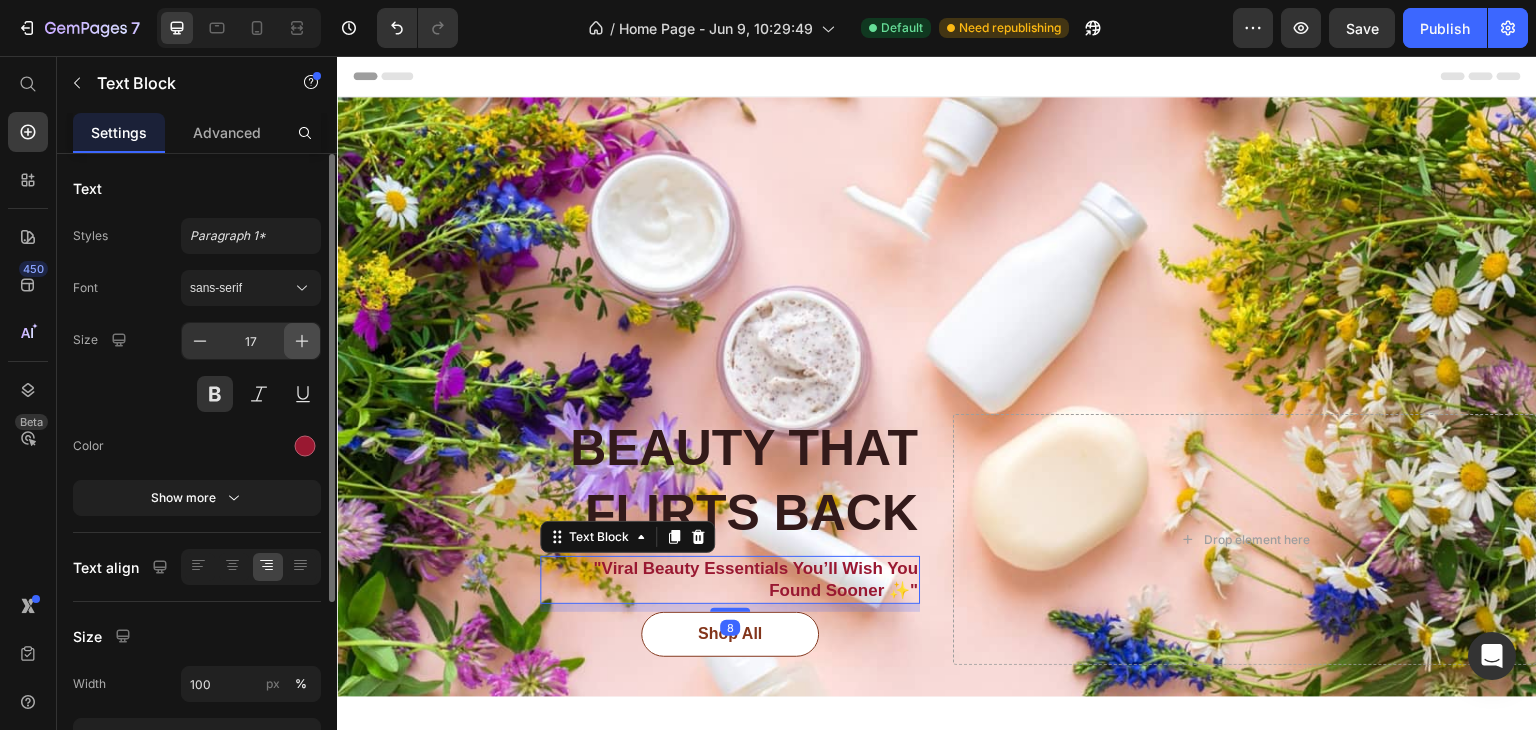 click 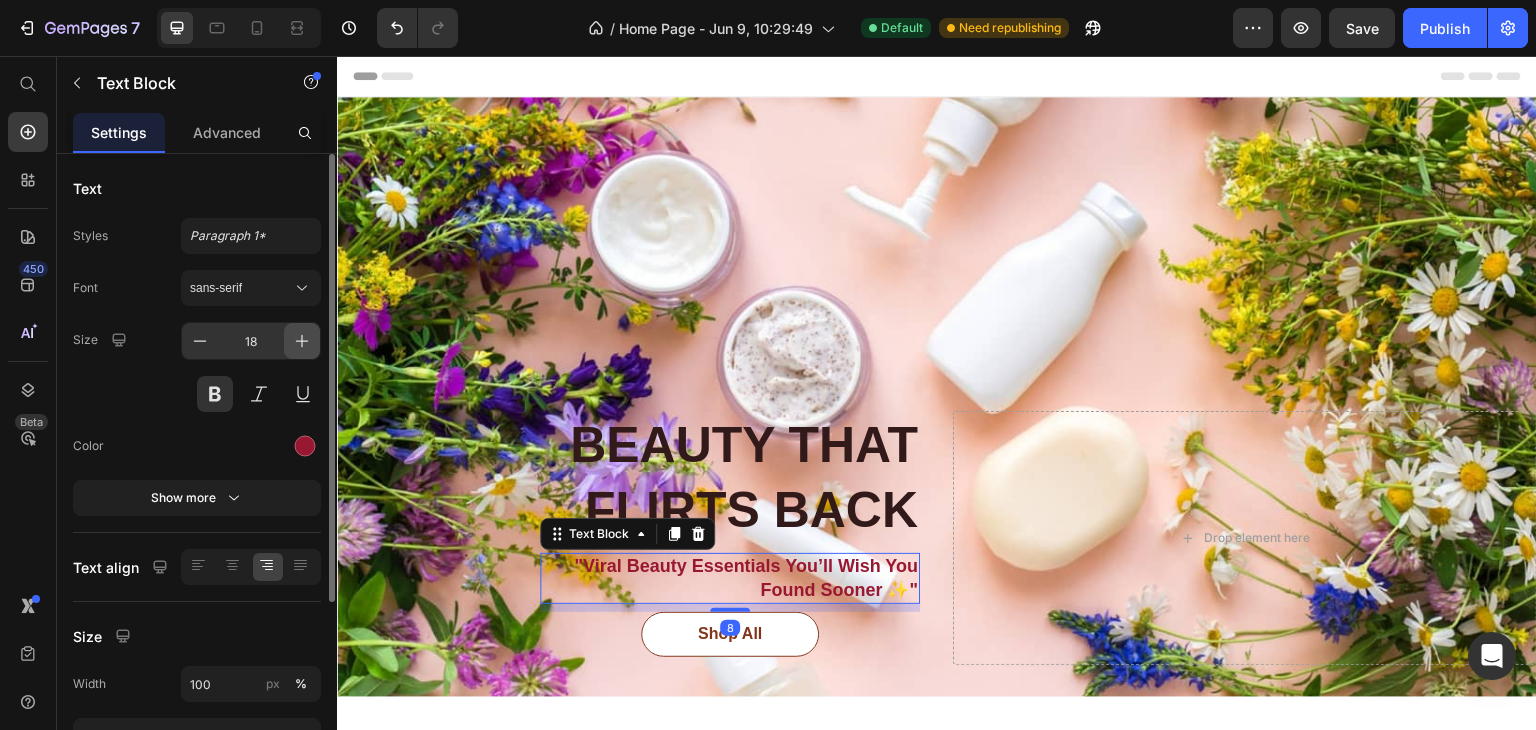 click 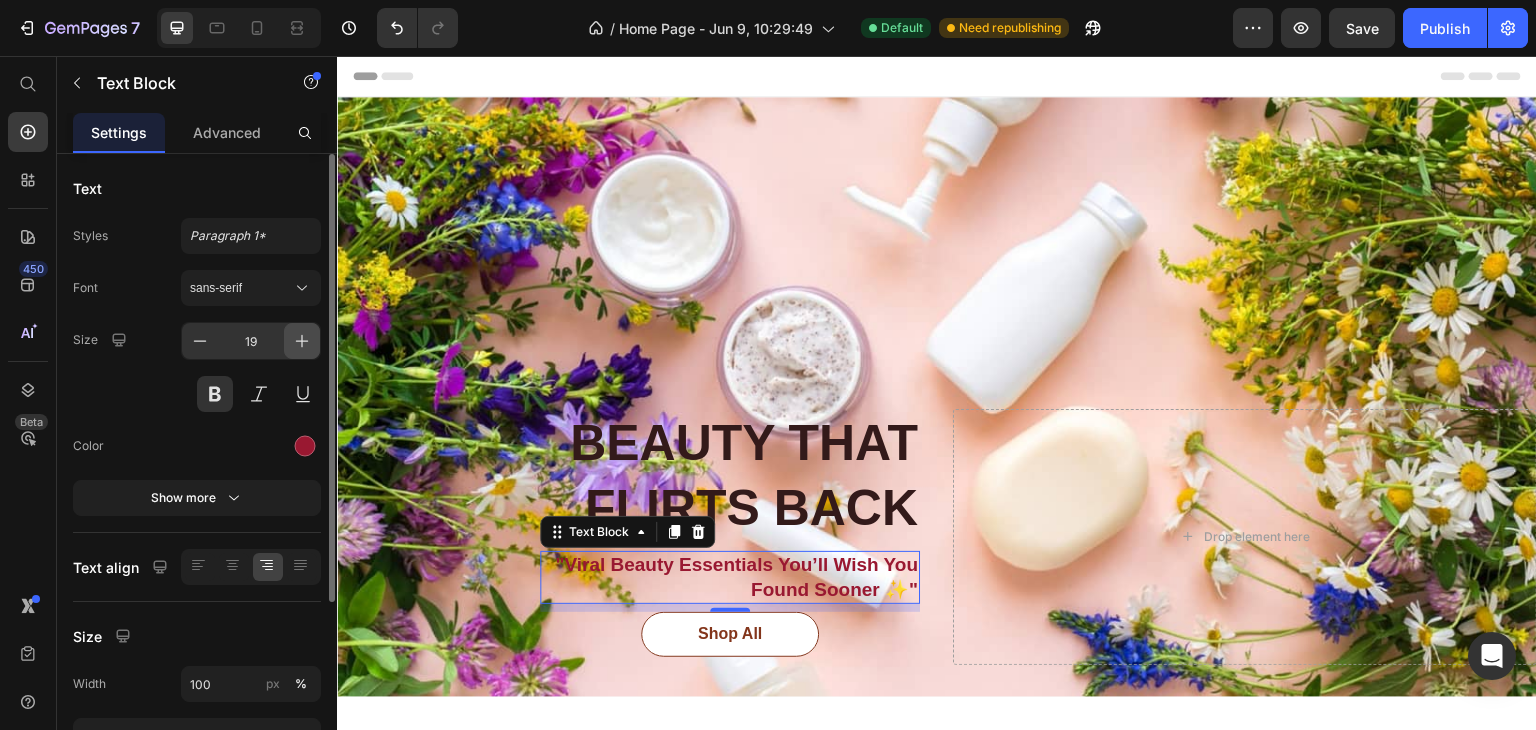 click 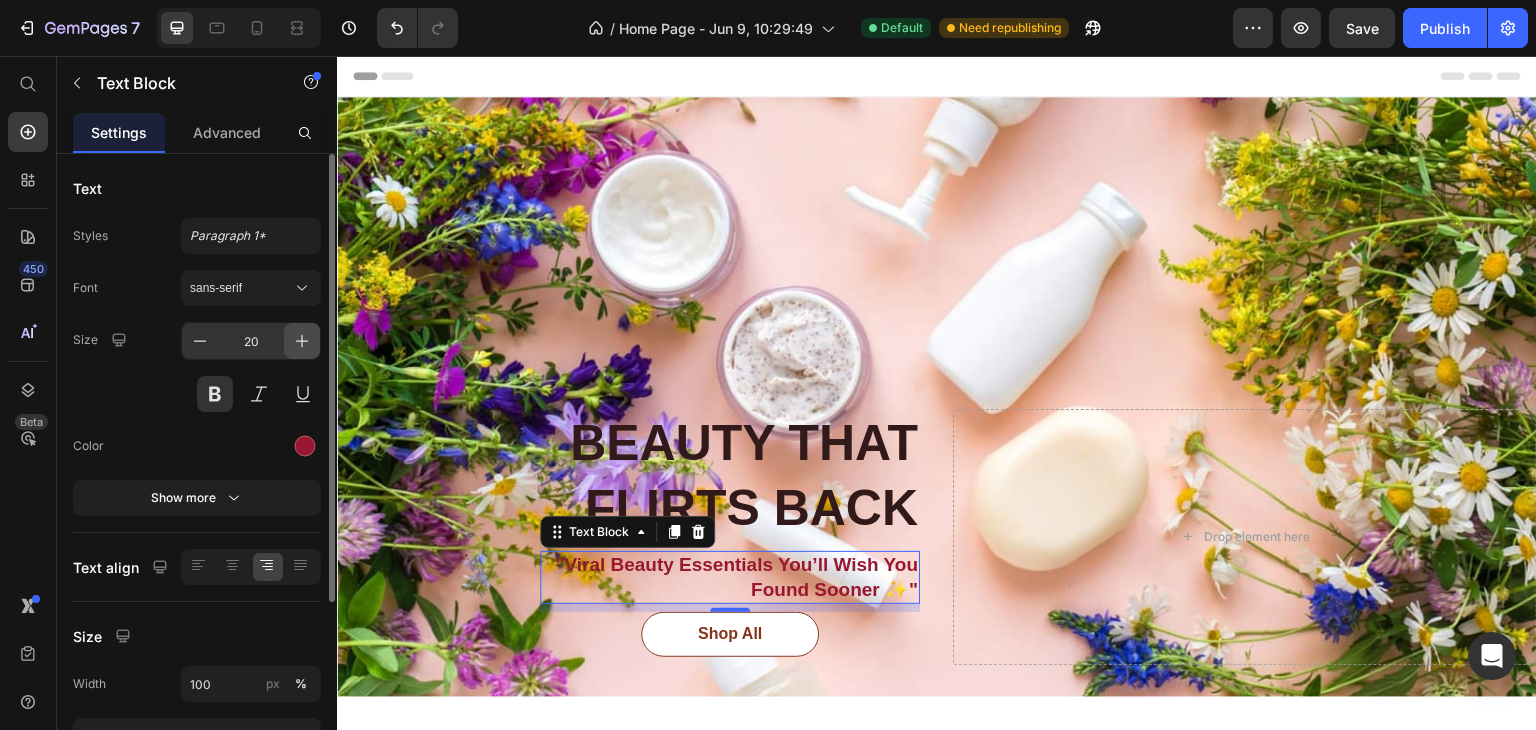 click 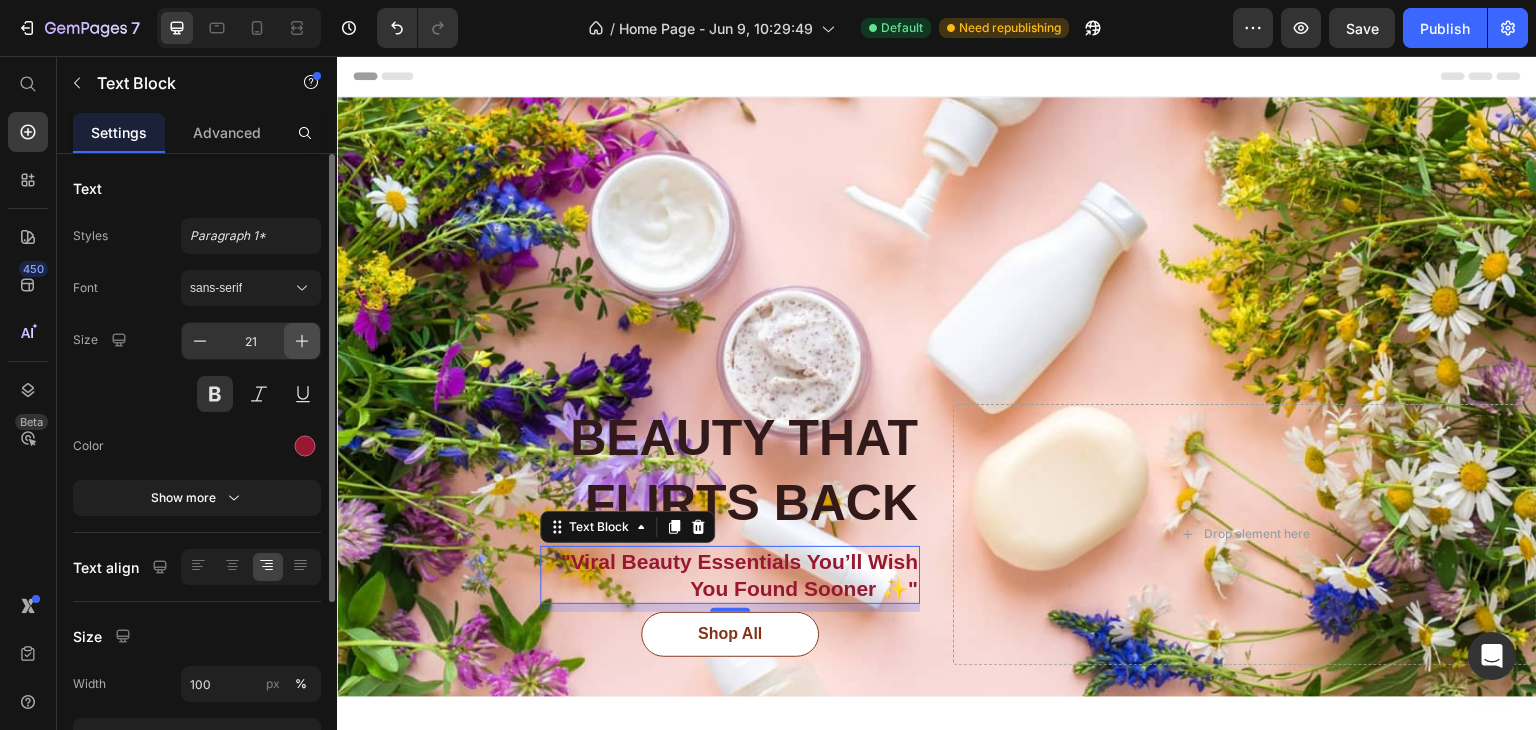 click 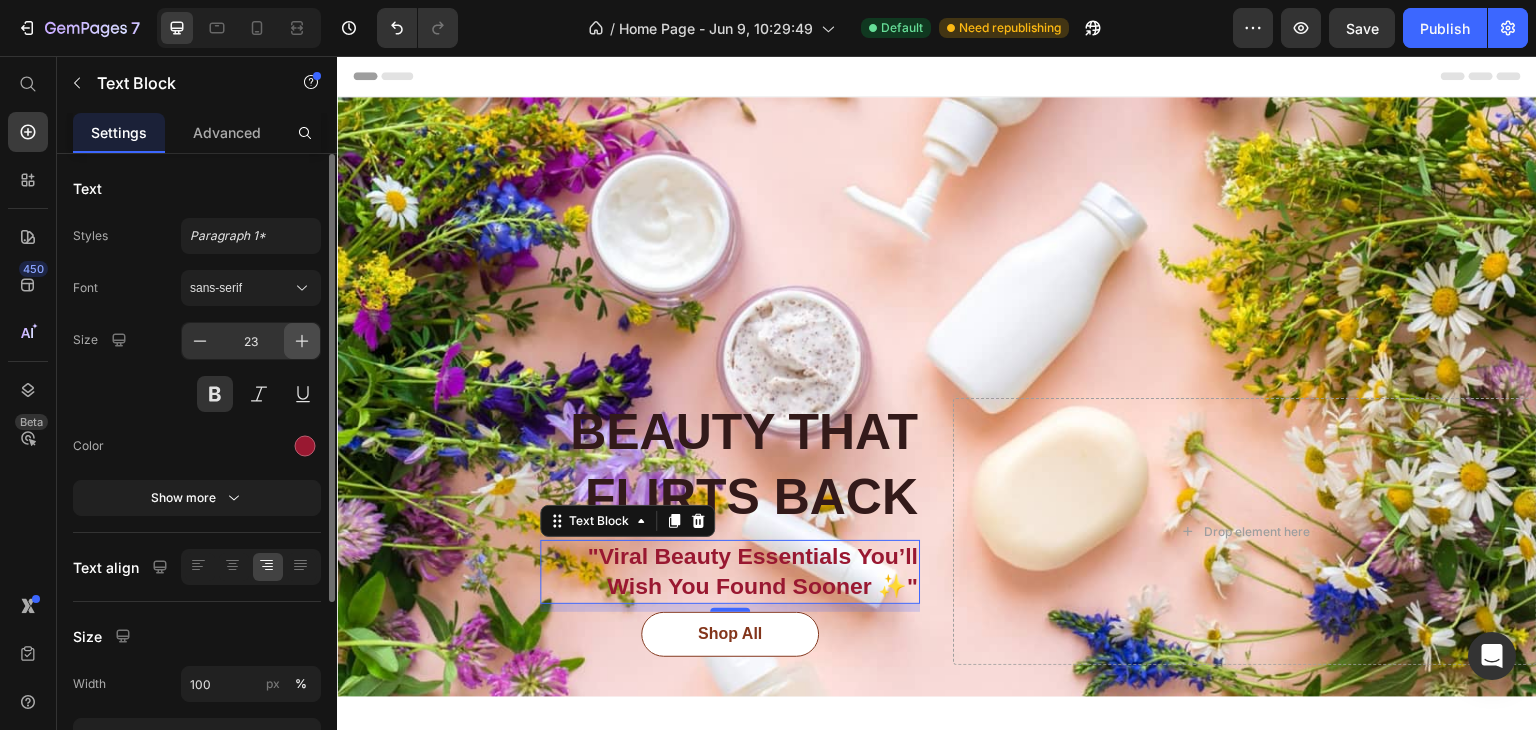 click 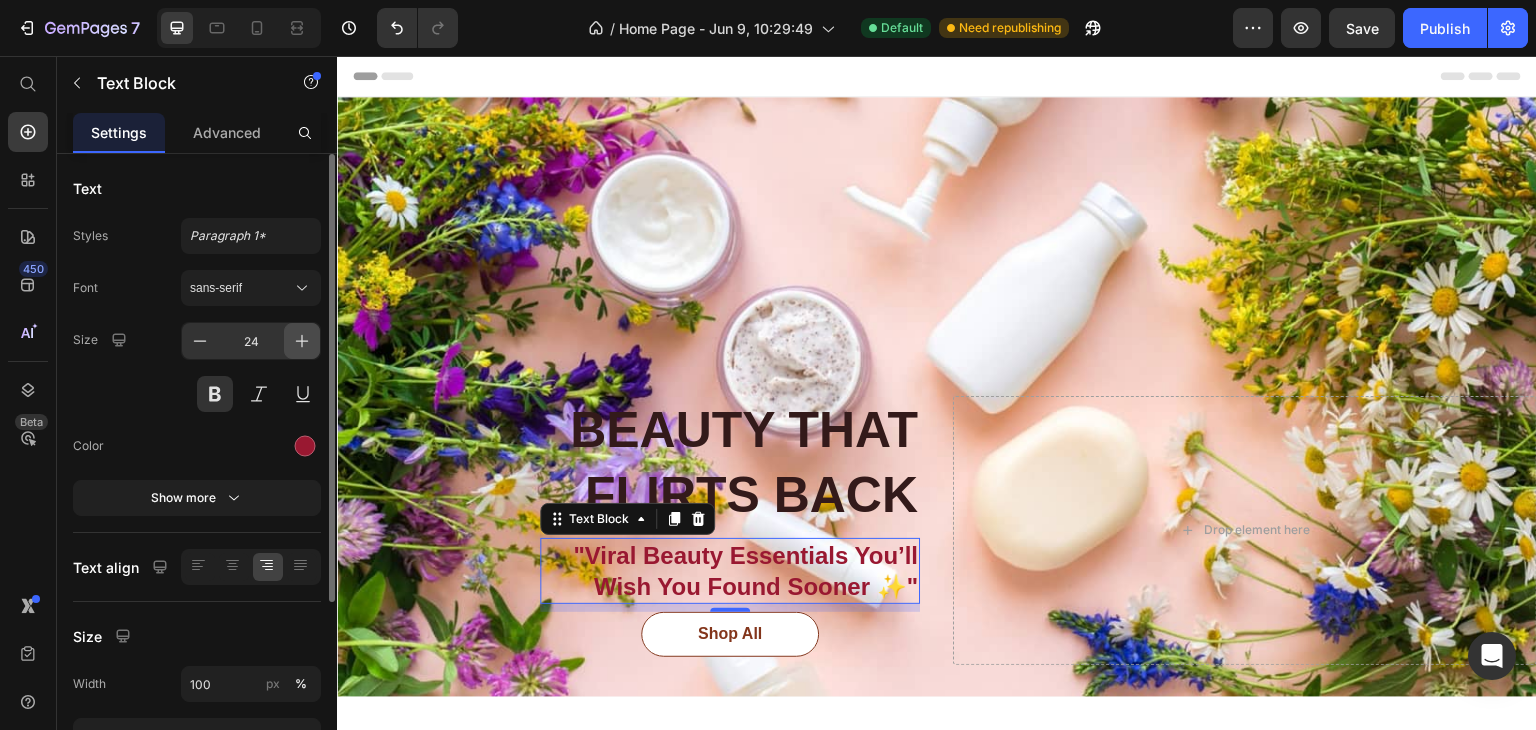 click 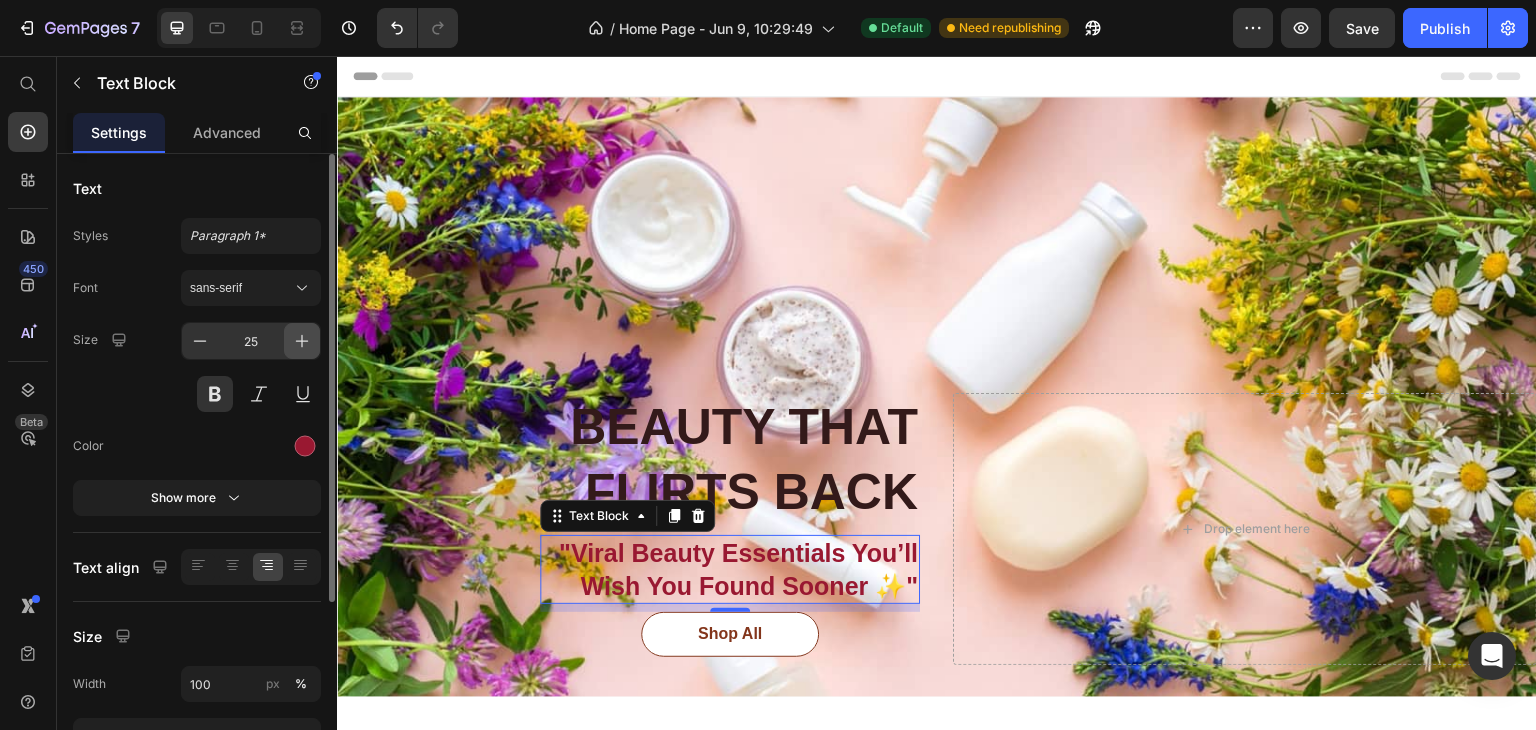 click 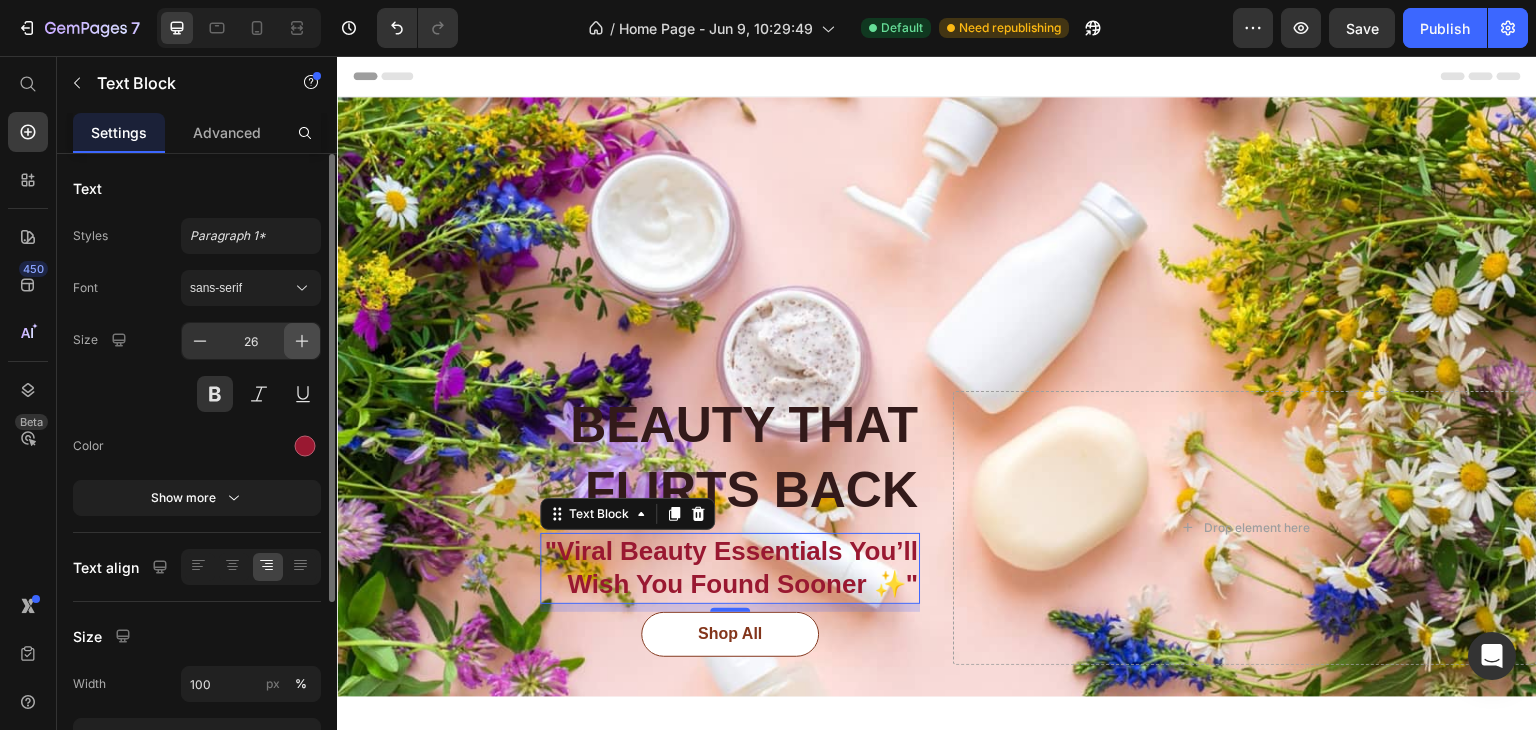 click 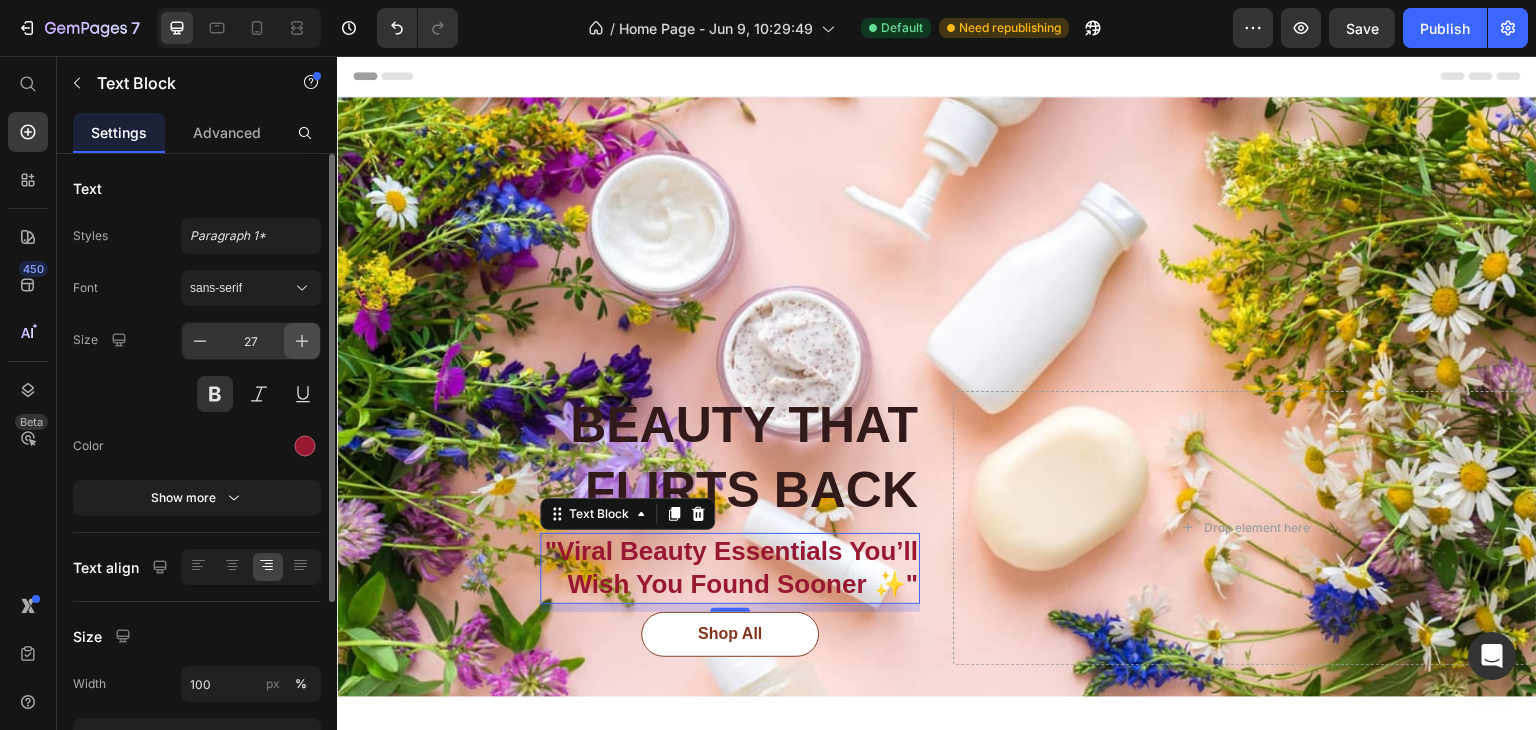 click 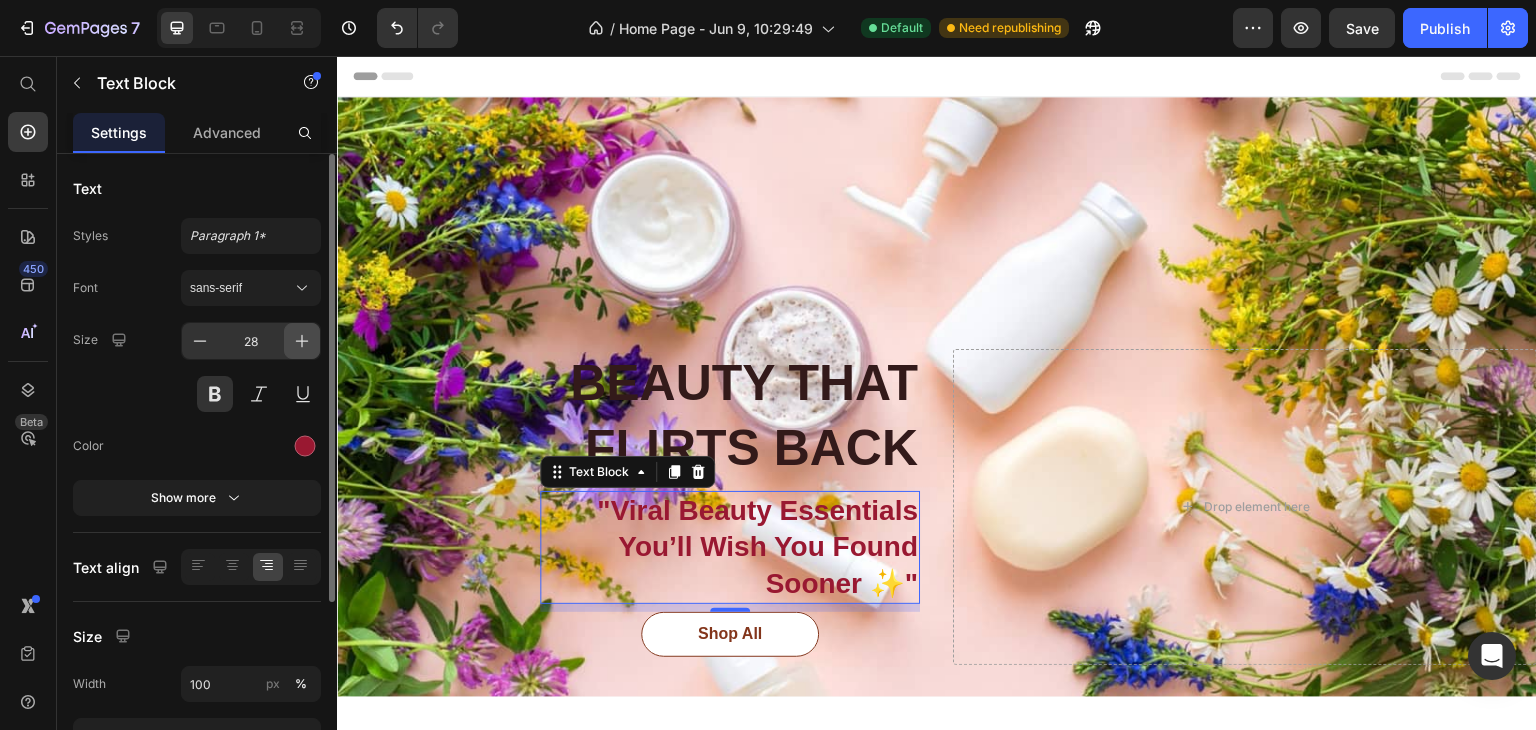 click 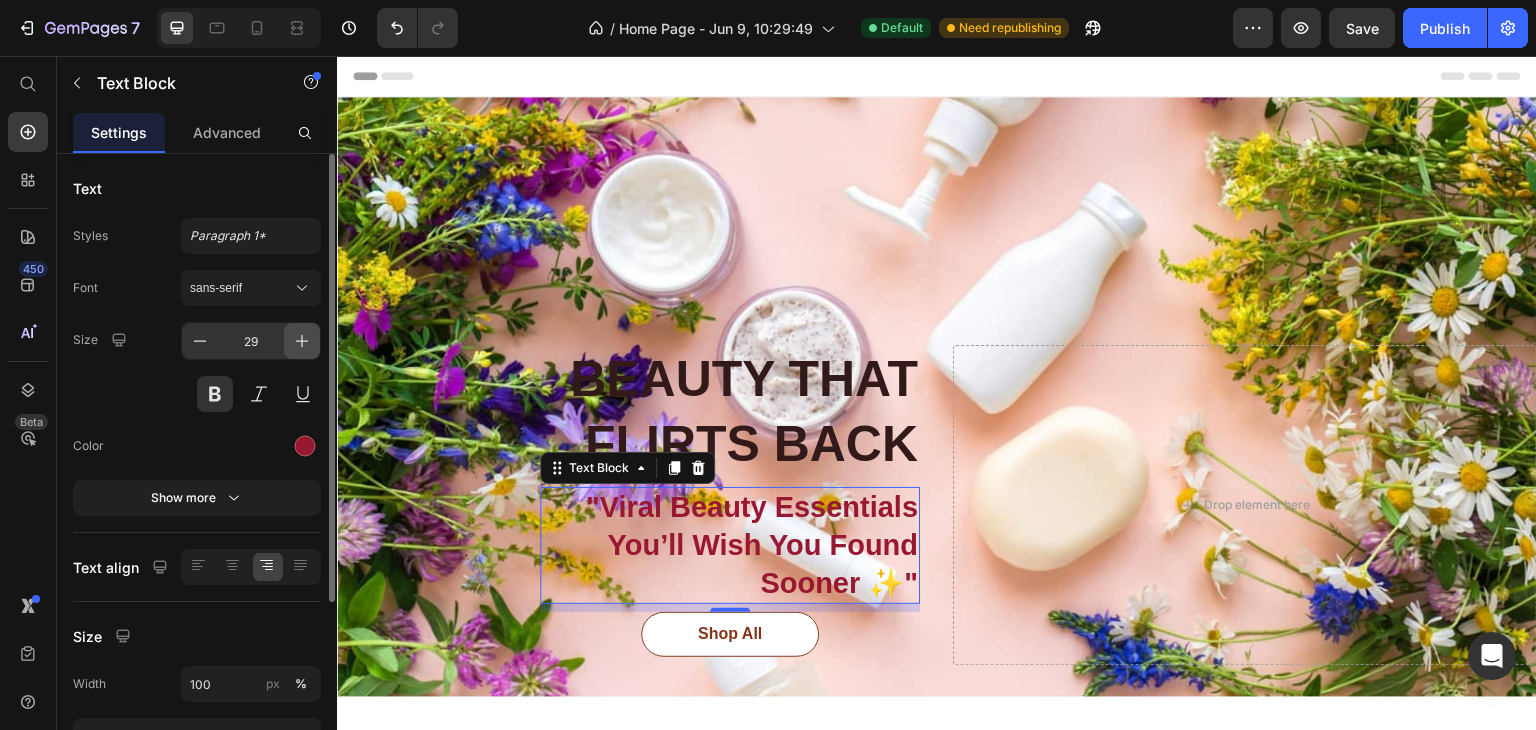 click 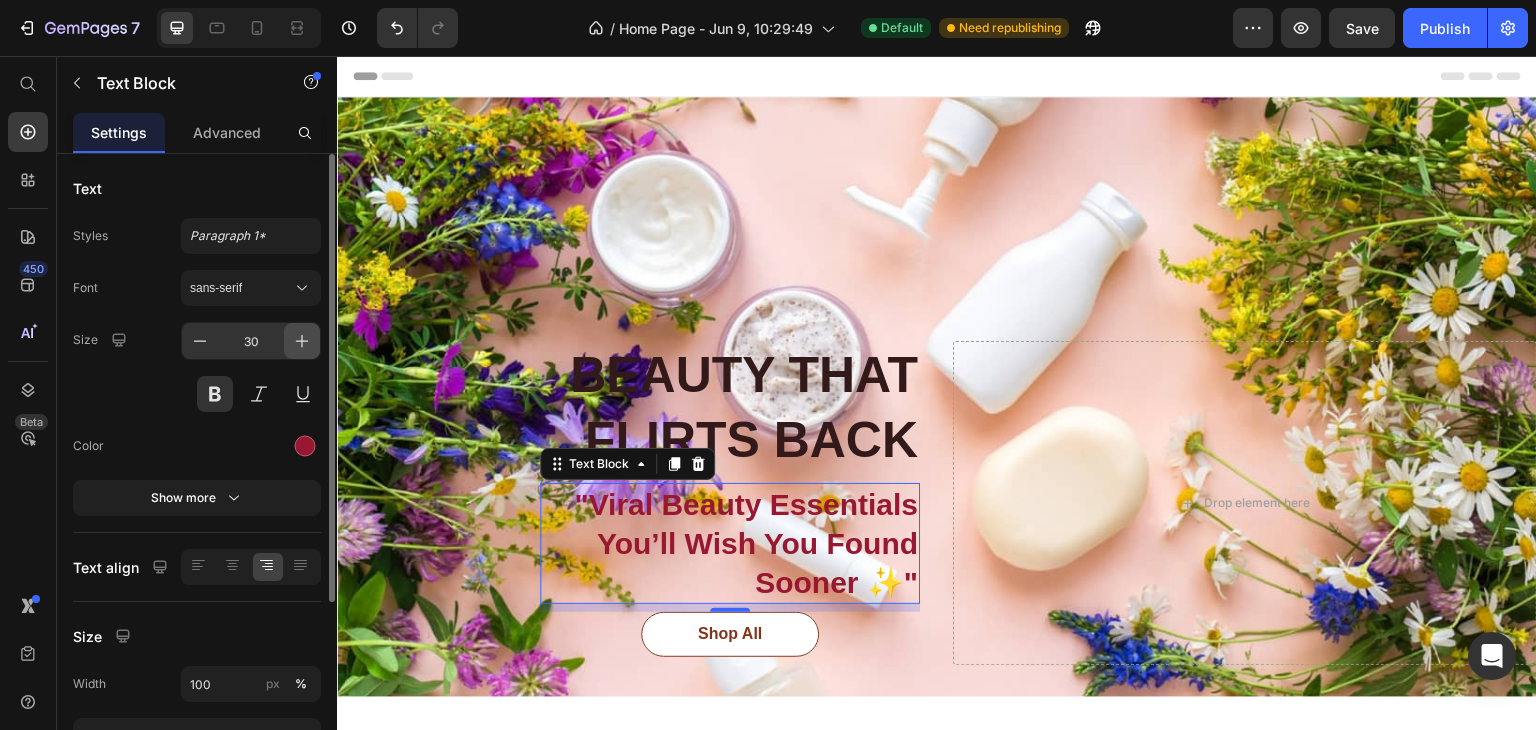 click 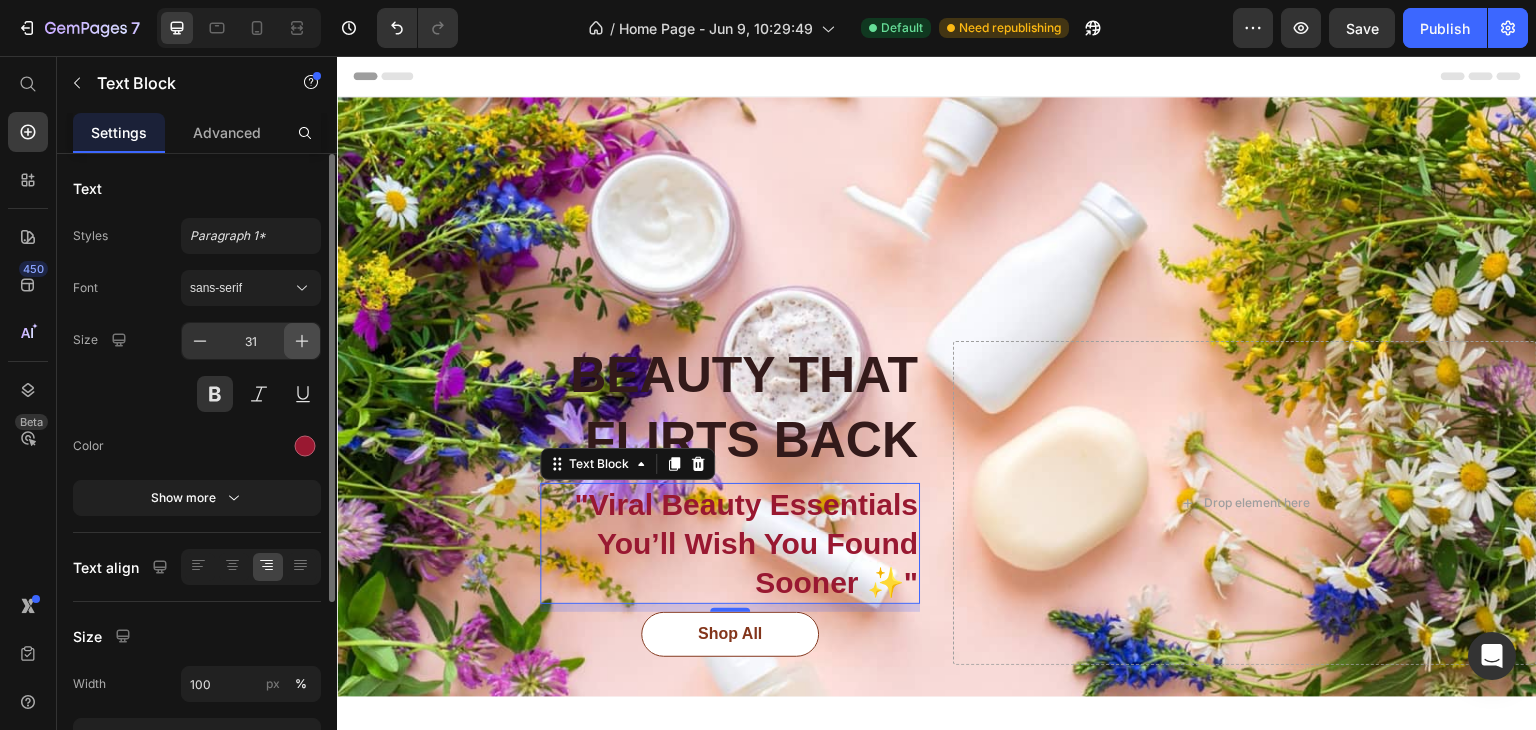 click 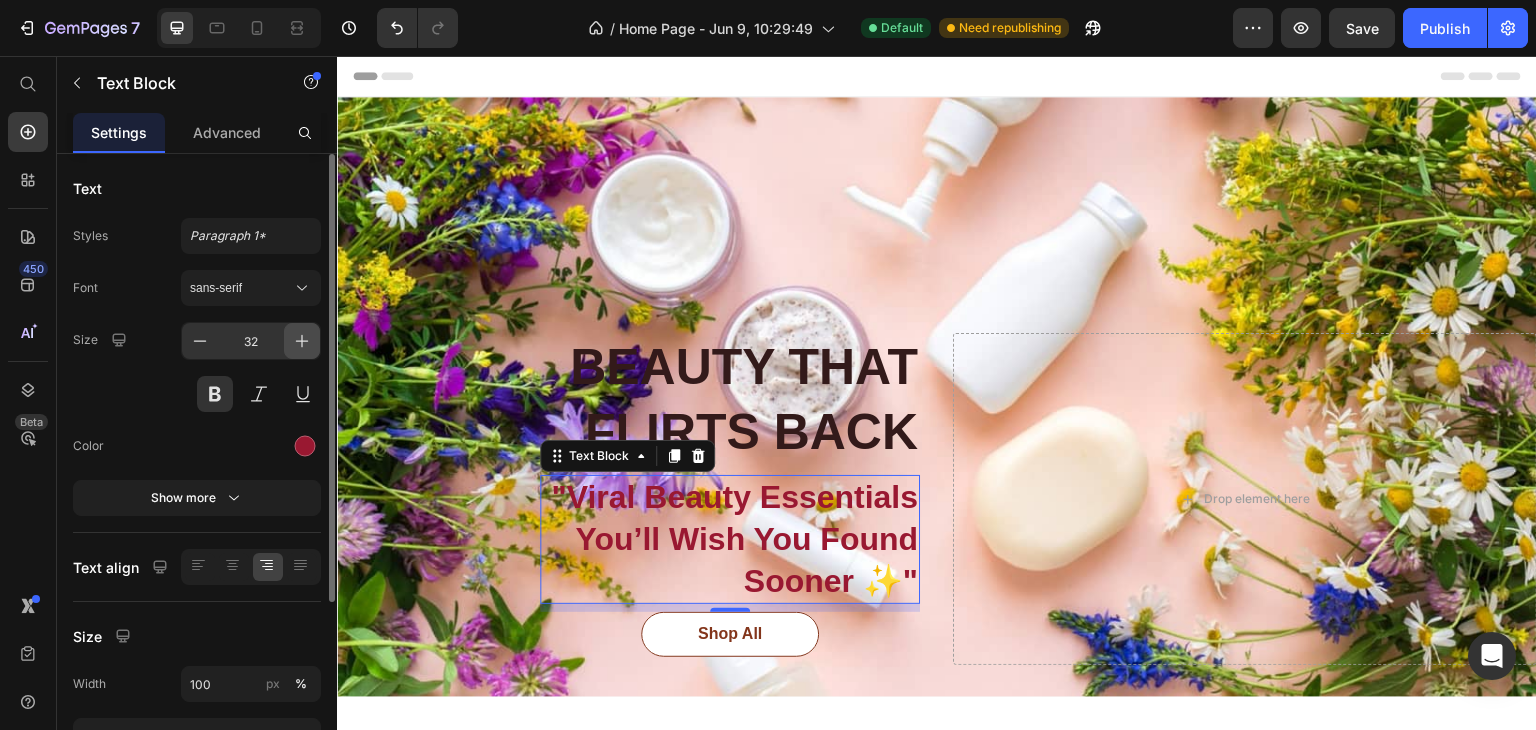 click 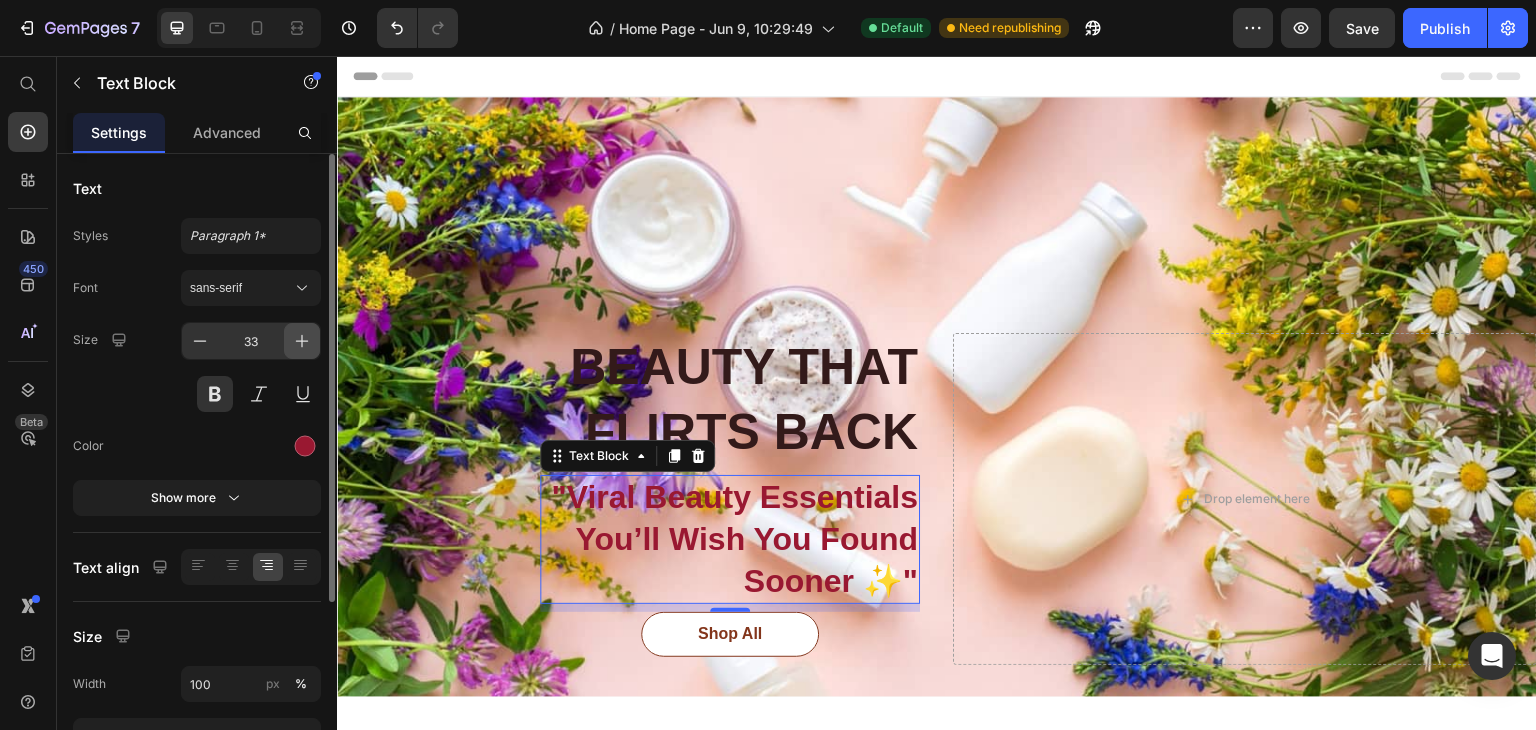 click 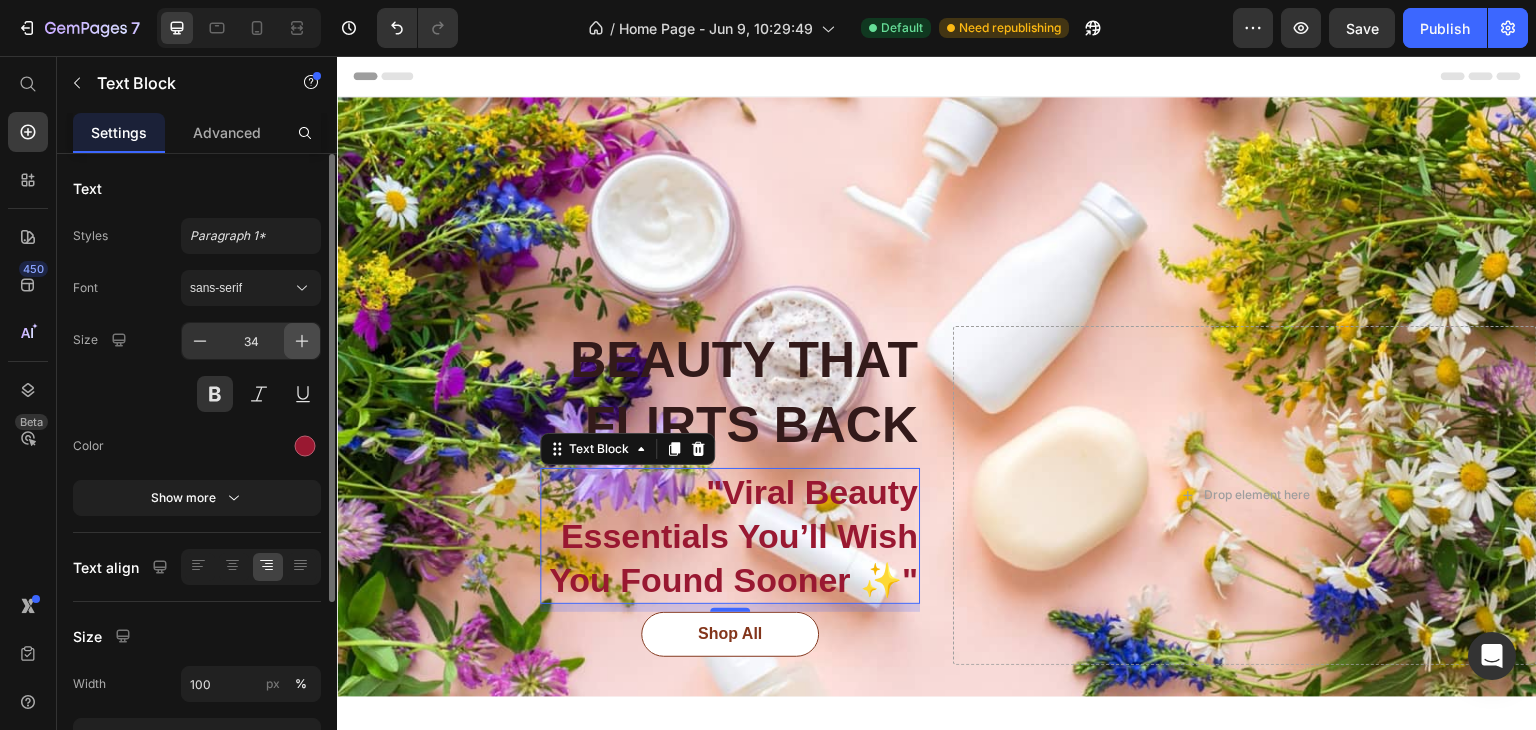 click 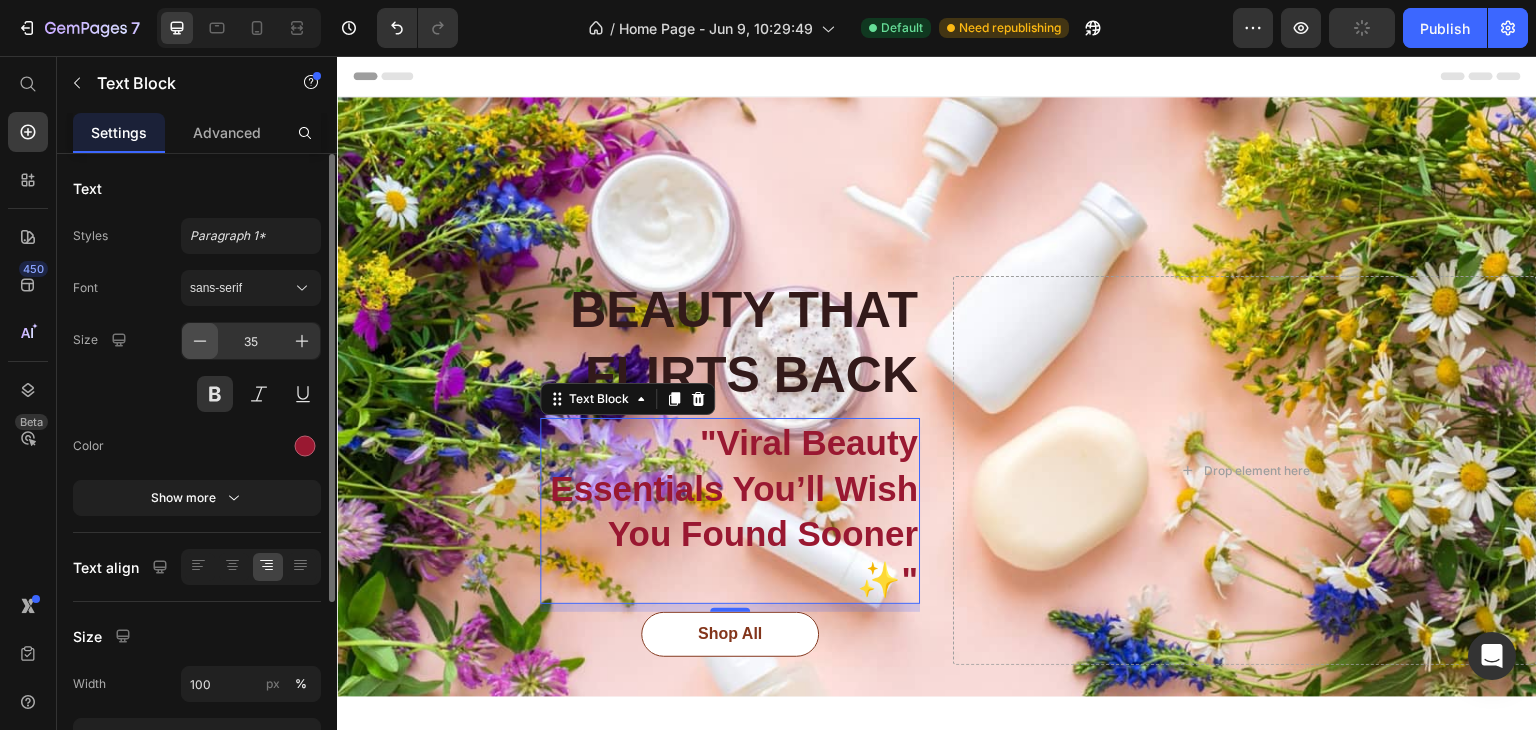 click 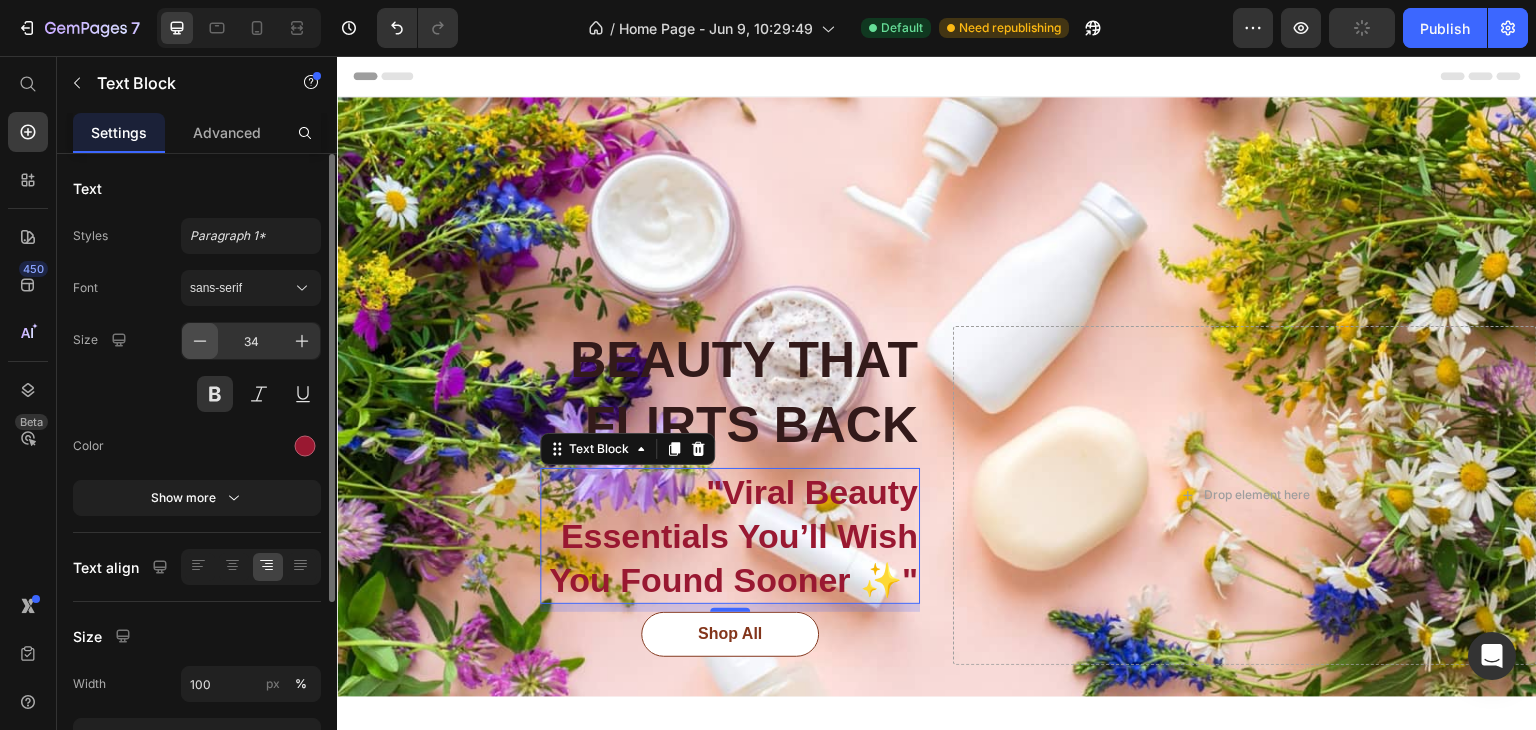click 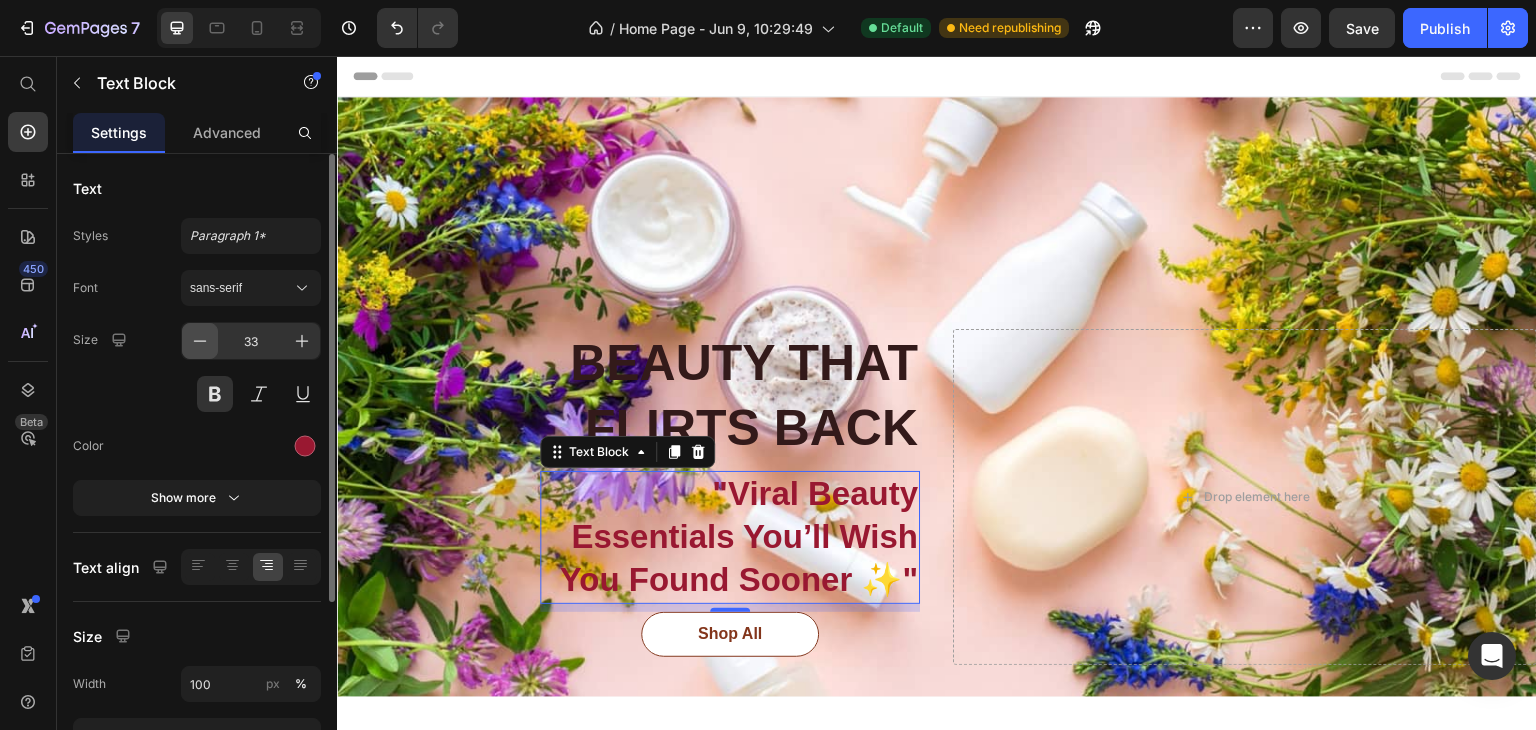 click 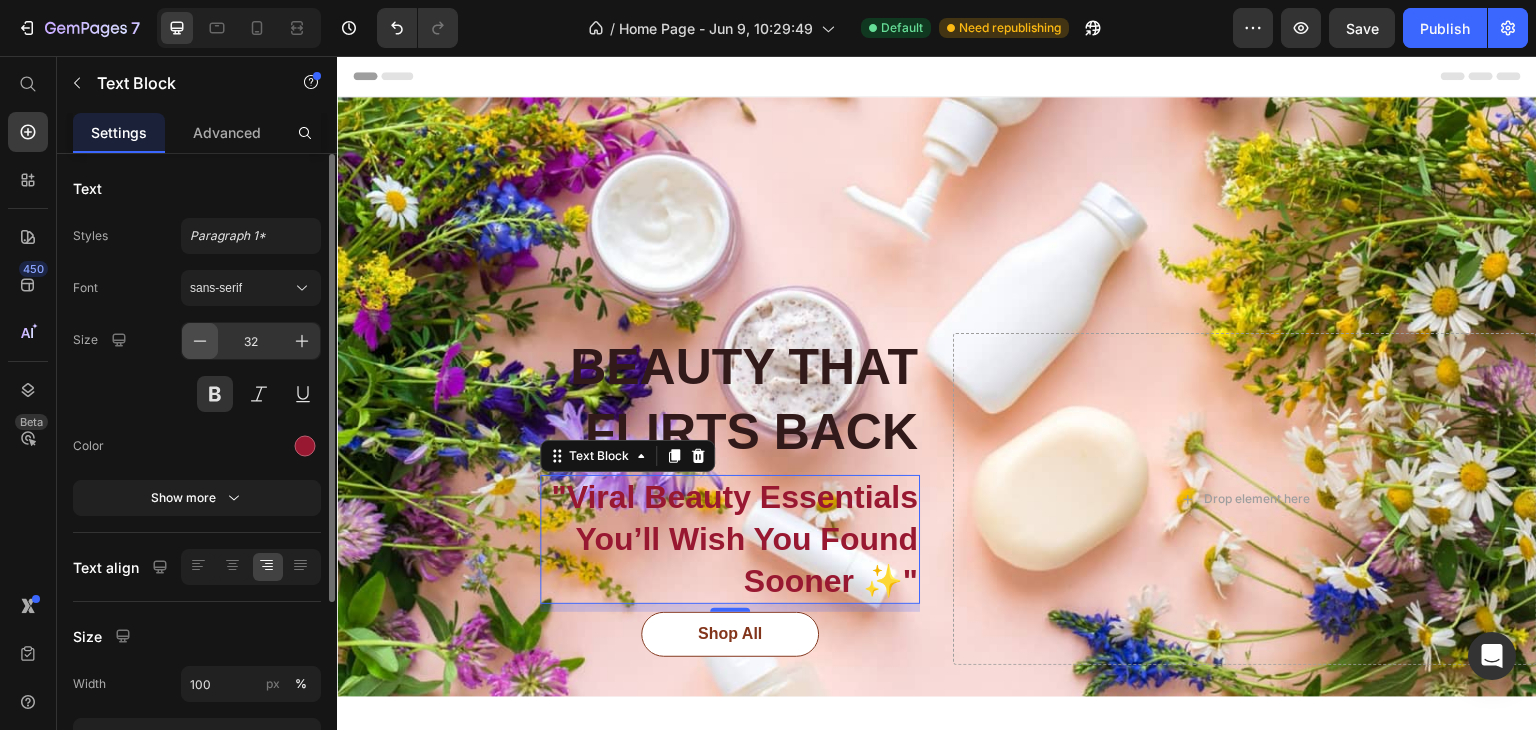 click 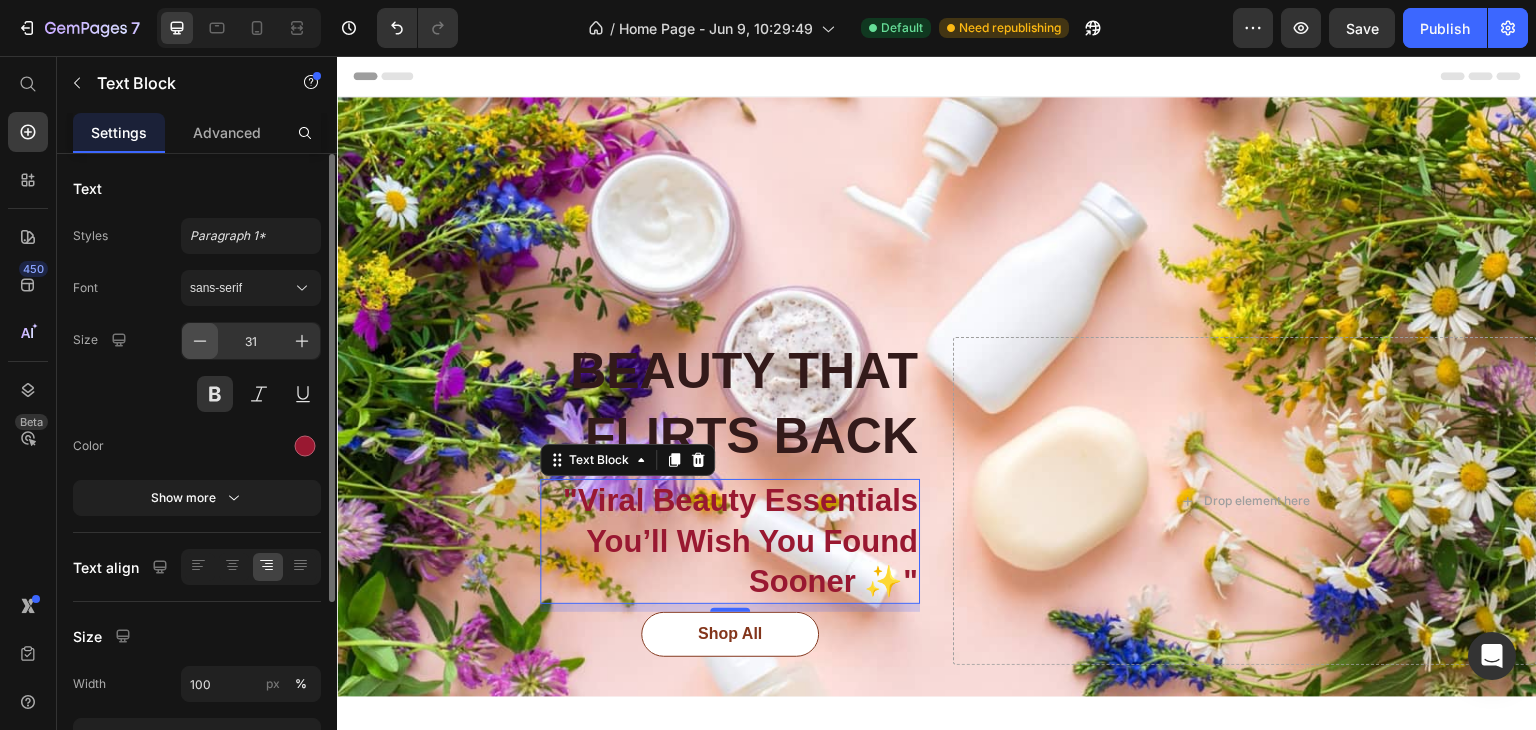 click 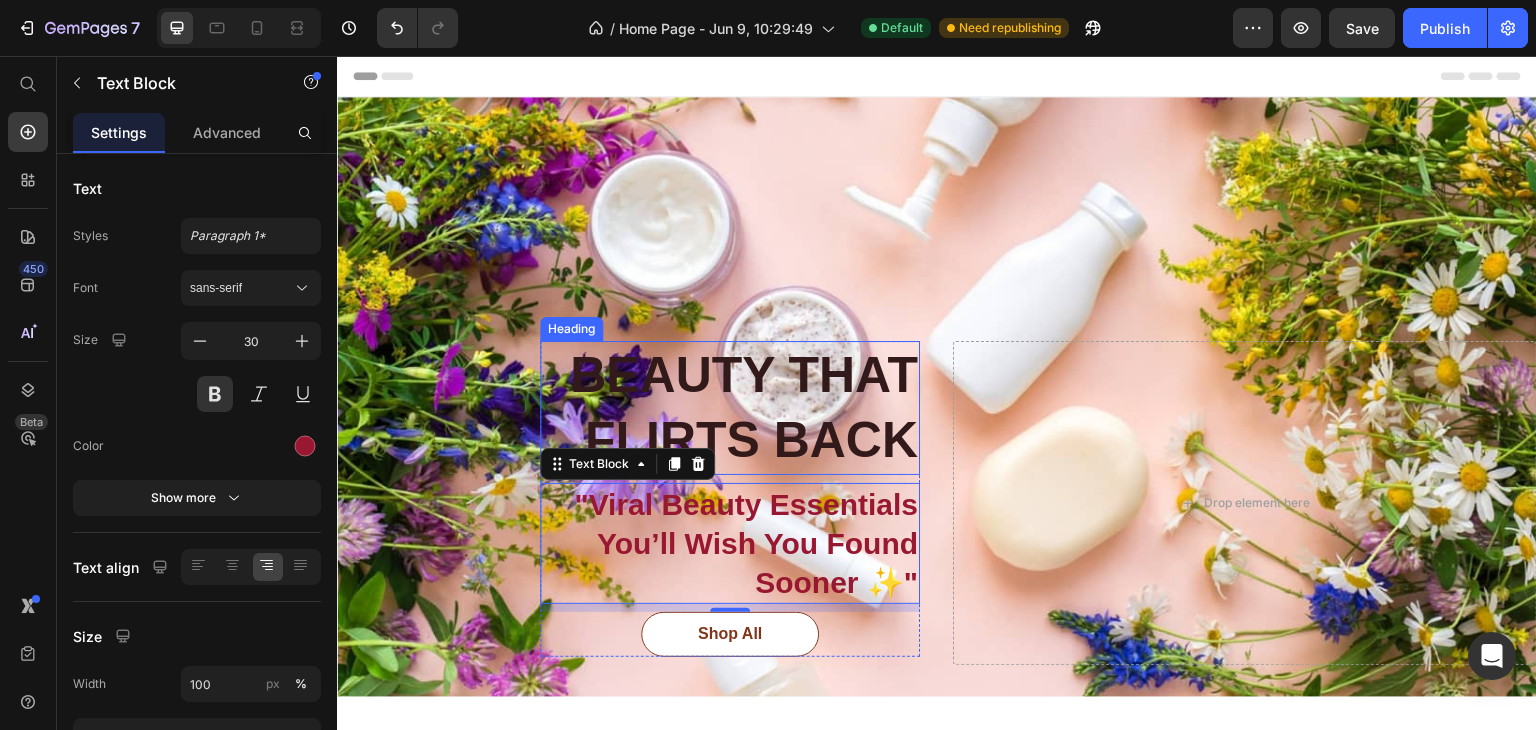 click on "BEAUTY THAT FLIRTS BACK" at bounding box center (730, 408) 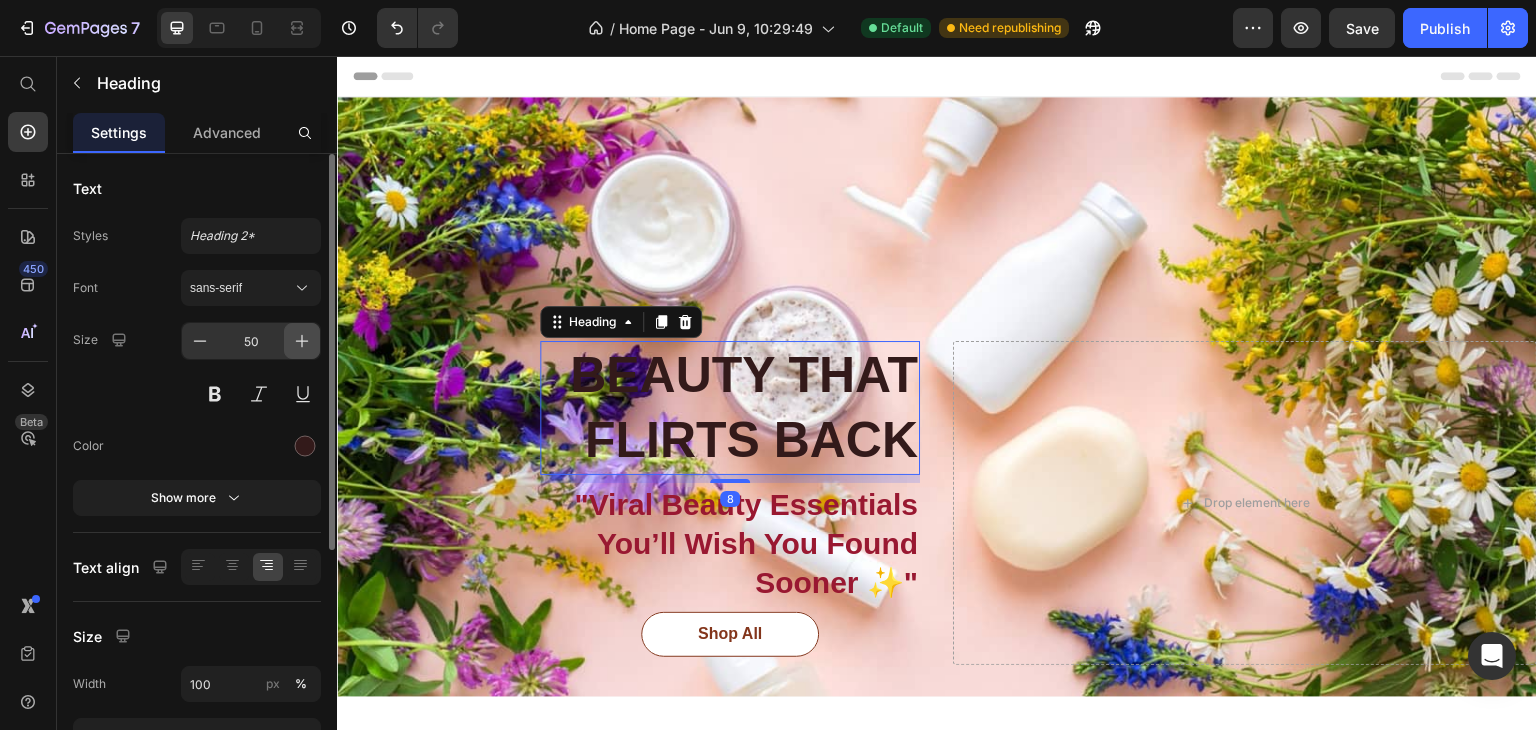 click at bounding box center [302, 341] 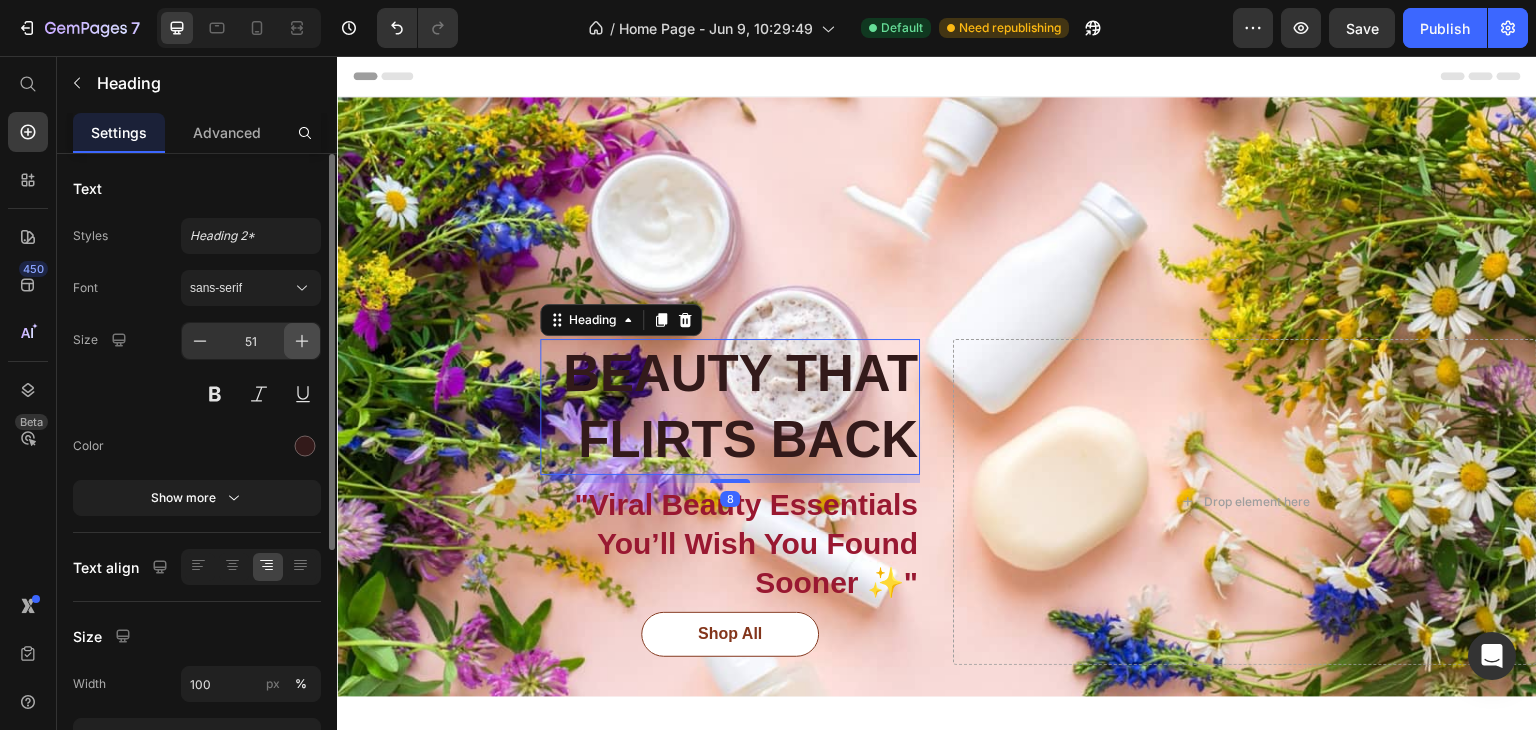 click at bounding box center [302, 341] 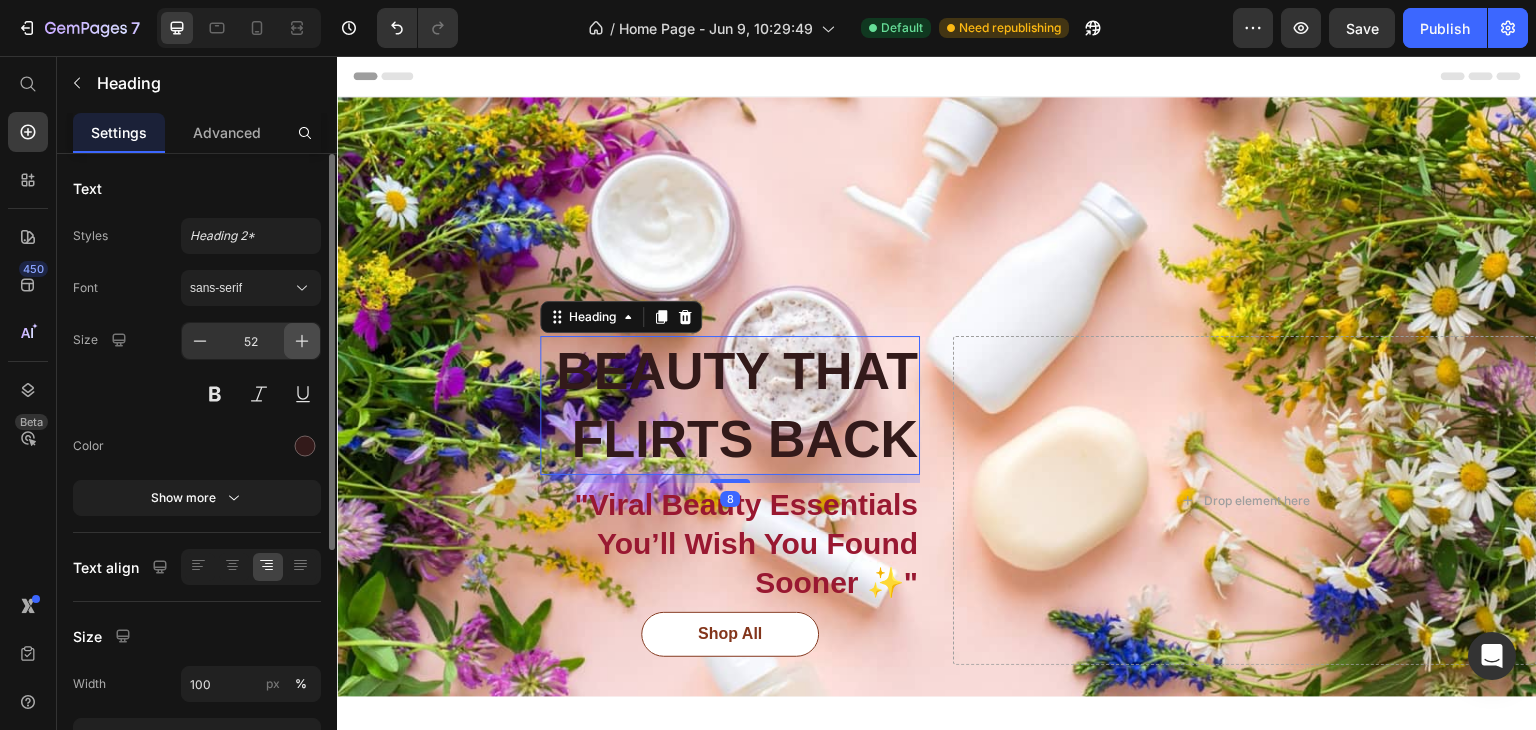 click at bounding box center (302, 341) 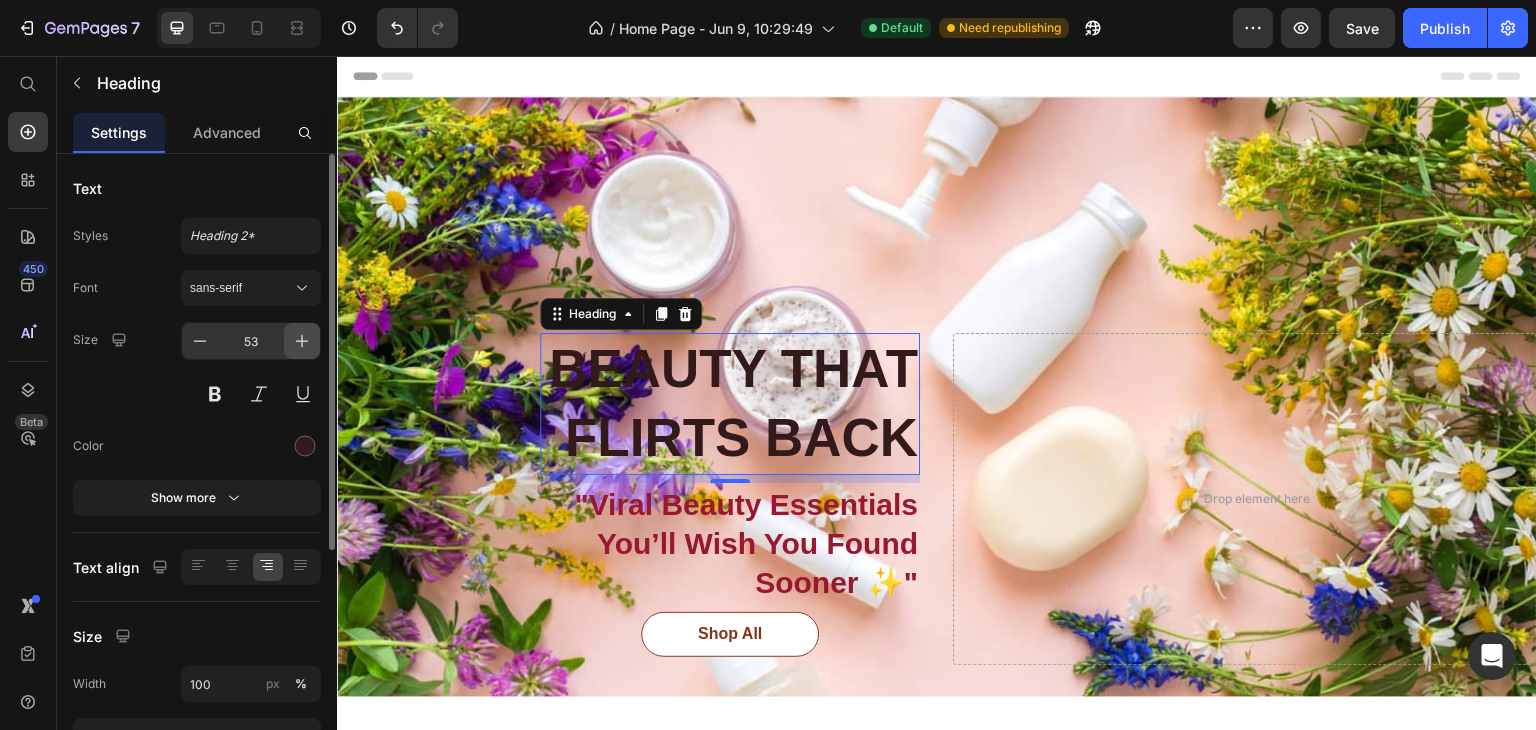 click at bounding box center (302, 341) 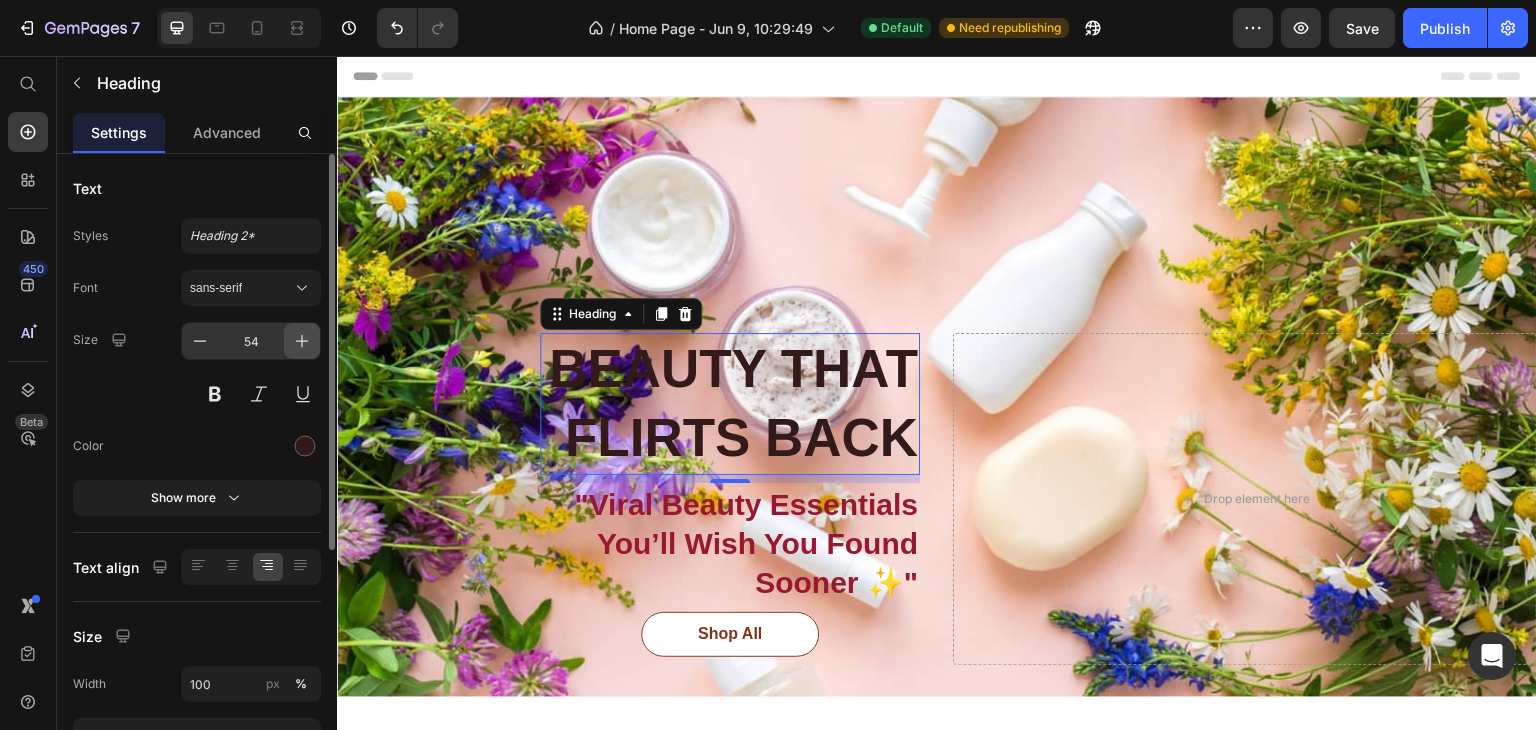click at bounding box center (302, 341) 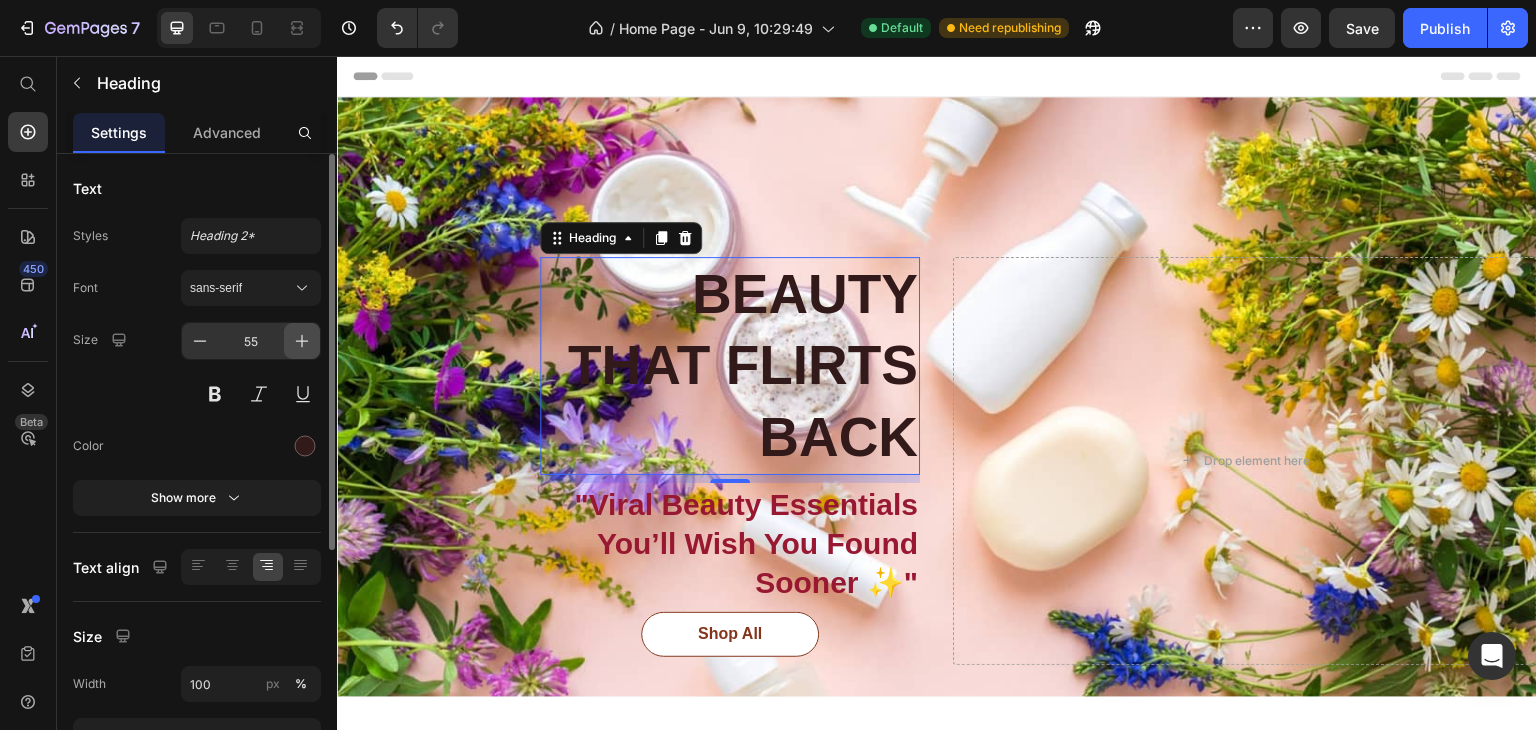 click at bounding box center [302, 341] 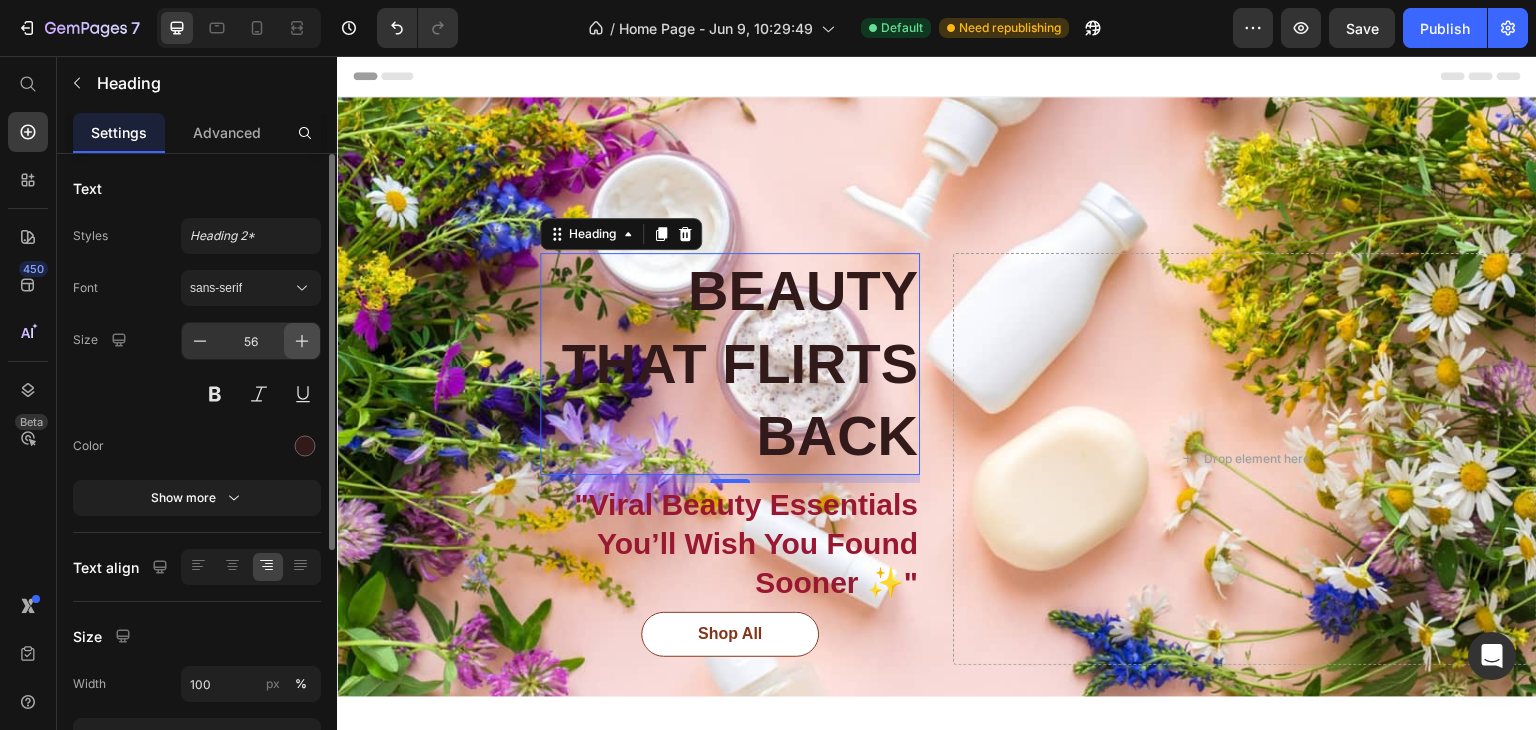 click at bounding box center (302, 341) 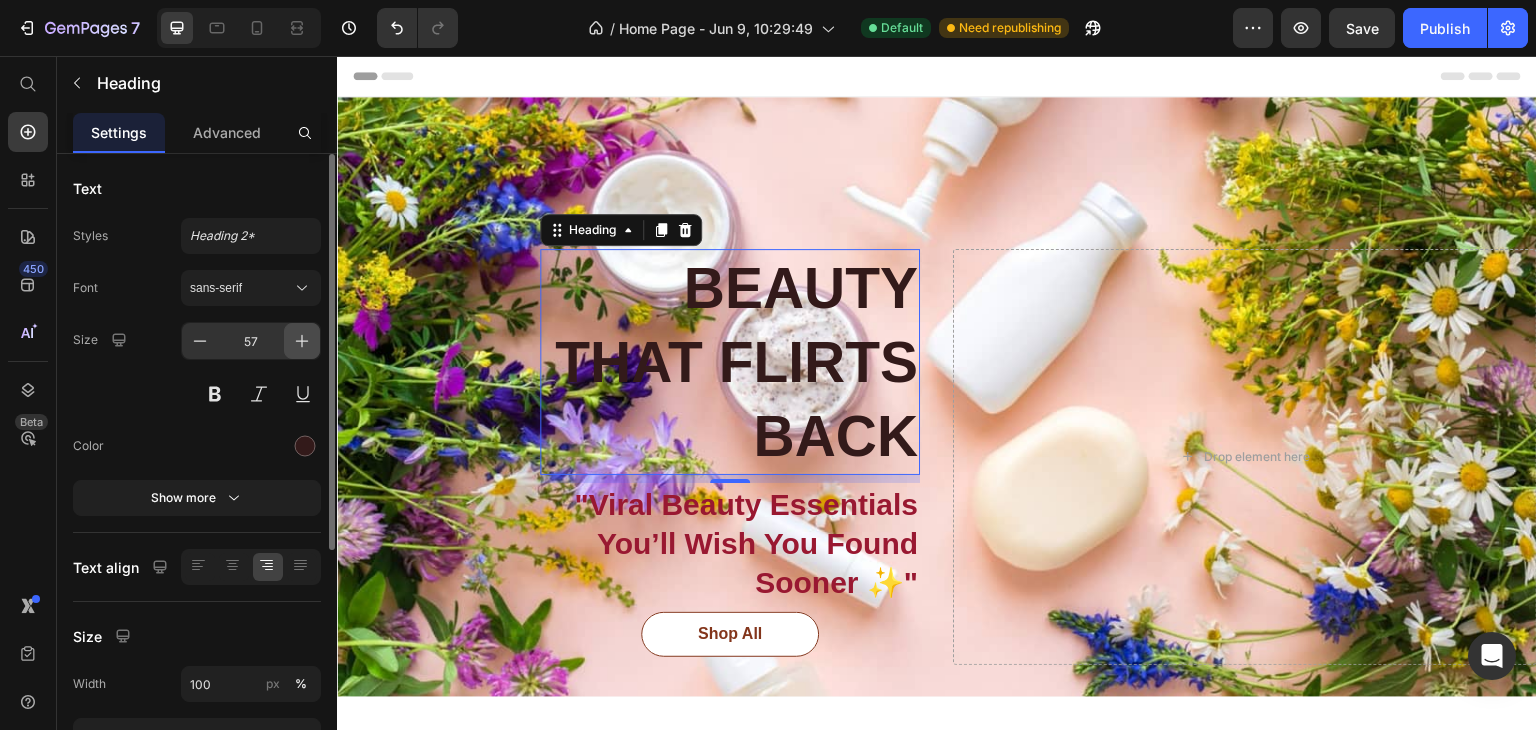 click at bounding box center [302, 341] 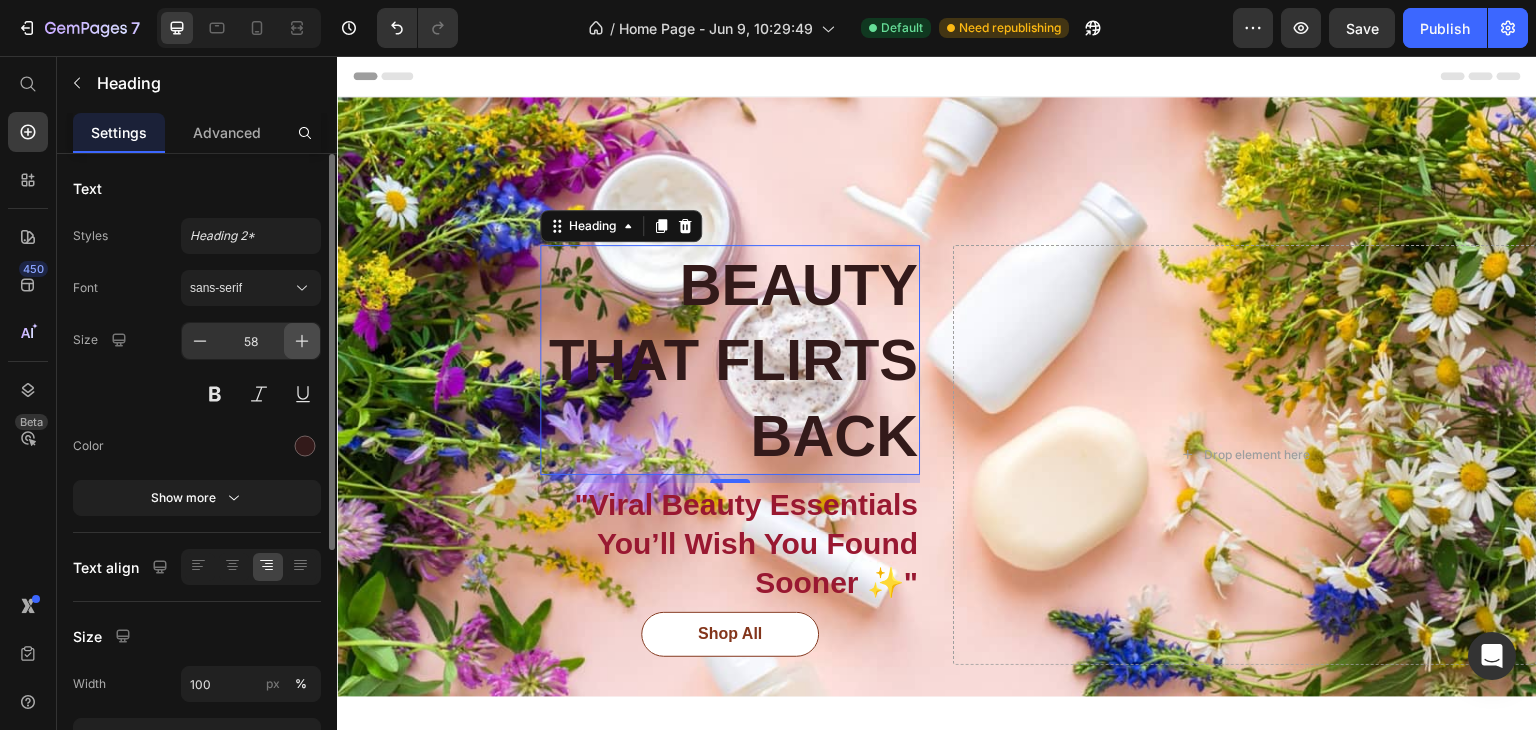 click at bounding box center (302, 341) 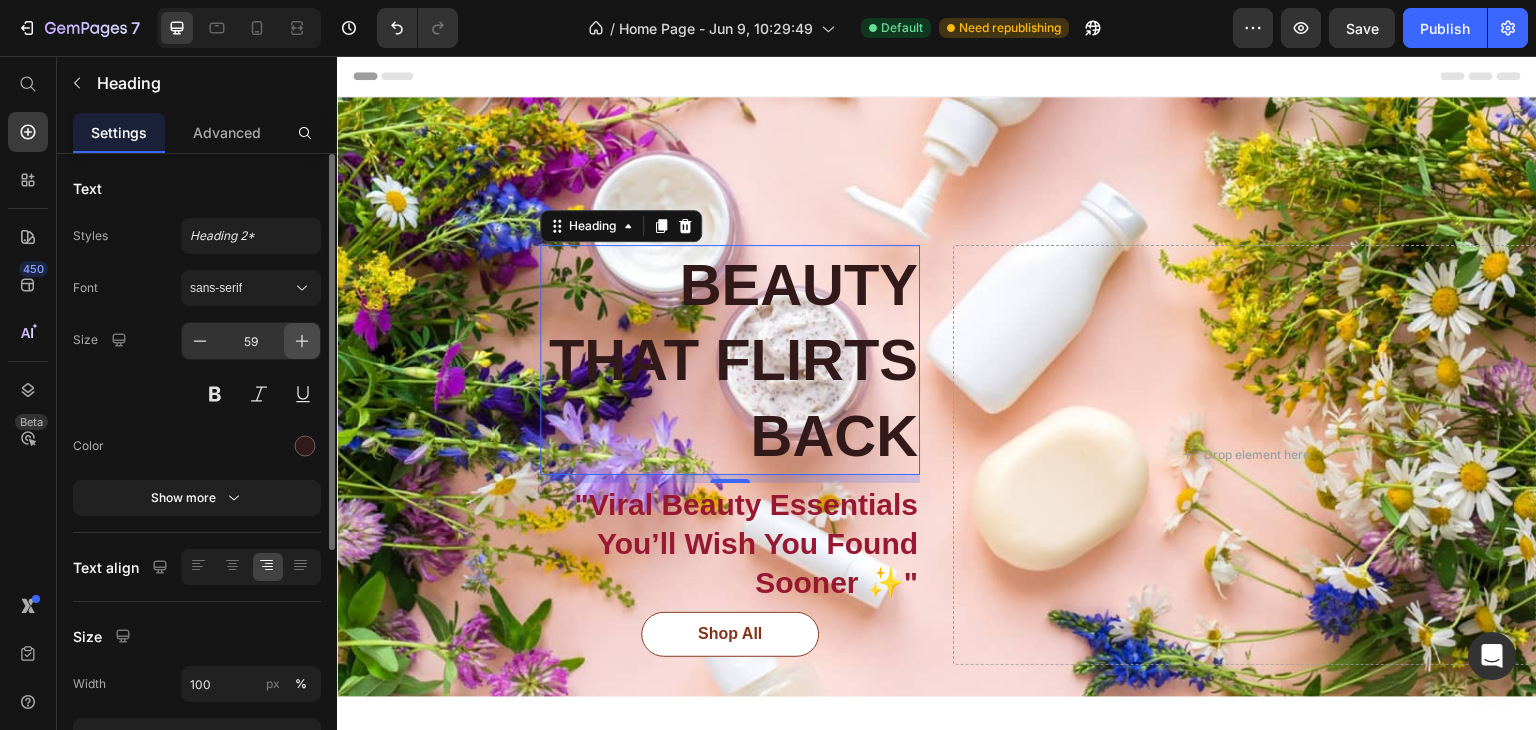 click at bounding box center [302, 341] 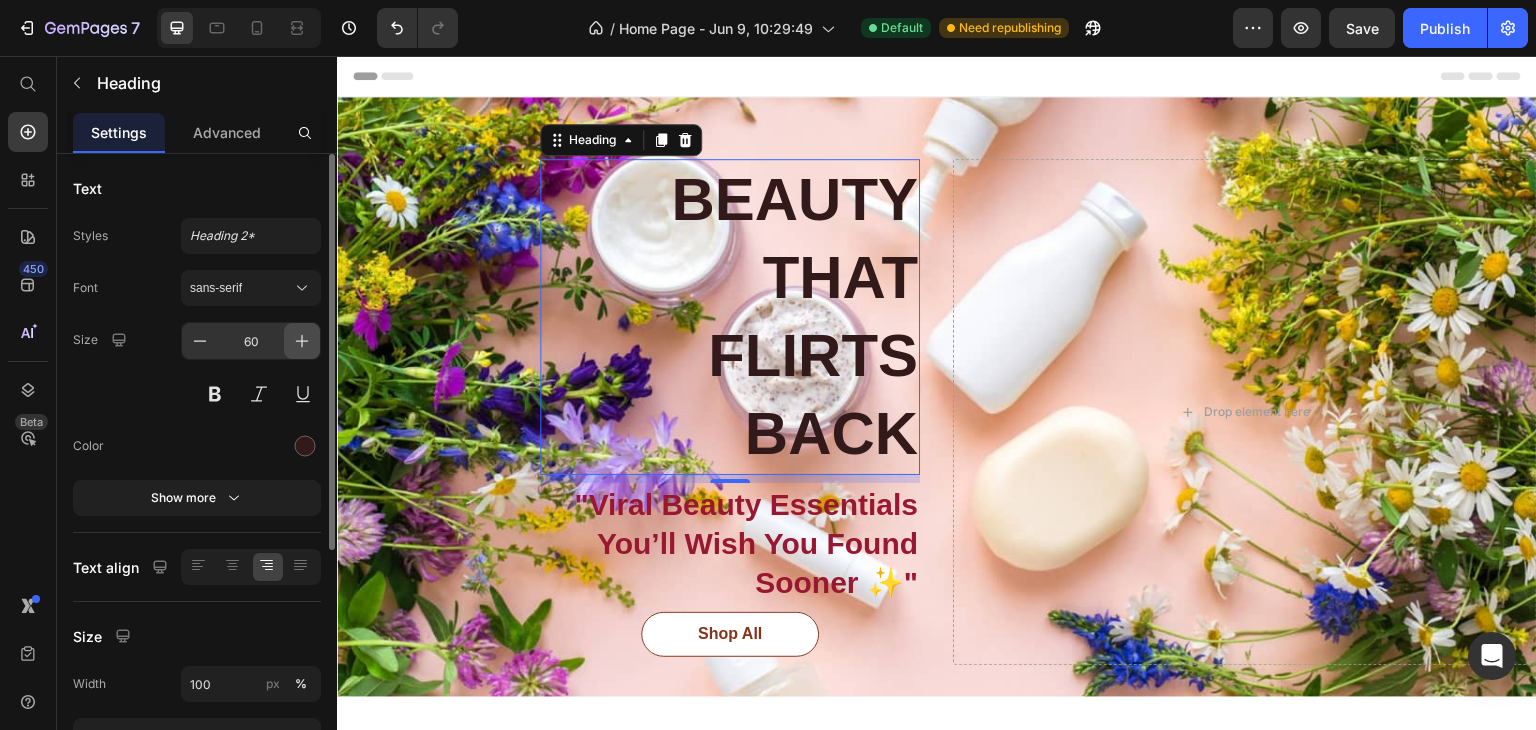 click at bounding box center [302, 341] 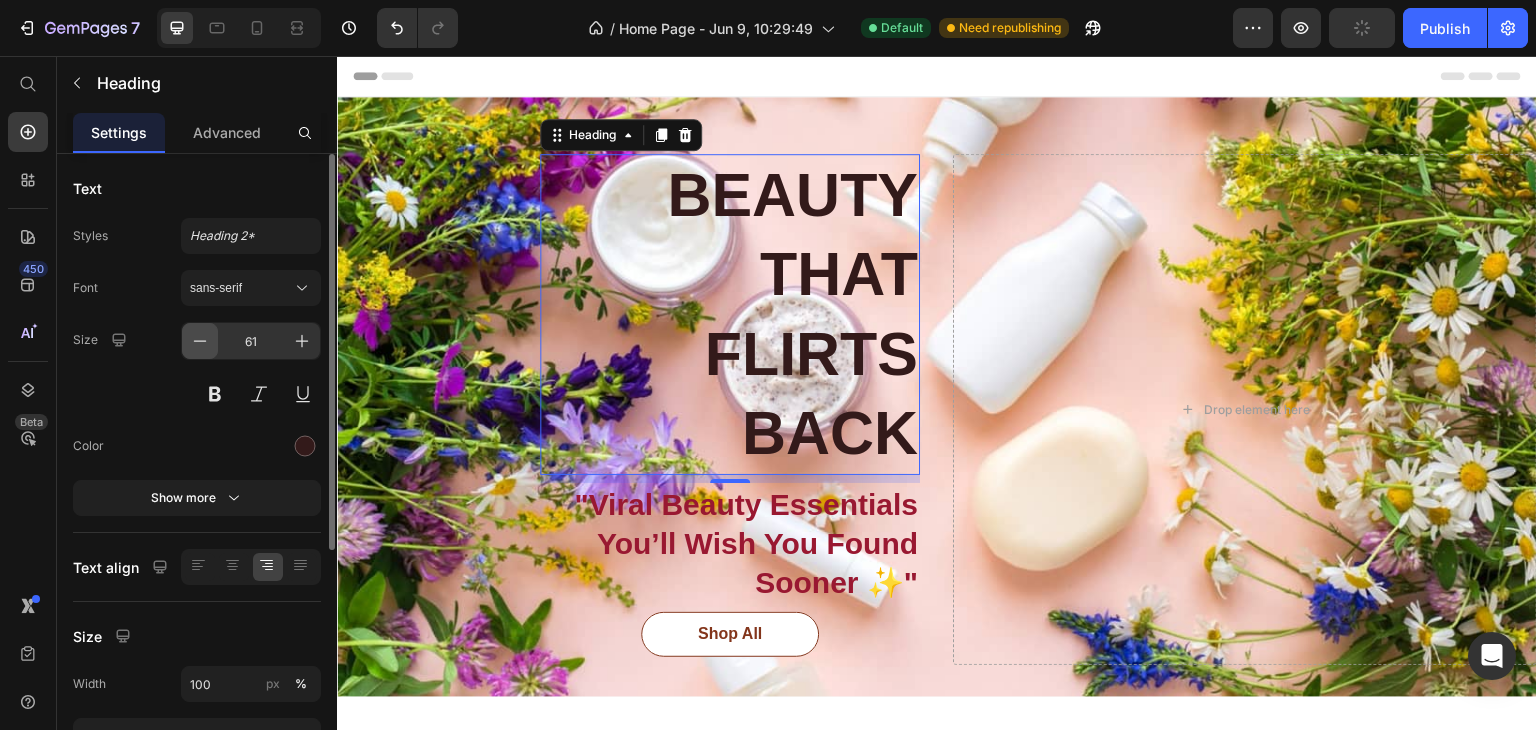 click 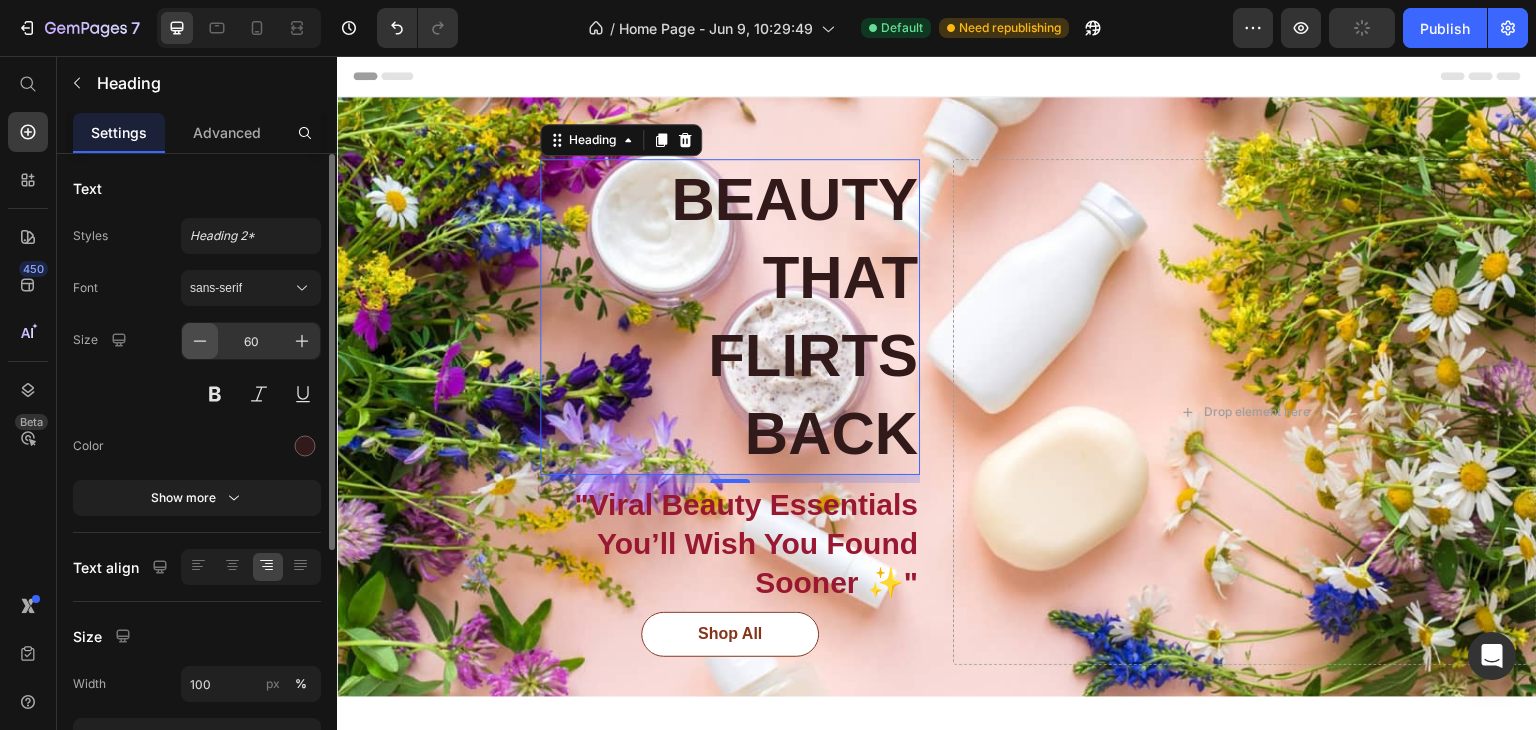 click 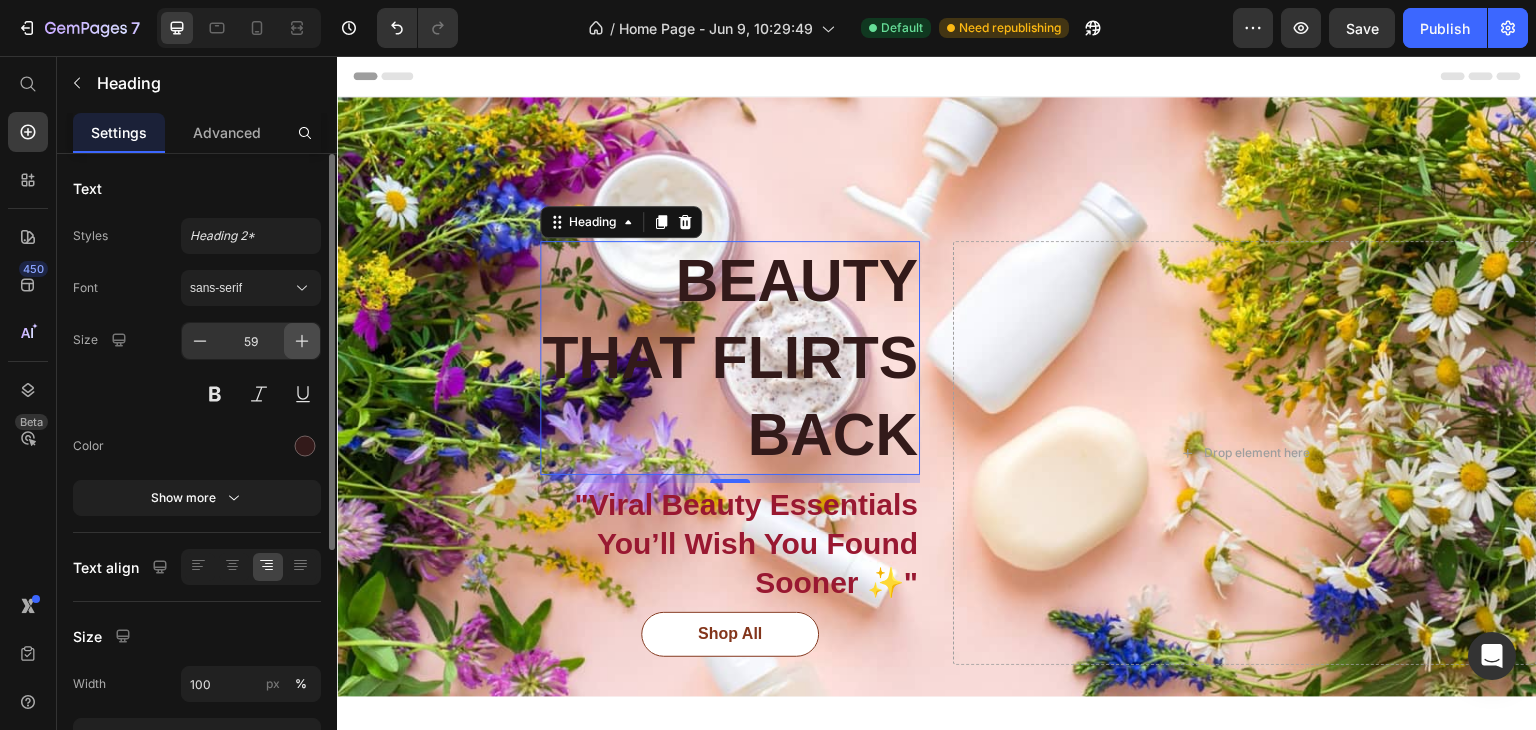 click at bounding box center [302, 341] 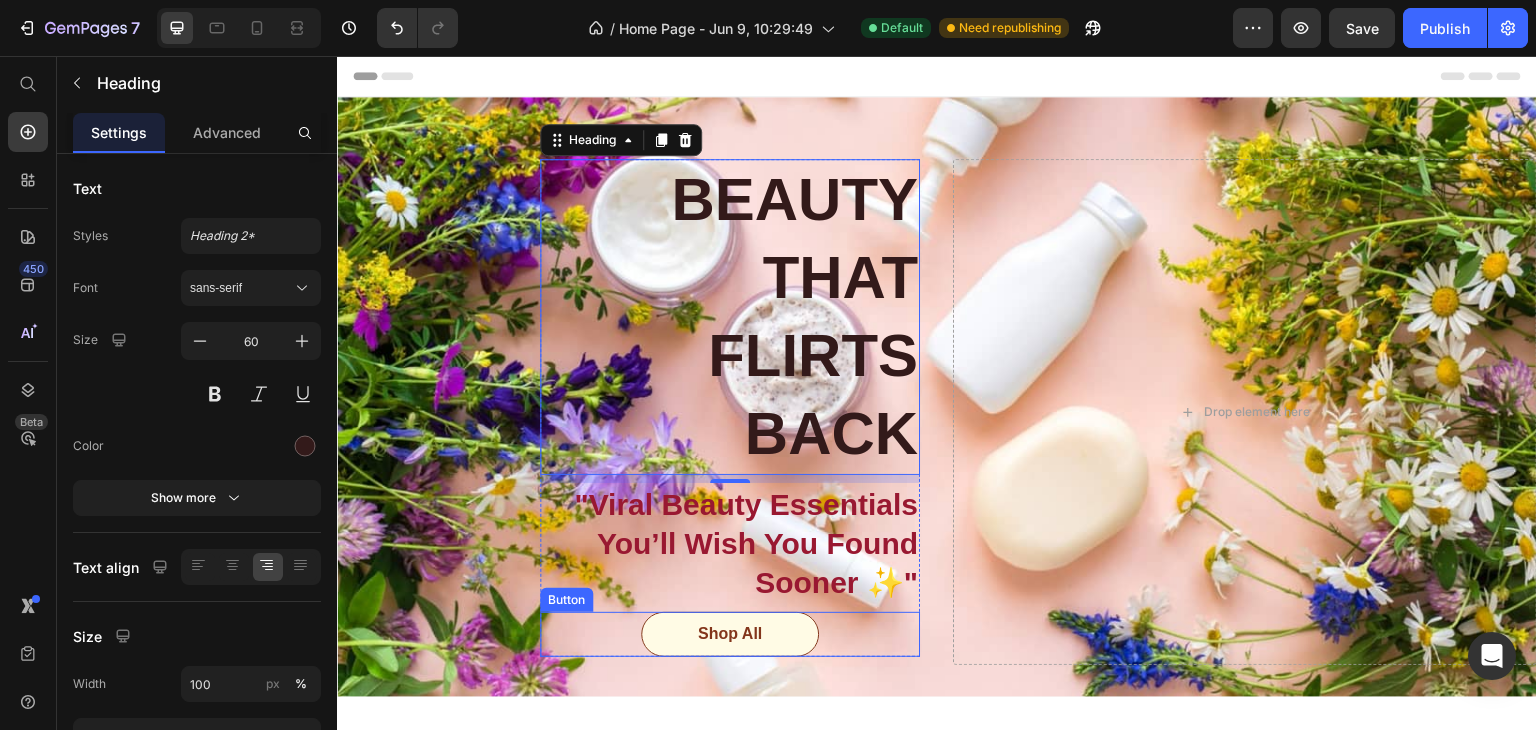 click on "Shop All" at bounding box center (730, 634) 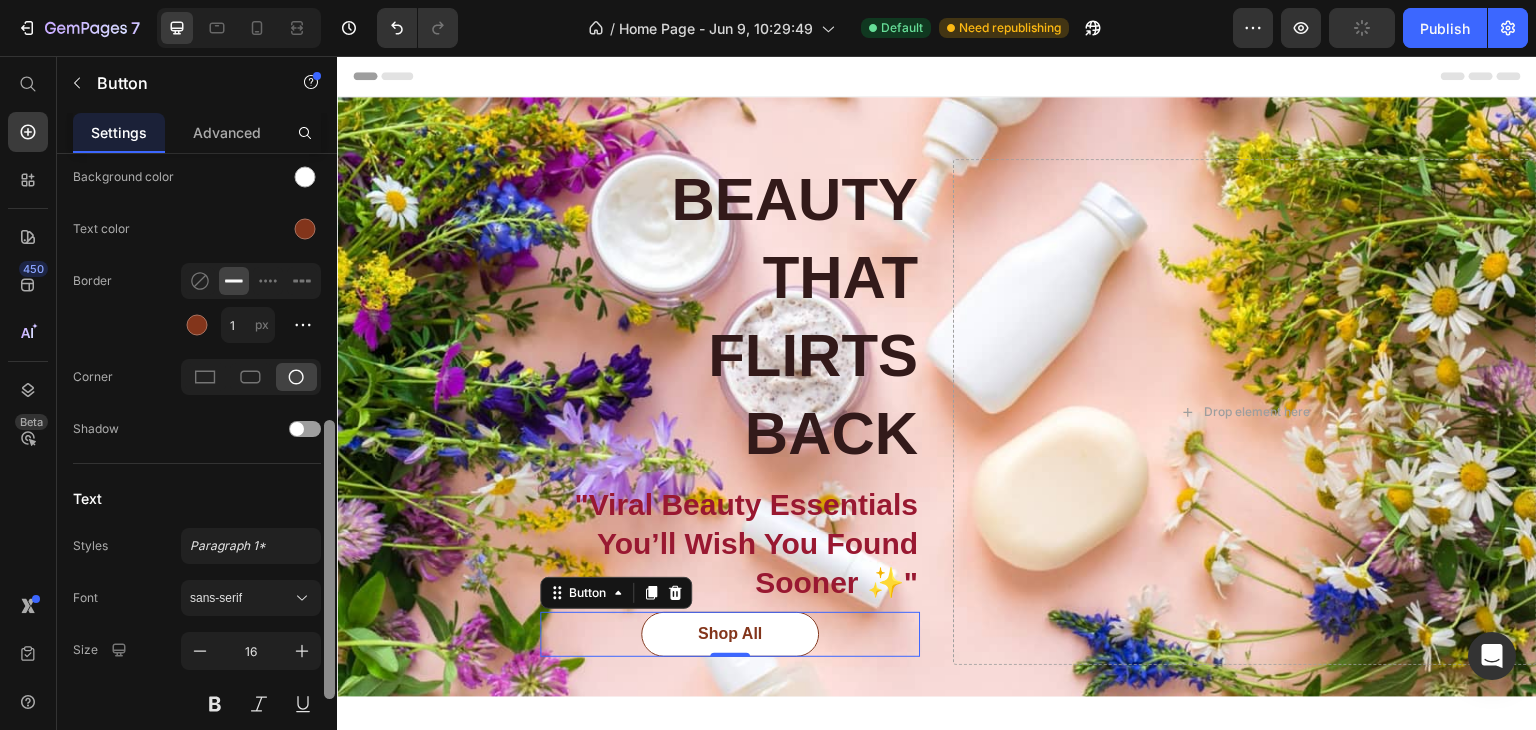 drag, startPoint x: 330, startPoint y: 387, endPoint x: 328, endPoint y: 666, distance: 279.00717 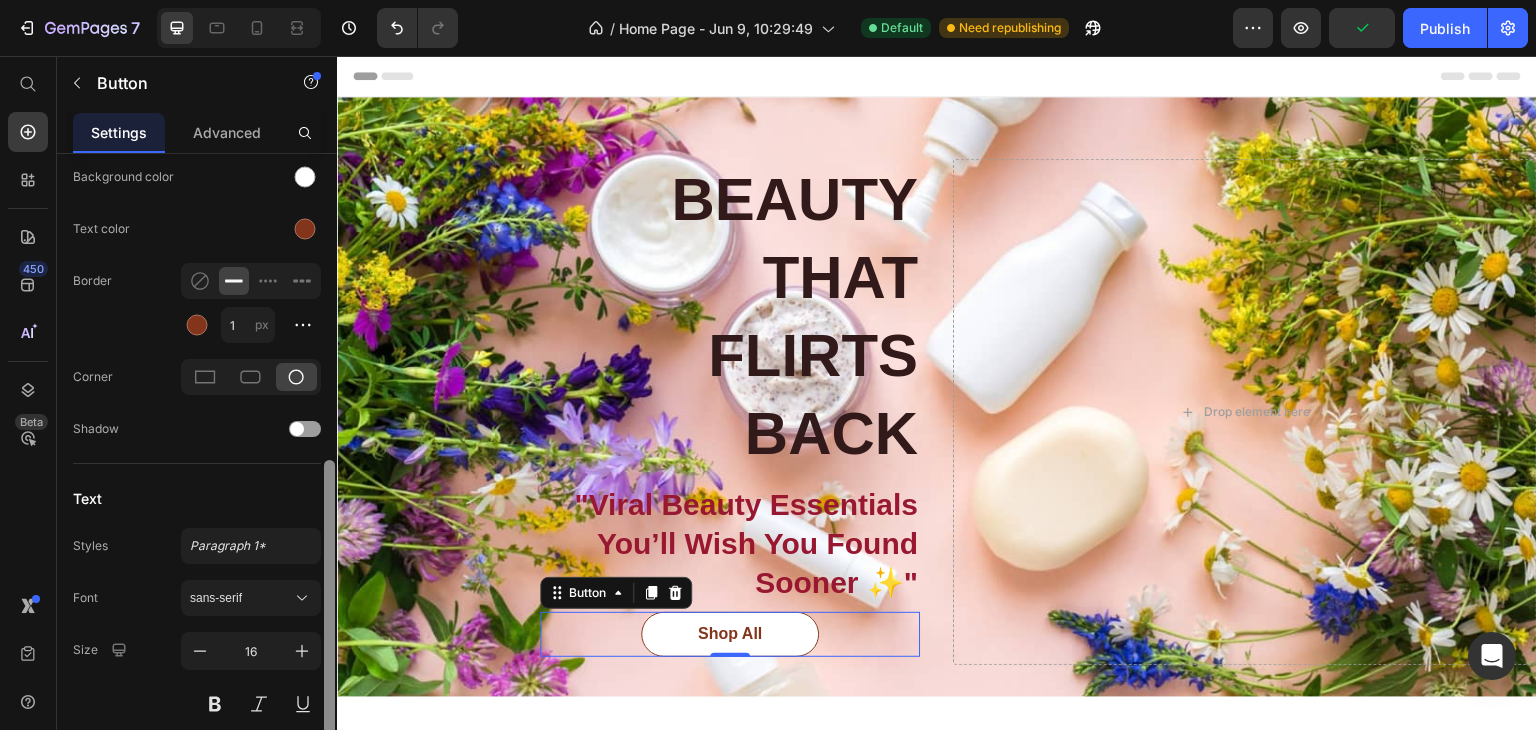scroll, scrollTop: 632, scrollLeft: 0, axis: vertical 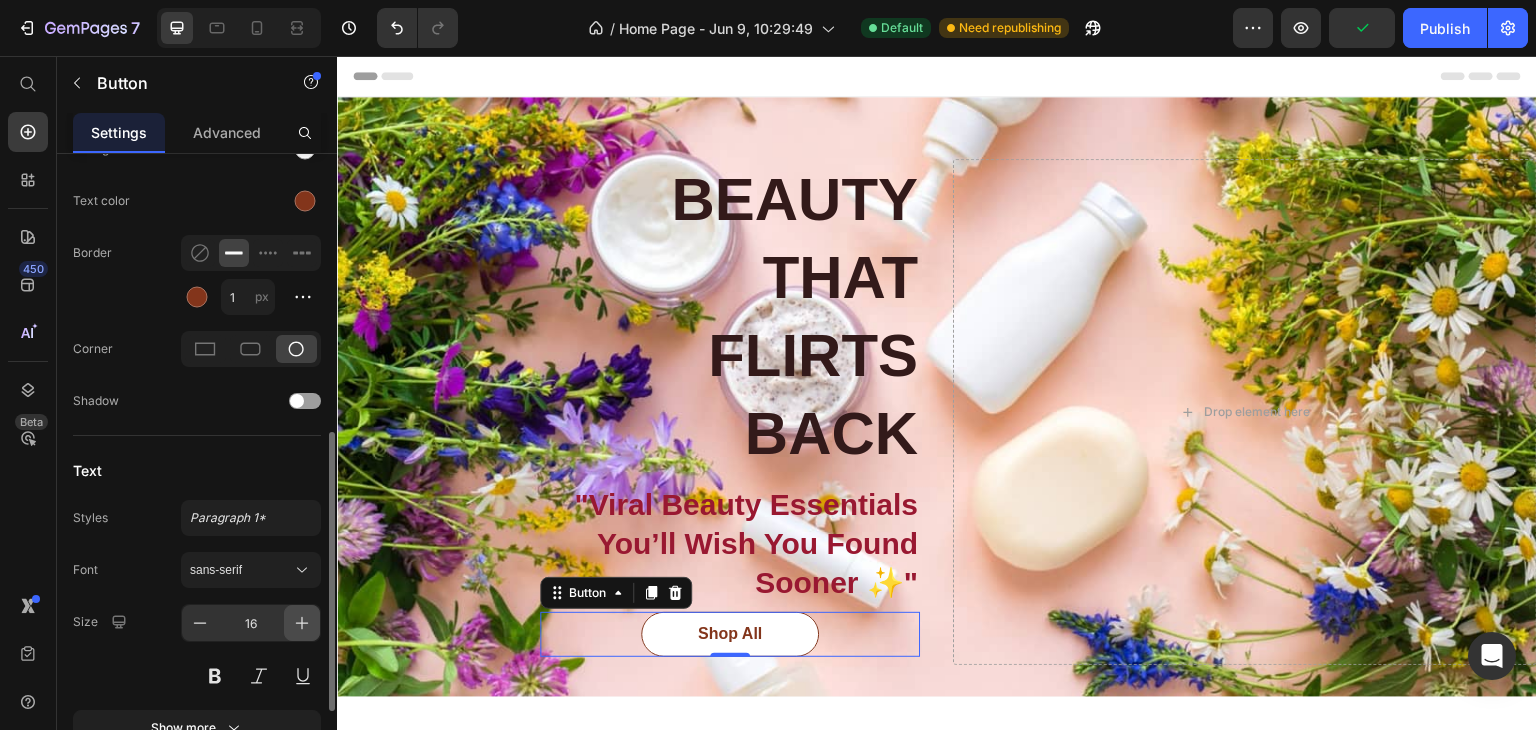 click 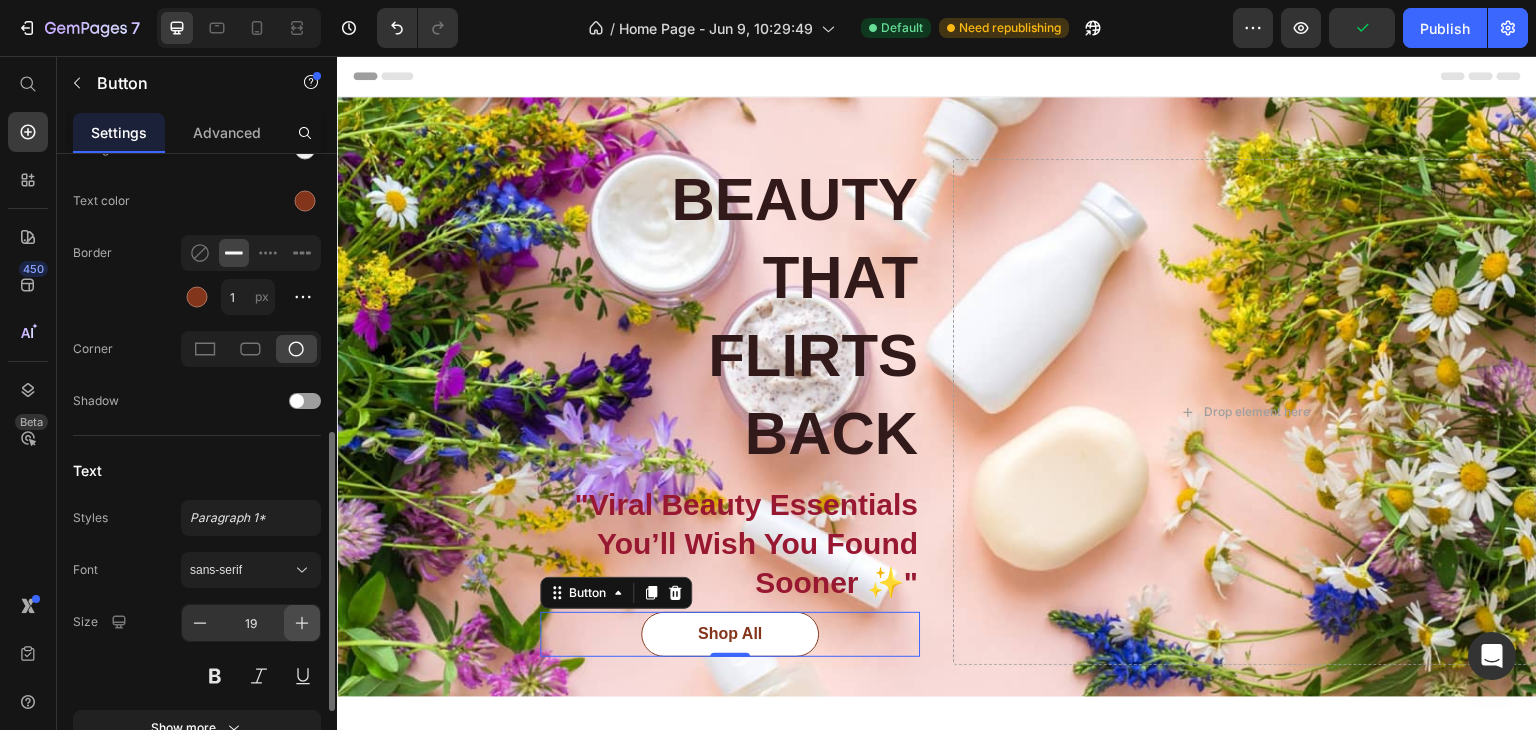 click 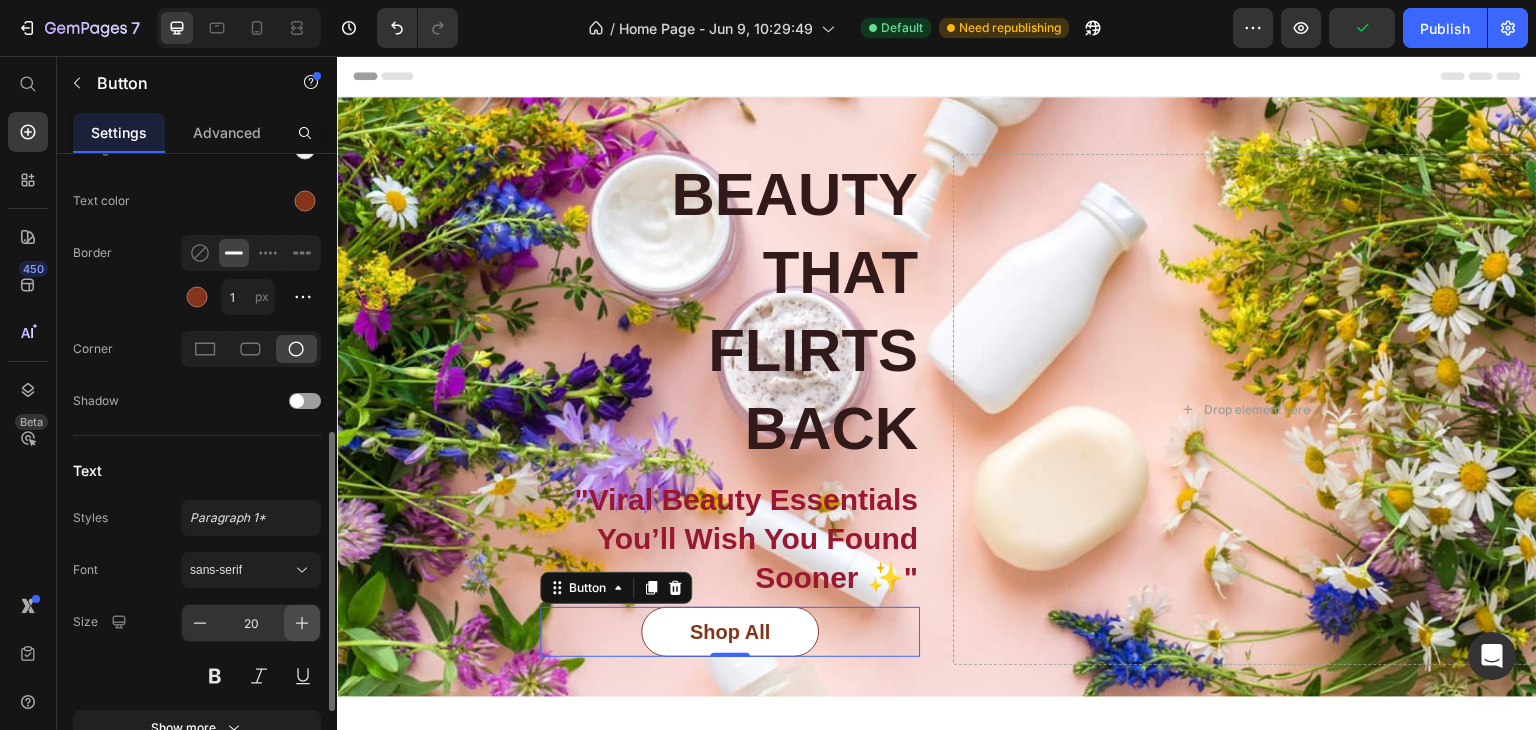 click 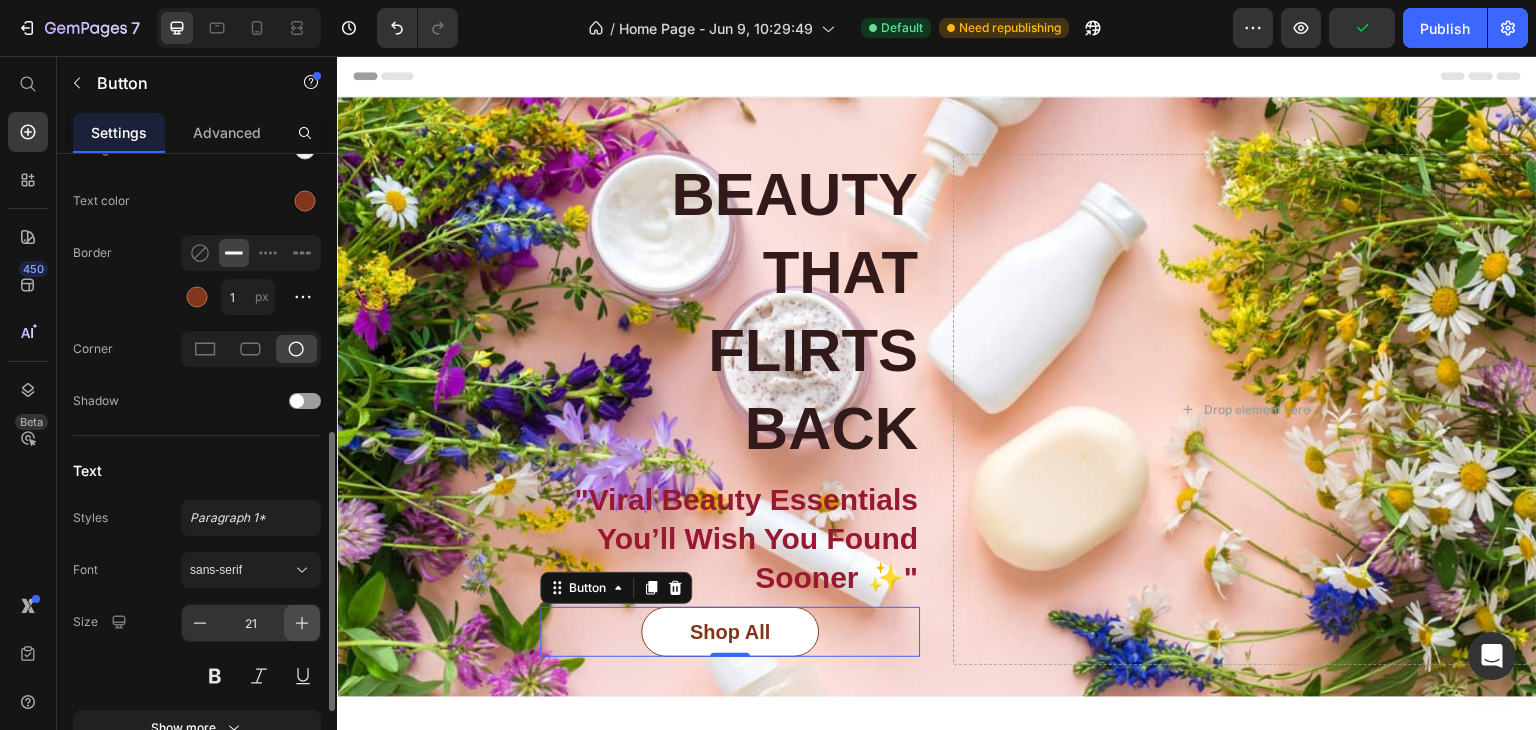 click 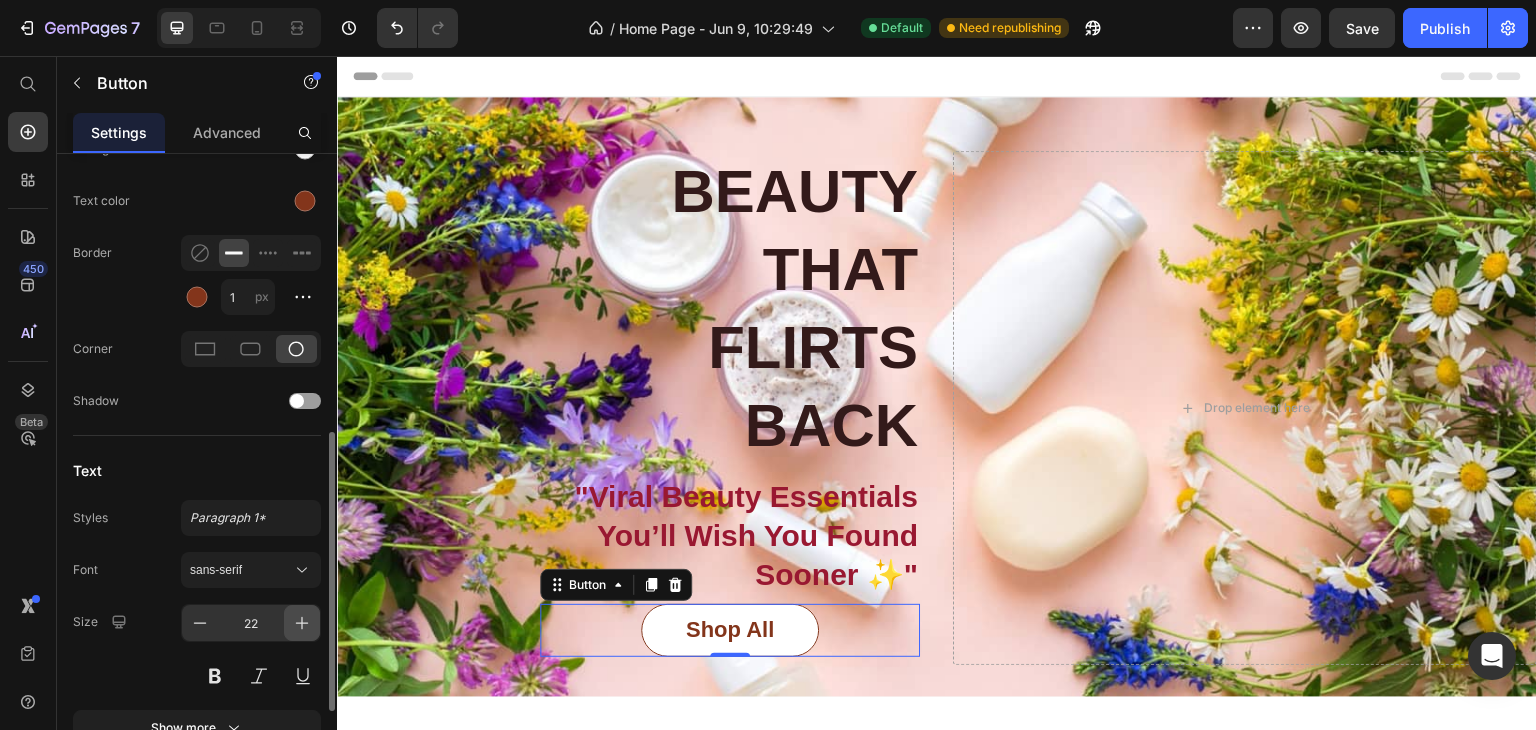 click 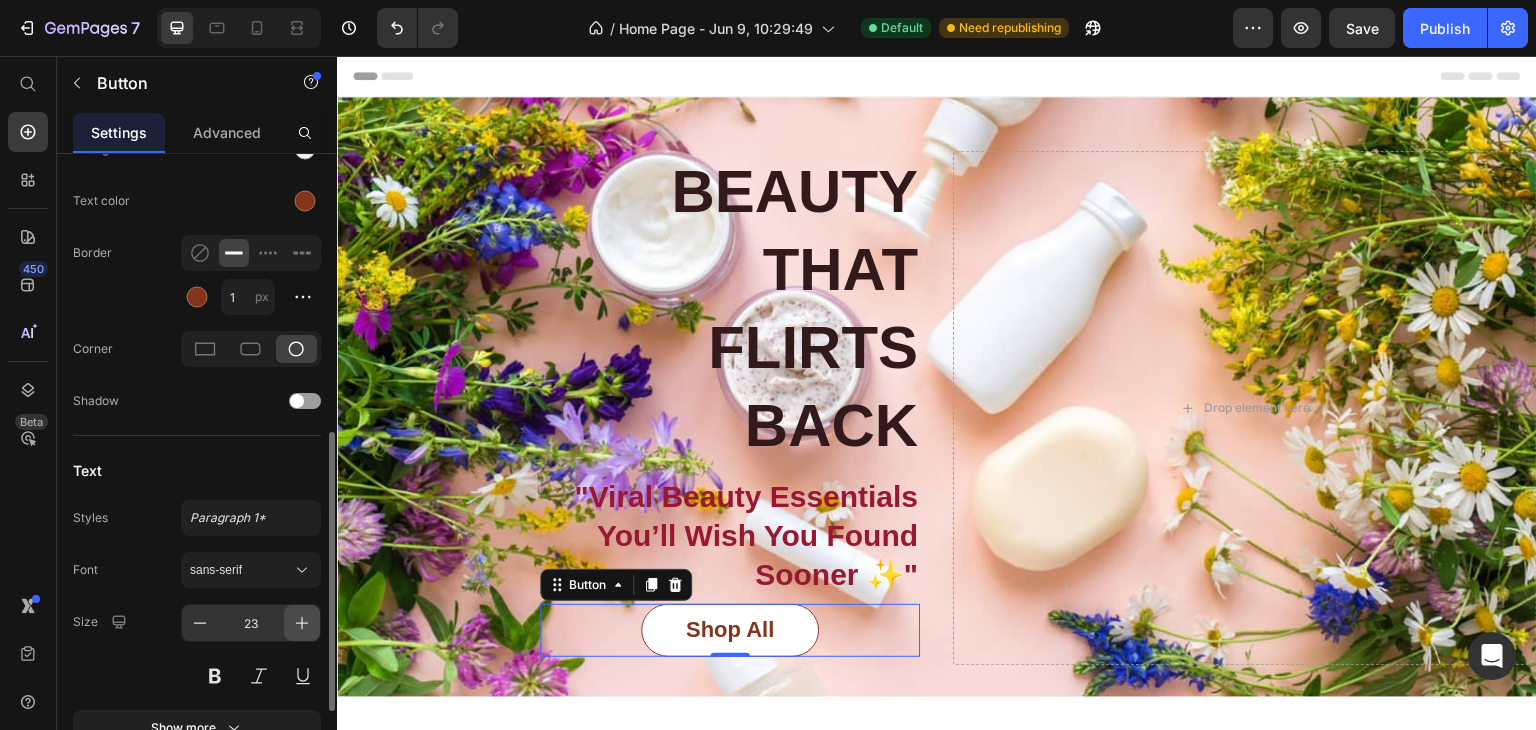 click 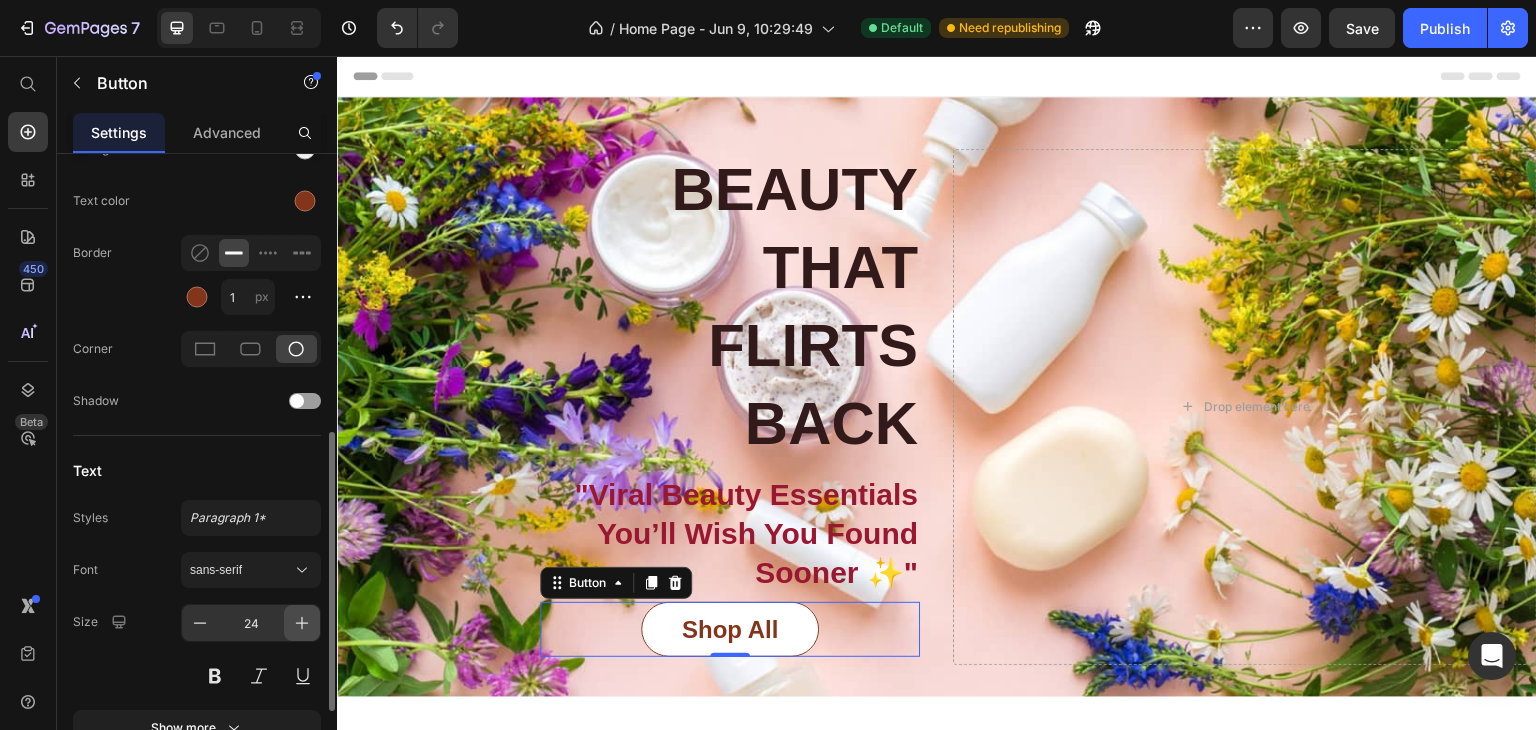 click 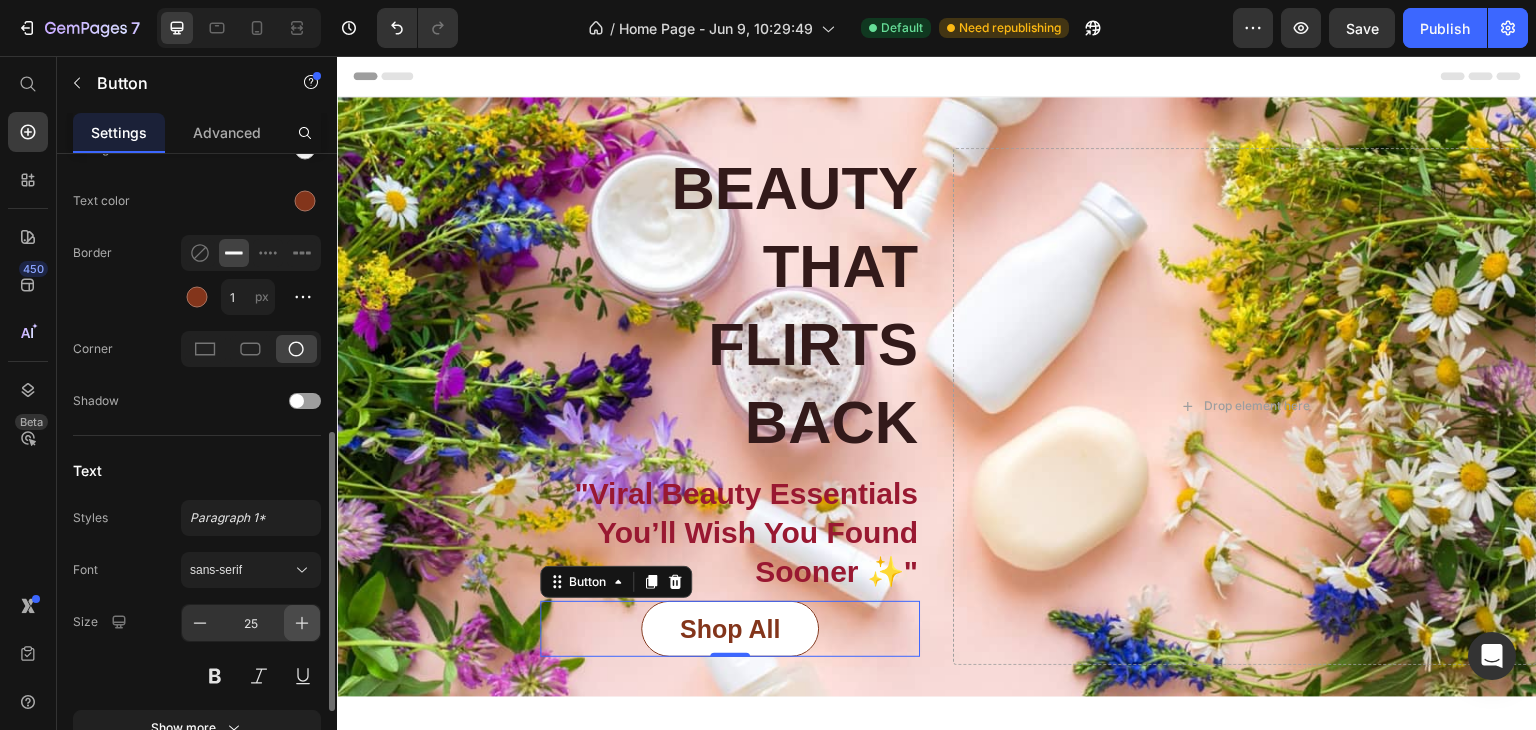 click 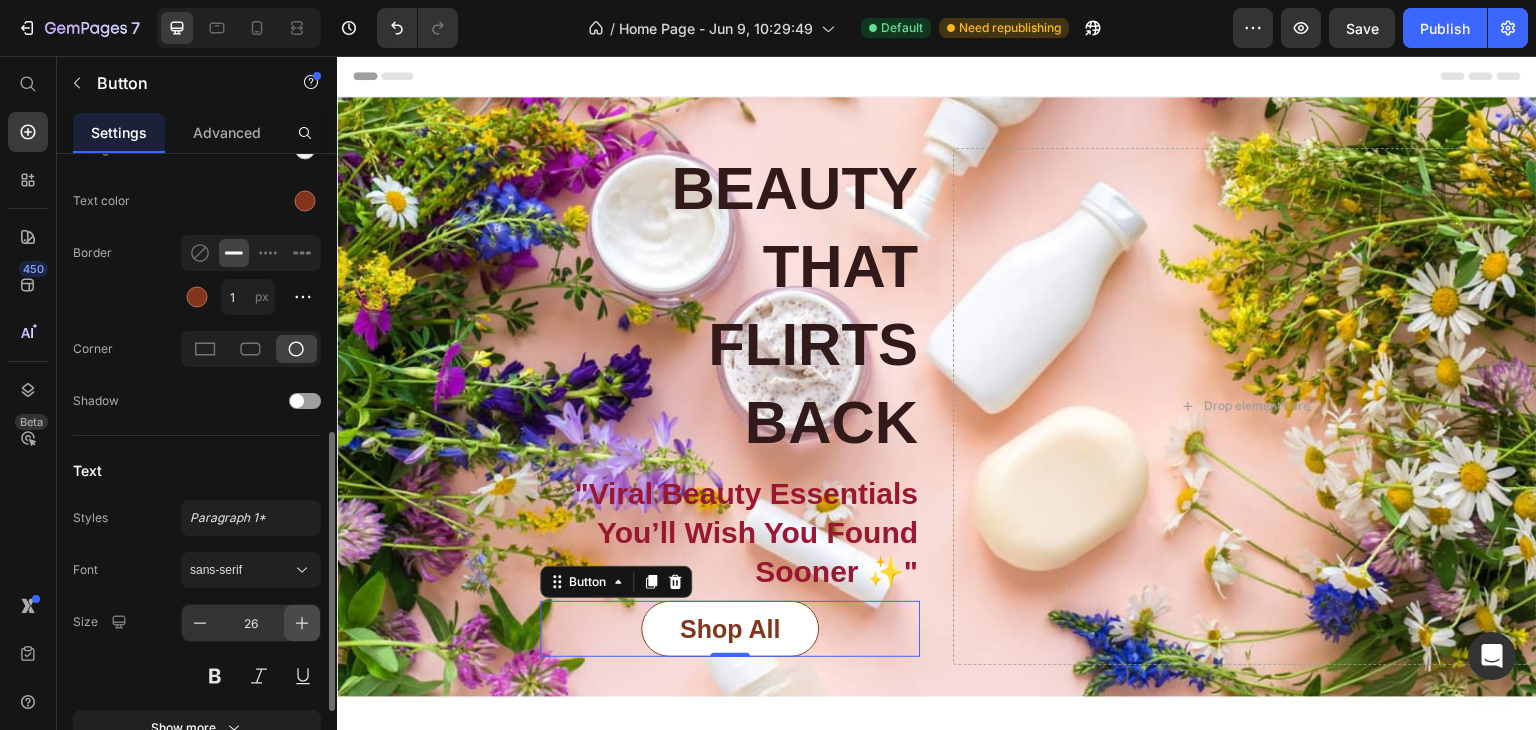 click 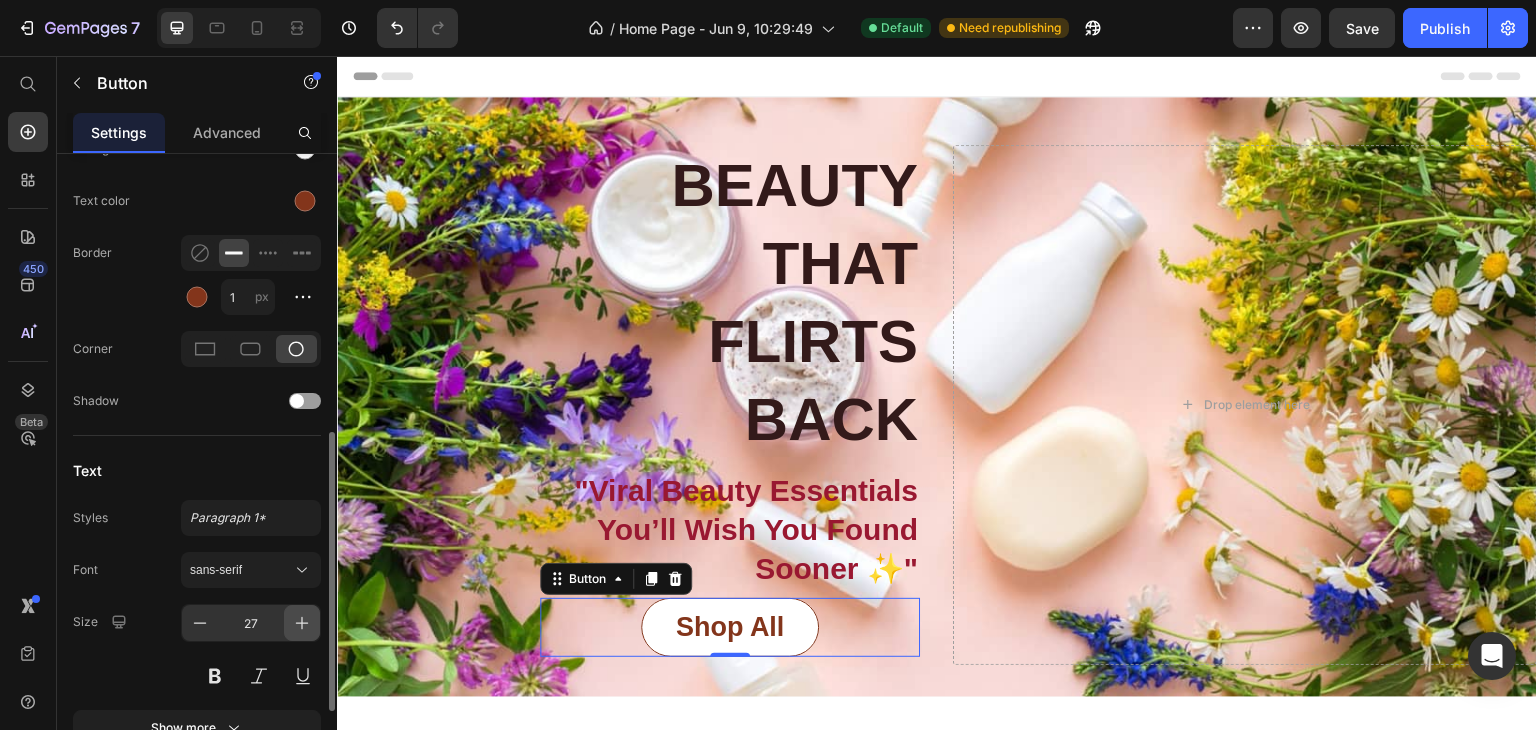 click 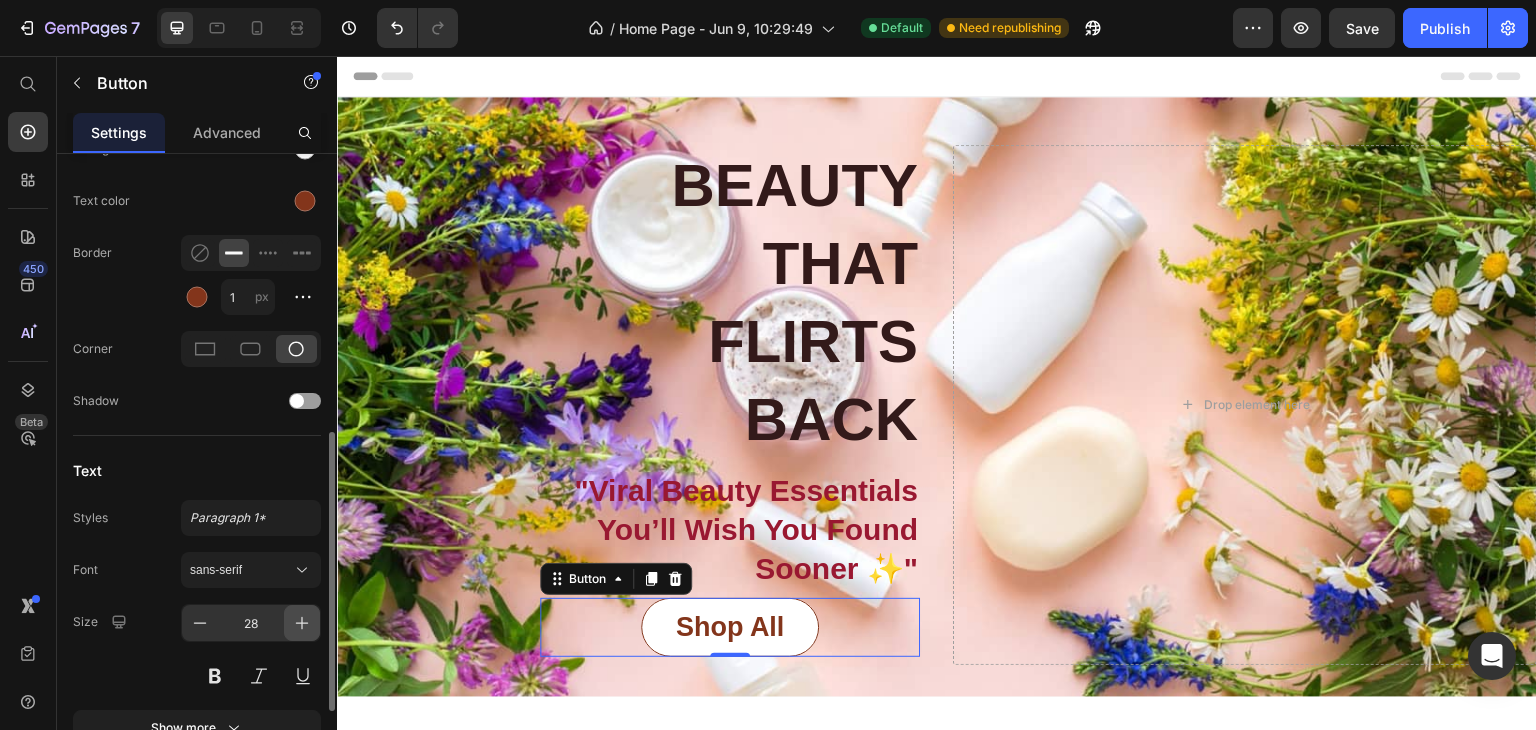 click 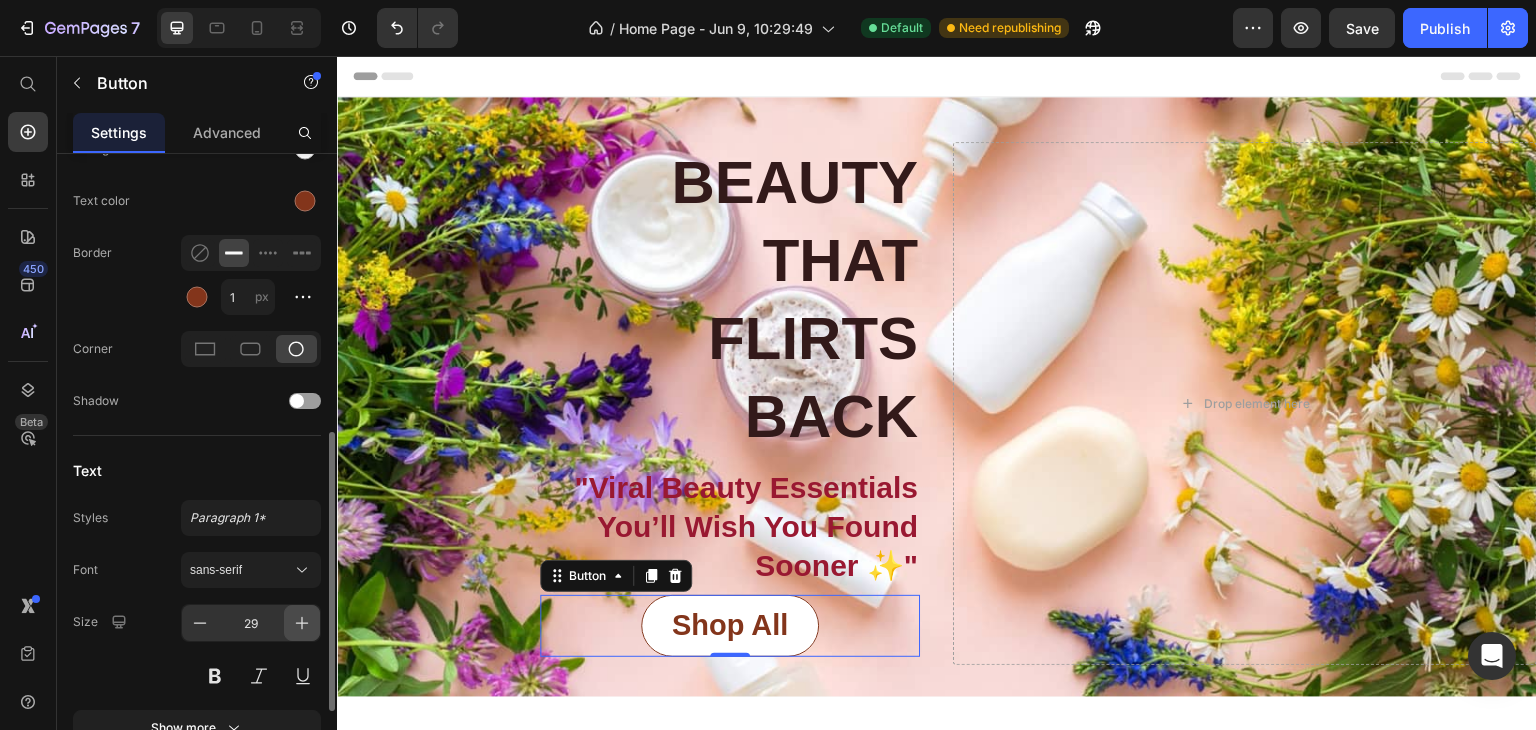 click 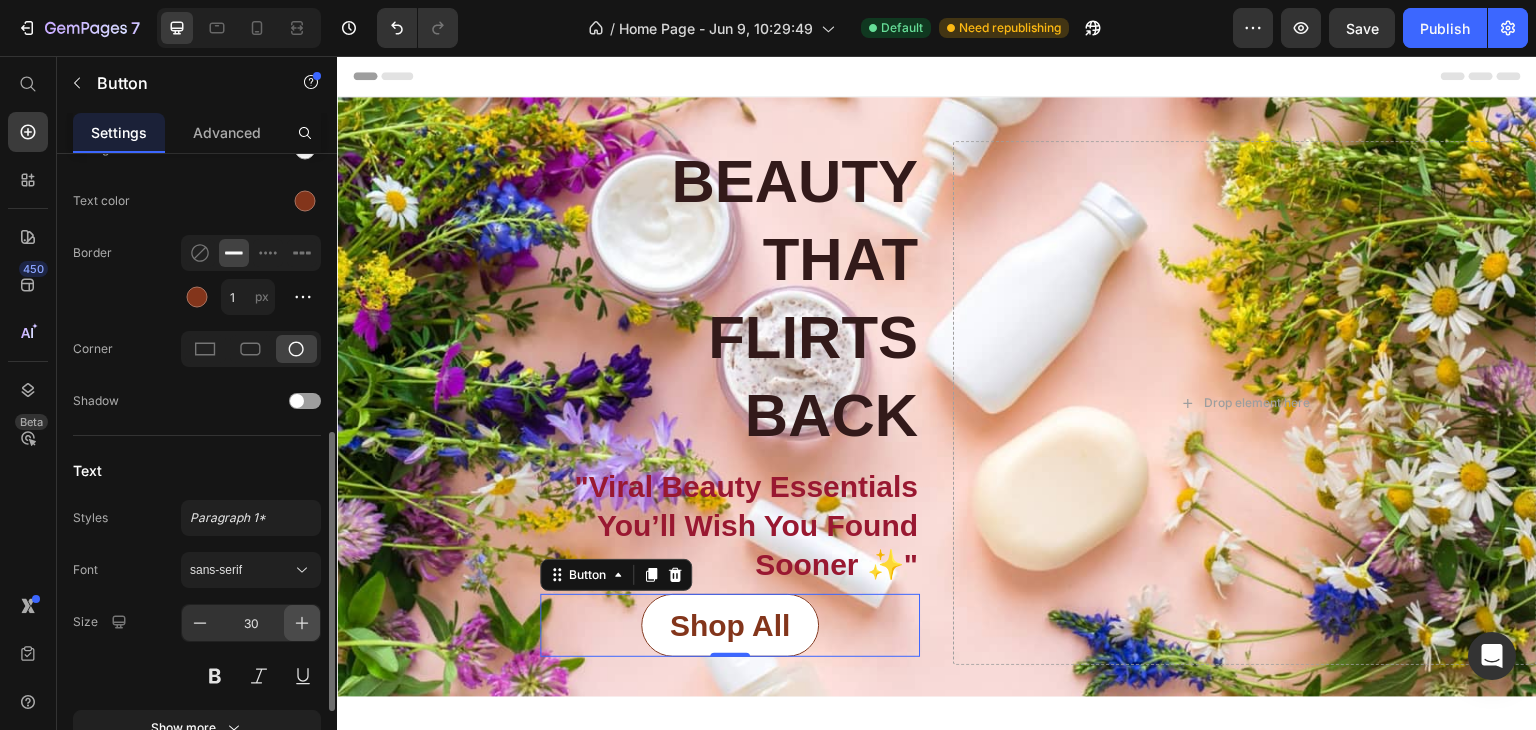 click 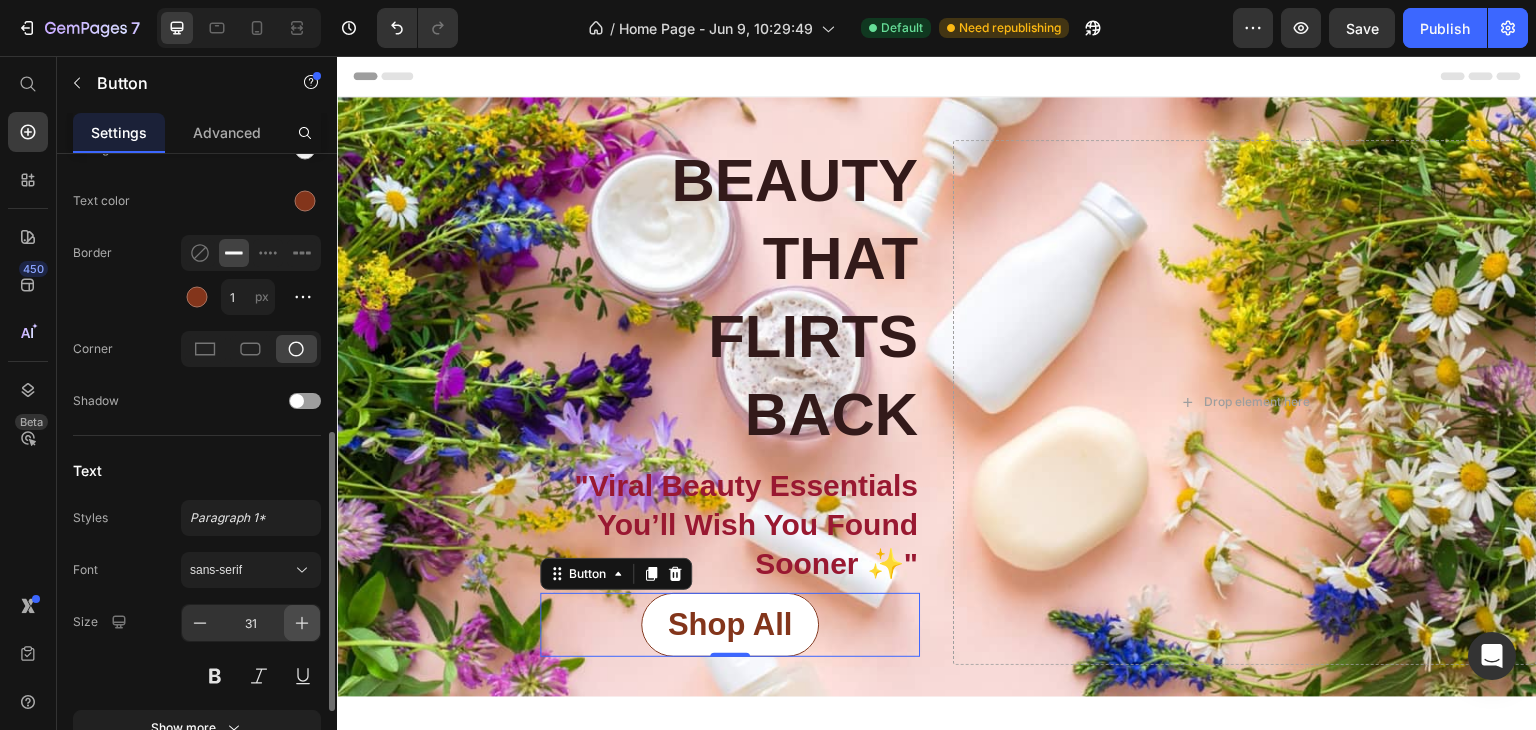 click 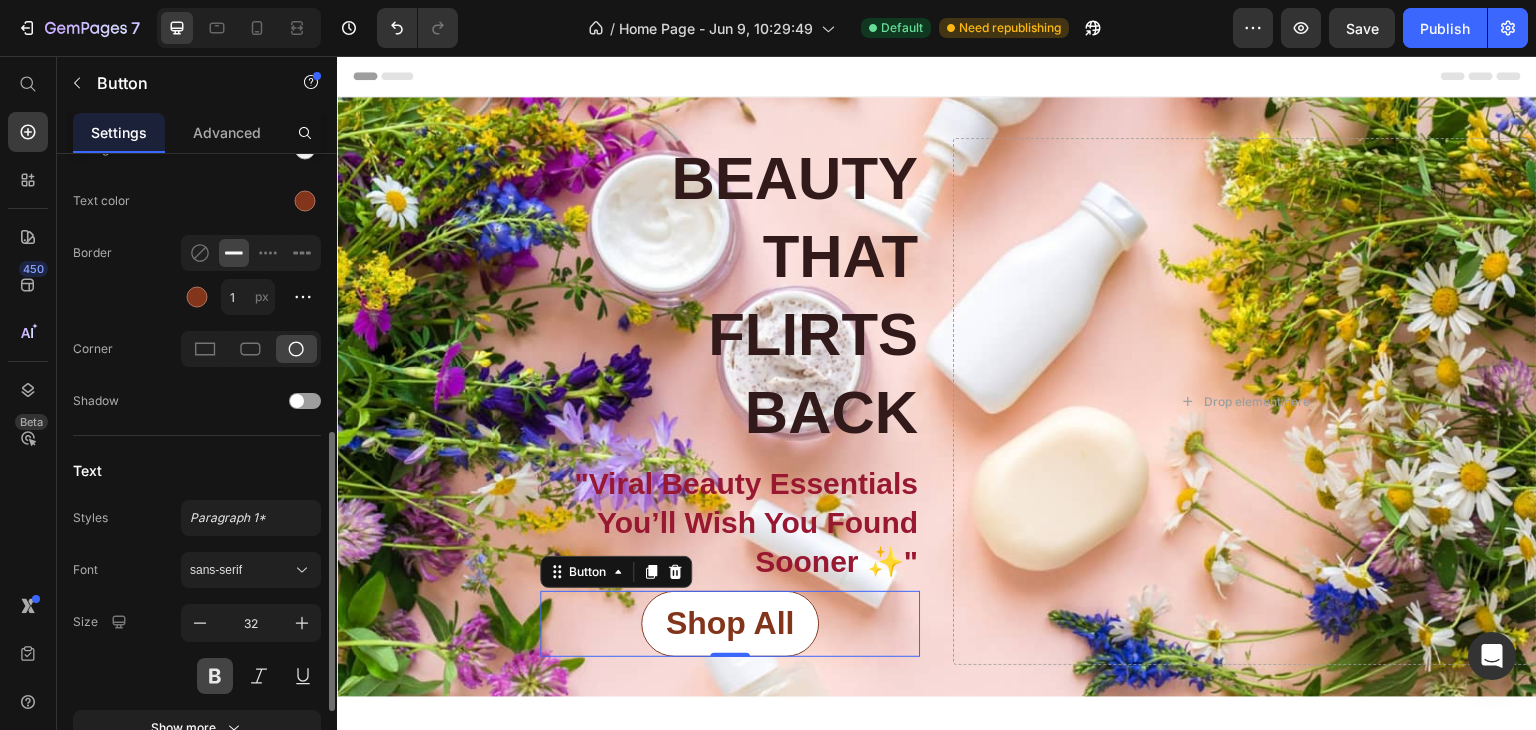 click at bounding box center [215, 676] 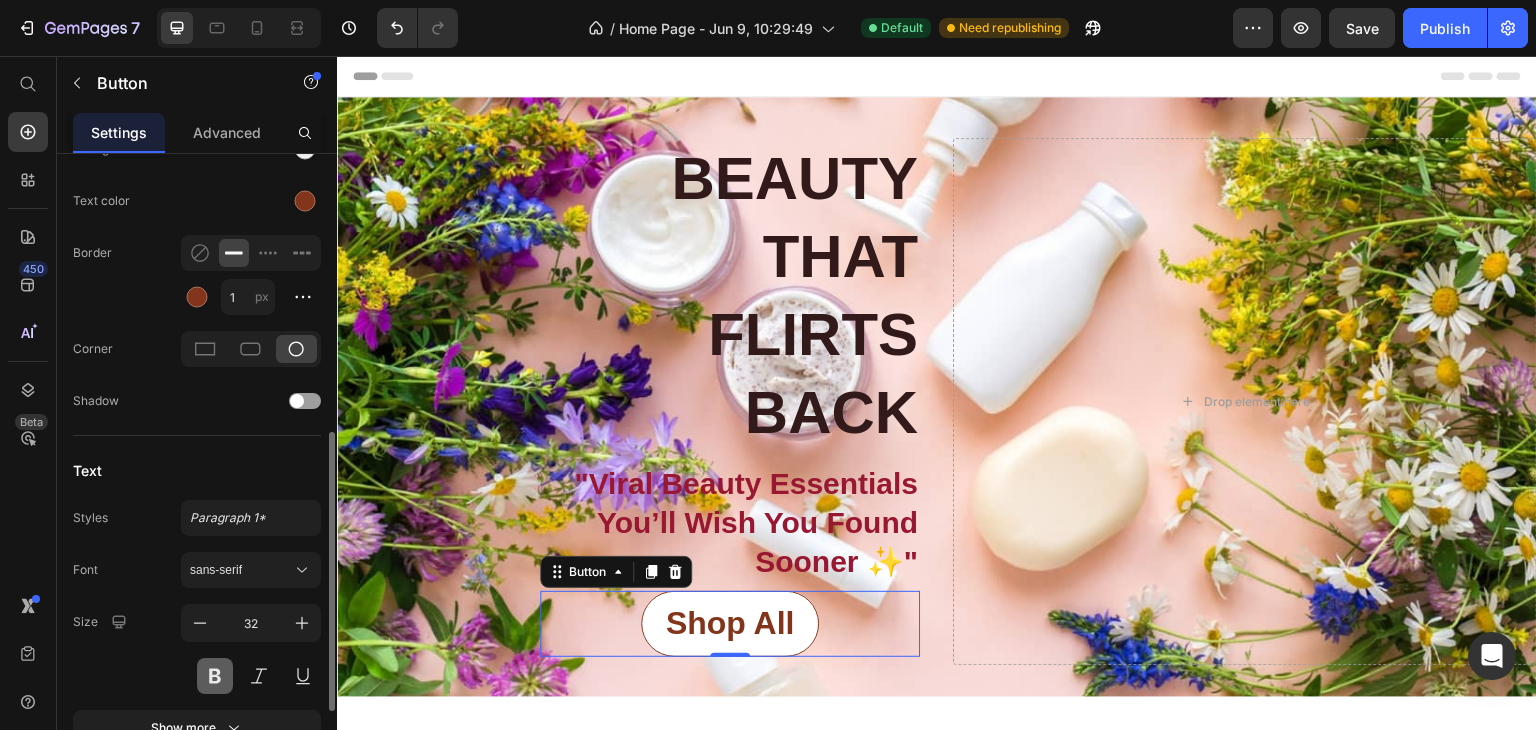 click at bounding box center (215, 676) 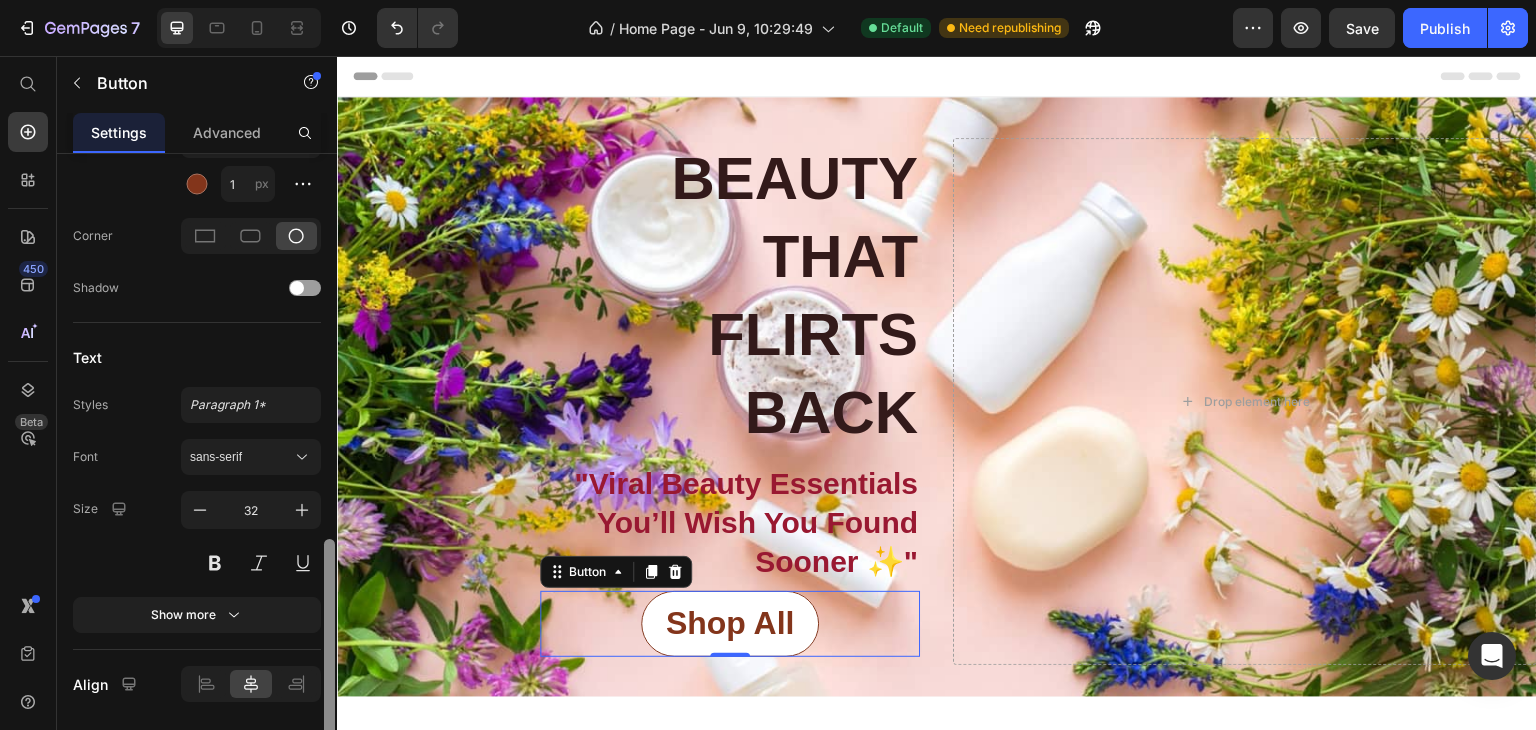 scroll, scrollTop: 802, scrollLeft: 0, axis: vertical 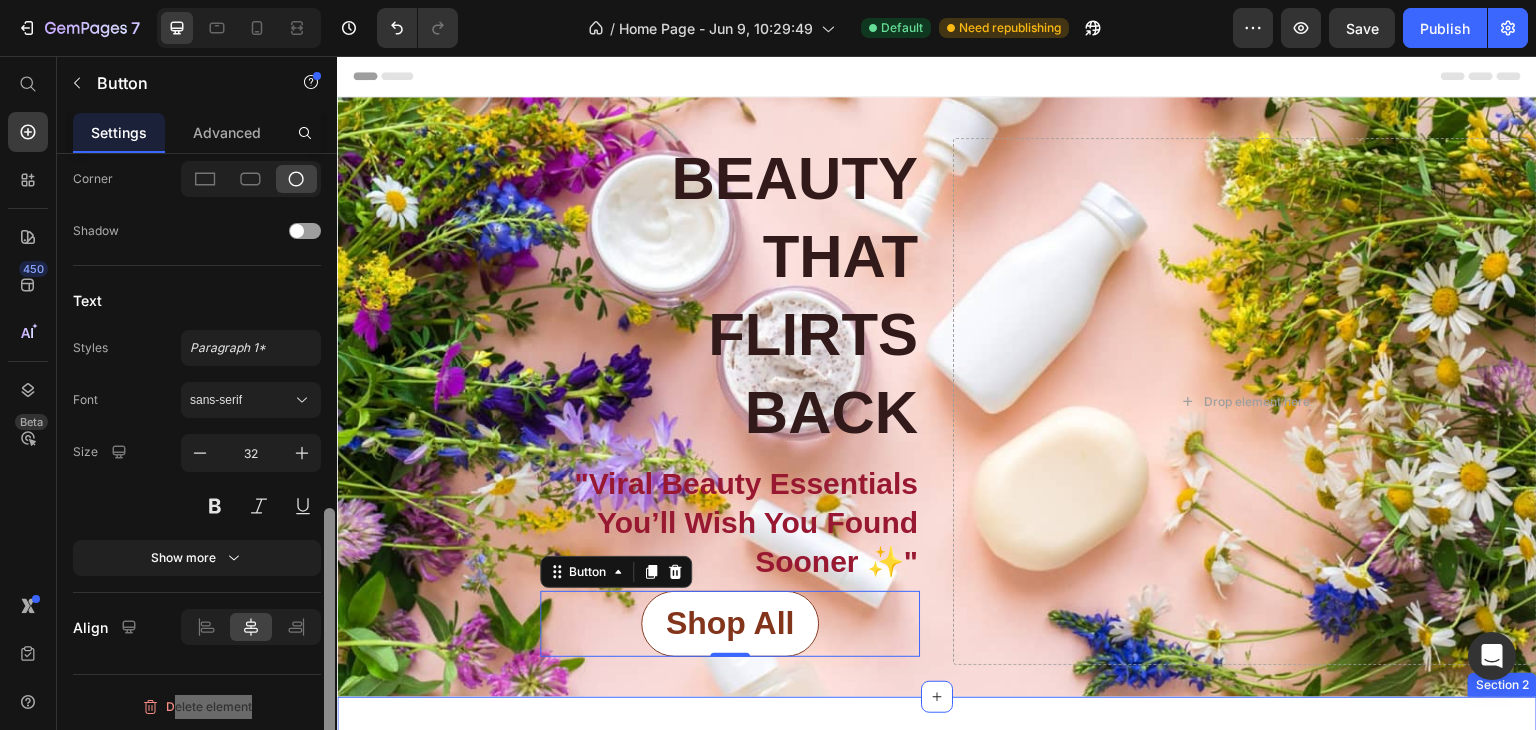 drag, startPoint x: 663, startPoint y: 647, endPoint x: 338, endPoint y: 712, distance: 331.43628 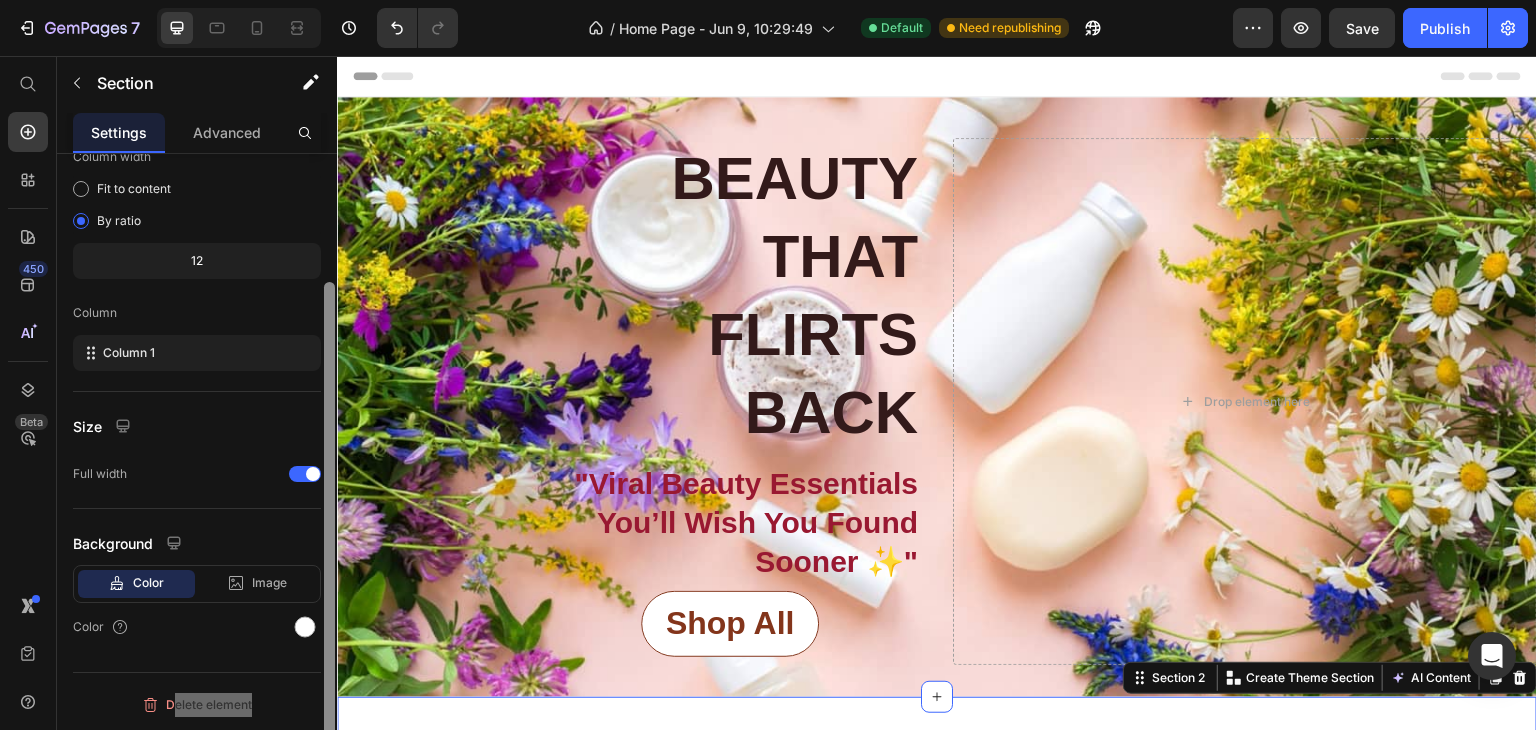scroll, scrollTop: 0, scrollLeft: 0, axis: both 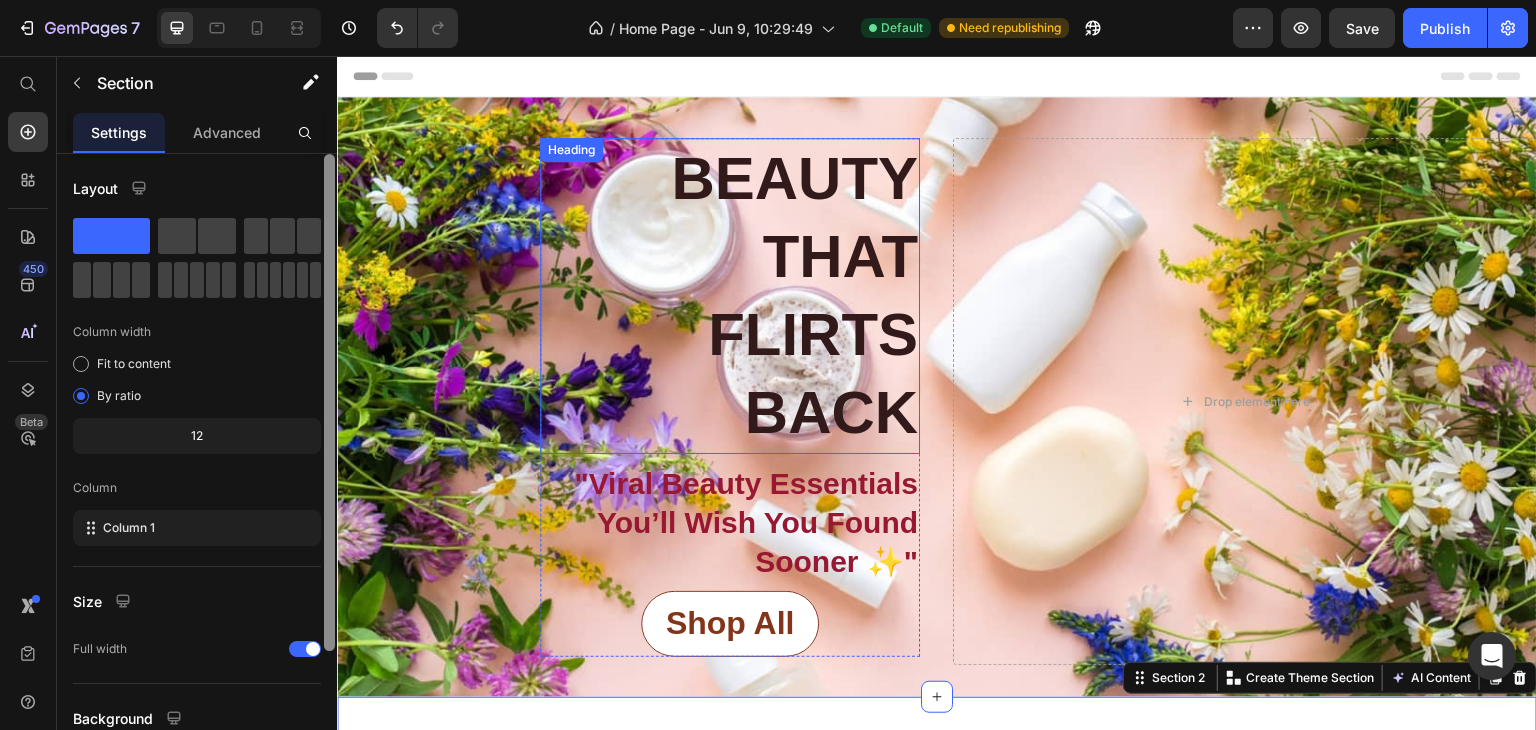 click on "BEAUTY THAT FLIRTS BACK" at bounding box center [730, 296] 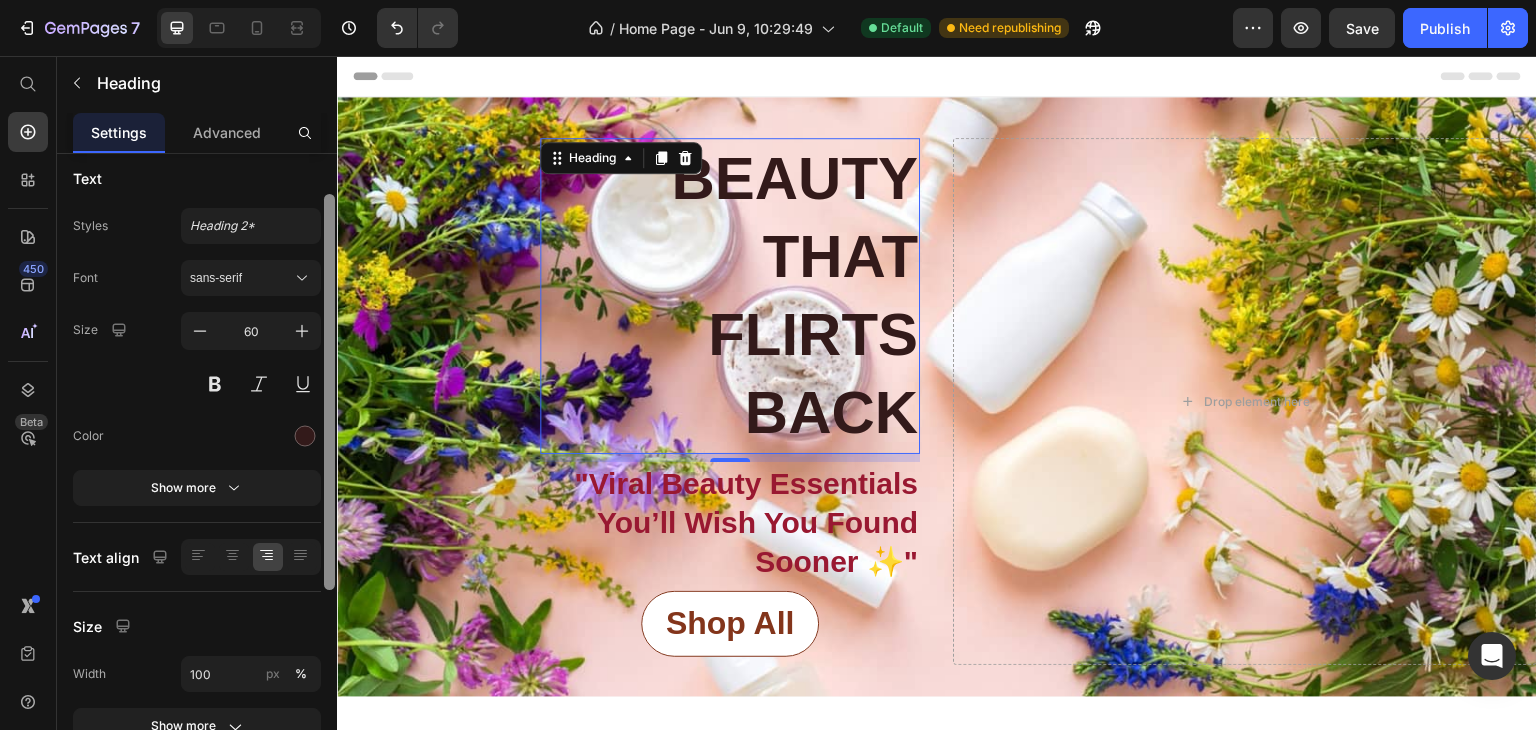 scroll, scrollTop: 0, scrollLeft: 0, axis: both 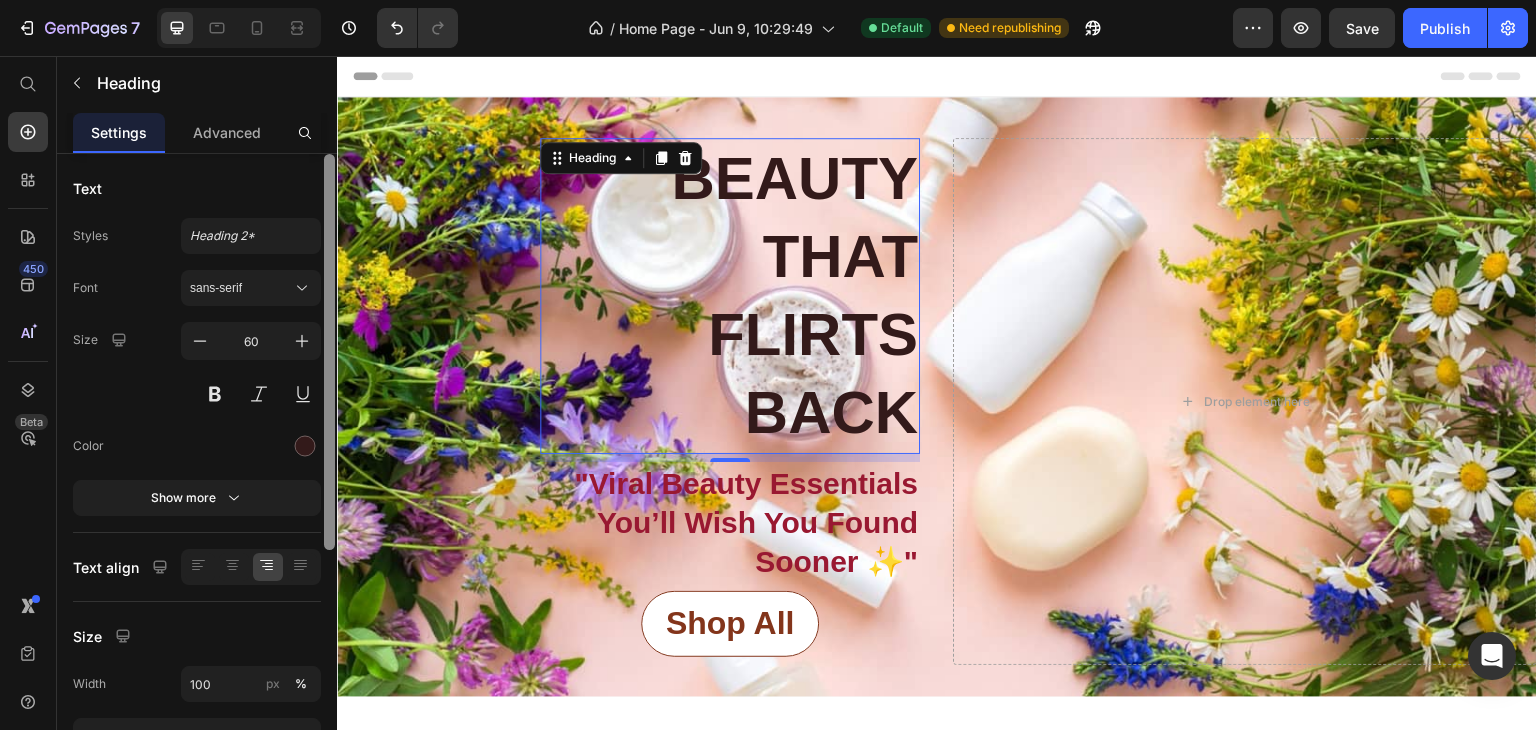 drag, startPoint x: 665, startPoint y: 534, endPoint x: 338, endPoint y: 154, distance: 501.32724 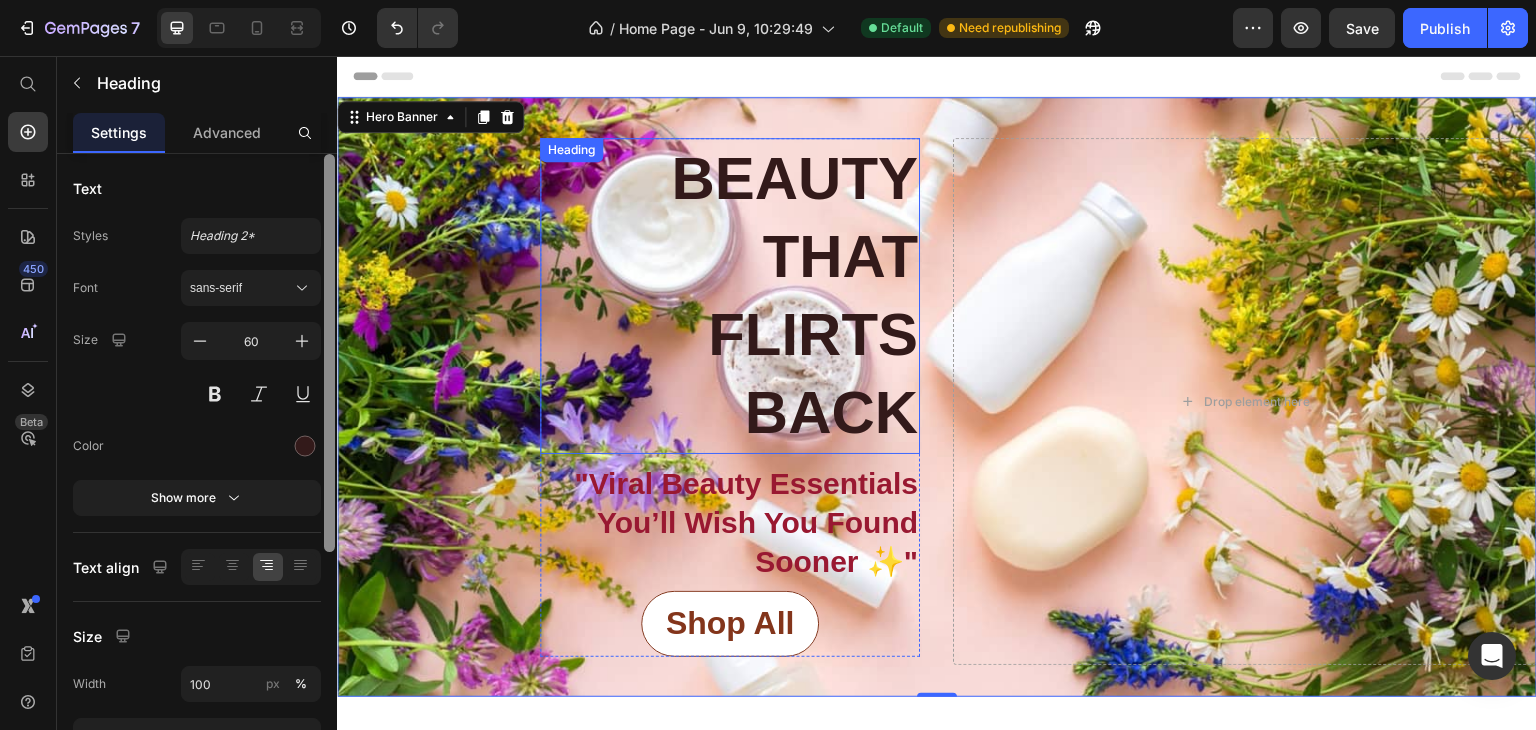 click on "BEAUTY THAT FLIRTS BACK" at bounding box center [730, 296] 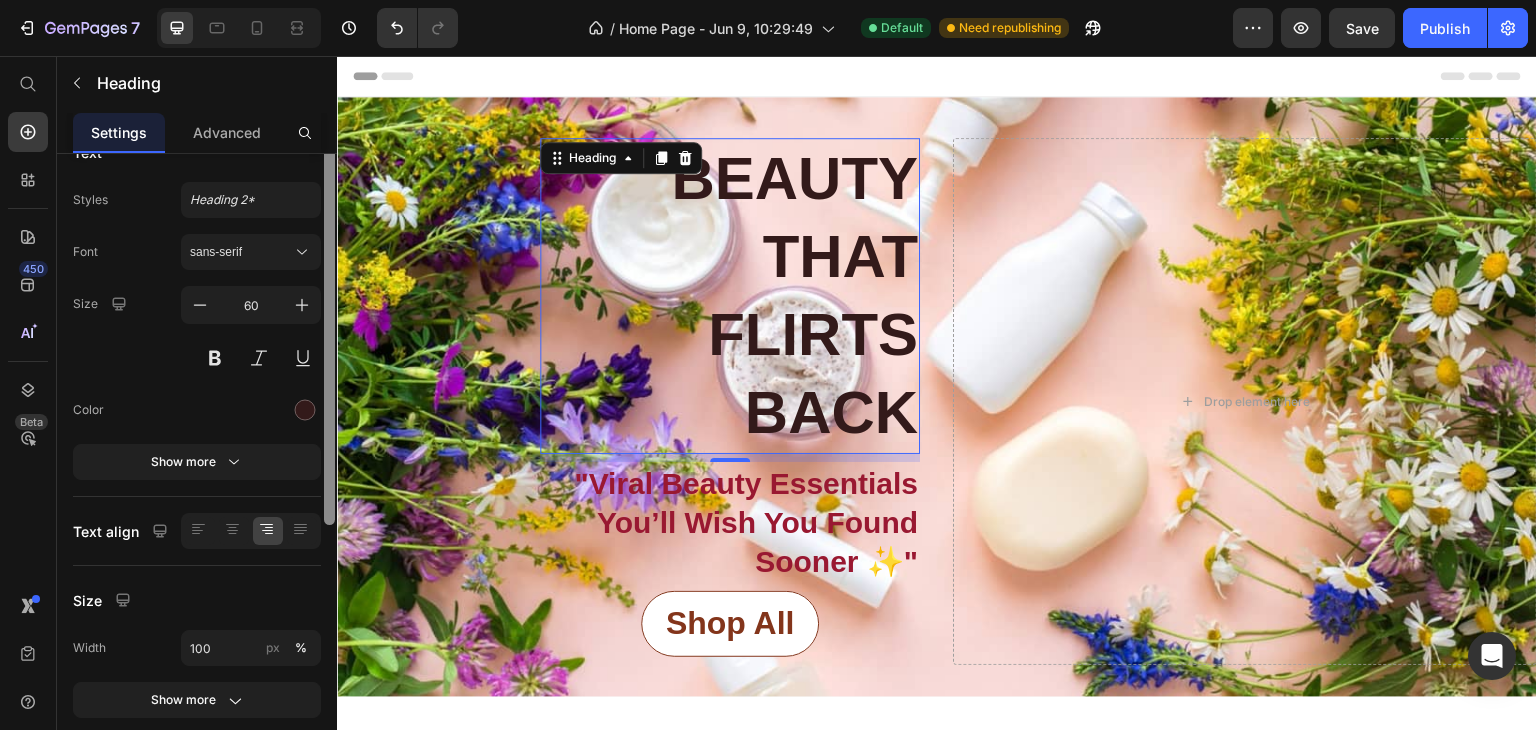 scroll, scrollTop: 0, scrollLeft: 0, axis: both 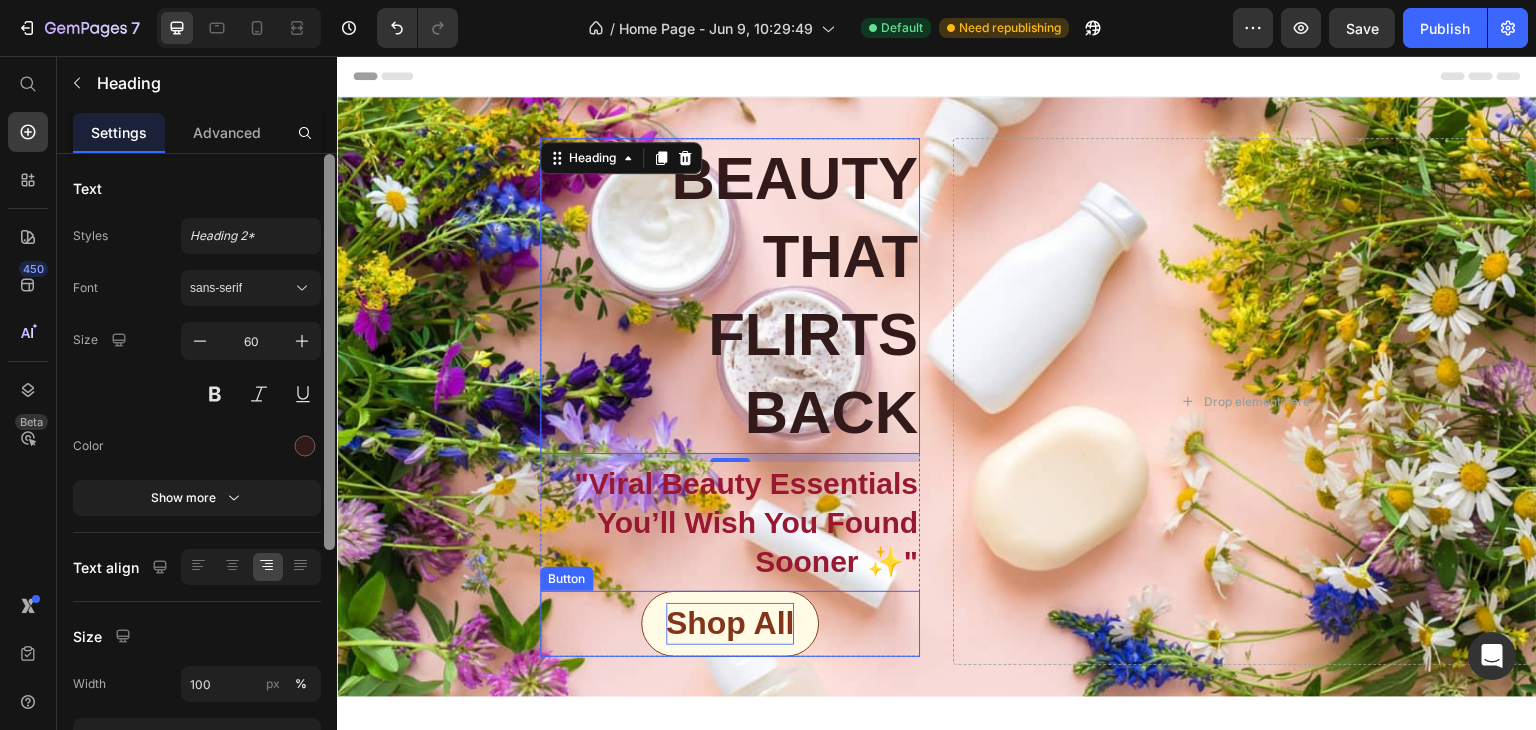 click on "Shop All" at bounding box center [730, 624] 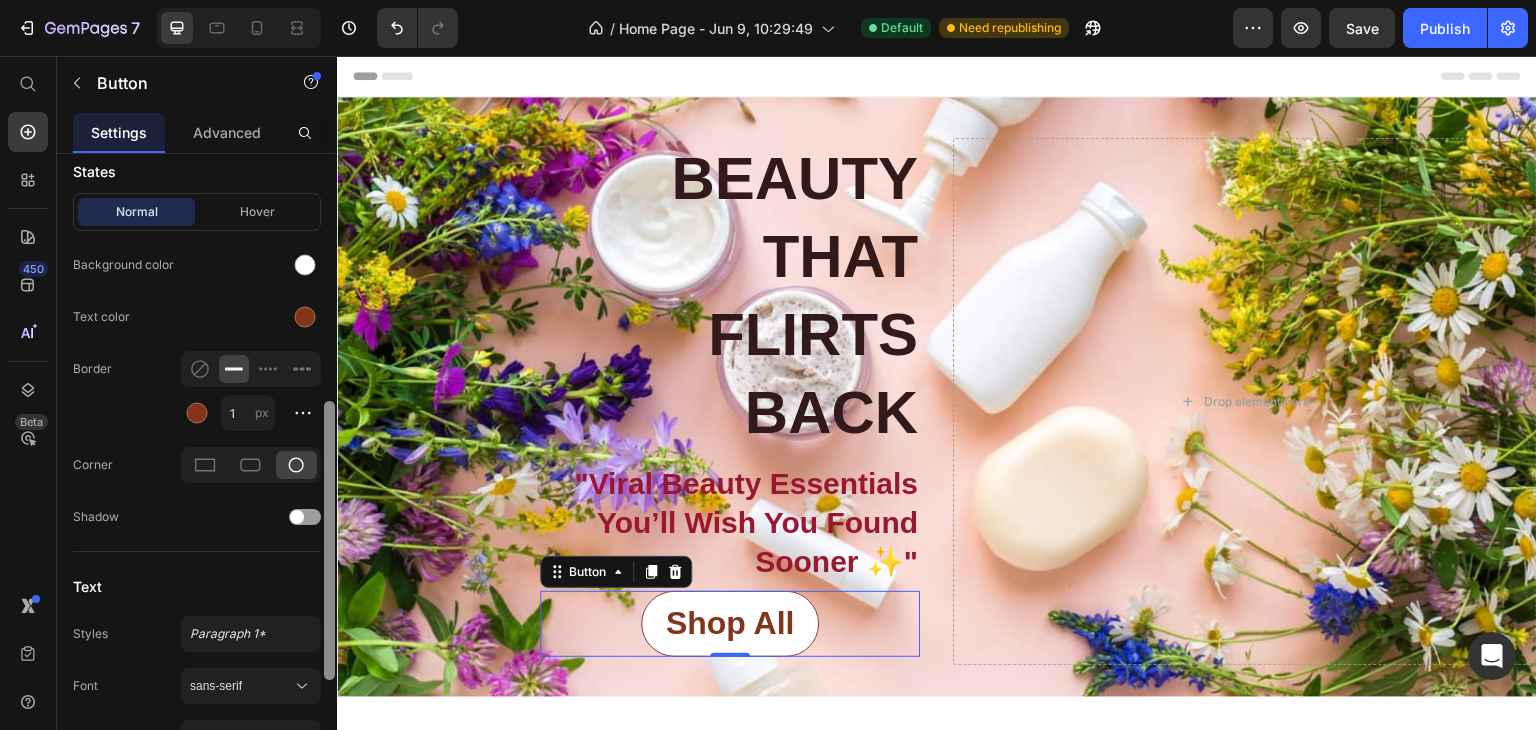 scroll, scrollTop: 530, scrollLeft: 0, axis: vertical 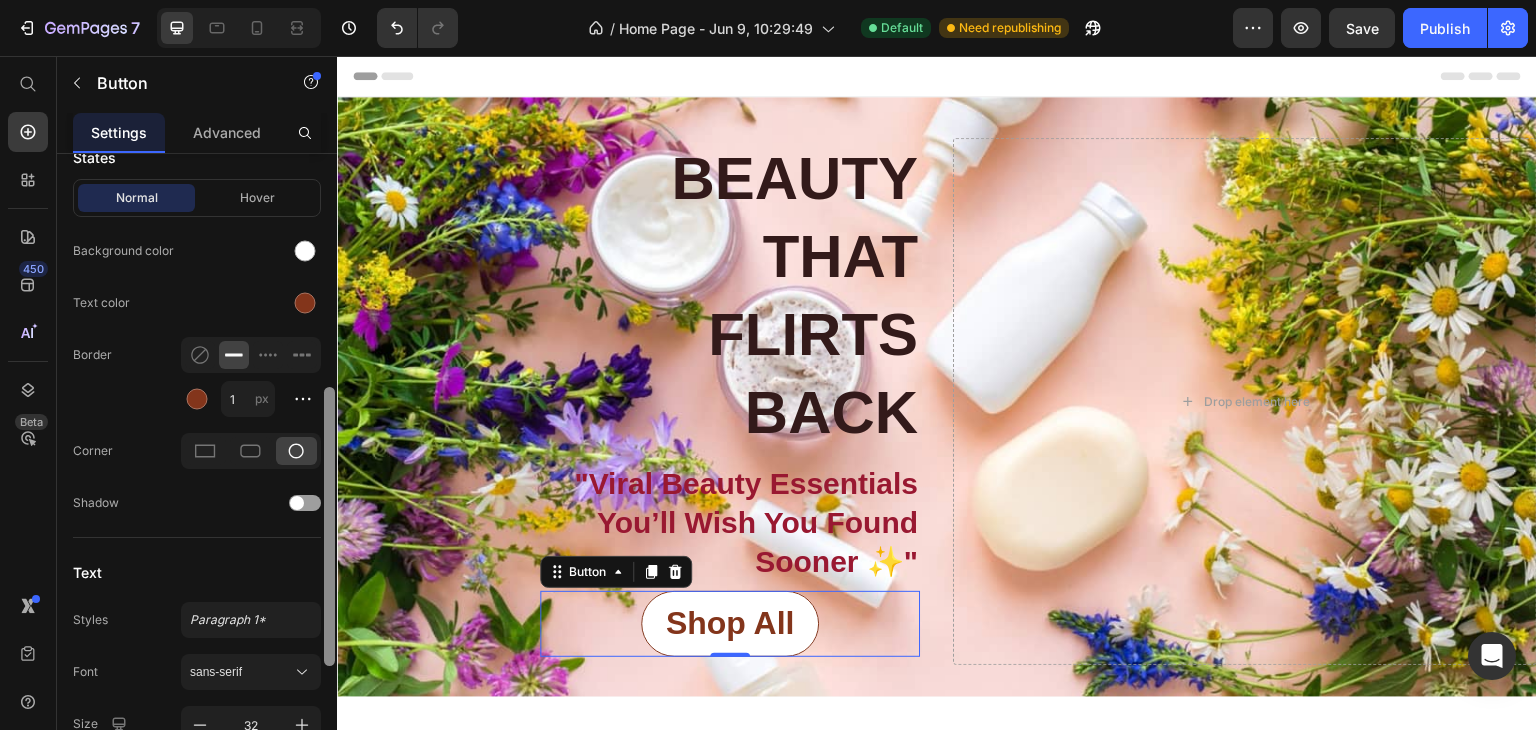 drag, startPoint x: 332, startPoint y: 370, endPoint x: 331, endPoint y: 514, distance: 144.00348 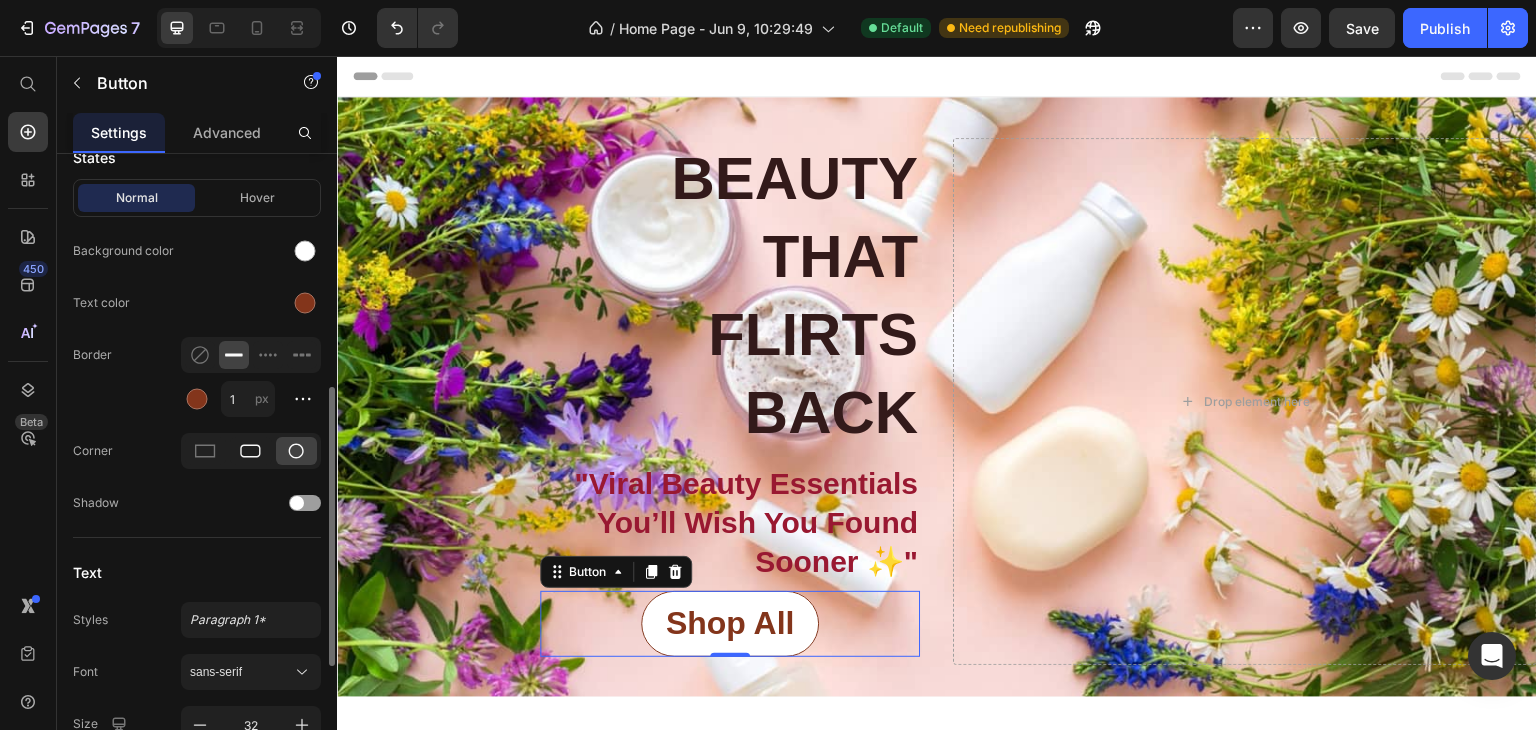 click 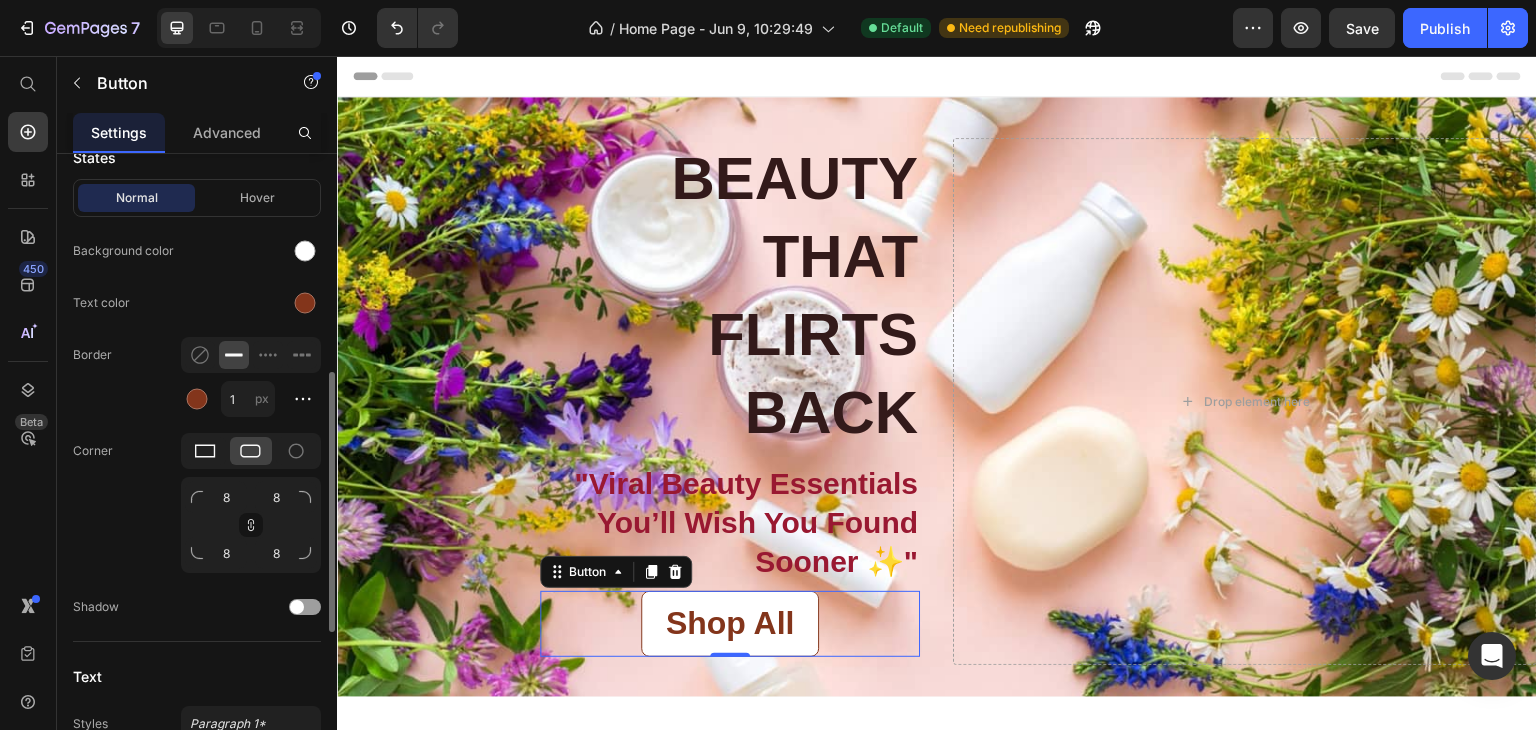 click 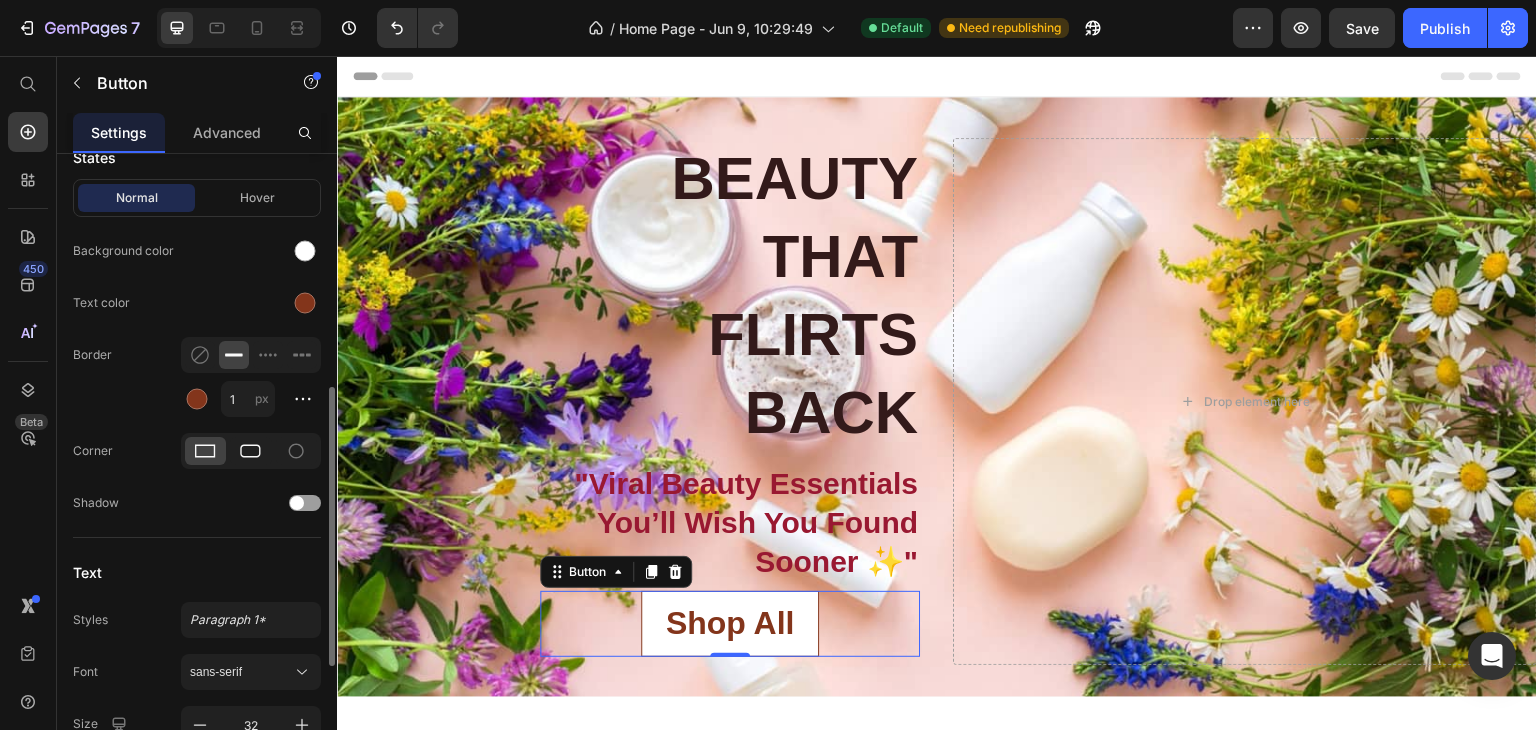 click 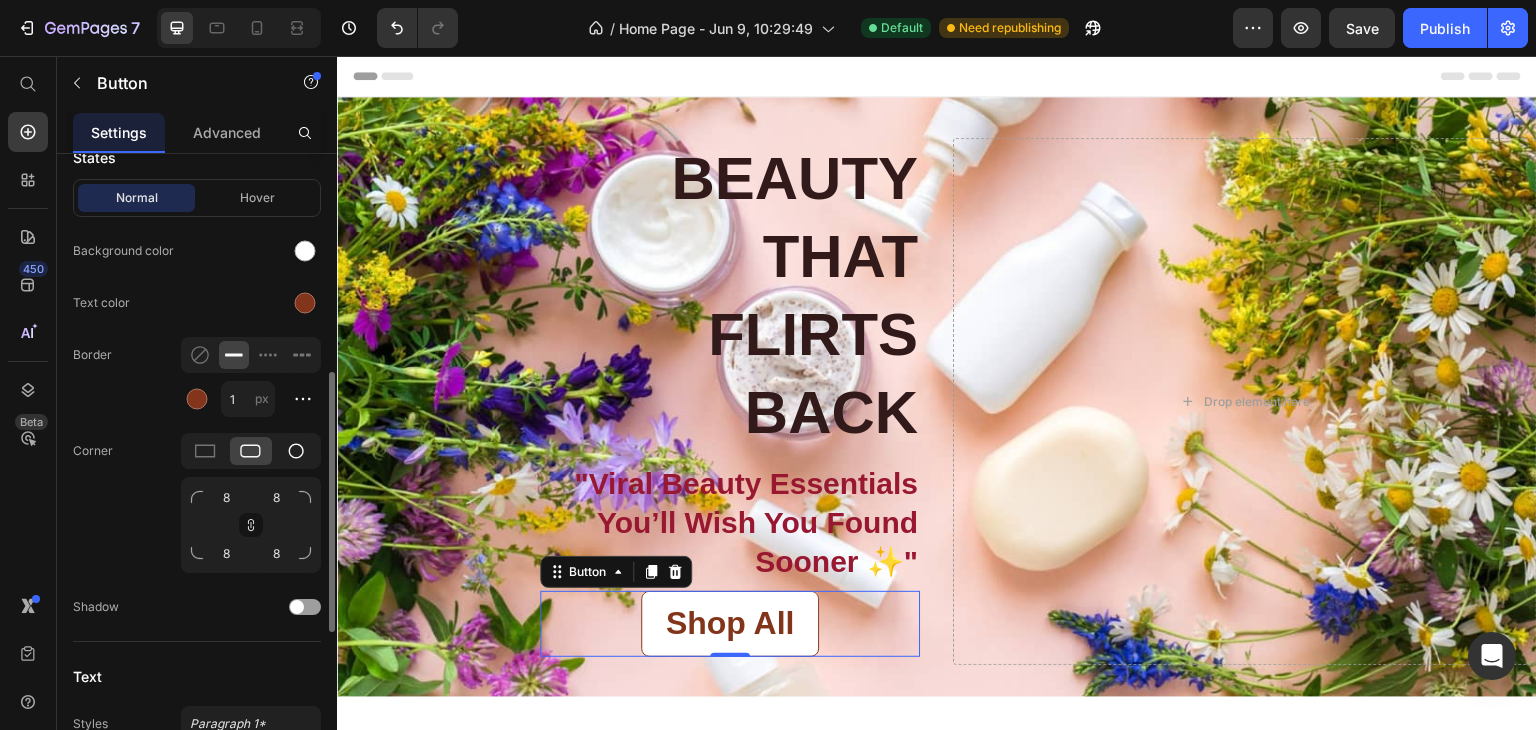 click 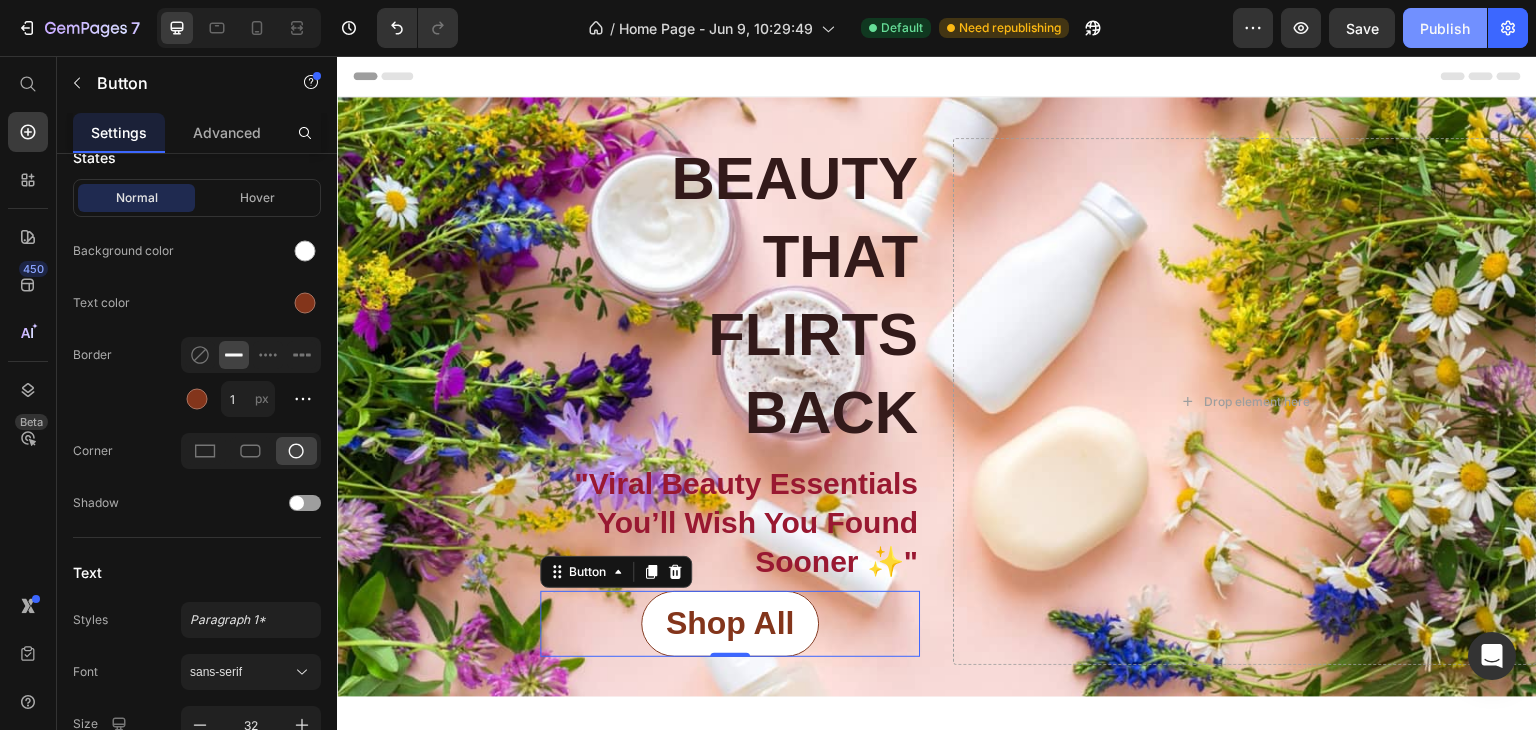 click on "Publish" at bounding box center (1445, 28) 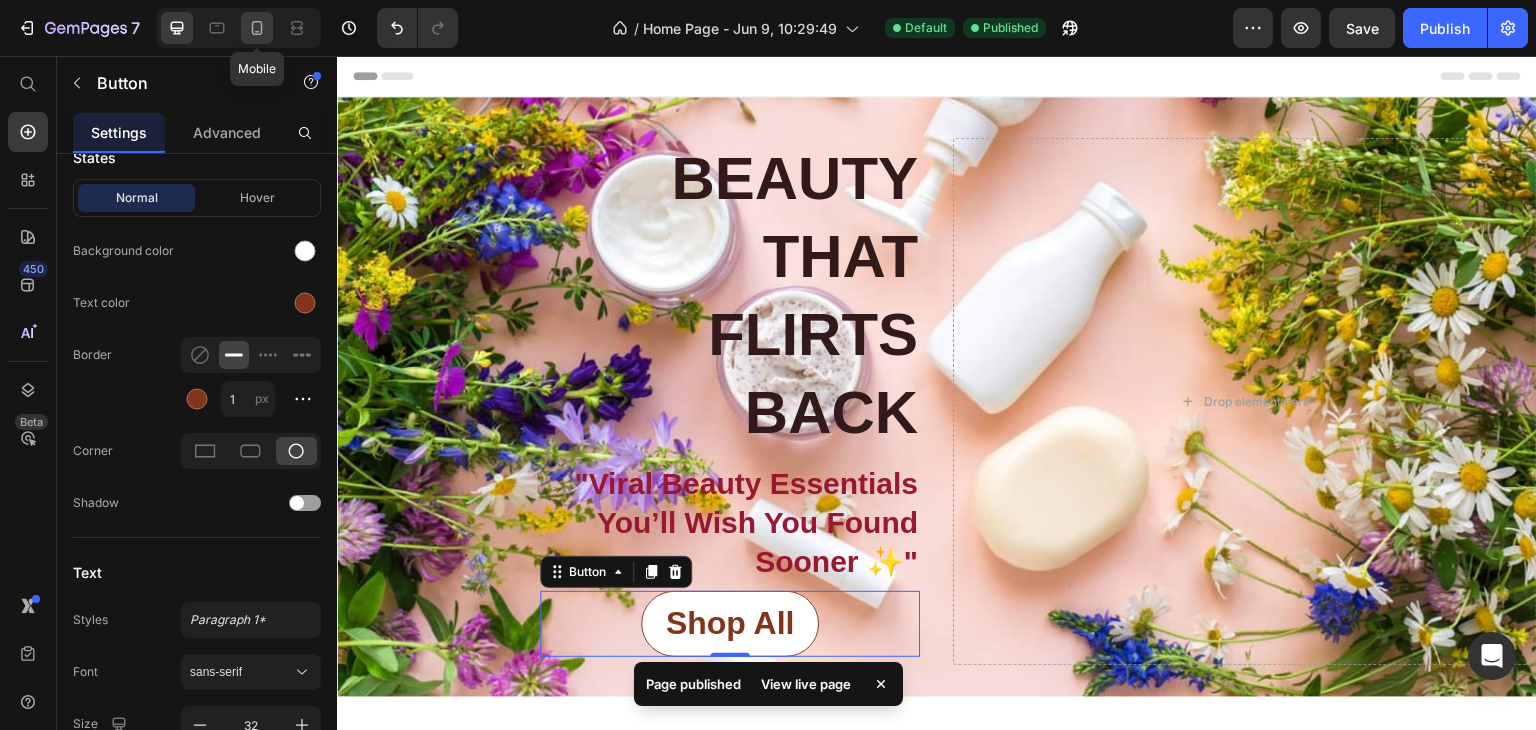 click 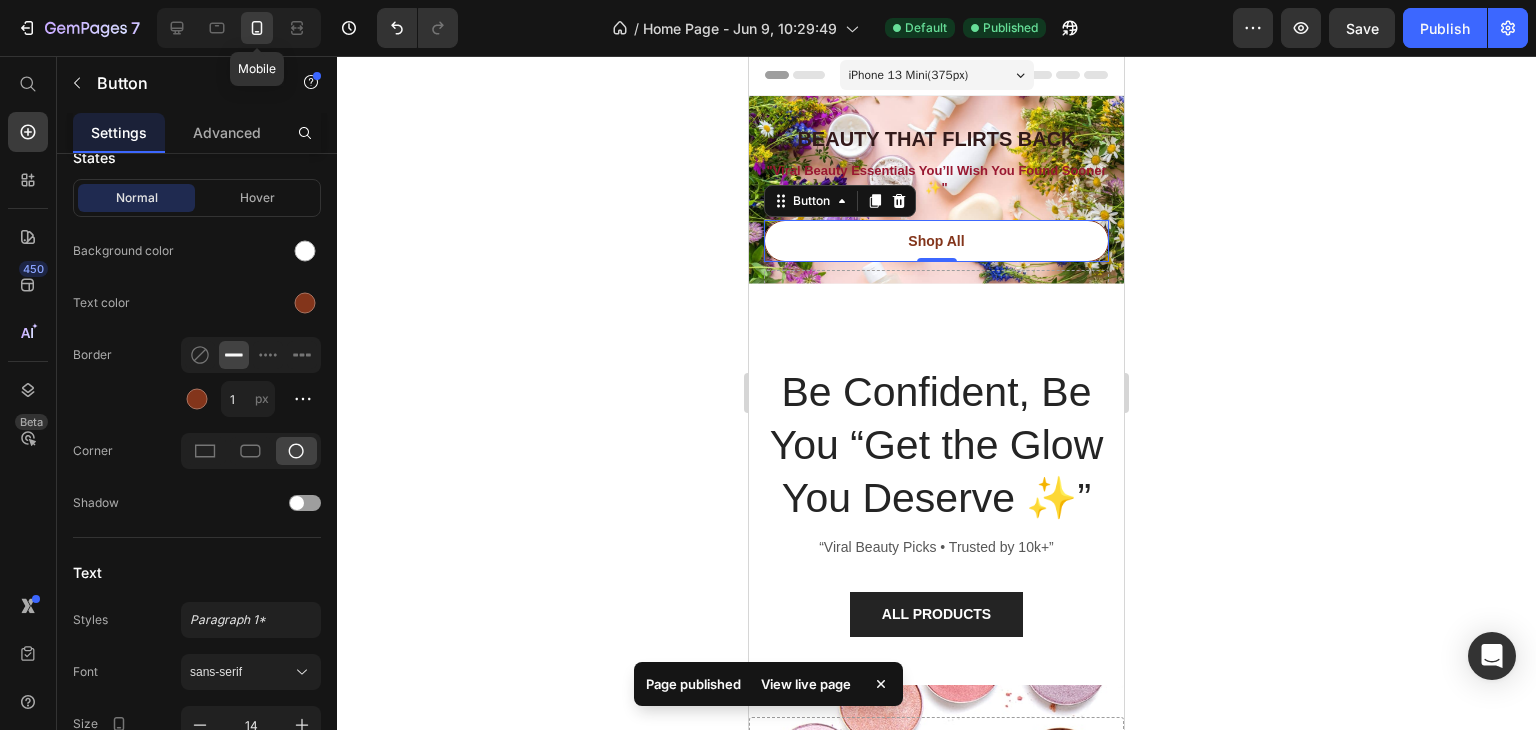scroll, scrollTop: 94, scrollLeft: 0, axis: vertical 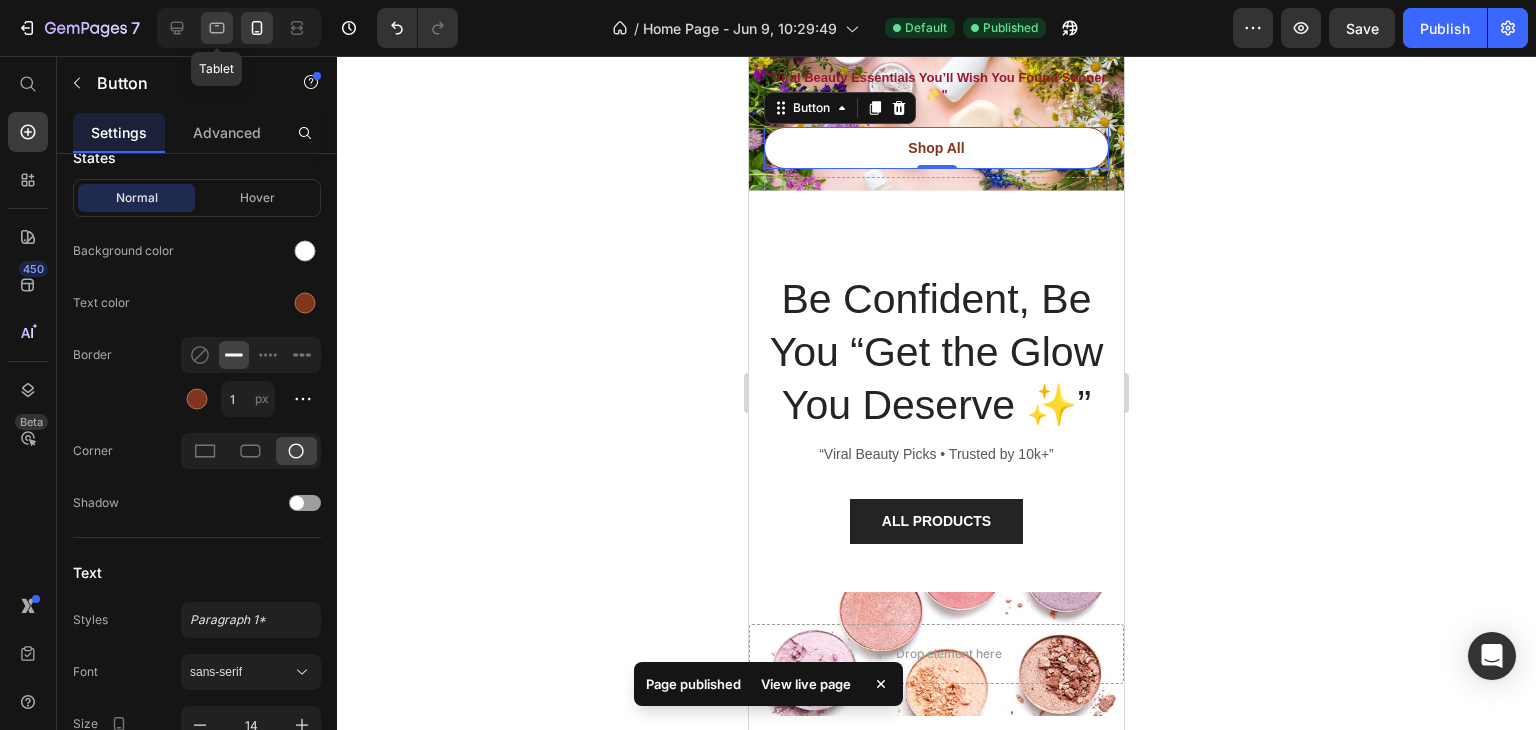 click 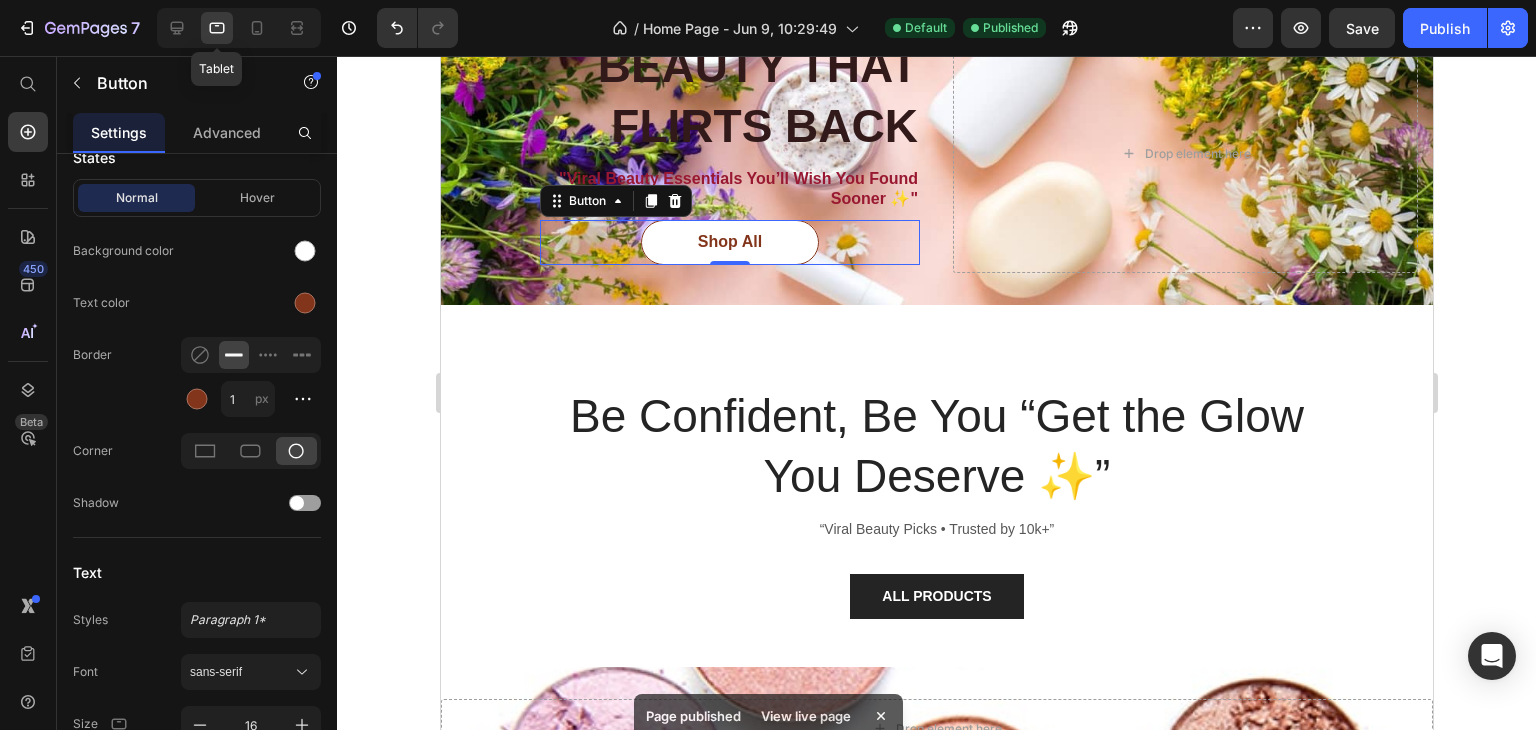 scroll, scrollTop: 188, scrollLeft: 0, axis: vertical 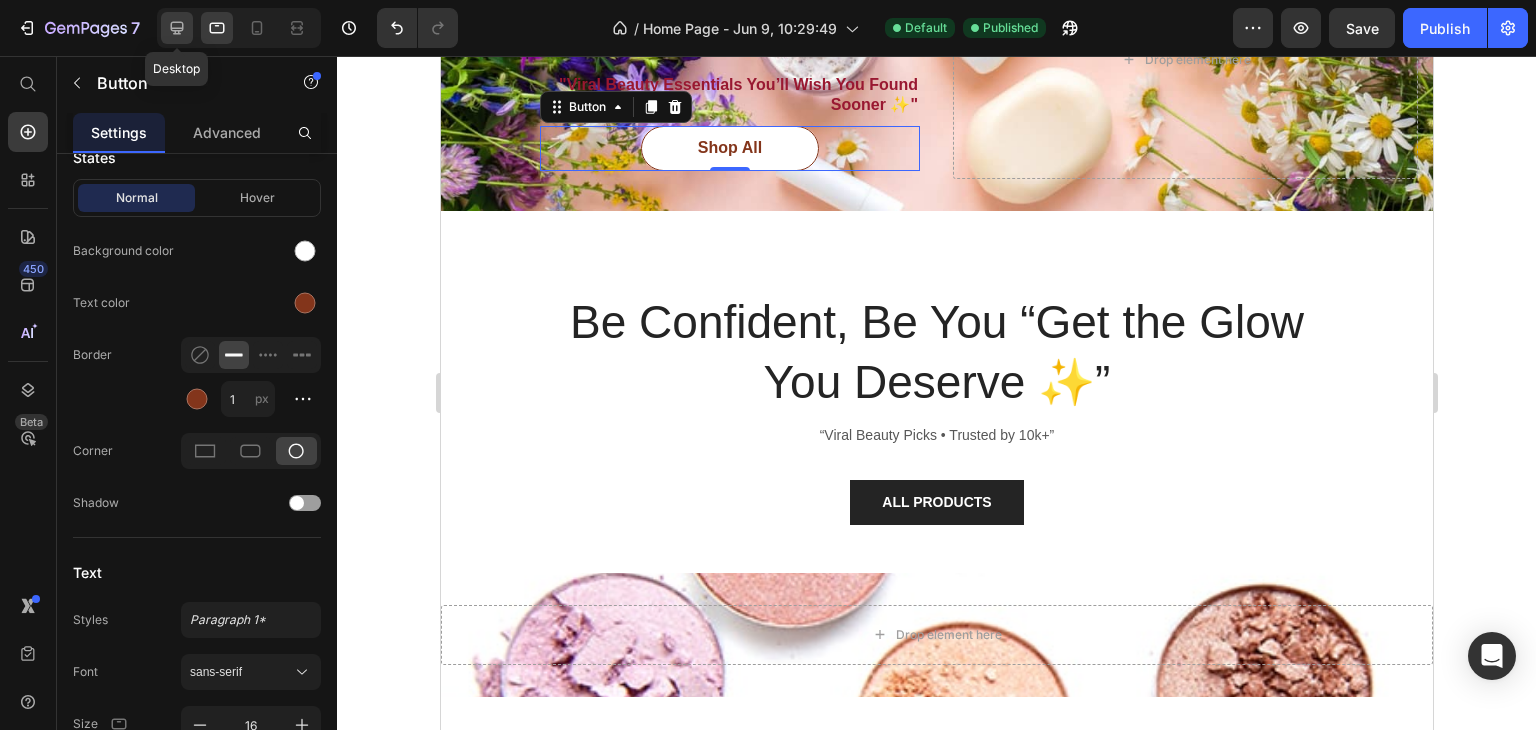 click 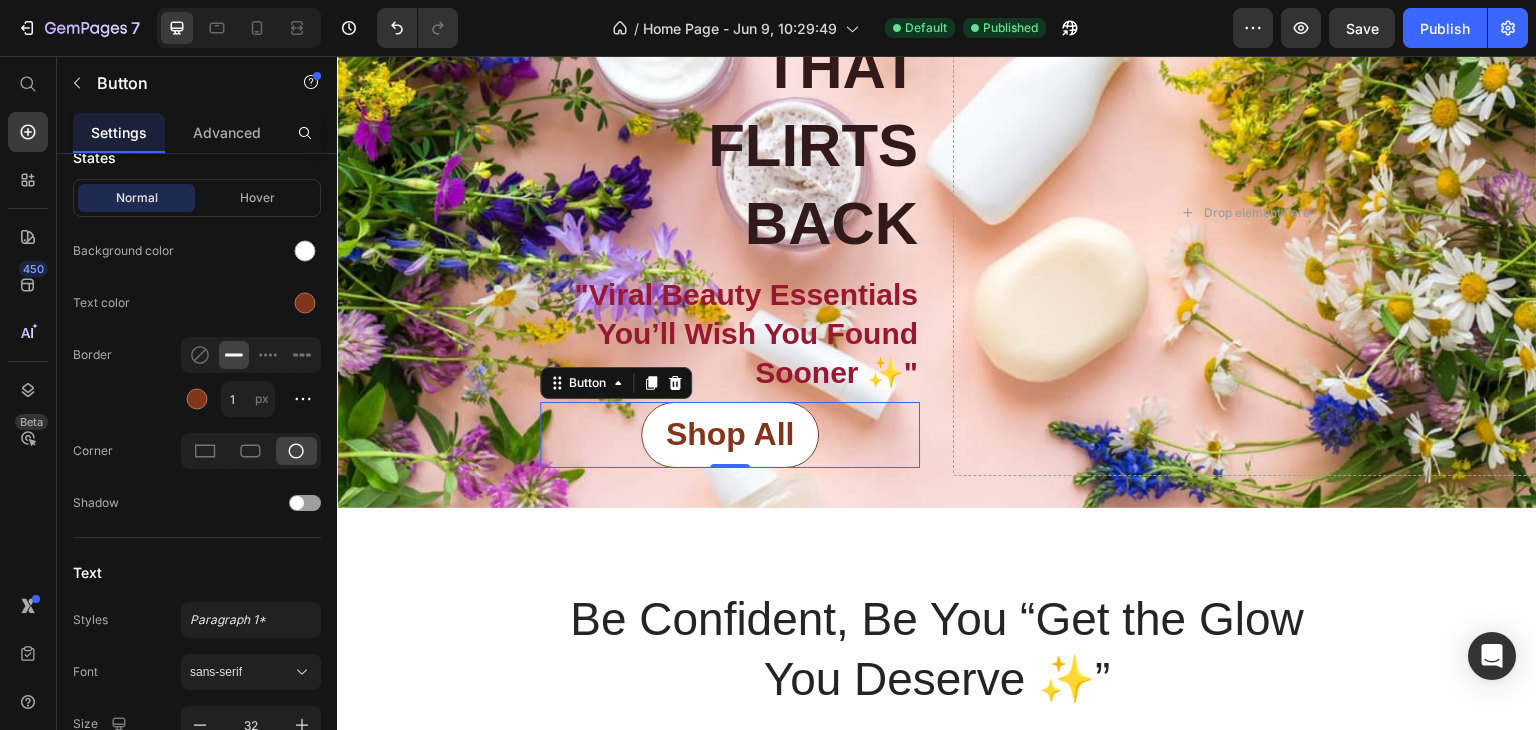 scroll, scrollTop: 457, scrollLeft: 0, axis: vertical 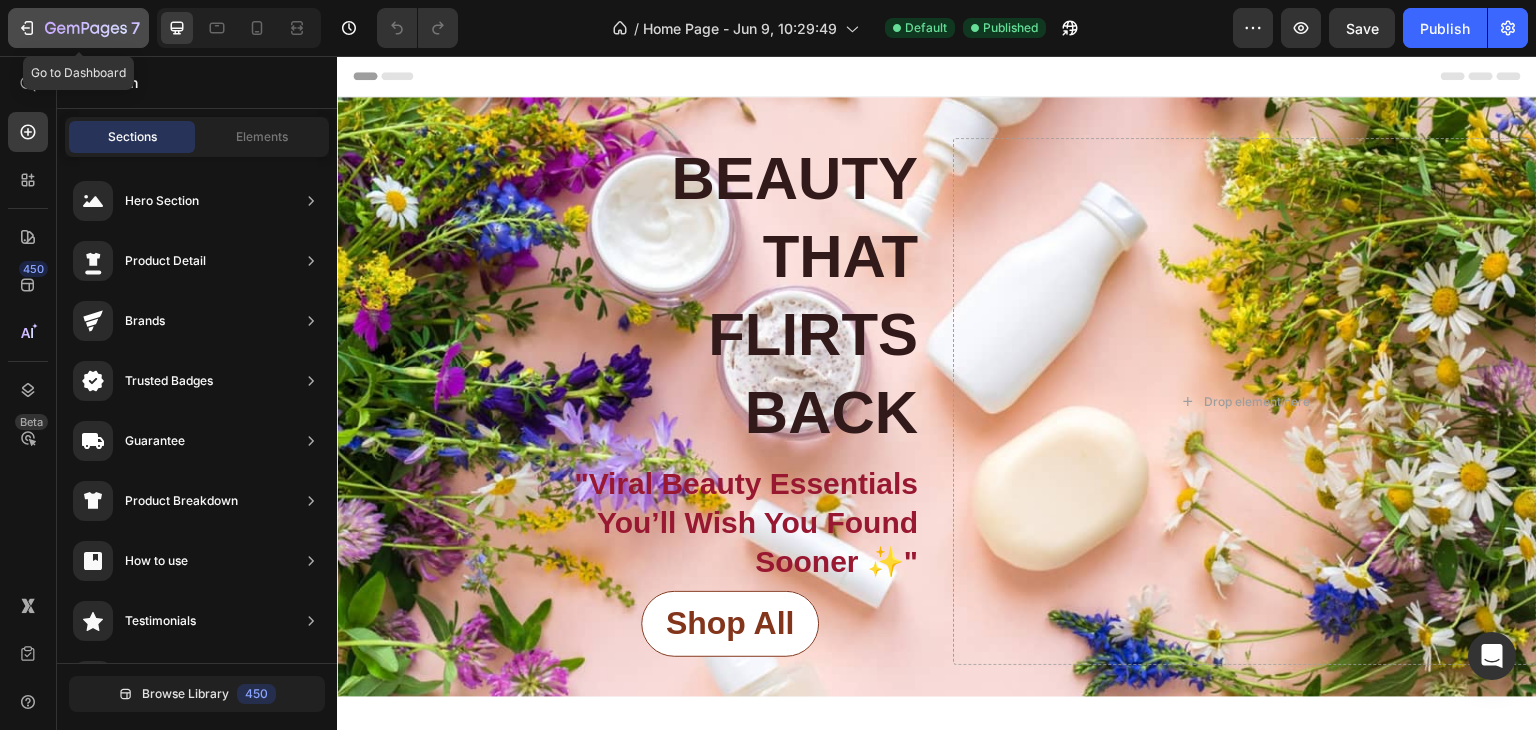 click 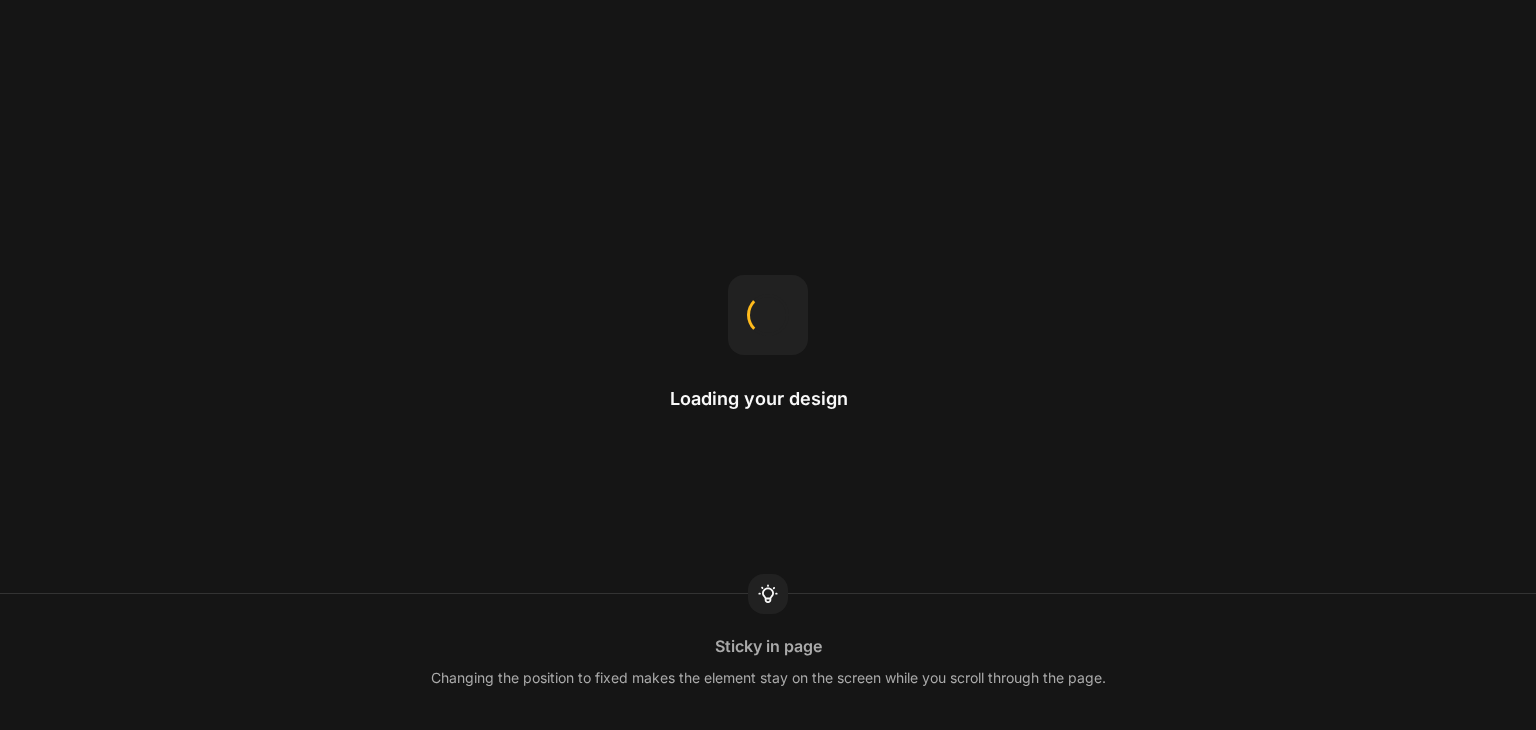 scroll, scrollTop: 0, scrollLeft: 0, axis: both 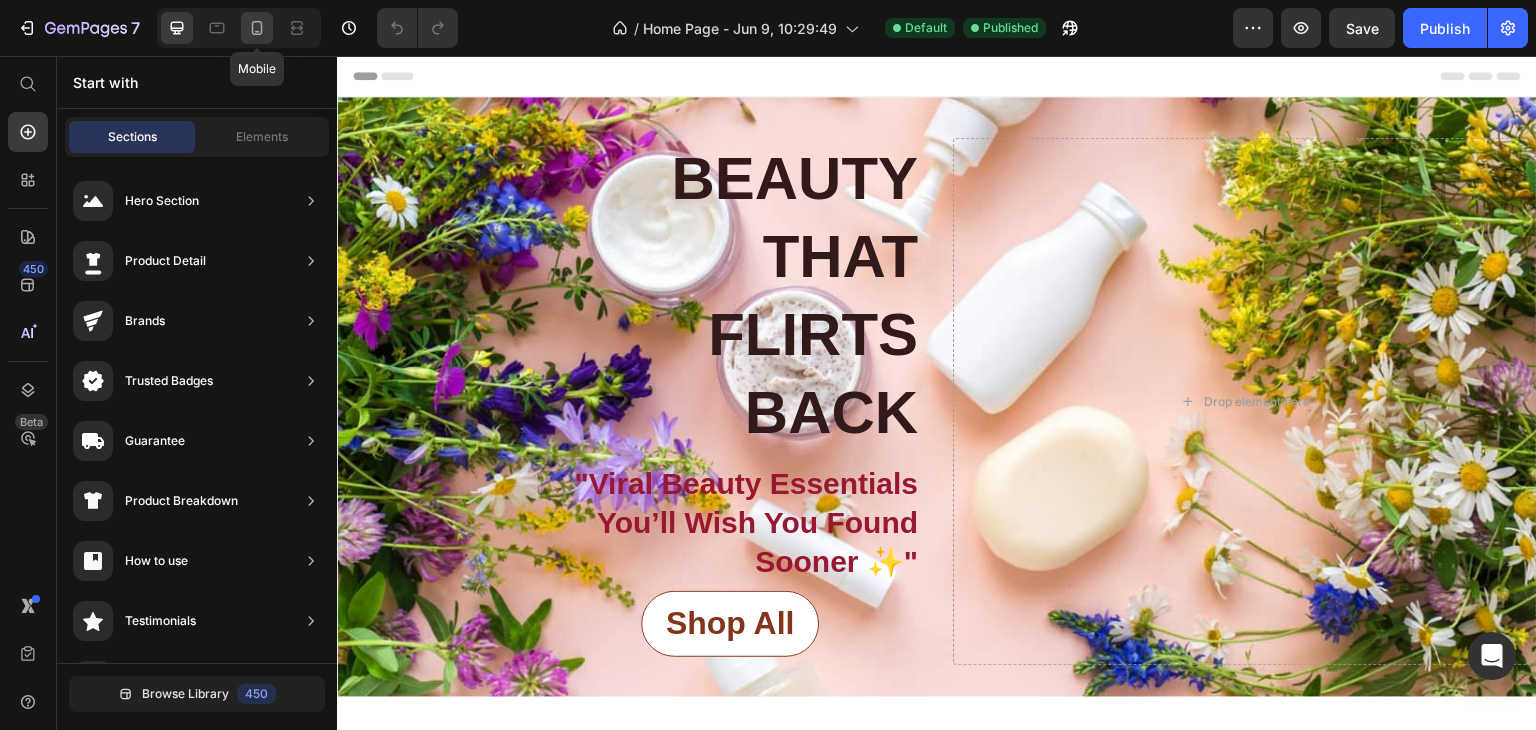 click 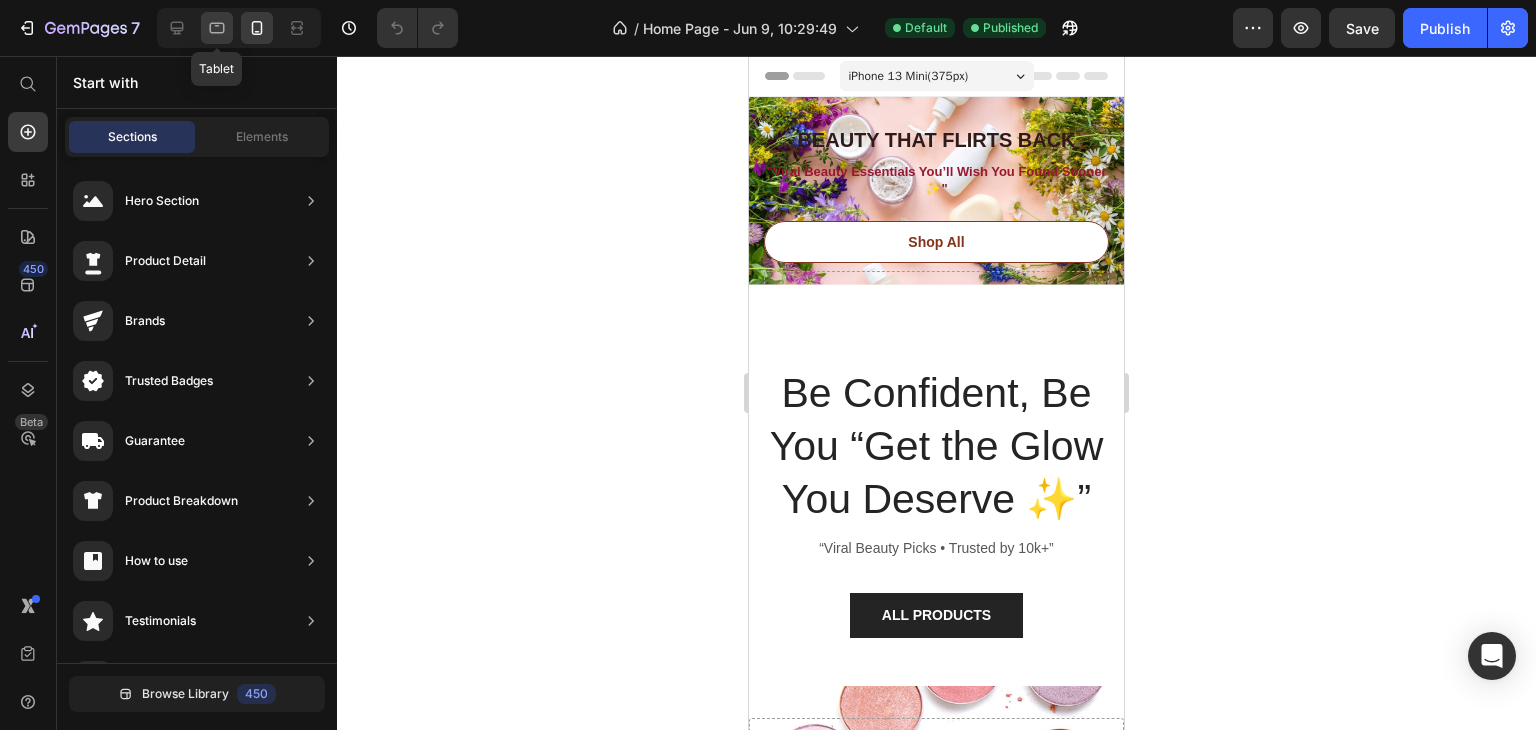 click 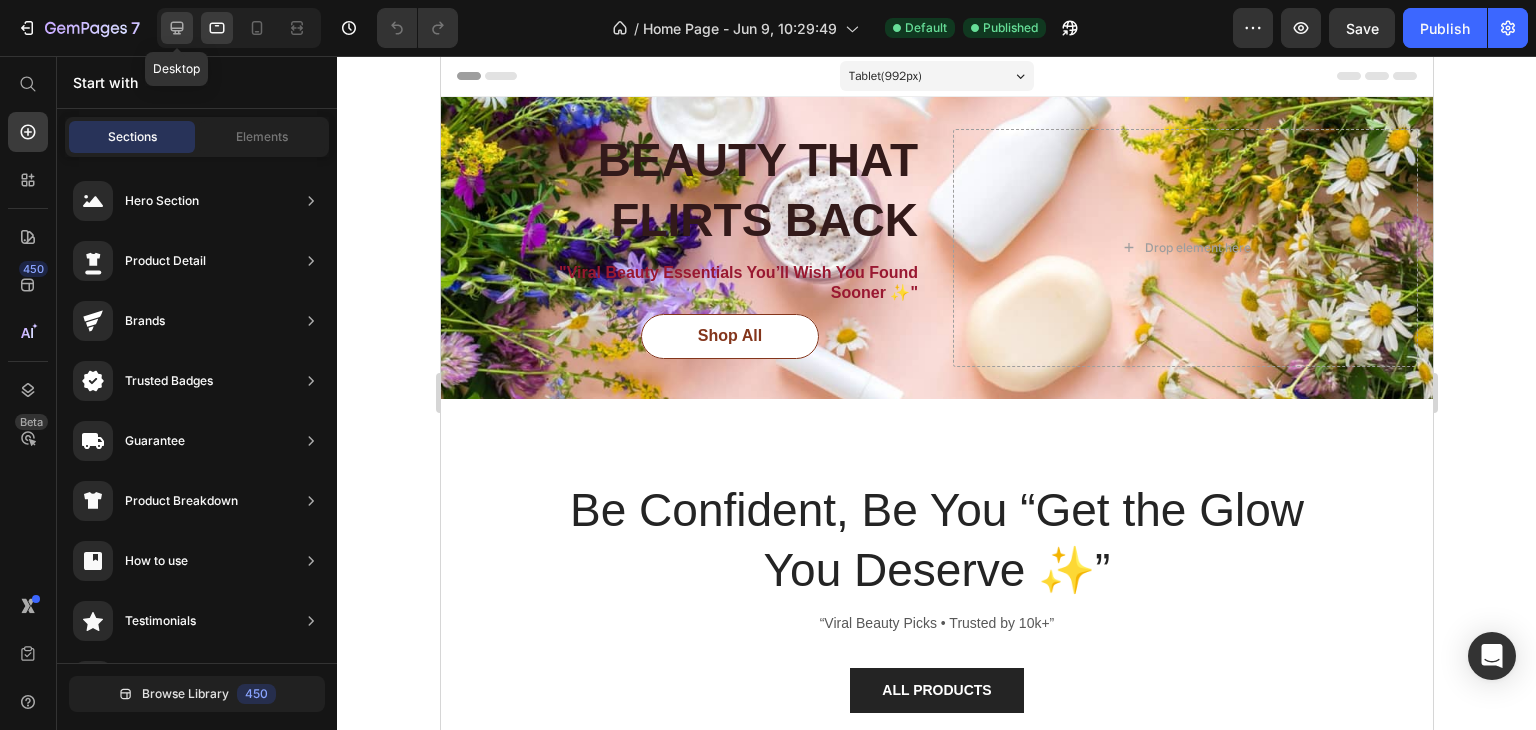 click 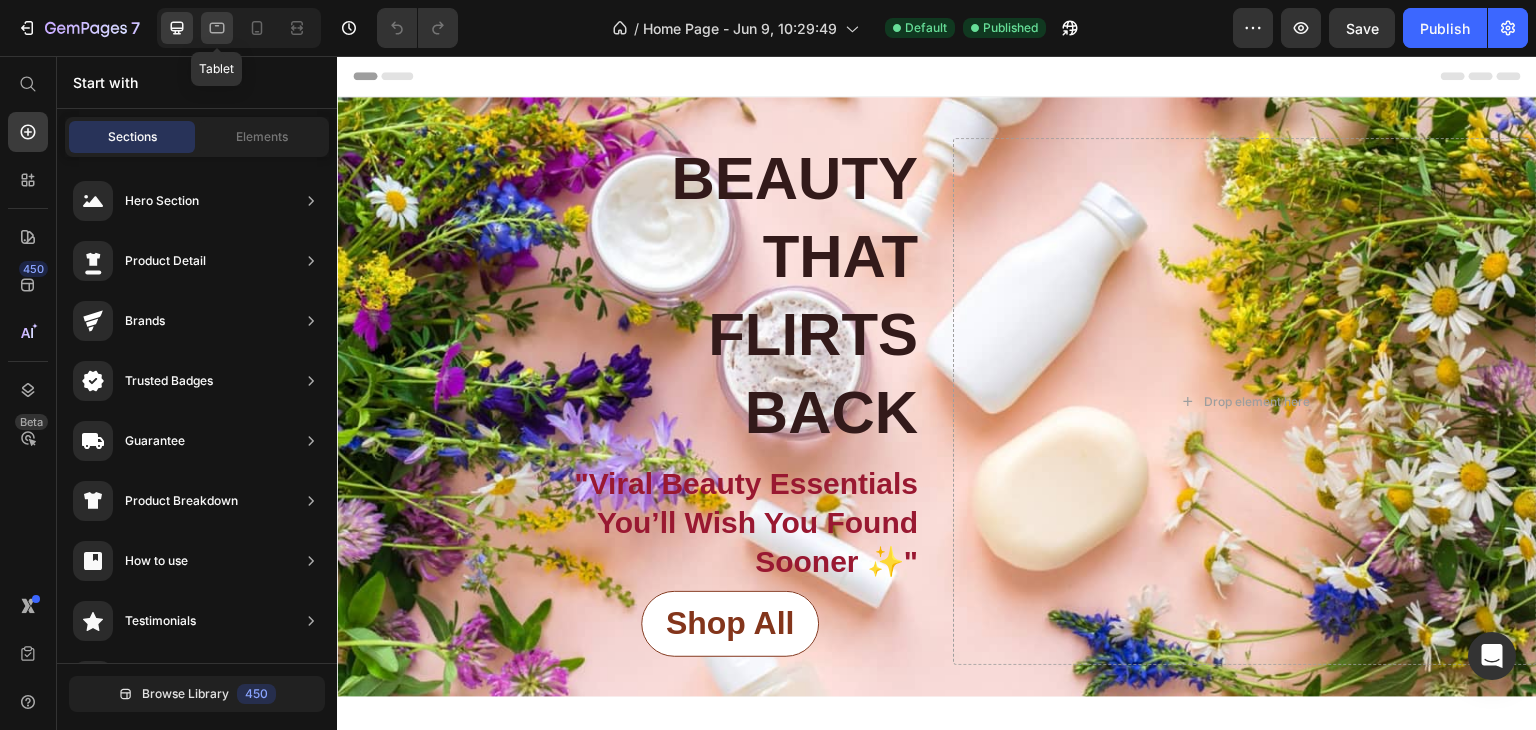 click 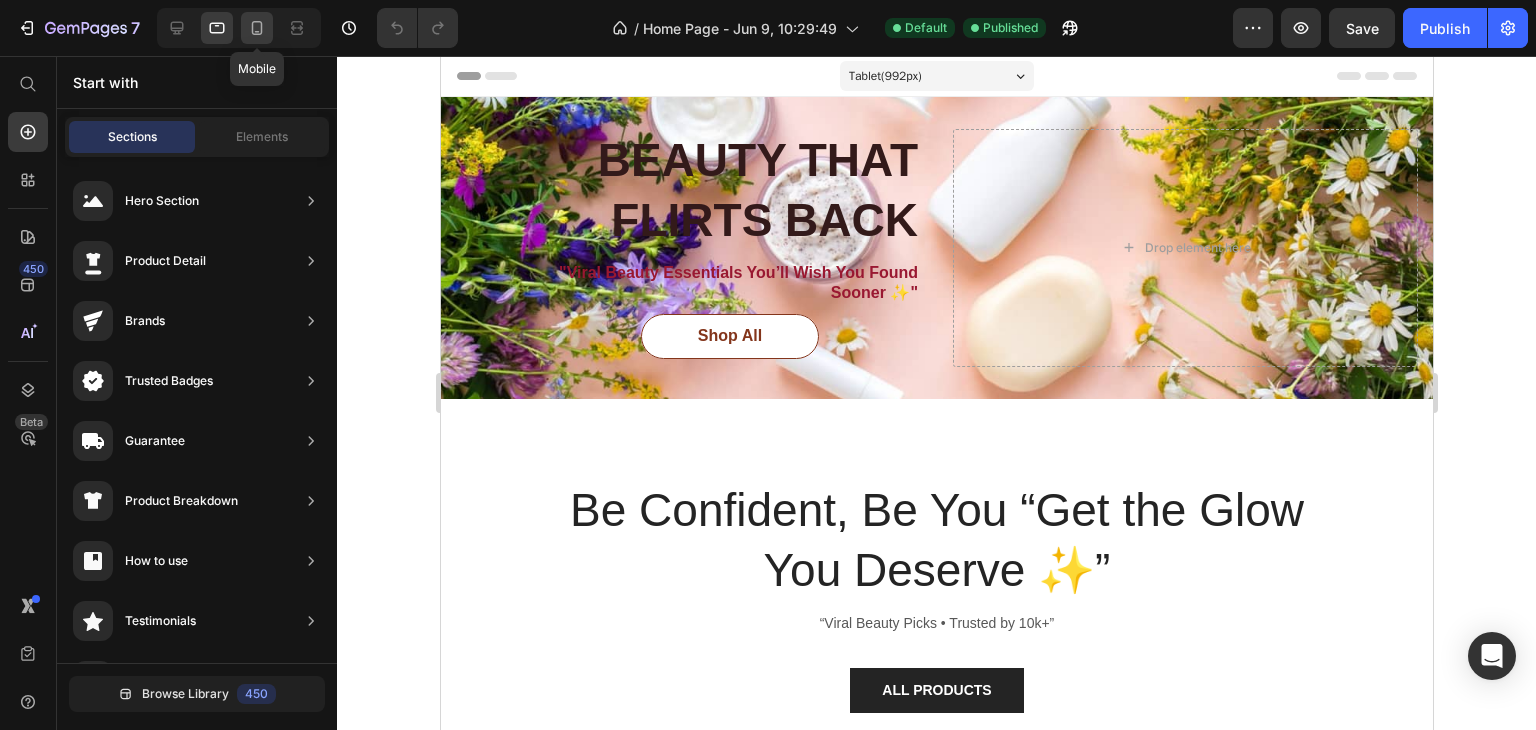 click 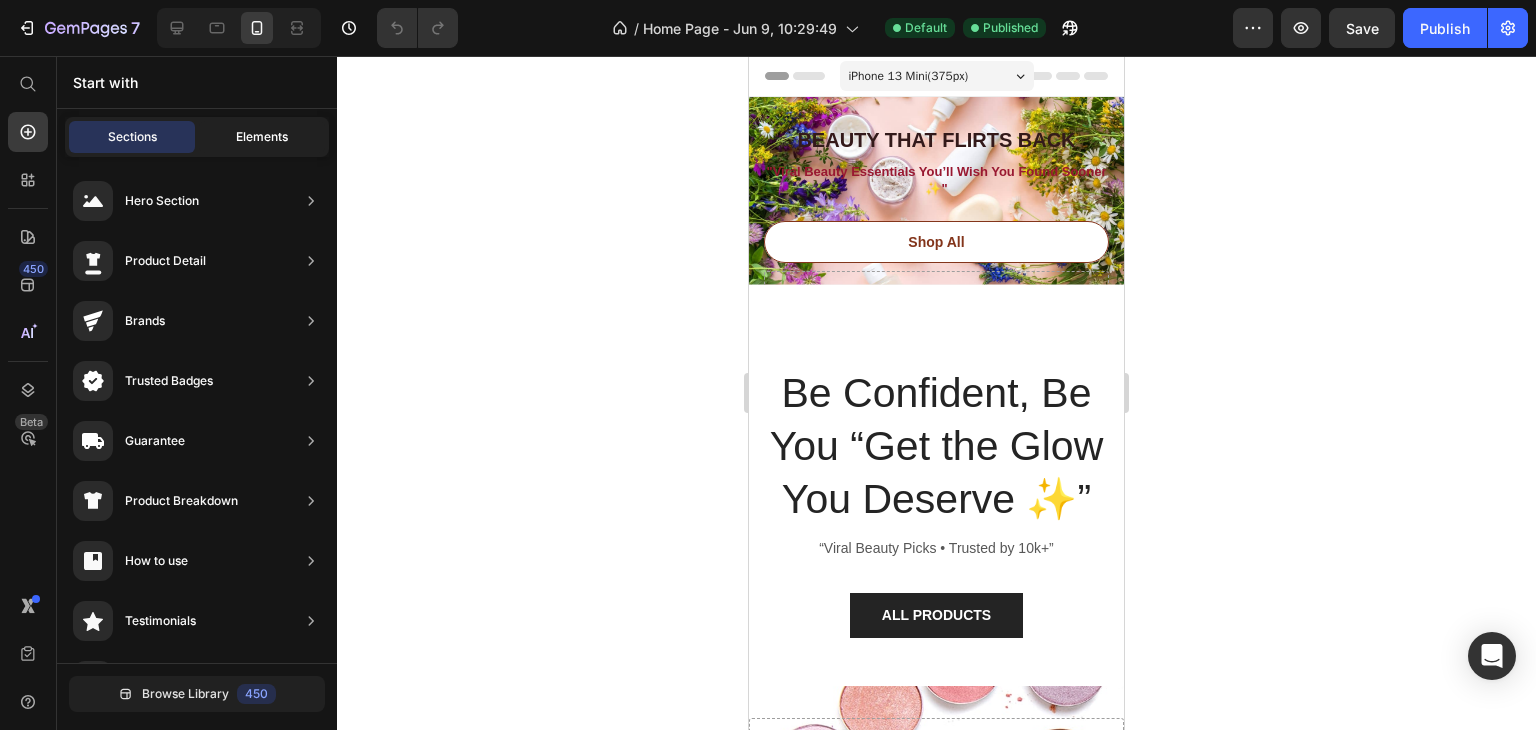 click on "Elements" 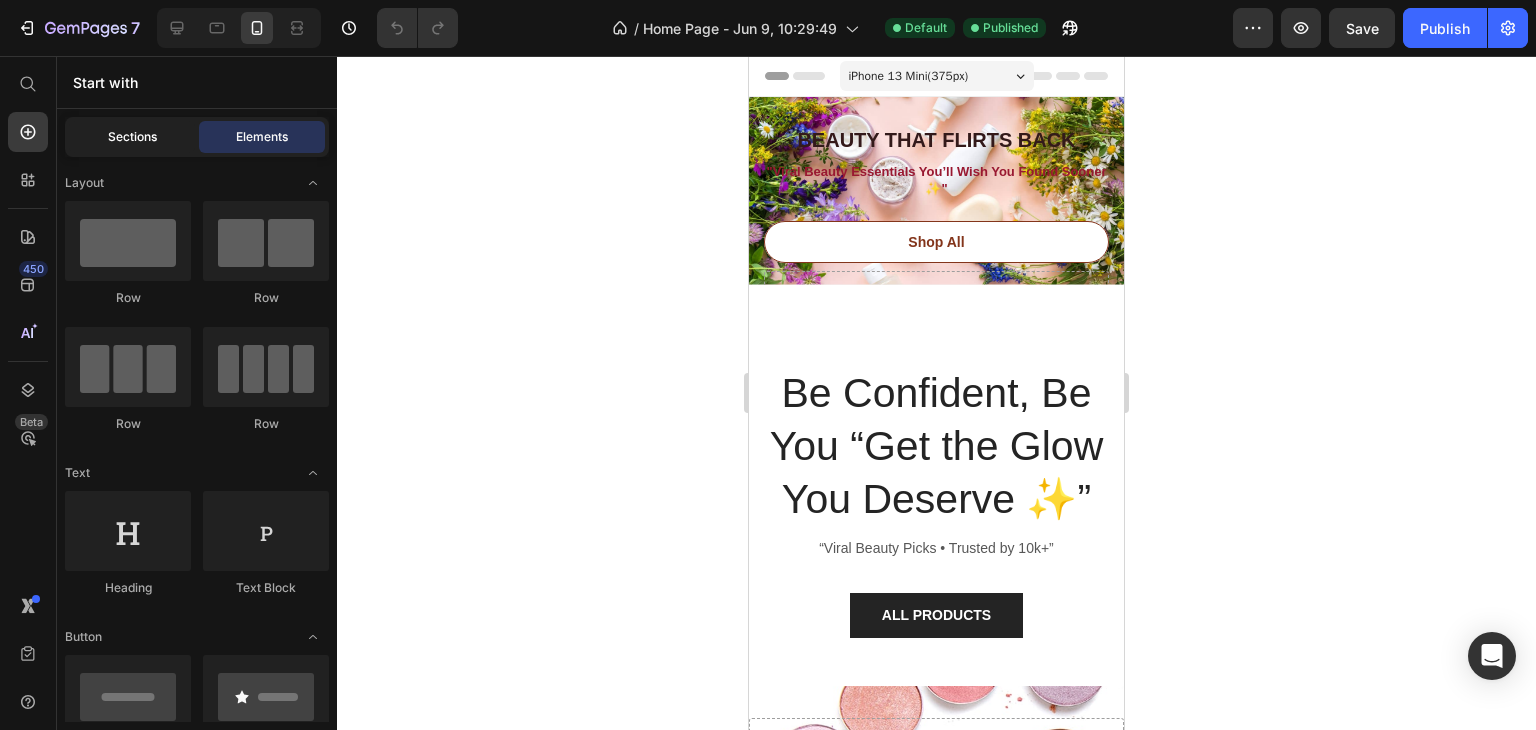 click on "Sections" 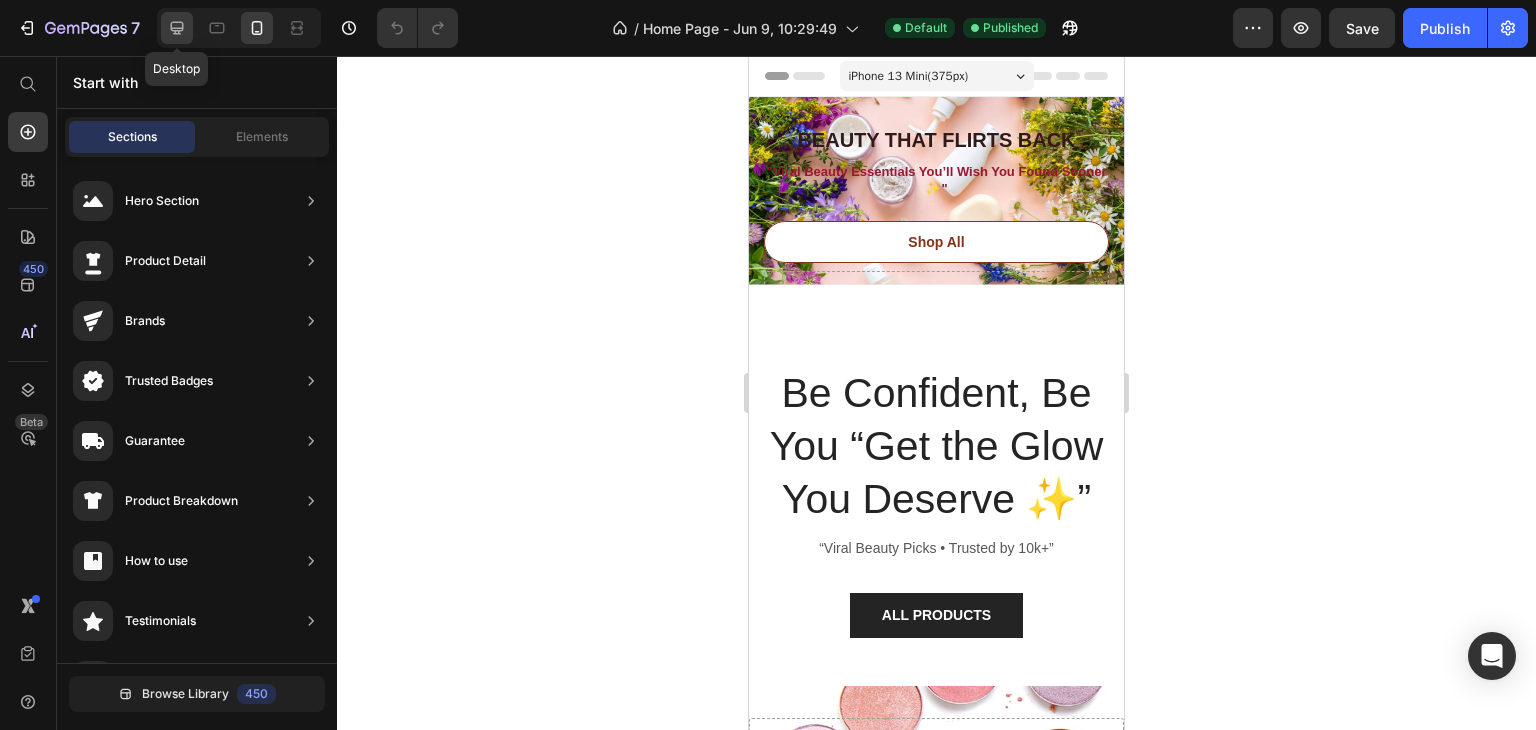 click 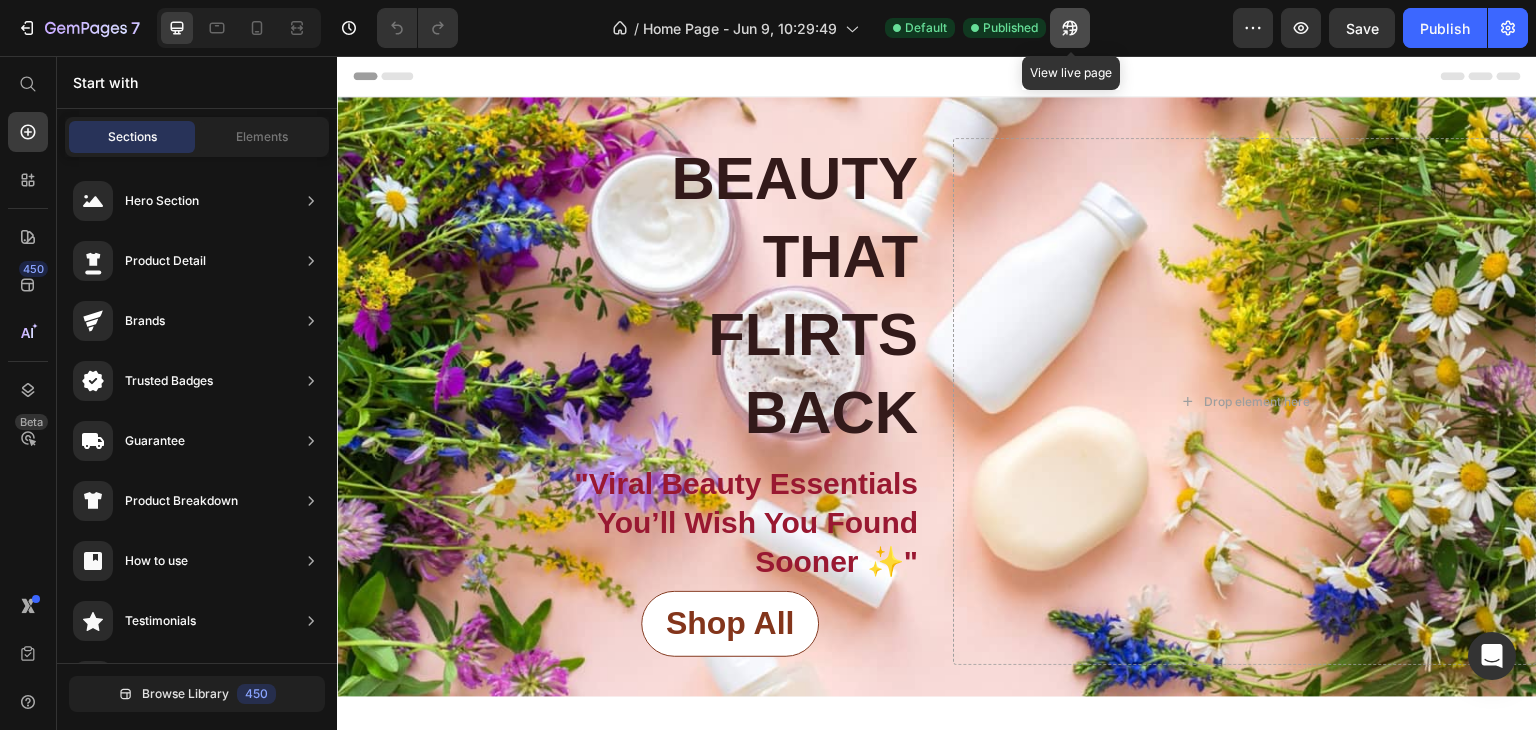 click 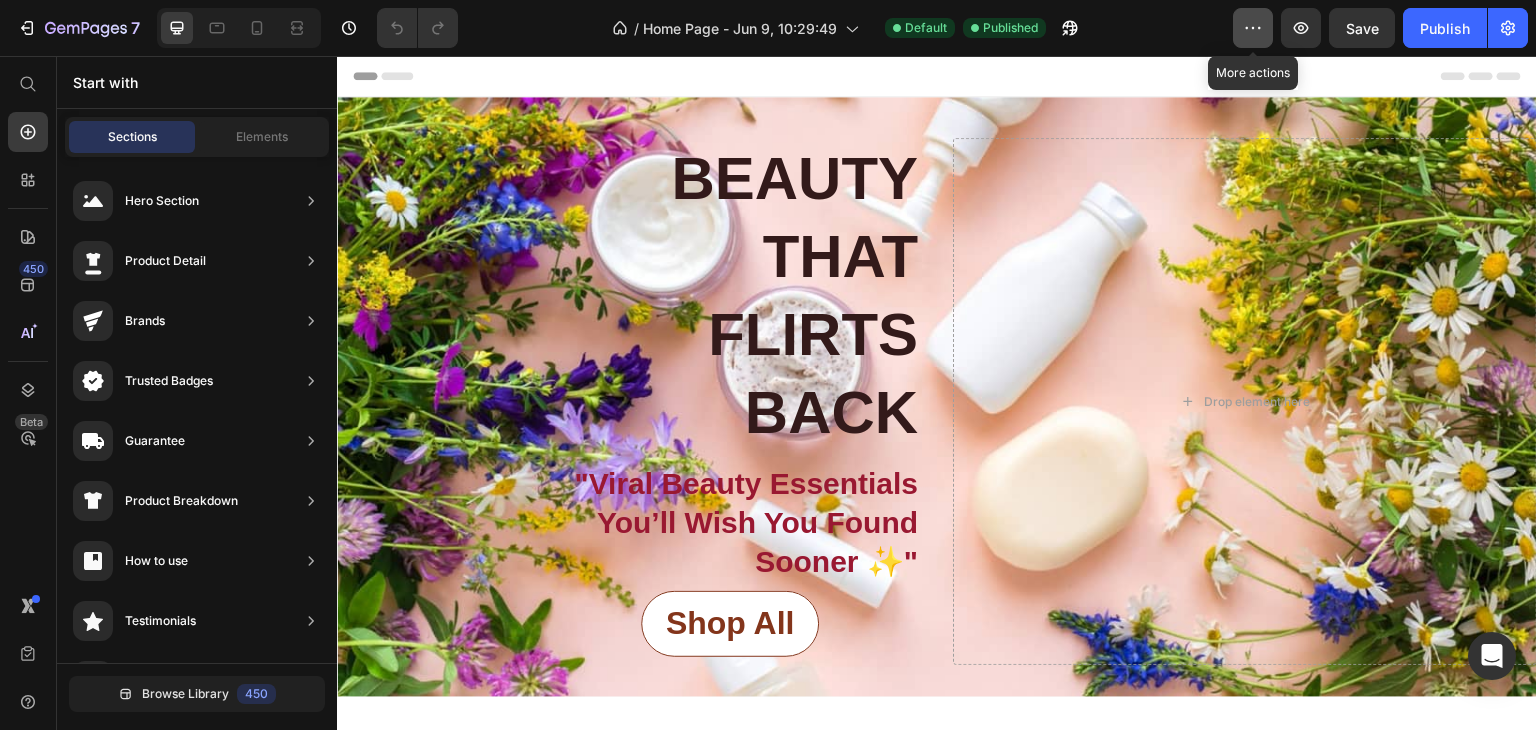 click 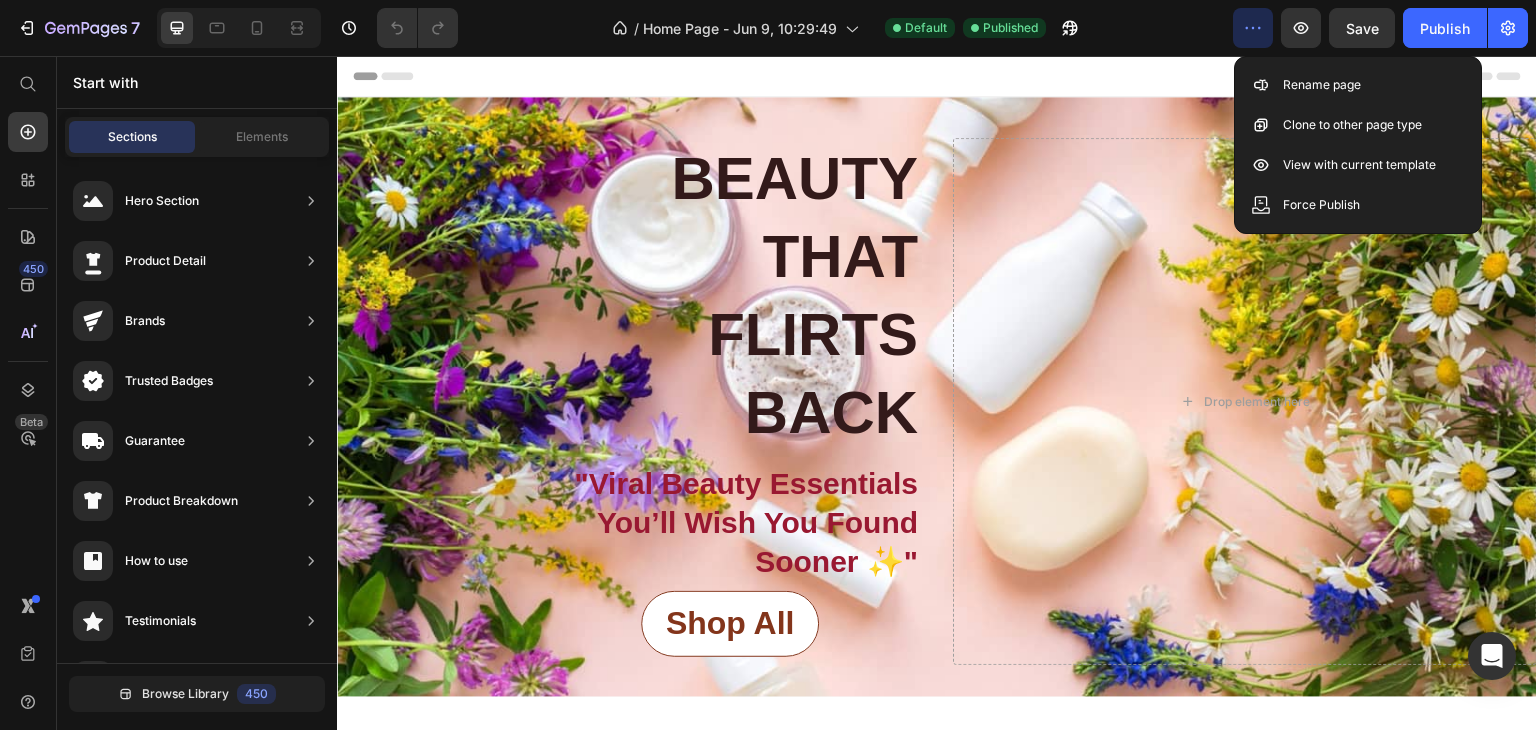 click 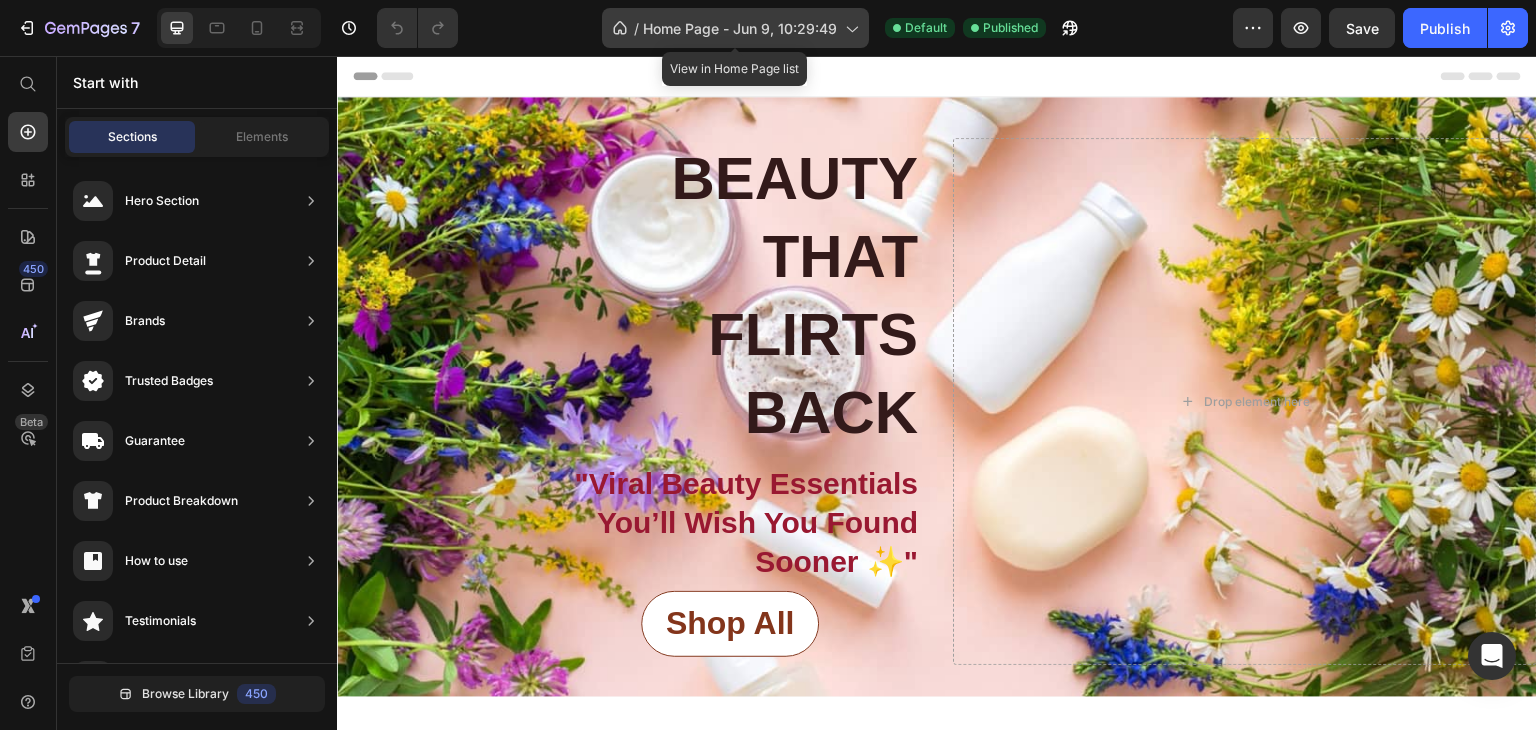 click on "Home Page - Jun 9, 10:29:49" at bounding box center (740, 28) 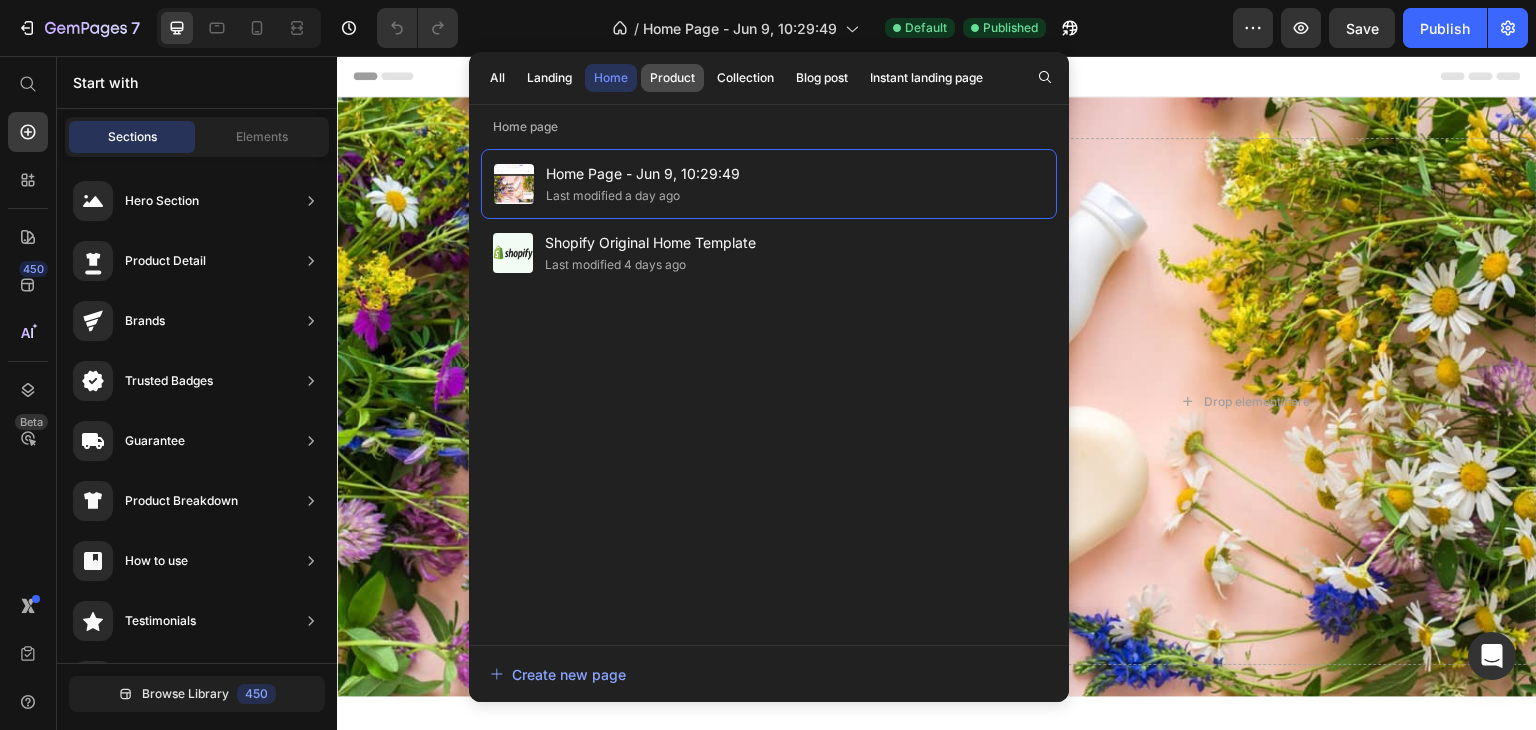 click on "Product" at bounding box center [672, 78] 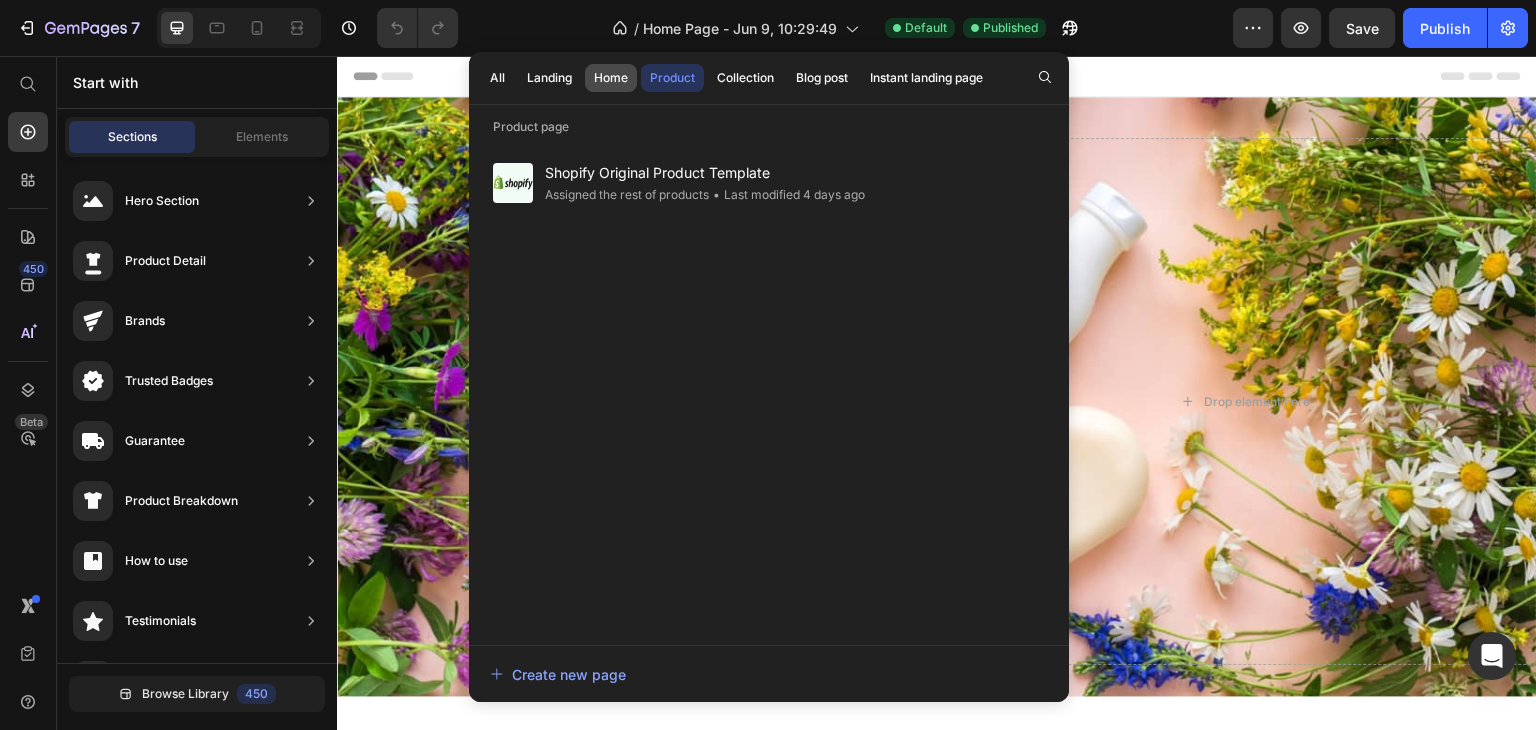click on "Home" at bounding box center [611, 78] 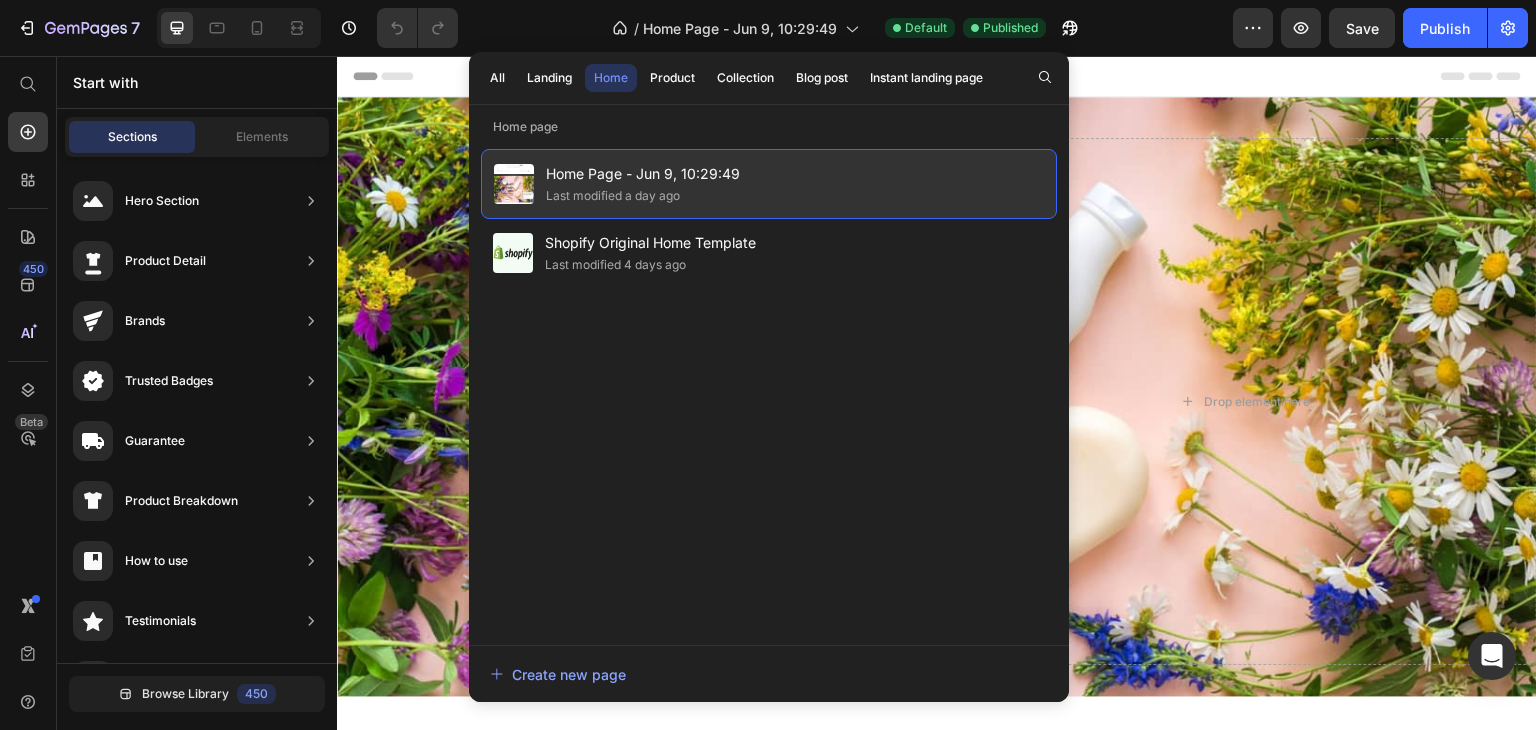 click on "Home Page - Jun 9, 10:29:49 Last modified a day ago" 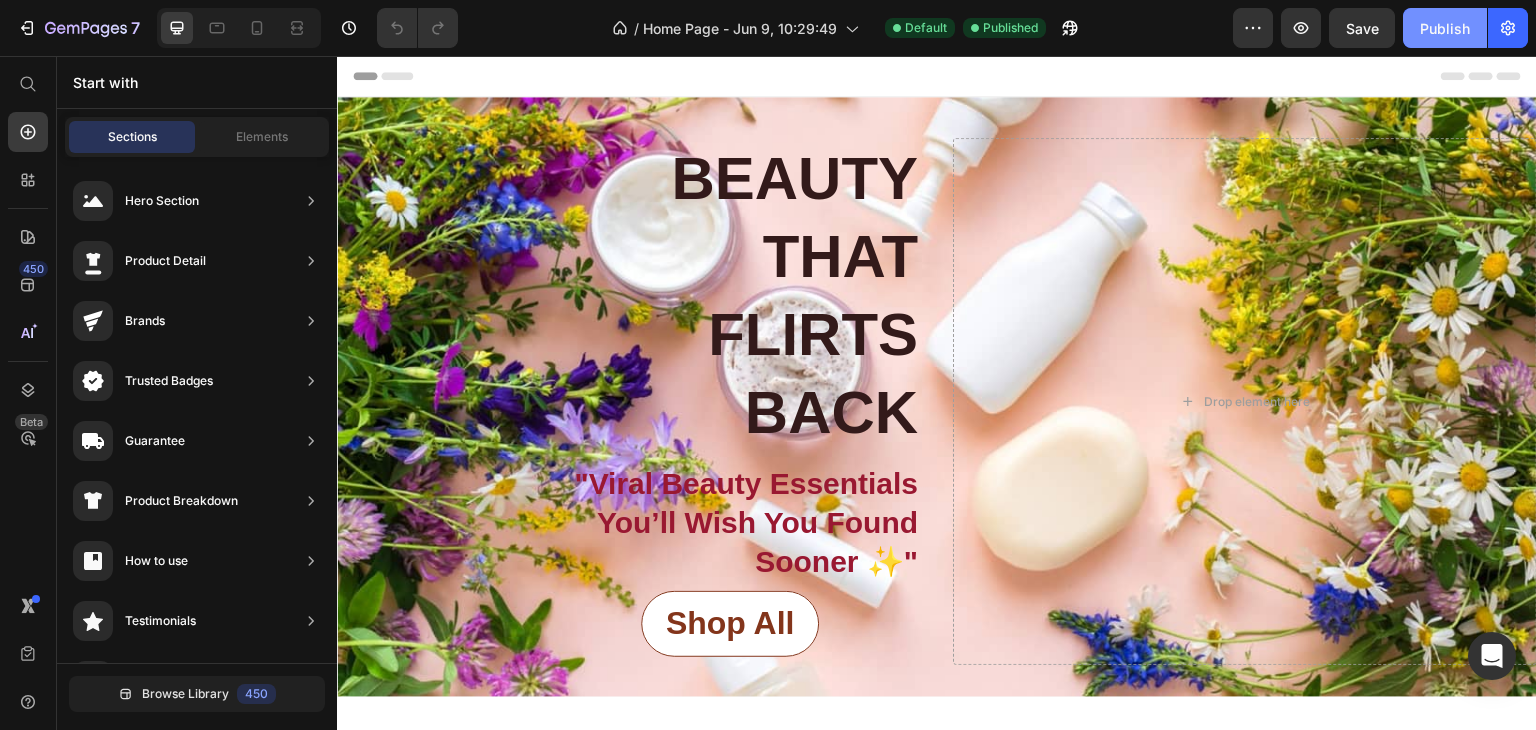 click on "Publish" at bounding box center (1445, 28) 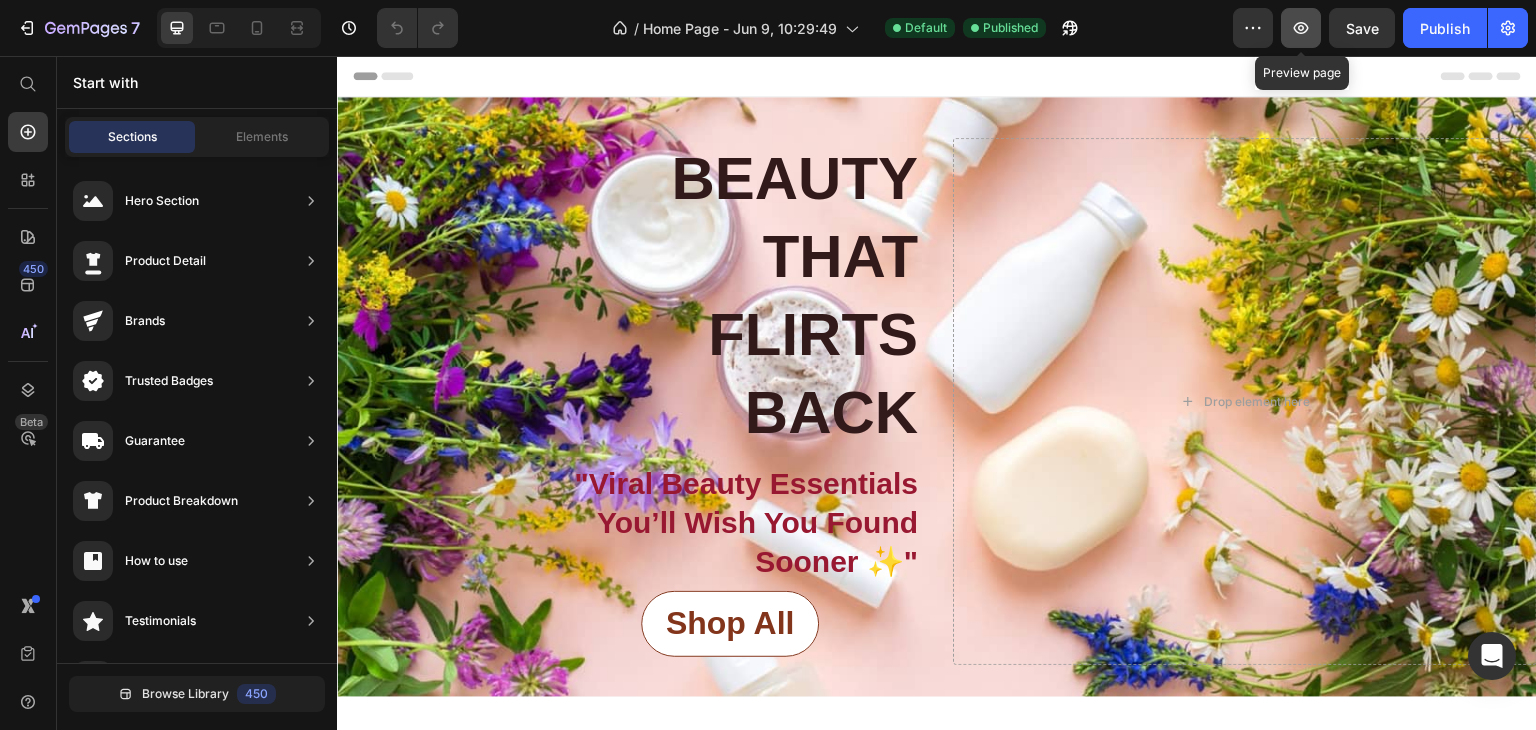 click 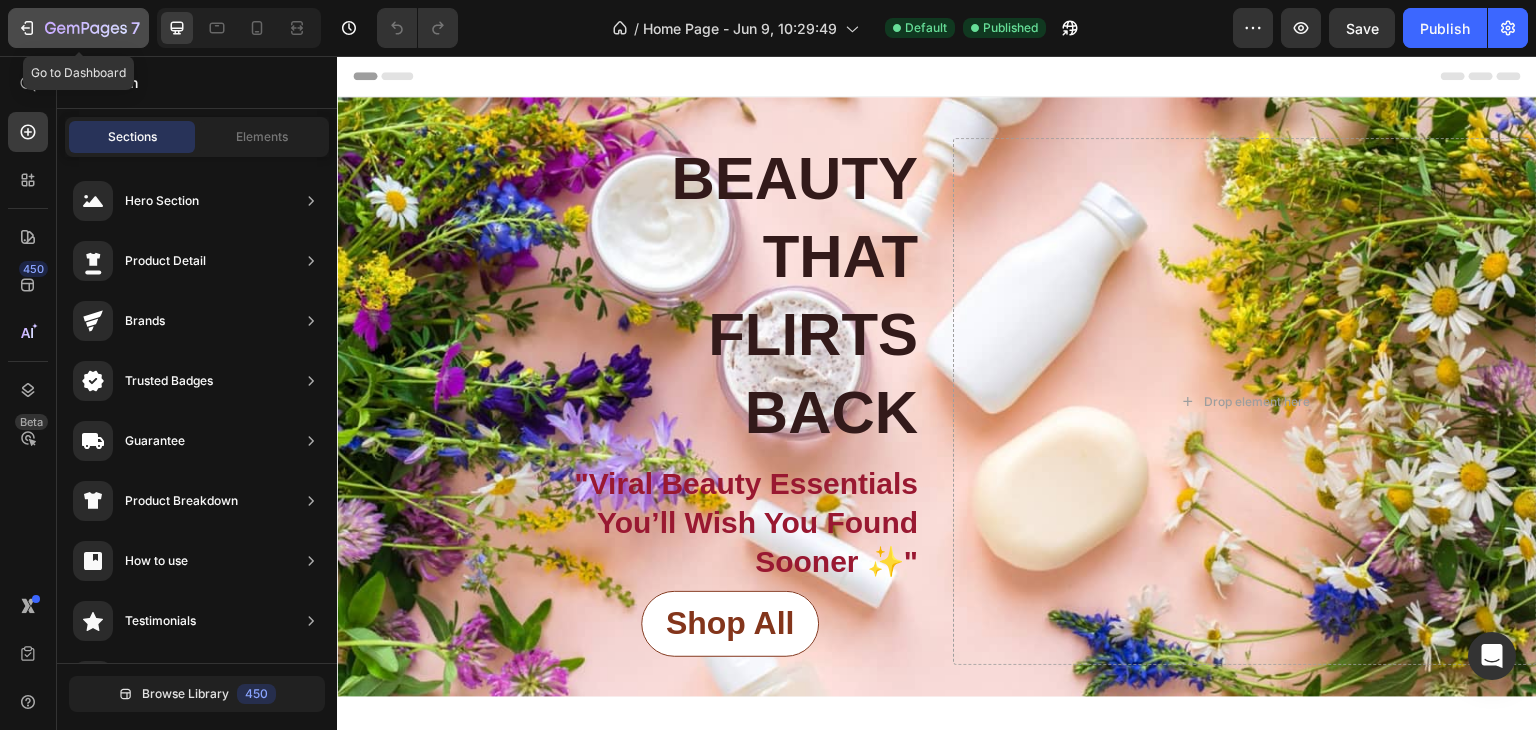 click 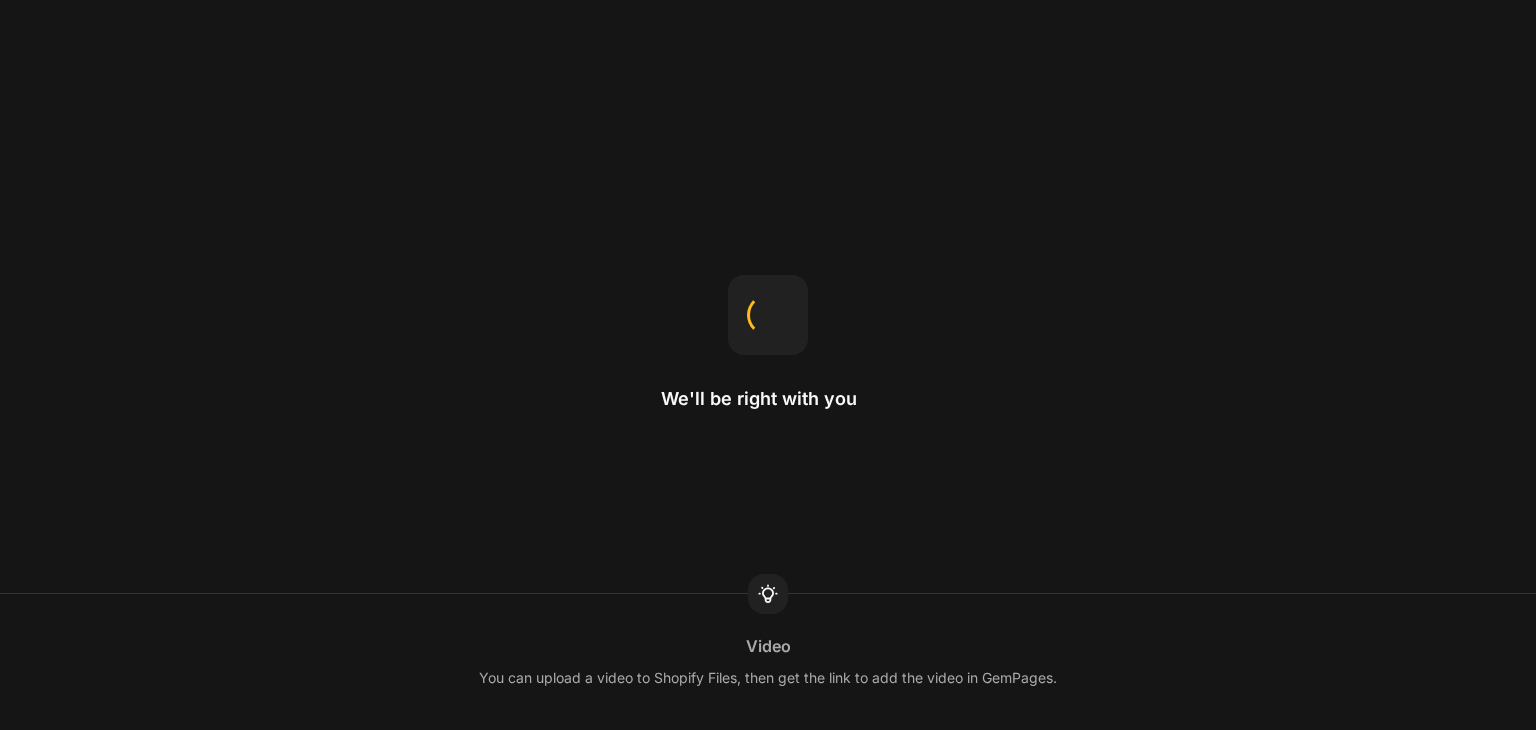 scroll, scrollTop: 0, scrollLeft: 0, axis: both 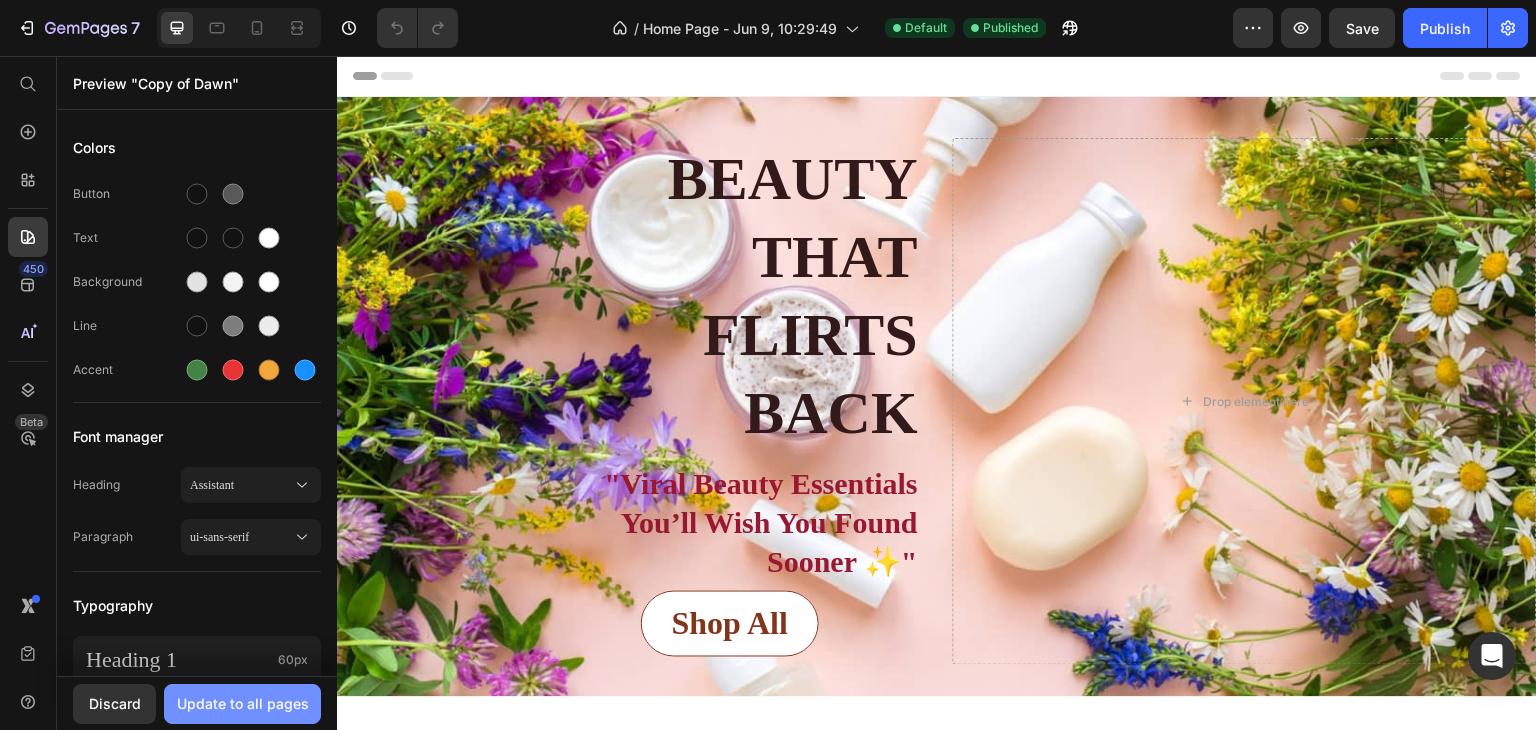 click on "Update to all pages" at bounding box center (243, 703) 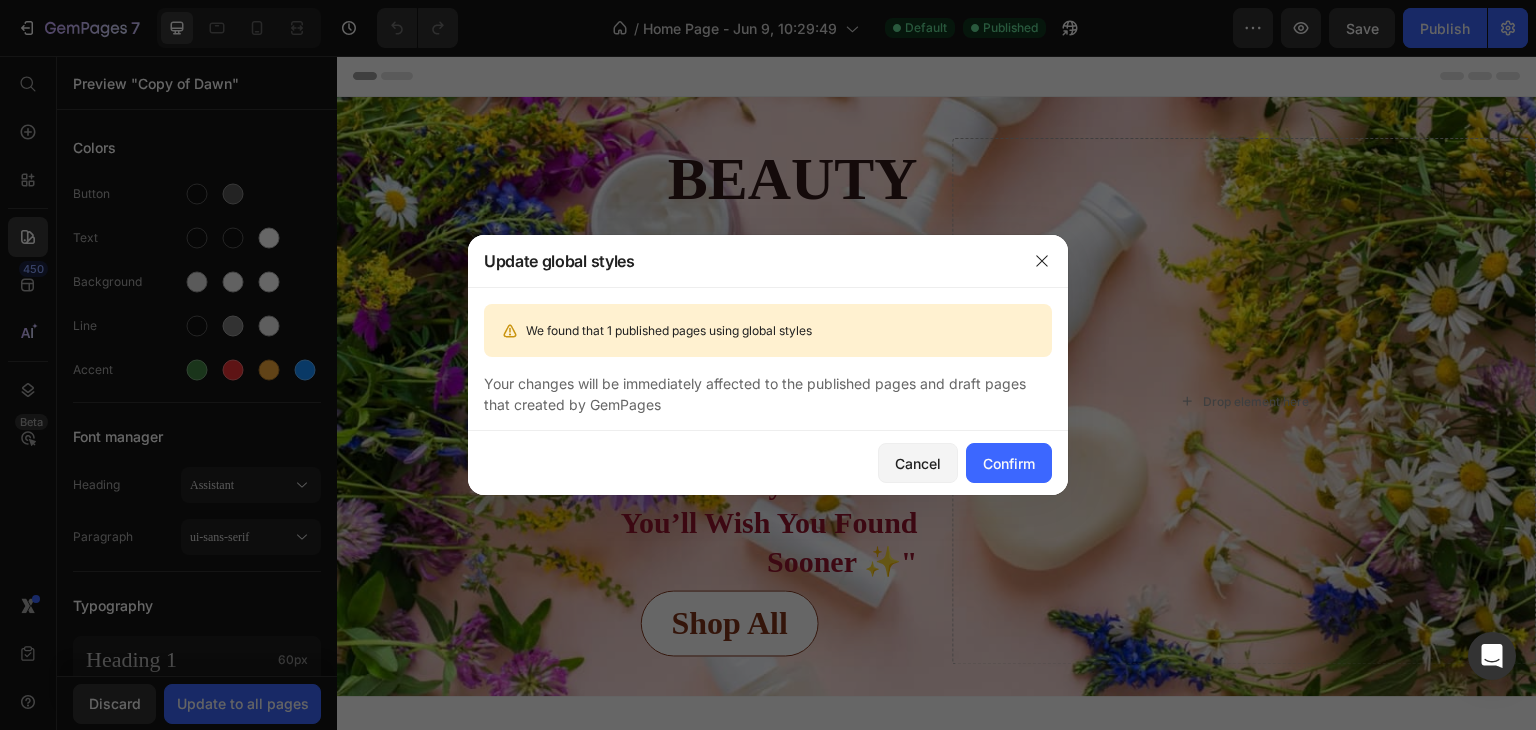 drag, startPoint x: 505, startPoint y: 311, endPoint x: 683, endPoint y: 419, distance: 208.20183 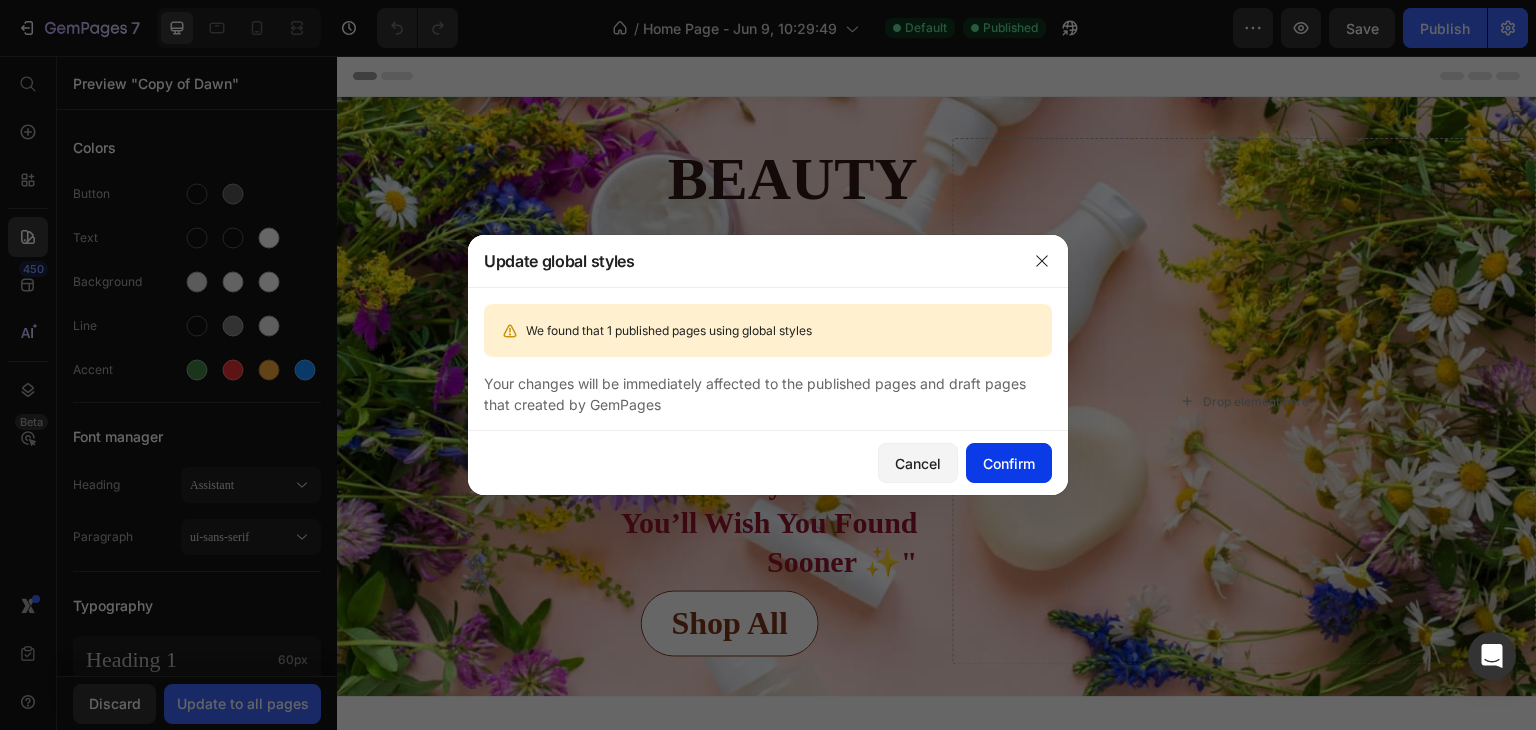 click on "Confirm" at bounding box center [1009, 463] 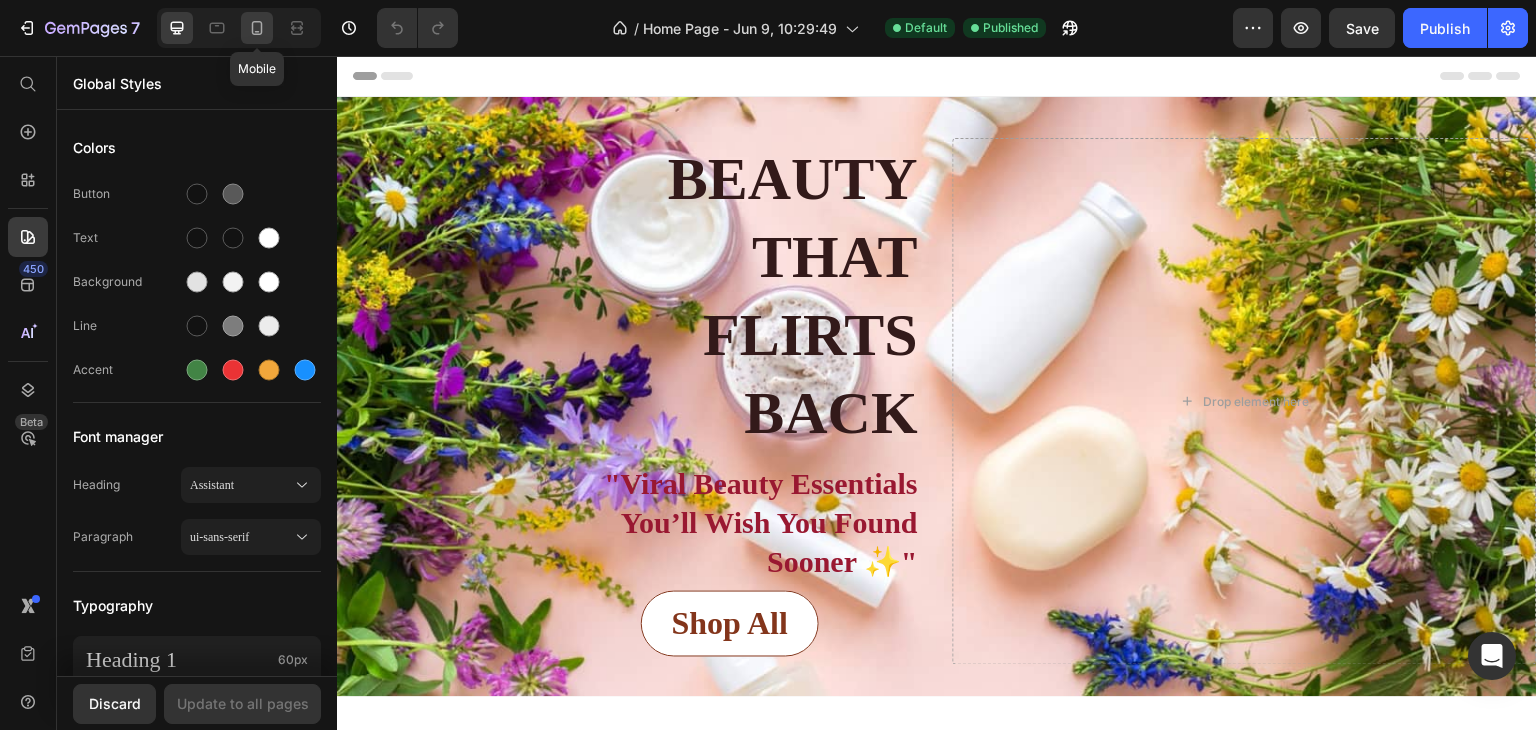 click 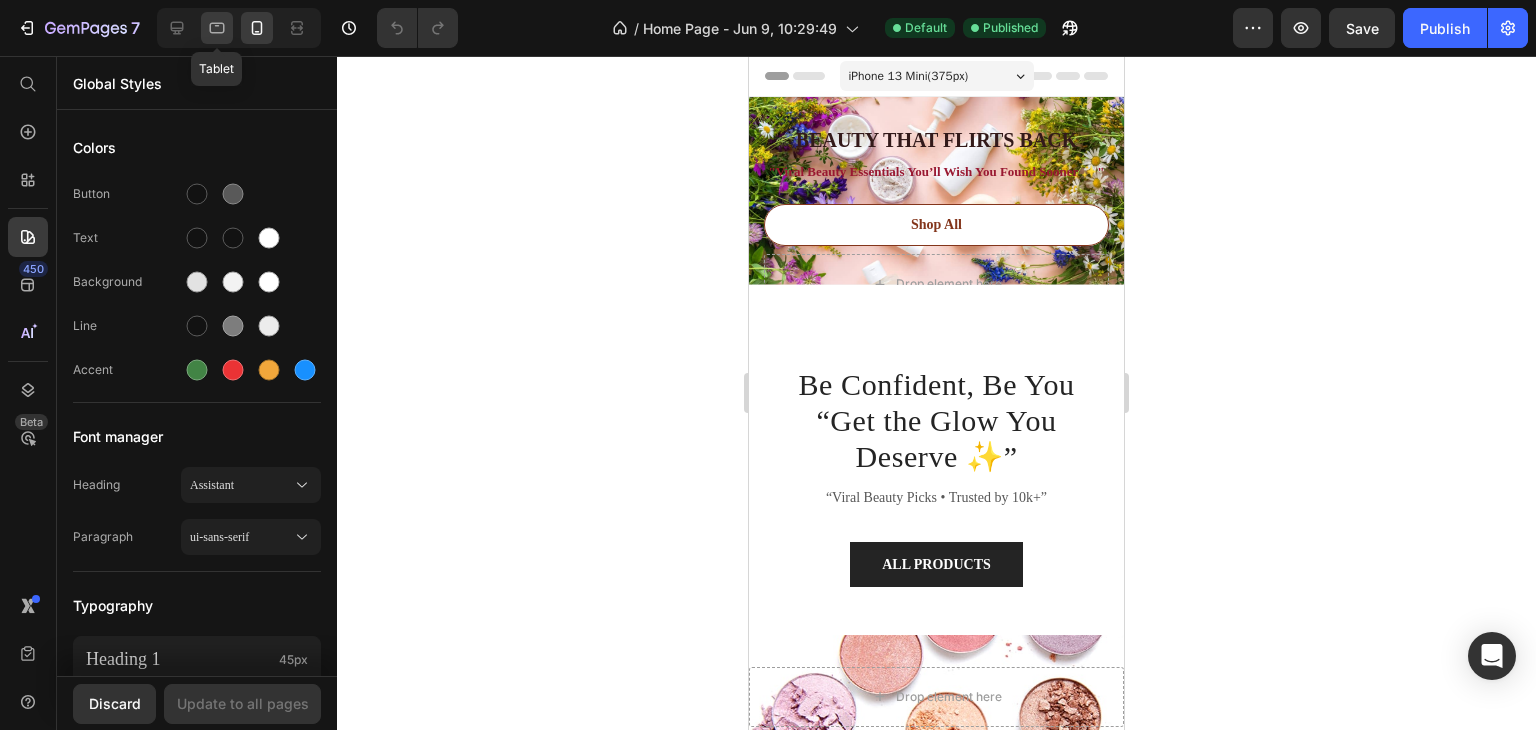click 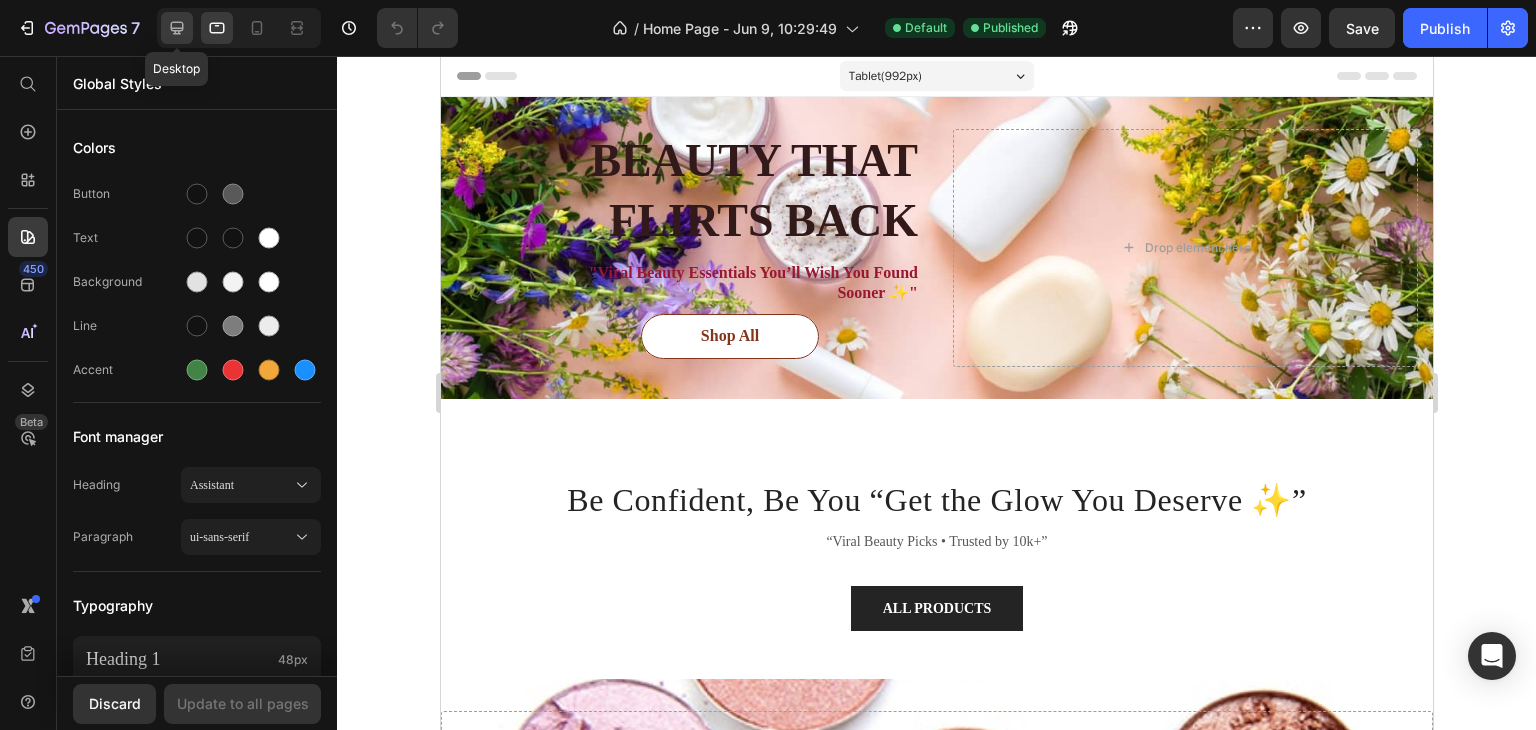 click 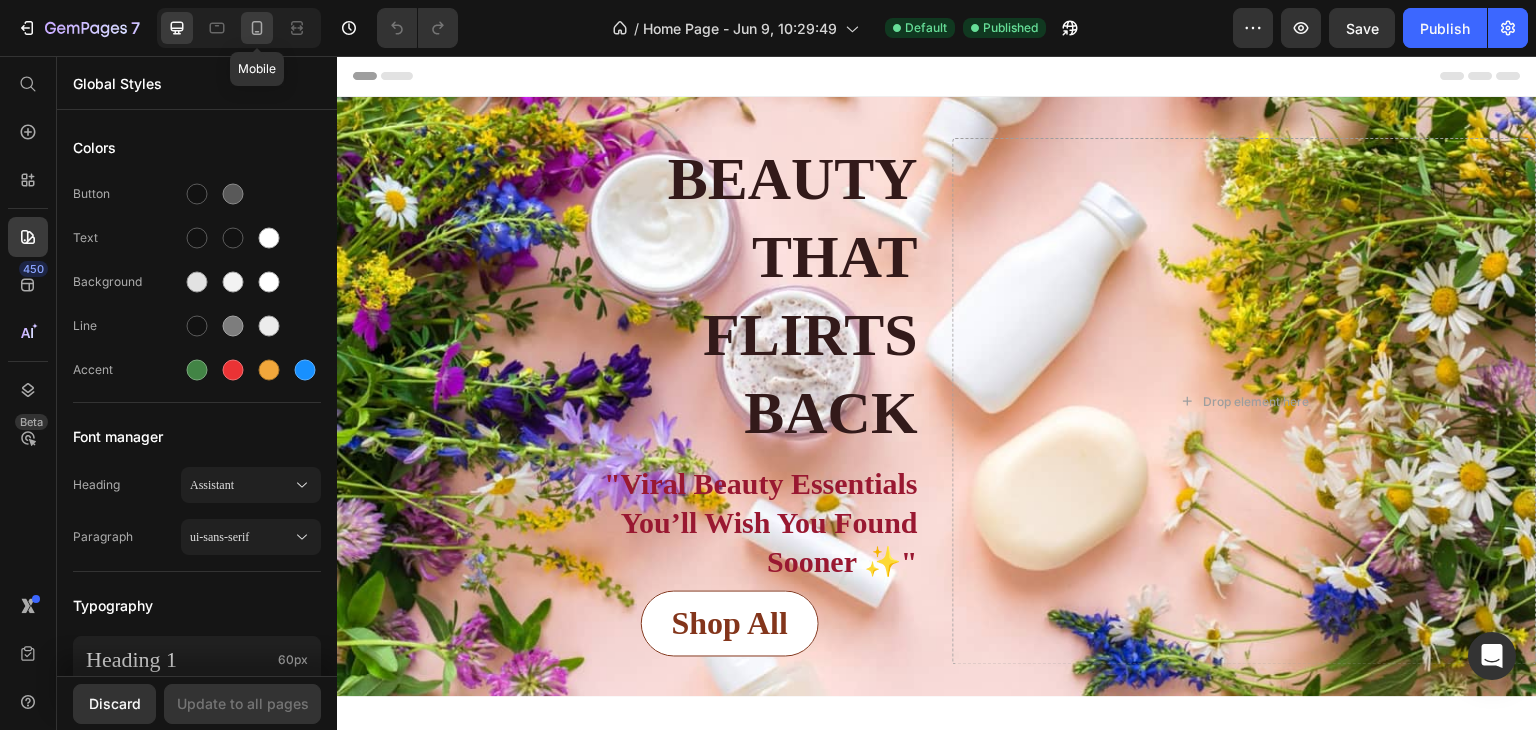 click 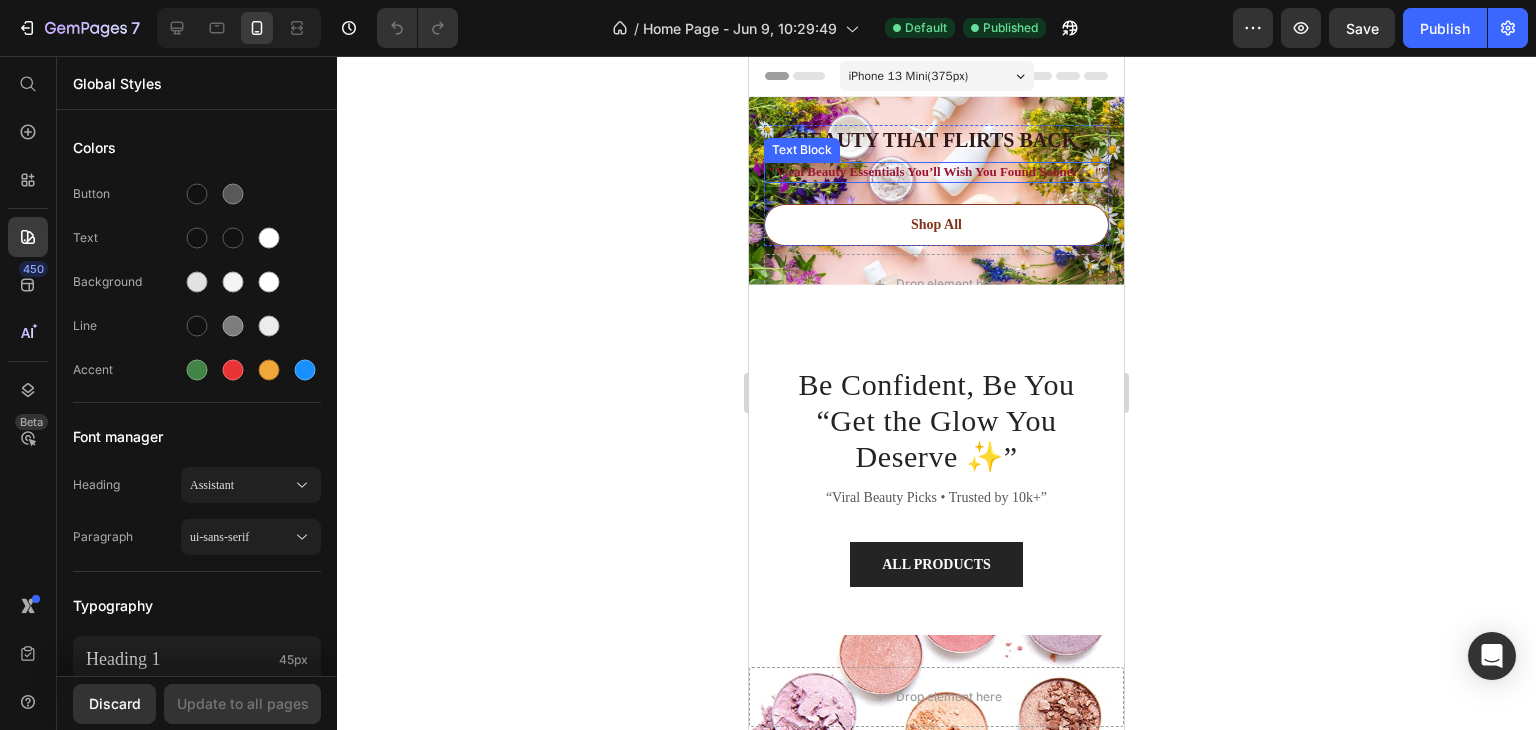 click on ""Viral Beauty Essentials You’ll Wish You Found Sooner ✨"" at bounding box center [936, 171] 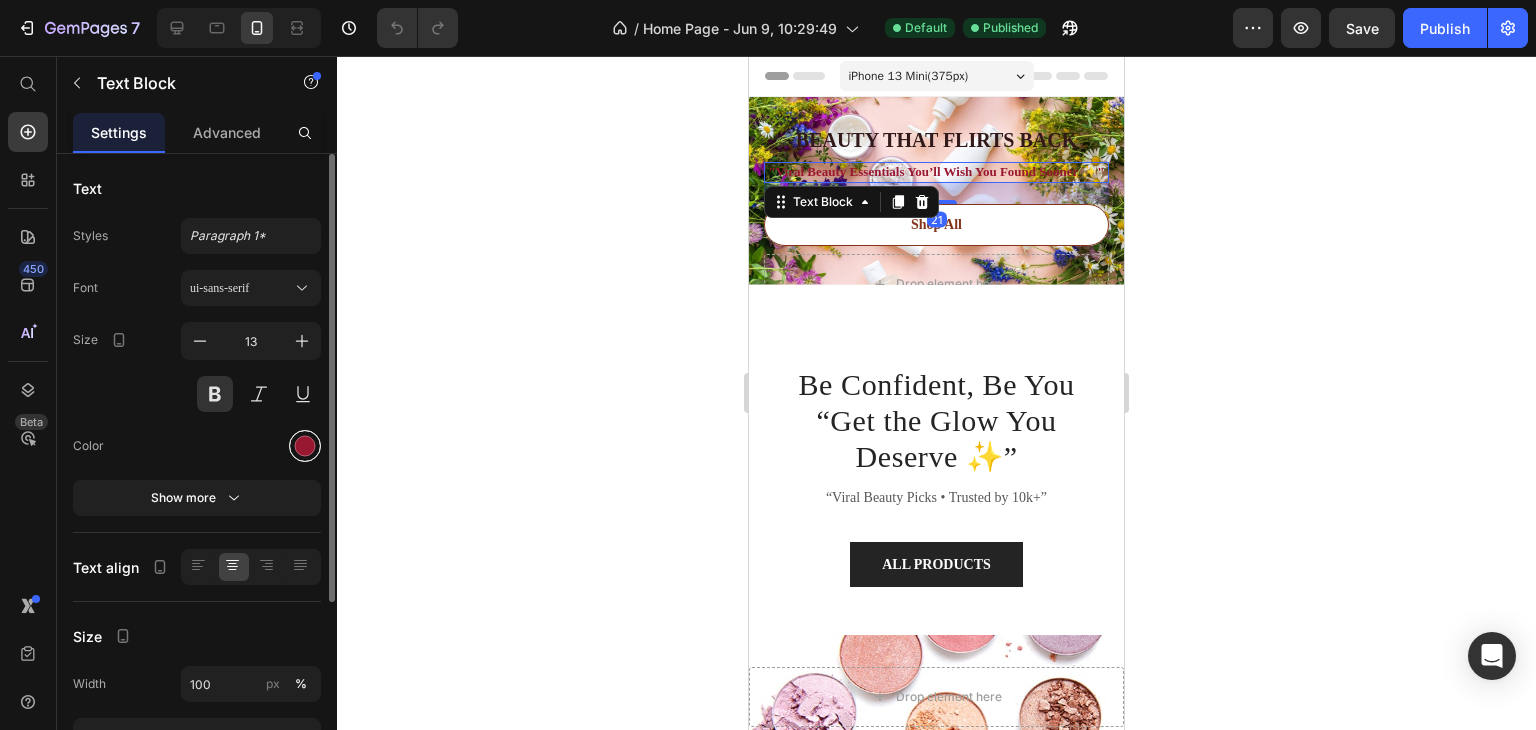 click at bounding box center [305, 446] 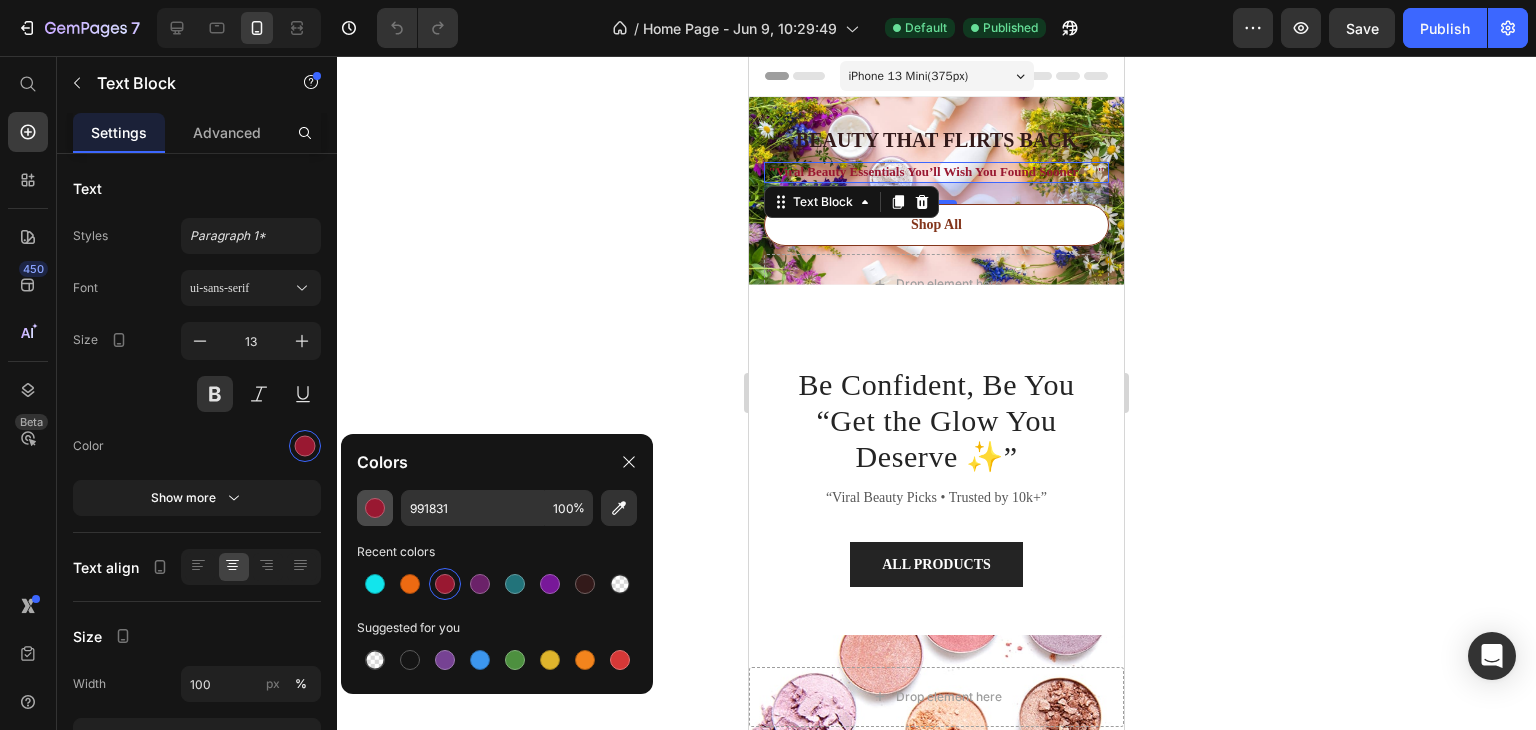 click at bounding box center [375, 508] 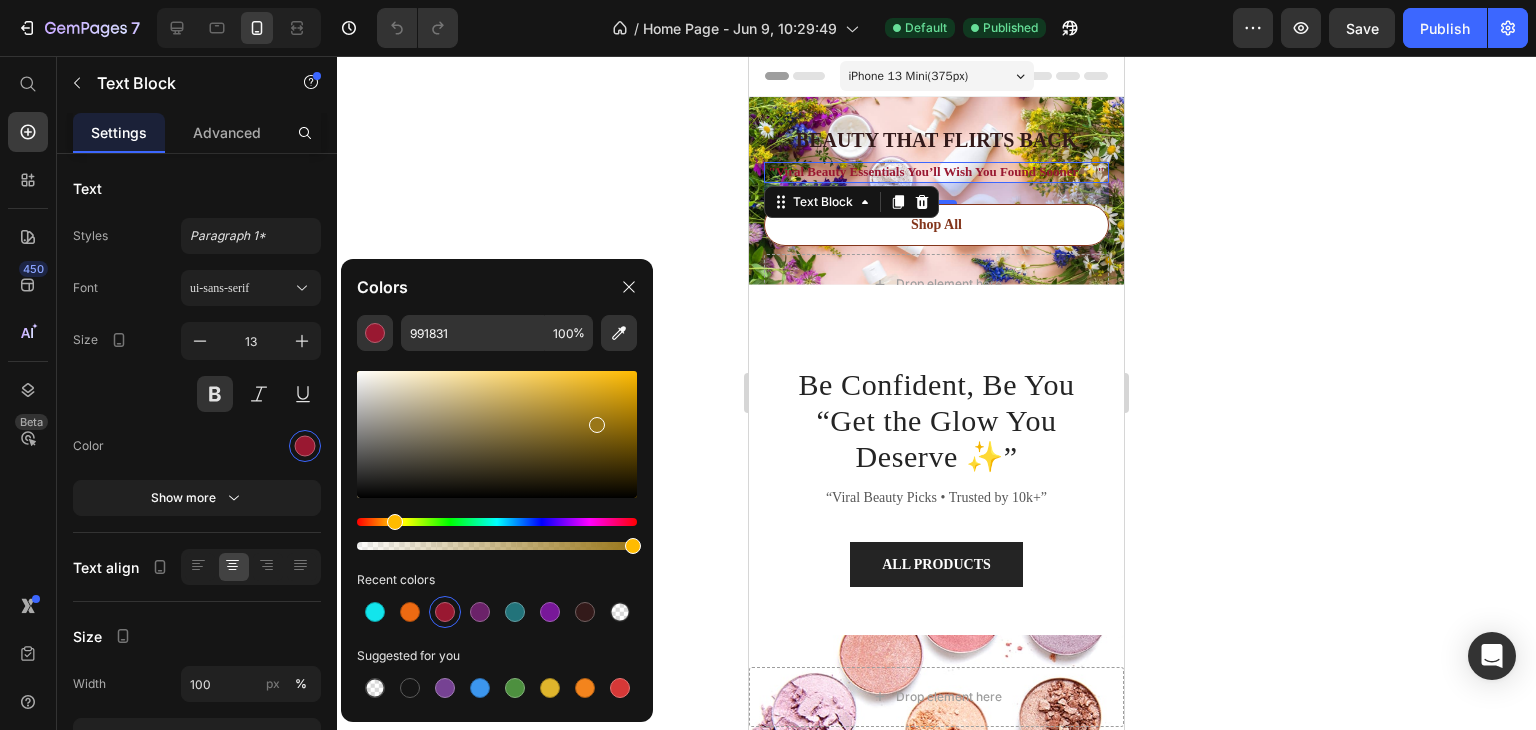 click at bounding box center (497, 522) 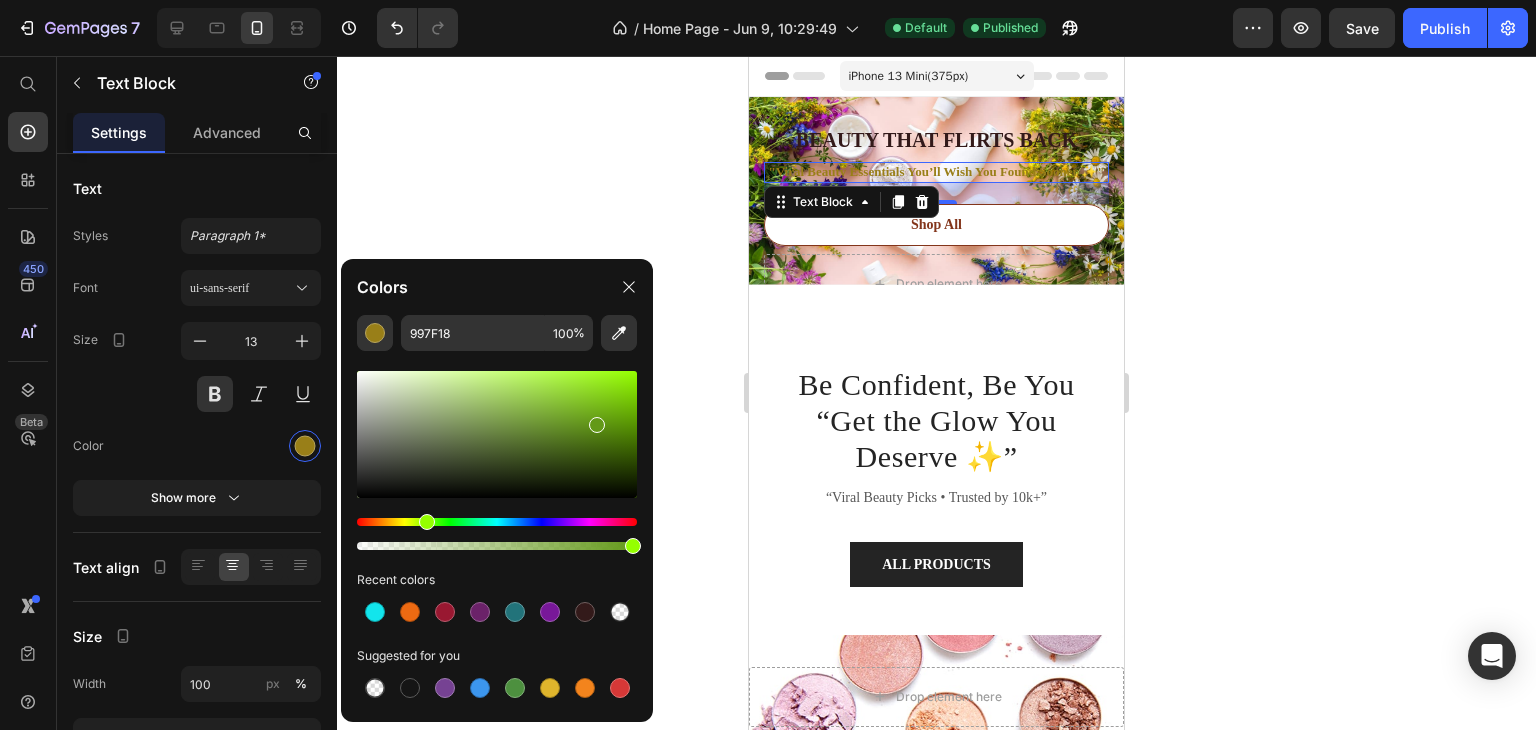 drag, startPoint x: 395, startPoint y: 522, endPoint x: 428, endPoint y: 522, distance: 33 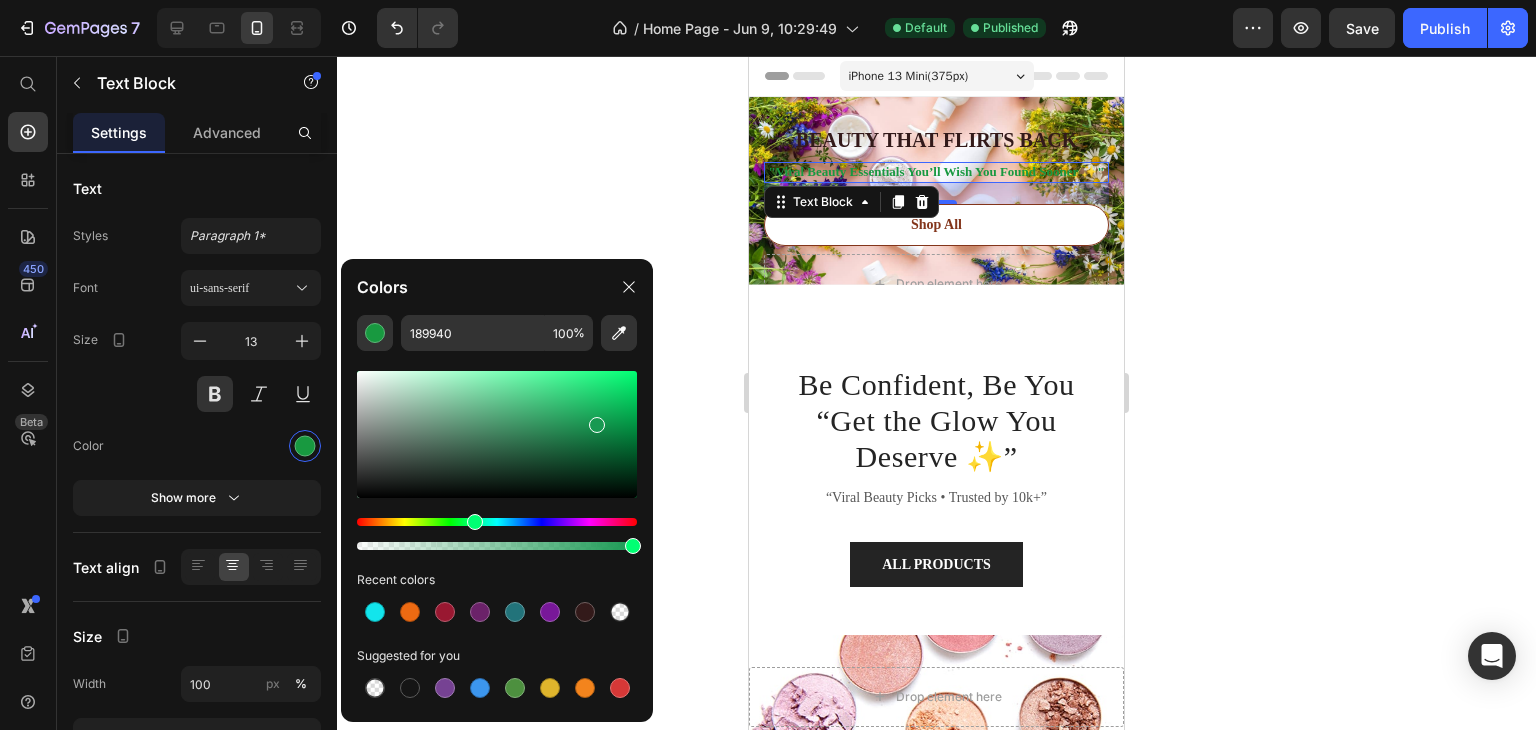 drag, startPoint x: 428, startPoint y: 522, endPoint x: 472, endPoint y: 525, distance: 44.102154 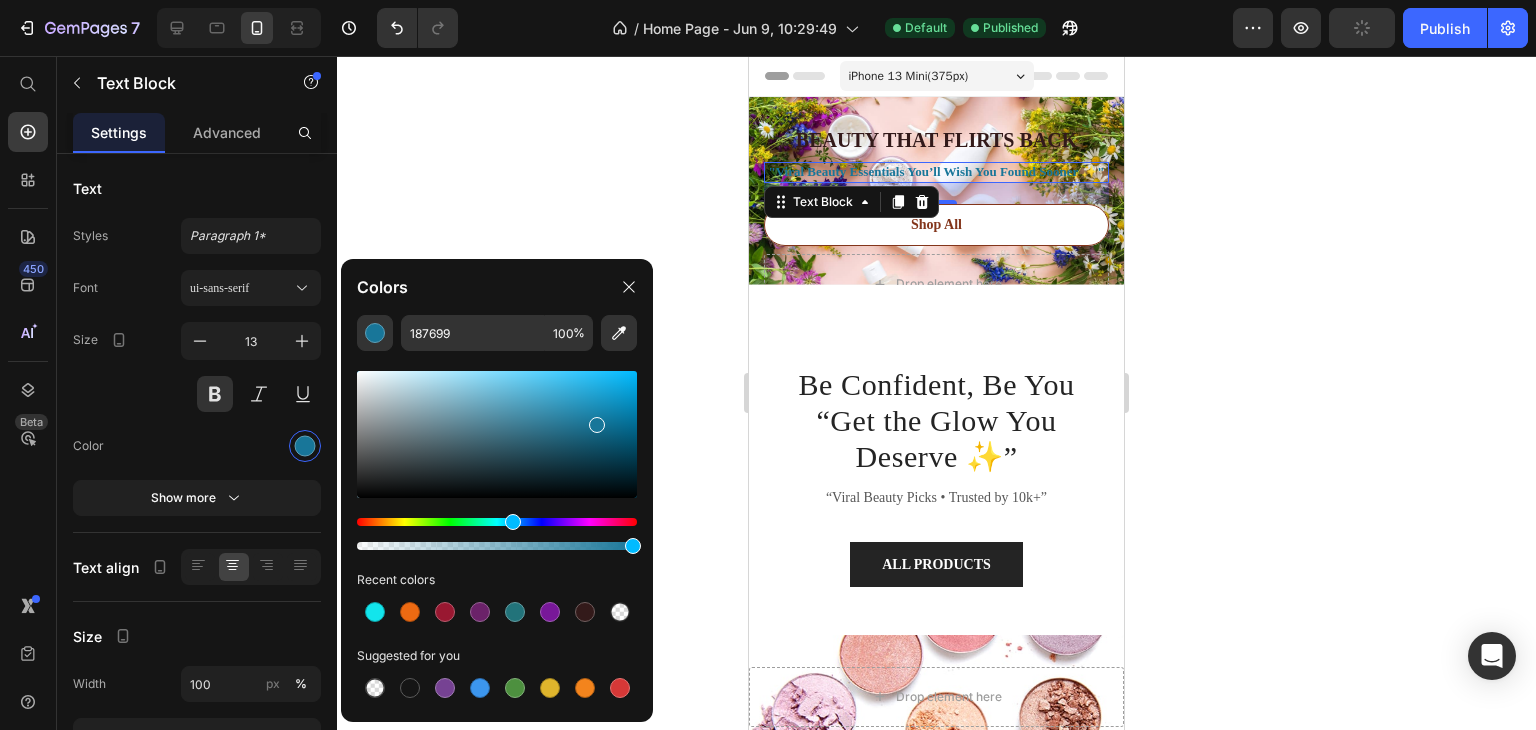drag, startPoint x: 472, startPoint y: 525, endPoint x: 510, endPoint y: 528, distance: 38.118237 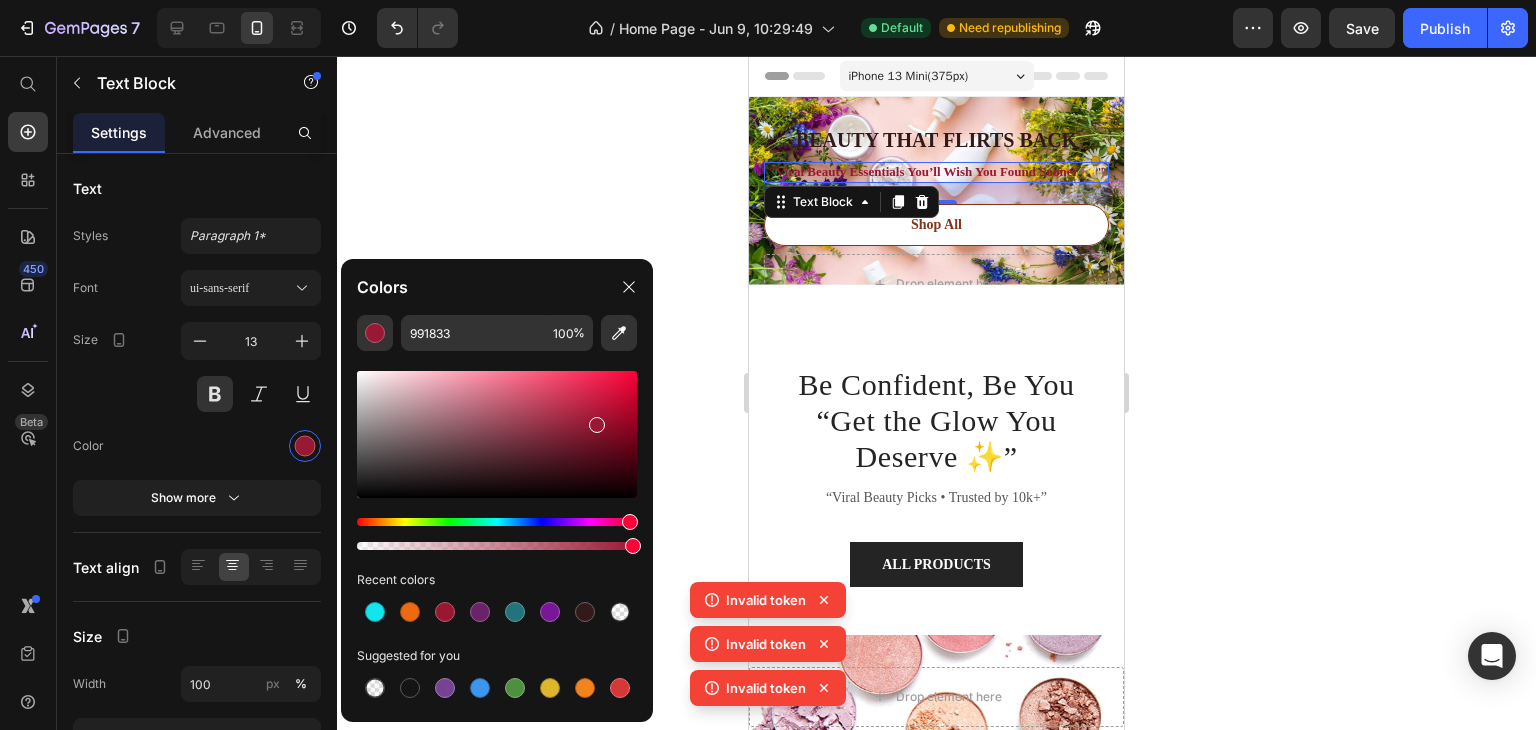 drag, startPoint x: 510, startPoint y: 528, endPoint x: 628, endPoint y: 527, distance: 118.004234 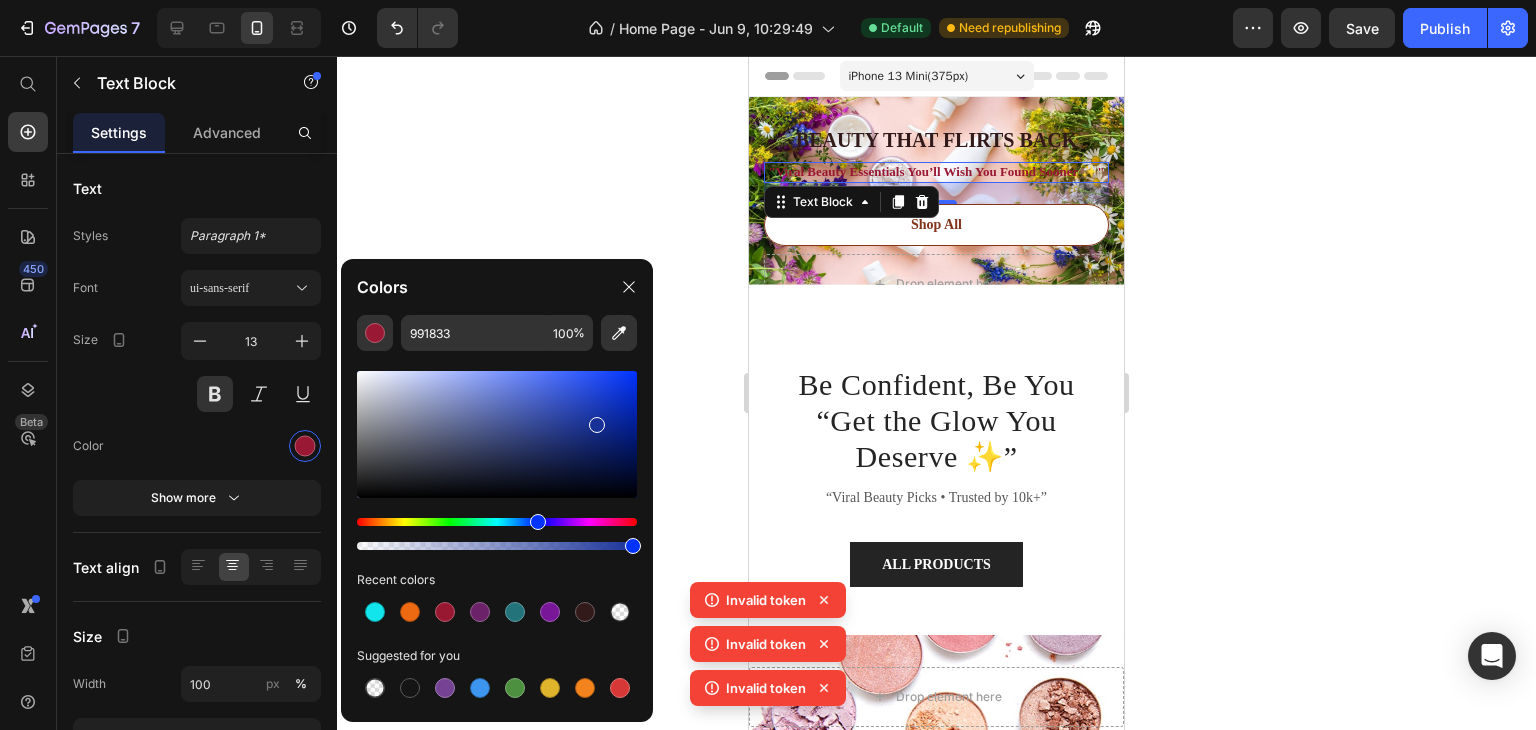 drag, startPoint x: 628, startPoint y: 527, endPoint x: 535, endPoint y: 530, distance: 93.04838 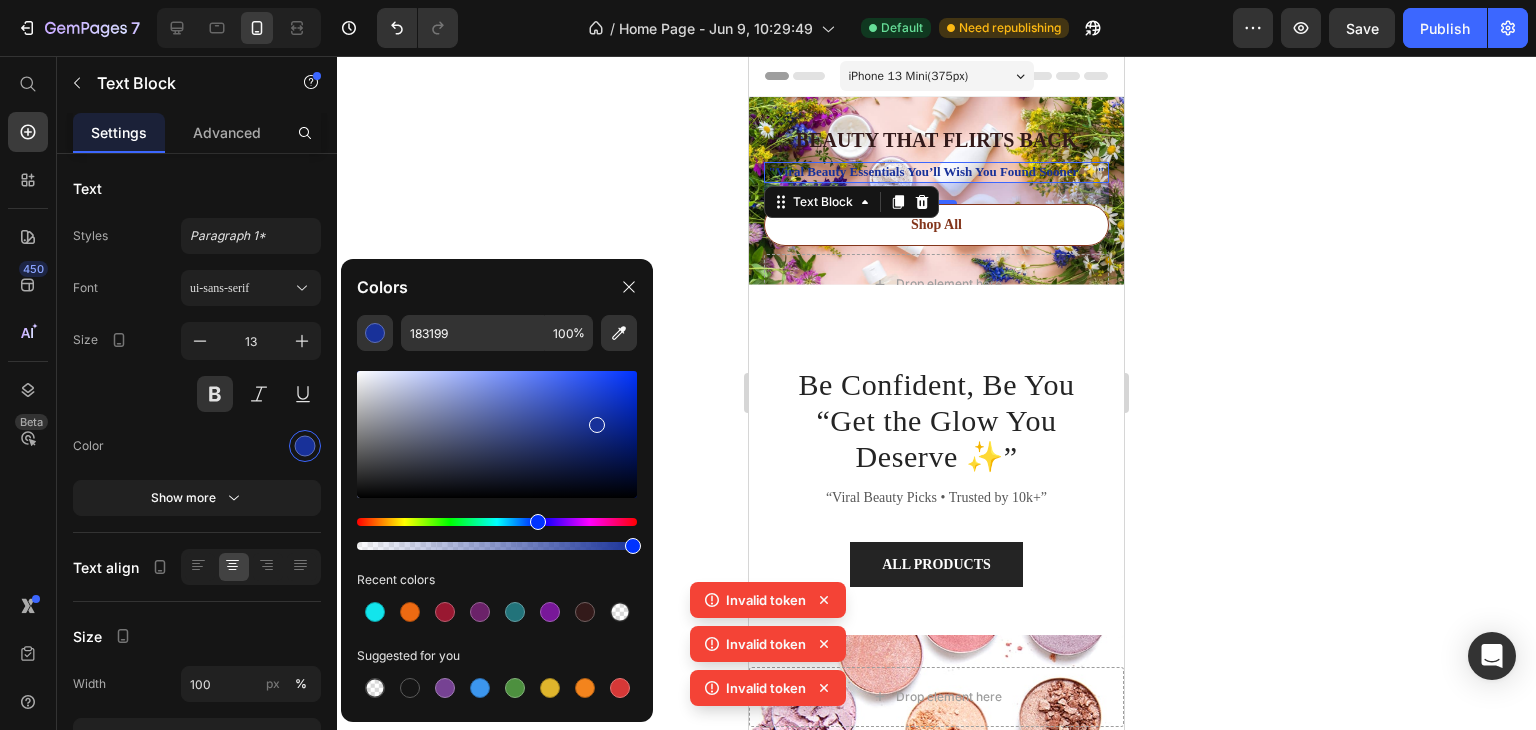 drag, startPoint x: 535, startPoint y: 530, endPoint x: 516, endPoint y: 529, distance: 19.026299 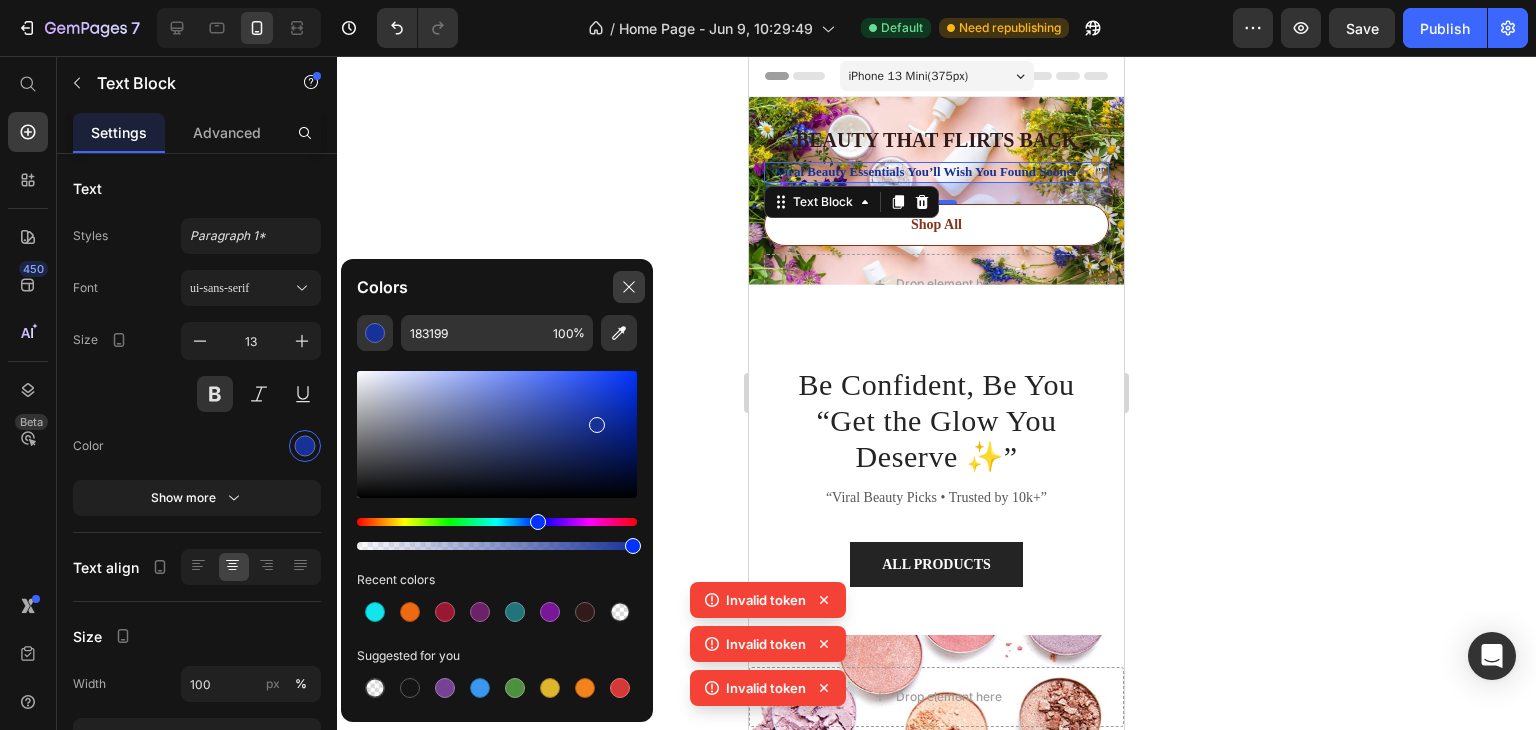 click 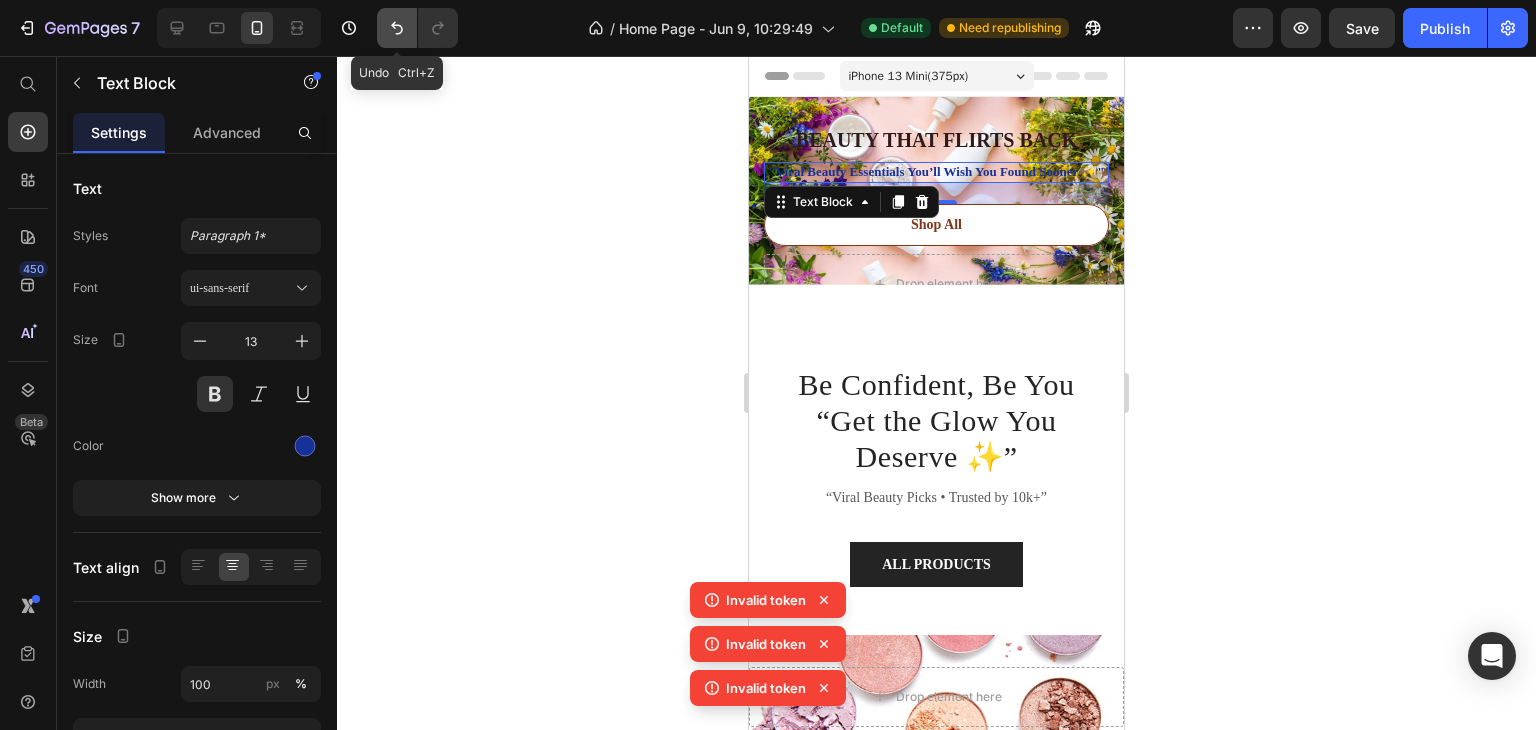 click 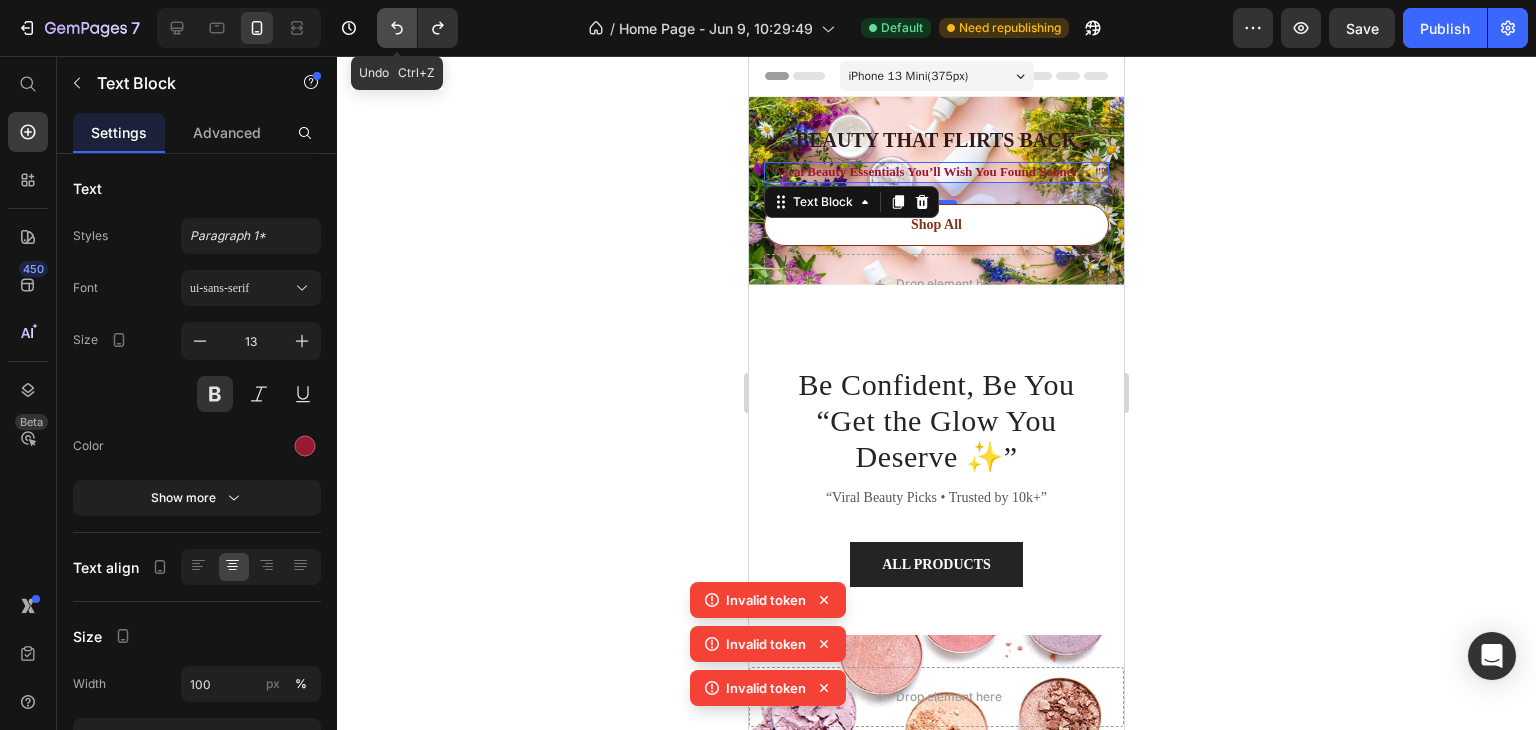 click 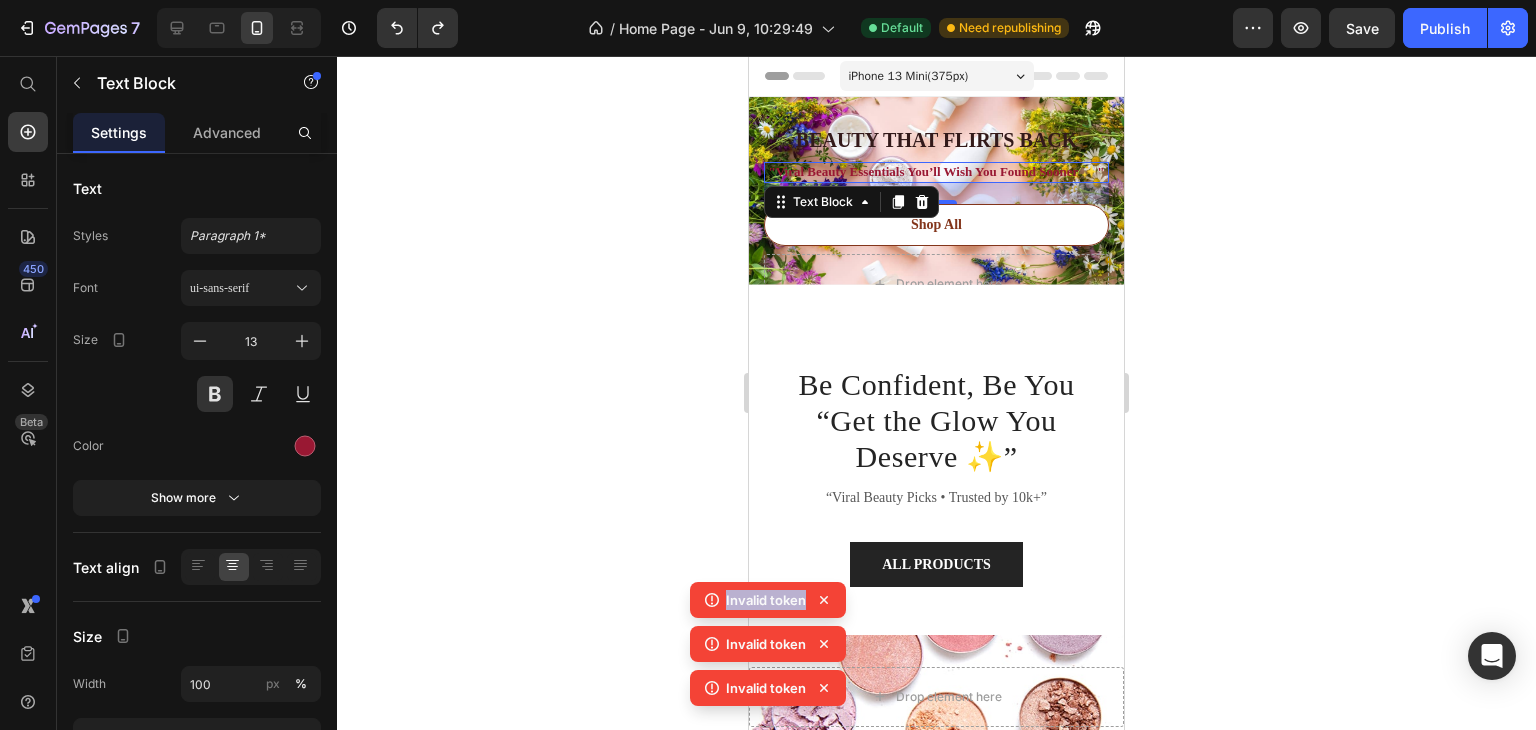 drag, startPoint x: 724, startPoint y: 596, endPoint x: 808, endPoint y: 602, distance: 84.21401 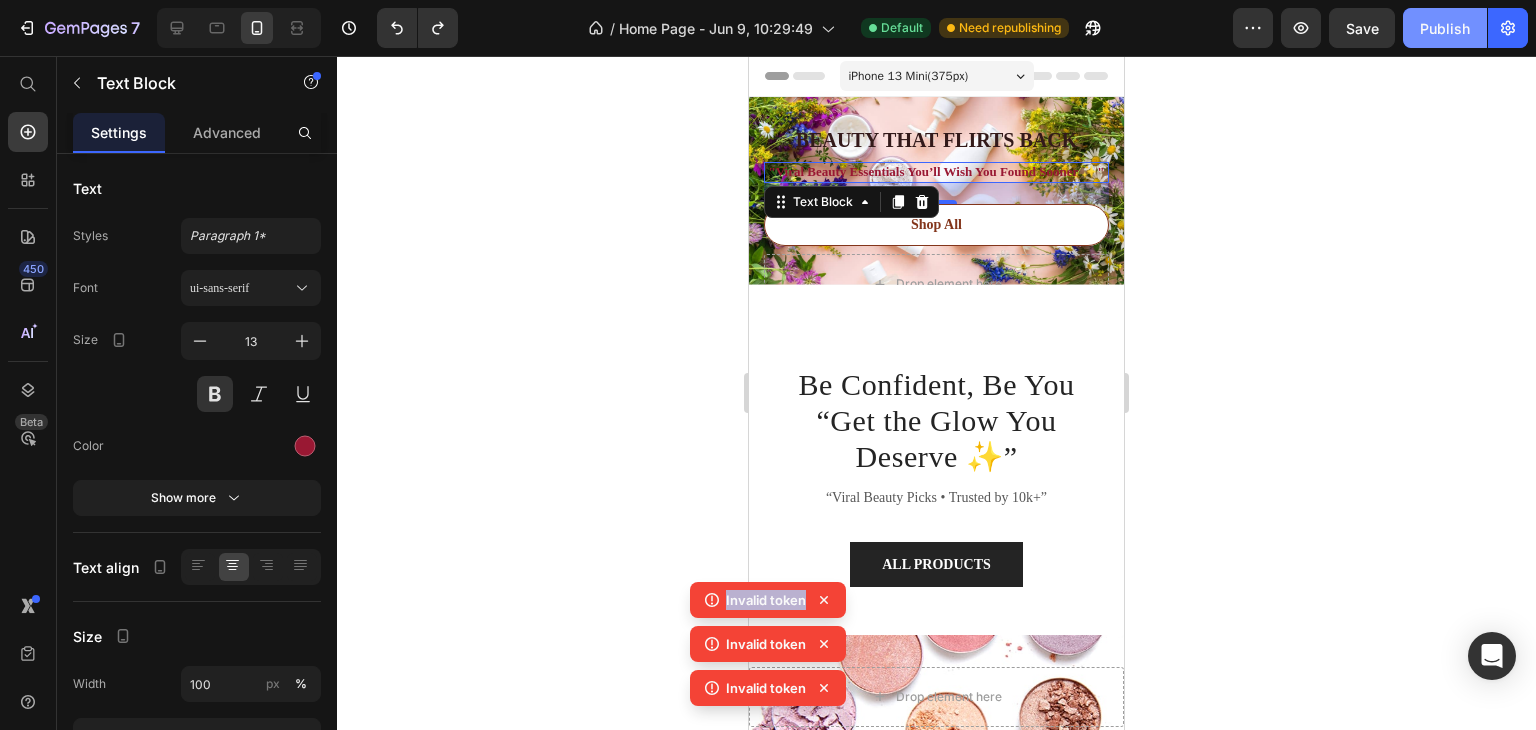 click on "Publish" 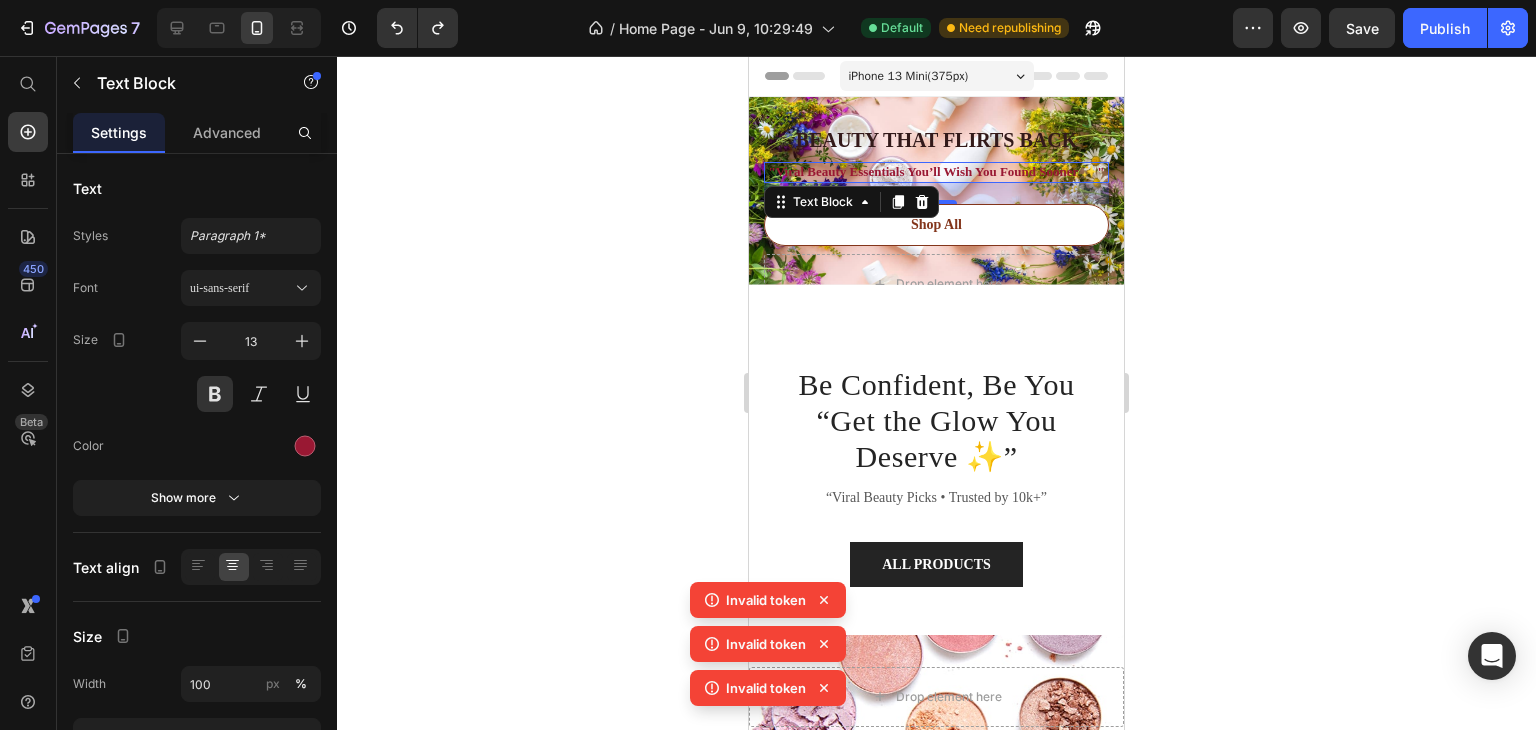 click 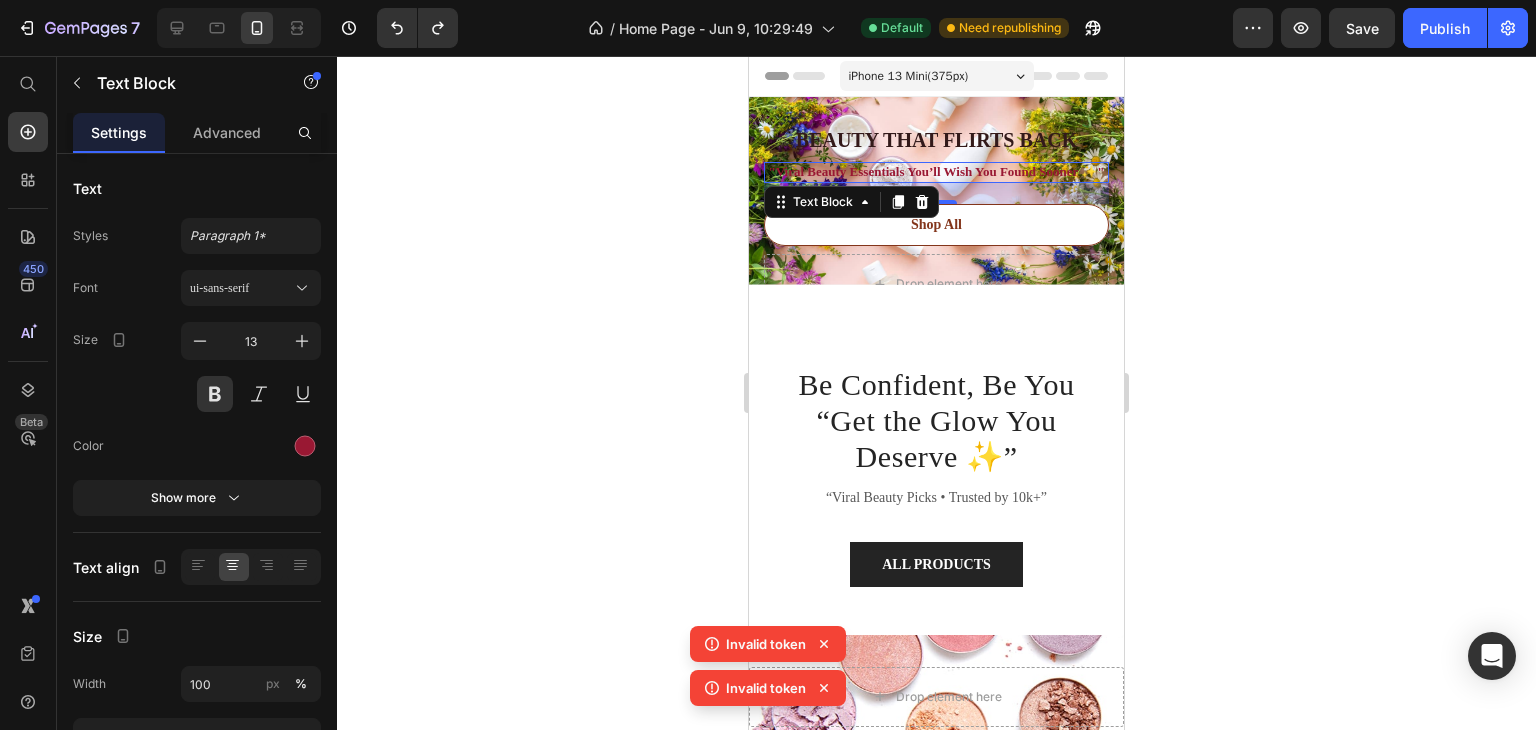 click 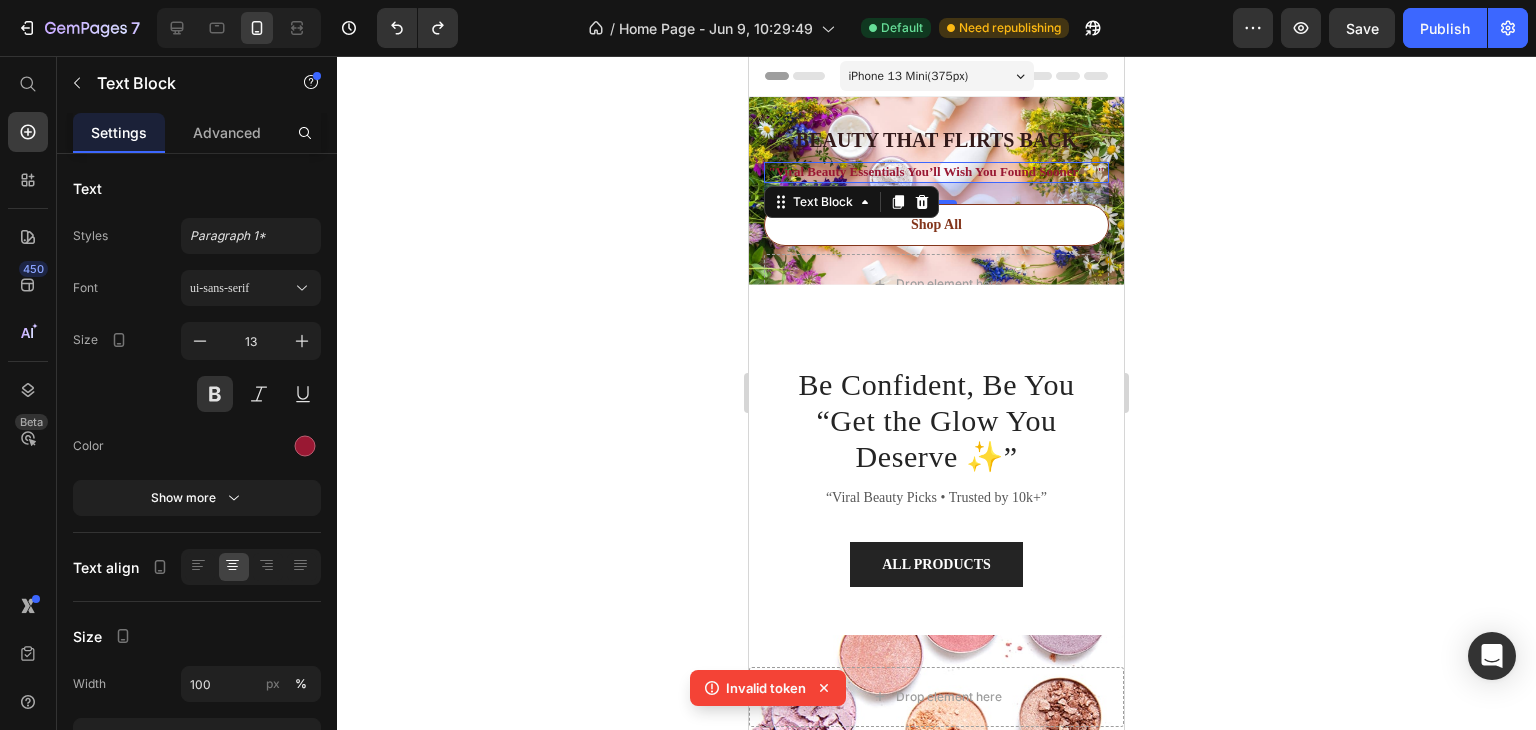 click 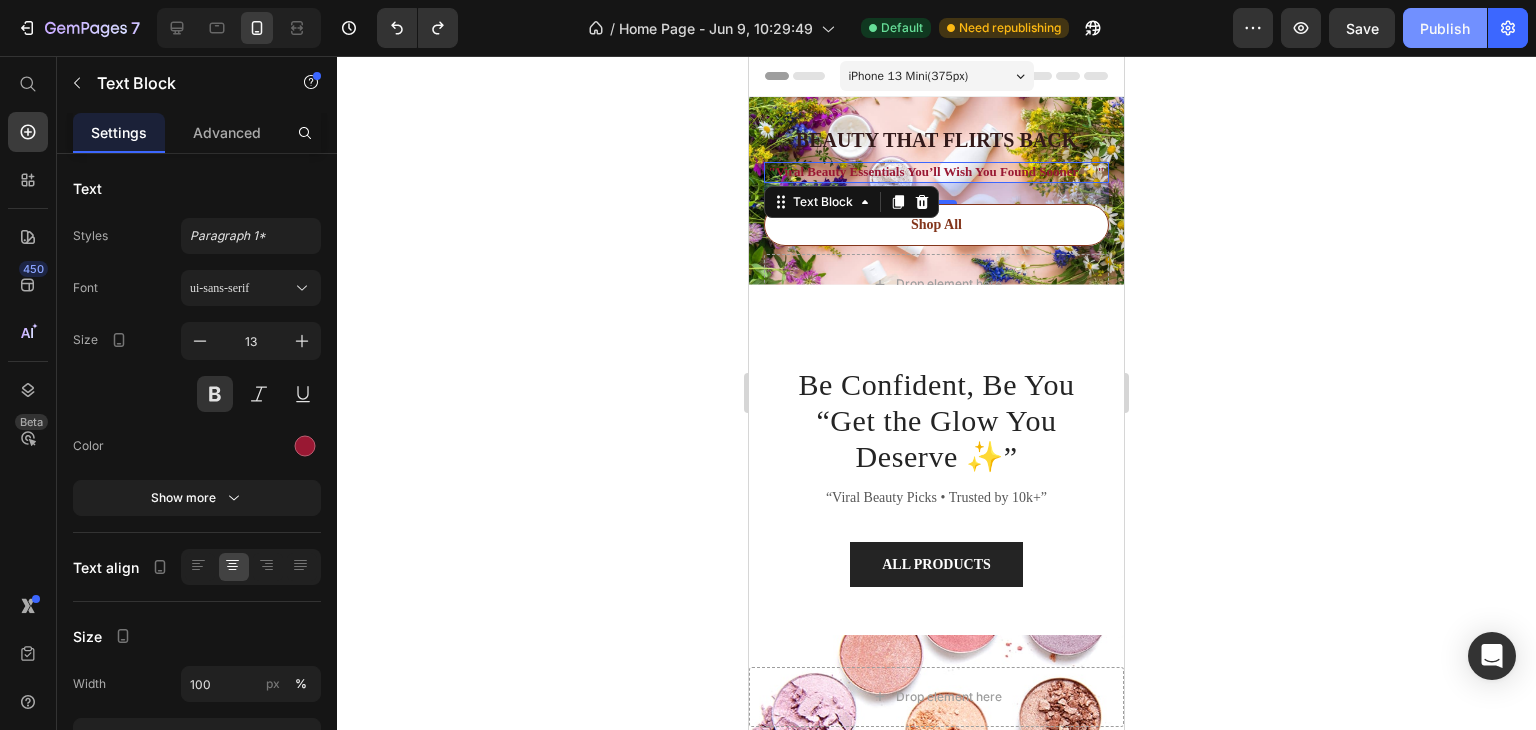 click on "Publish" at bounding box center [1445, 28] 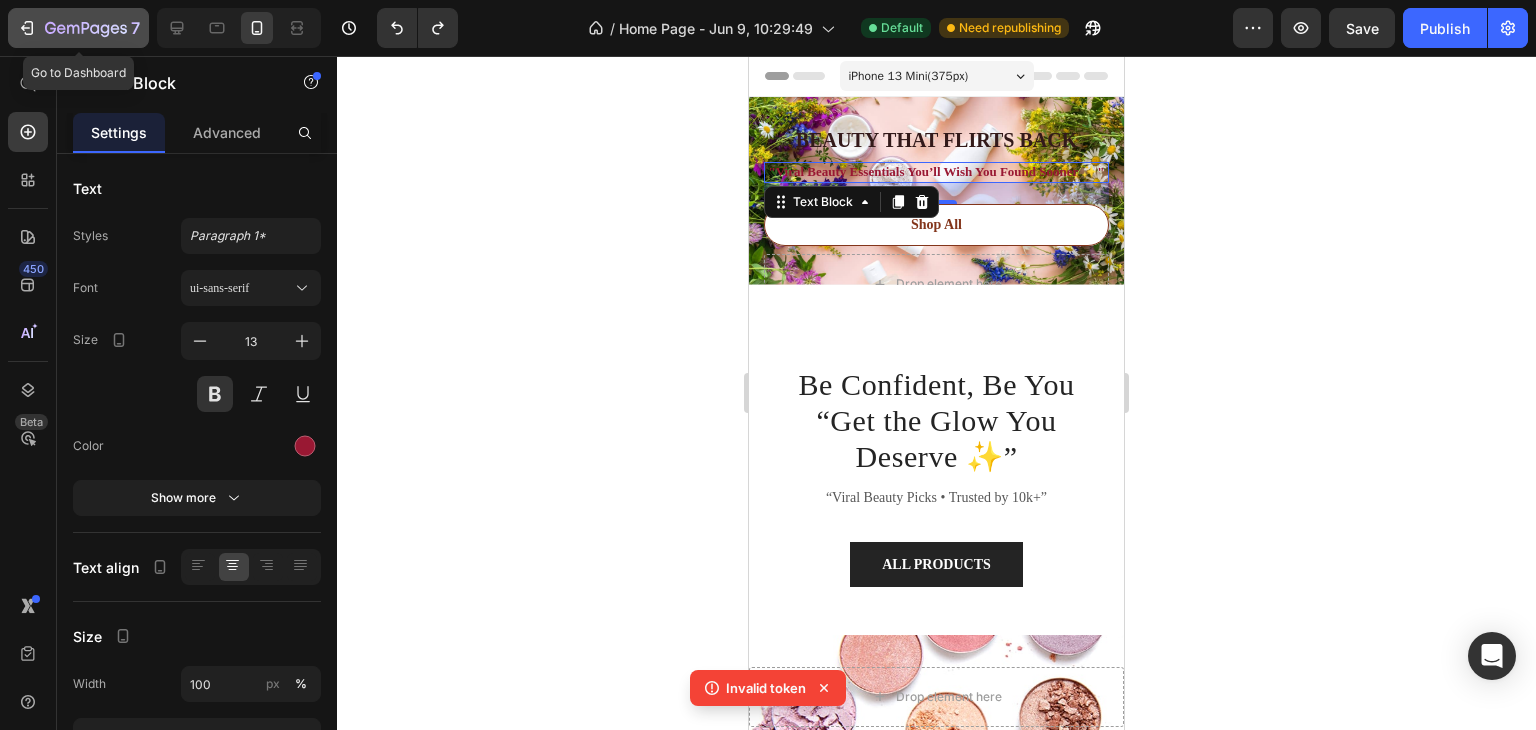 click 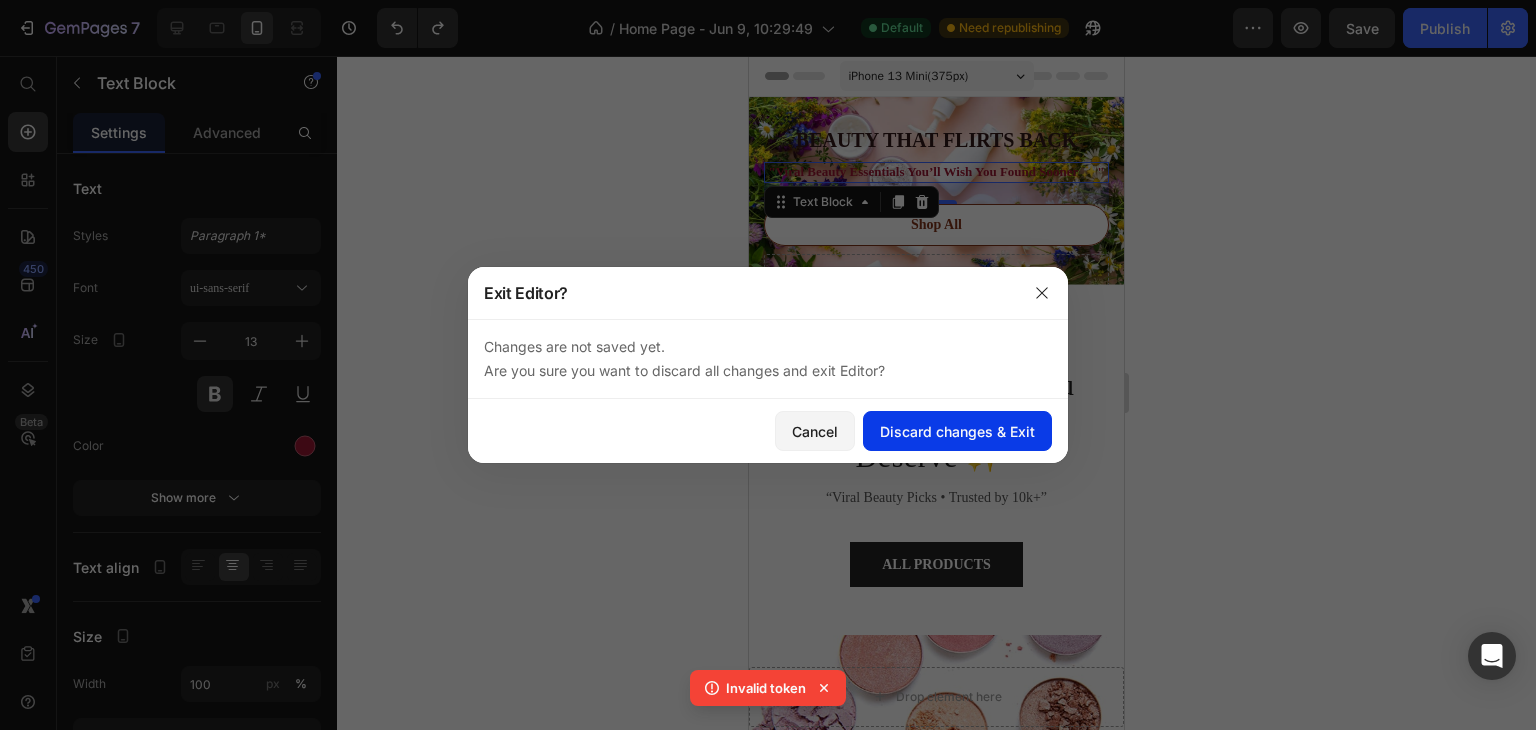 click on "Discard changes & Exit" 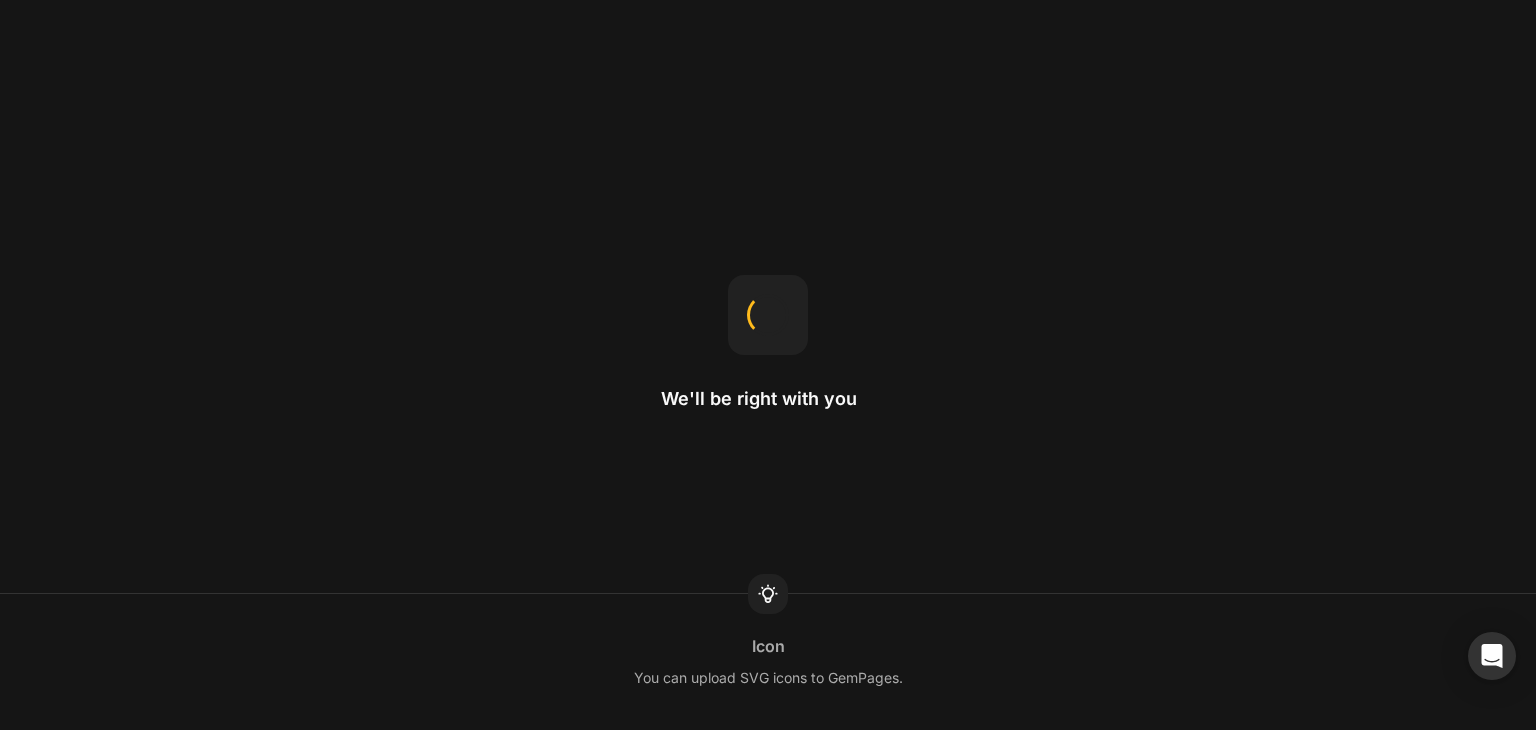 scroll, scrollTop: 0, scrollLeft: 0, axis: both 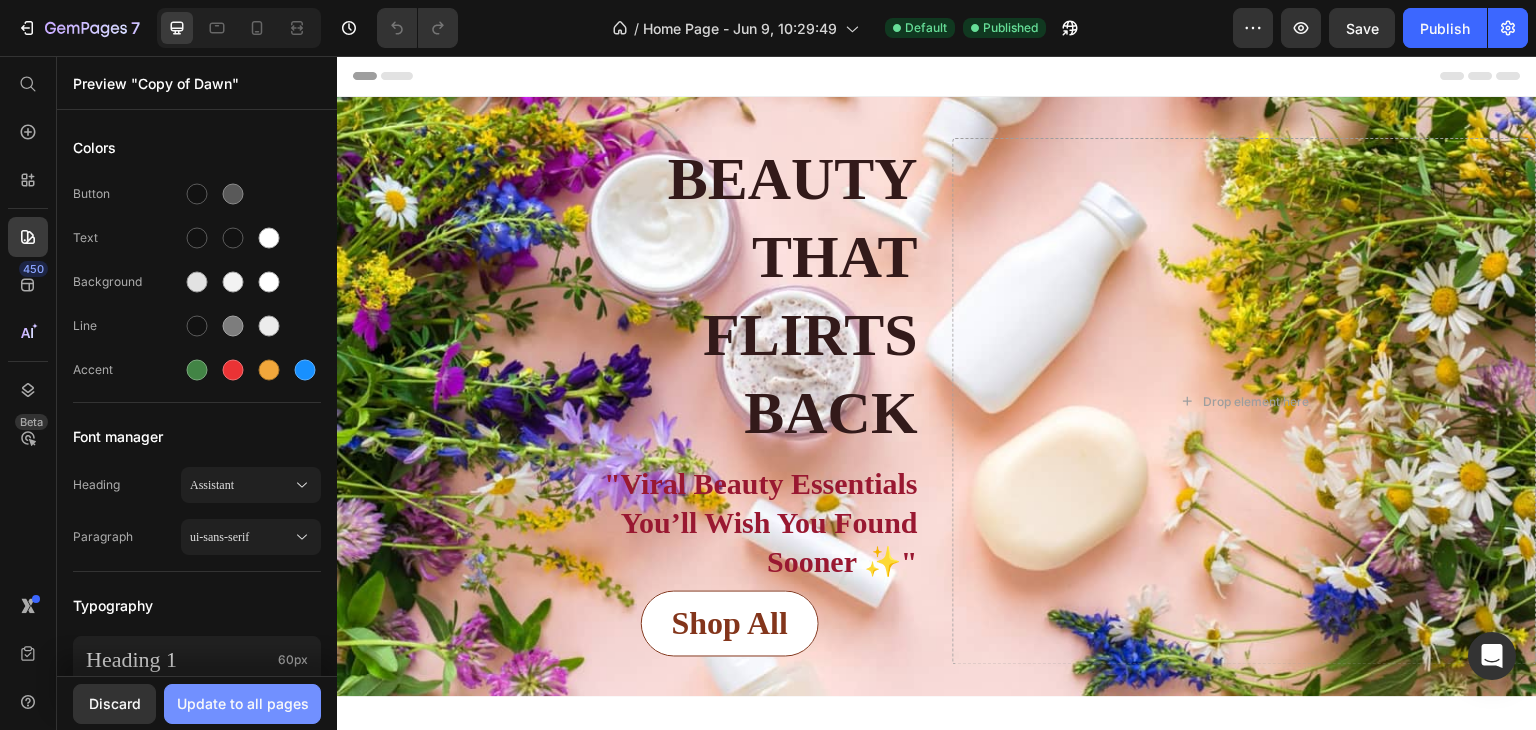 click on "Update to all pages" at bounding box center [243, 703] 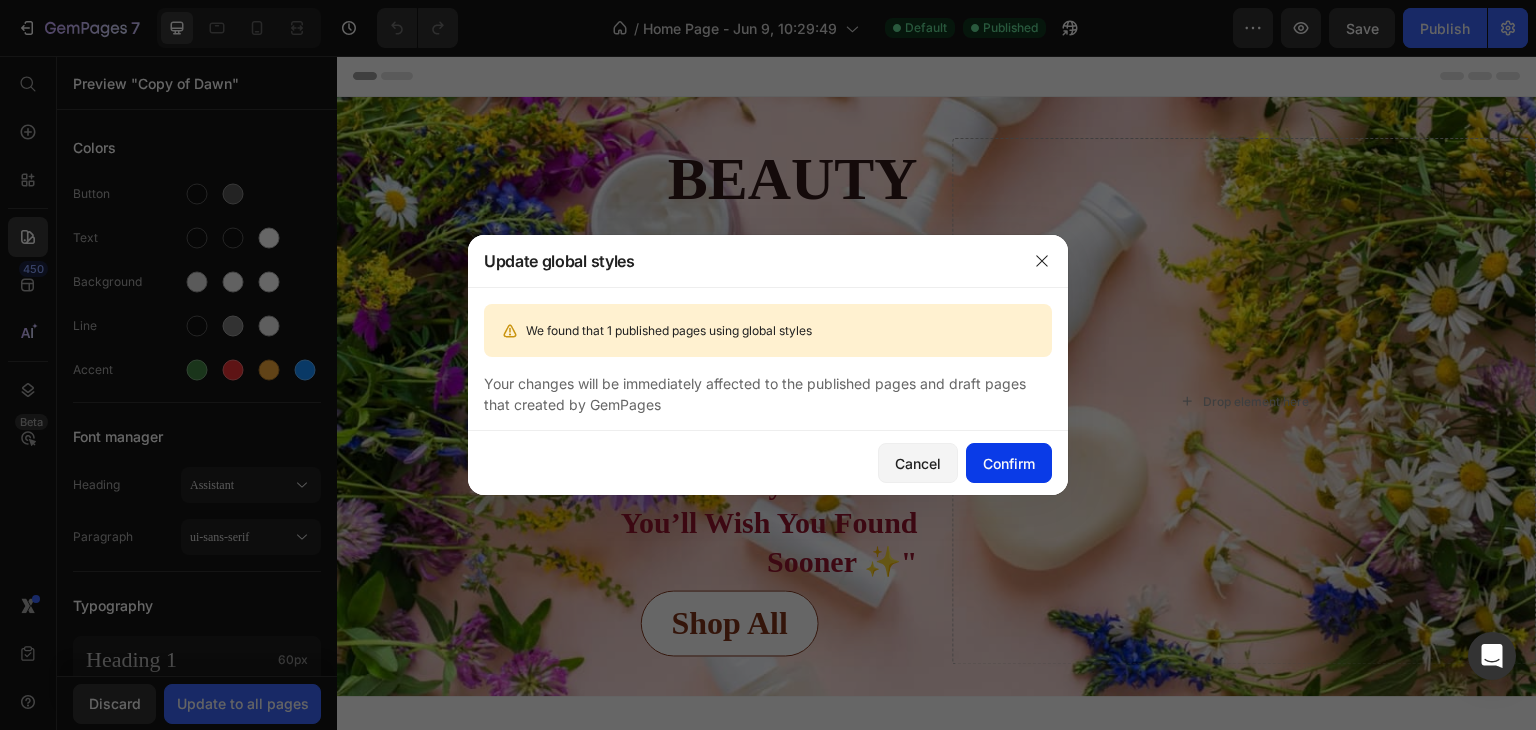 click on "Confirm" 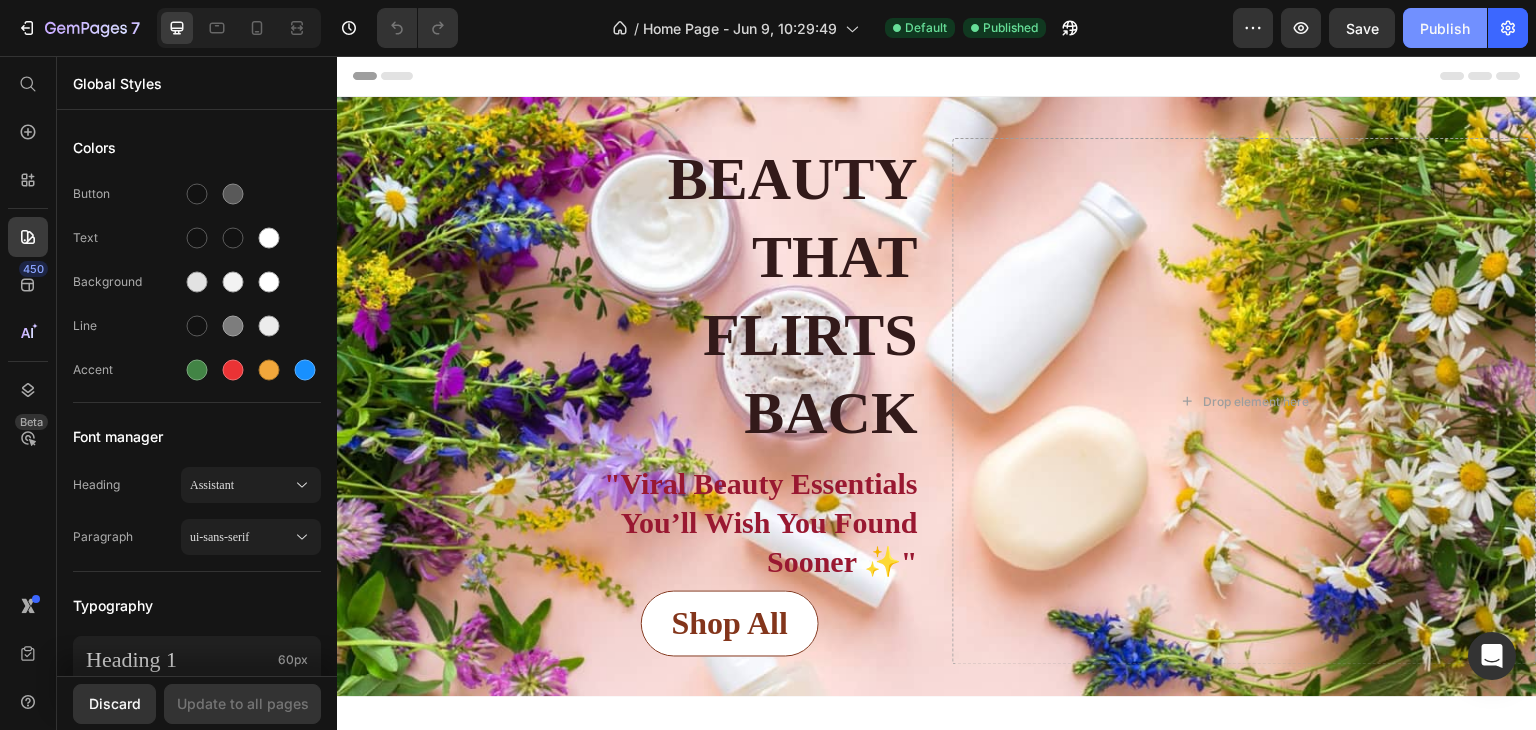click on "Publish" at bounding box center (1445, 28) 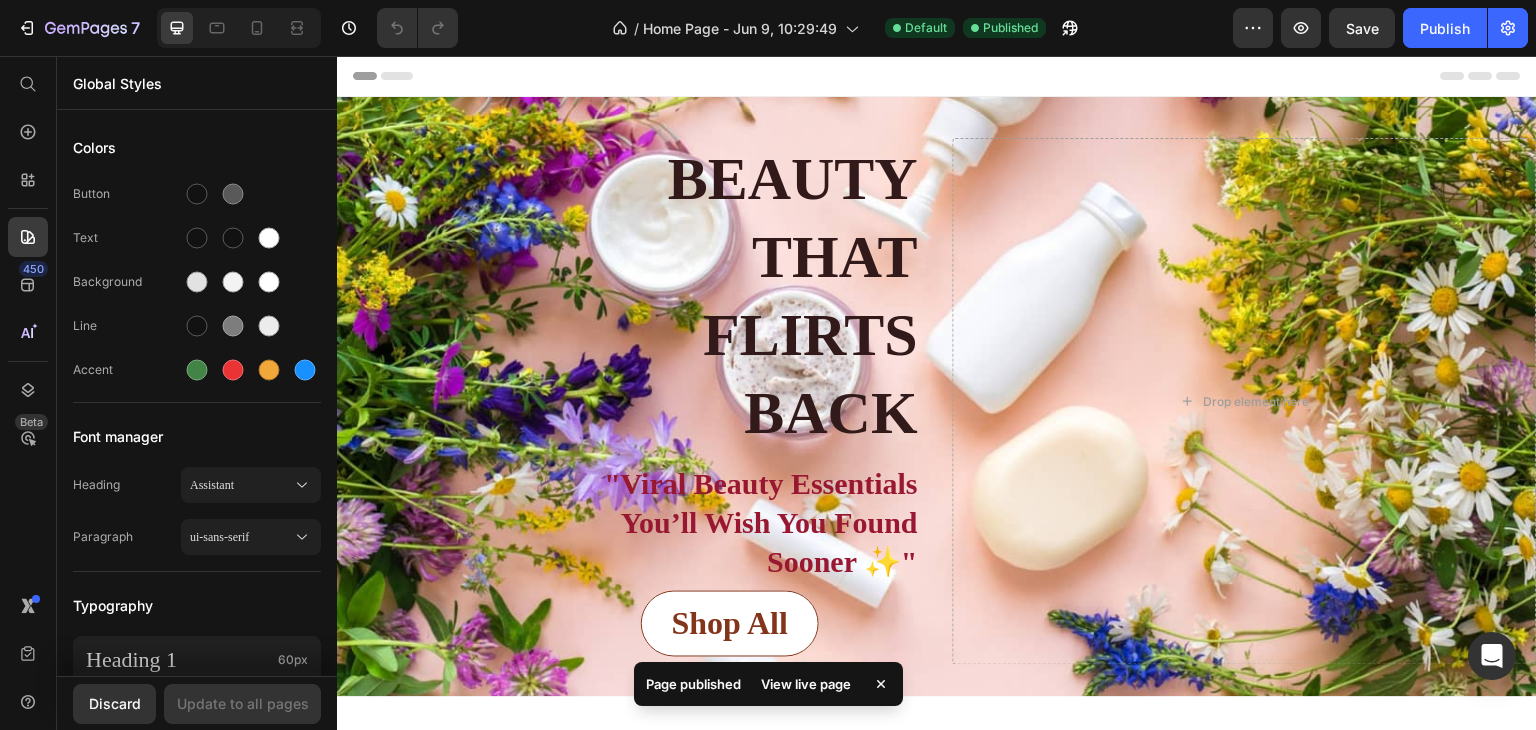click on "View live page" at bounding box center (806, 684) 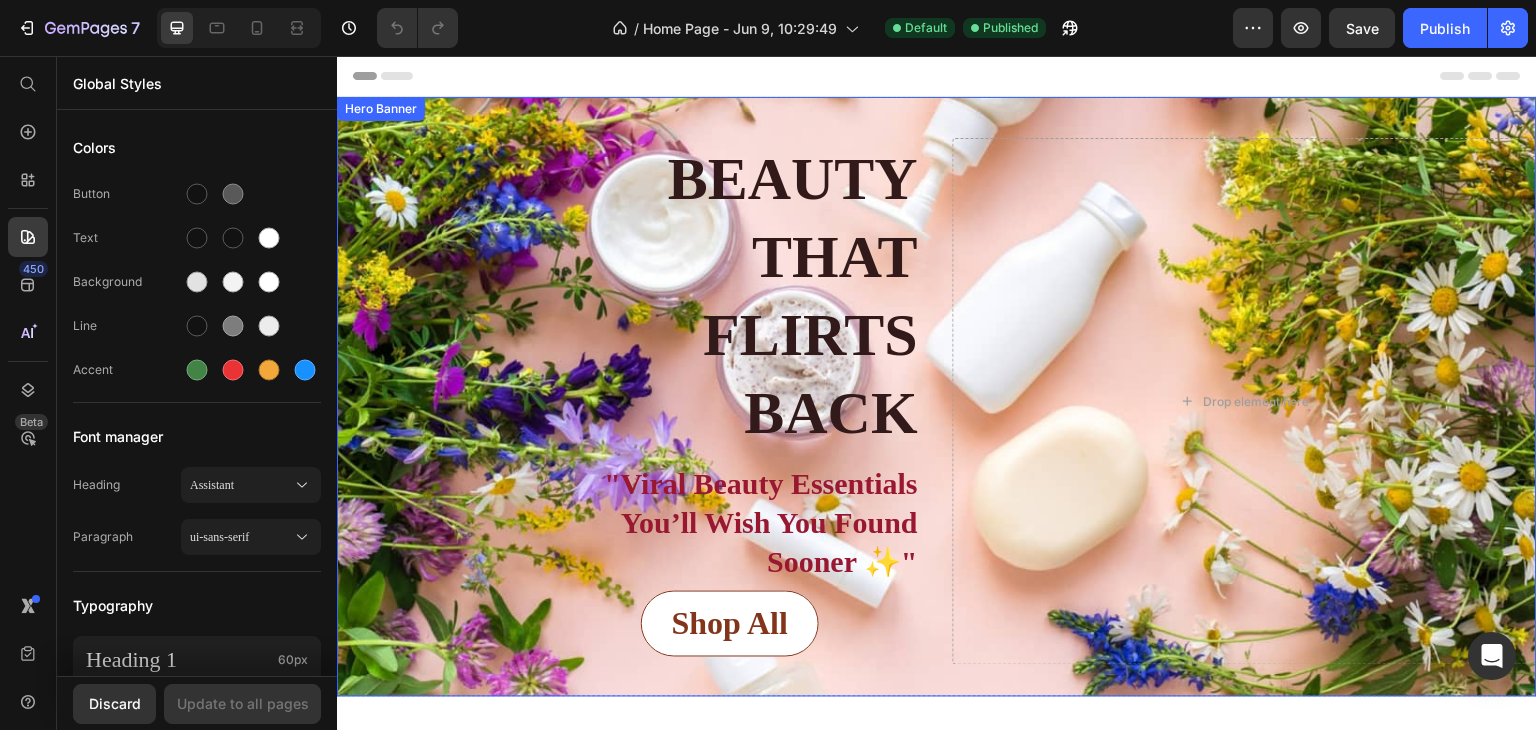 click on "BEAUTY THAT FLIRTS BACK Heading "Viral Beauty Essentials You’ll Wish You Found Sooner ✨" Text Block Shop All Button Row" at bounding box center [629, 401] 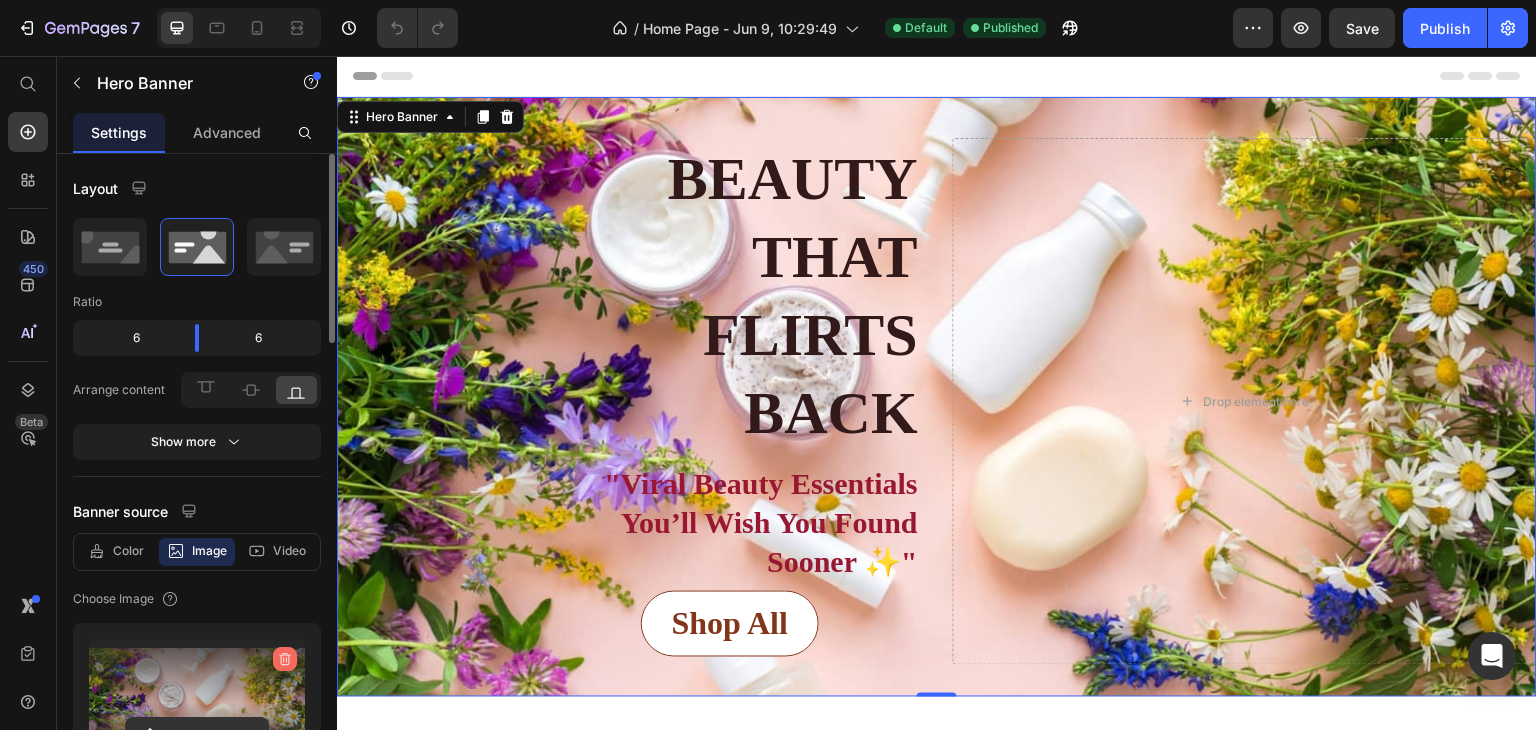 click 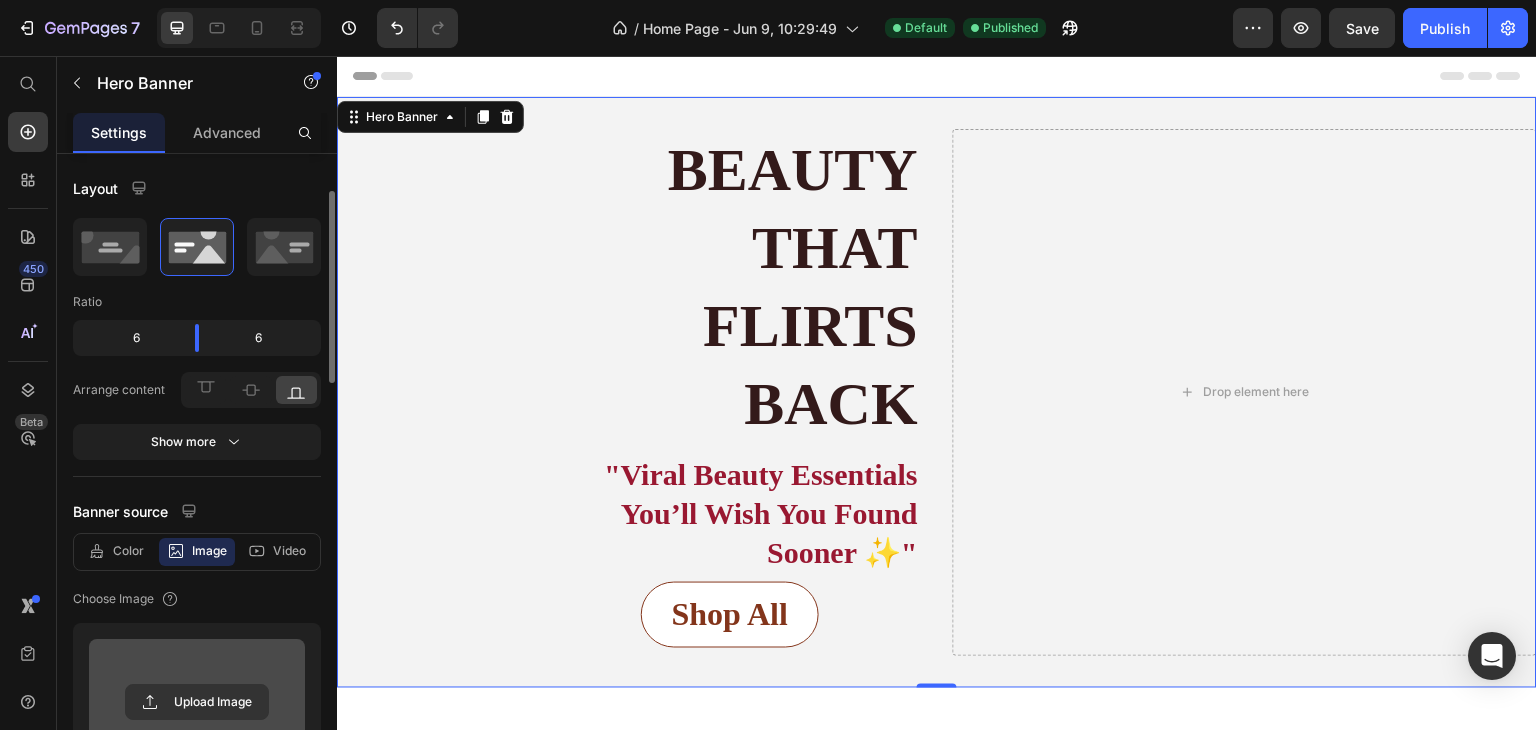 scroll, scrollTop: 29, scrollLeft: 0, axis: vertical 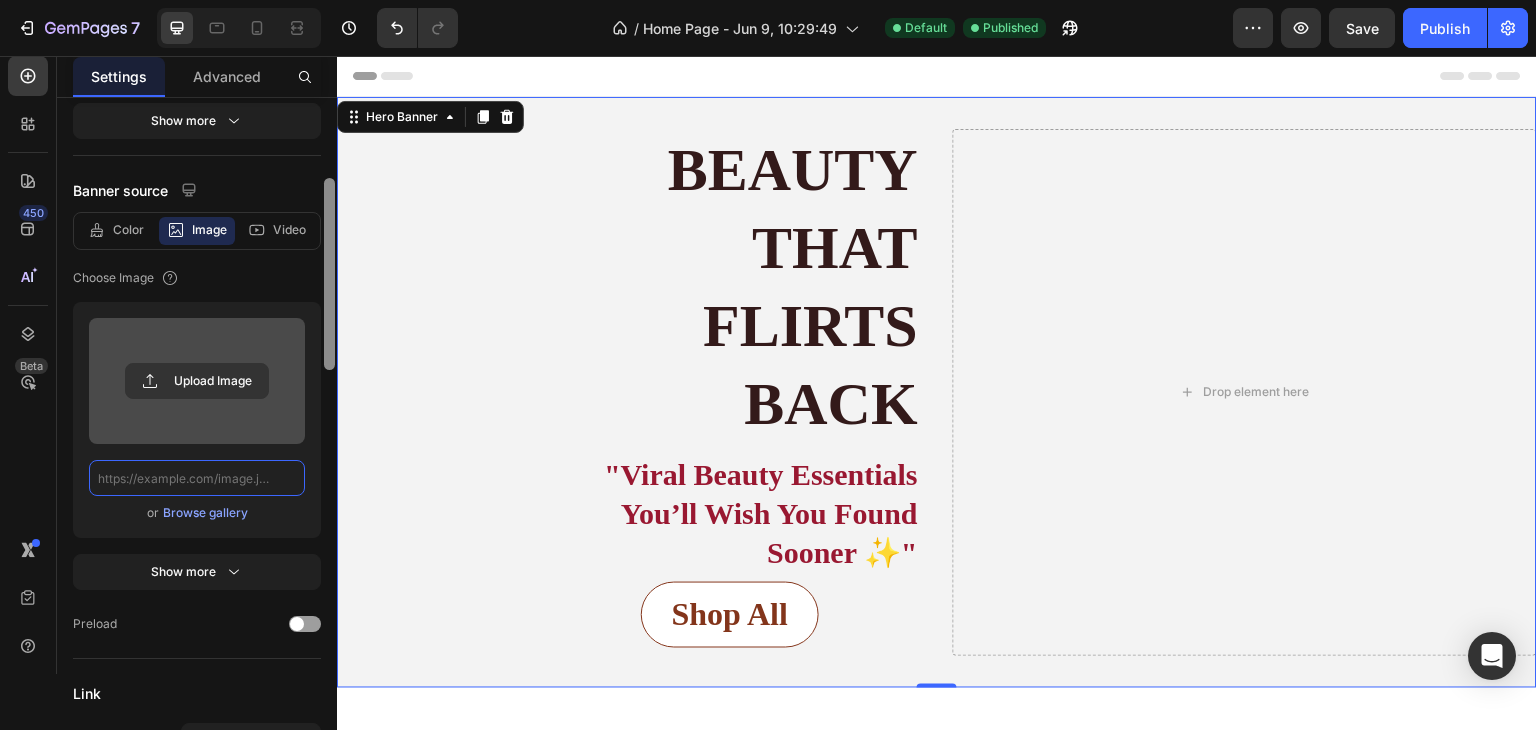 drag, startPoint x: 331, startPoint y: 267, endPoint x: 335, endPoint y: 339, distance: 72.11102 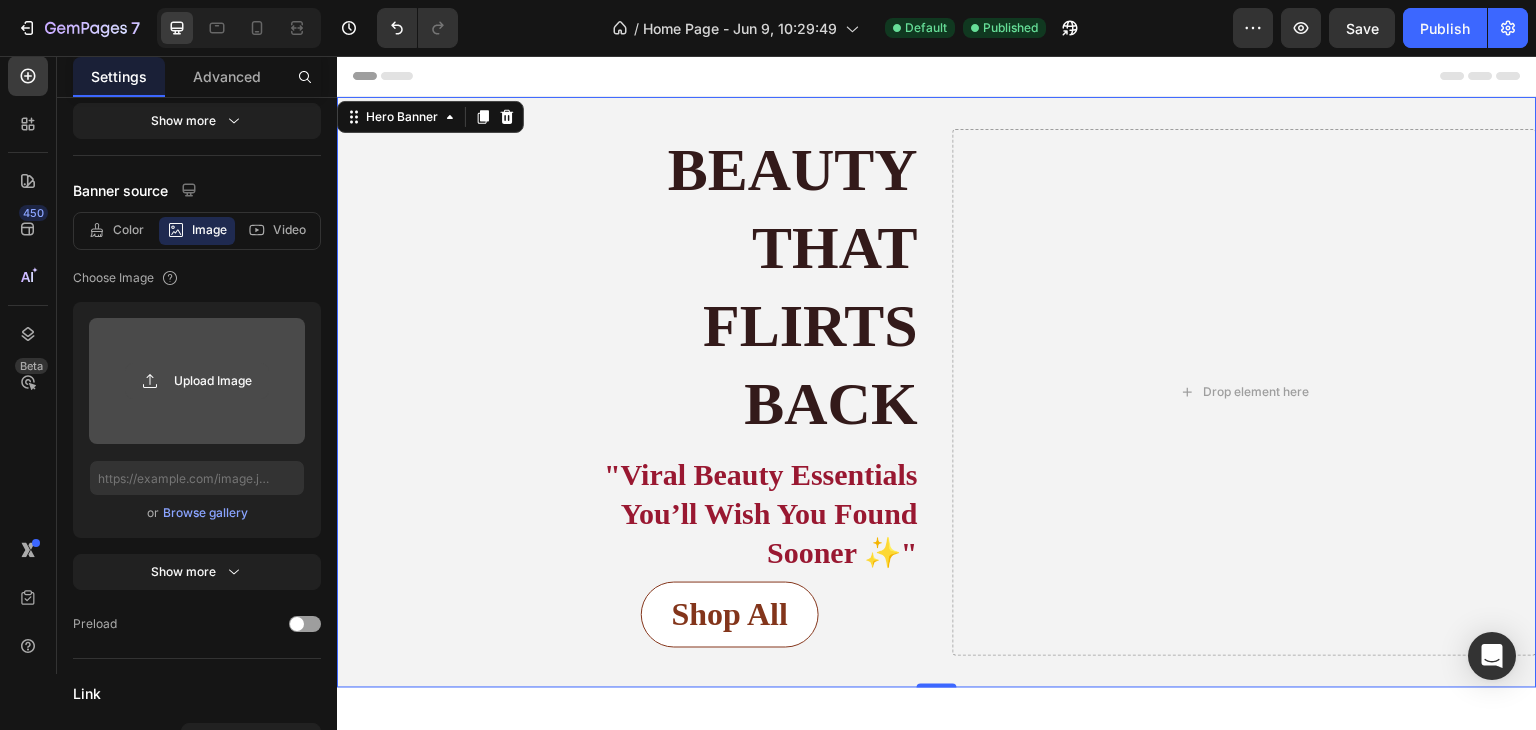 click 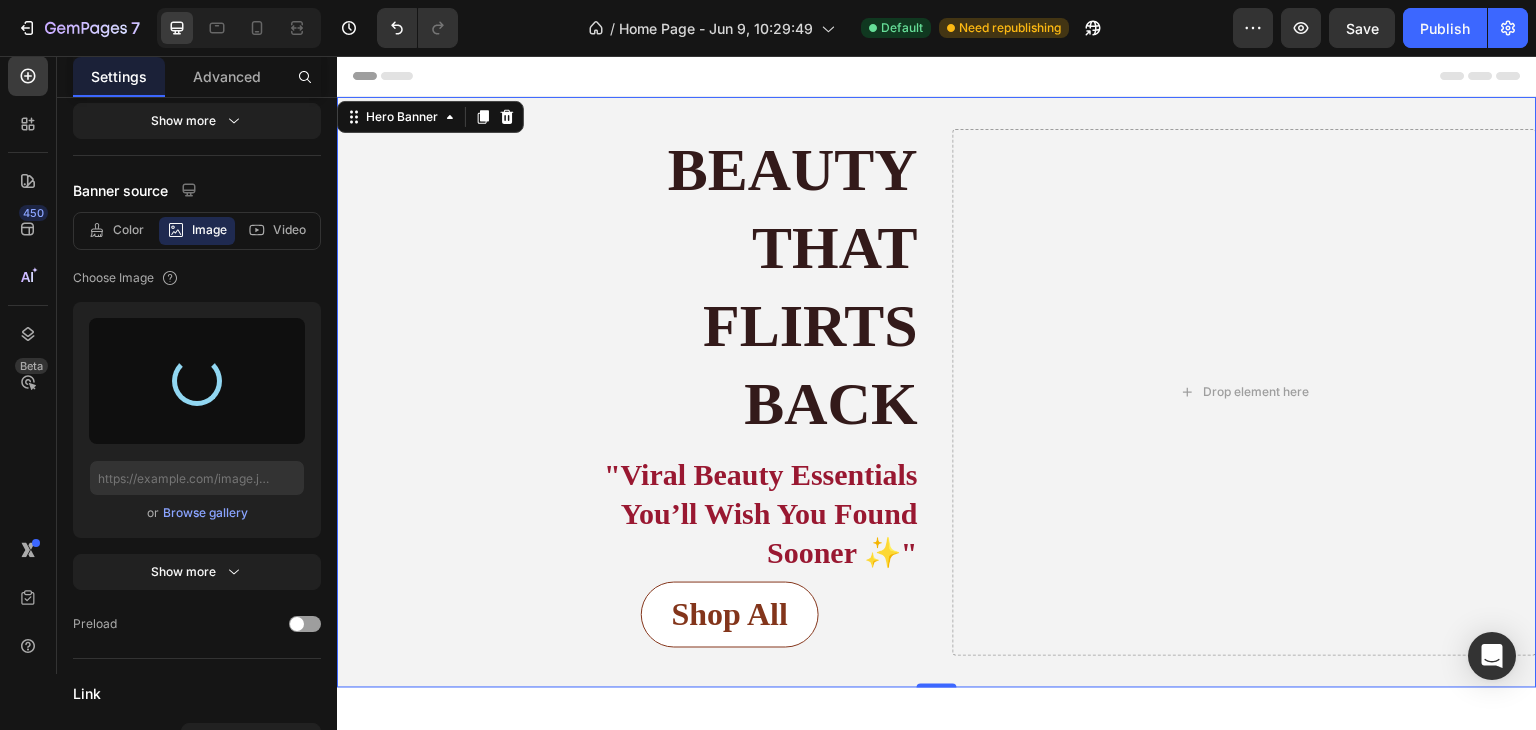 type on "https://cdn.shopify.com/s/files/1/0659/6162/3739/files/gempages_570283211687462040-17c8be3d-dc1d-45df-a0ce-2652ef1bb3e4.jpg" 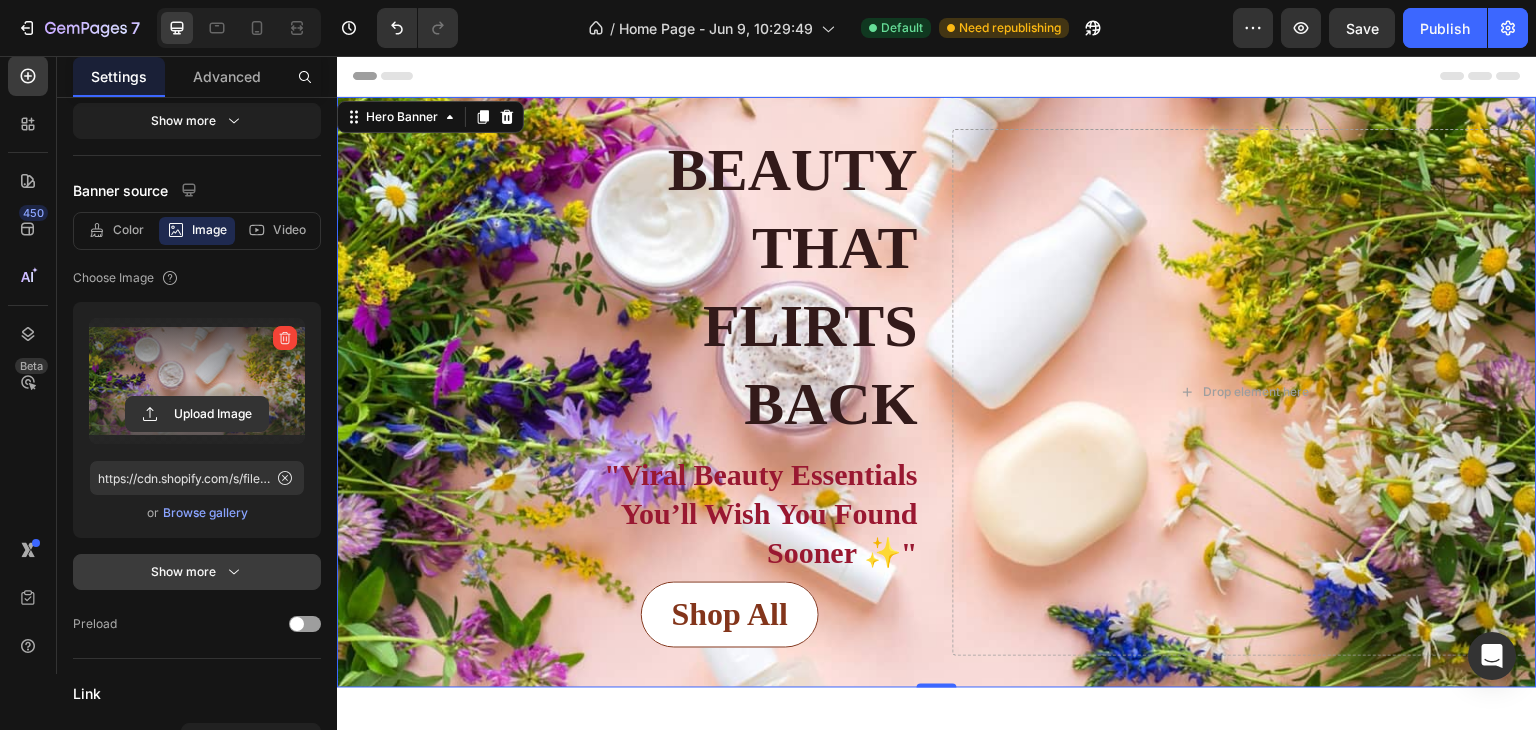 click on "Show more" at bounding box center (197, 572) 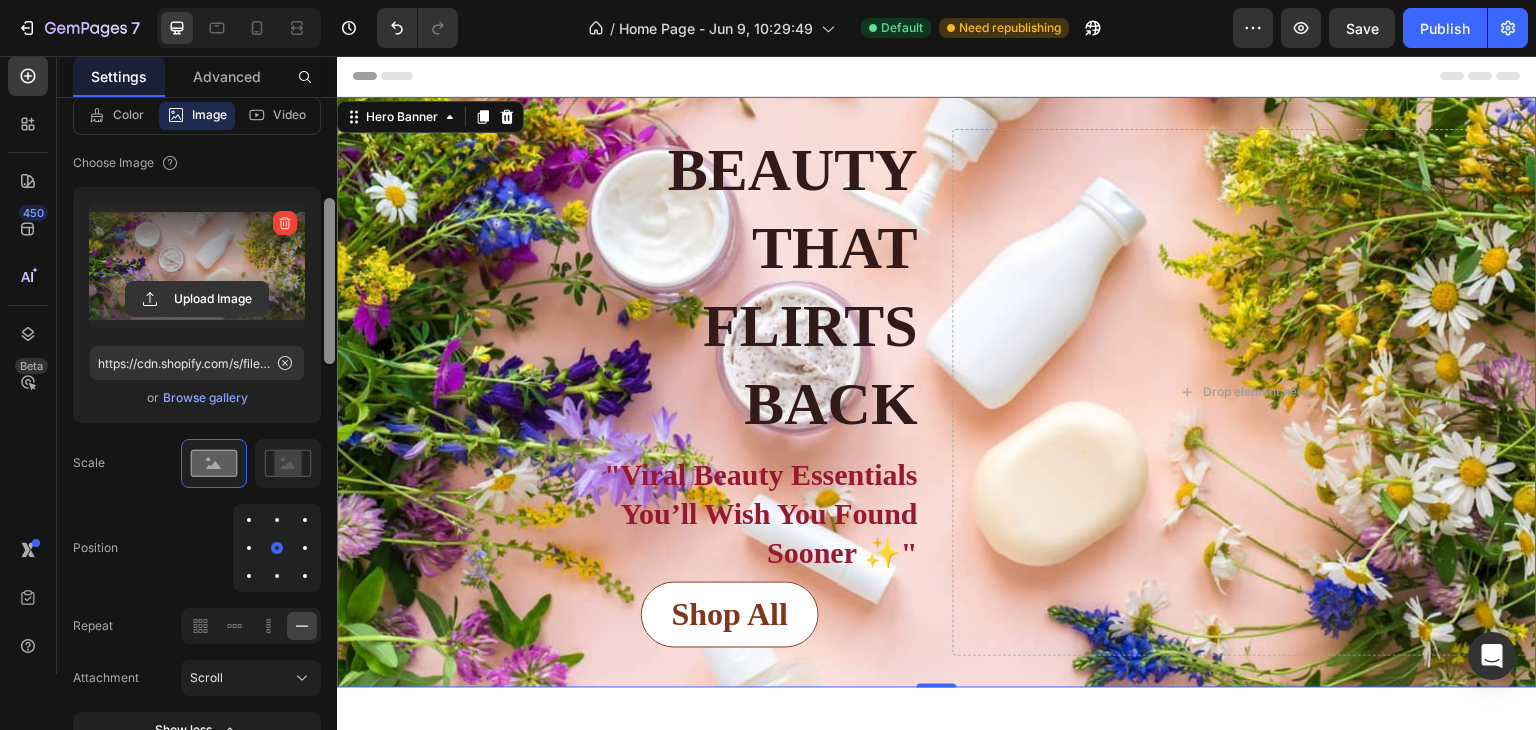 scroll, scrollTop: 407, scrollLeft: 0, axis: vertical 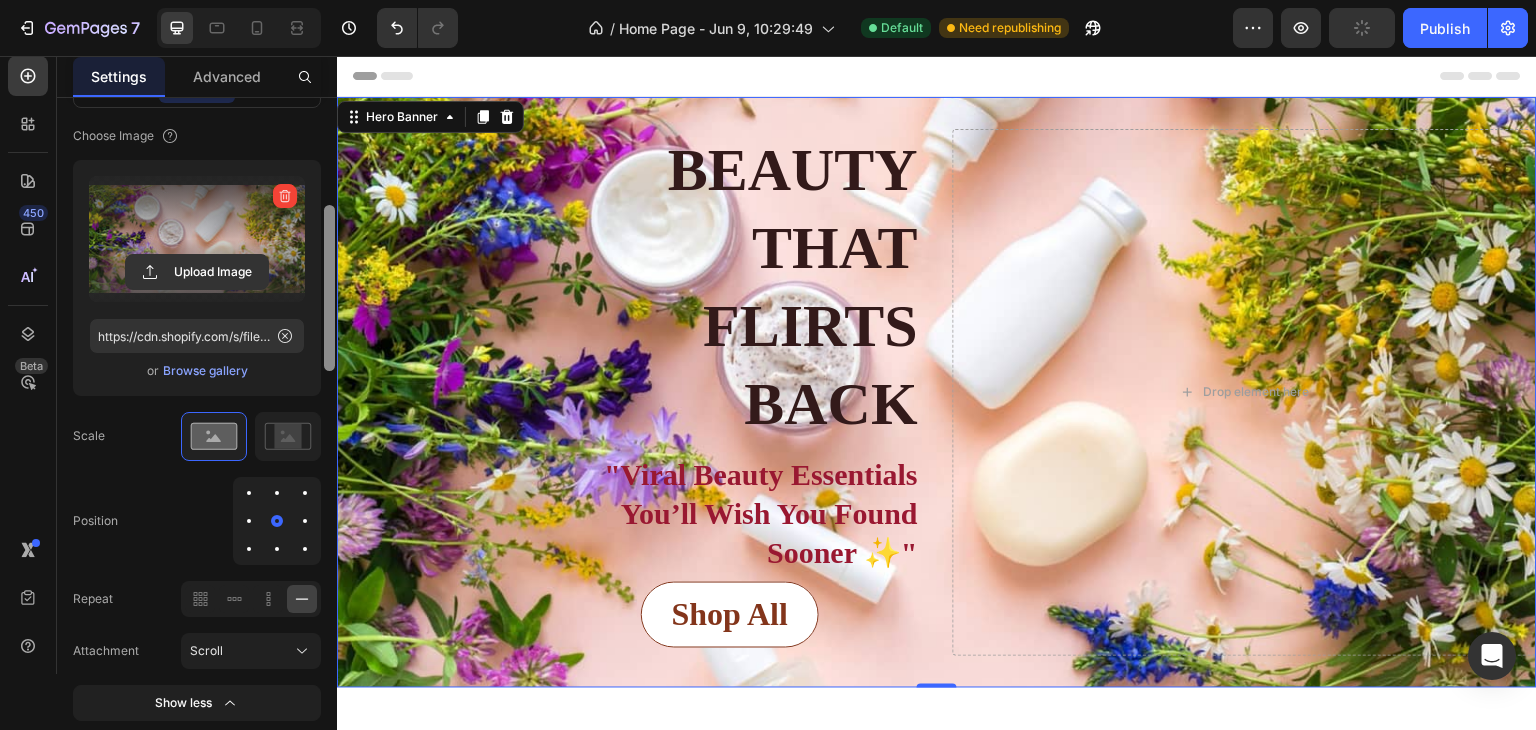 drag, startPoint x: 665, startPoint y: 387, endPoint x: 339, endPoint y: 342, distance: 329.0912 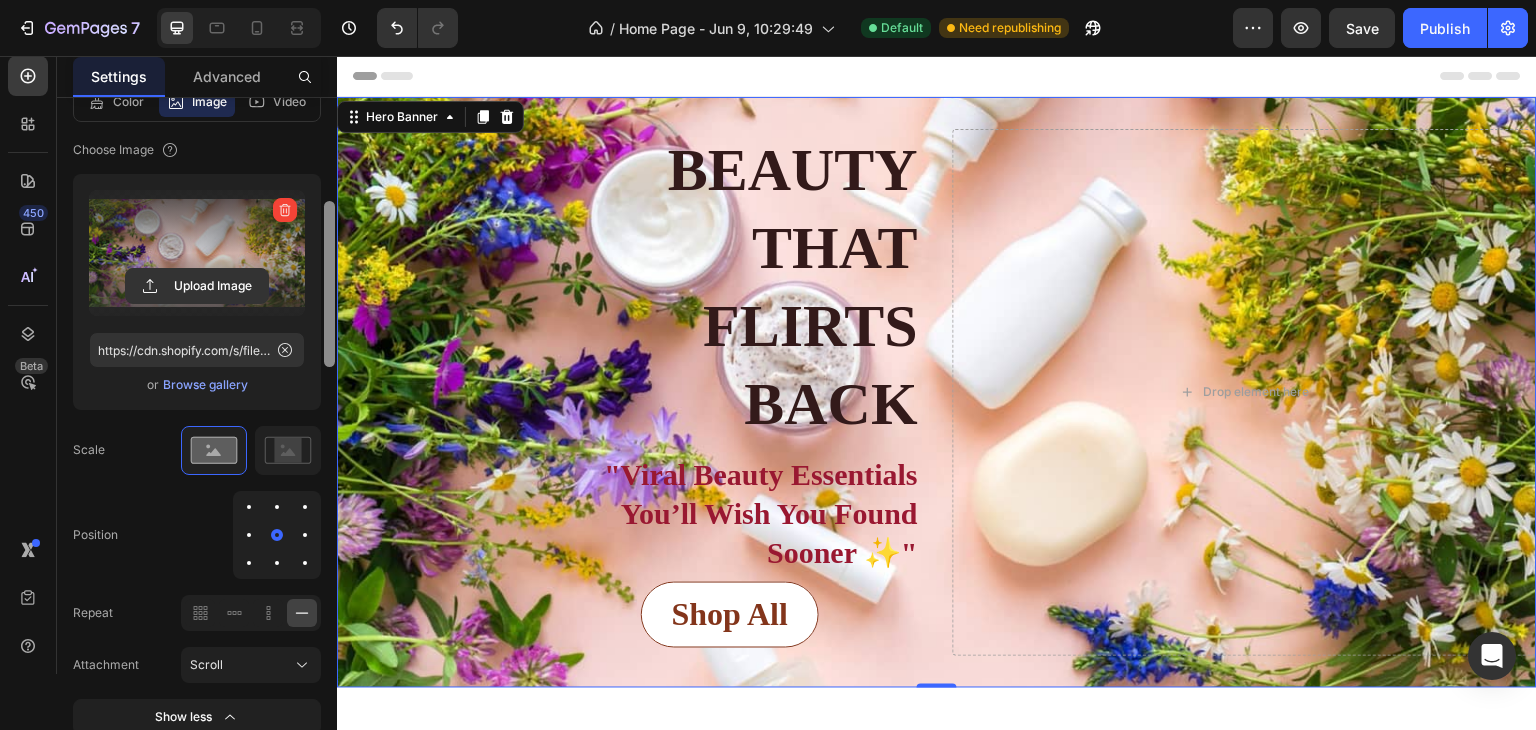 scroll, scrollTop: 407, scrollLeft: 0, axis: vertical 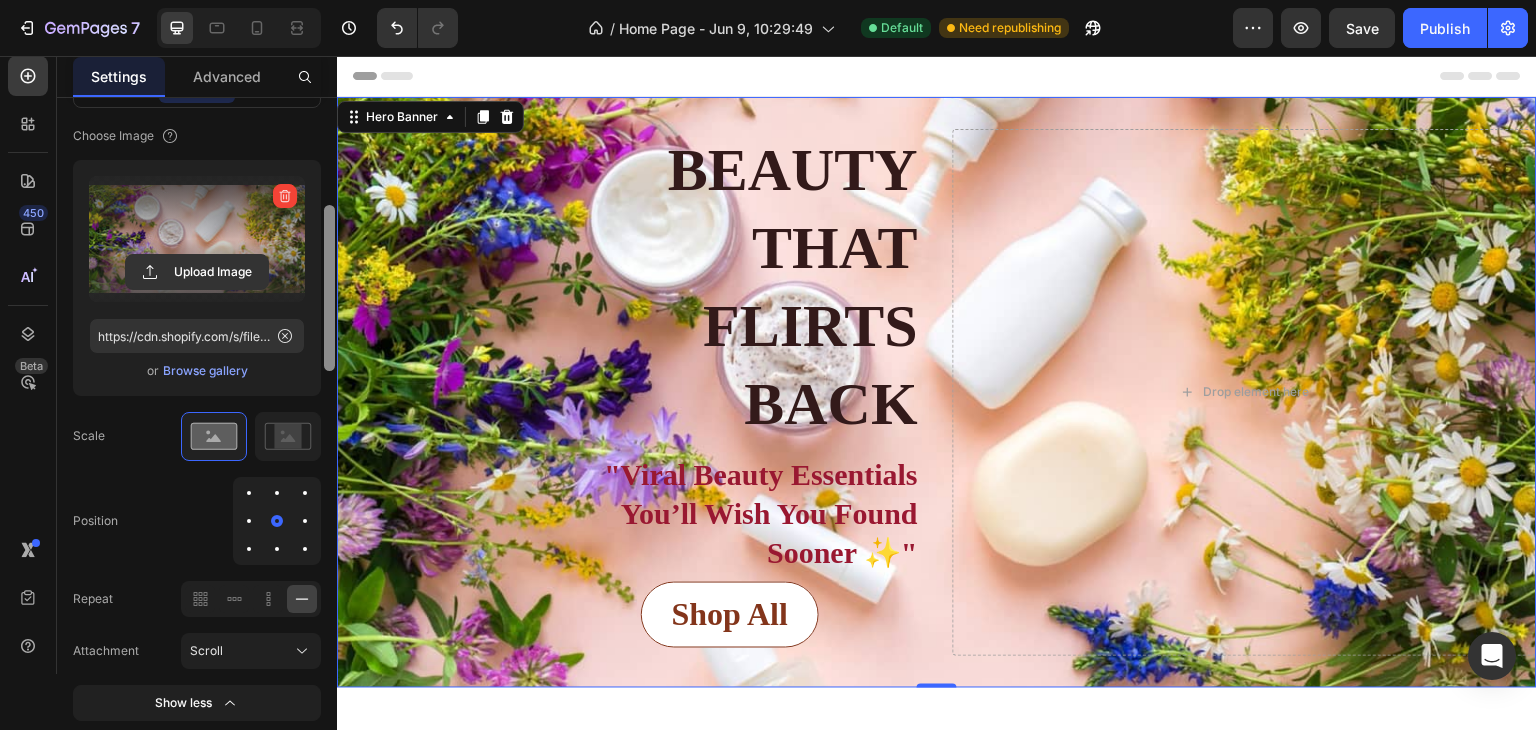 click on "Browse gallery" at bounding box center [205, 371] 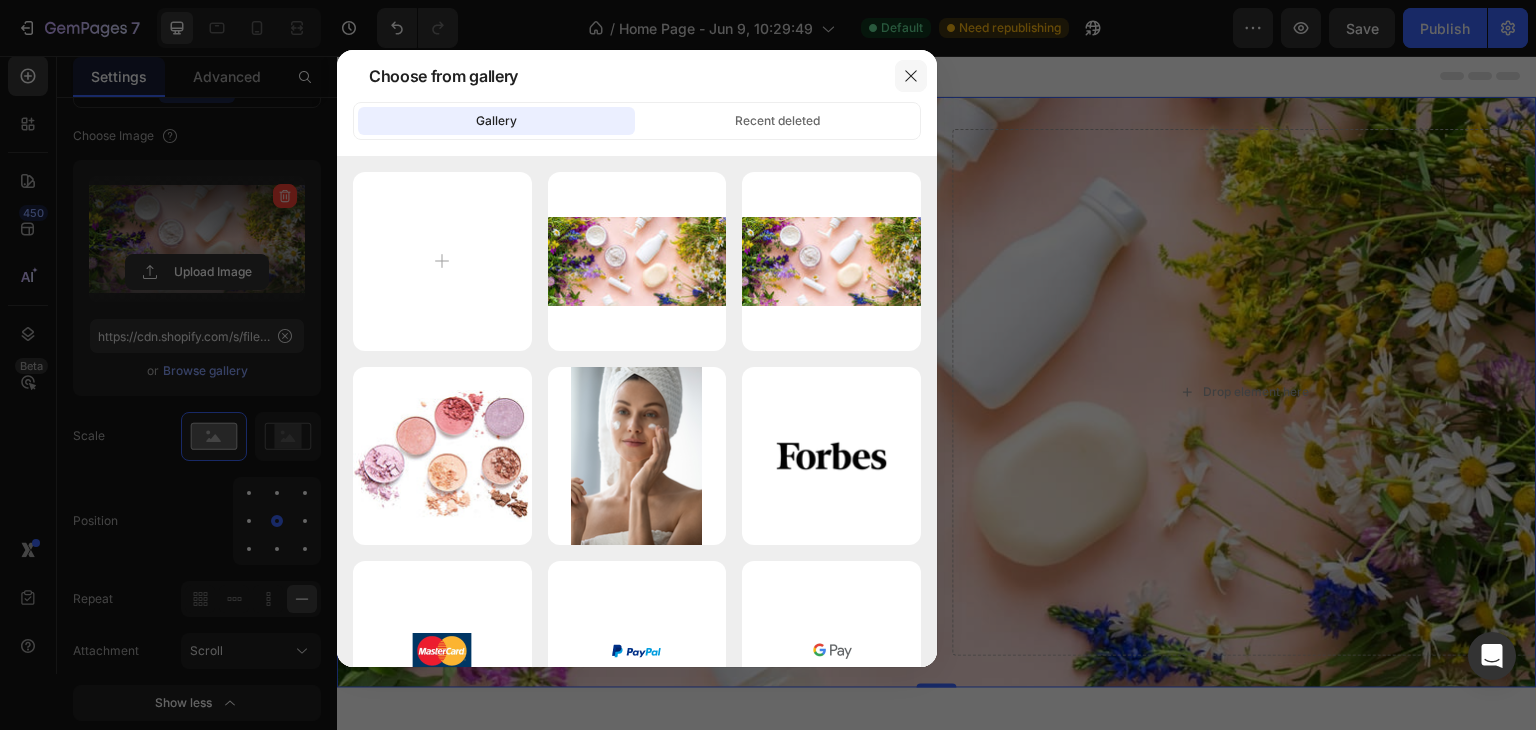 click at bounding box center [911, 76] 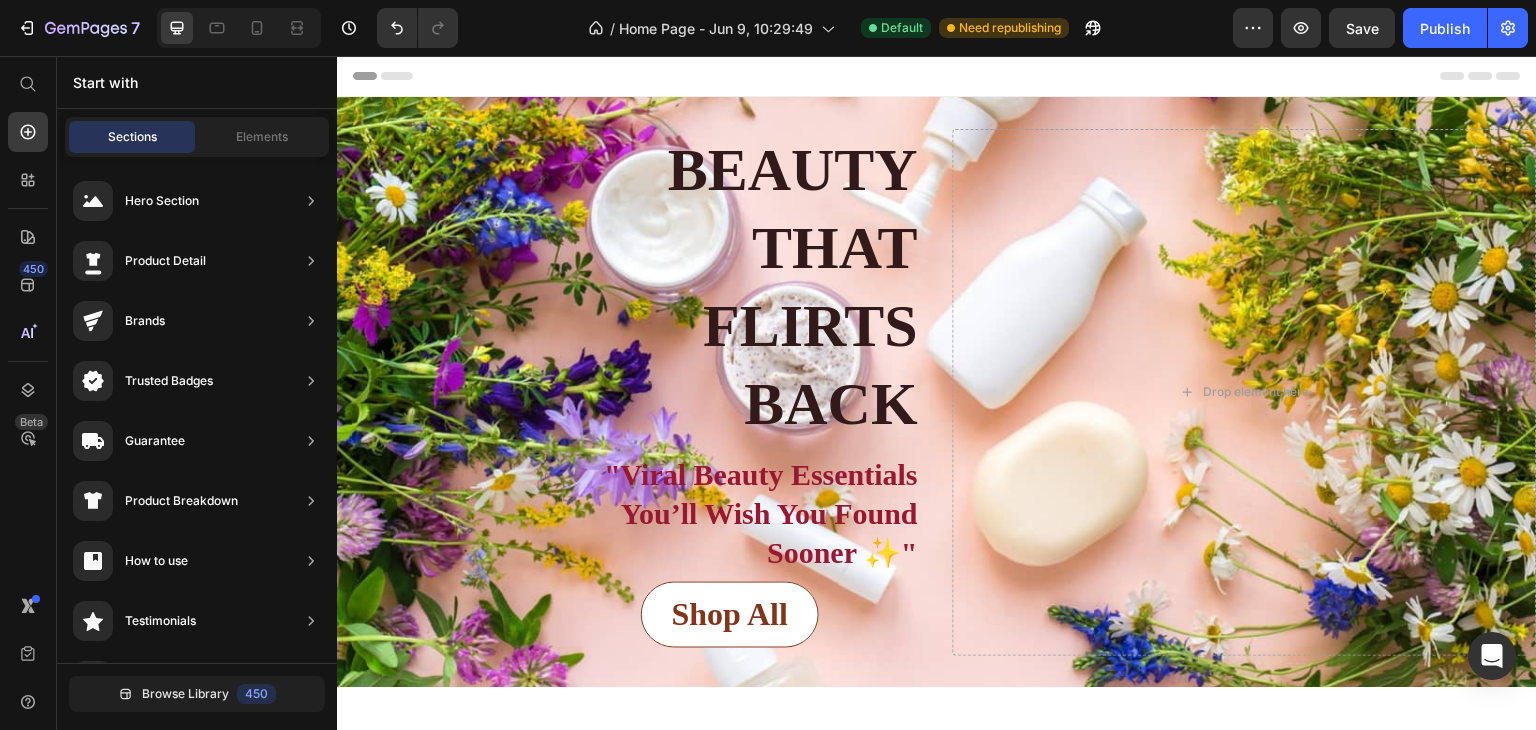 scroll, scrollTop: 0, scrollLeft: 0, axis: both 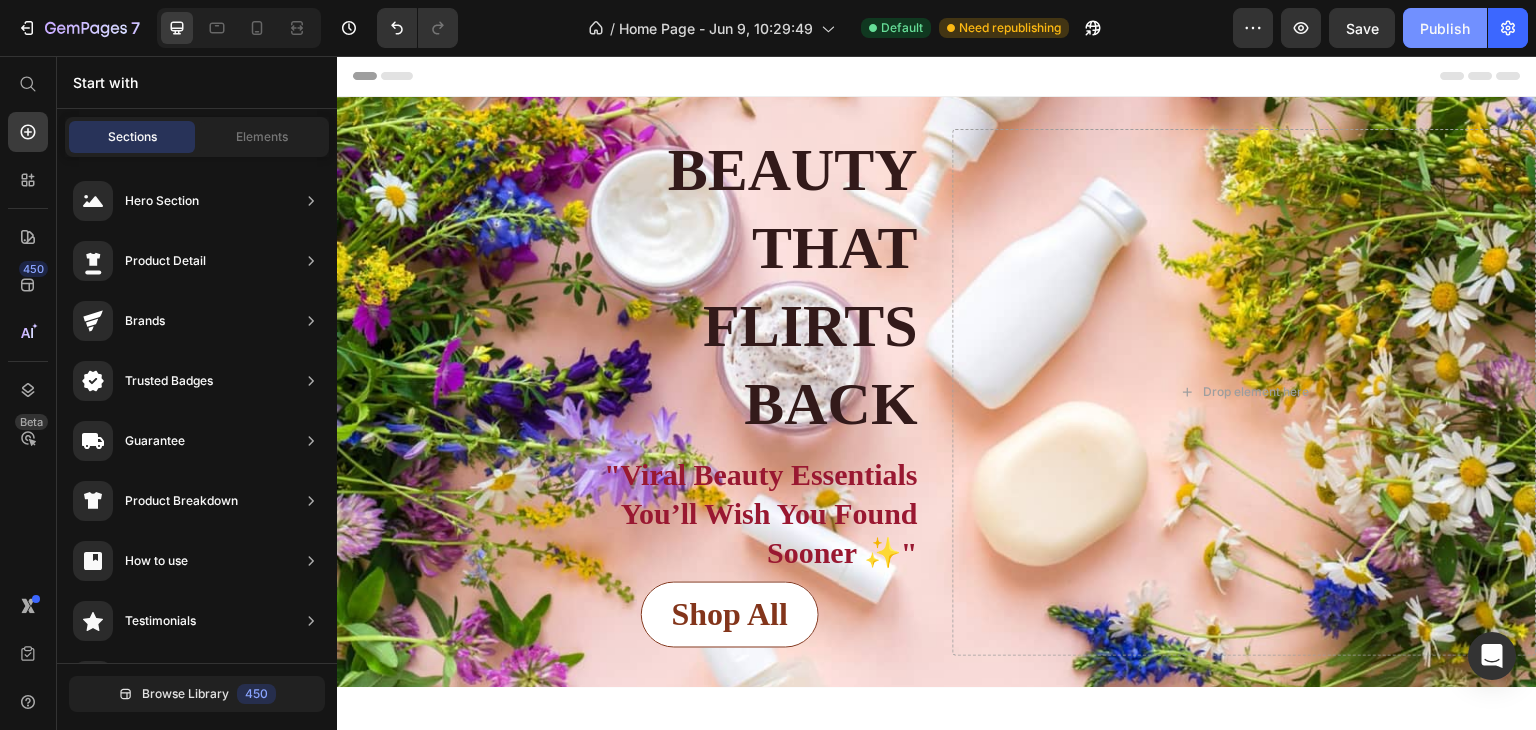click on "Publish" 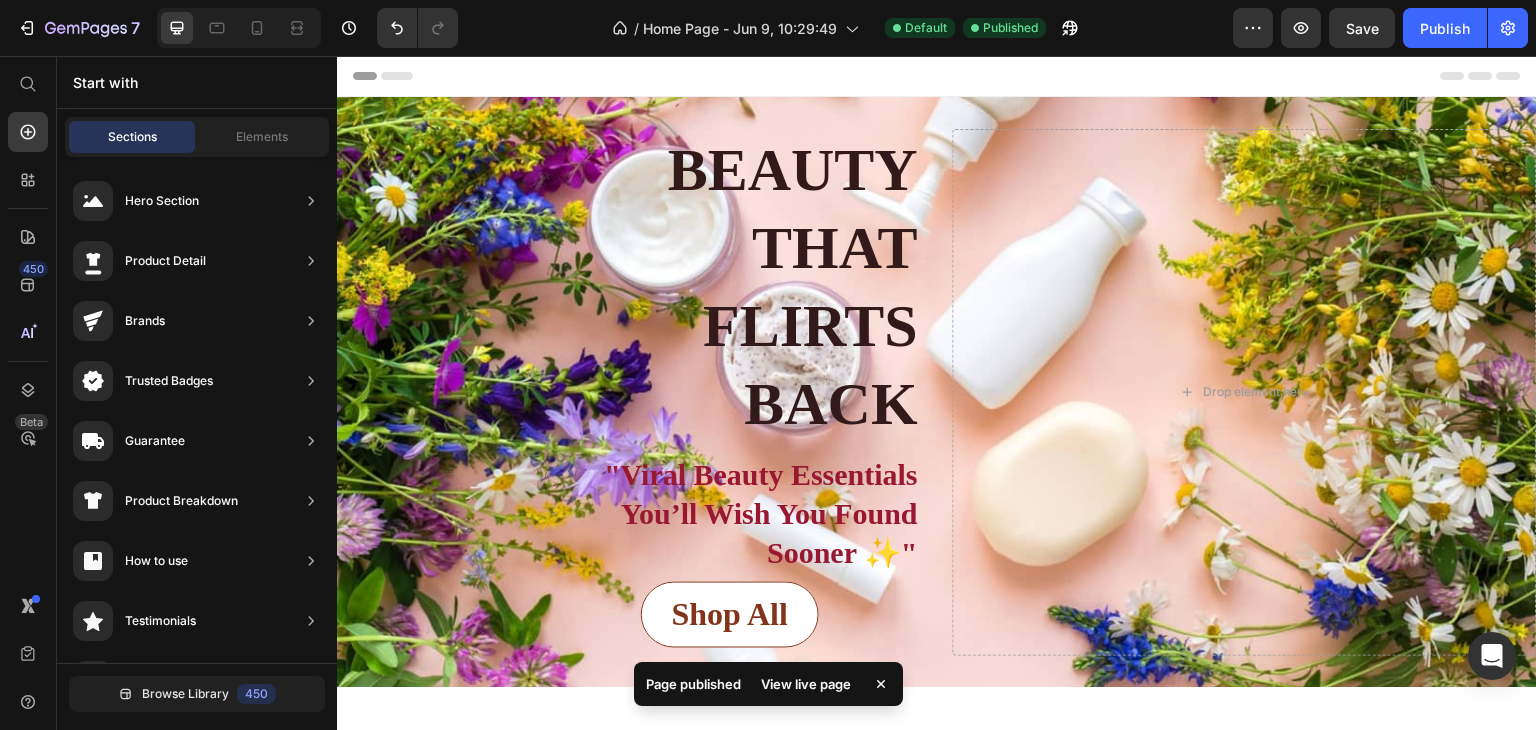 click on "View live page" at bounding box center (806, 684) 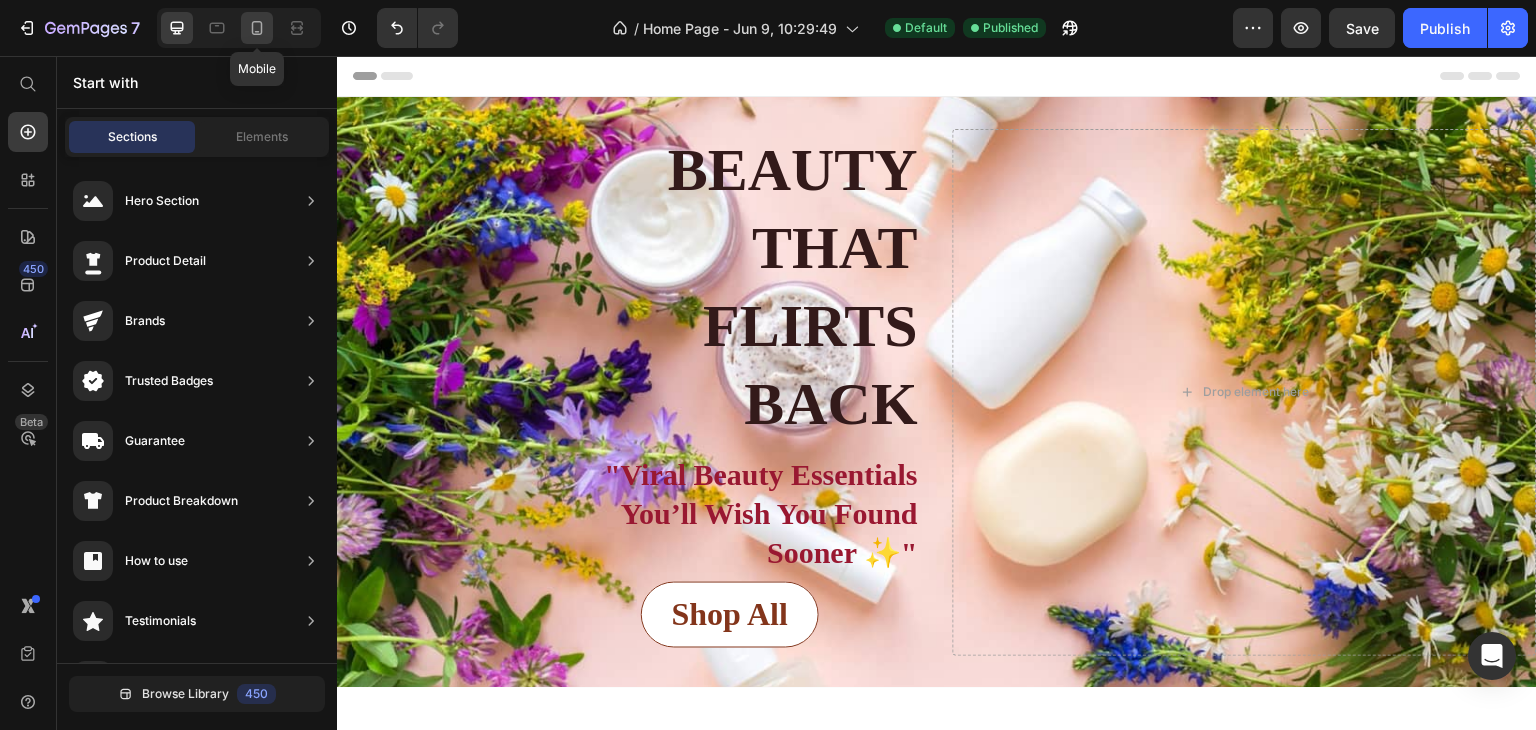 click 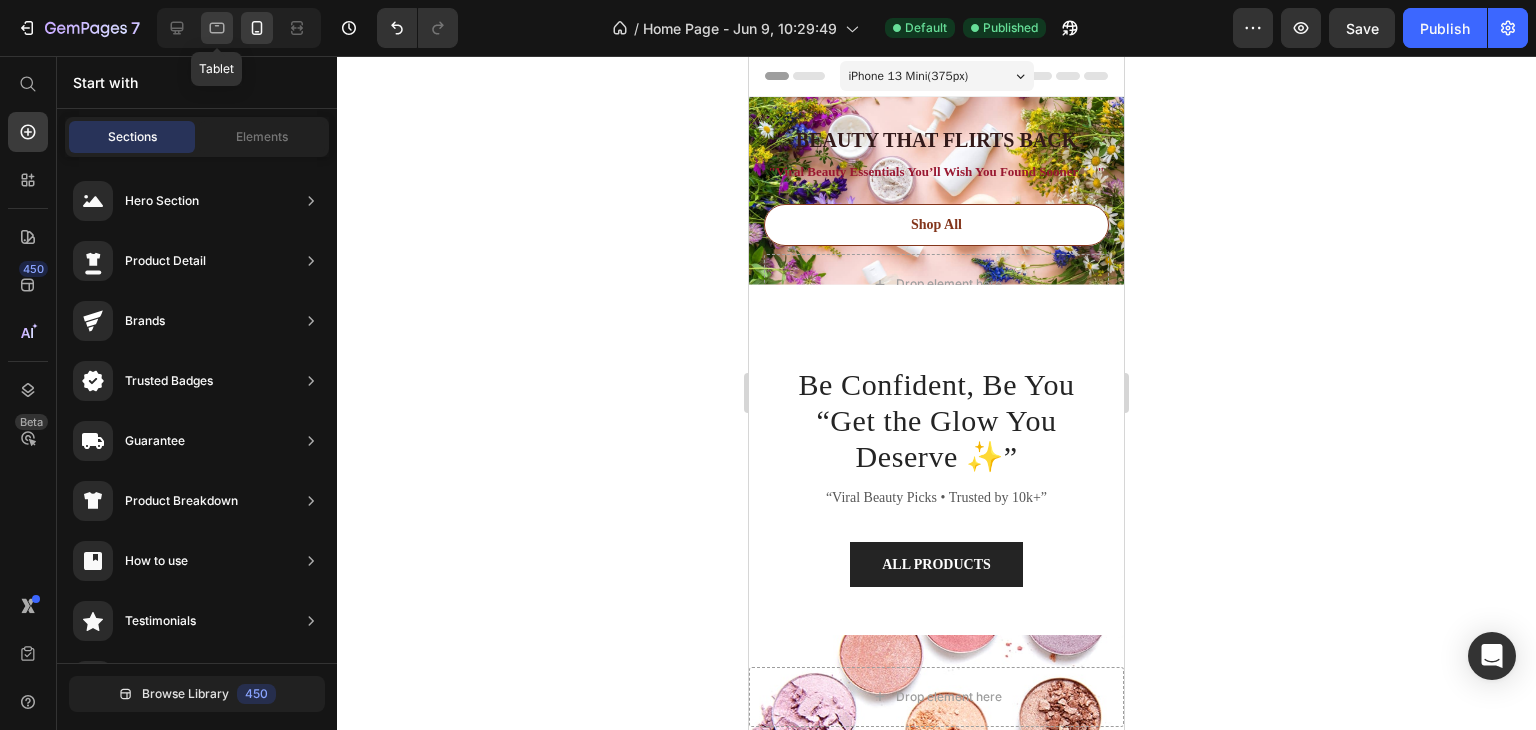 click 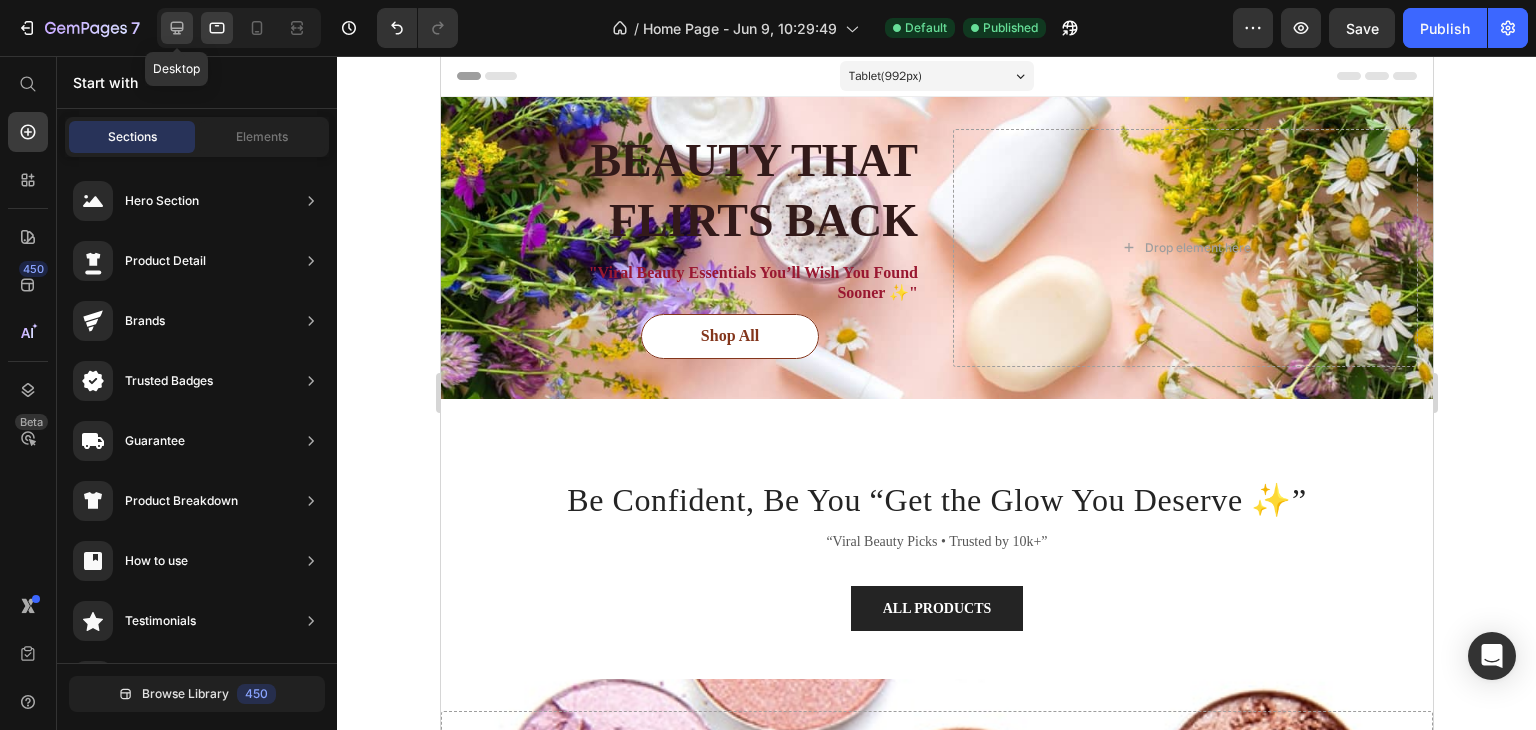 click 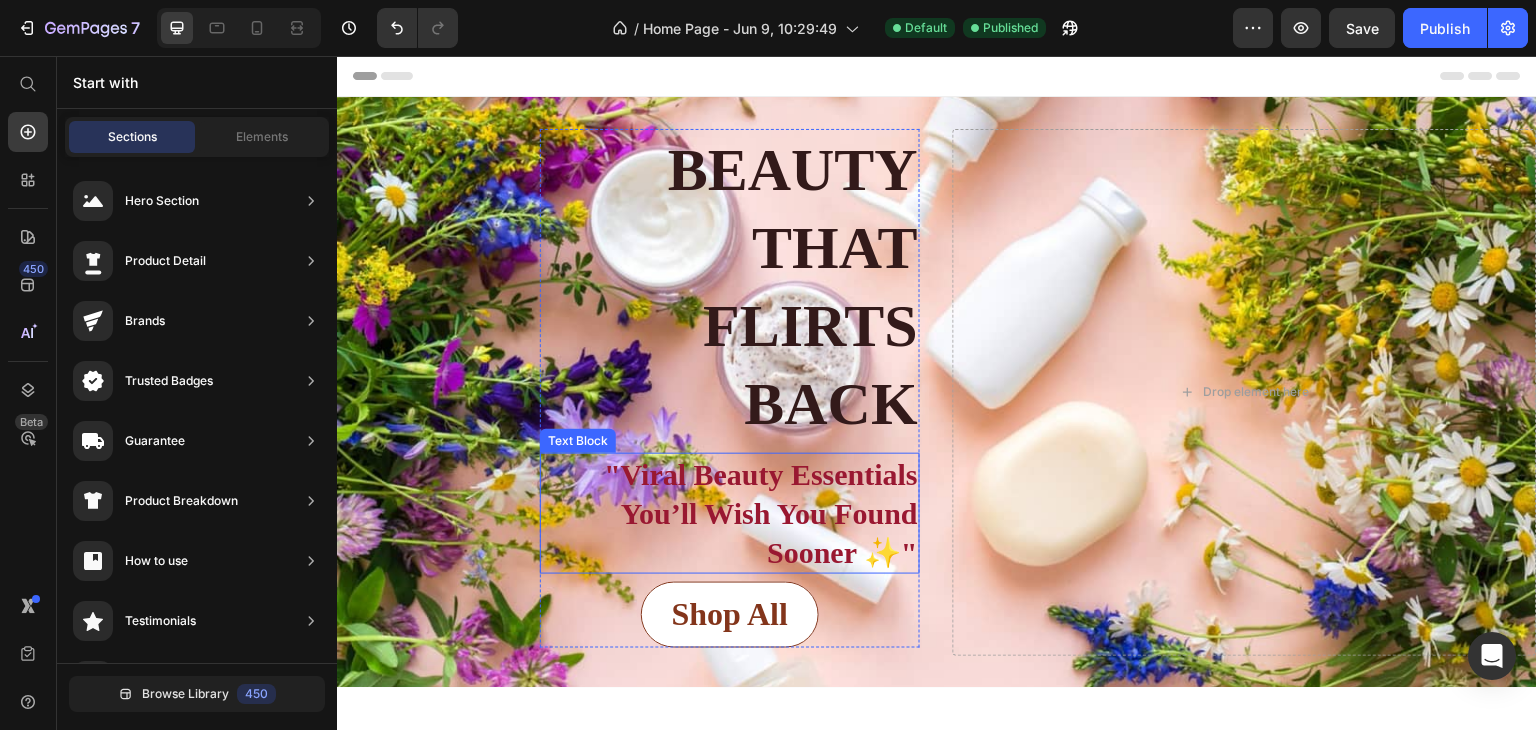 click on ""Viral Beauty Essentials You’ll Wish You Found Sooner ✨"" at bounding box center [761, 513] 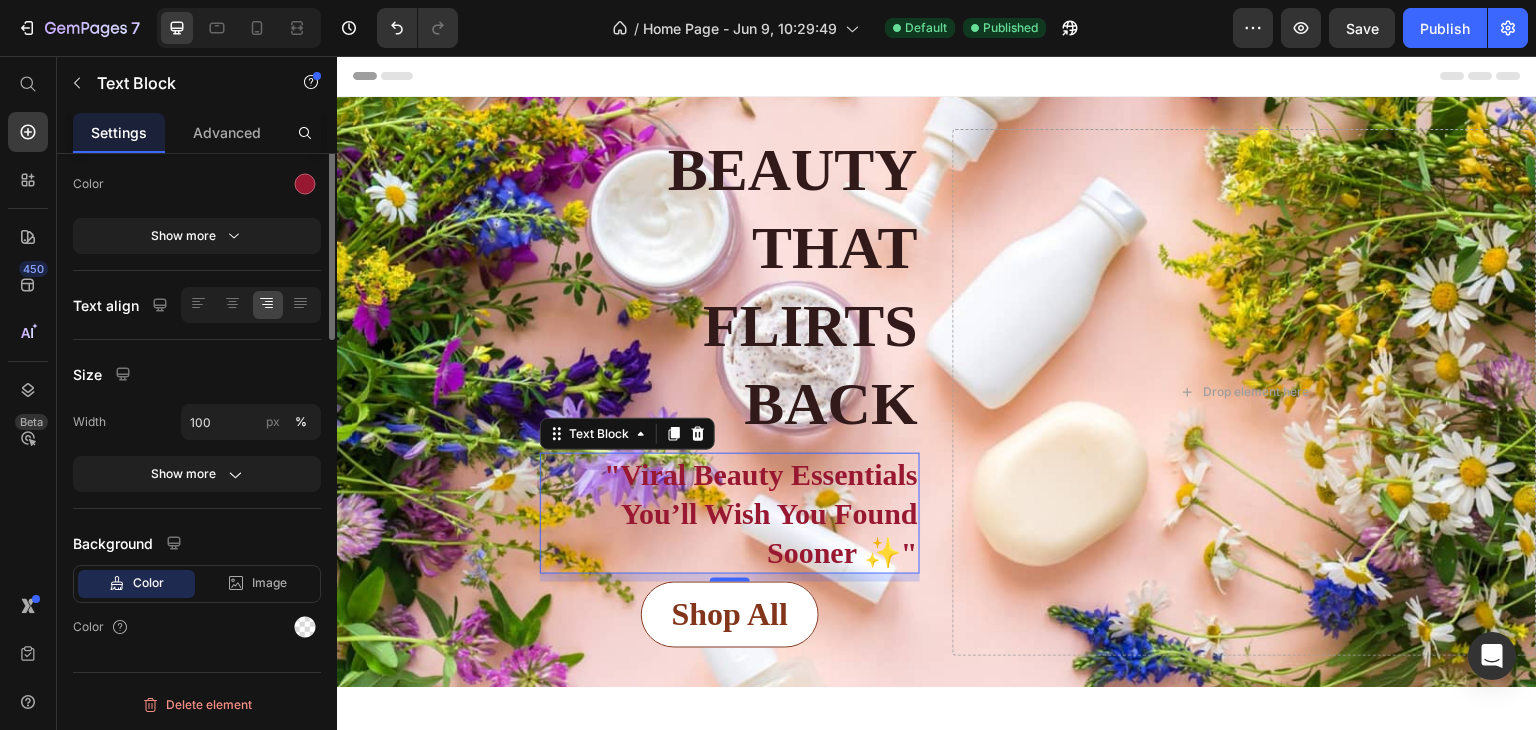 scroll, scrollTop: 0, scrollLeft: 0, axis: both 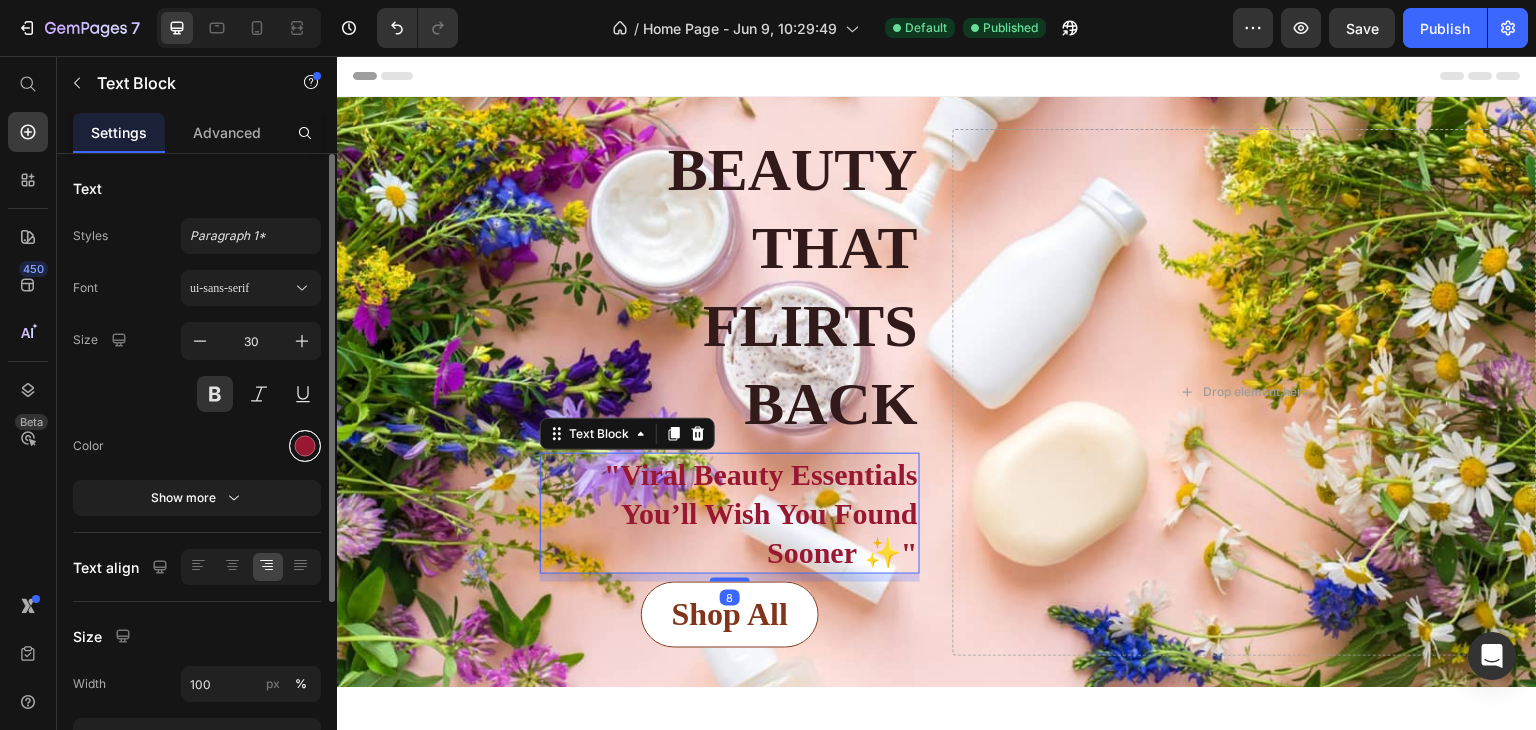click at bounding box center [305, 446] 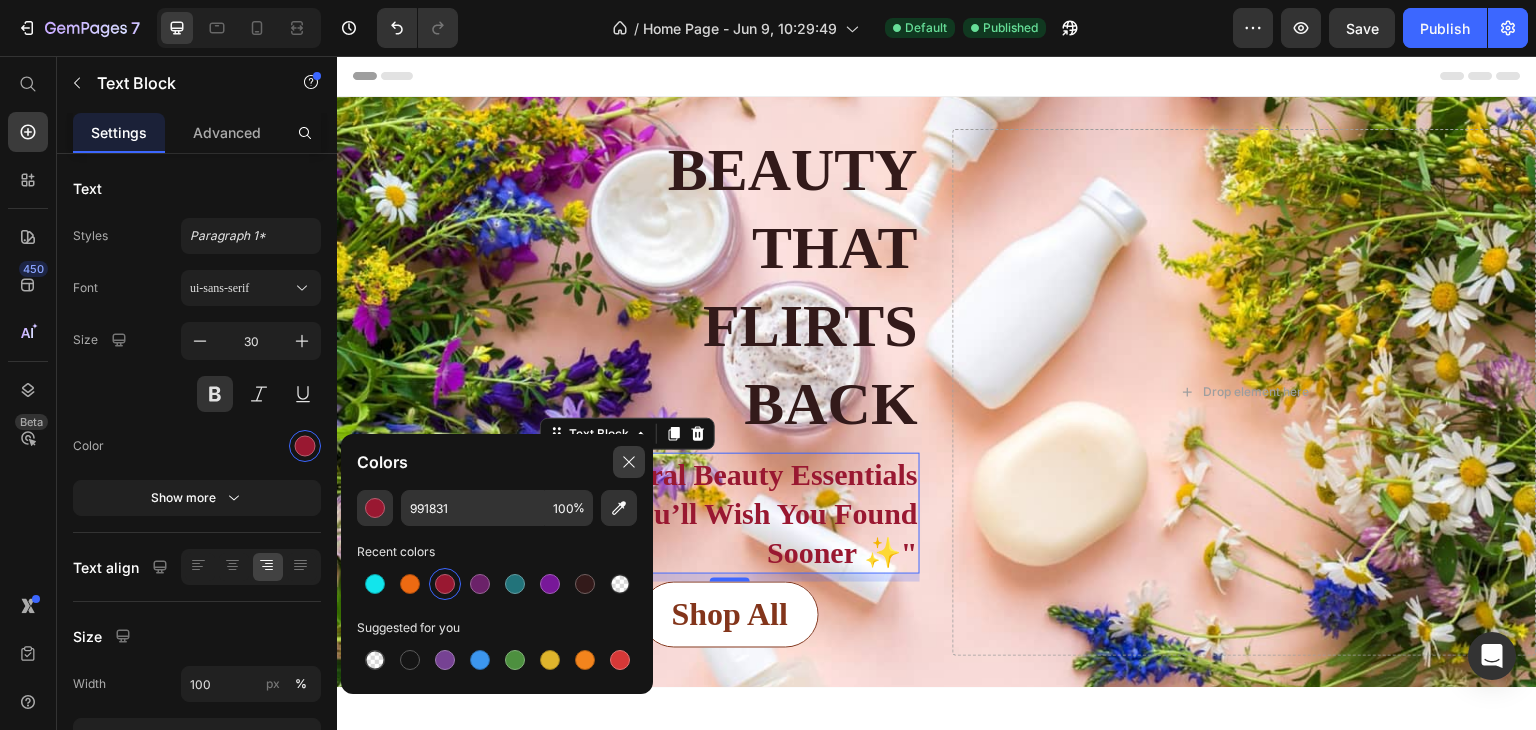 click 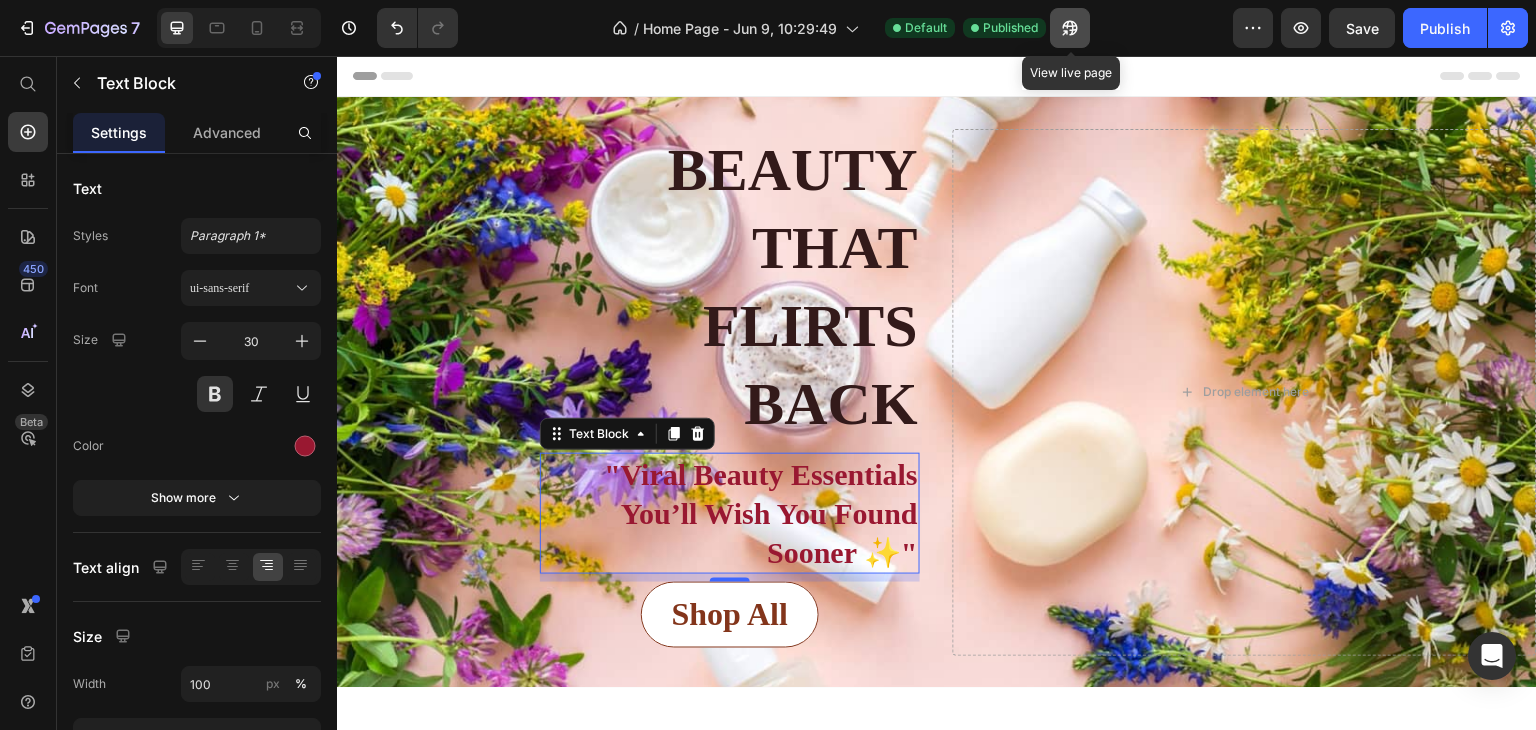 click 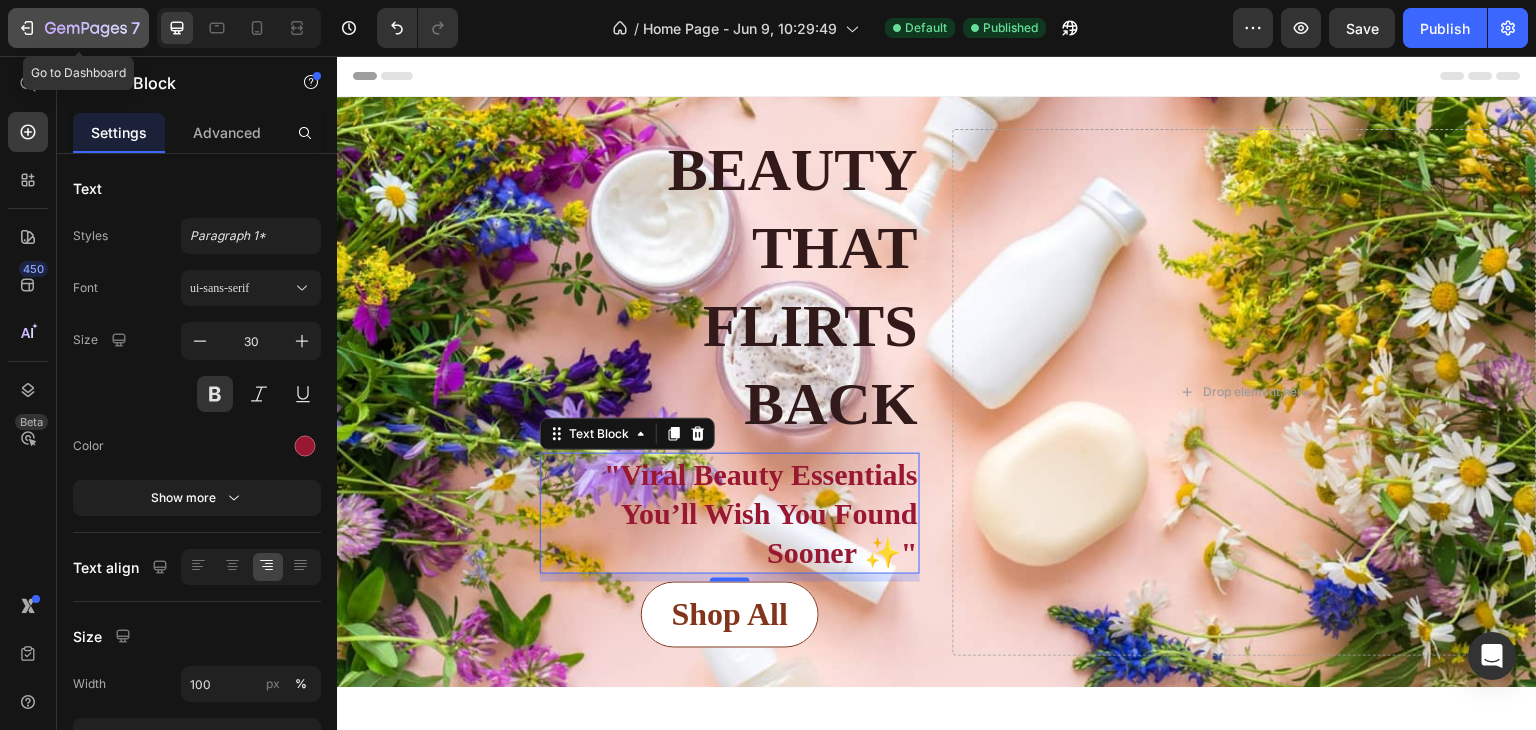 click 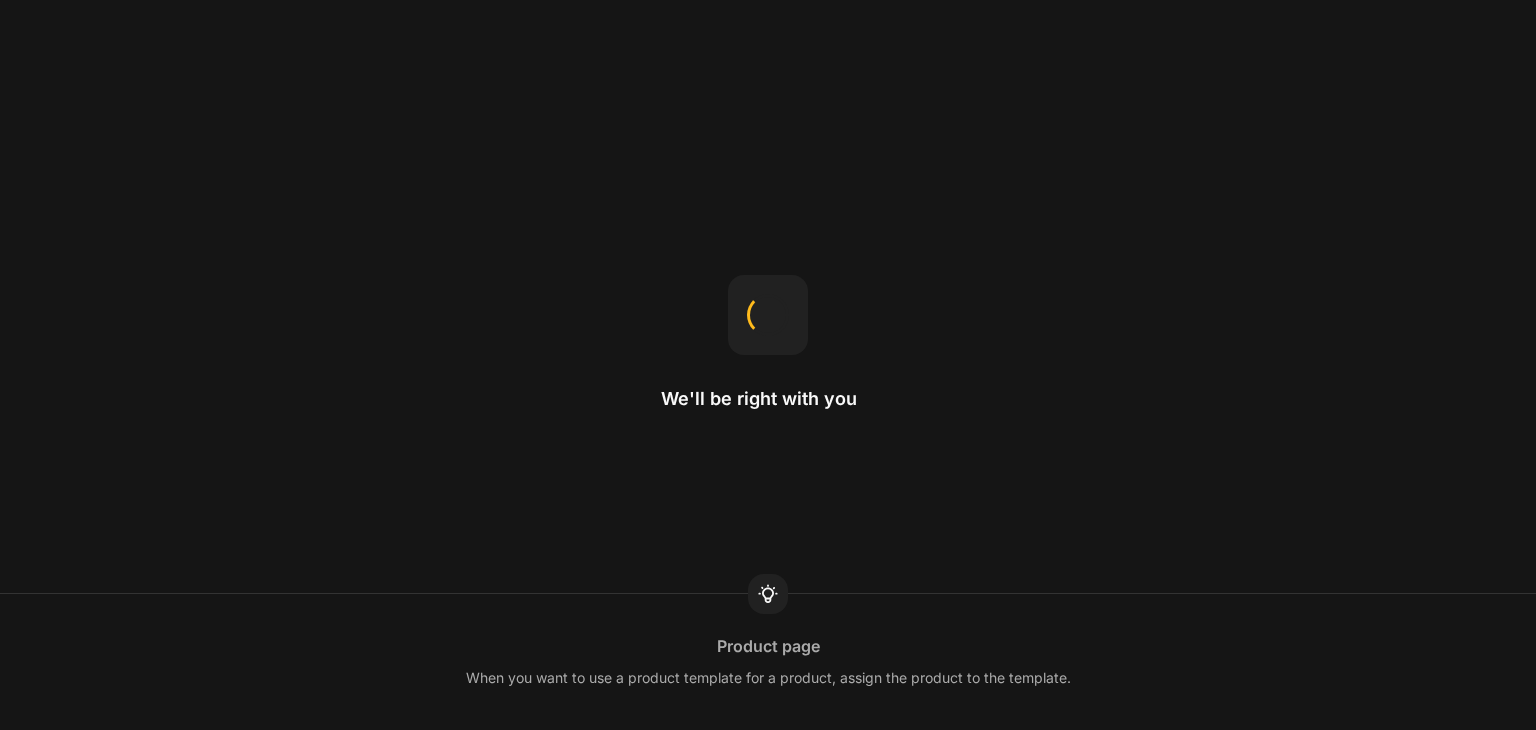 scroll, scrollTop: 0, scrollLeft: 0, axis: both 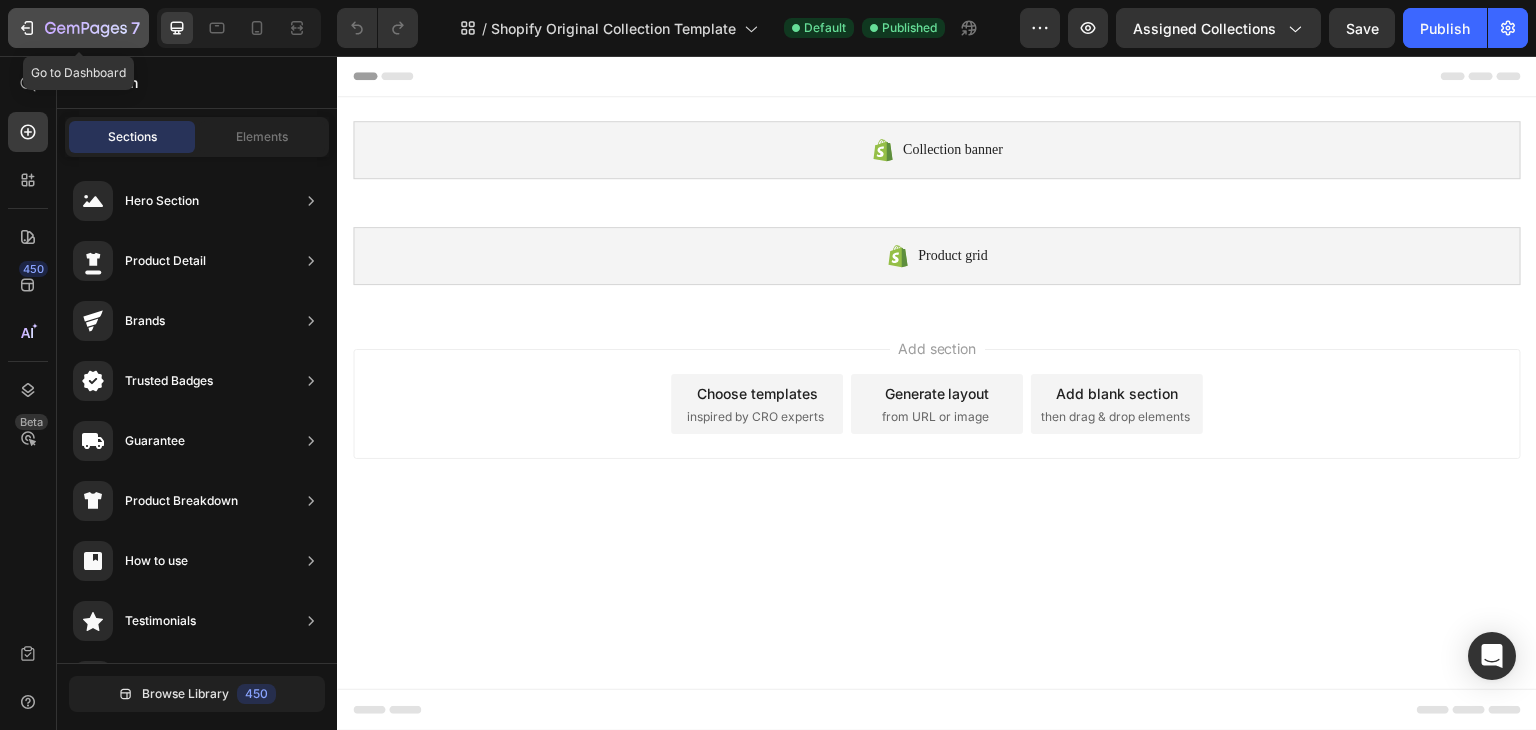 click 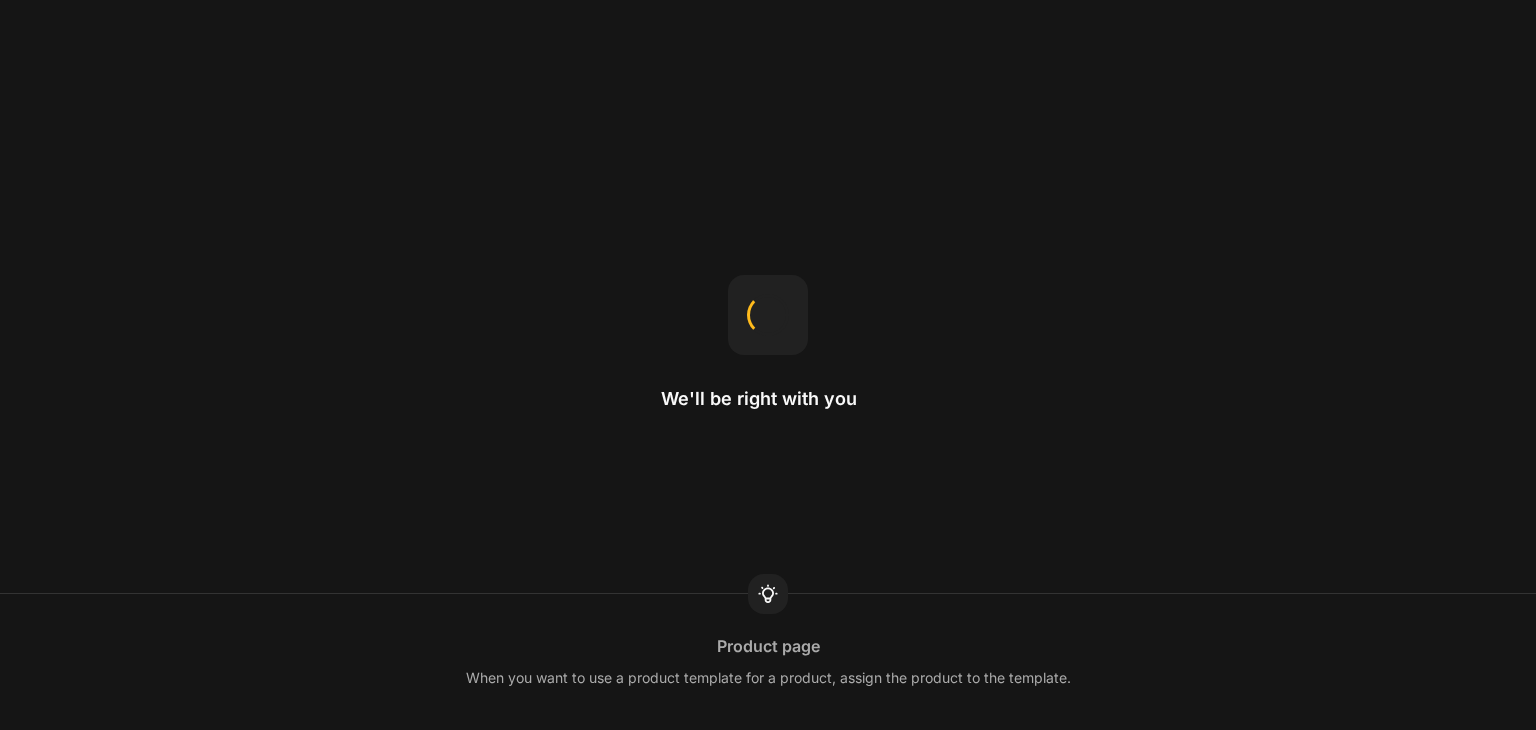 scroll, scrollTop: 0, scrollLeft: 0, axis: both 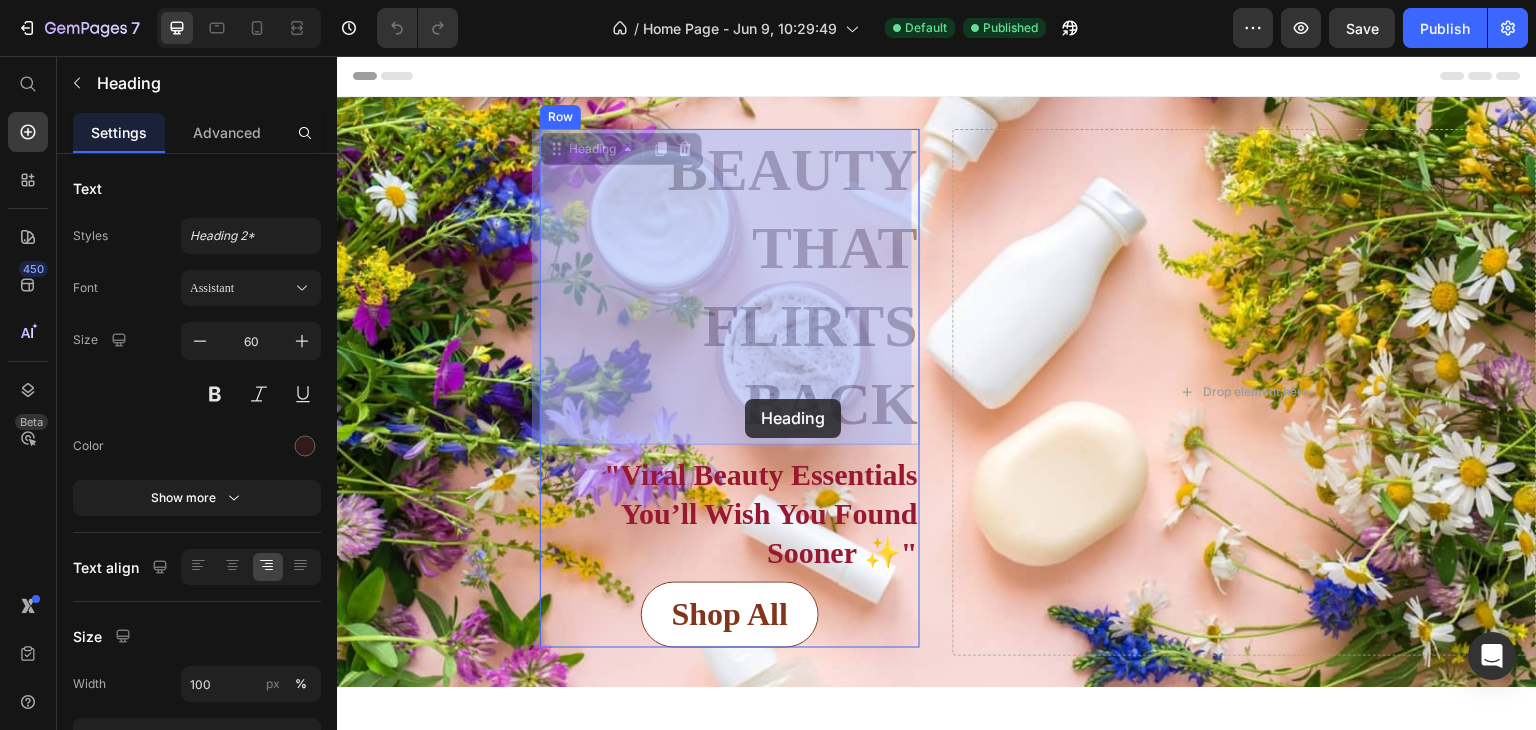 drag, startPoint x: 809, startPoint y: 442, endPoint x: 744, endPoint y: 402, distance: 76.321686 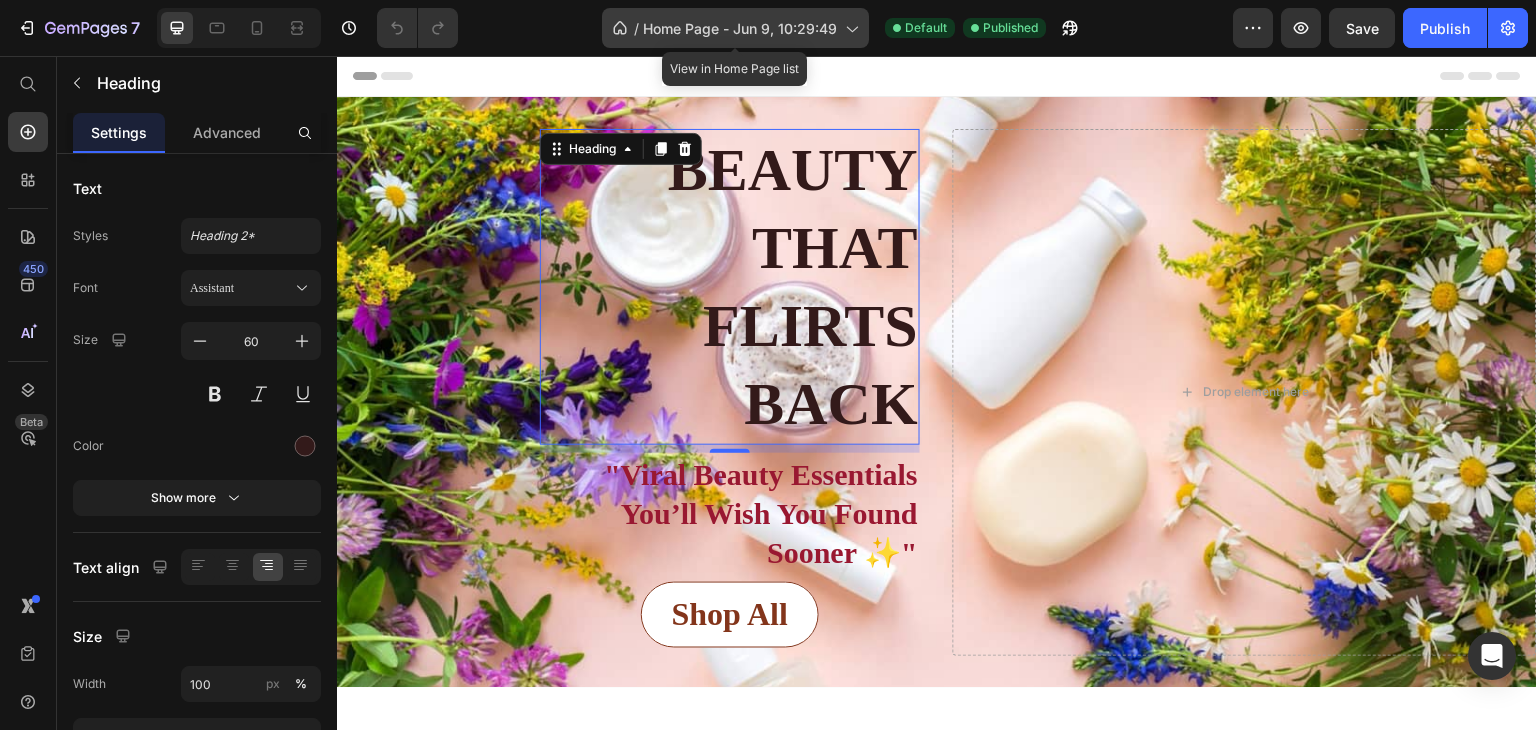 click 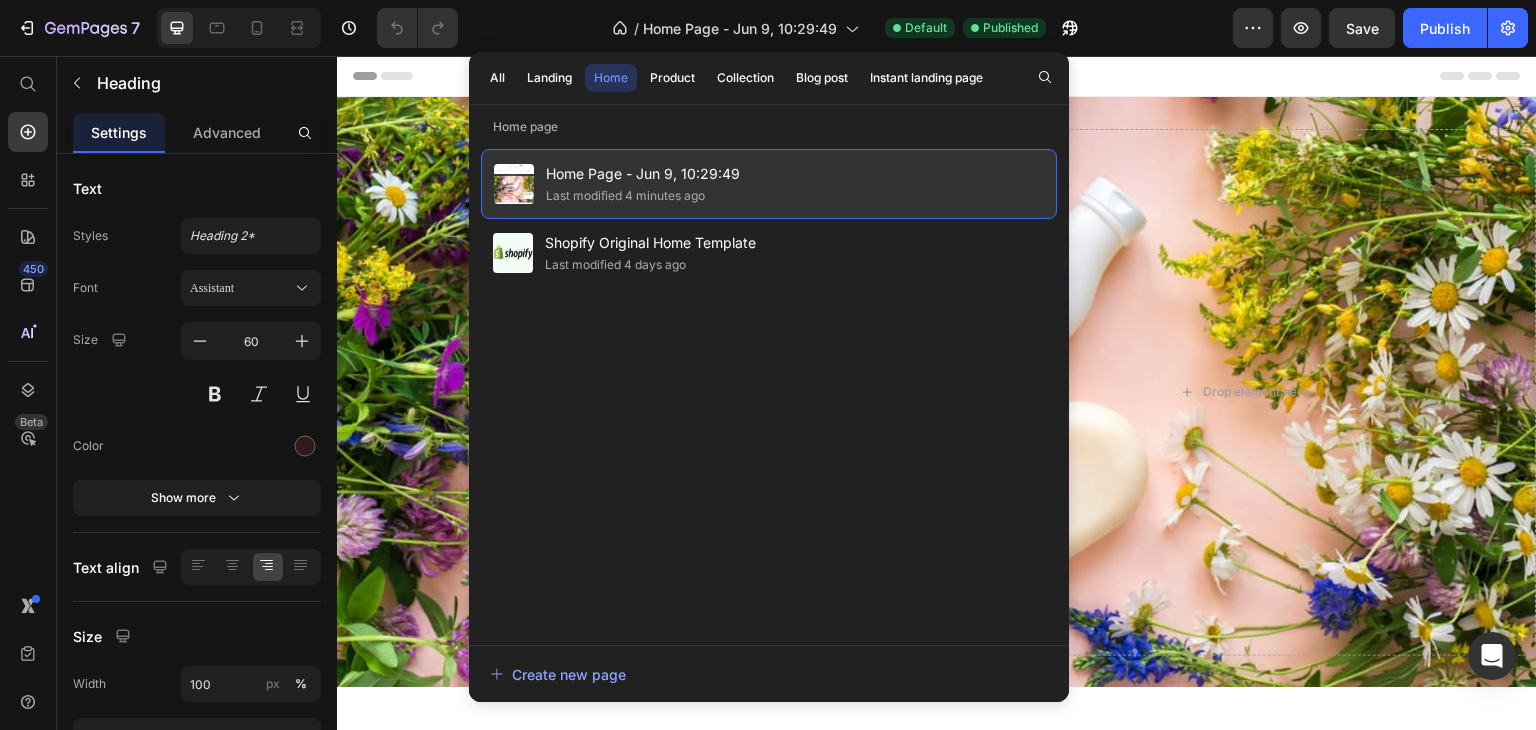 click on "Home Page - Jun 9, 10:29:49" at bounding box center [643, 174] 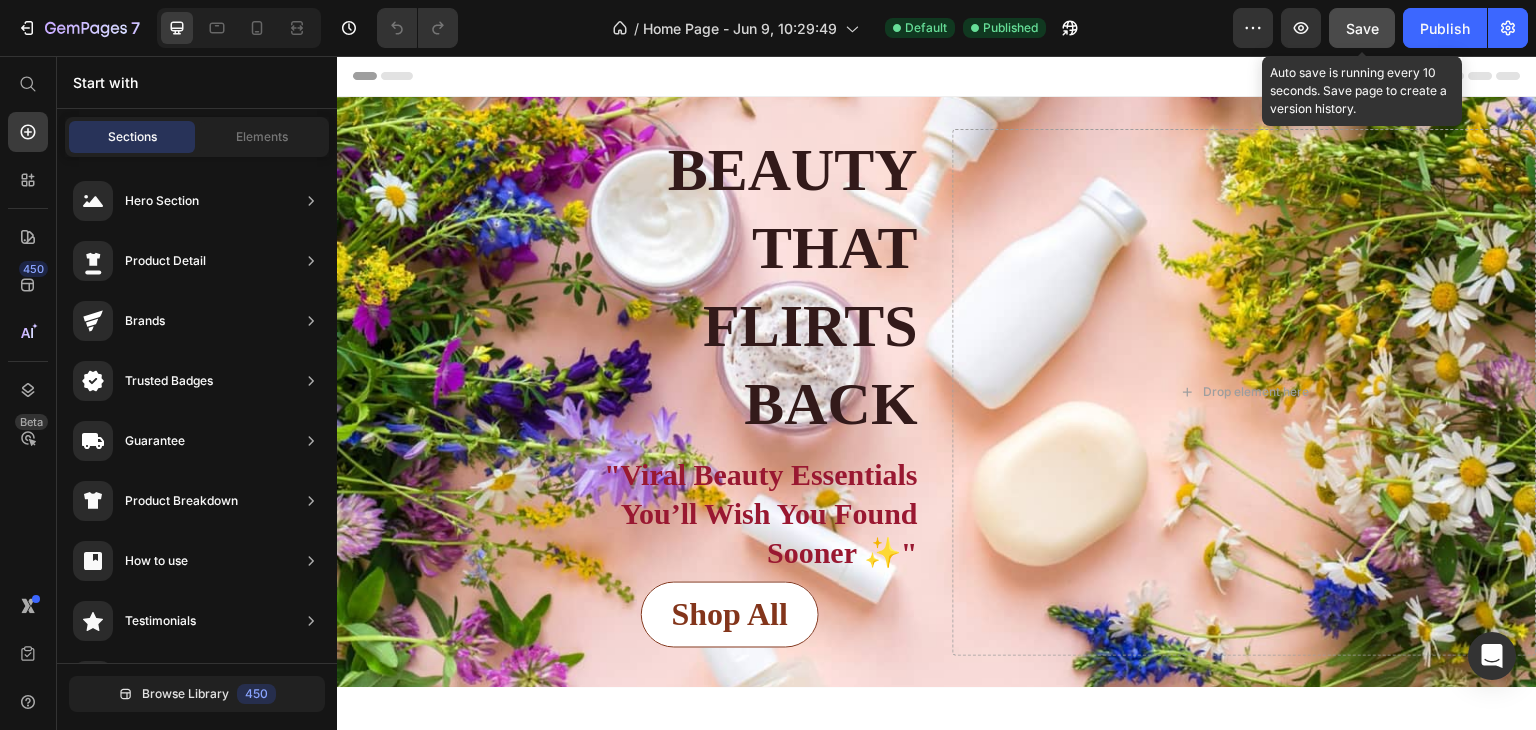 click on "Save" 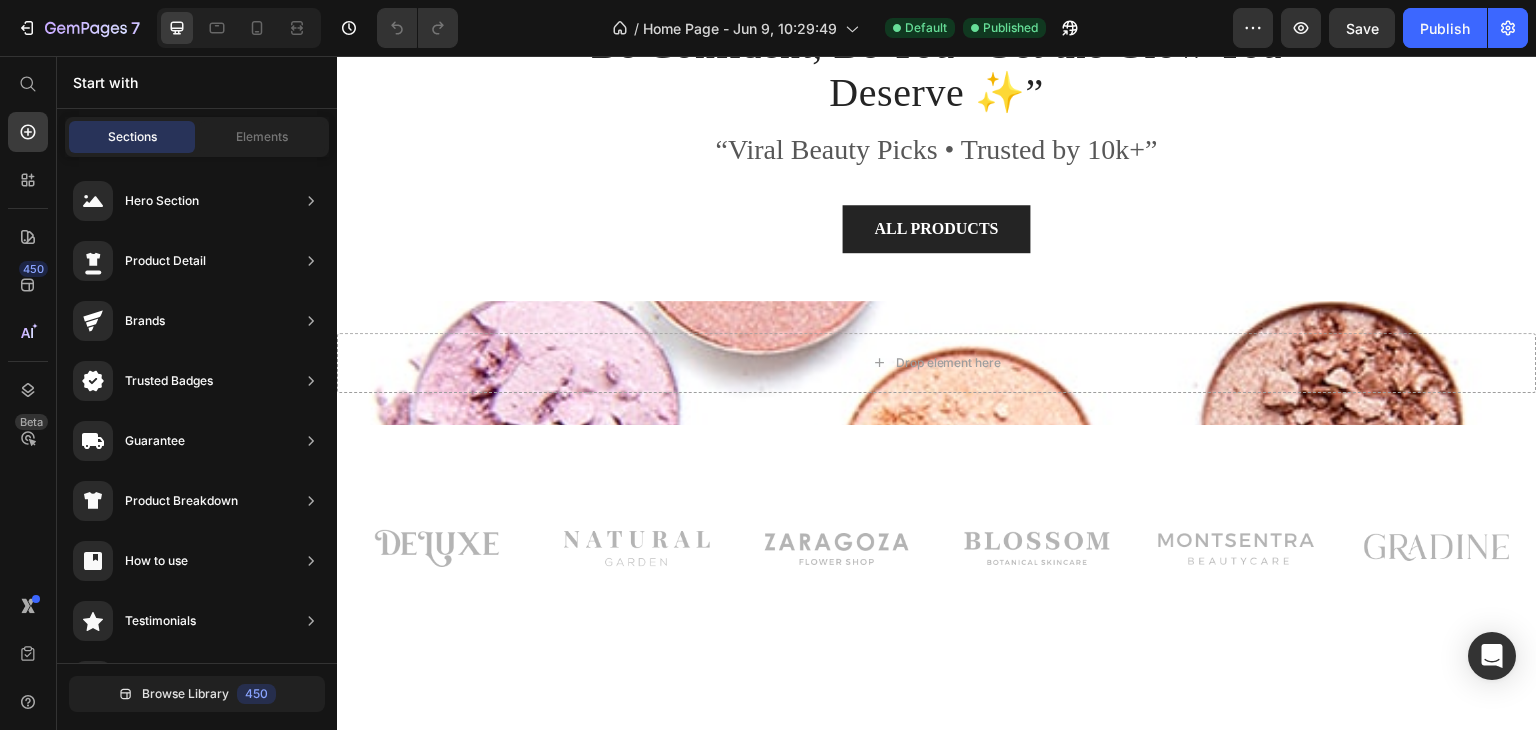 scroll, scrollTop: 0, scrollLeft: 0, axis: both 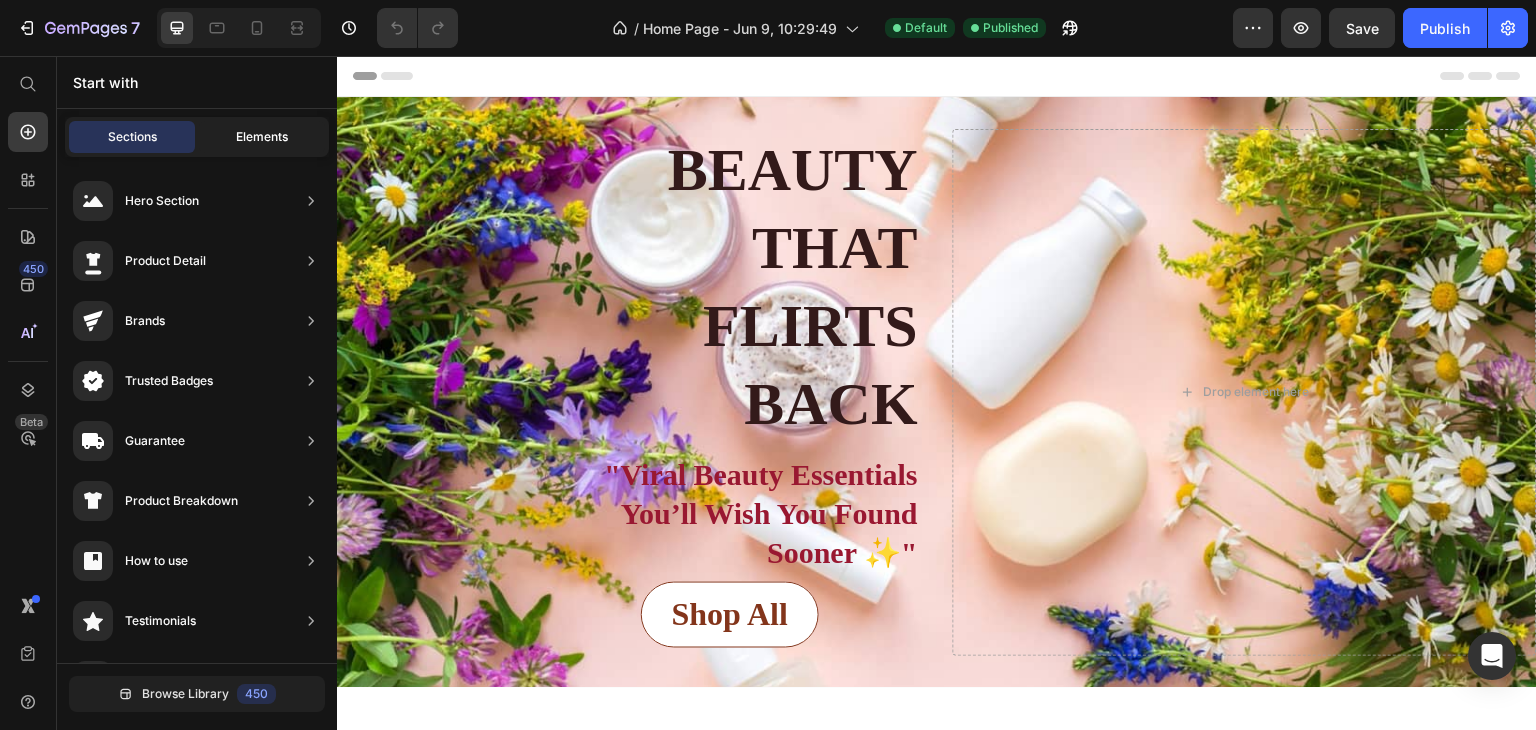 click on "Elements" at bounding box center (262, 137) 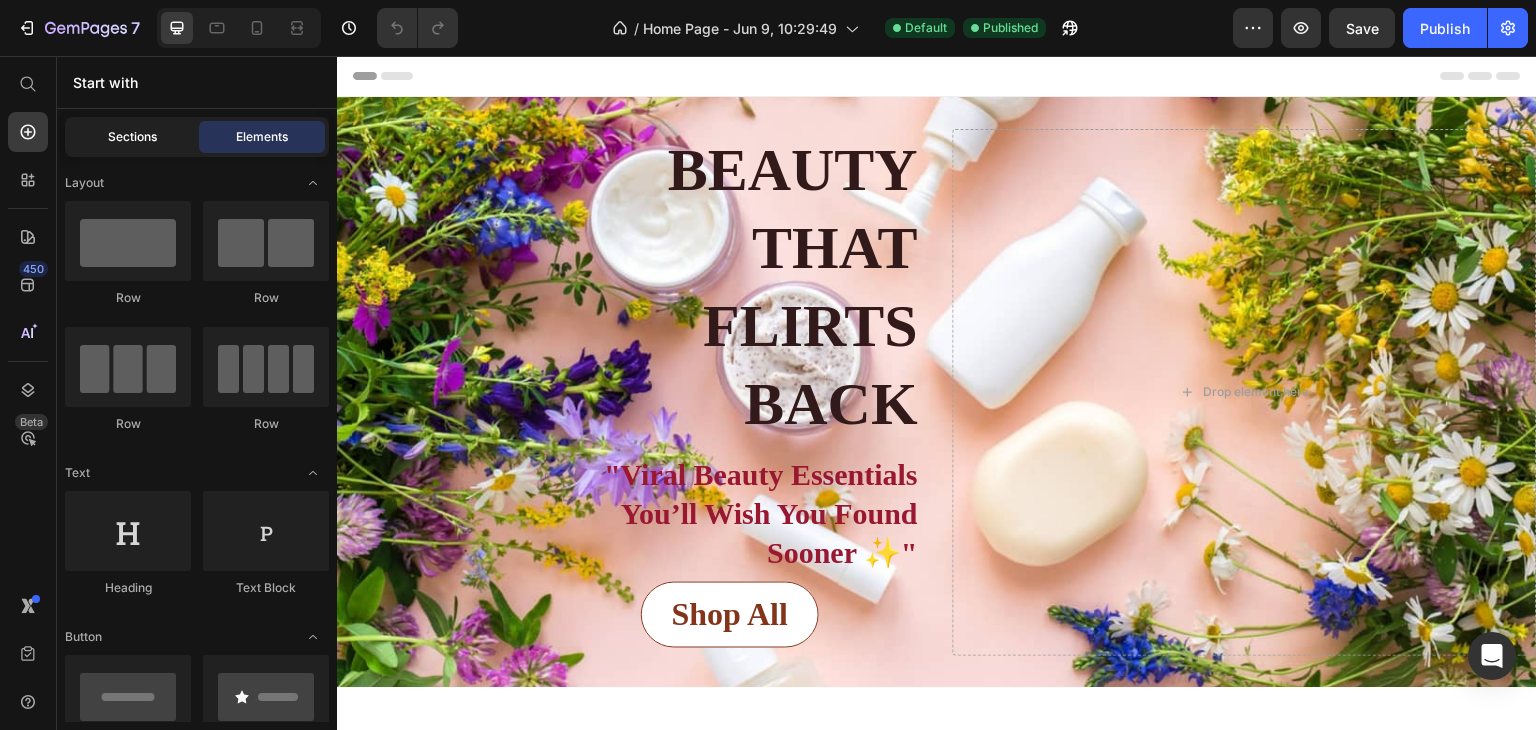 click on "Sections" 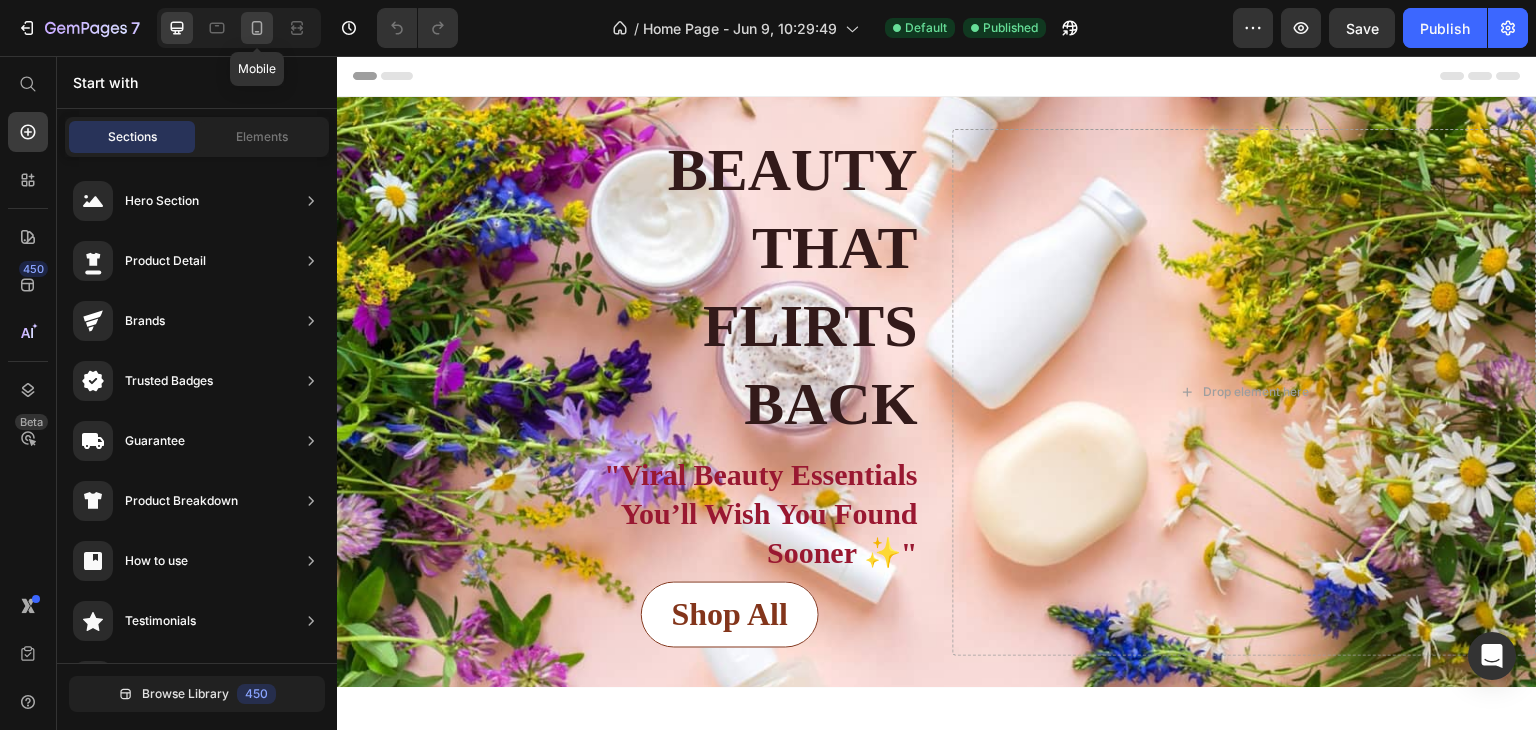 click 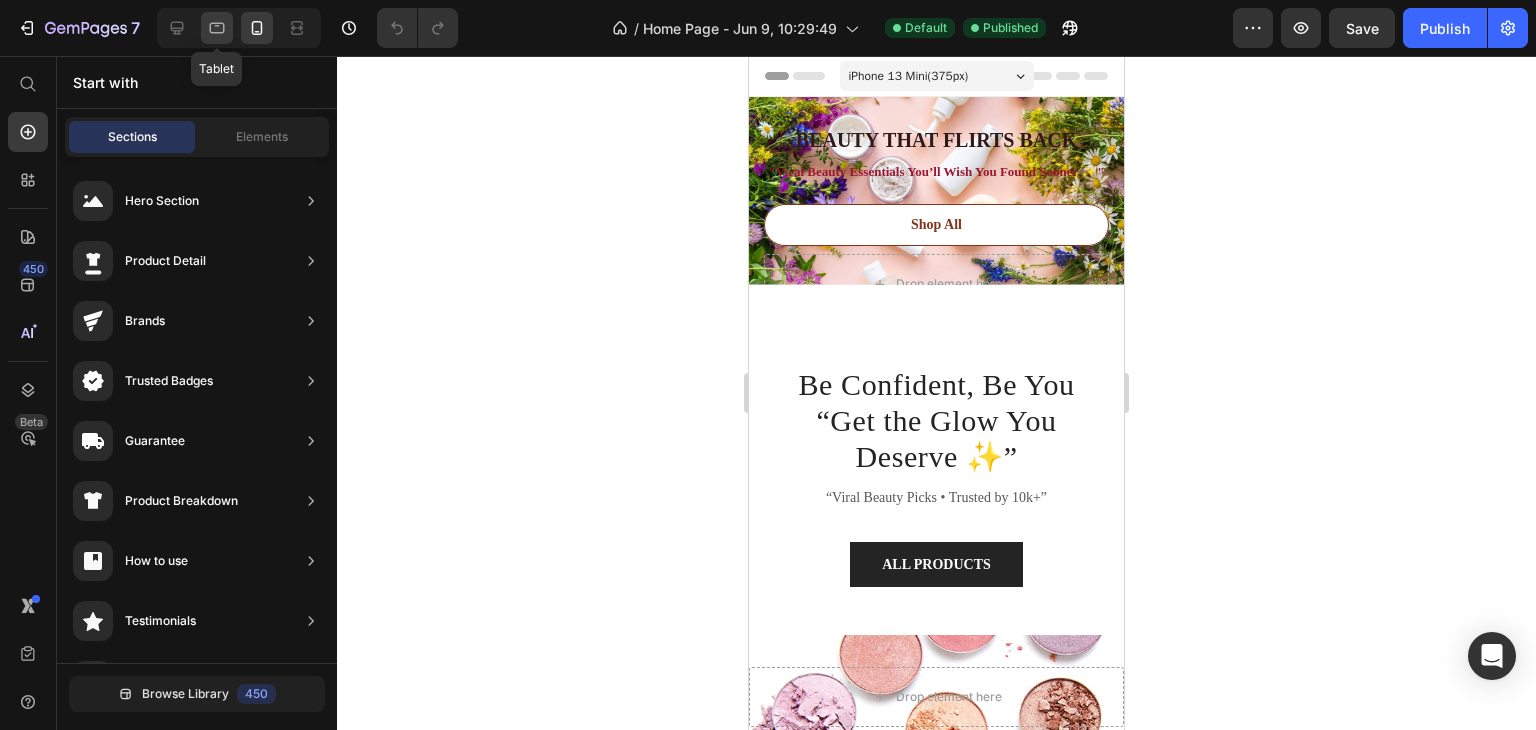 click 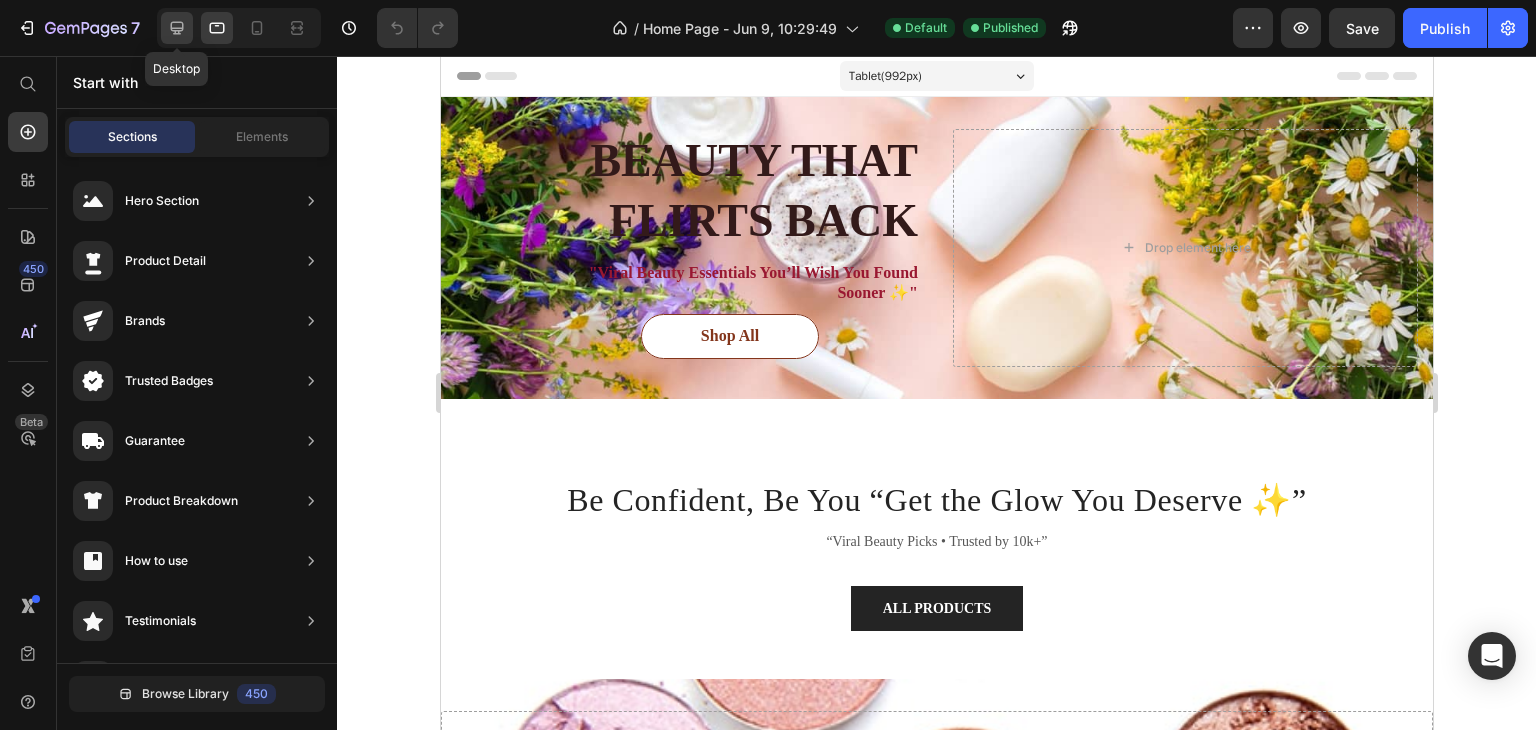 click 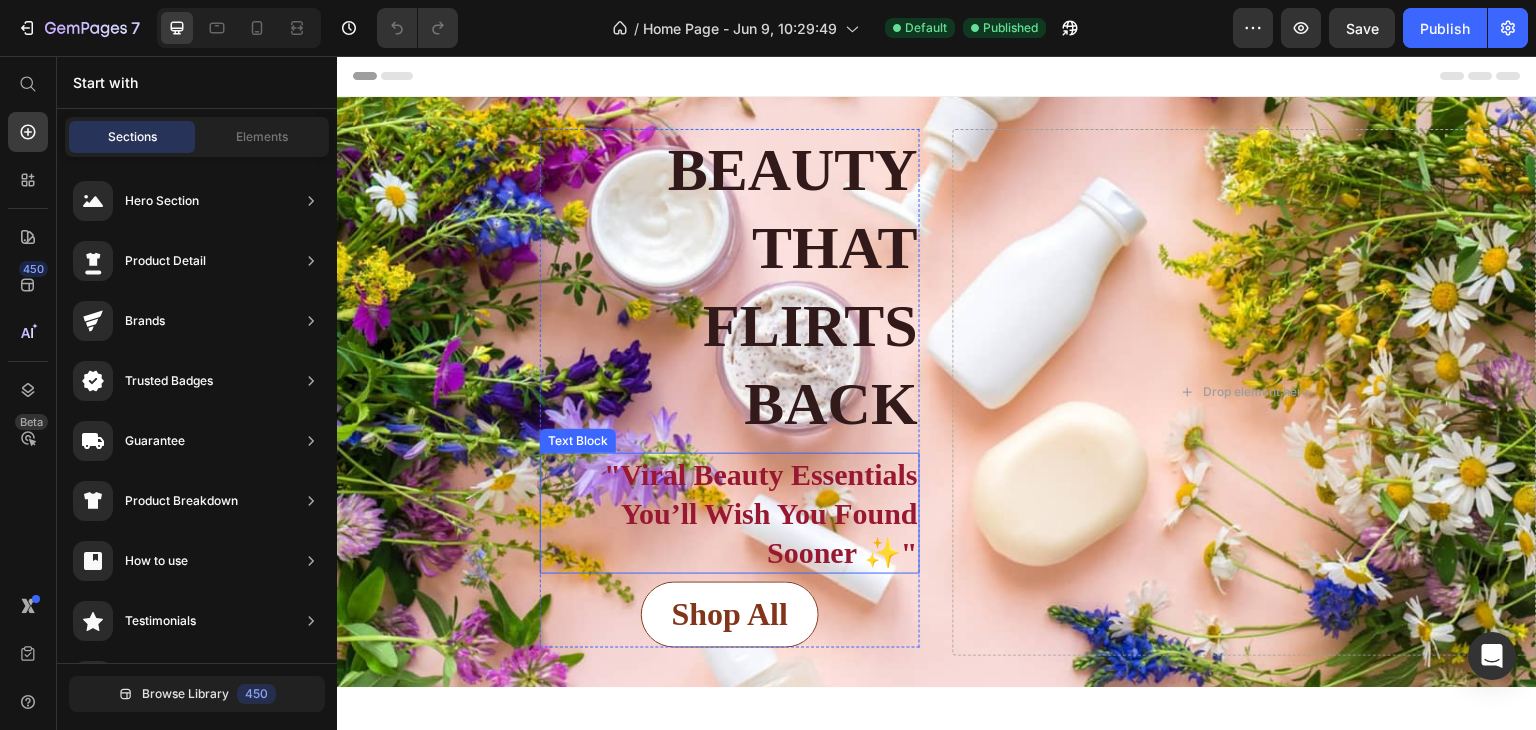 click on ""Viral Beauty Essentials You’ll Wish You Found Sooner ✨"" at bounding box center [761, 513] 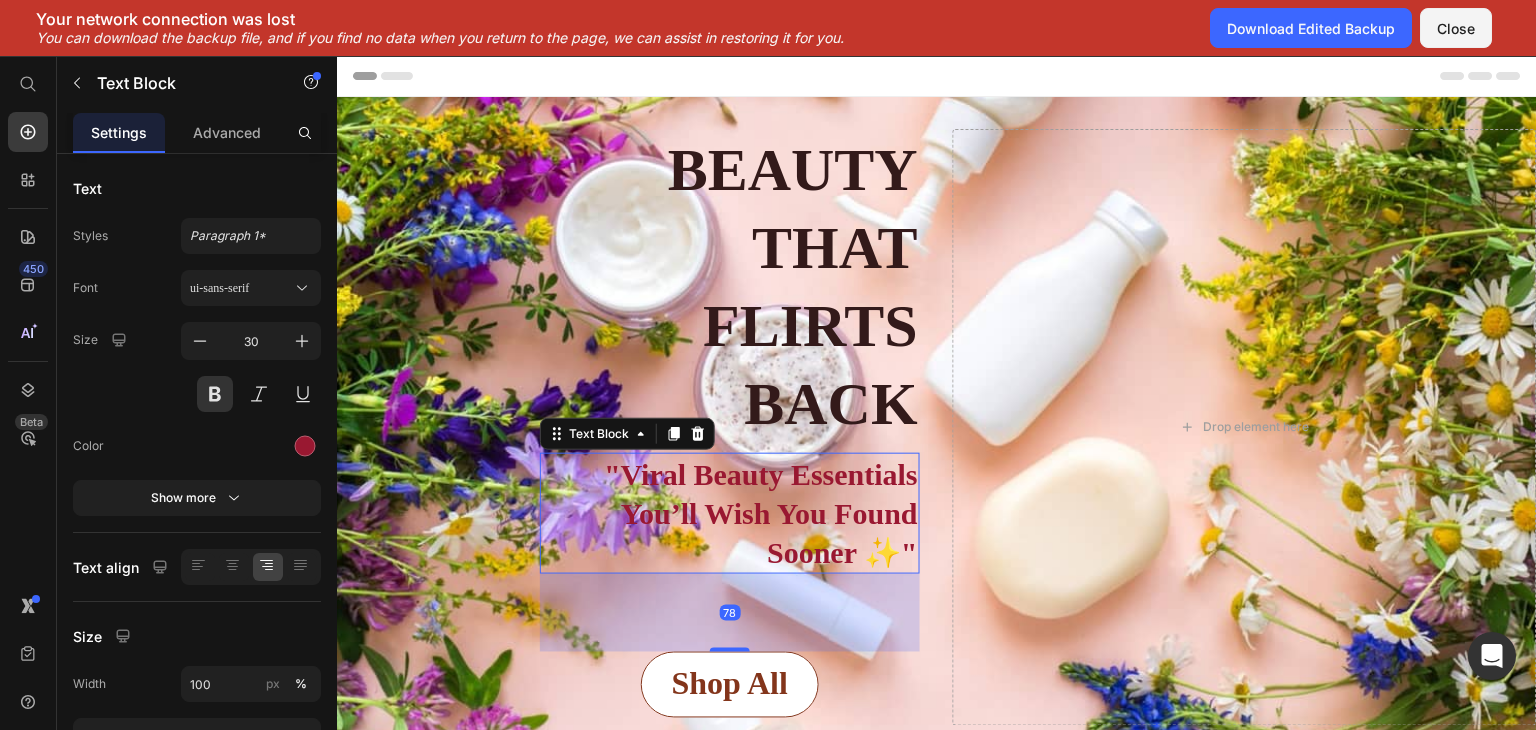 drag, startPoint x: 724, startPoint y: 578, endPoint x: 676, endPoint y: 648, distance: 84.87638 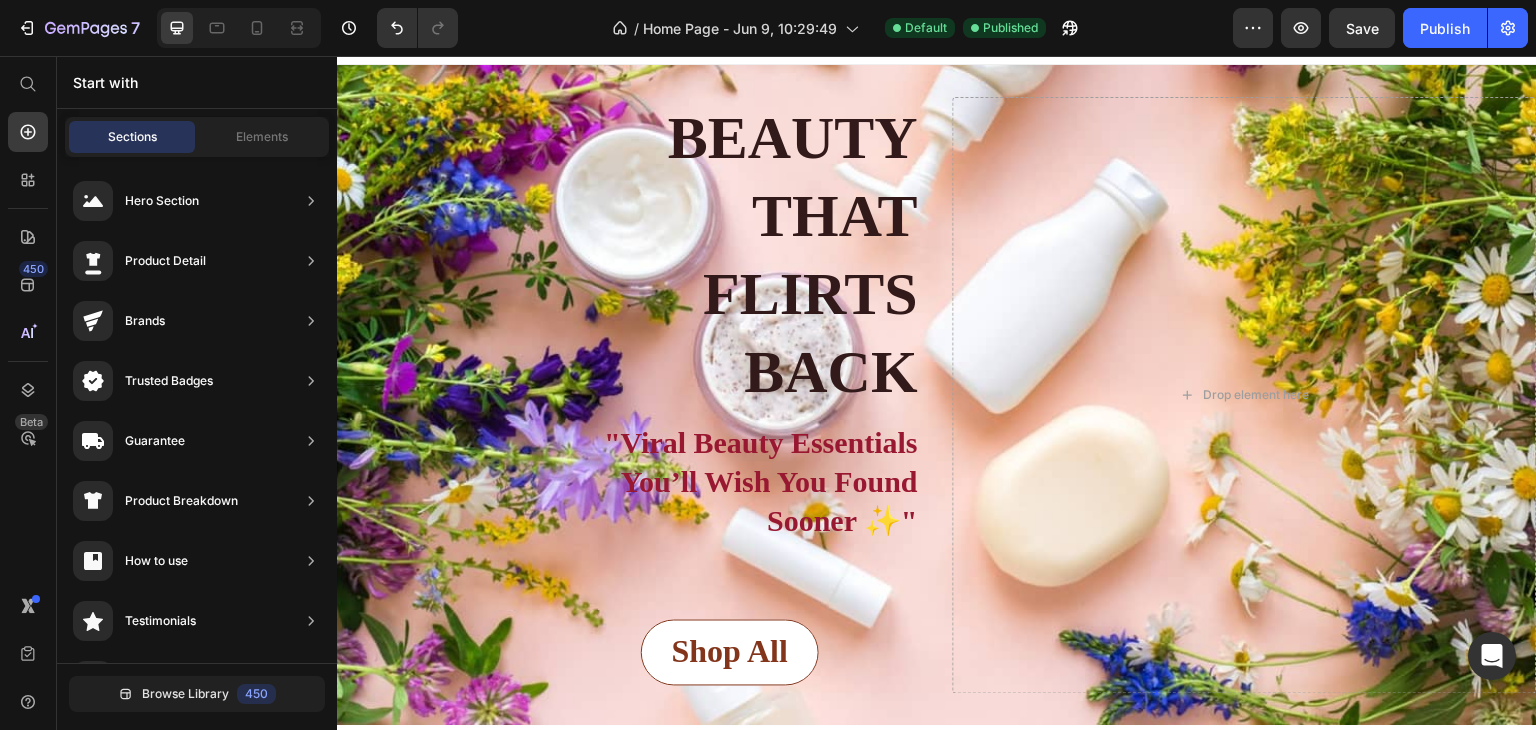scroll, scrollTop: 108, scrollLeft: 0, axis: vertical 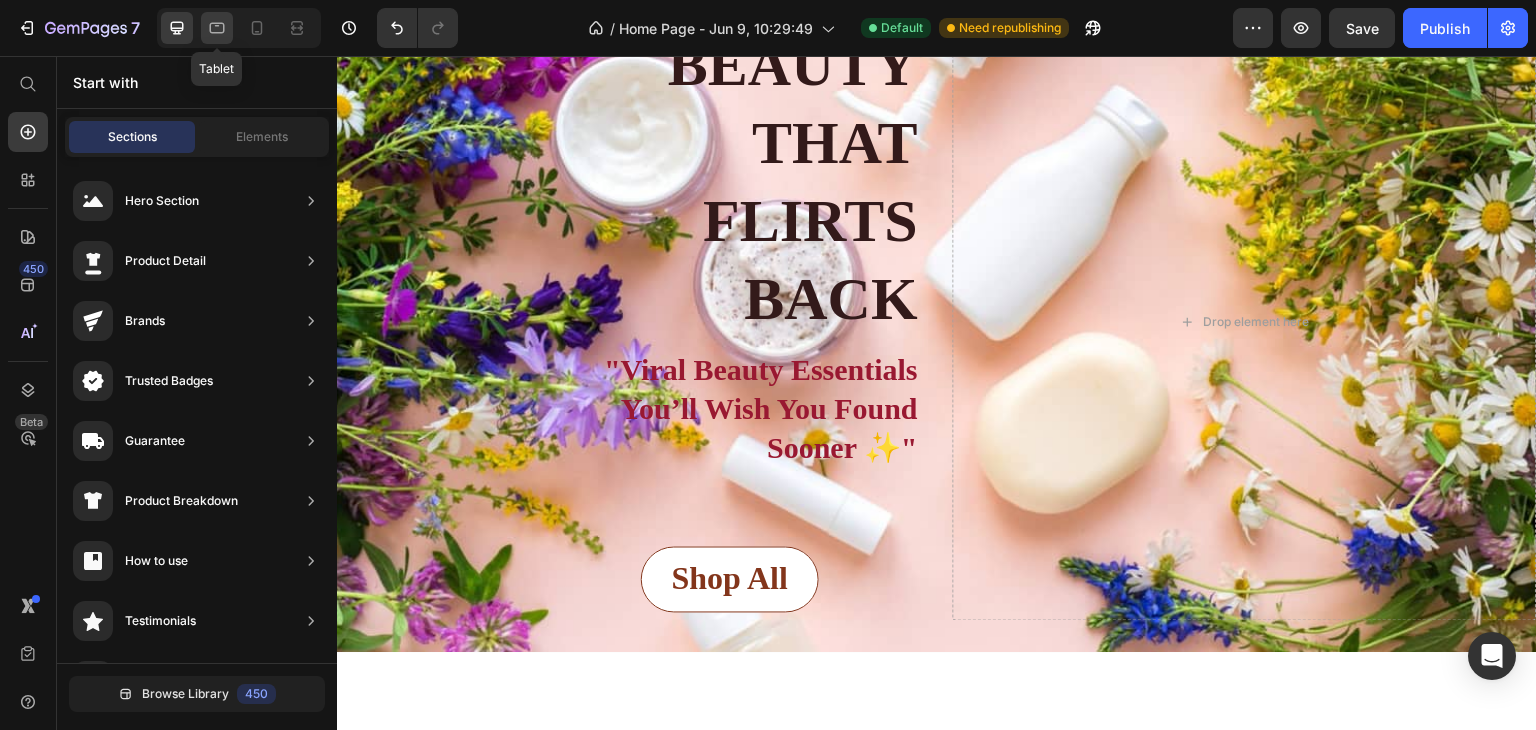 click 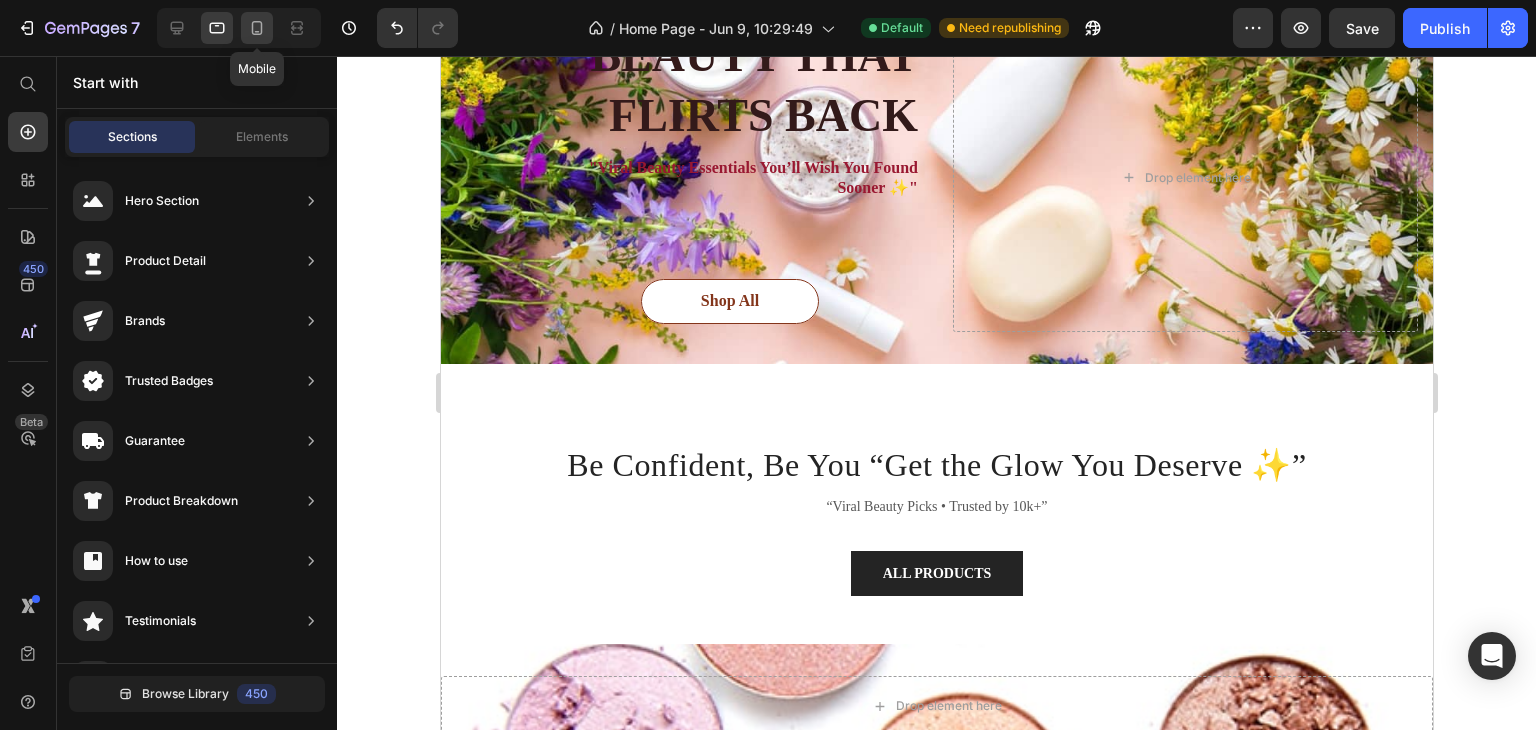 click 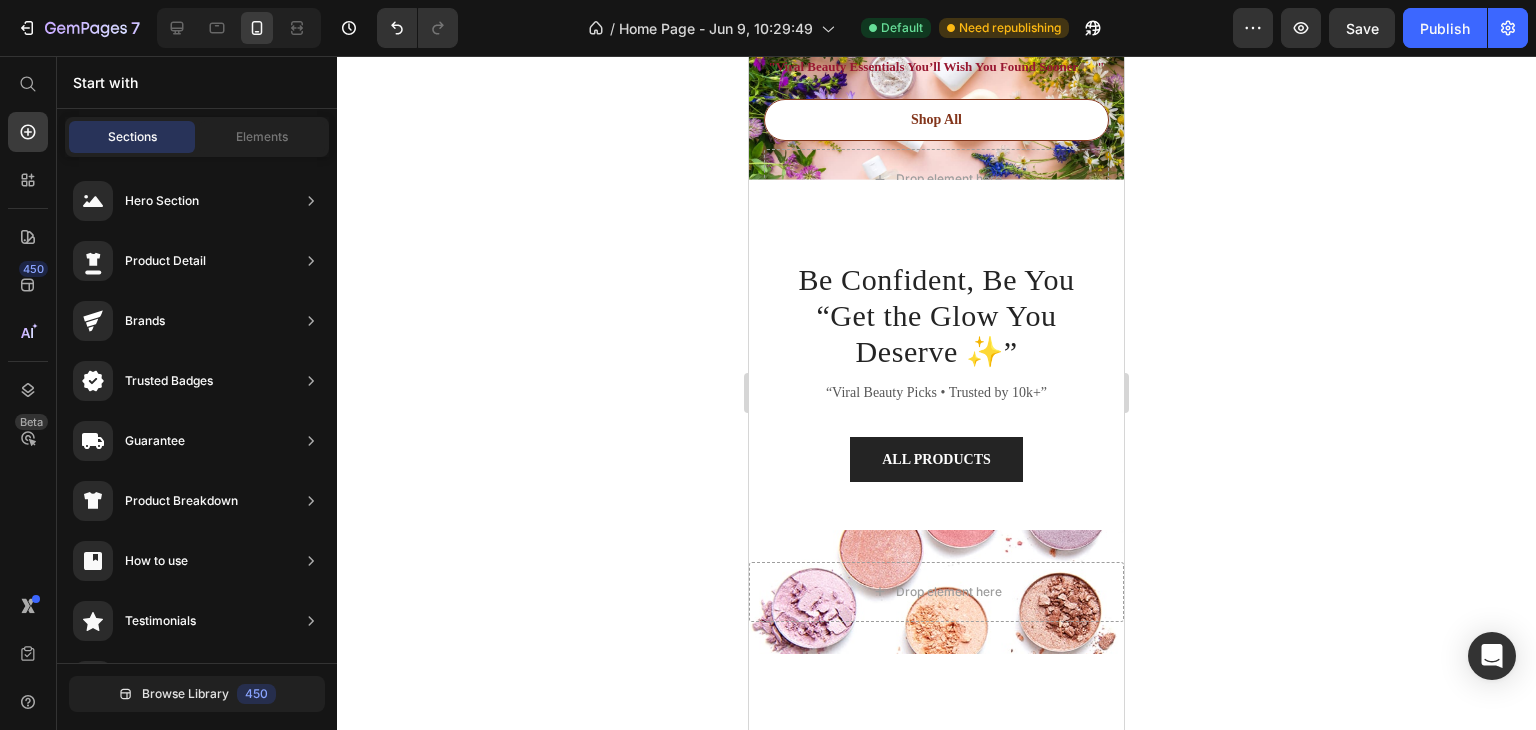 scroll, scrollTop: 0, scrollLeft: 0, axis: both 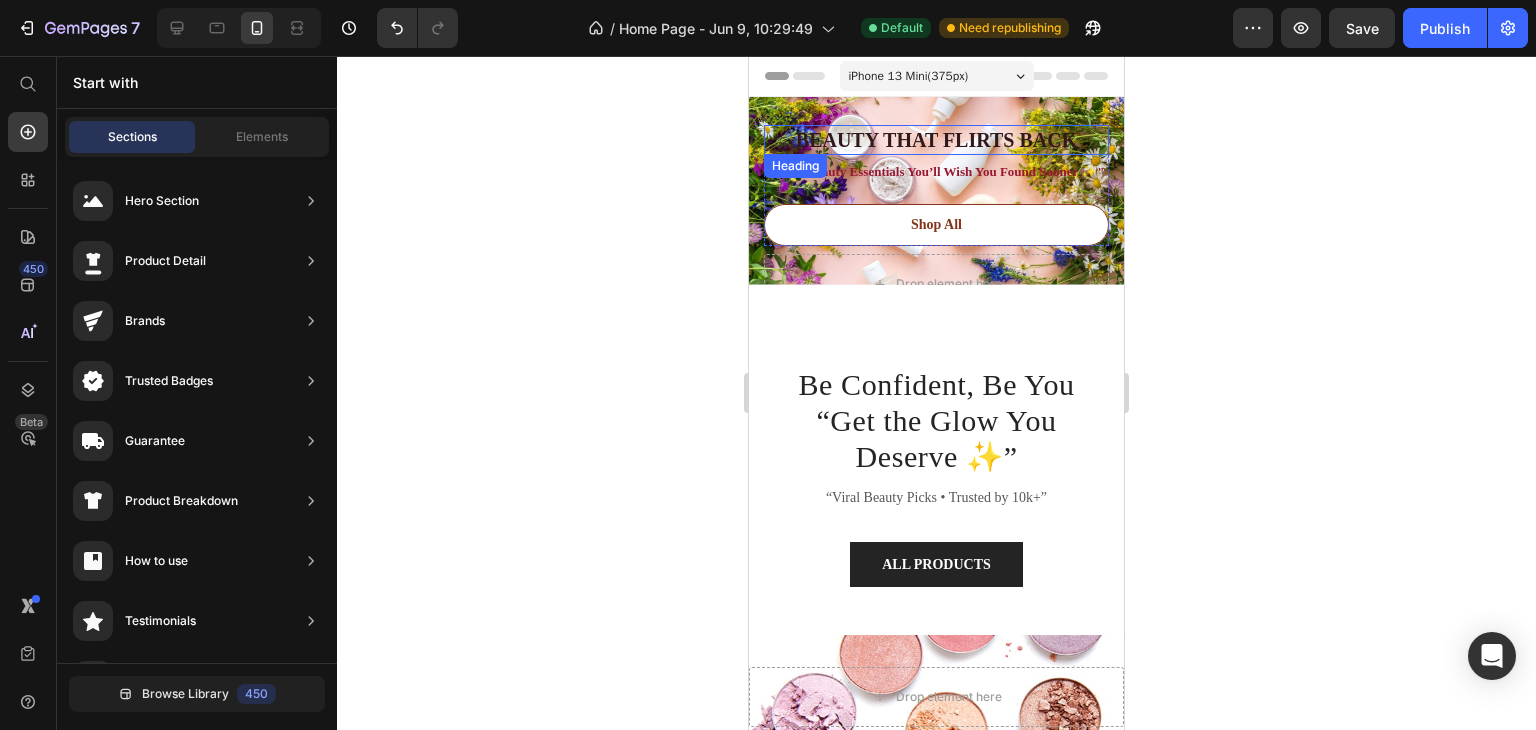 click on "BEAUTY THAT FLIRTS BACK" at bounding box center (936, 140) 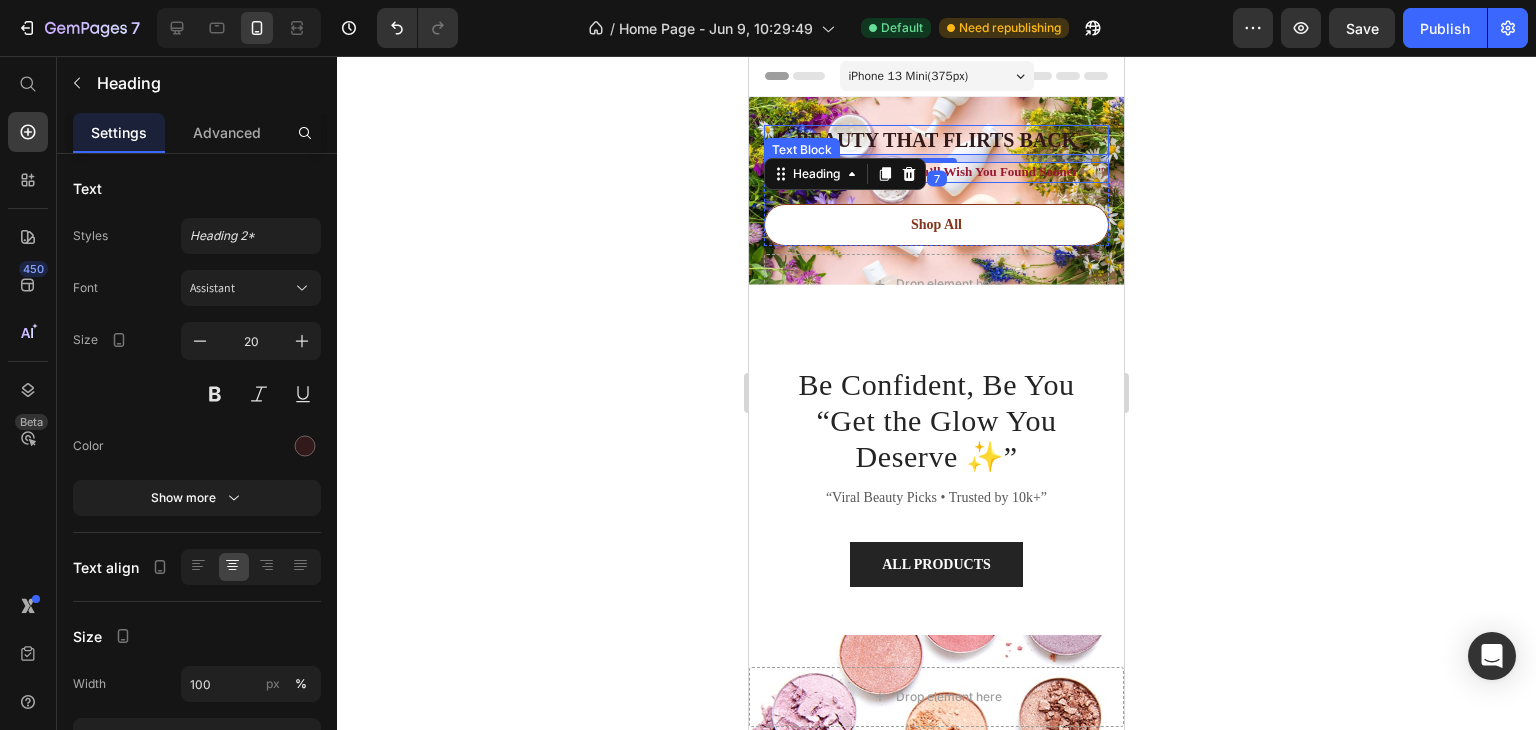 click on ""Viral Beauty Essentials You’ll Wish You Found Sooner ✨"" at bounding box center [936, 171] 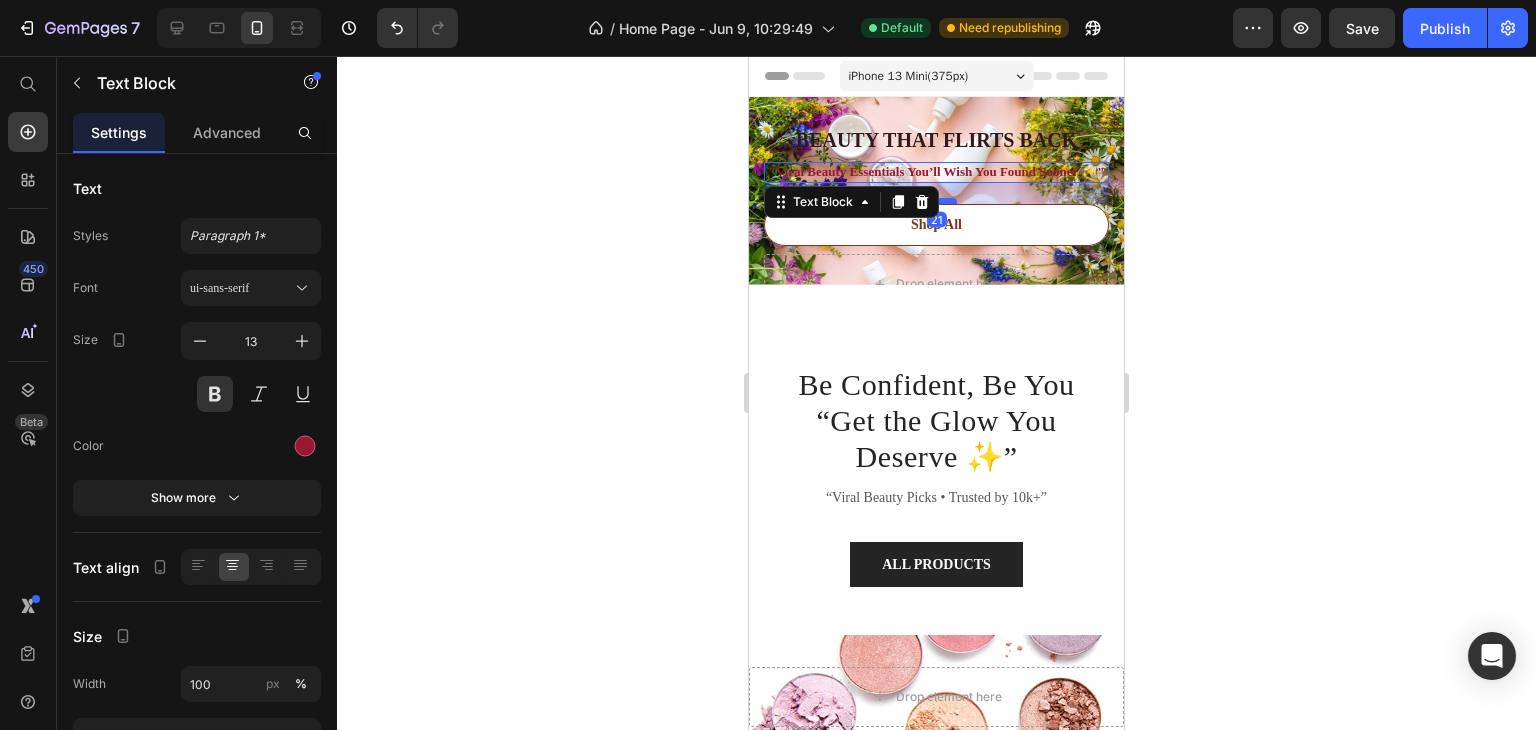 click at bounding box center [937, 201] 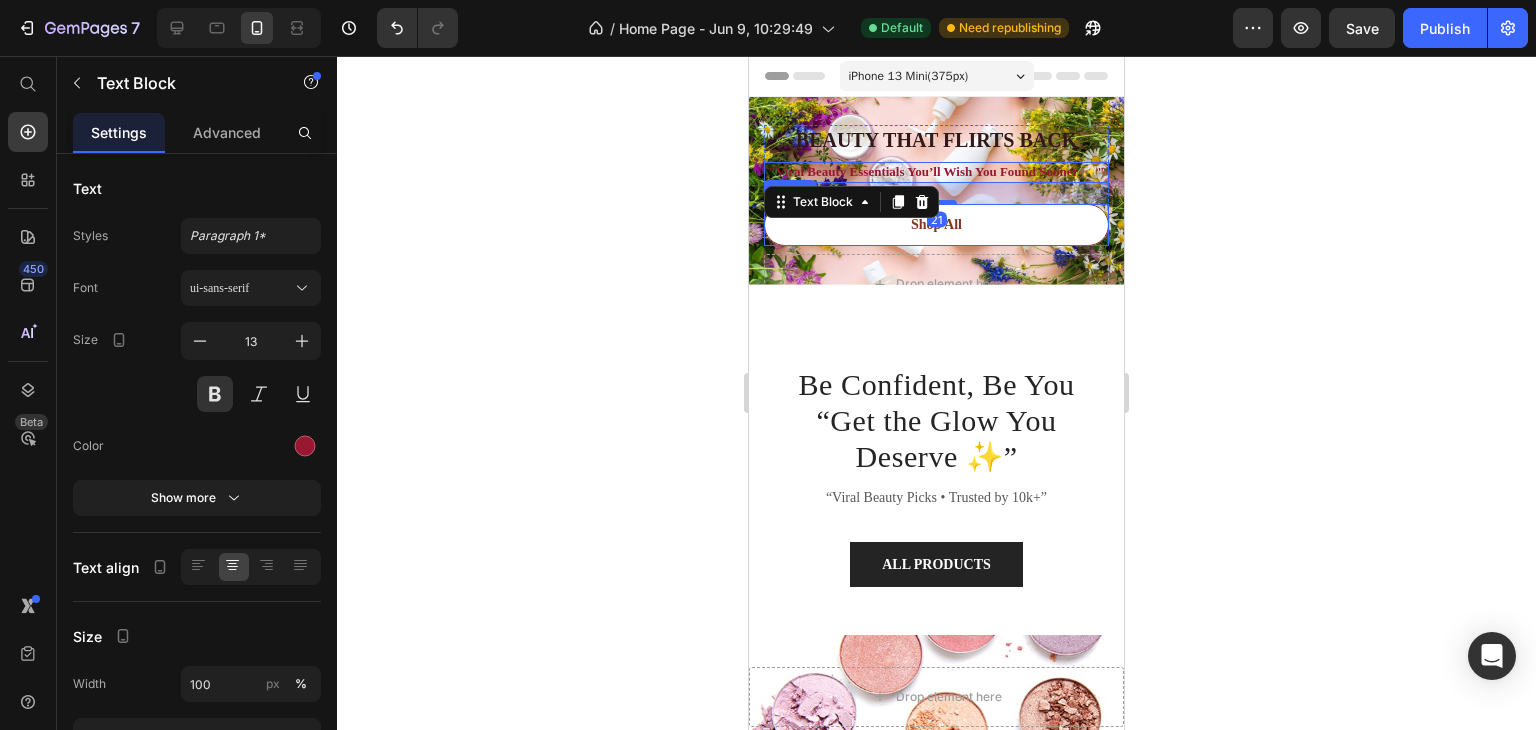 click 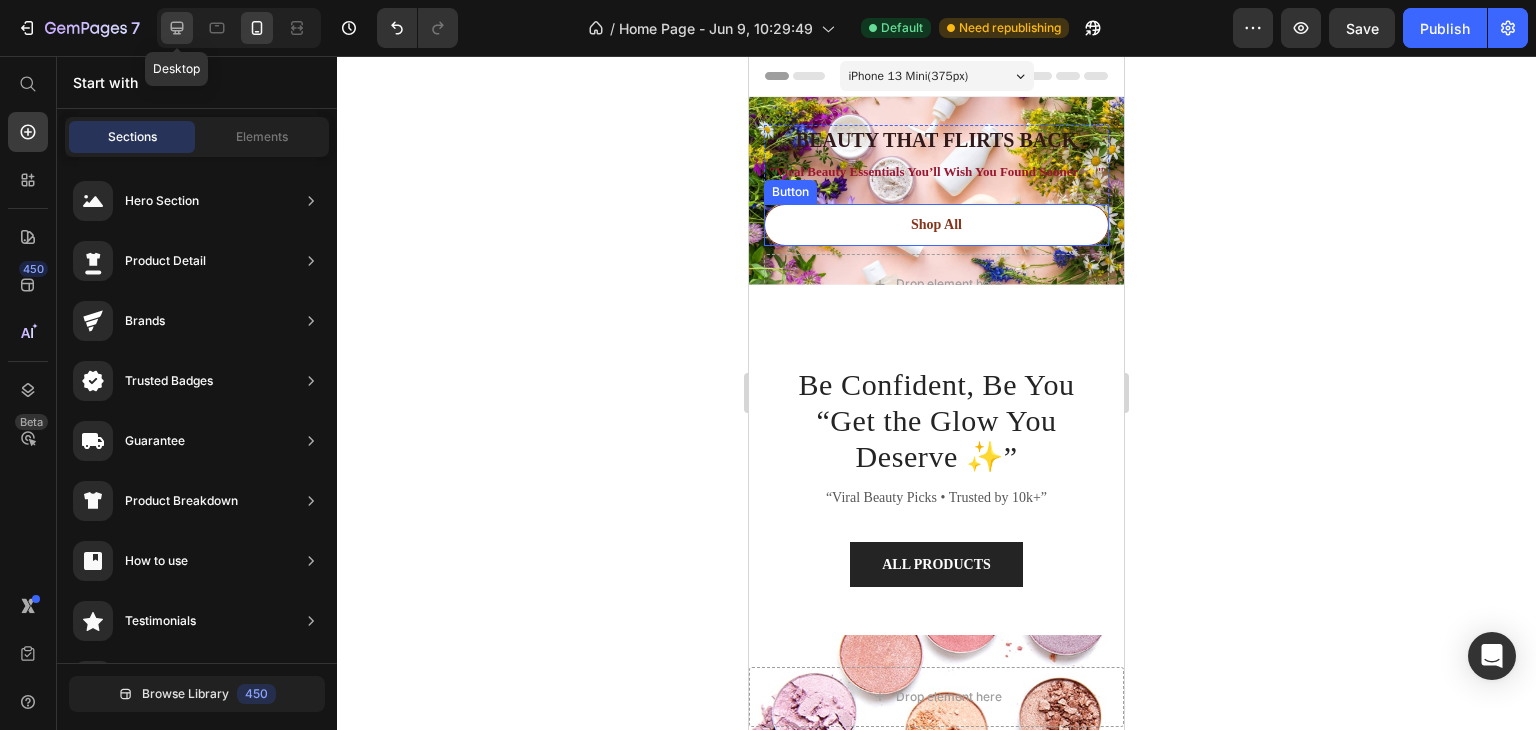 click 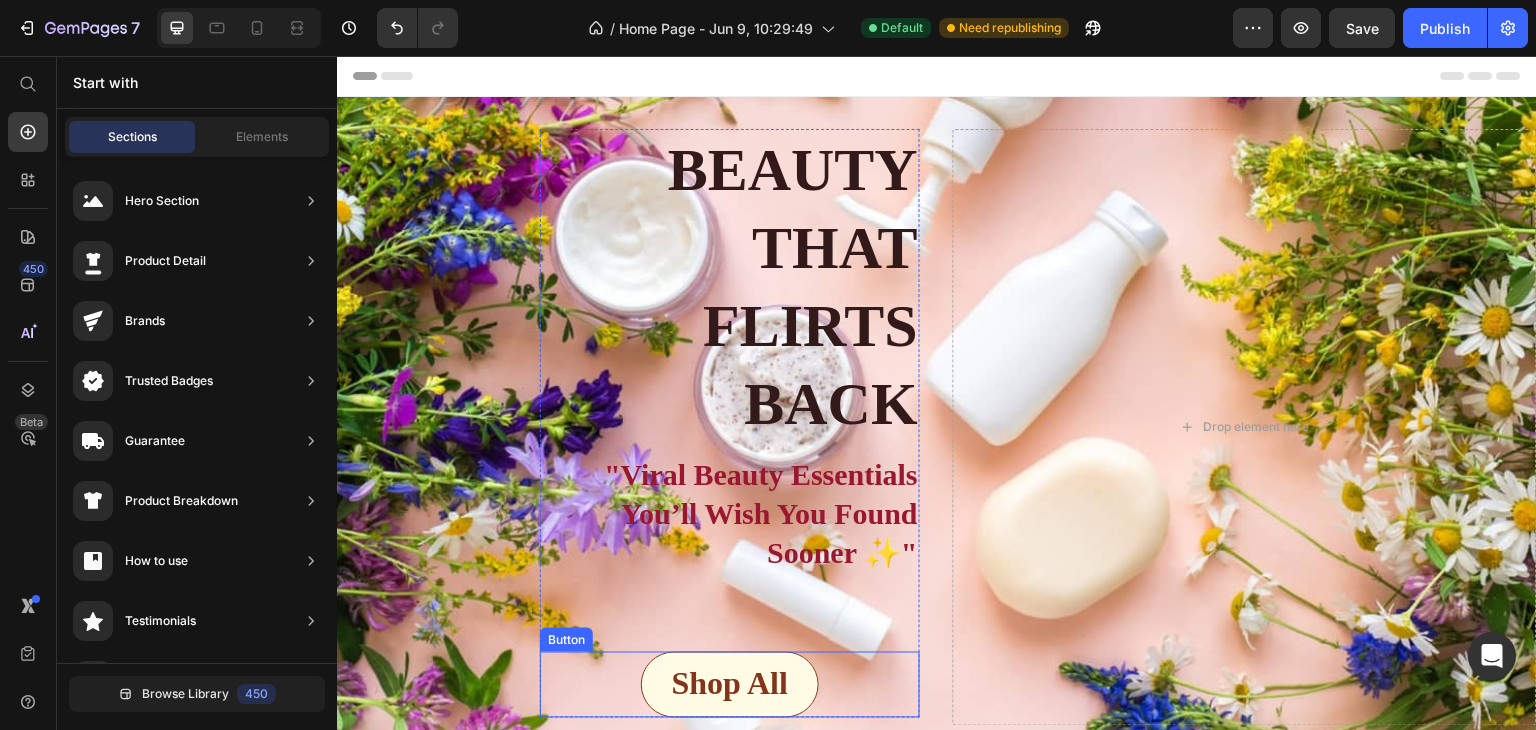 click on "Shop All" at bounding box center [730, 685] 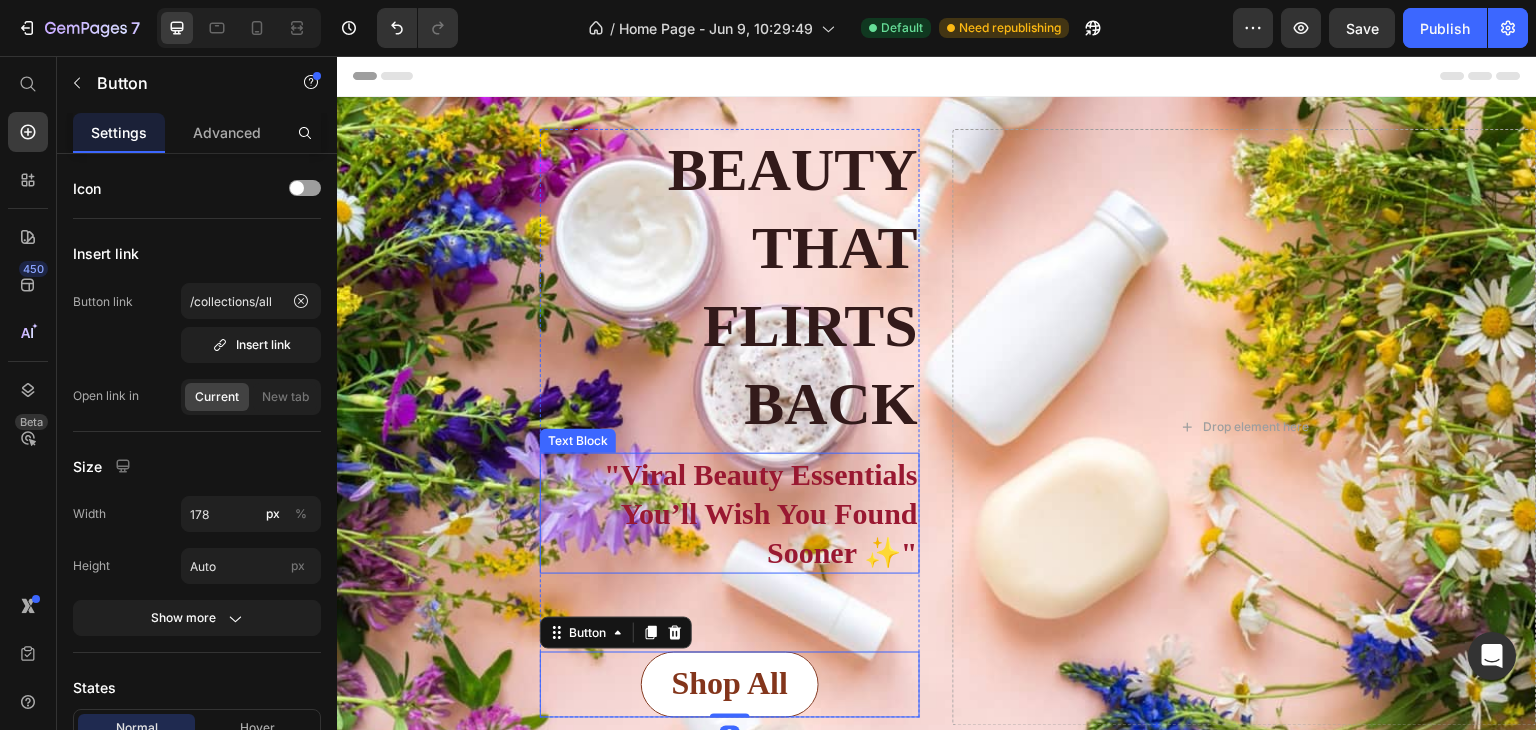 click on ""Viral Beauty Essentials You’ll Wish You Found Sooner ✨"" at bounding box center (761, 513) 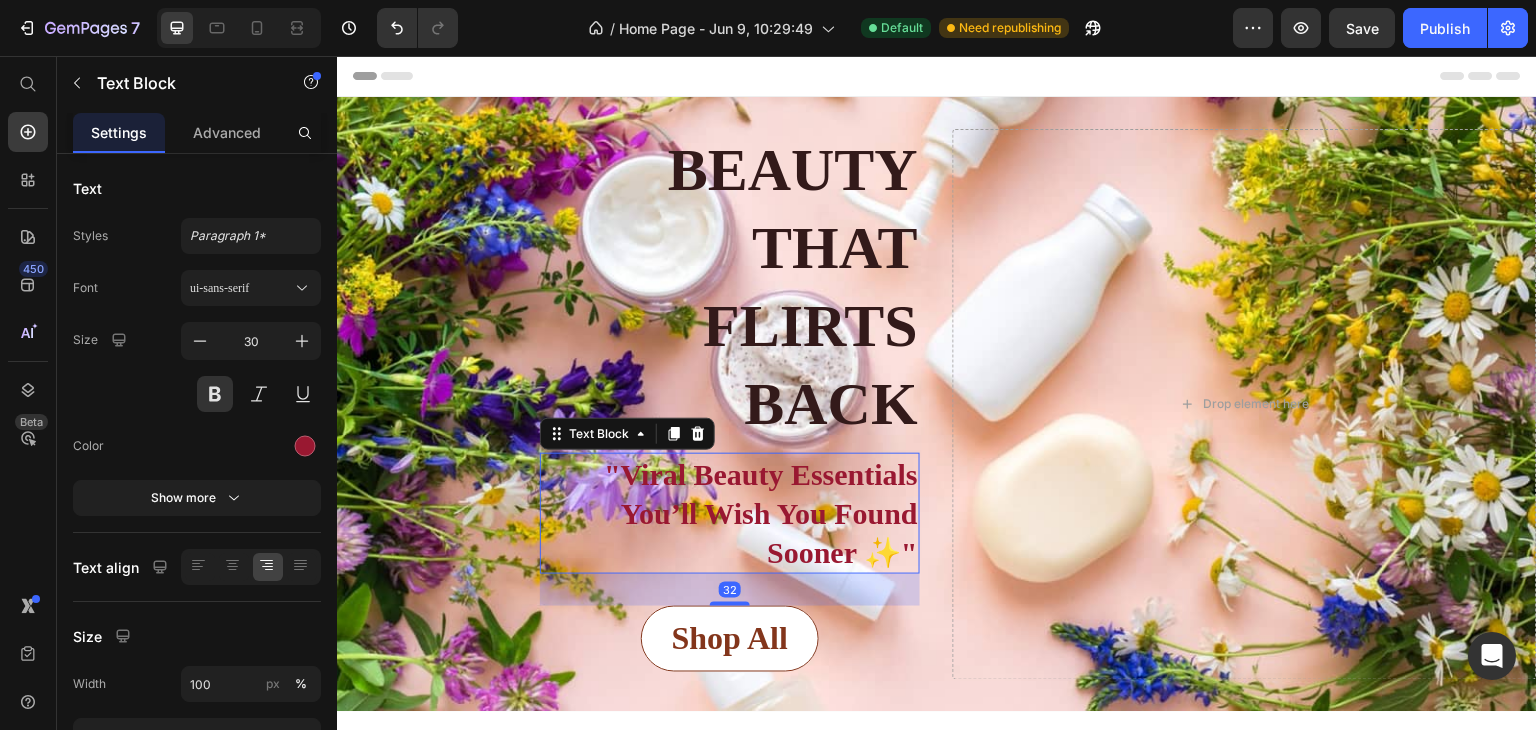 drag, startPoint x: 715, startPoint y: 645, endPoint x: 701, endPoint y: 599, distance: 48.08326 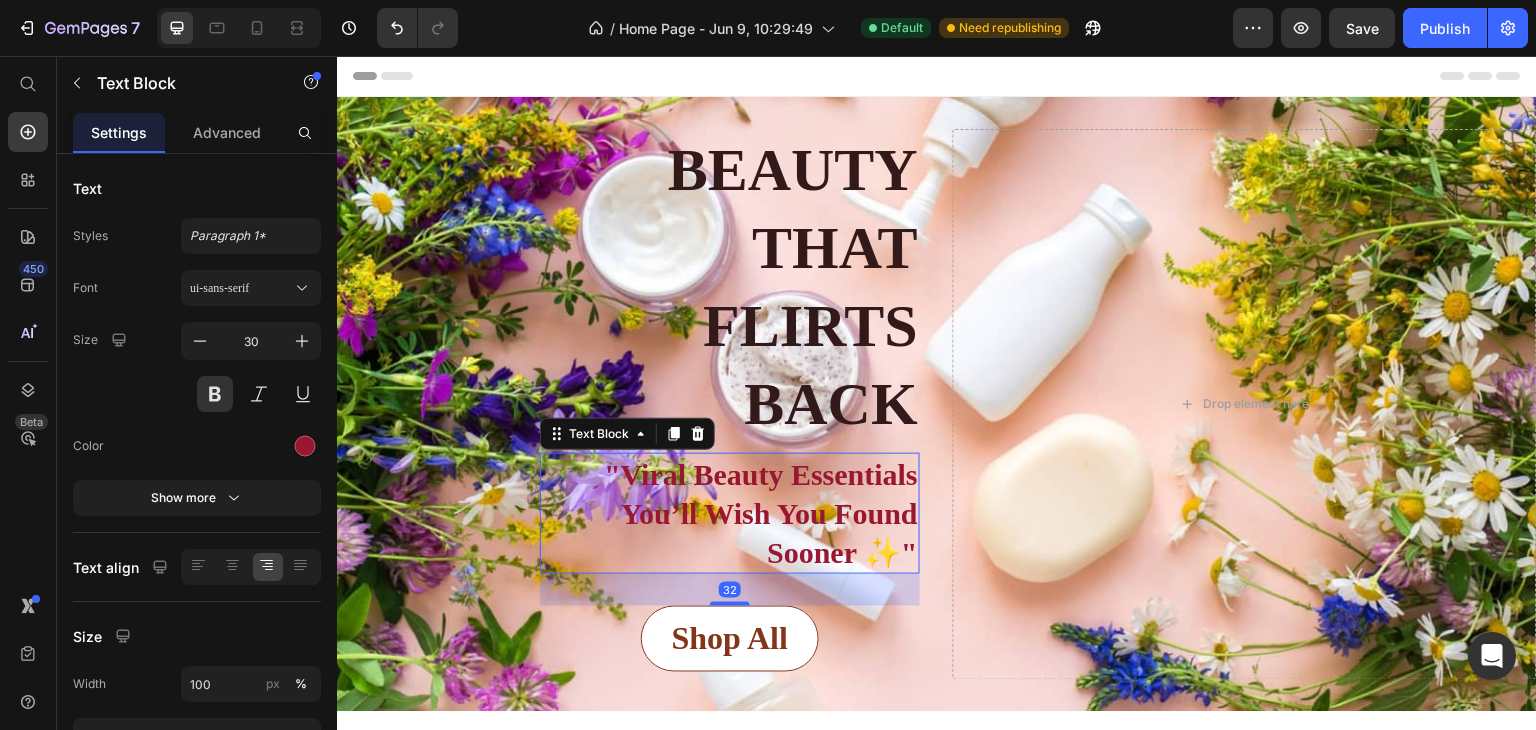 click on "32" at bounding box center (730, 574) 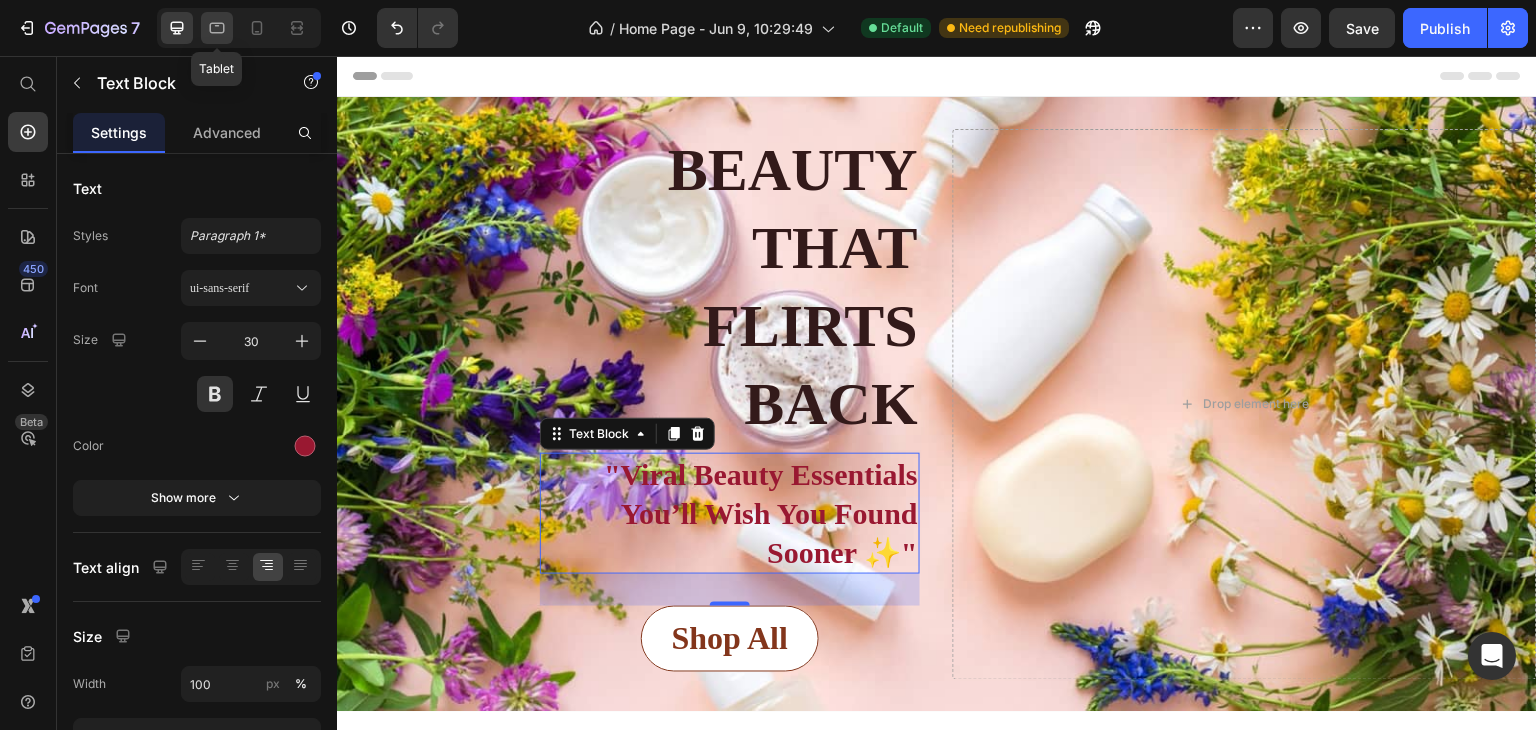 click 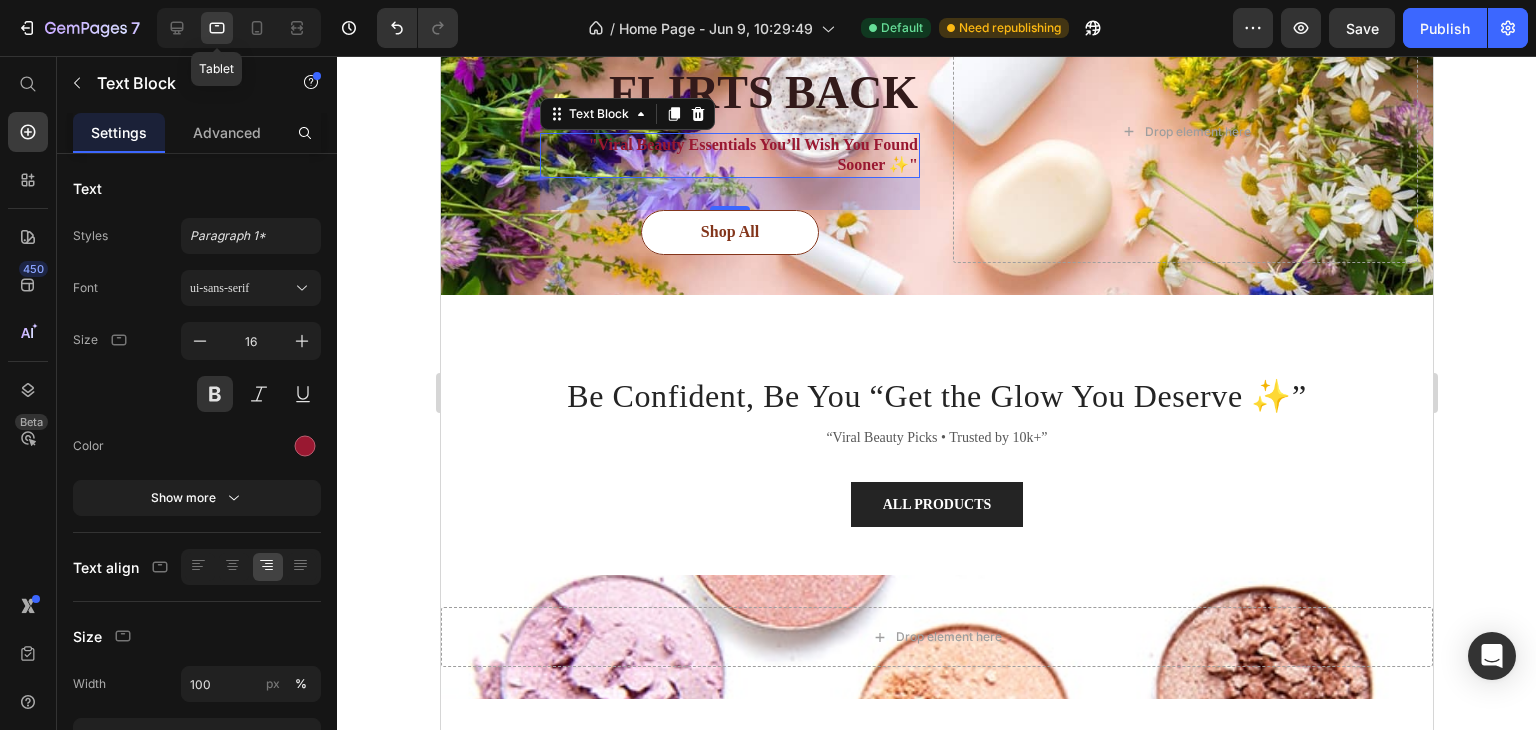 scroll, scrollTop: 134, scrollLeft: 0, axis: vertical 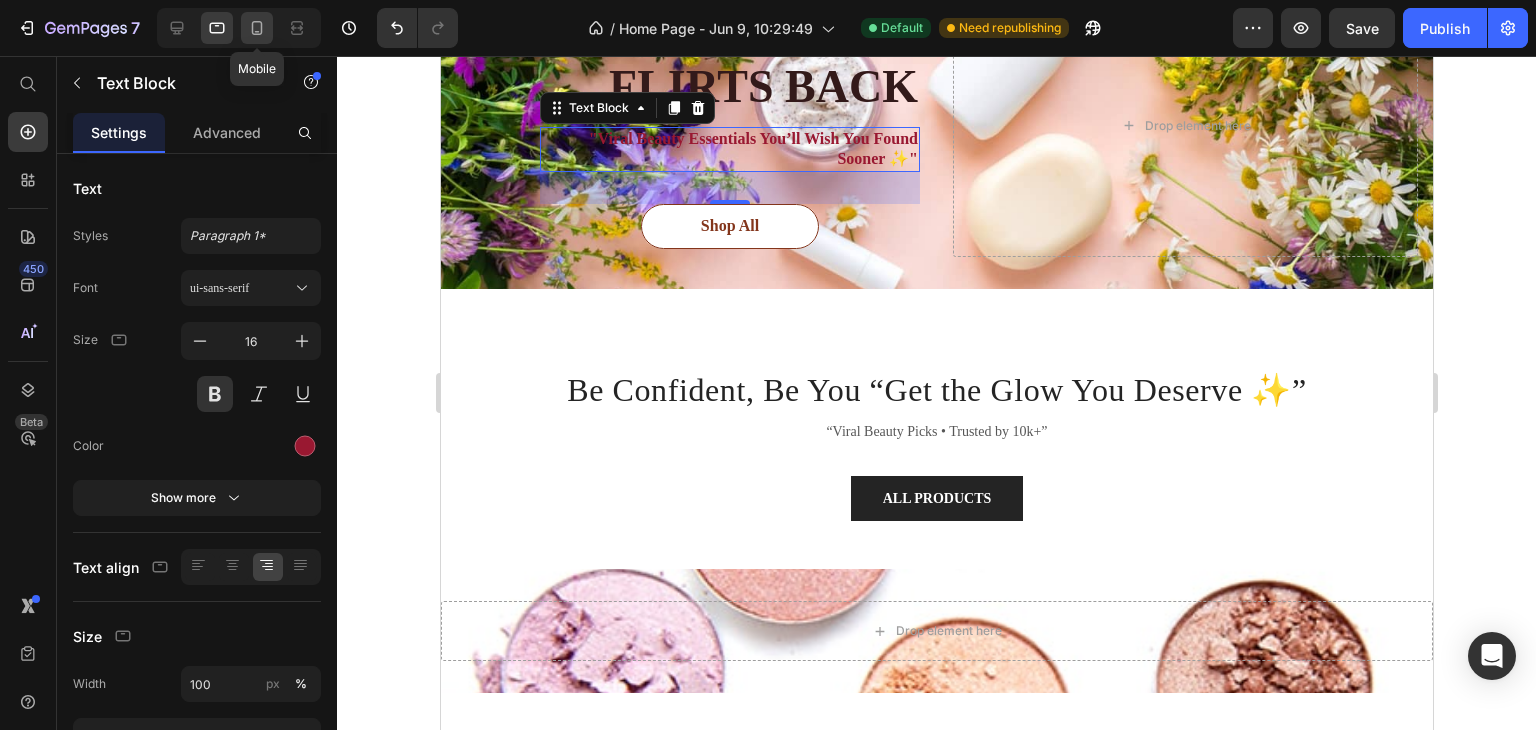 click 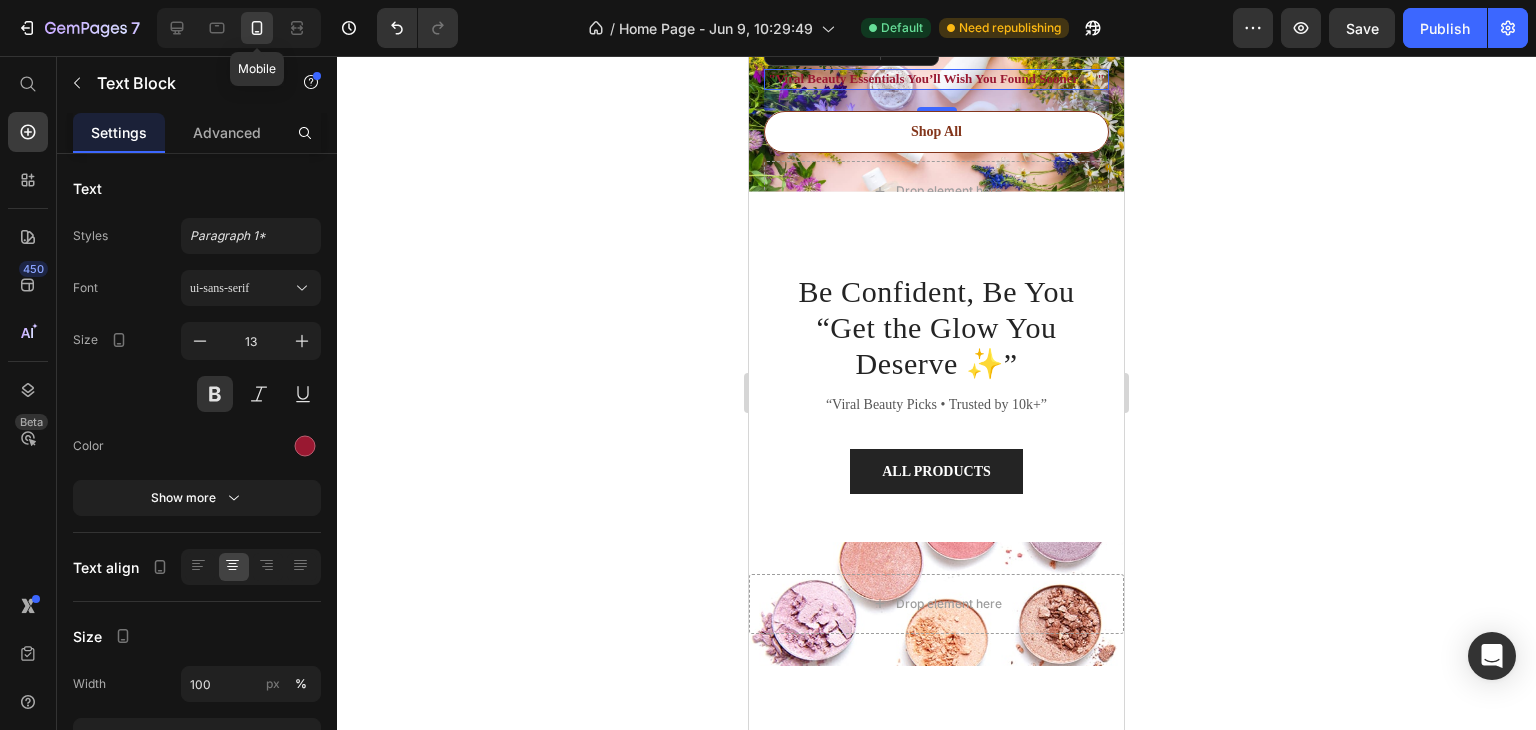 scroll, scrollTop: 36, scrollLeft: 0, axis: vertical 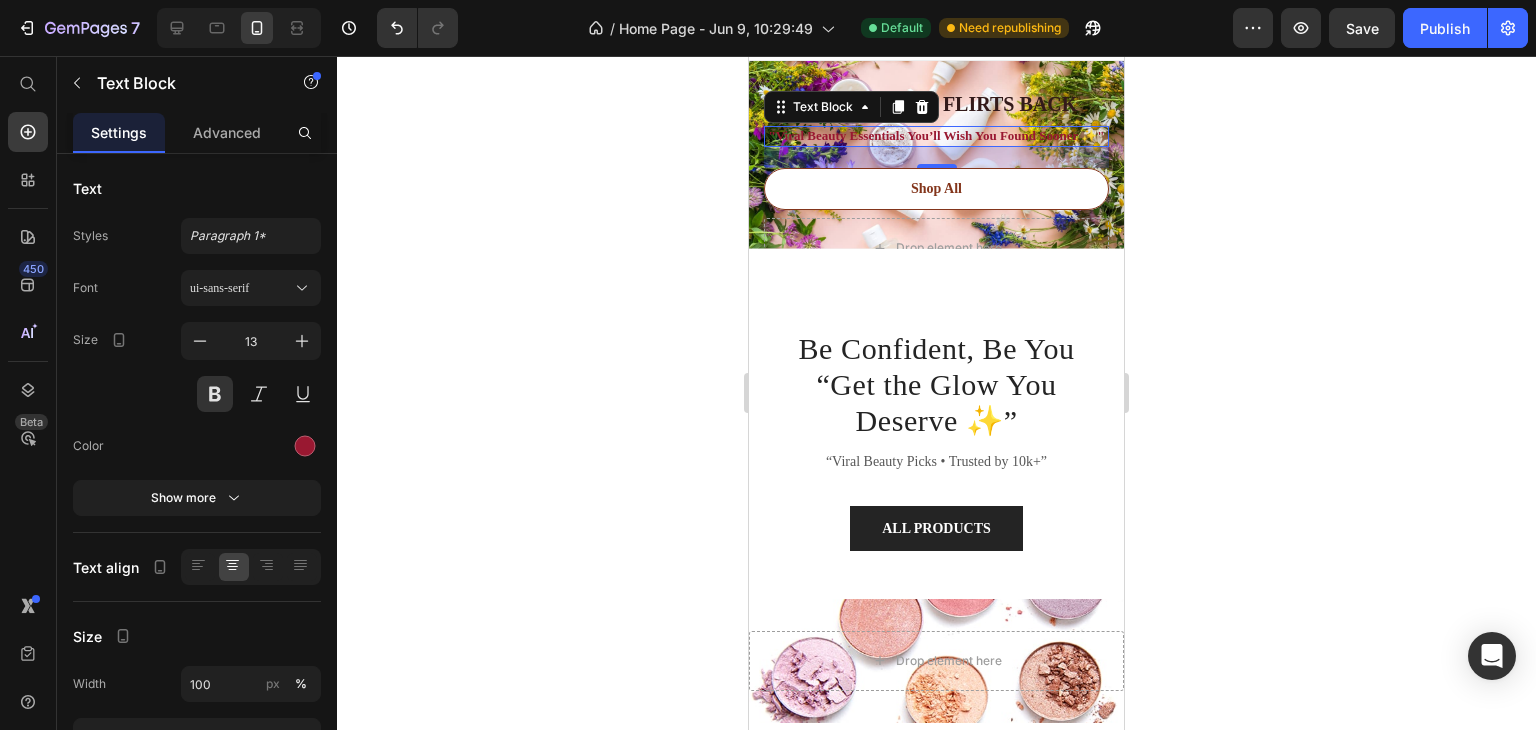 click 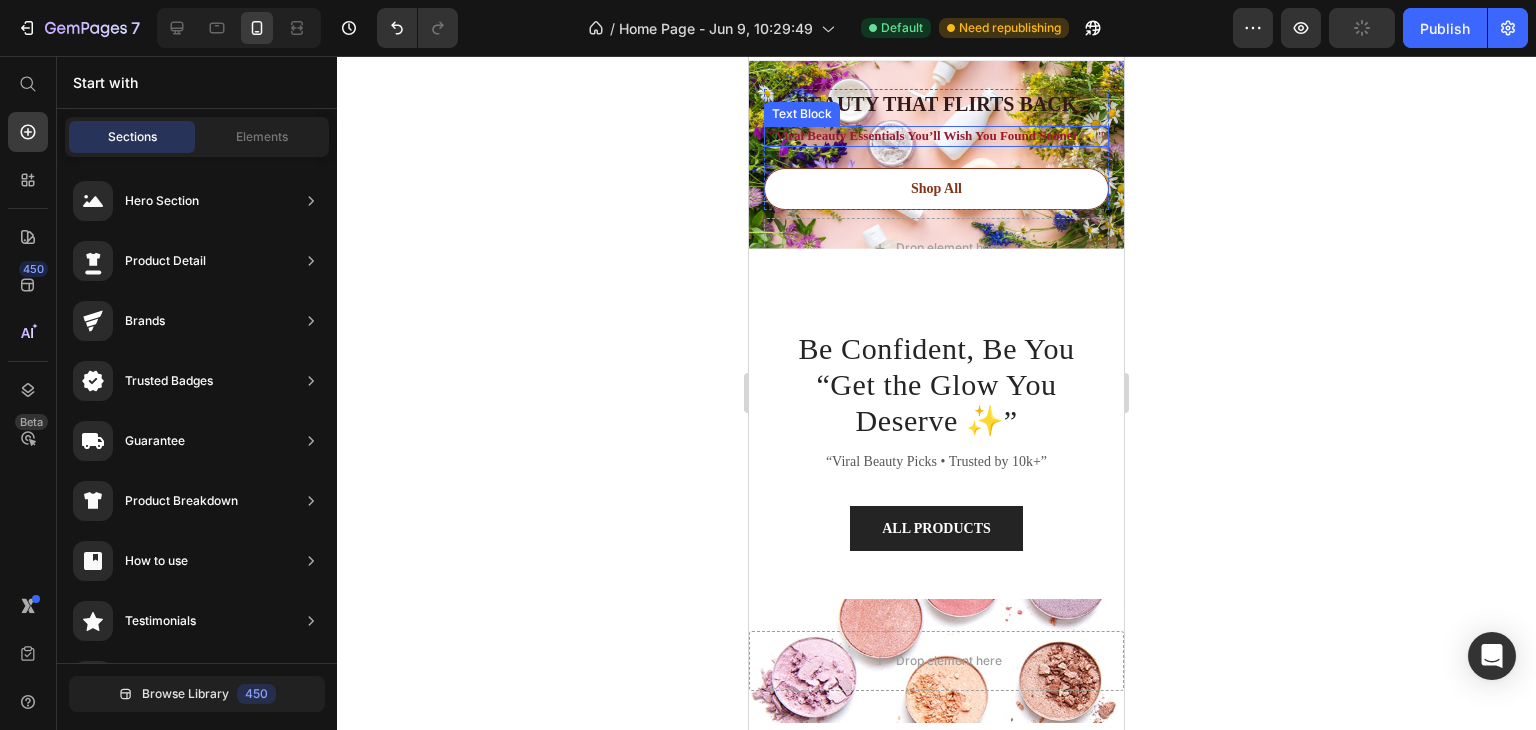 click on ""Viral Beauty Essentials You’ll Wish You Found Sooner ✨"" at bounding box center (936, 135) 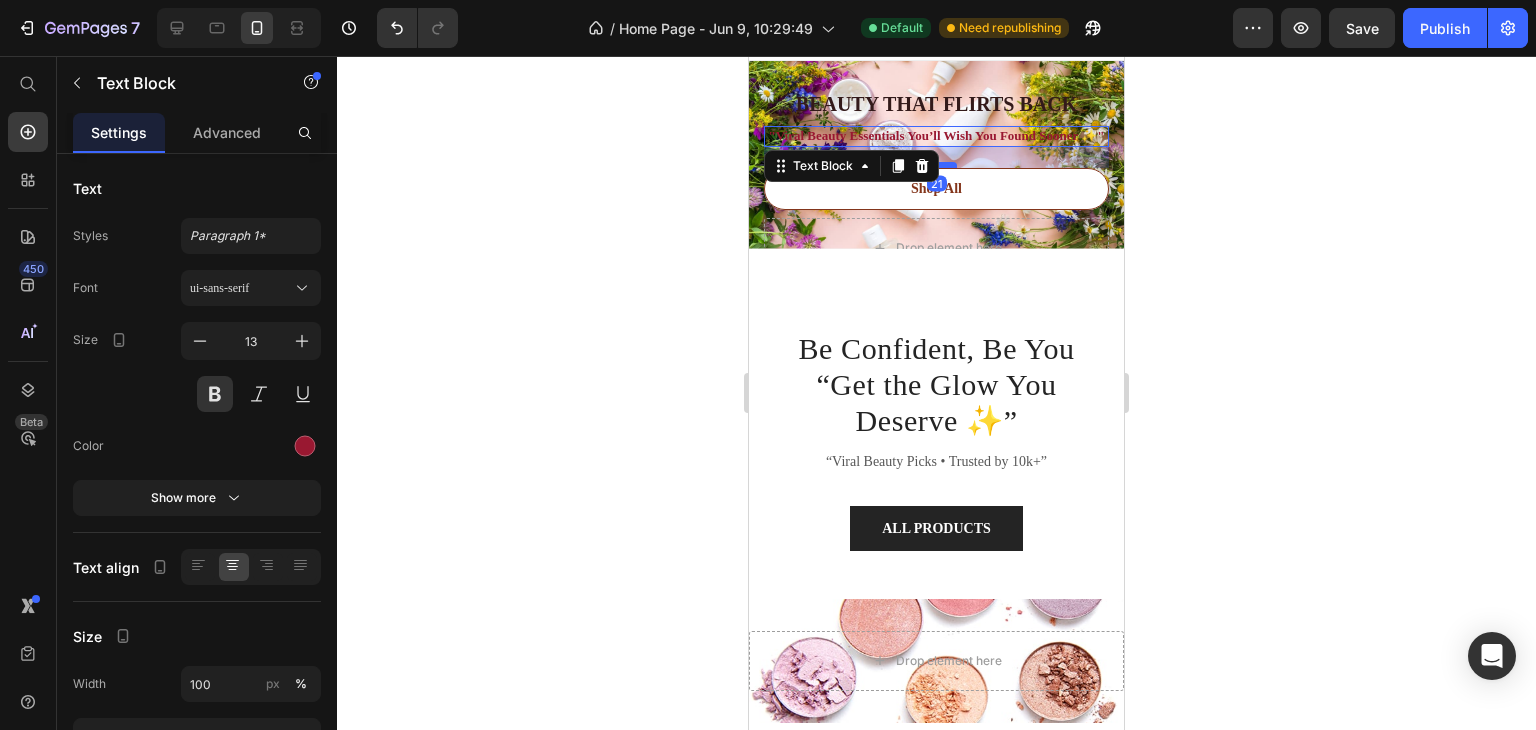 click at bounding box center (937, 165) 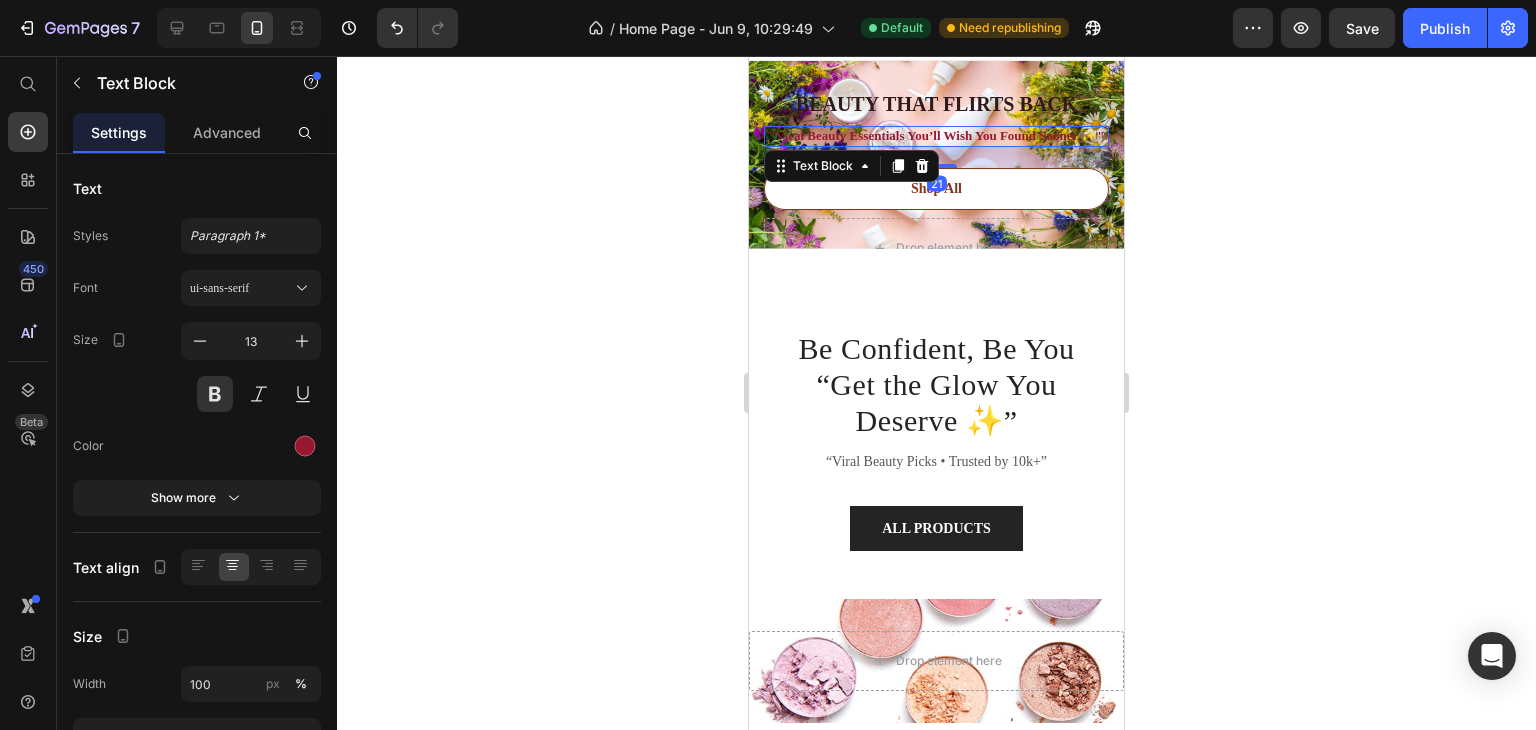 click 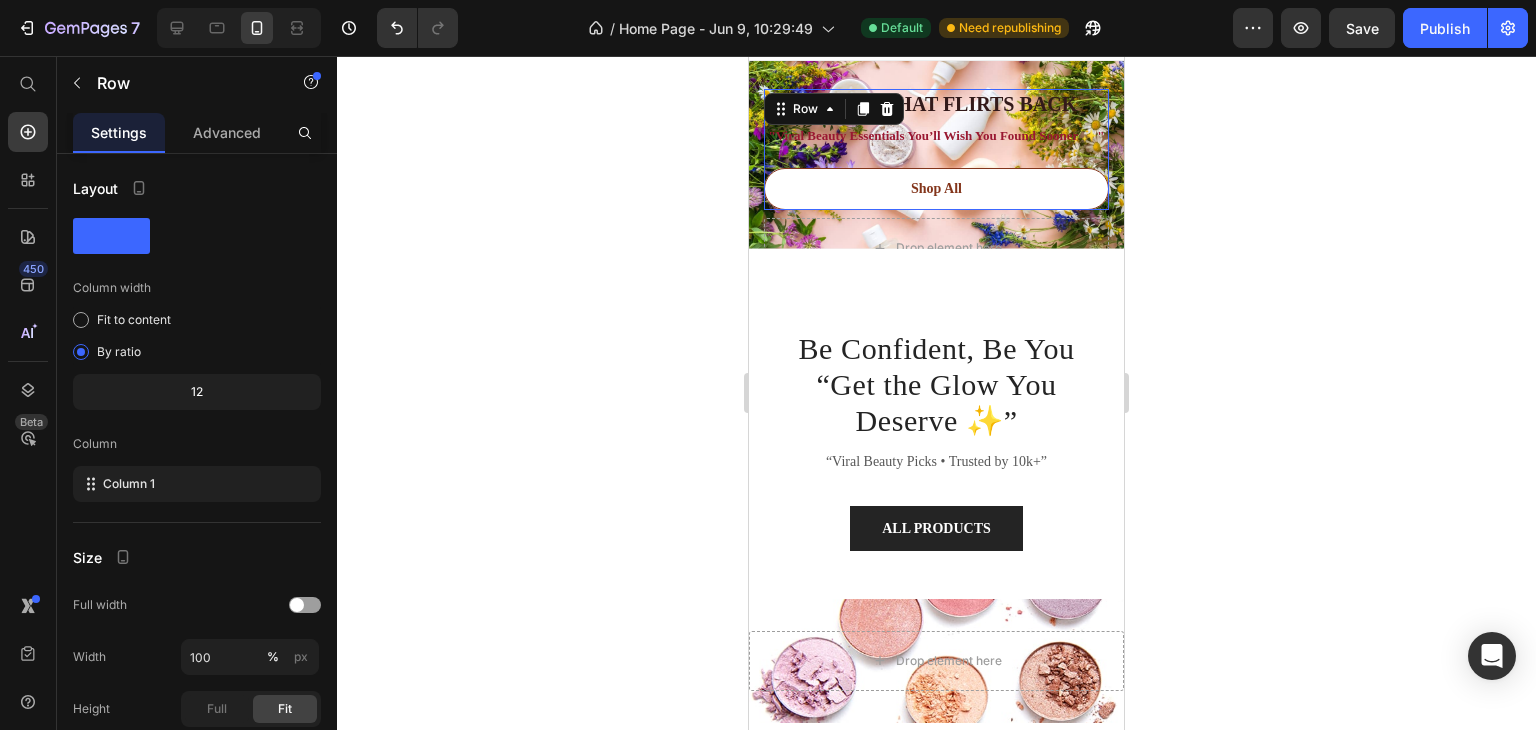 click on "BEAUTY THAT FLIRTS BACK Heading "Viral Beauty Essentials You’ll Wish You Found Sooner ✨" Text Block Shop All Button" at bounding box center (936, 149) 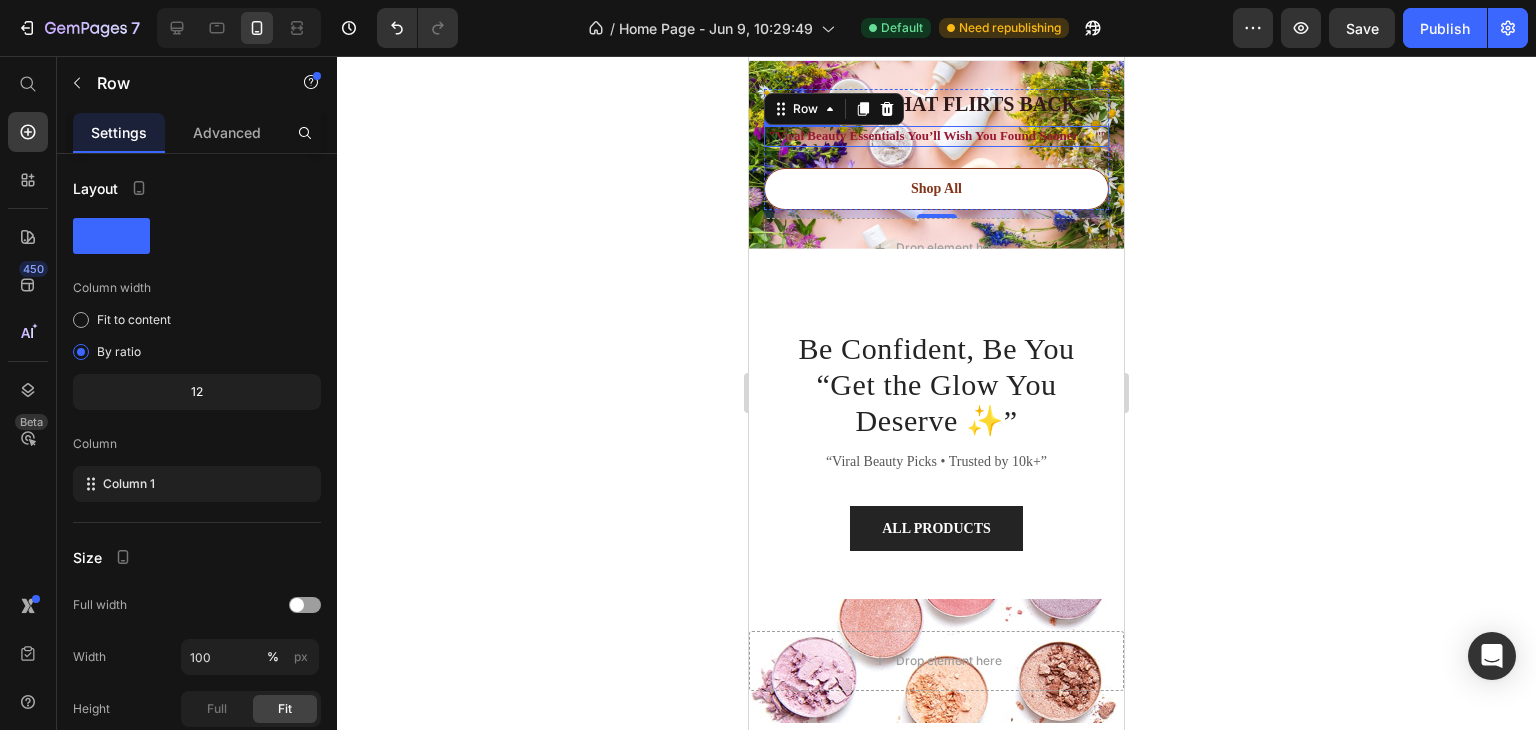 click on ""Viral Beauty Essentials You’ll Wish You Found Sooner ✨"" at bounding box center [936, 135] 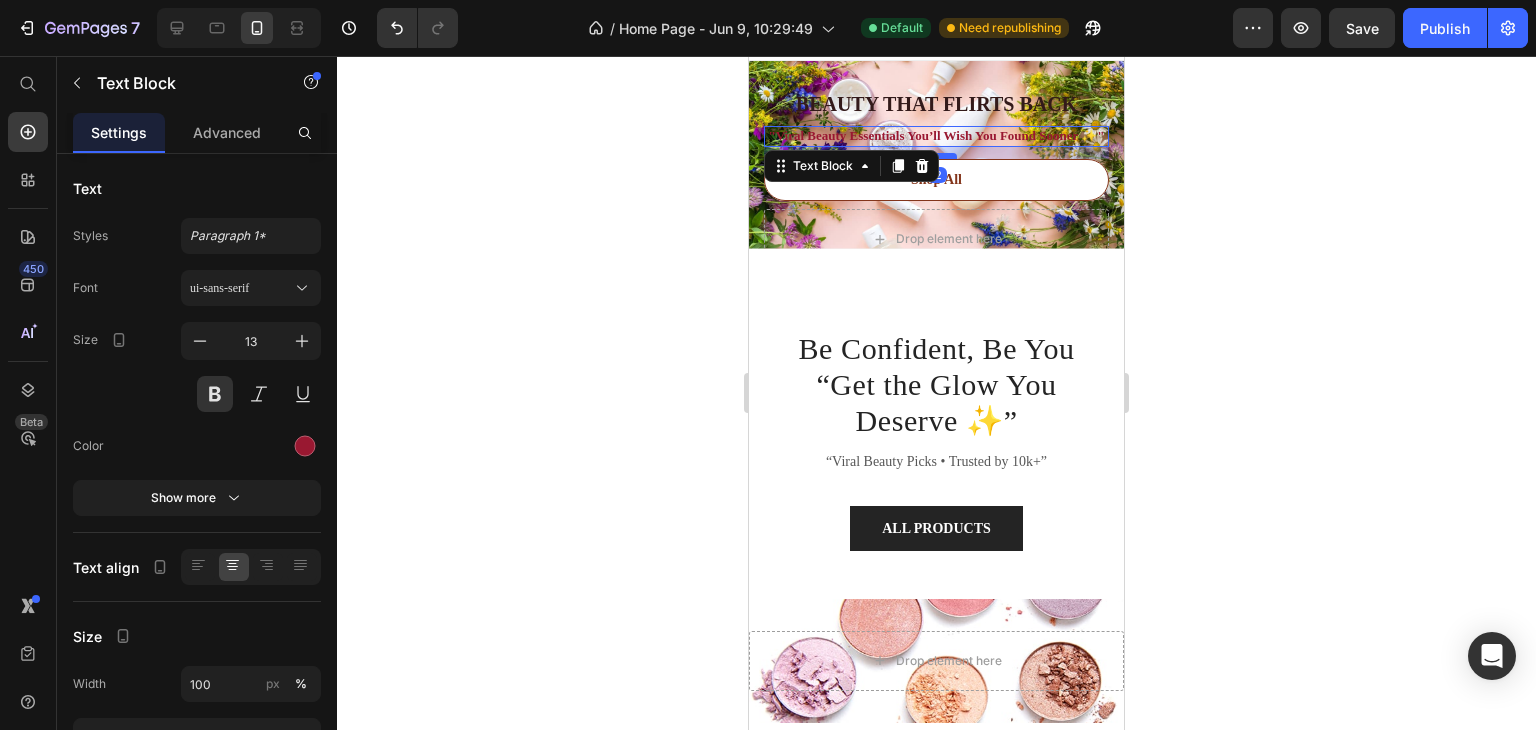 click at bounding box center [937, 156] 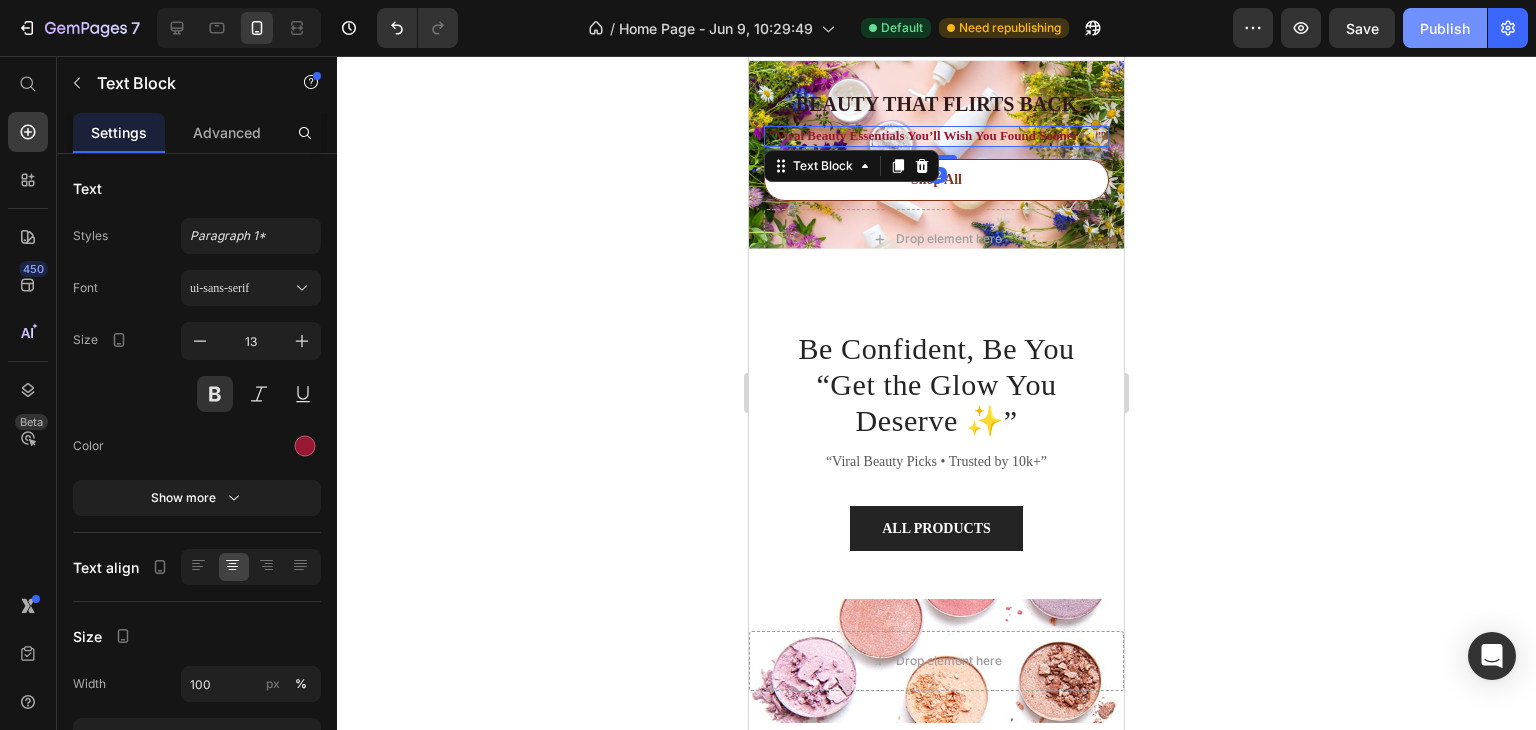 click on "Publish" at bounding box center (1445, 28) 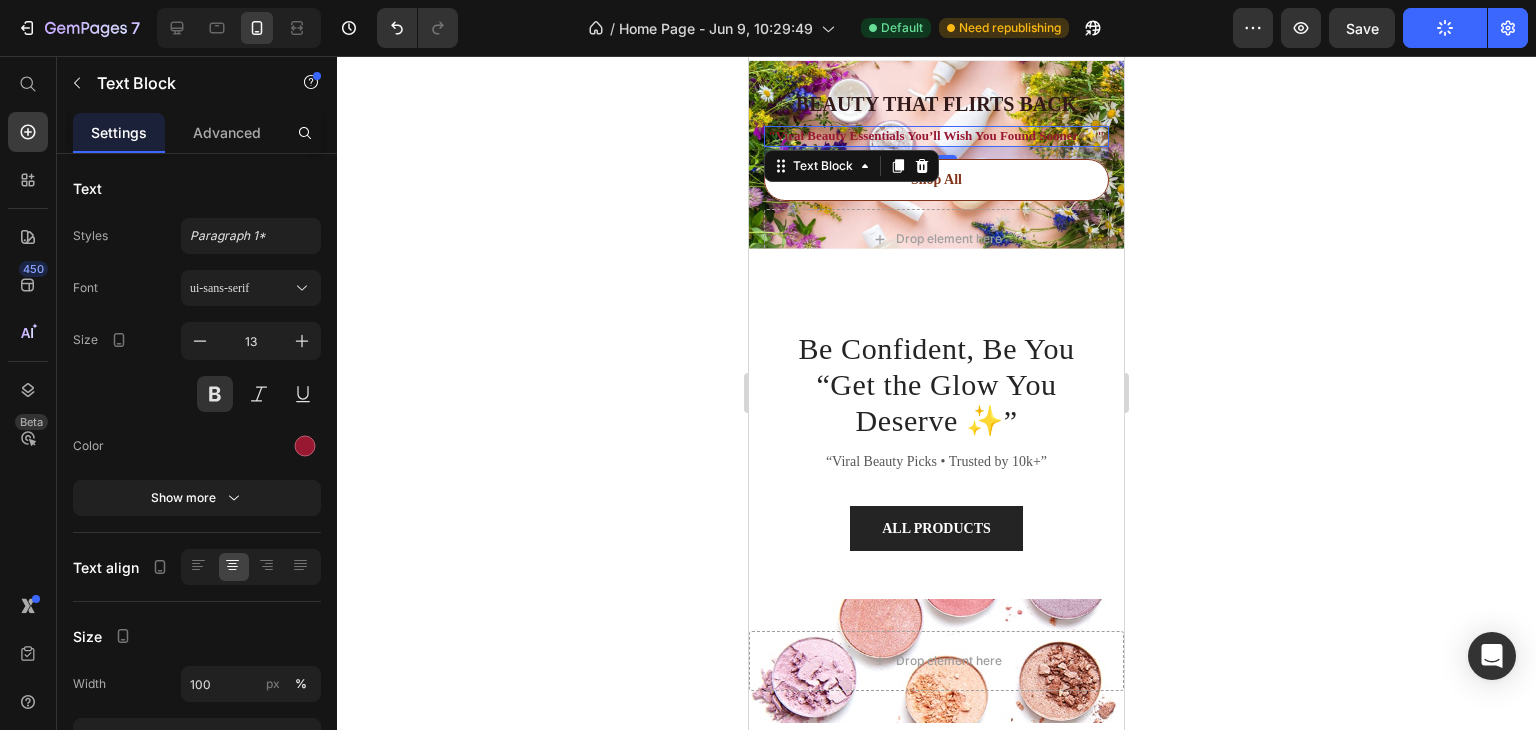 click 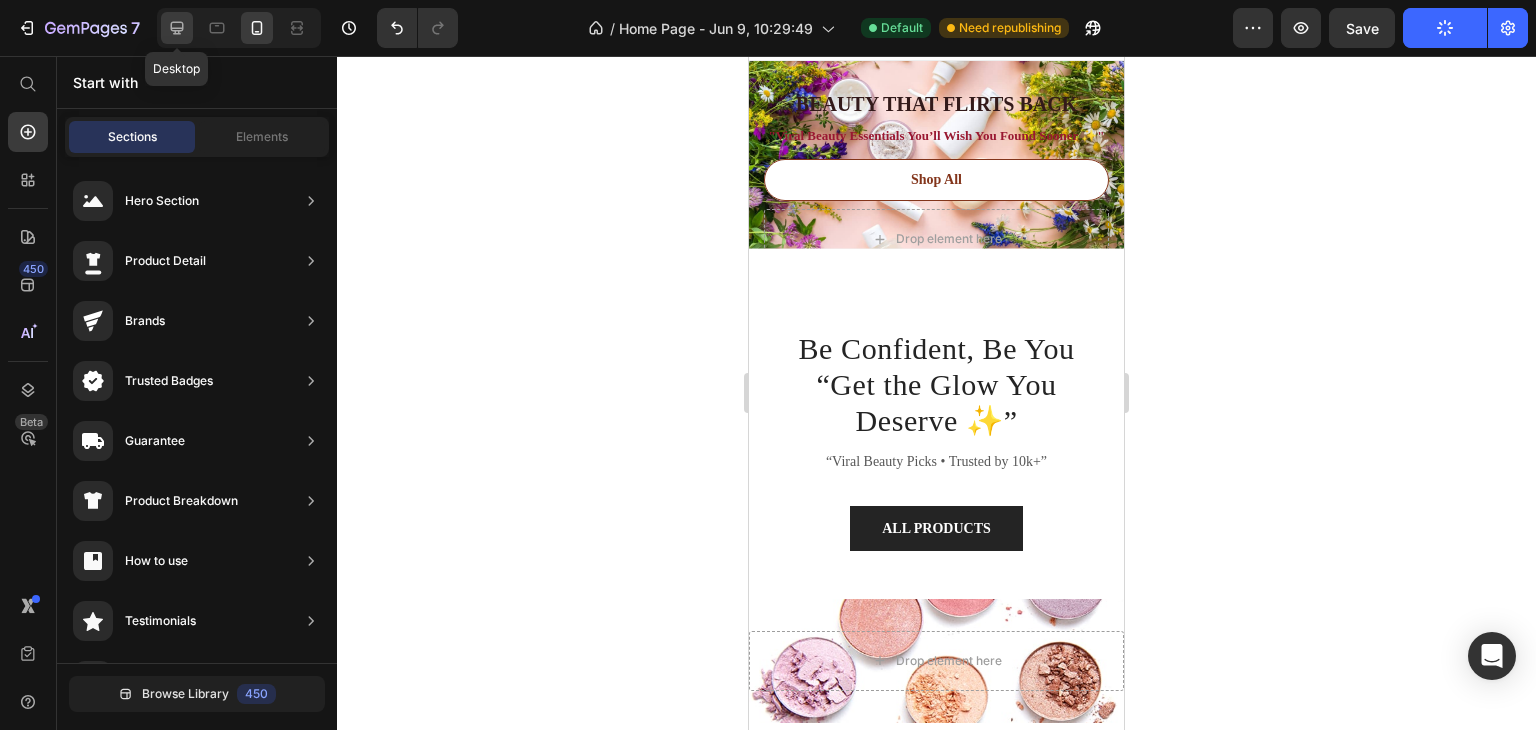 click 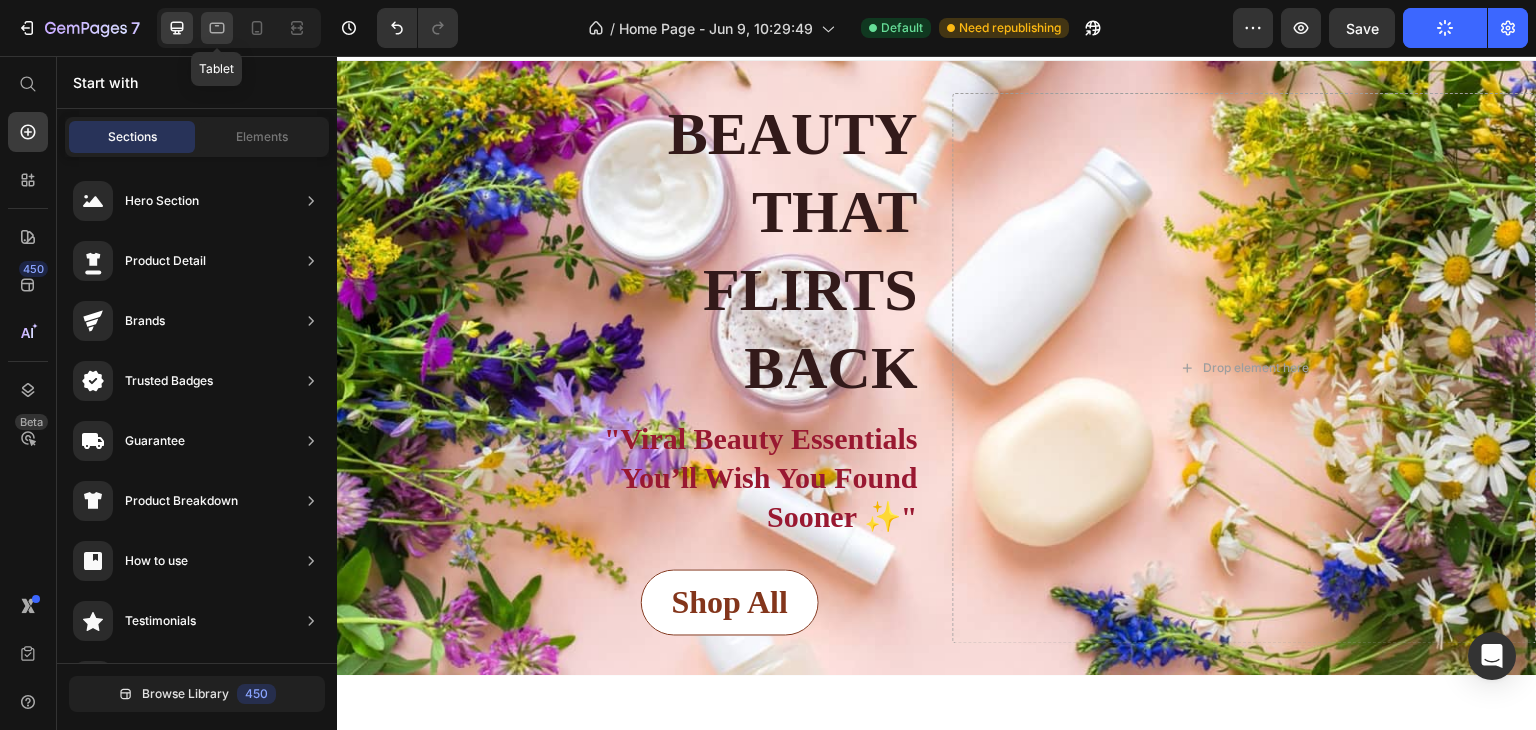 click 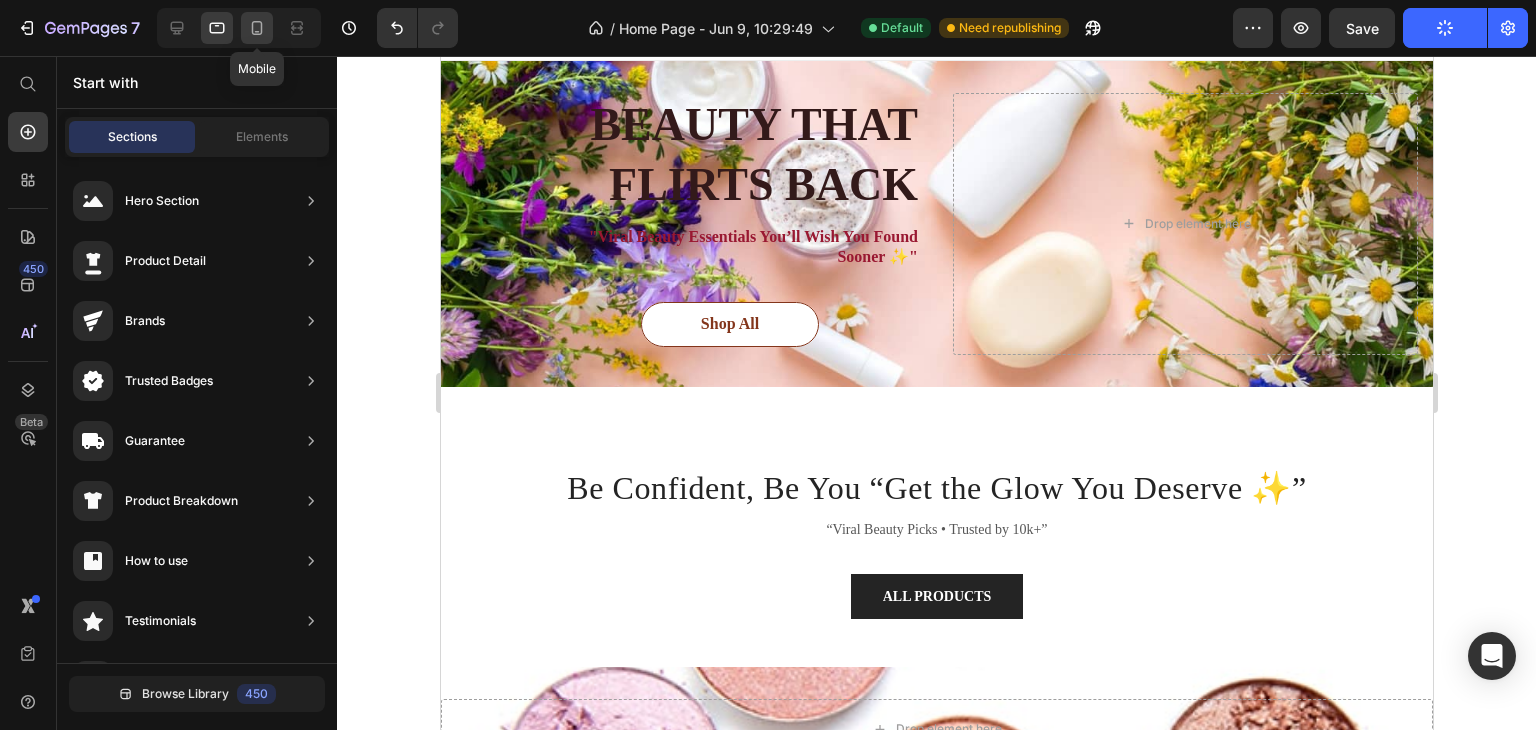 click 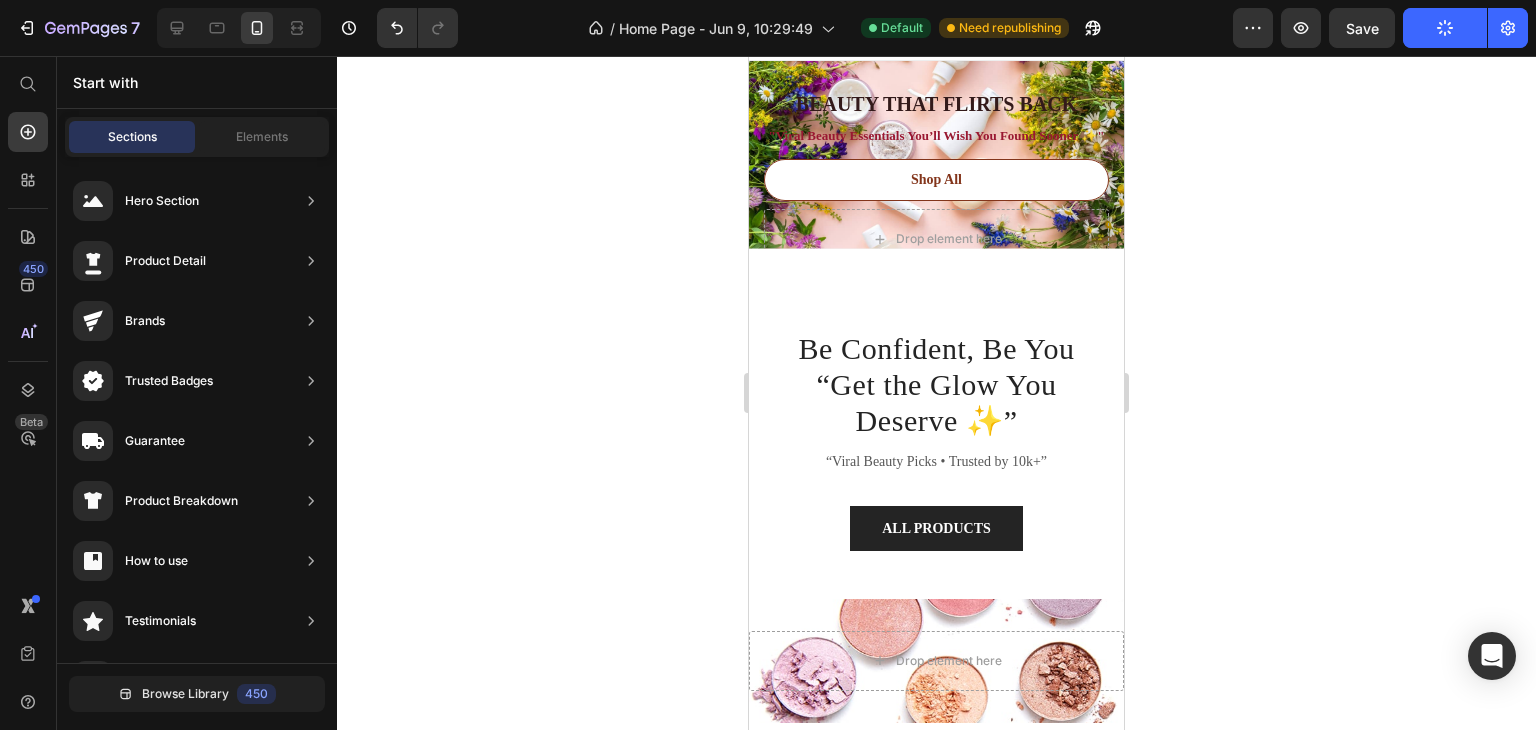 click on "Publish" 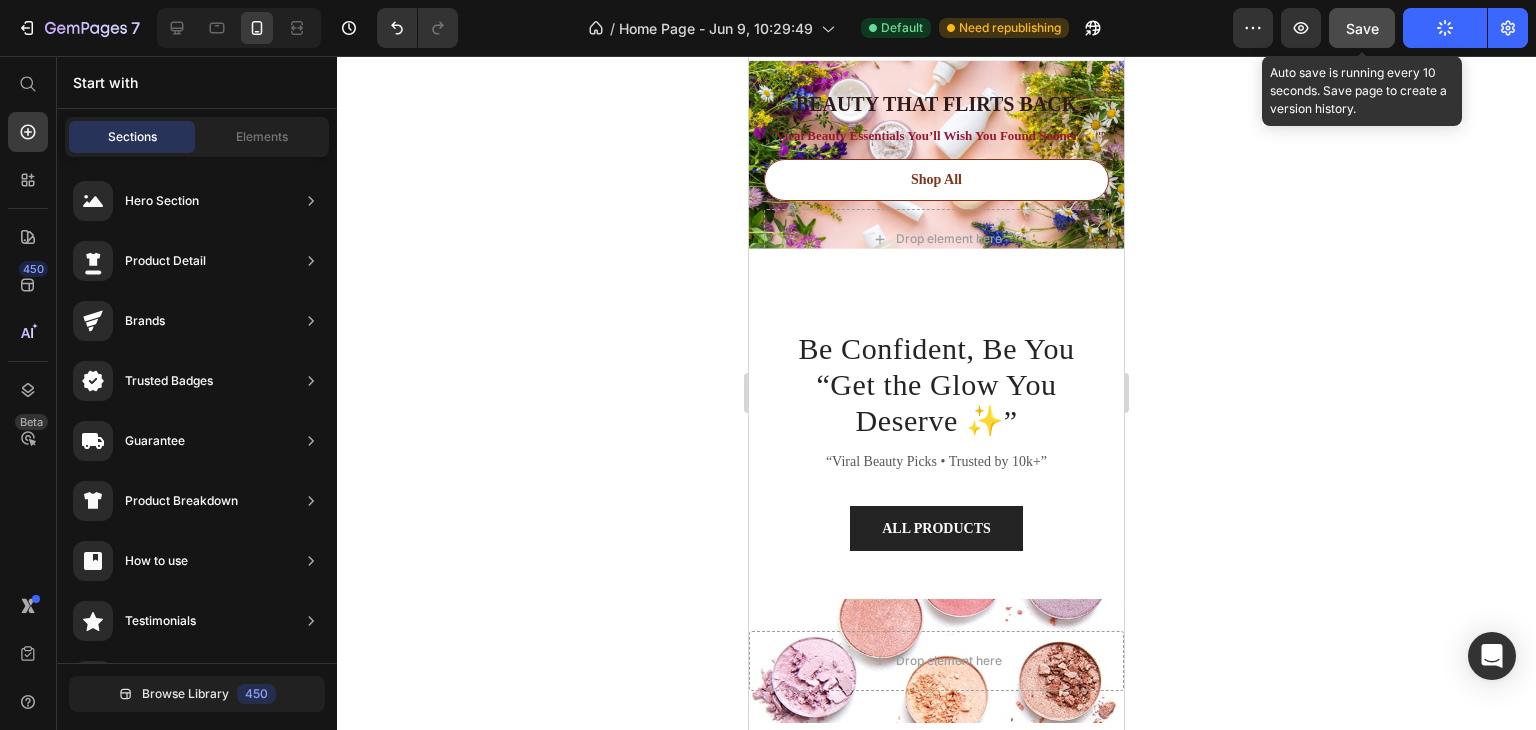 click on "Save" 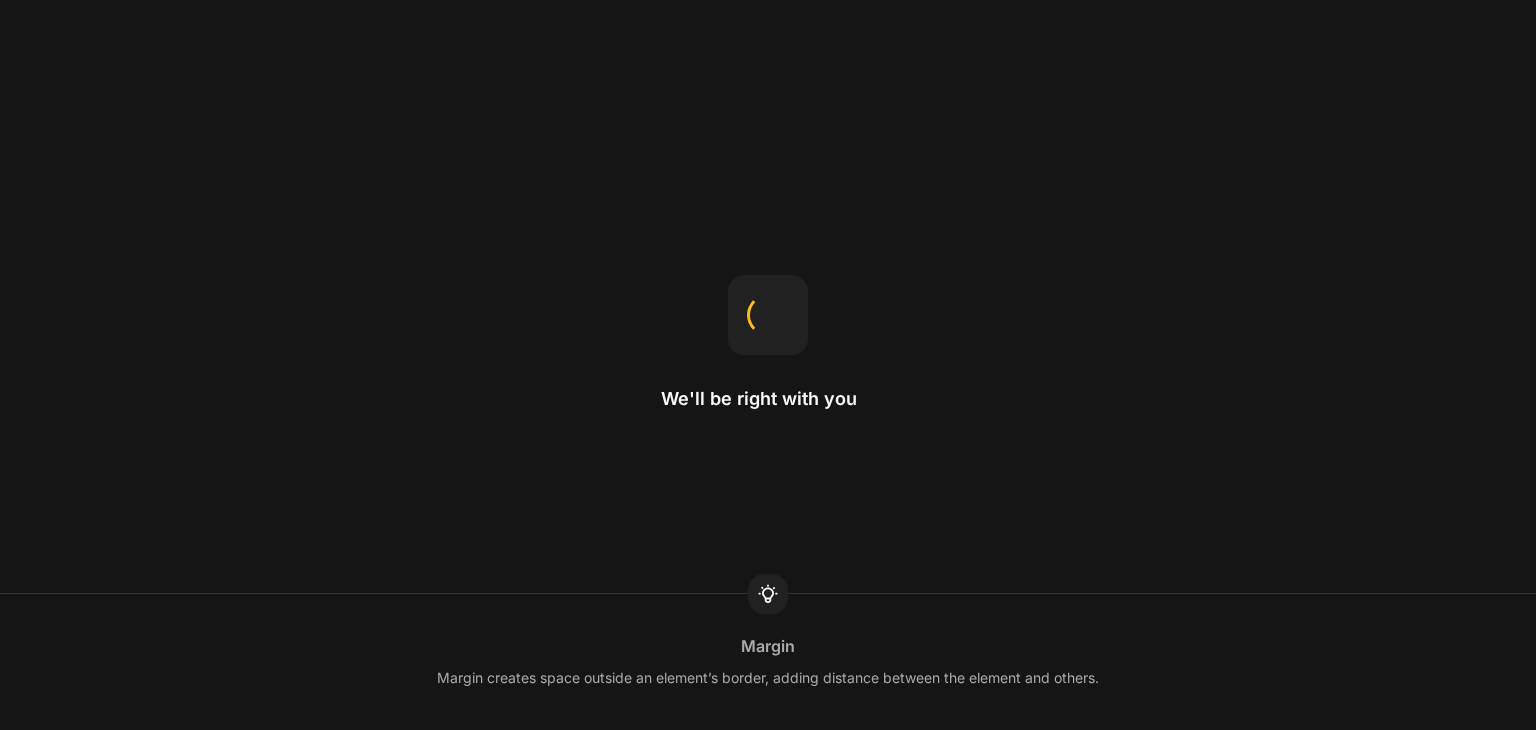scroll, scrollTop: 0, scrollLeft: 0, axis: both 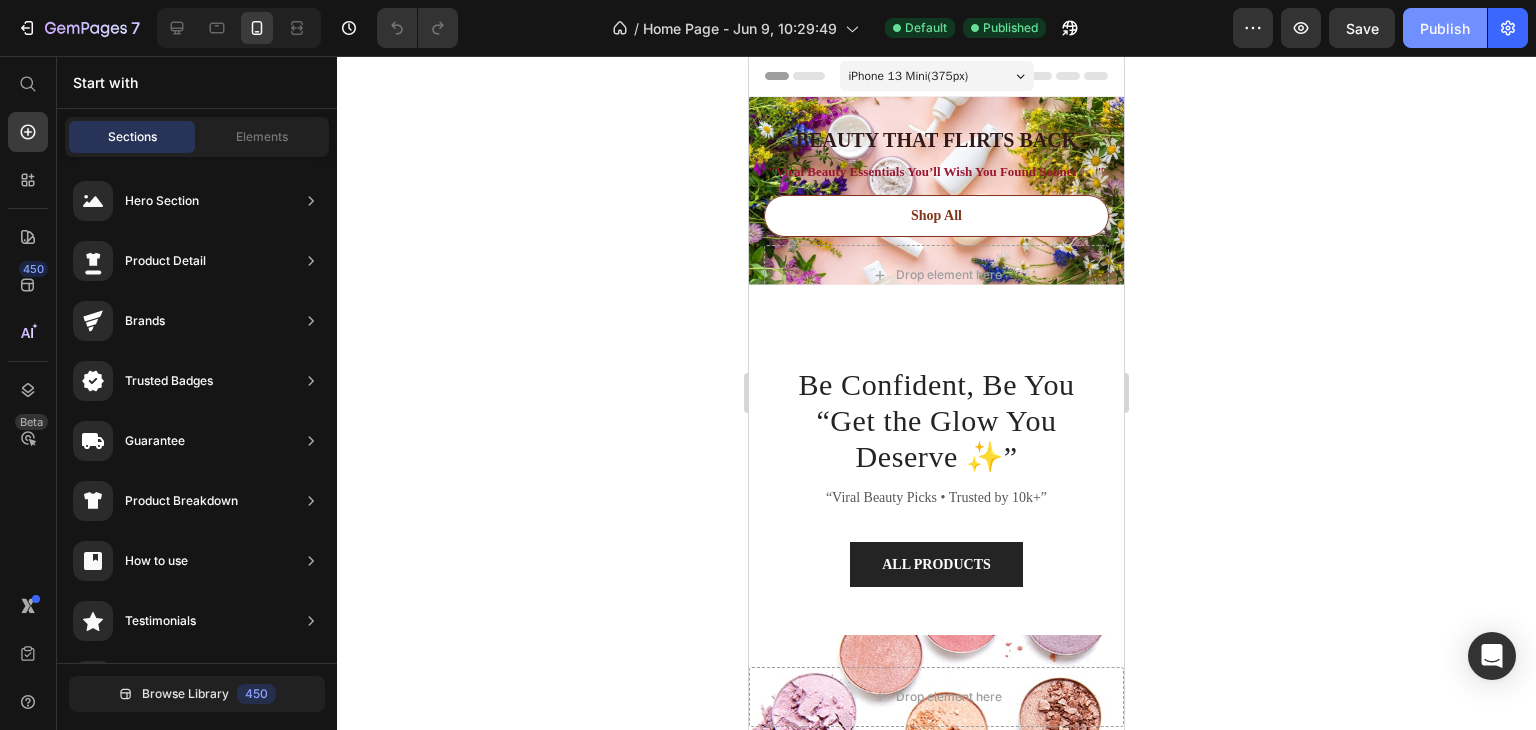 click on "Publish" at bounding box center [1445, 28] 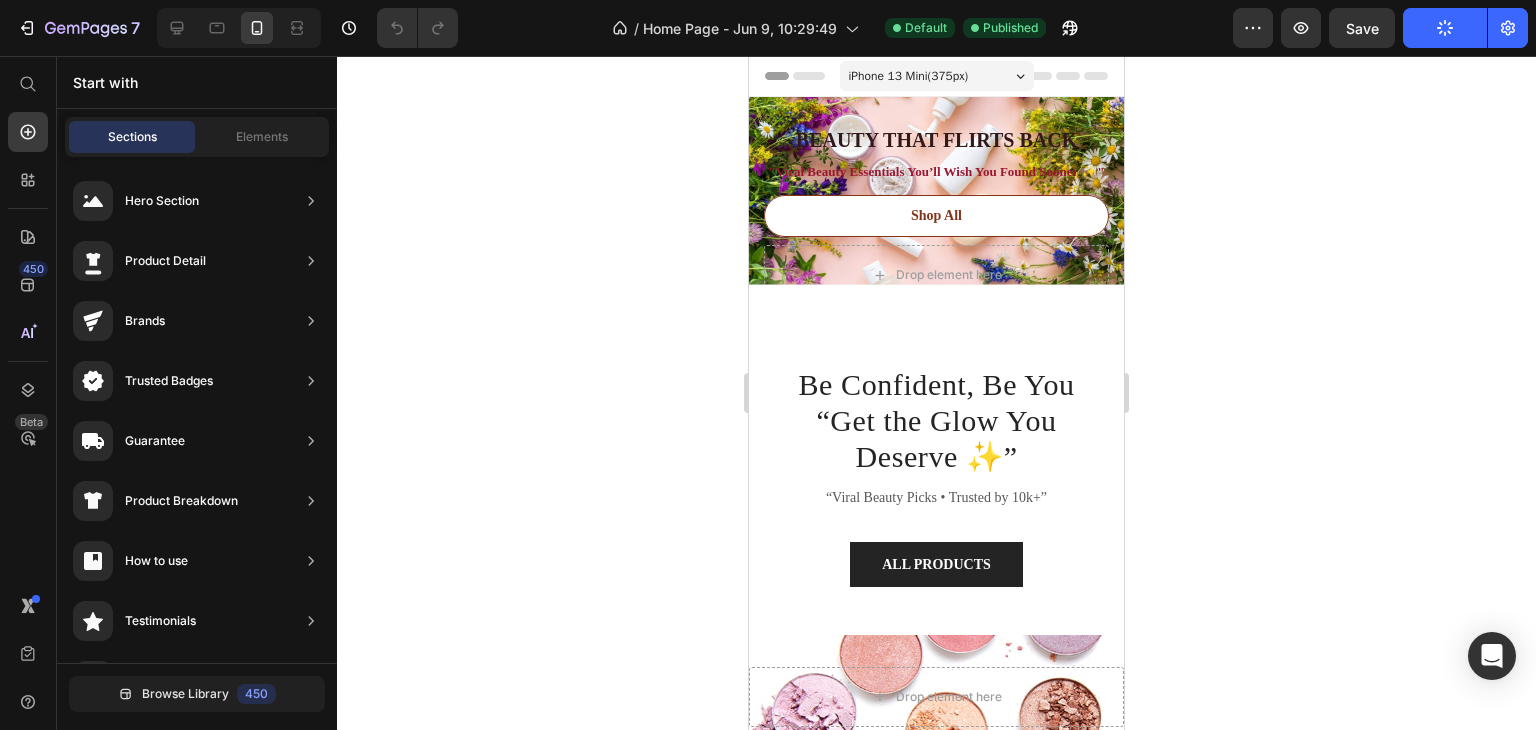 scroll, scrollTop: 0, scrollLeft: 0, axis: both 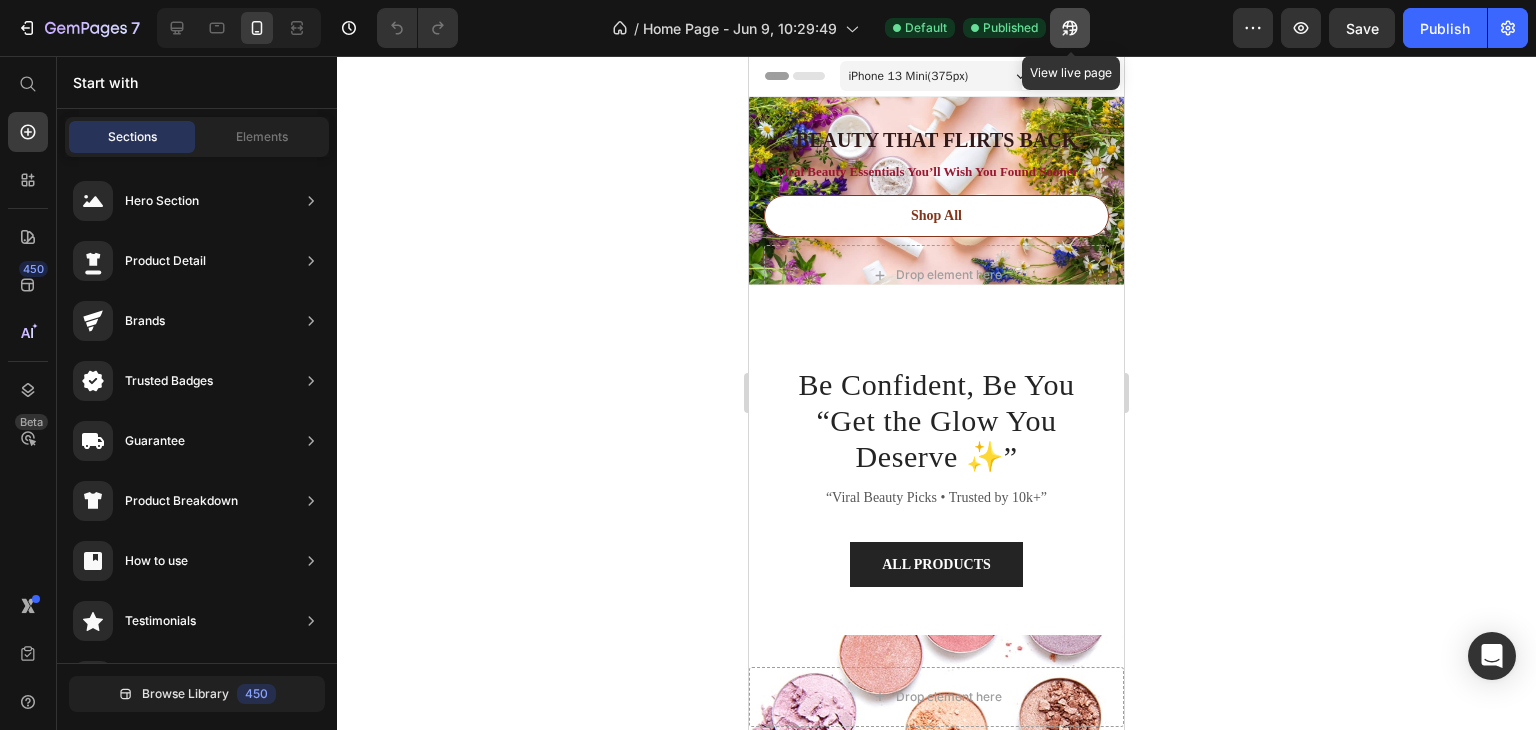 click 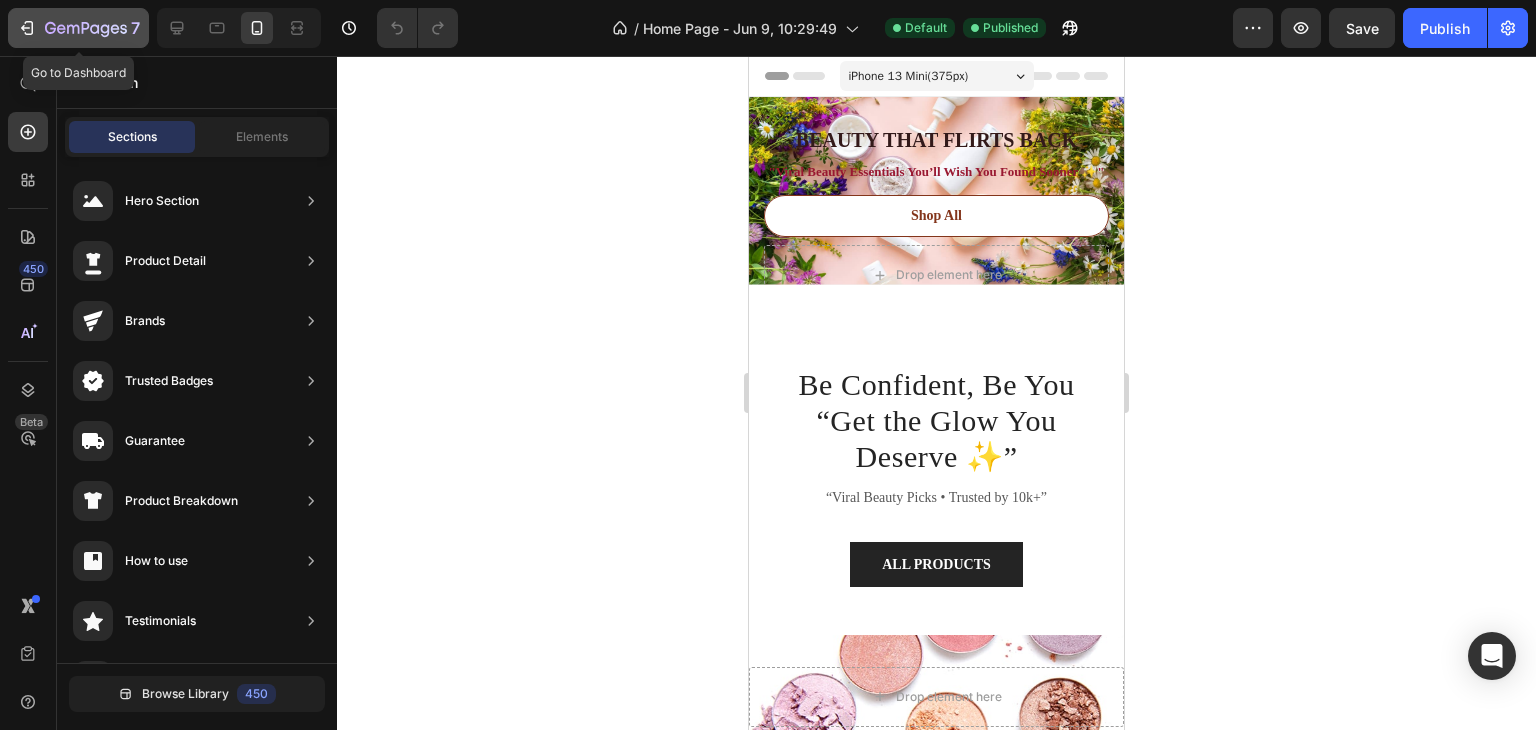 click 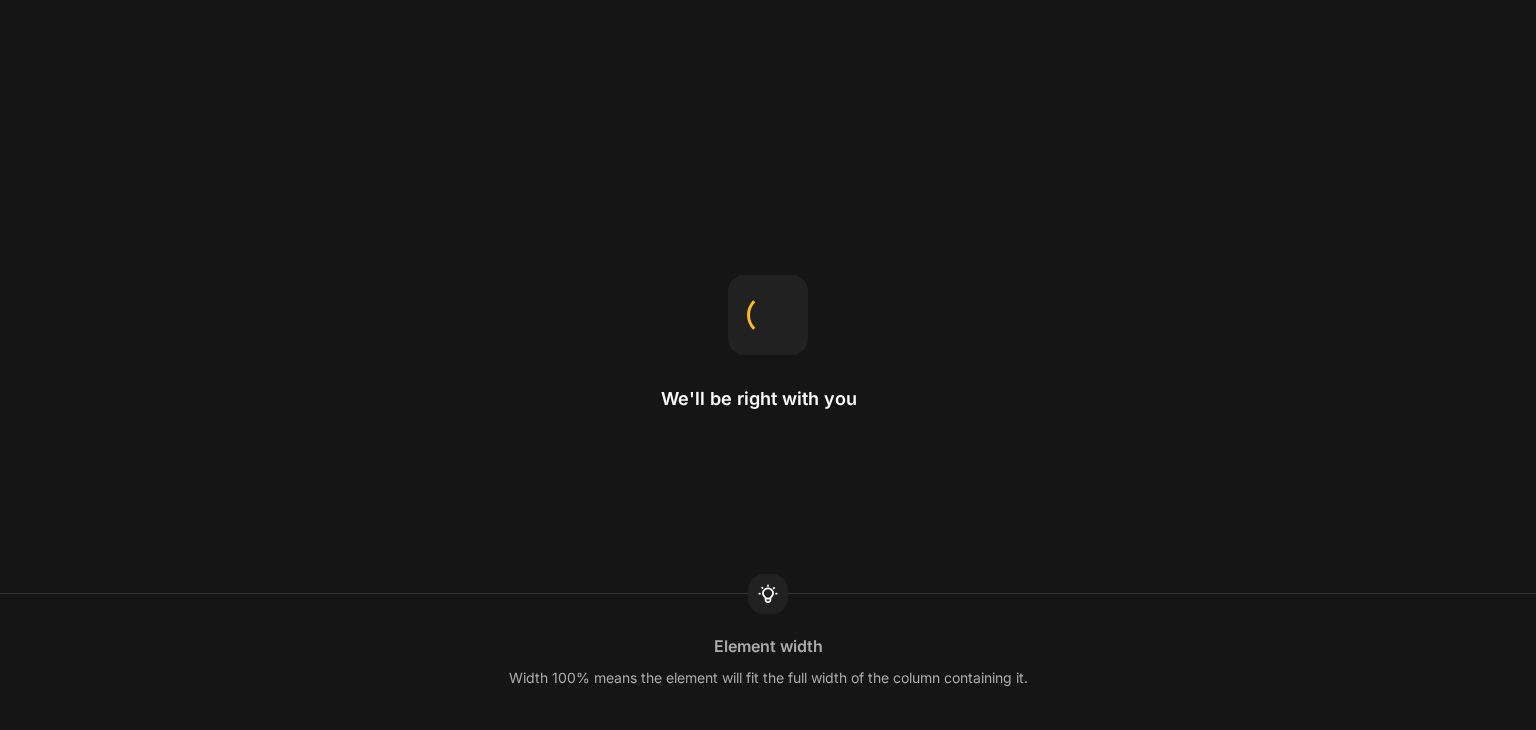 scroll, scrollTop: 0, scrollLeft: 0, axis: both 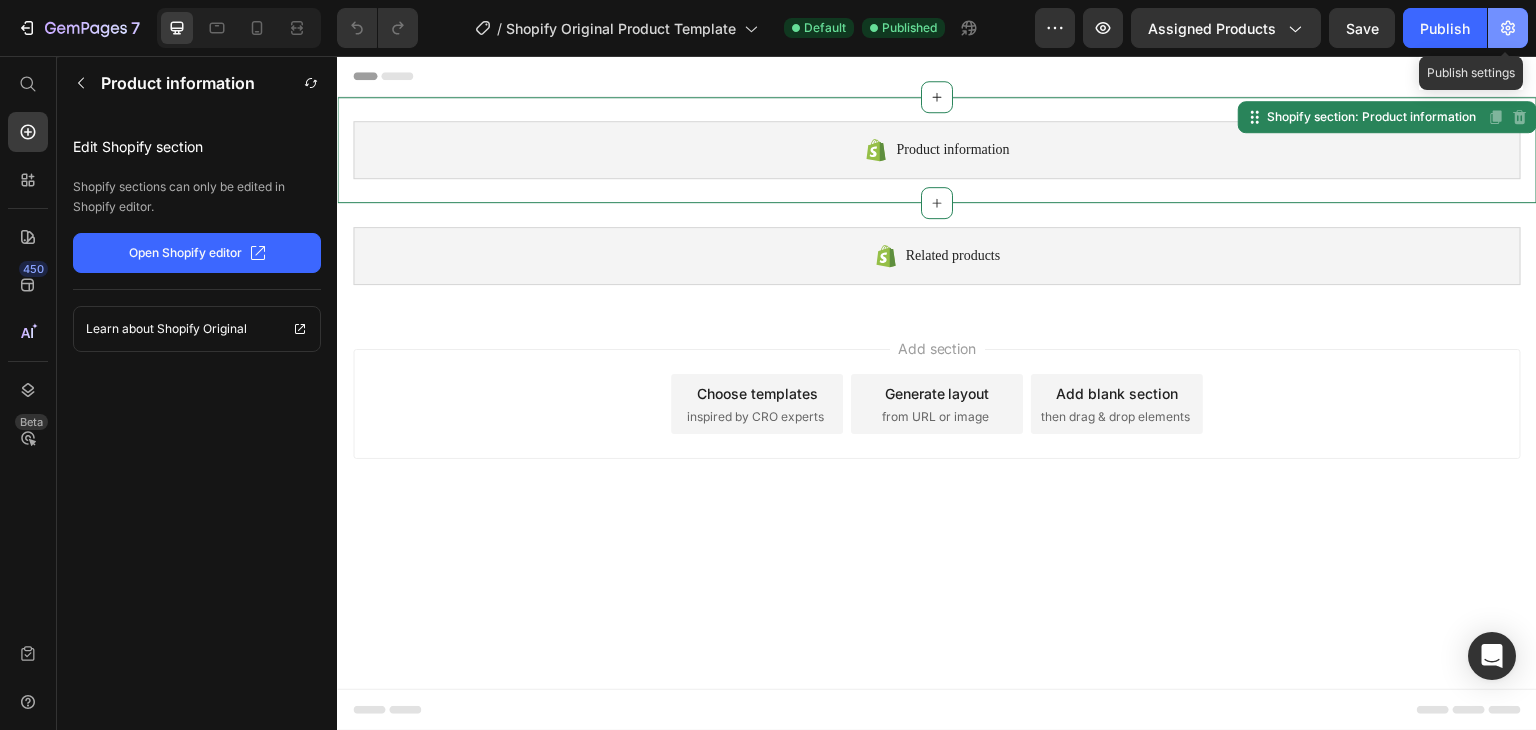 click 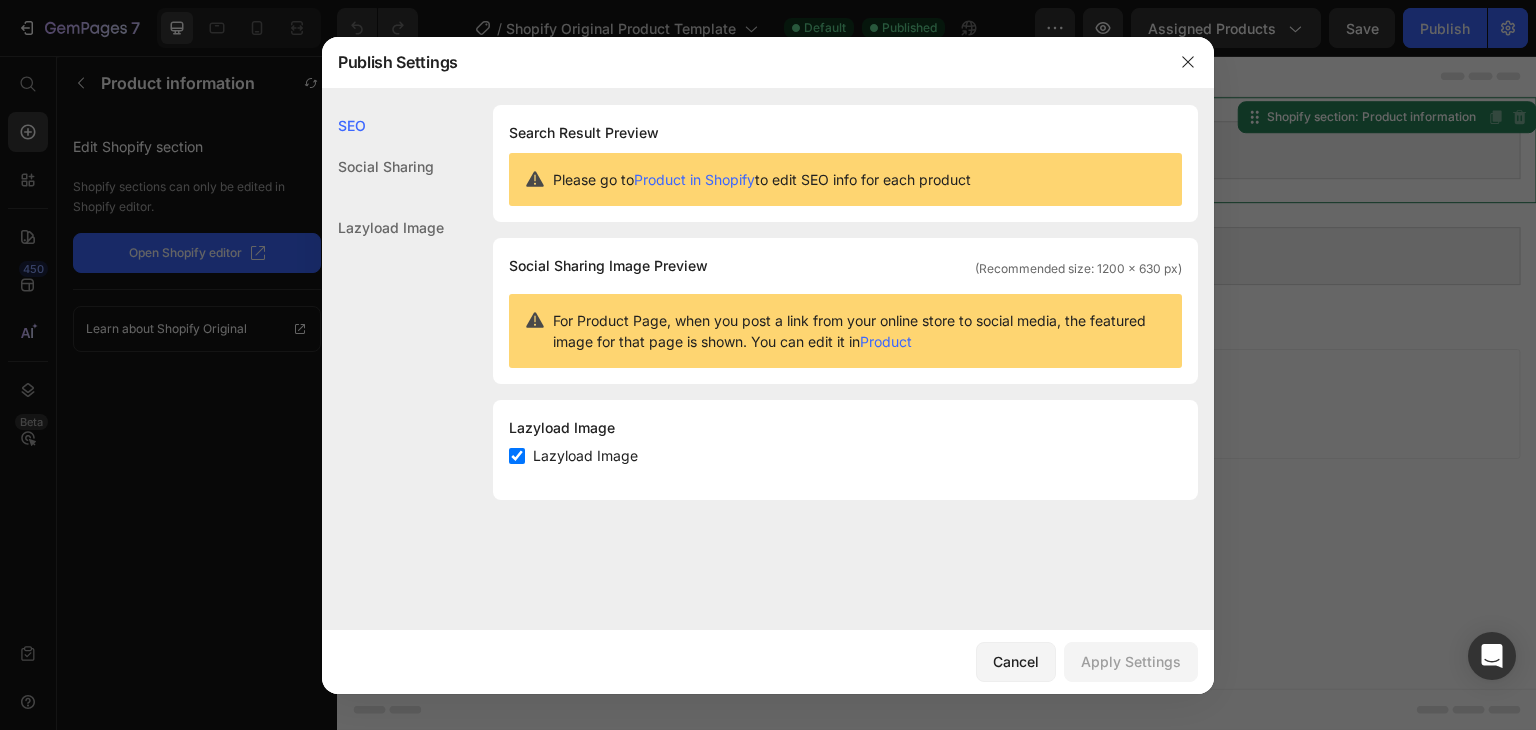click on "Social Sharing" 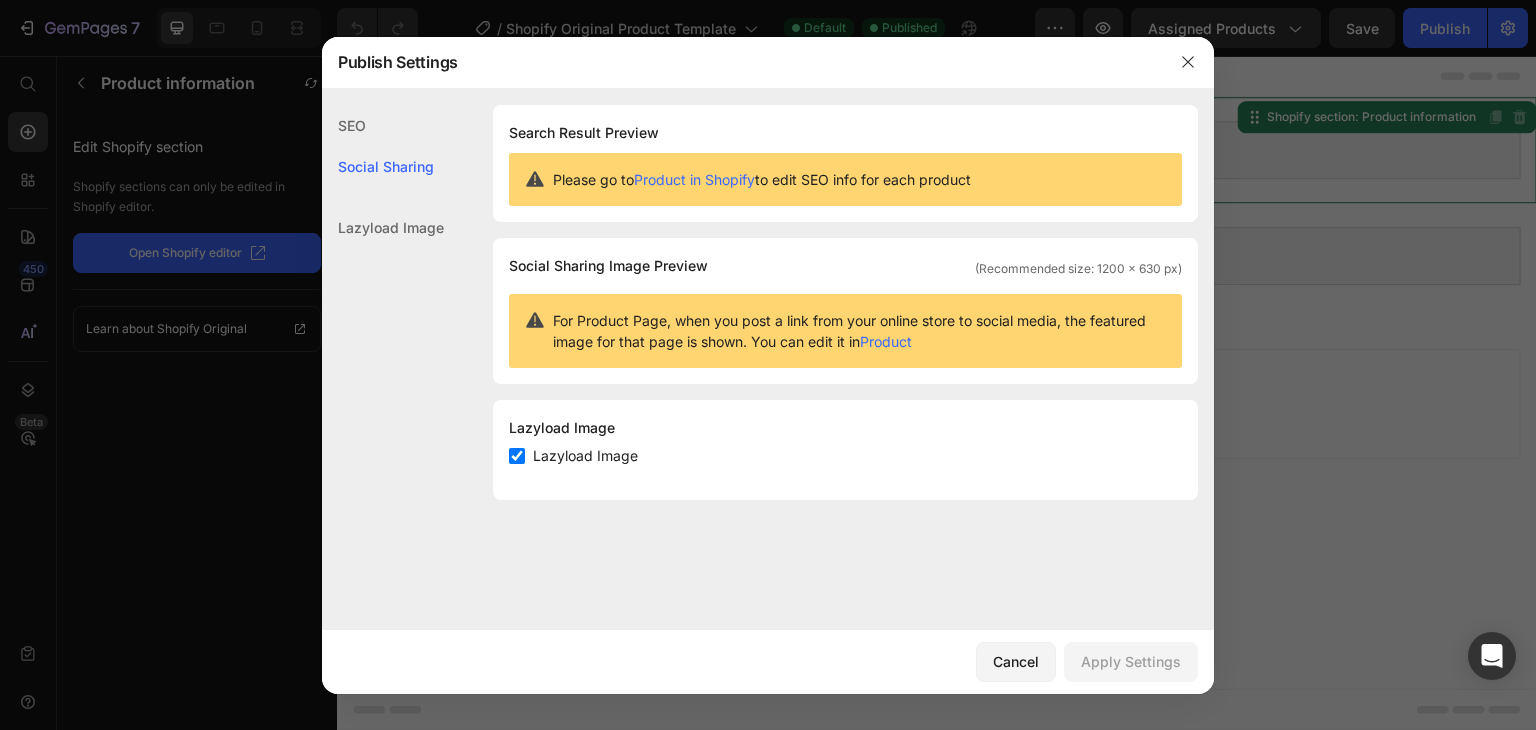click on "Lazyload Image" 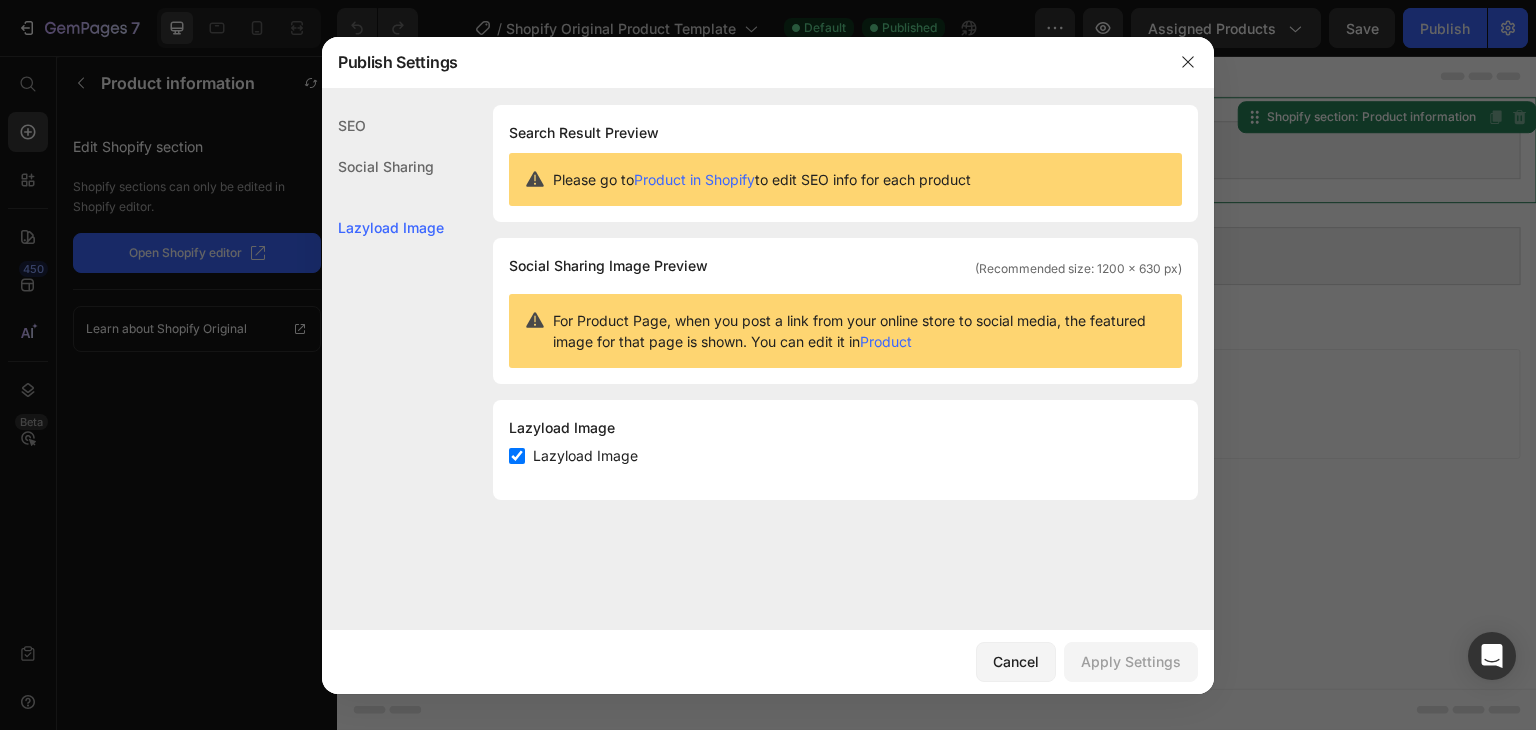 click on "SEO" 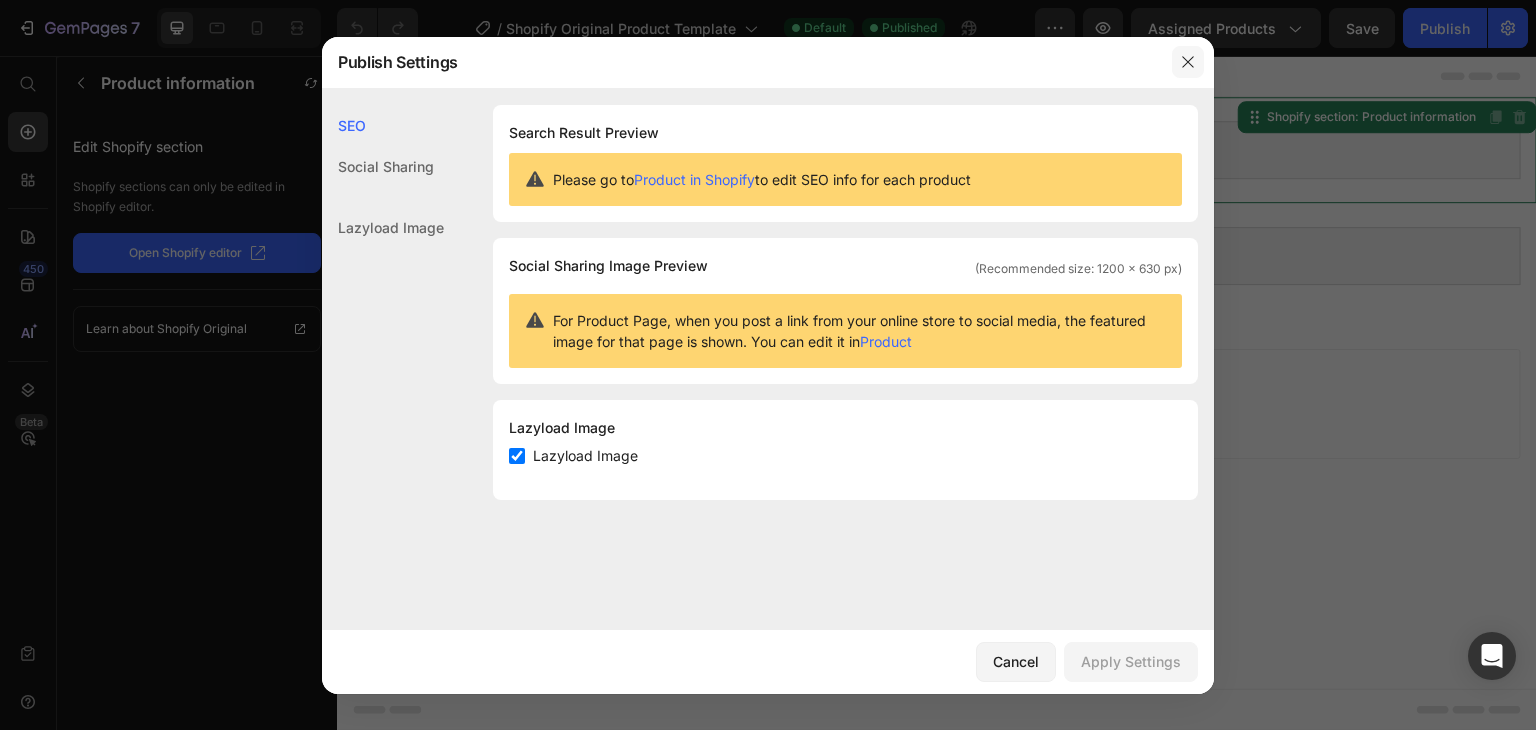 click 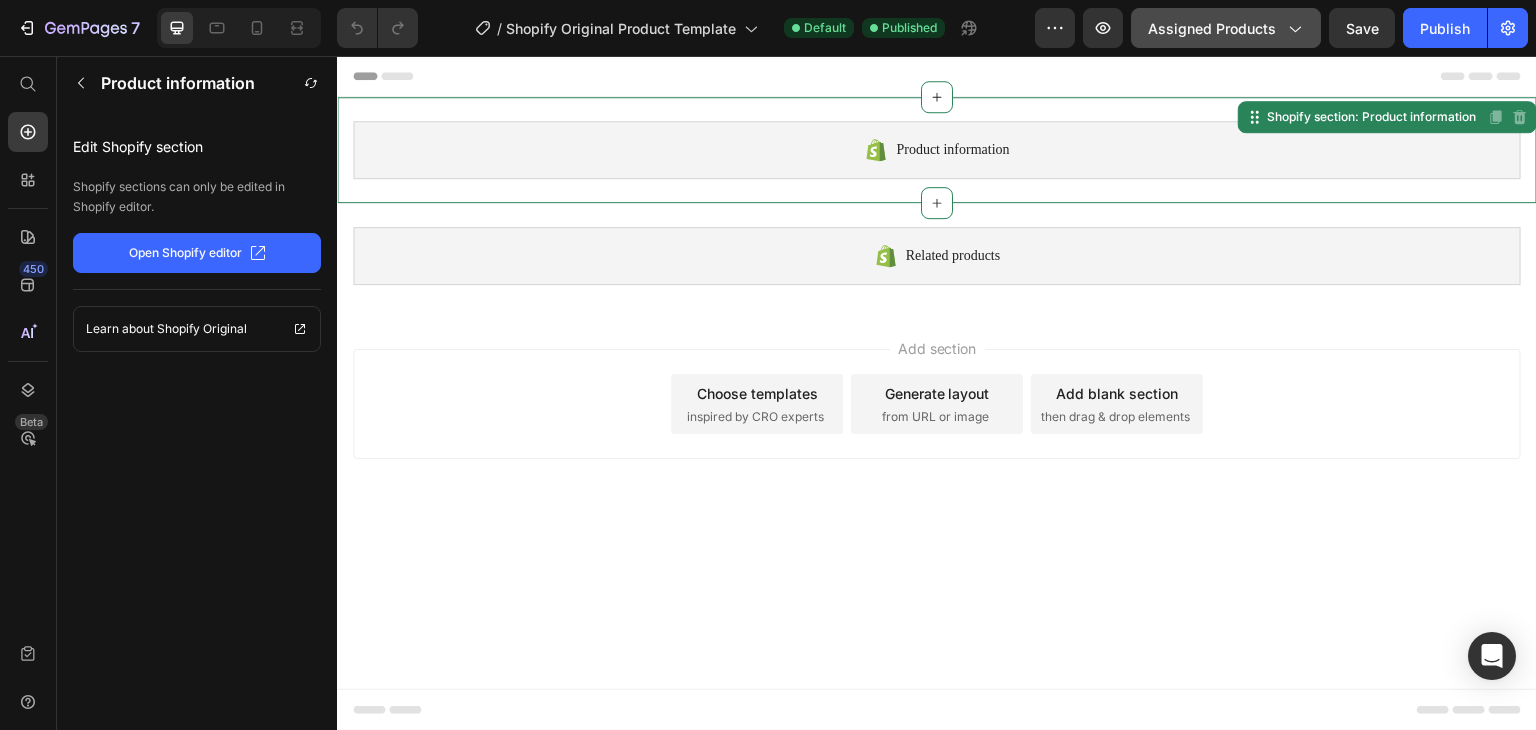 click on "Assigned Products" at bounding box center (1226, 28) 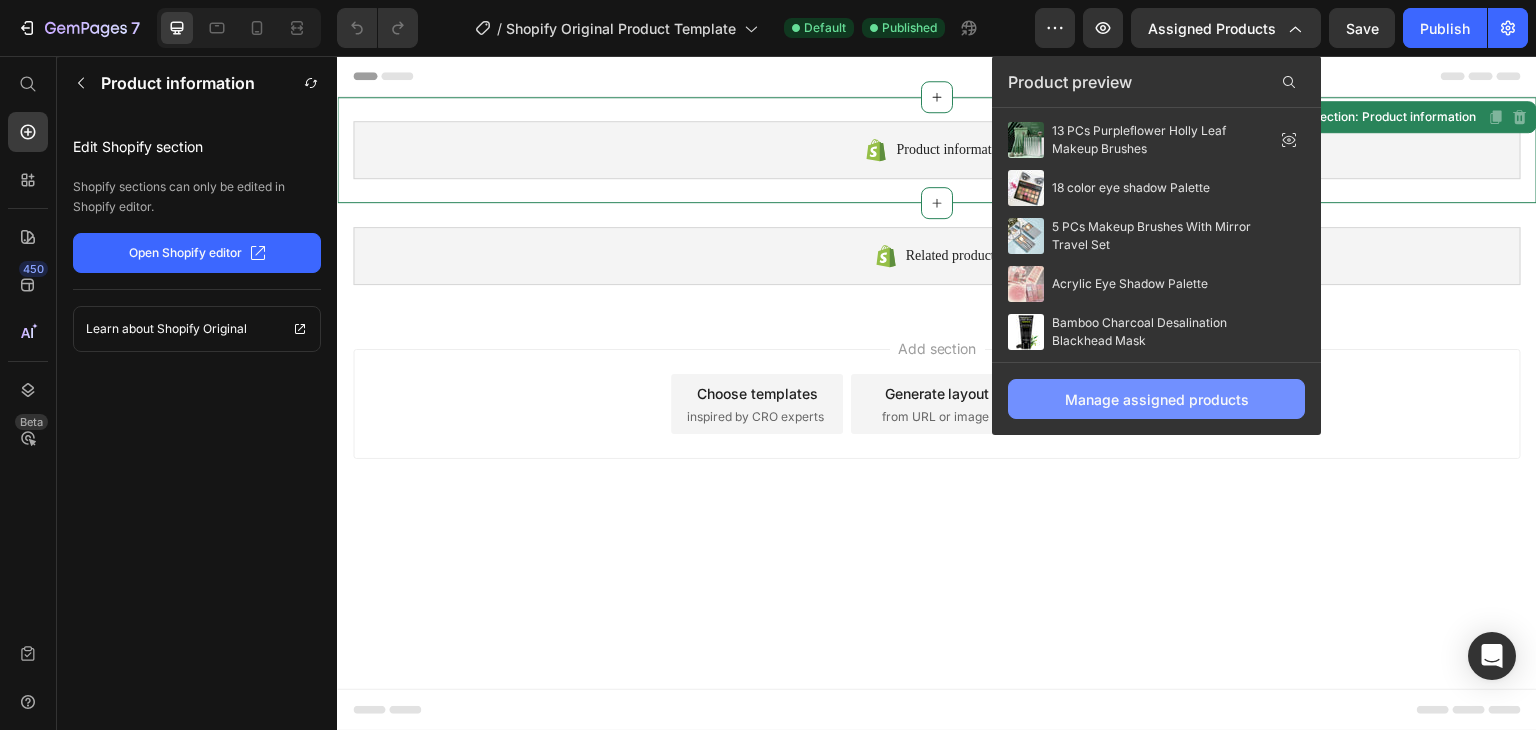 click on "Manage assigned products" at bounding box center [1157, 399] 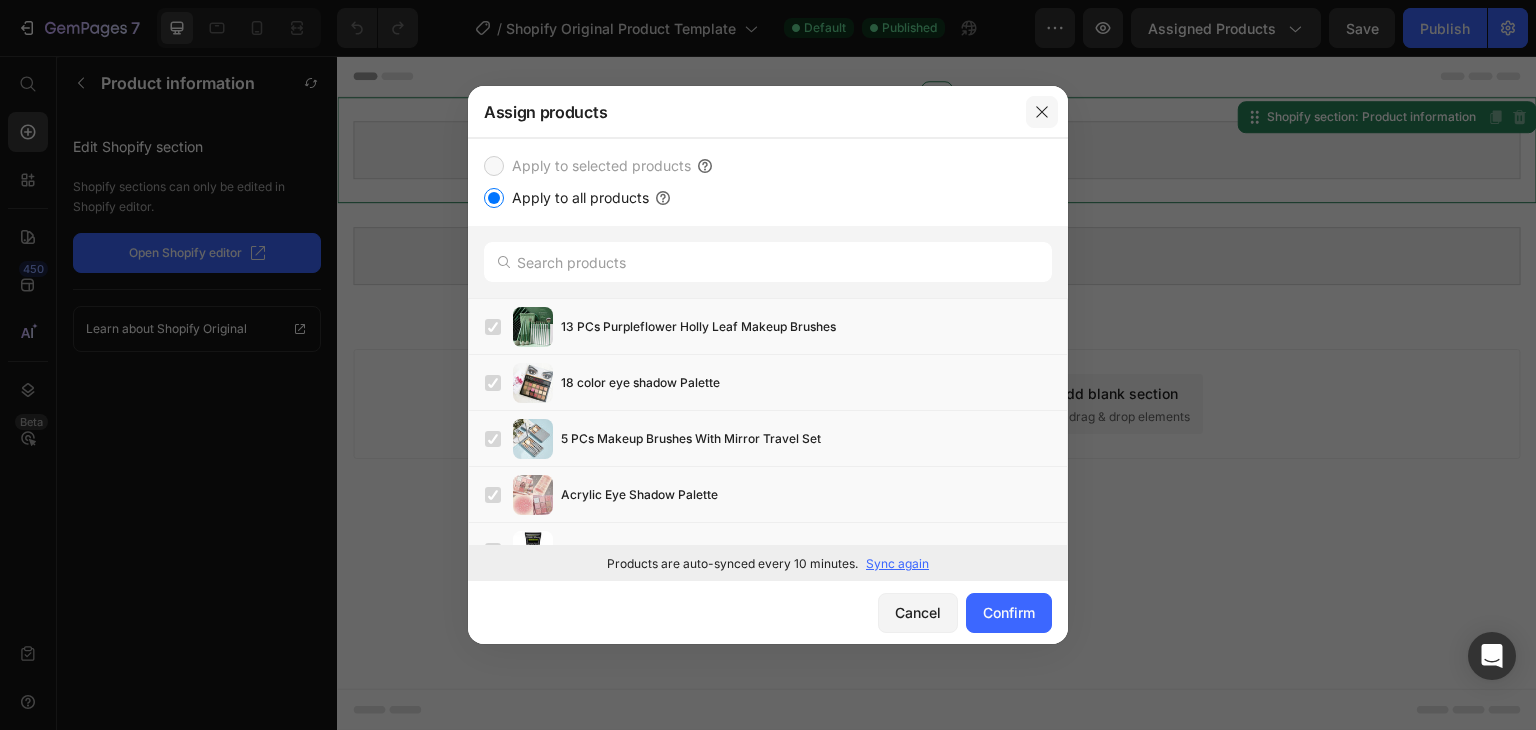 click at bounding box center [1042, 112] 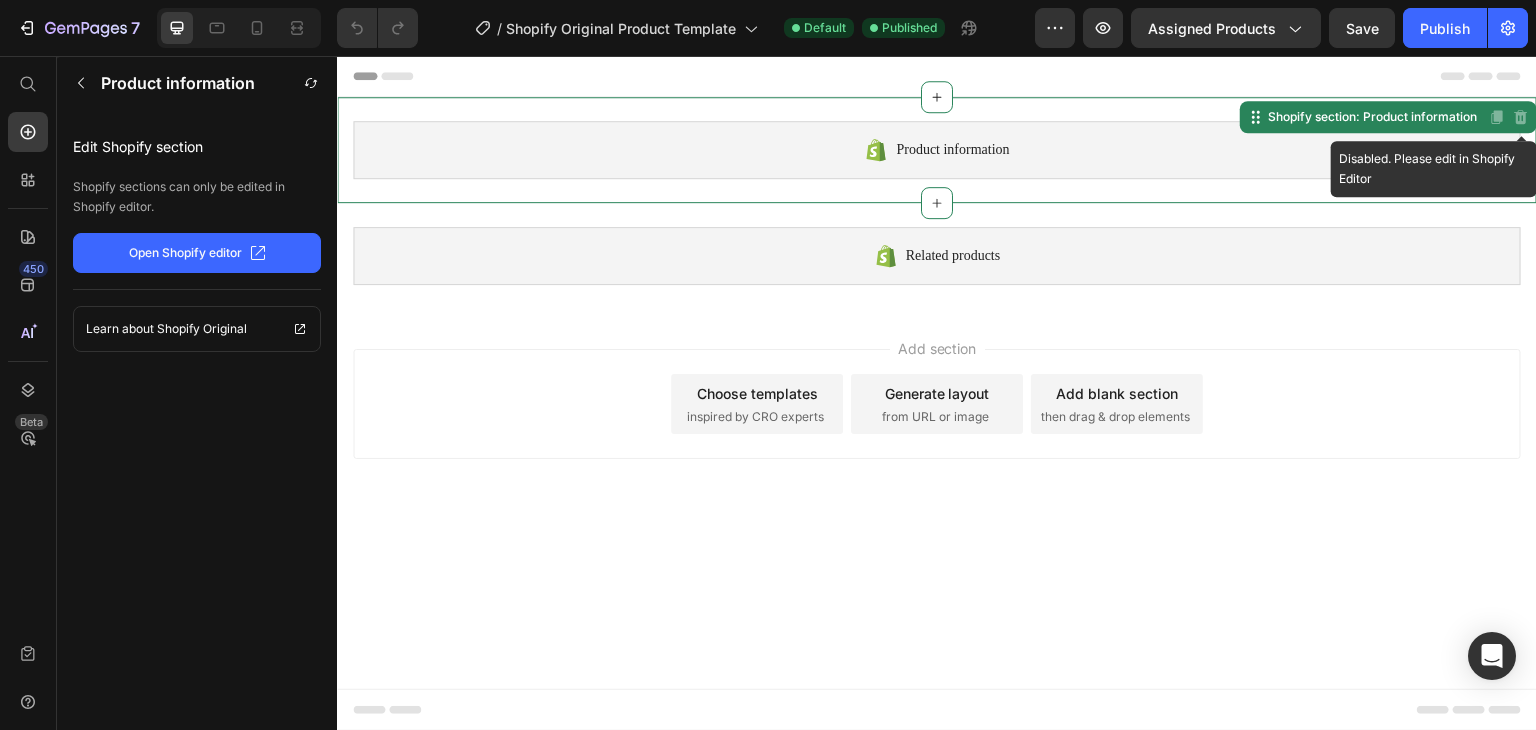 click 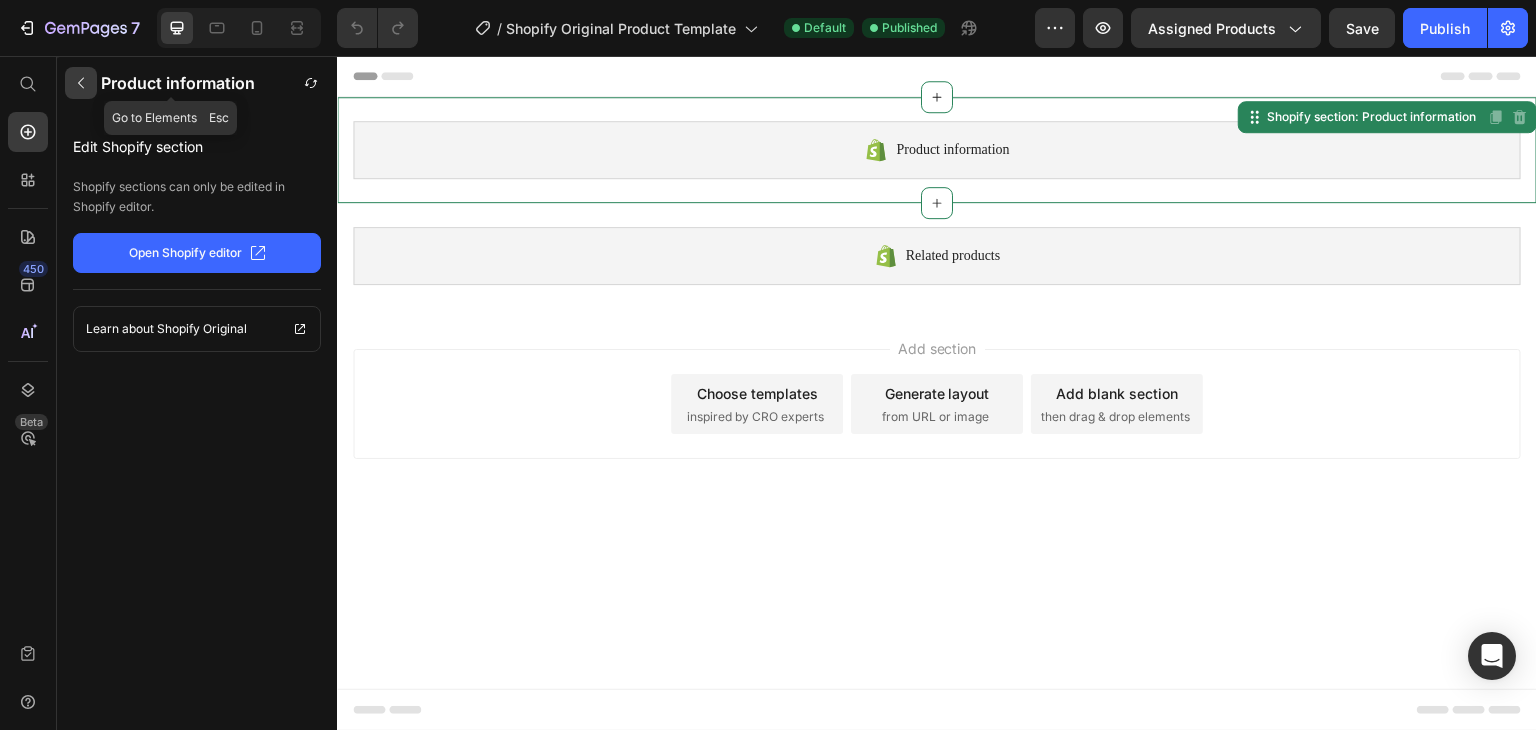 click at bounding box center (81, 83) 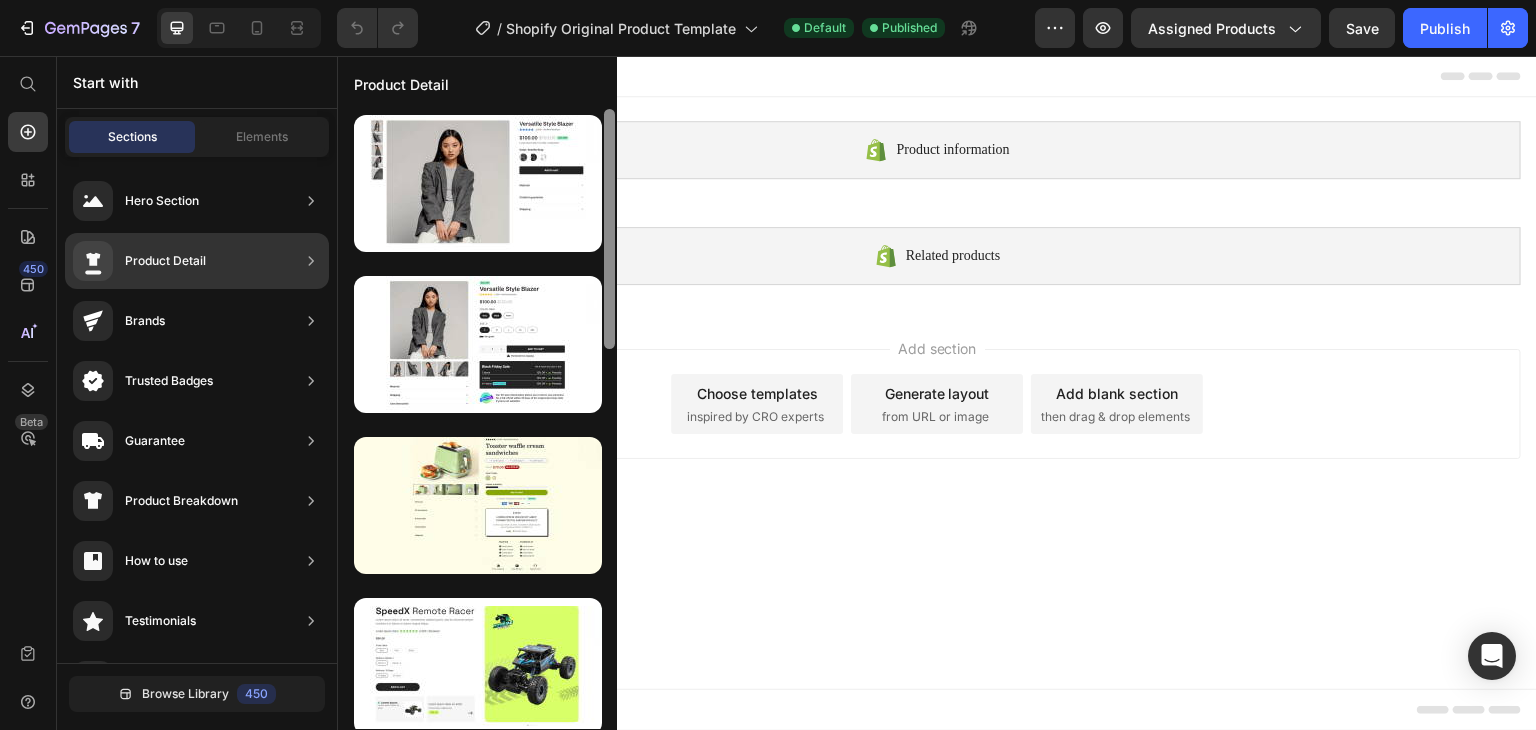 scroll, scrollTop: 0, scrollLeft: 0, axis: both 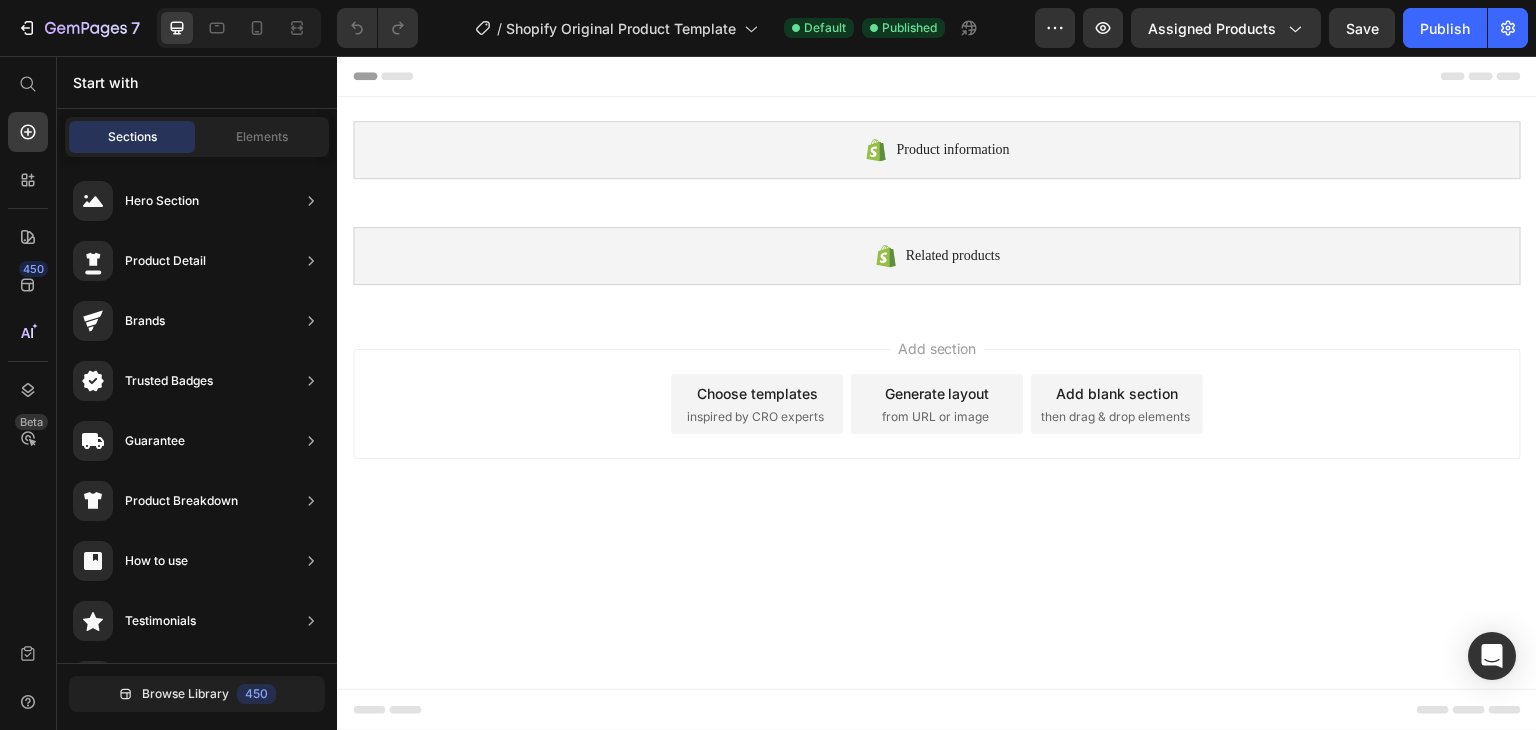 drag, startPoint x: 947, startPoint y: 307, endPoint x: 629, endPoint y: 314, distance: 318.07703 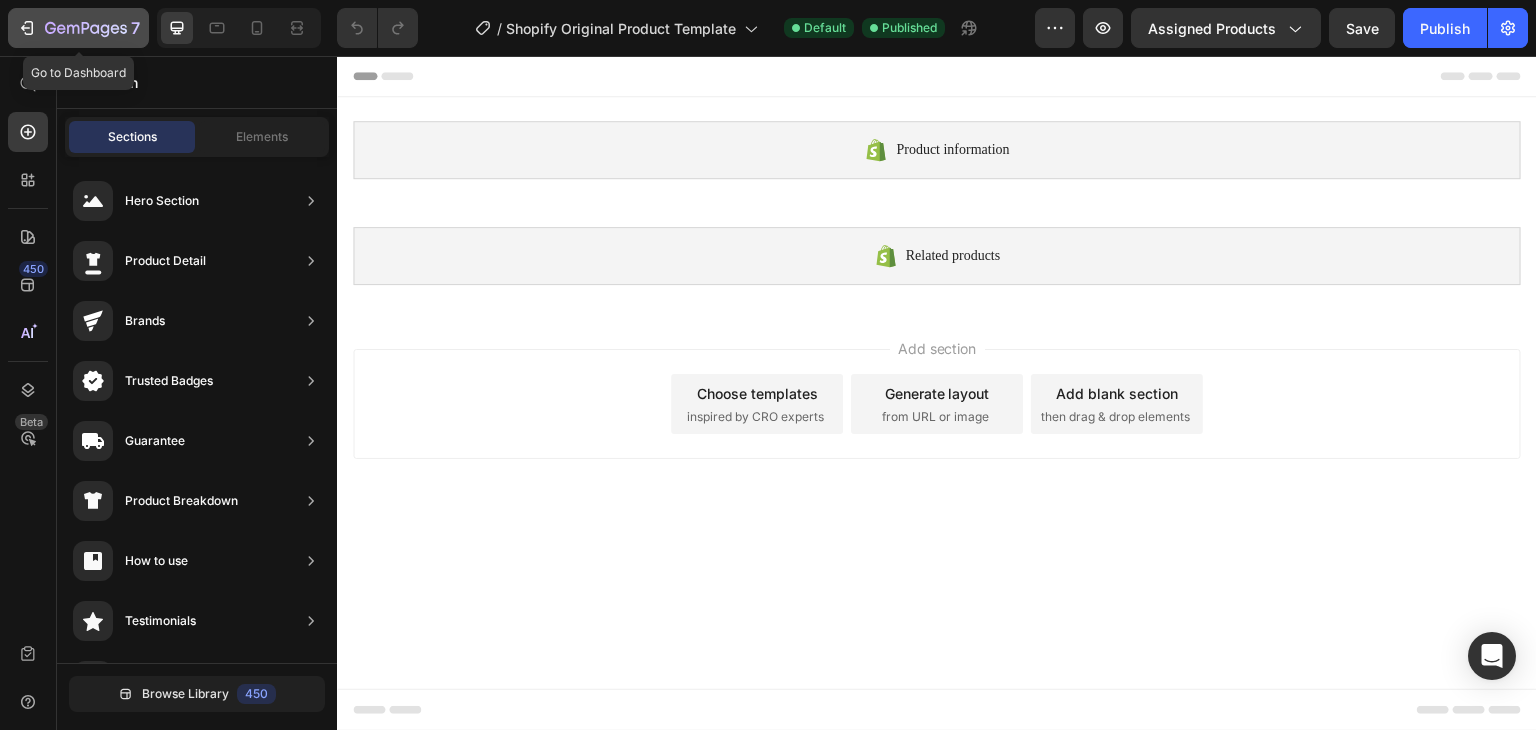 click 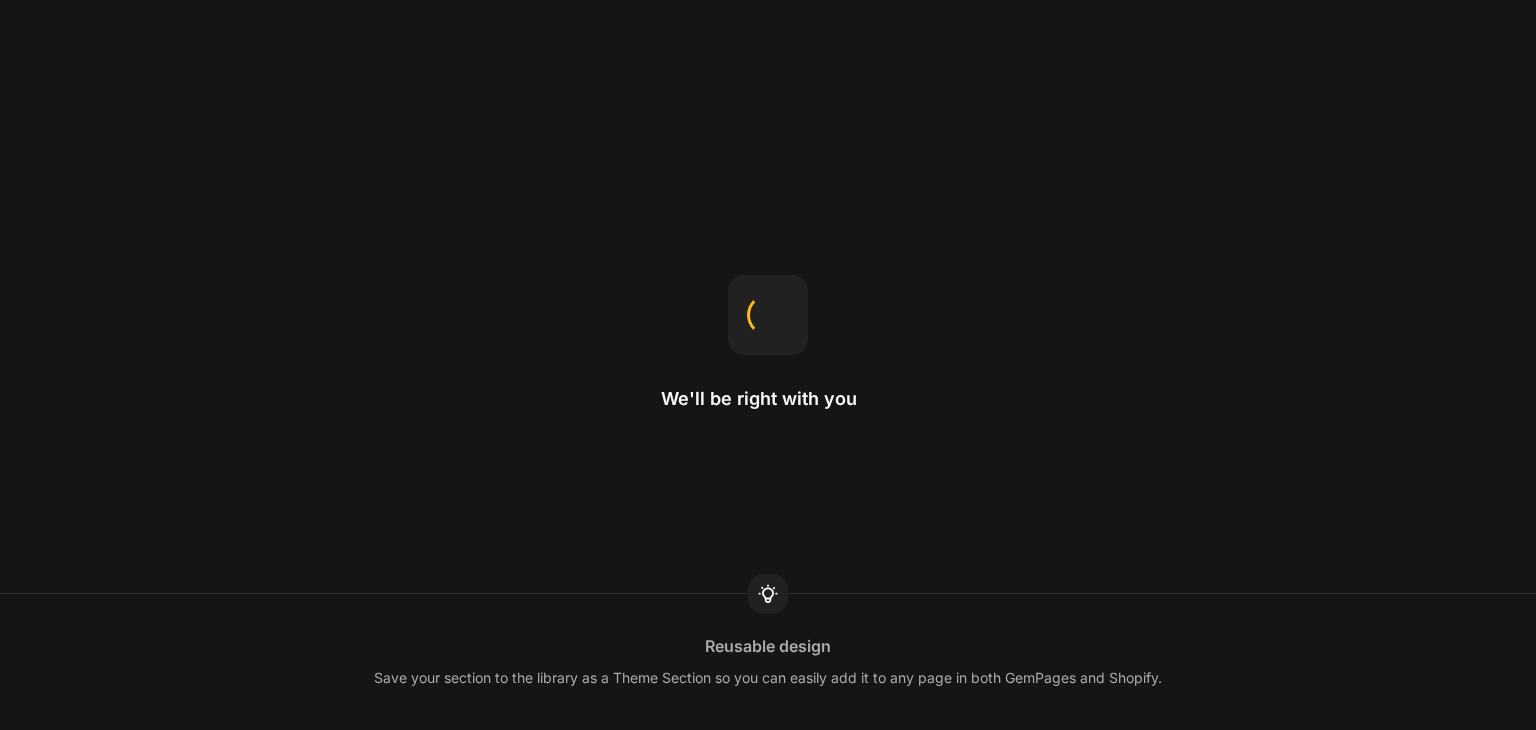 scroll, scrollTop: 0, scrollLeft: 0, axis: both 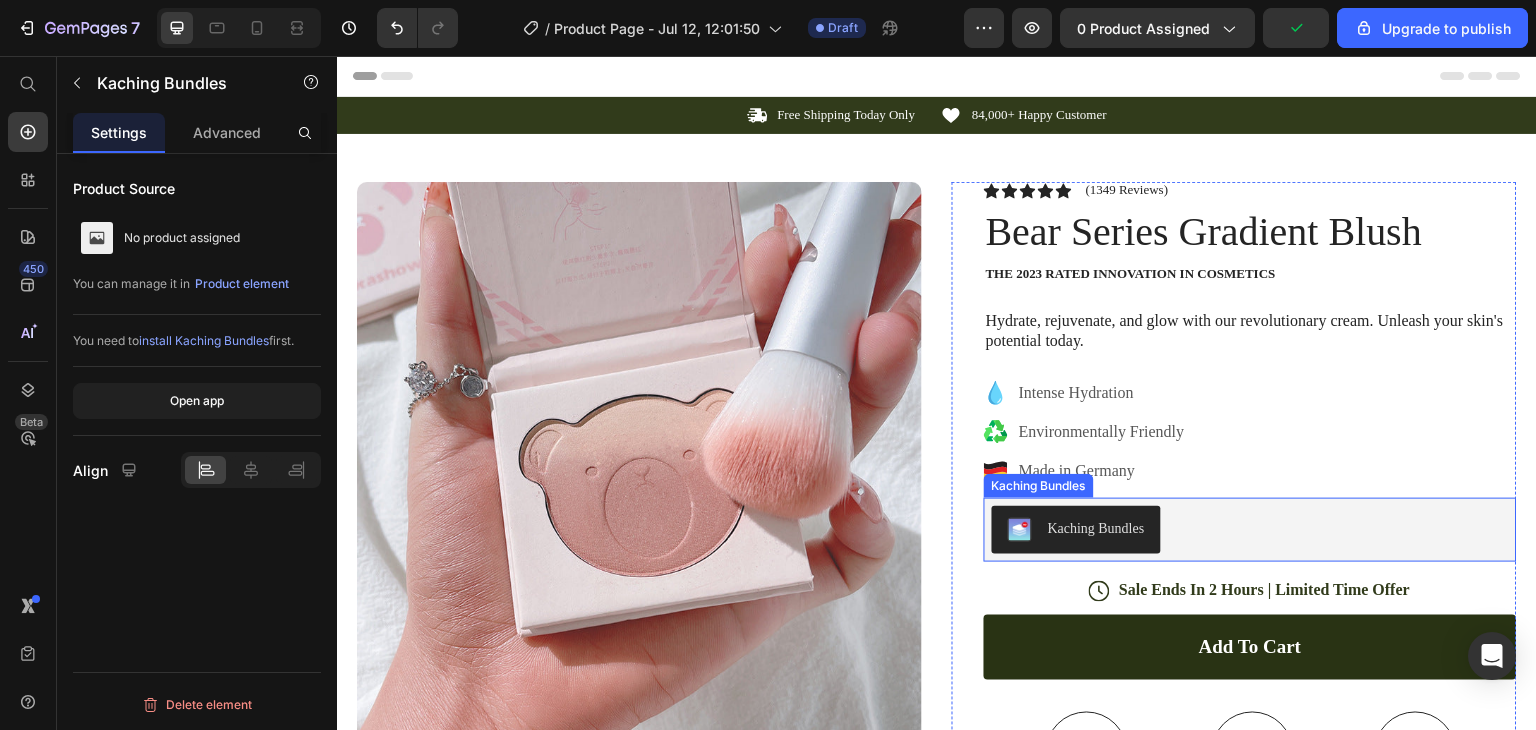 click on "Kaching Bundles" at bounding box center (1250, 530) 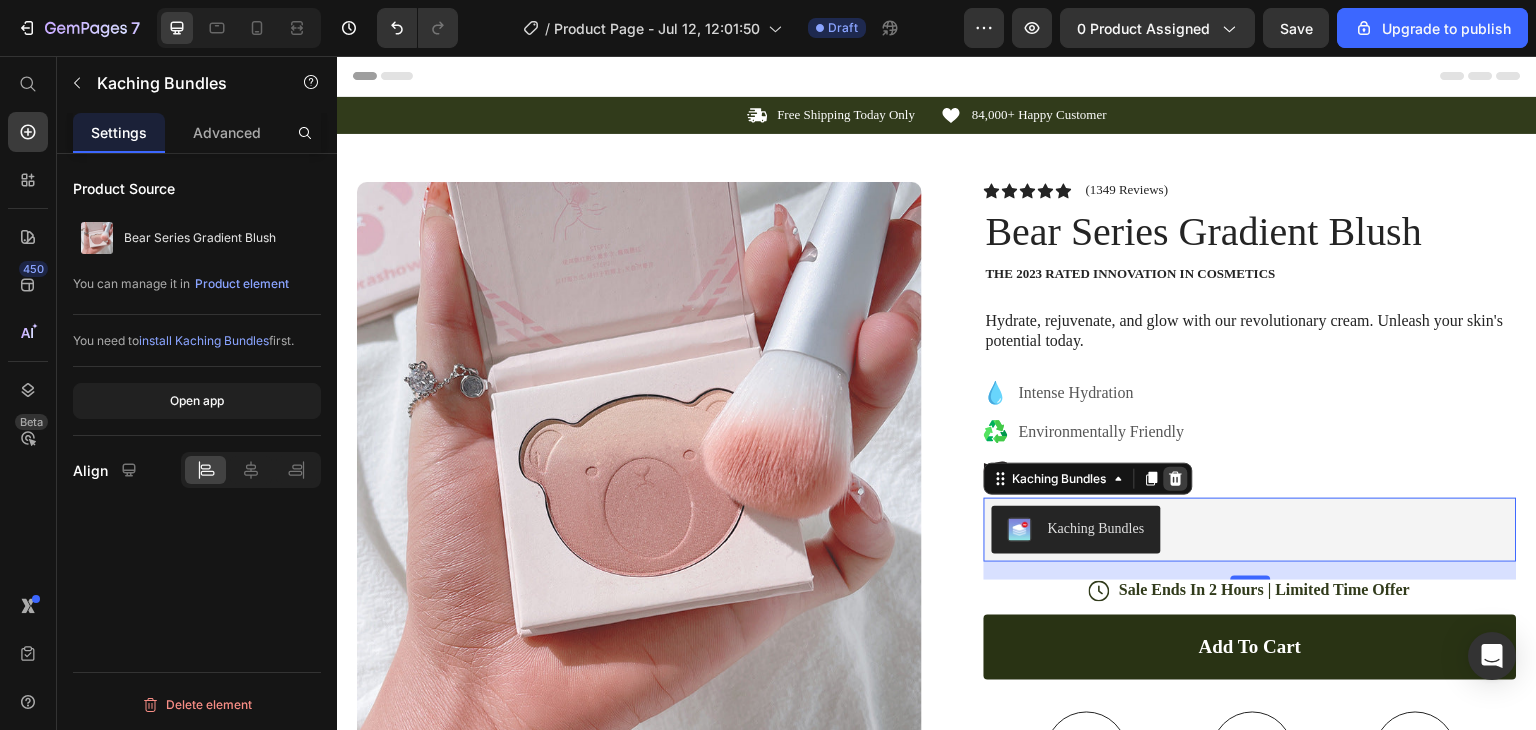 click 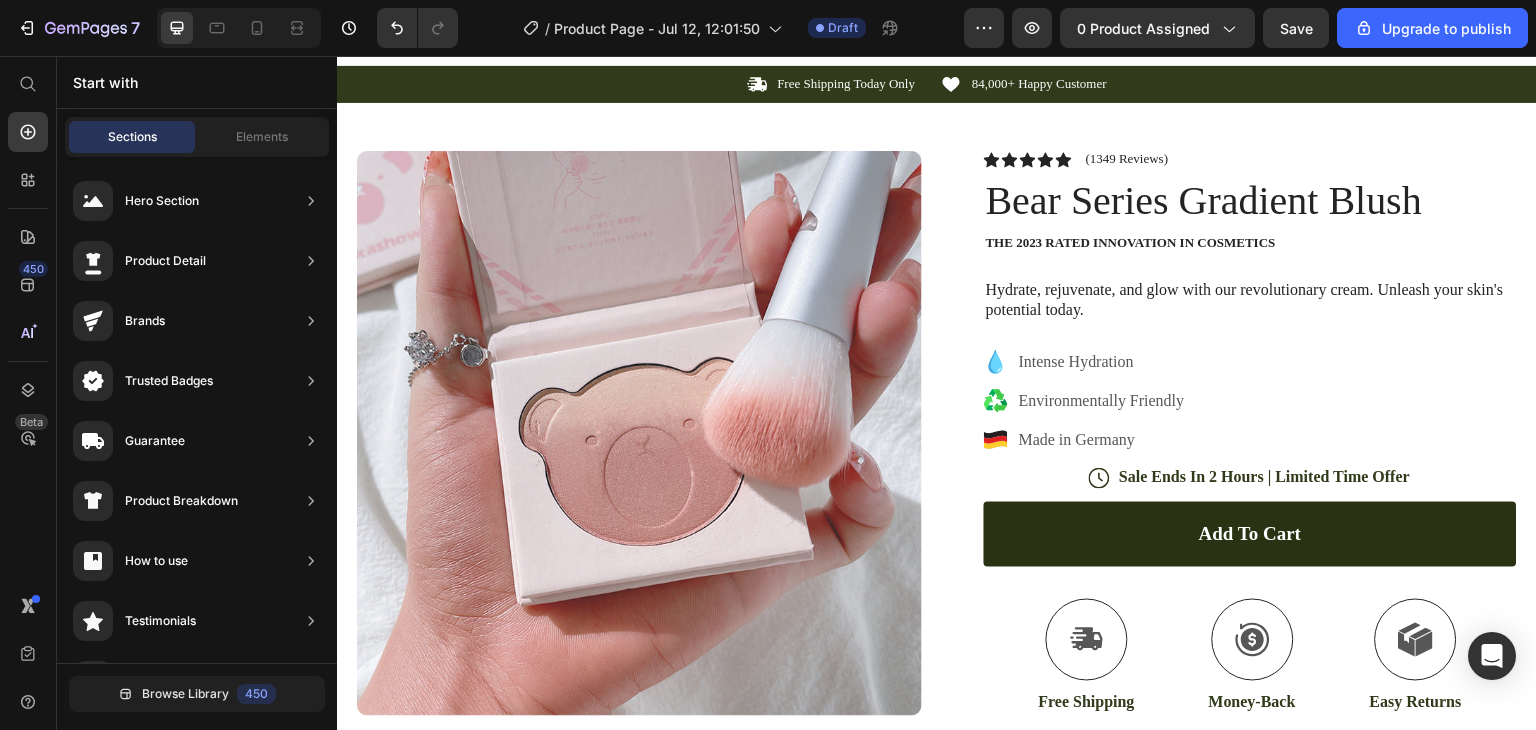scroll, scrollTop: 0, scrollLeft: 0, axis: both 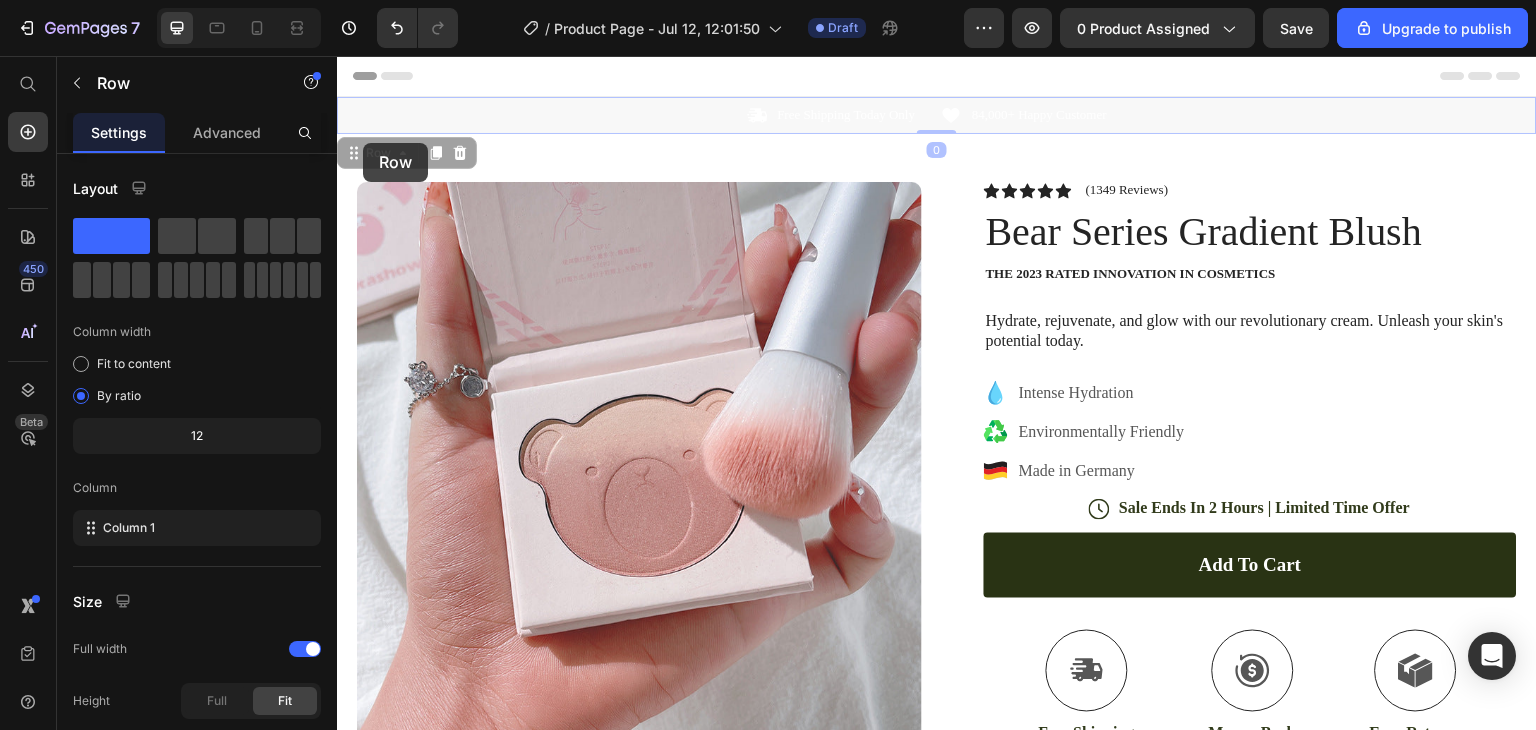 click on "Icon Free Shipping Today Only Text Block Row
Icon 84,000+ Happy Customer Text Block Row Carousel Row   0
Icon Free Shipping Today Only Text Block Row
Icon 84,000+ Happy Customer Text Block Row Carousel Row   0
Product Images Image Icon Icon Icon Icon Icon Icon List “This skin cream is a game-changer! It has transformed my dry, lackluster skin into a hydrated and radiant complexion. I love how it absorbs quickly and leaves no greasy residue. Highly recommend” Text Block
Icon [FIRST] [LAST] ([CITY], [COUNTRY]) Text Block Row Row Row Icon Icon Icon Icon Icon Icon List (1349 Reviews) Text Block Row Bear Series Gradient Blush Product Title The 2023 Rated Innovation in Cosmetics Text Block Hydrate, rejuvenate, and glow with our revolutionary cream. Unleash your skin's potential today. Text Block
Intense Hydration
Environmentally Friendly
Made in Germany Item List
Icon Text Block Row add to cart" at bounding box center (937, 618) 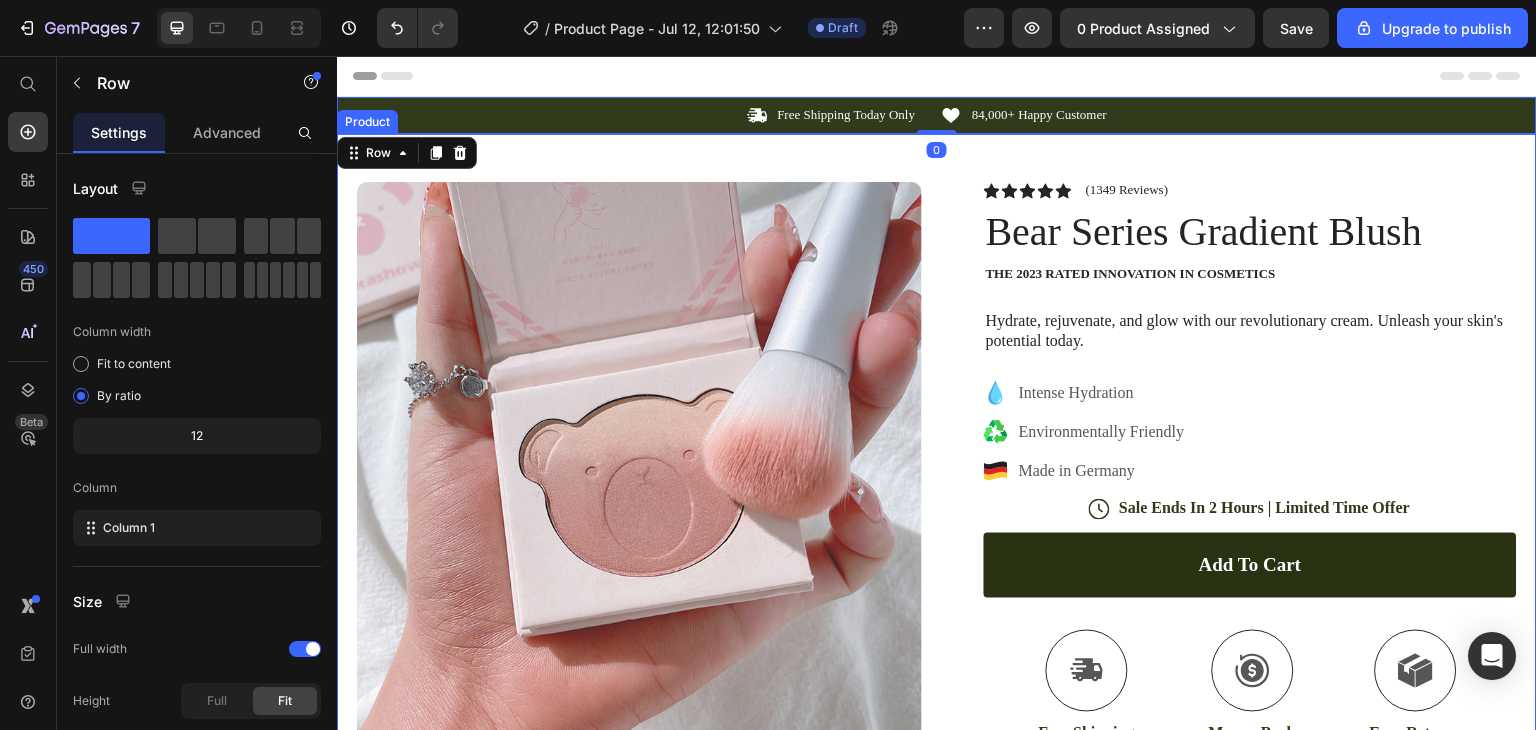 click on "Product Images Image Icon Icon Icon Icon Icon Icon List “This skin cream is a game-changer! It has transformed my dry, lackluster skin into a hydrated and radiant complexion. I love how it absorbs quickly and leaves no greasy residue. Highly recommend” Text Block
Icon [FIRST] [LAST] ([CITY], [COUNTRY]) Text Block Row Row Row Icon Icon Icon Icon Icon Icon List (1349 Reviews) Text Block Row Bear Series Gradient Blush Product Title The 2023 Rated Innovation in Cosmetics Text Block Hydrate, rejuvenate, and glow with our revolutionary cream. Unleash your skin's potential today. Text Block
Intense Hydration
Environmentally Friendly
Made in Germany Item List
Icon Sale Ends In 2 Hours | Limited Time Offer Text Block Row add to cart Add to Cart
Icon Free Shipping Text Block
Icon Money-Back Text Block
Icon Easy Returns Text Block Row Image Icon Icon Icon Icon Icon Icon" at bounding box center [937, 636] 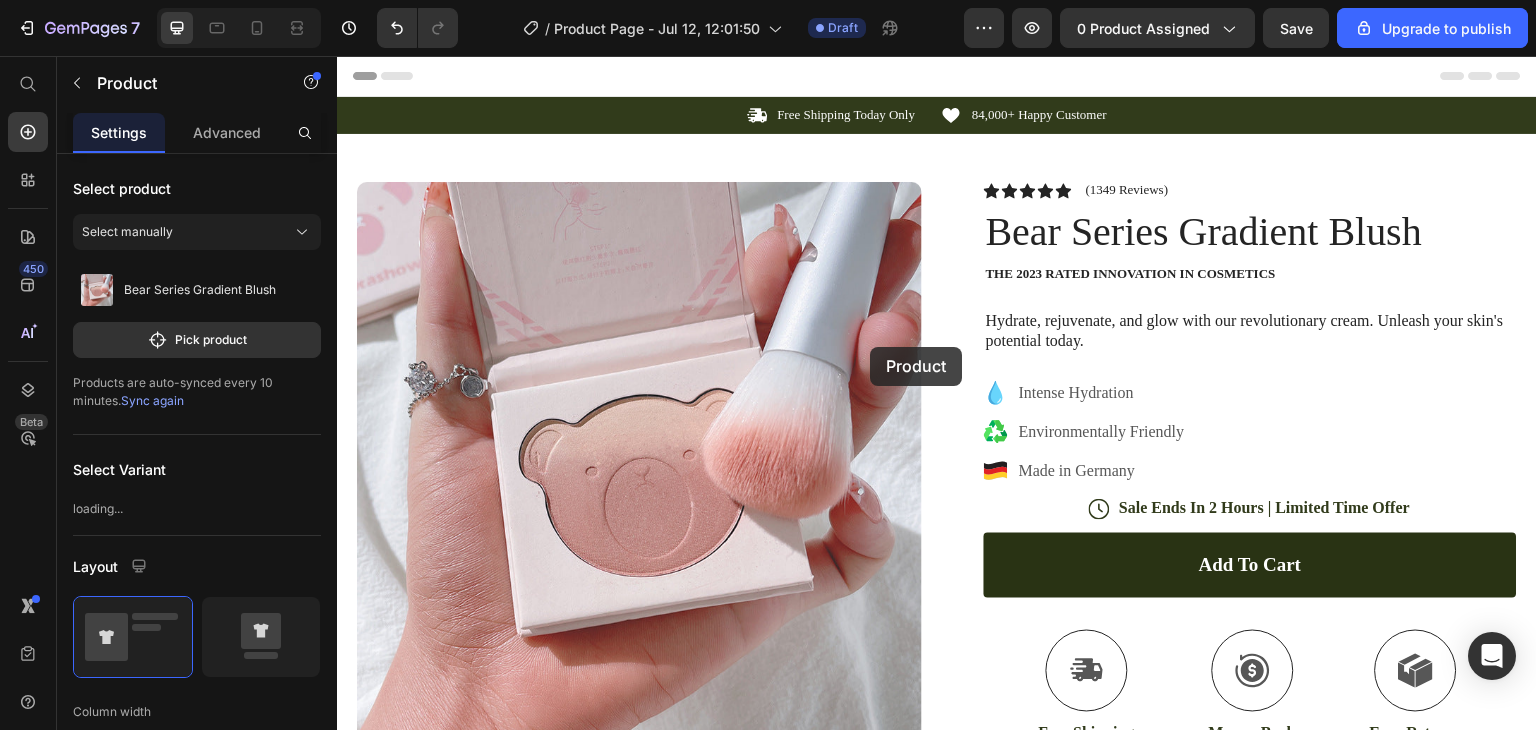 drag, startPoint x: 376, startPoint y: 177, endPoint x: 870, endPoint y: 347, distance: 522.4328 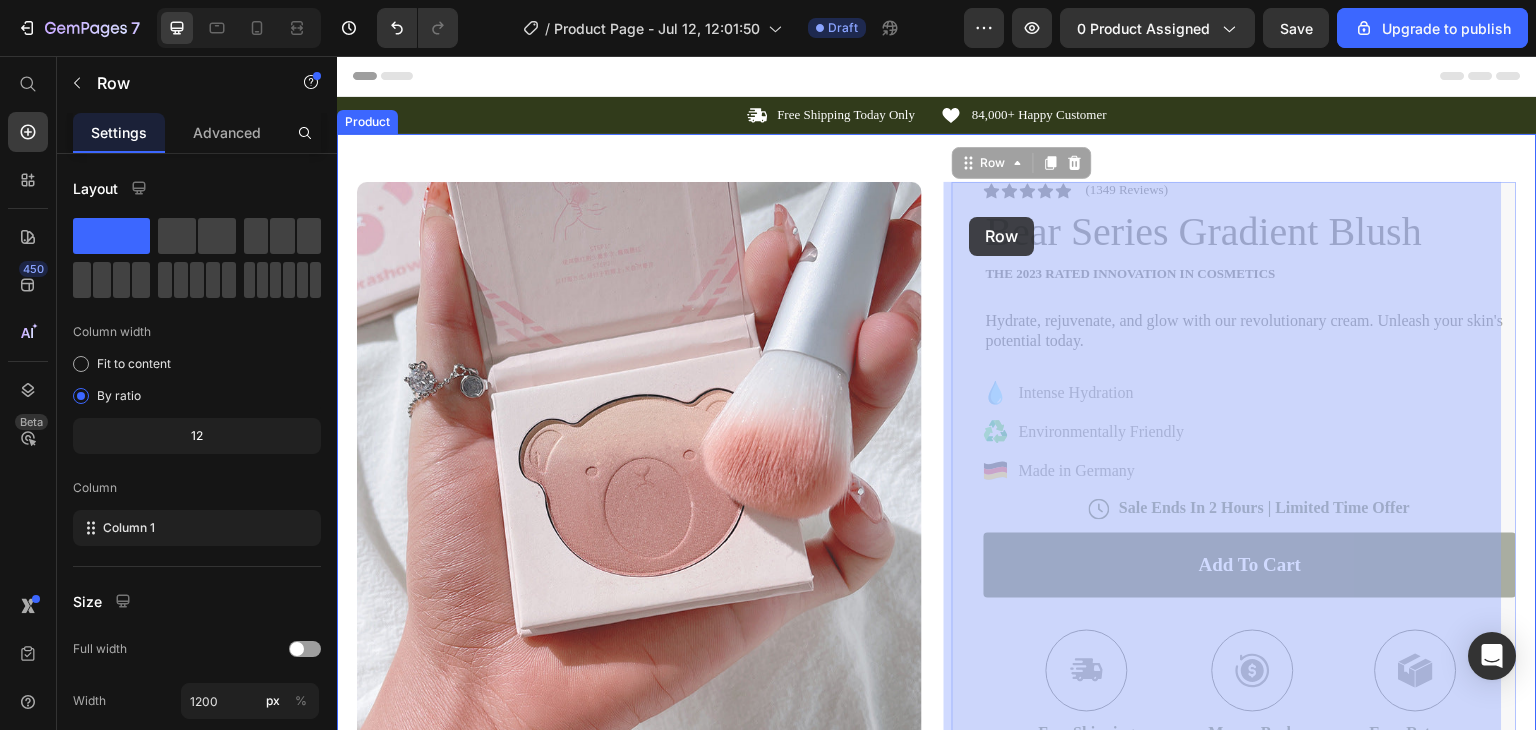 drag, startPoint x: 949, startPoint y: 195, endPoint x: 969, endPoint y: 217, distance: 29.732138 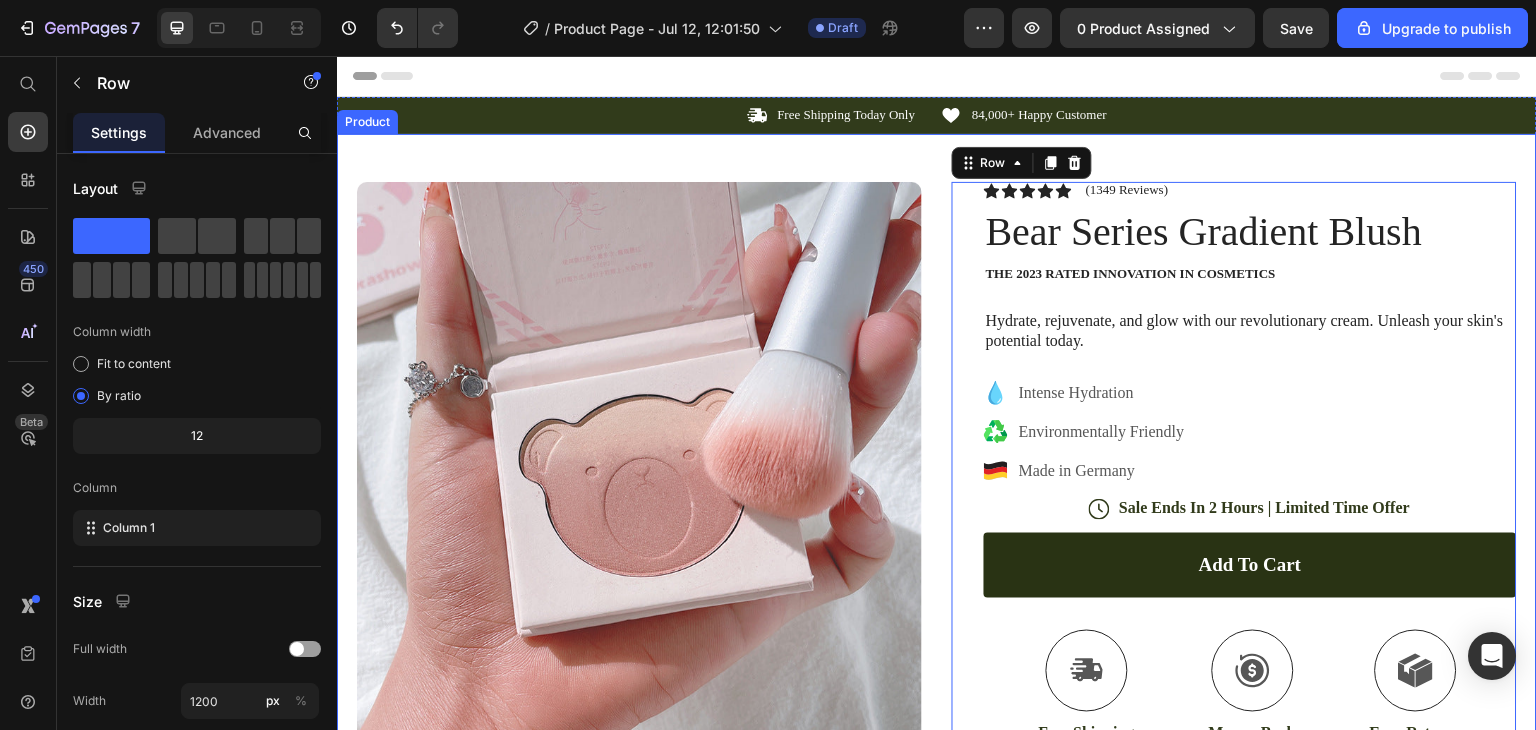 click on "Product Images Image Icon Icon Icon Icon Icon Icon List “This skin cream is a game-changer! It has transformed my dry, lackluster skin into a hydrated and radiant complexion. I love how it absorbs quickly and leaves no greasy residue. Highly recommend” Text Block
Icon [FIRST] [LAST] ([CITY], [COUNTRY]) Text Block Row Row Row Icon Icon Icon Icon Icon Icon List (1349 Reviews) Text Block Row Bear Series Gradient Blush Product Title The 2023 Rated Innovation in Cosmetics Text Block Hydrate, rejuvenate, and glow with our revolutionary cream. Unleash your skin's potential today. Text Block
Intense Hydration
Environmentally Friendly
Made in Germany Item List
Icon Sale Ends In 2 Hours | Limited Time Offer Text Block Row add to cart Add to Cart
Icon Free Shipping Text Block
Icon Money-Back Text Block
Icon Easy Returns Text Block Row Image Icon Icon Icon Icon Icon Icon" at bounding box center [937, 636] 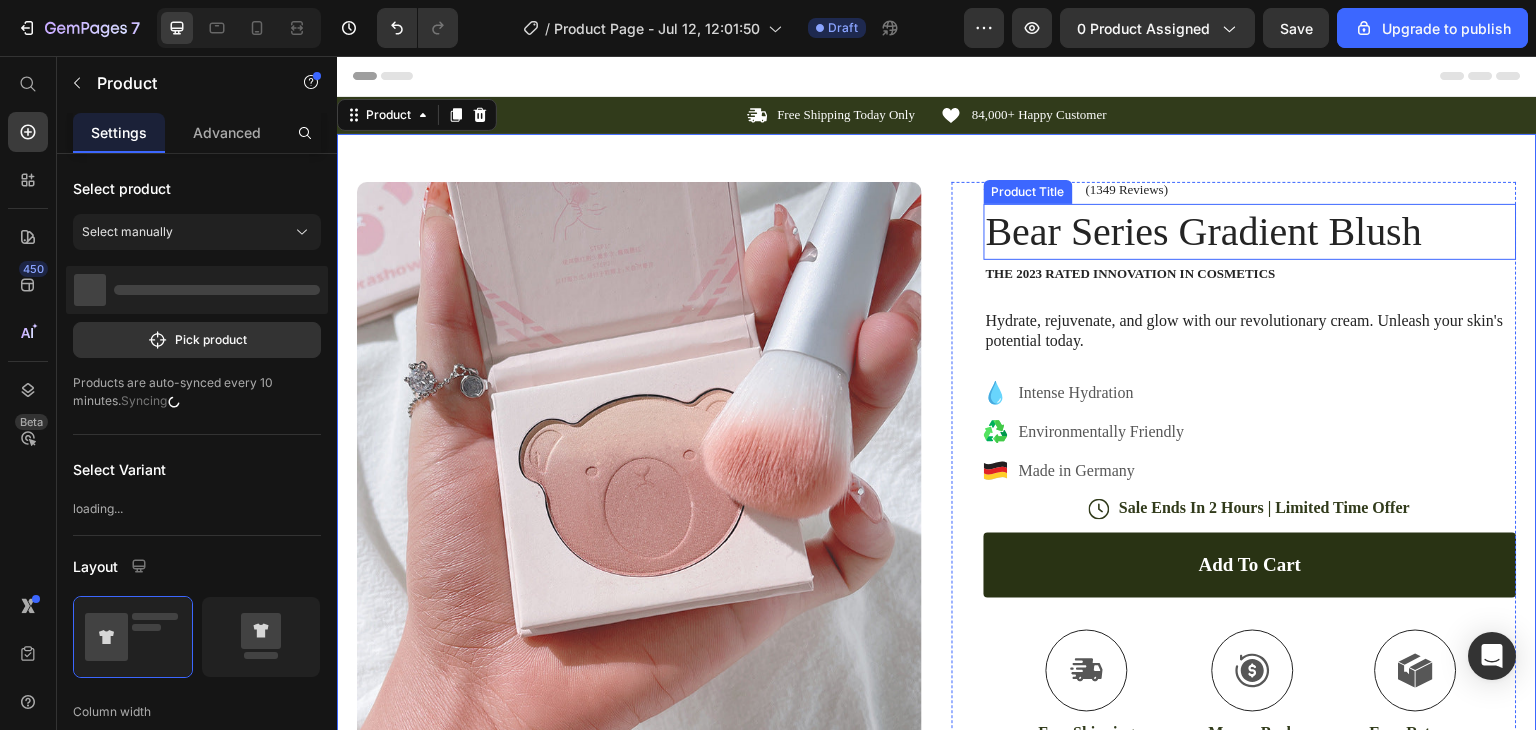 click on "Bear Series Gradient Blush" at bounding box center (1250, 232) 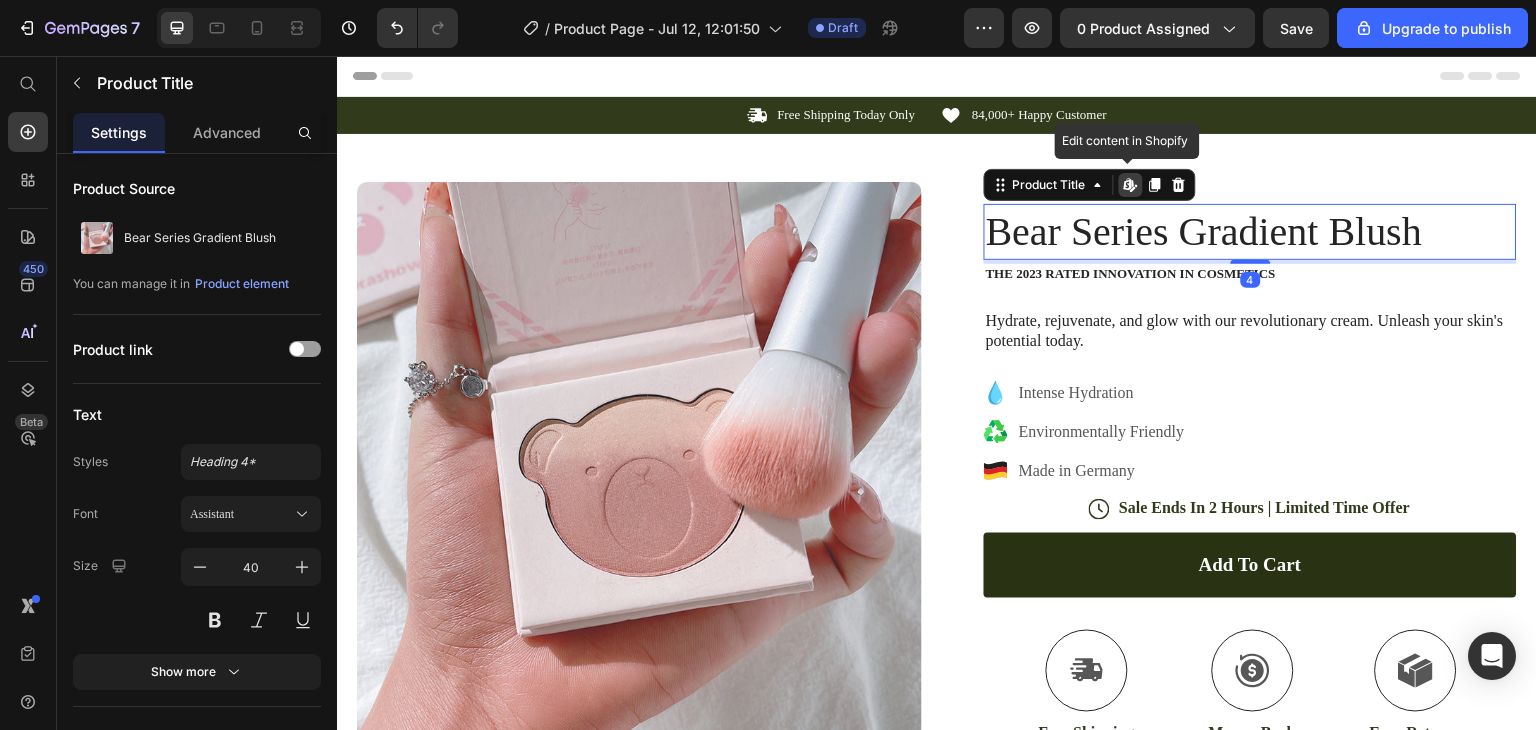 click on "Bear Series Gradient Blush" at bounding box center [1250, 232] 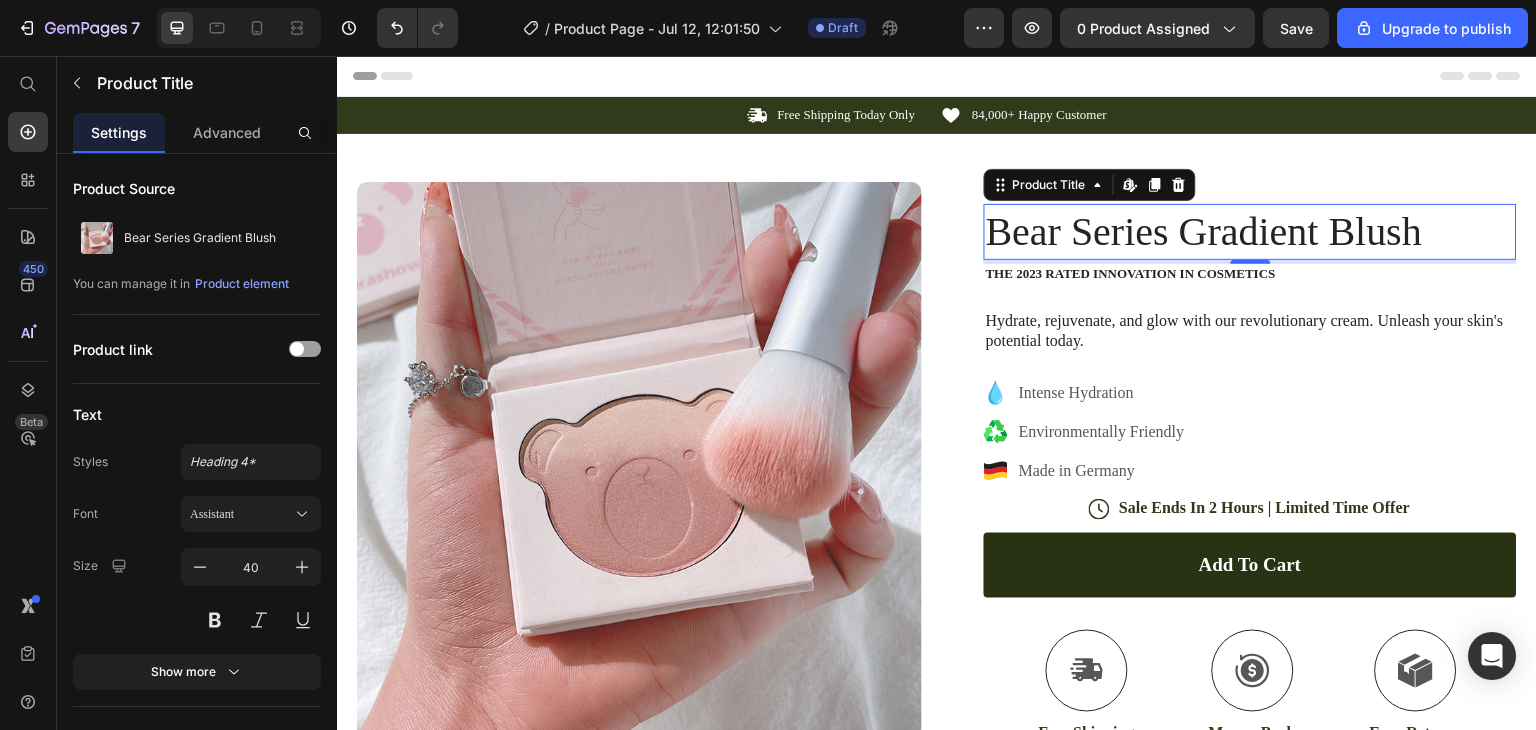 click on "Bear Series Gradient Blush" at bounding box center [1250, 232] 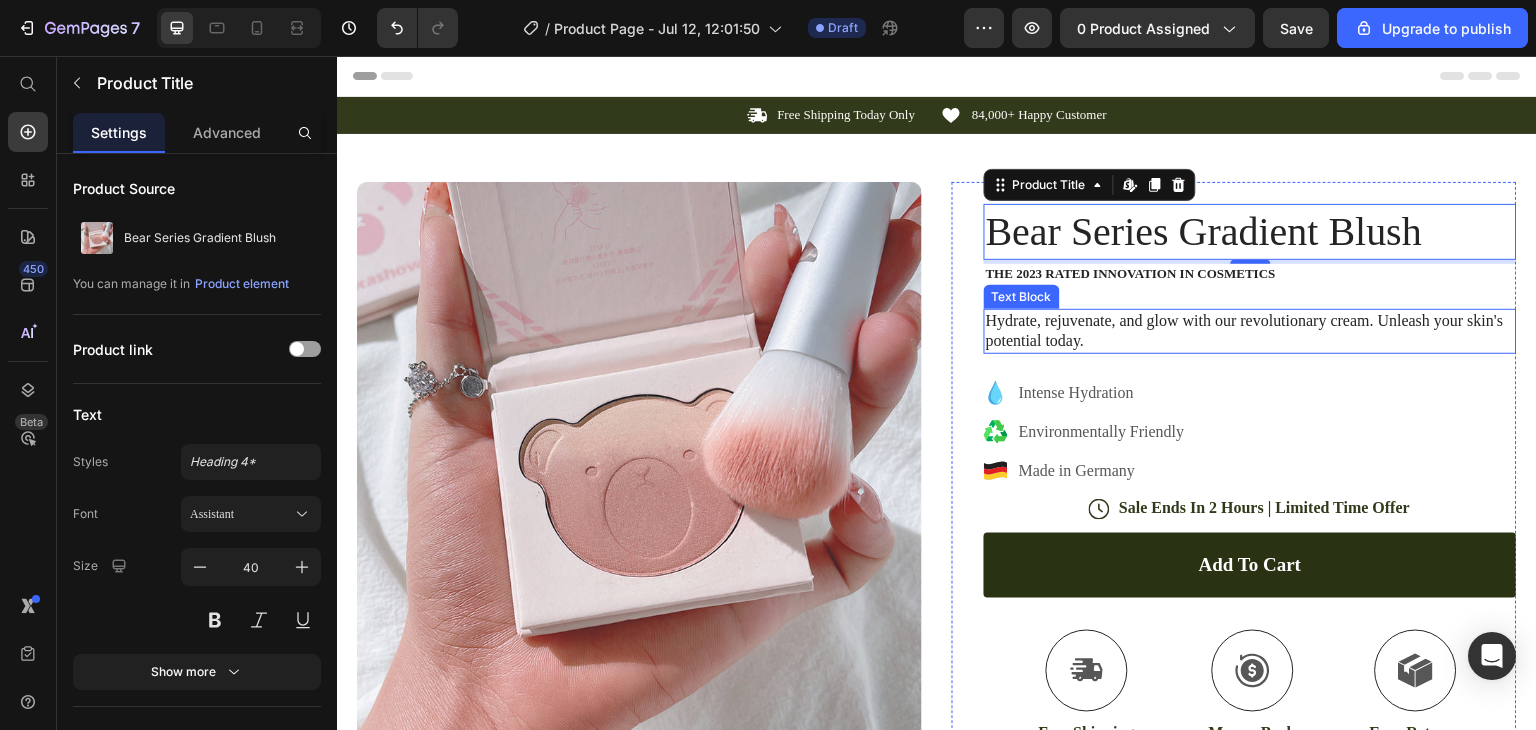 click on "Hydrate, rejuvenate, and glow with our revolutionary cream. Unleash your skin's potential today." at bounding box center (1250, 332) 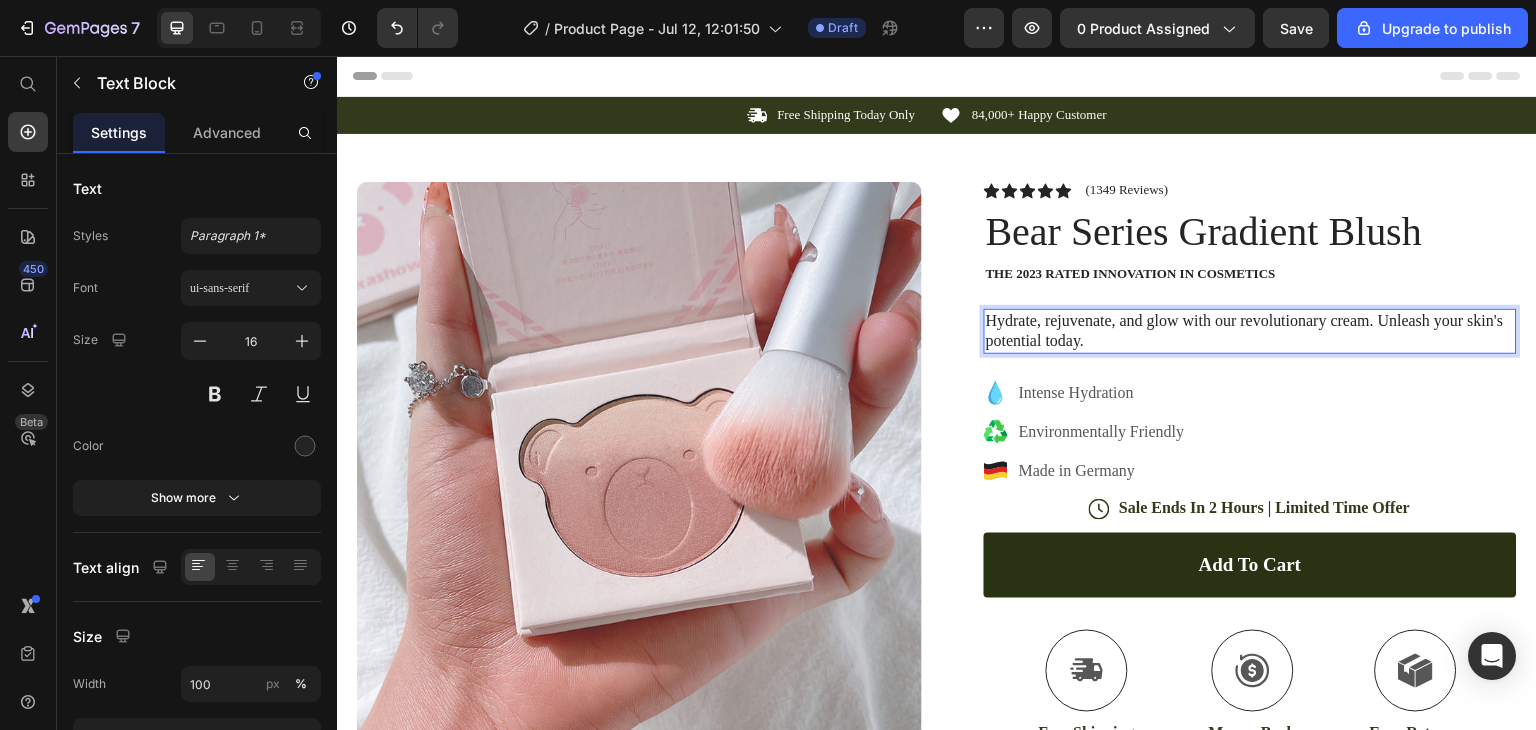 click on "Hydrate, rejuvenate, and glow with our revolutionary cream. Unleash your skin's potential today." at bounding box center (1250, 332) 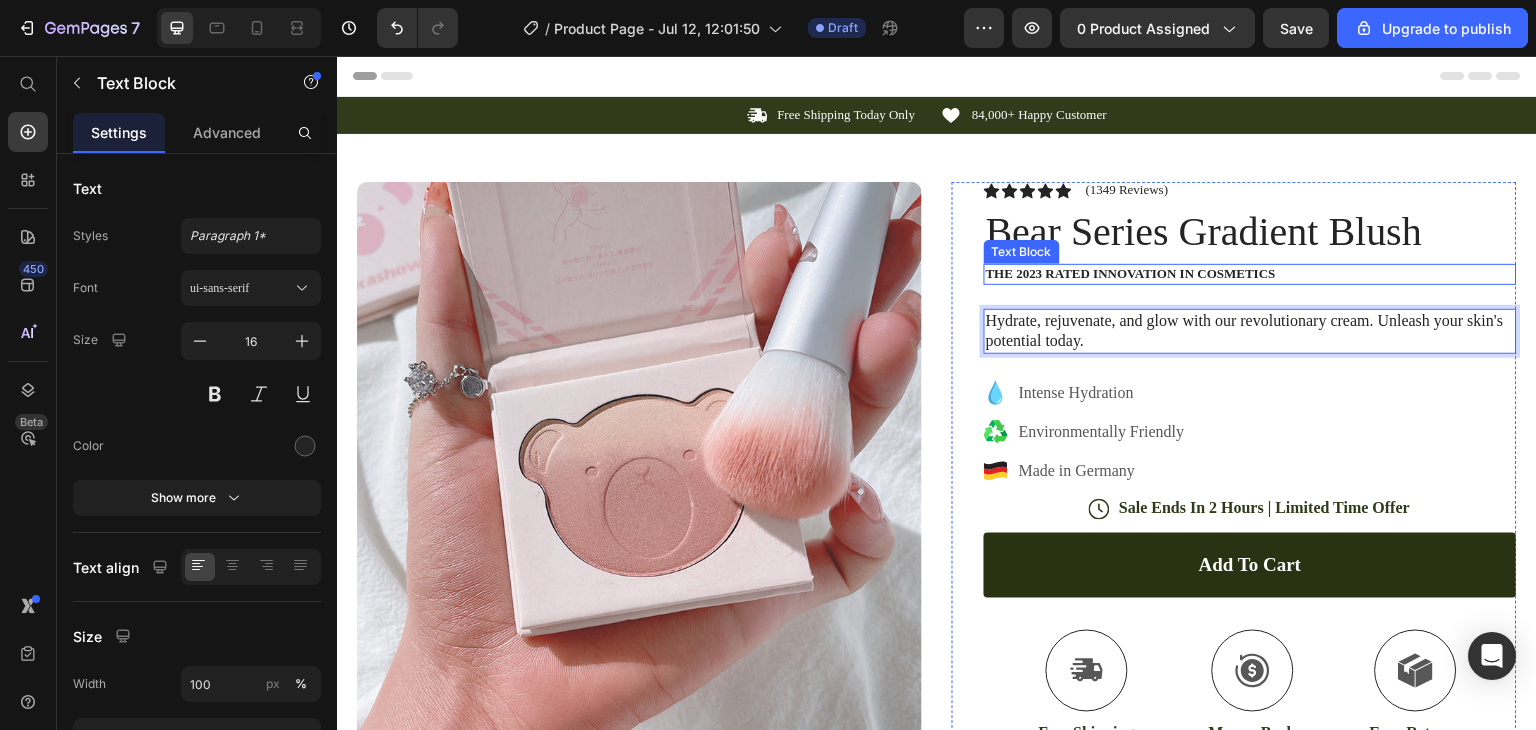 click on "The 2023 Rated Innovation in Cosmetics" at bounding box center [1250, 274] 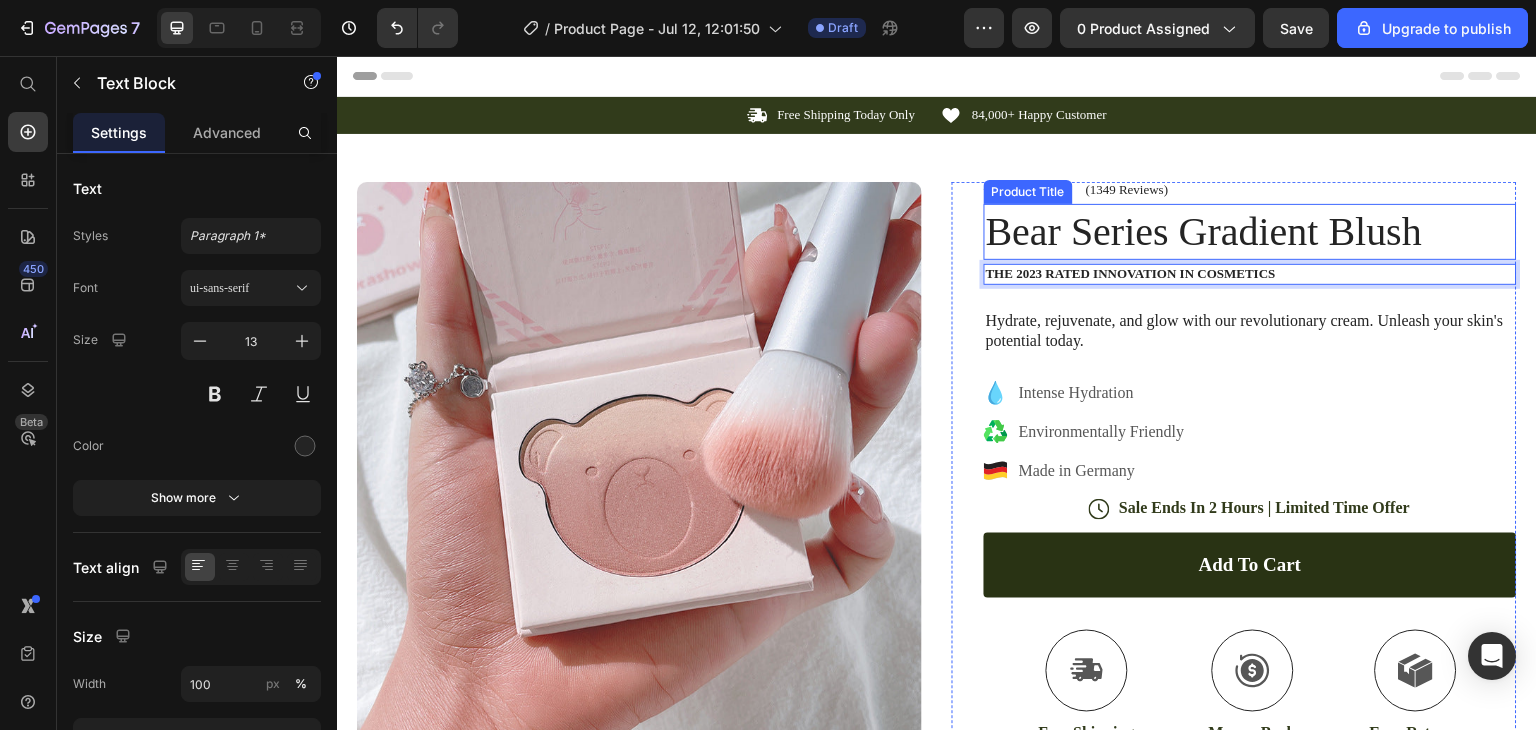 click on "Bear Series Gradient Blush" at bounding box center (1250, 232) 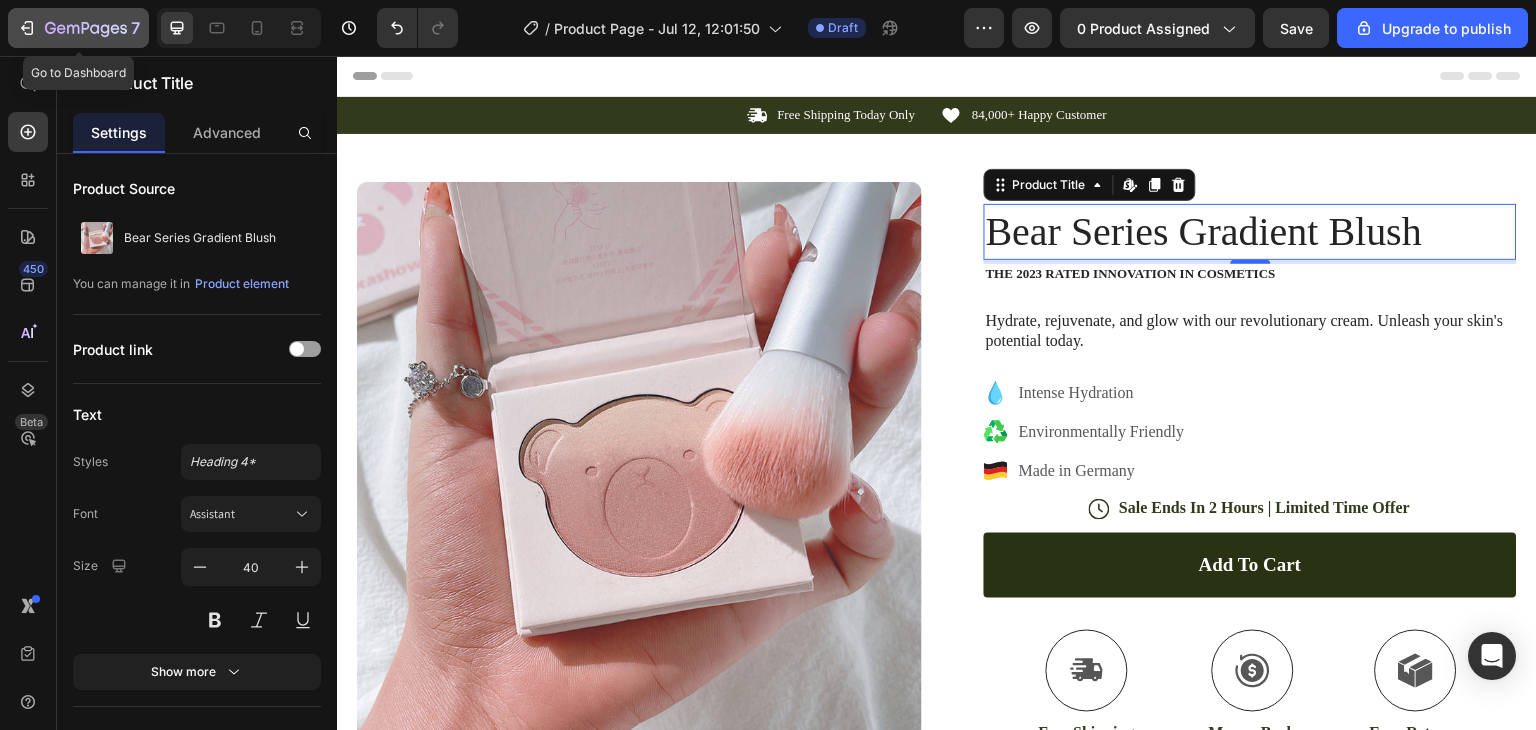 click 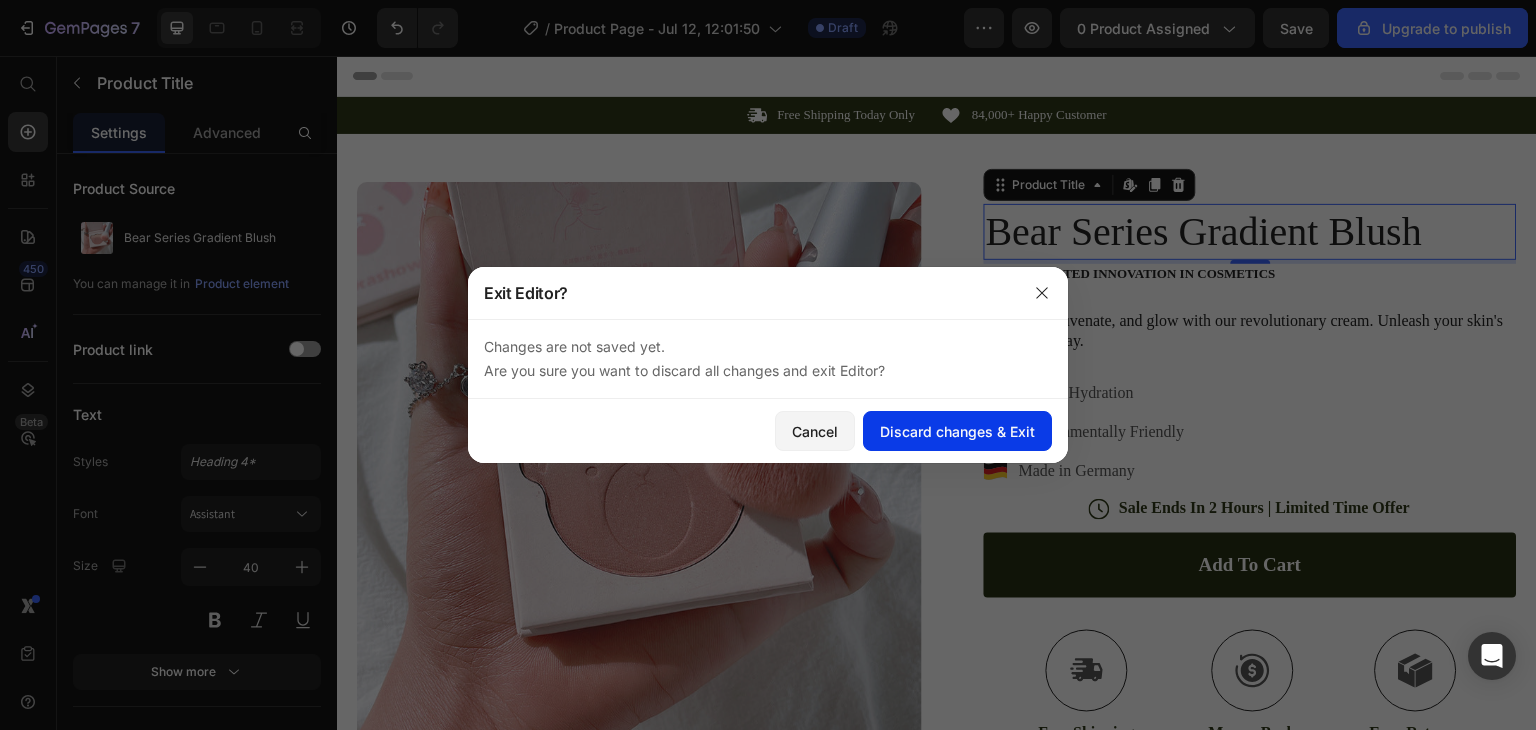 click on "Discard changes & Exit" at bounding box center (957, 431) 